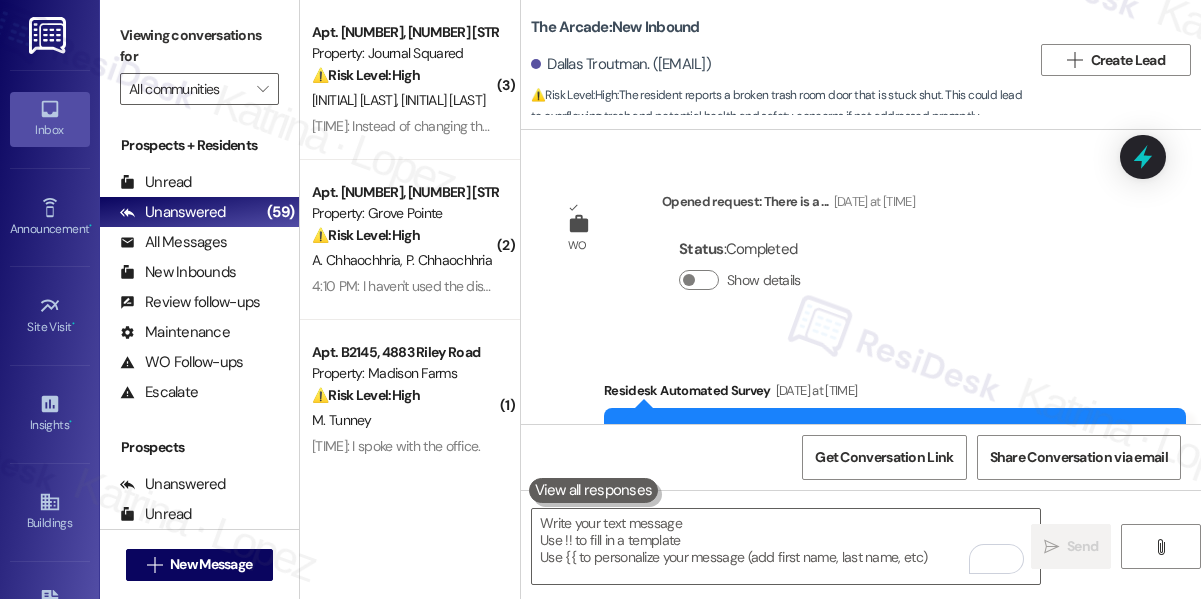 scroll, scrollTop: 0, scrollLeft: 0, axis: both 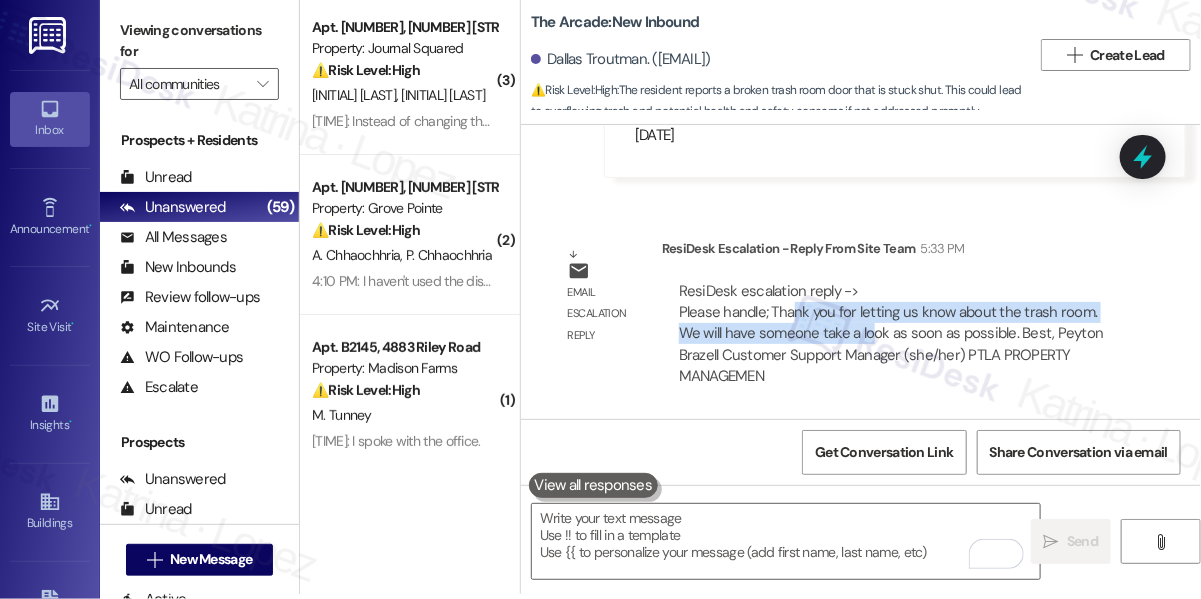 drag, startPoint x: 796, startPoint y: 317, endPoint x: 872, endPoint y: 340, distance: 79.40403 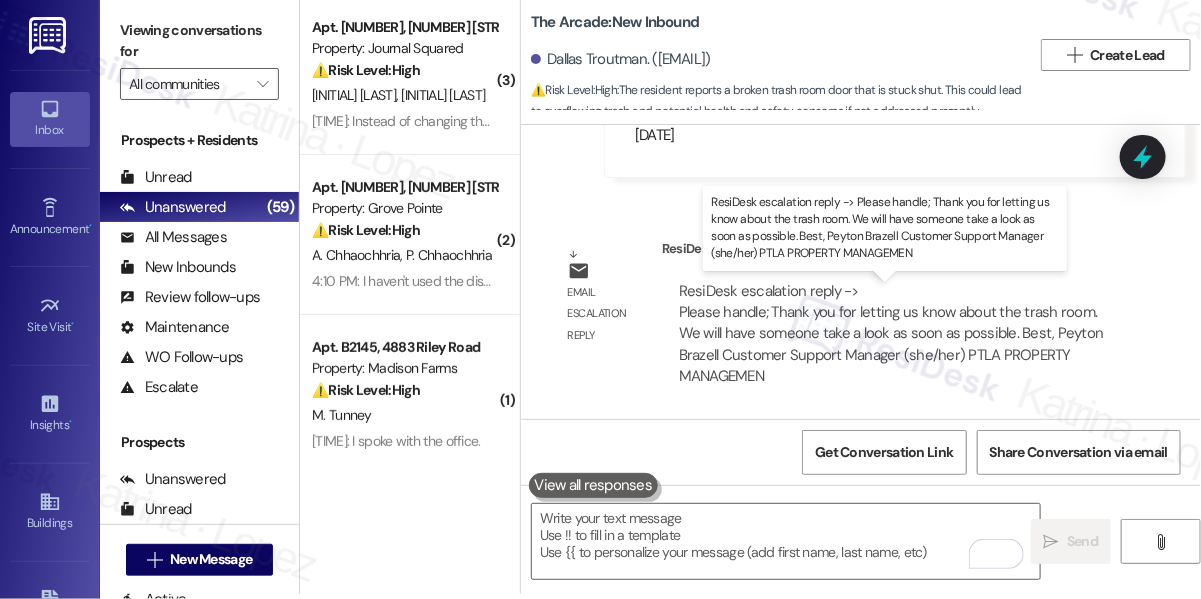 click on "ResiDesk escalation reply ->
Please handle; Thank you for letting us know about the trash room. We will have someone take a look as soon as possible. Best, Peyton Brazell Customer Support Manager (she/her) PTLA PROPERTY MANAGEMEN ResiDesk escalation reply ->
Please handle; Thank you for letting us know about the trash room. We will have someone take a look as soon as possible. Best, Peyton Brazell Customer Support Manager (she/her) PTLA PROPERTY MANAGEMEN" at bounding box center (891, 334) 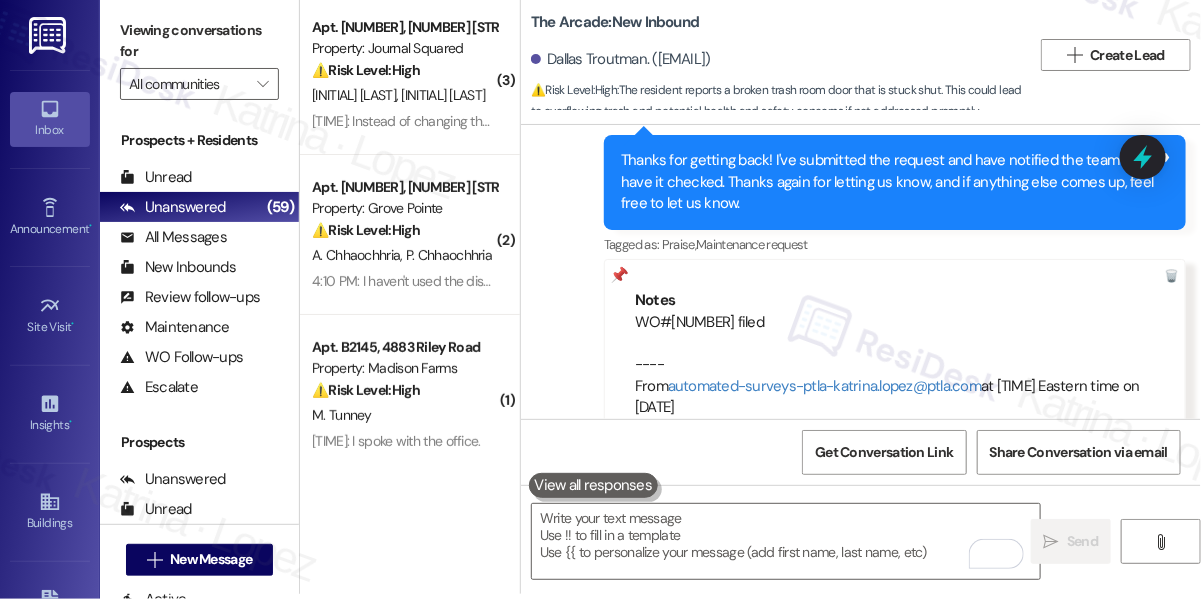 scroll, scrollTop: 12387, scrollLeft: 0, axis: vertical 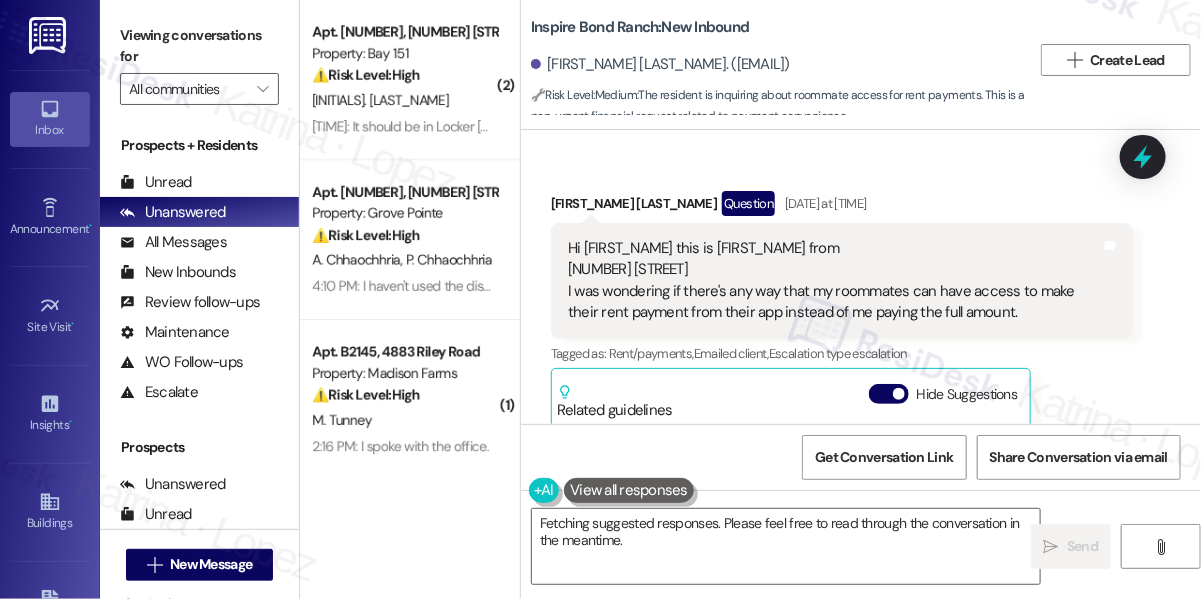 click on "Hi [FIRST_NAME] this is [FIRST_NAME] from
[NUMBER] [STREET]
I was wondering if there's any way that my roommates can have access to make their rent payment from their app instead of me paying the full amount." at bounding box center (834, 281) 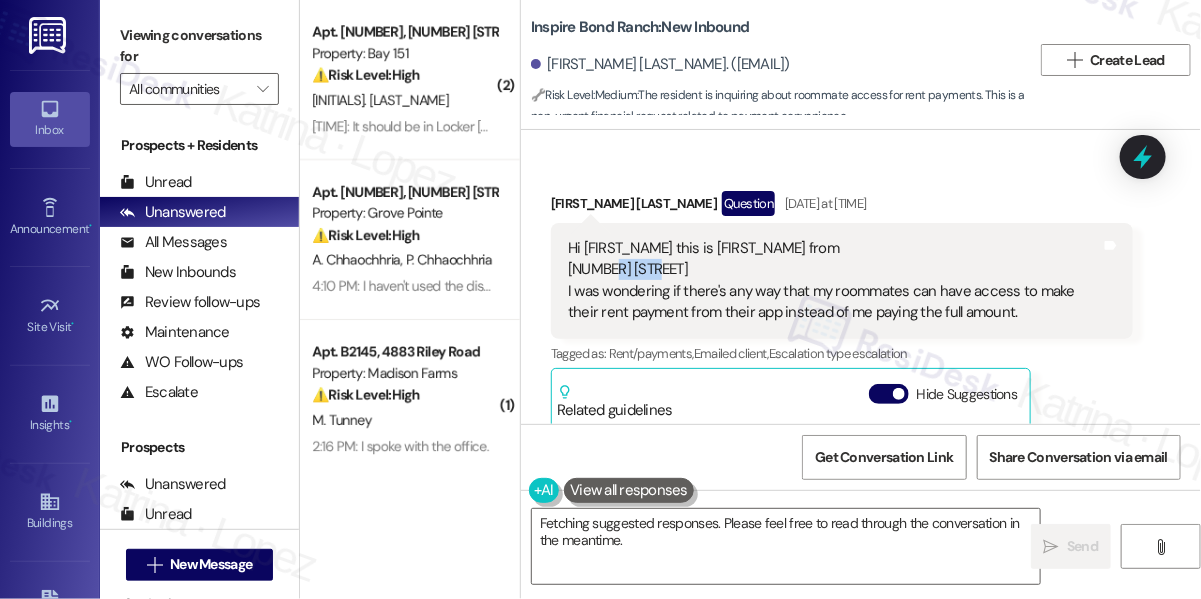 click on "Hi [FIRST_NAME] this is [FIRST_NAME] from
[NUMBER] [STREET]
I was wondering if there's any way that my roommates can have access to make their rent payment from their app instead of me paying the full amount." at bounding box center [834, 281] 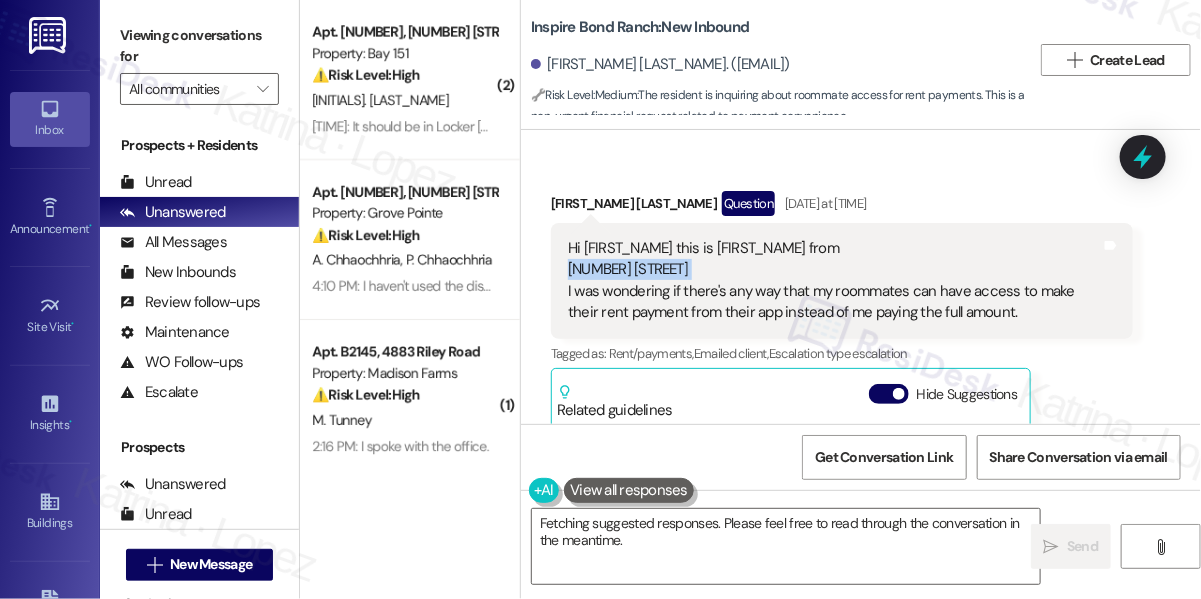 click on "Hi [FIRST_NAME] this is [FIRST_NAME] from
[NUMBER] [STREET]
I was wondering if there's any way that my roommates can have access to make their rent payment from their app instead of me paying the full amount." at bounding box center [834, 281] 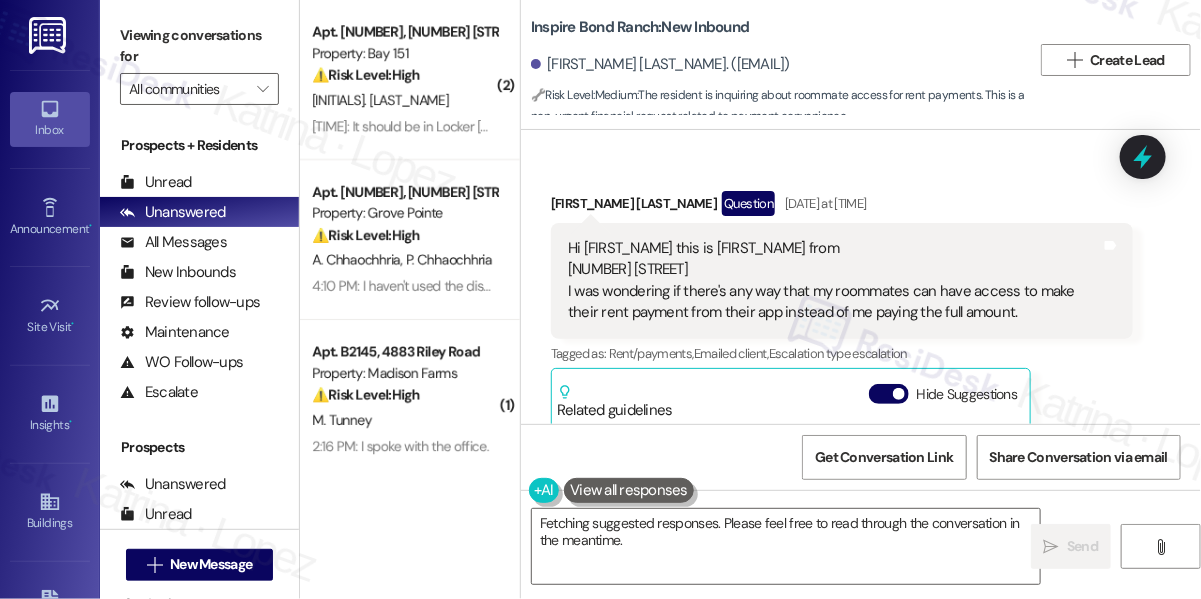 click on "Hi [FIRST_NAME] this is [FIRST_NAME] from
[NUMBER] [STREET]
I was wondering if there's any way that my roommates can have access to make their rent payment from their app instead of me paying the full amount." at bounding box center (834, 281) 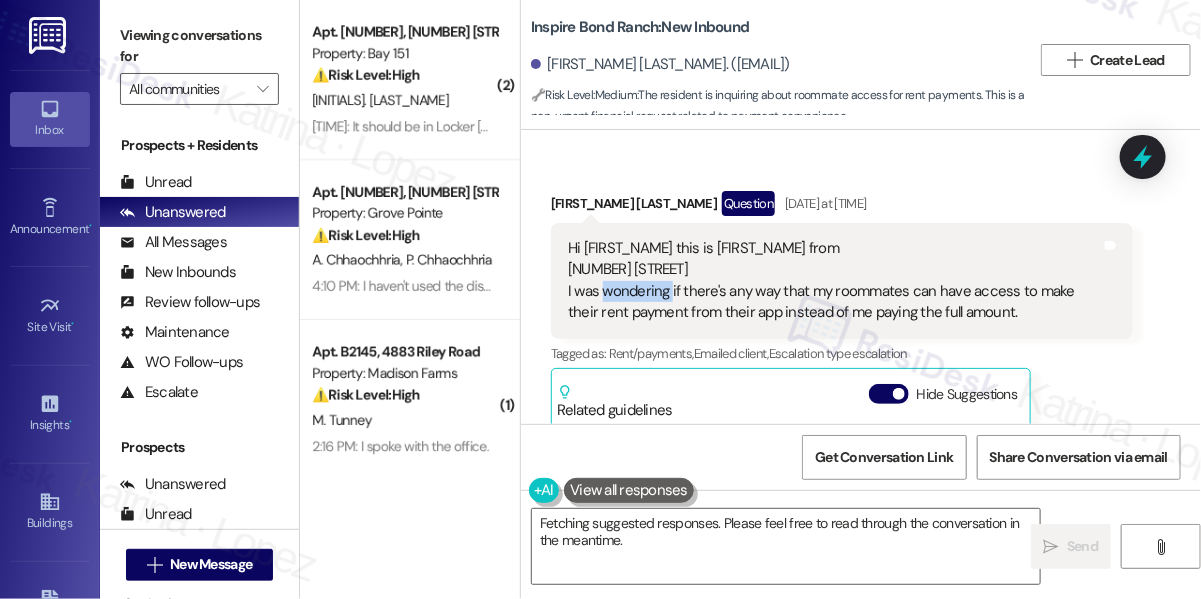 click on "Hi [FIRST_NAME] this is [FIRST_NAME] from
[NUMBER] [STREET]
I was wondering if there's any way that my roommates can have access to make their rent payment from their app instead of me paying the full amount." at bounding box center [834, 281] 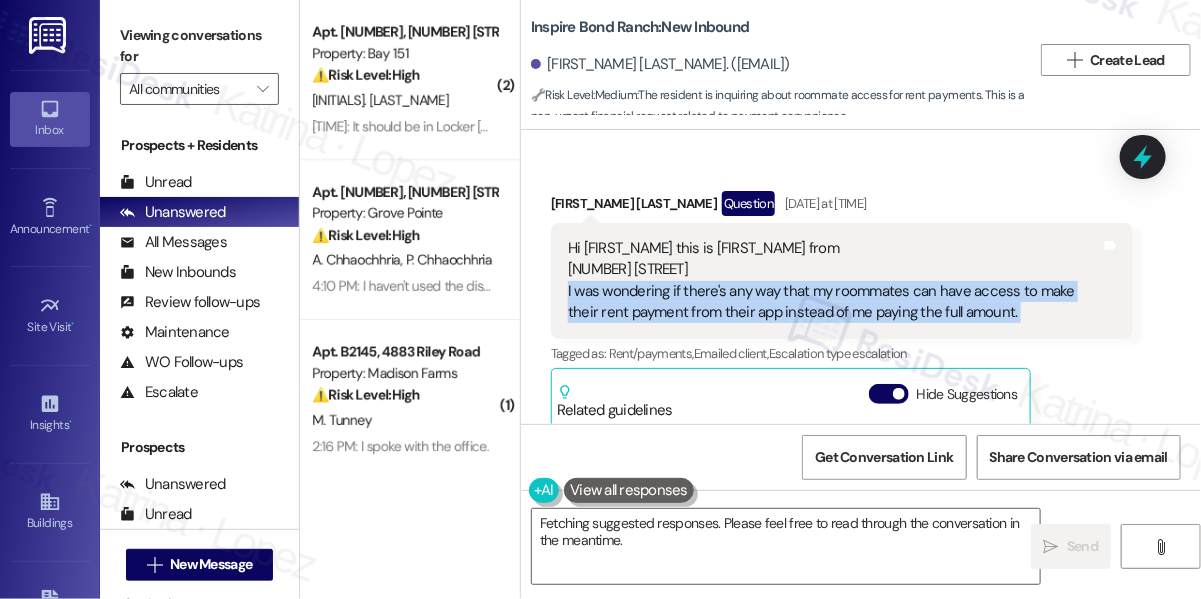 click on "Hi [FIRST_NAME] this is [FIRST_NAME] from
[NUMBER] [STREET]
I was wondering if there's any way that my roommates can have access to make their rent payment from their app instead of me paying the full amount." at bounding box center [834, 281] 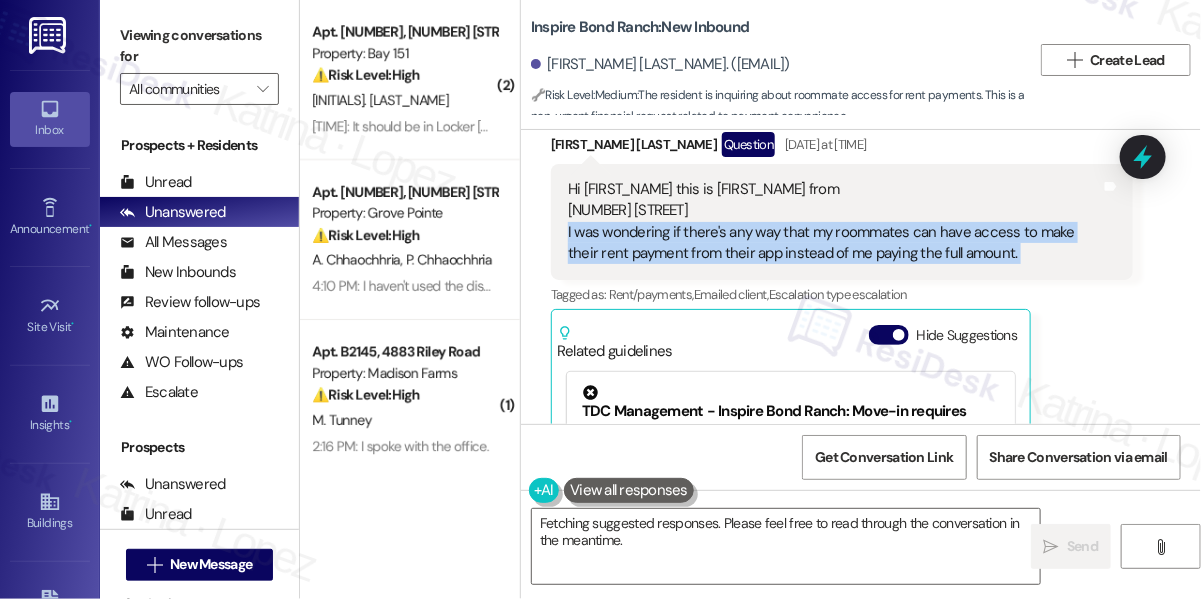 scroll, scrollTop: 0, scrollLeft: 0, axis: both 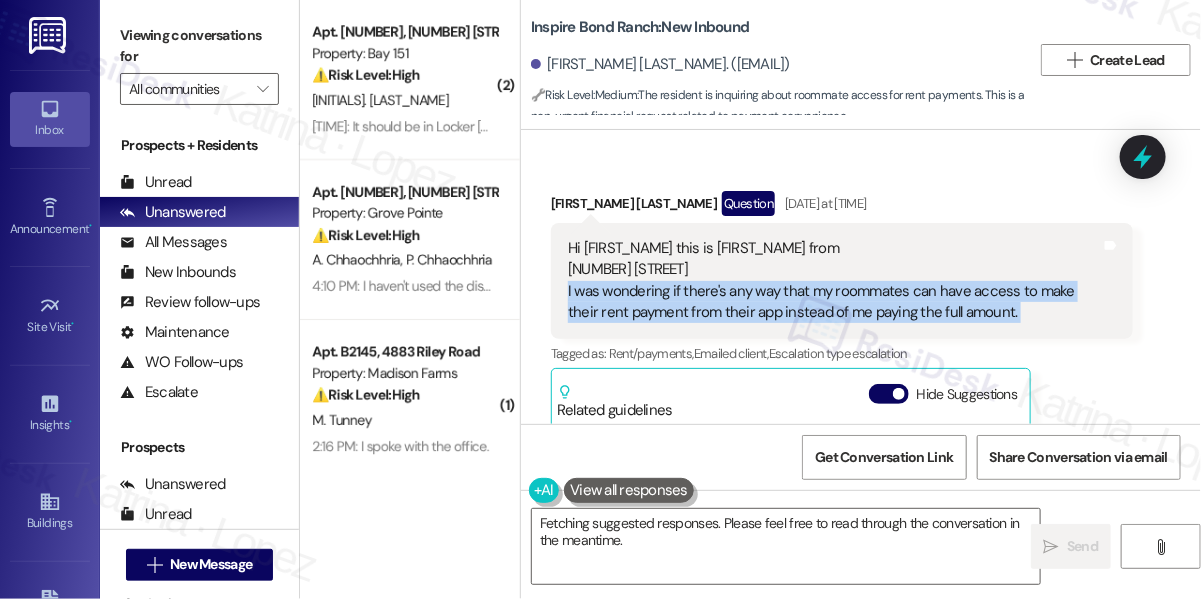 click on "Hi Sarah this is Jeniffer from
10114 Yaupon Ranch DR
I was wondering if there's any way that my roommates can have access to make their rent payment from their app instead of me paying the full amount." at bounding box center (834, 281) 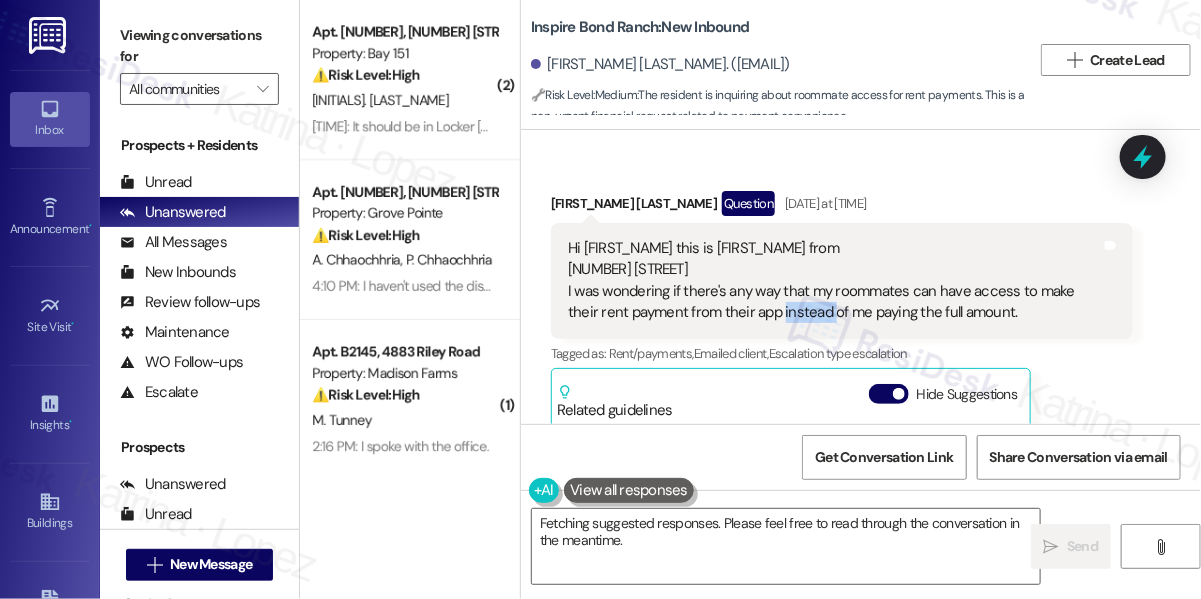click on "Hi Sarah this is Jeniffer from
10114 Yaupon Ranch DR
I was wondering if there's any way that my roommates can have access to make their rent payment from their app instead of me paying the full amount." at bounding box center [834, 281] 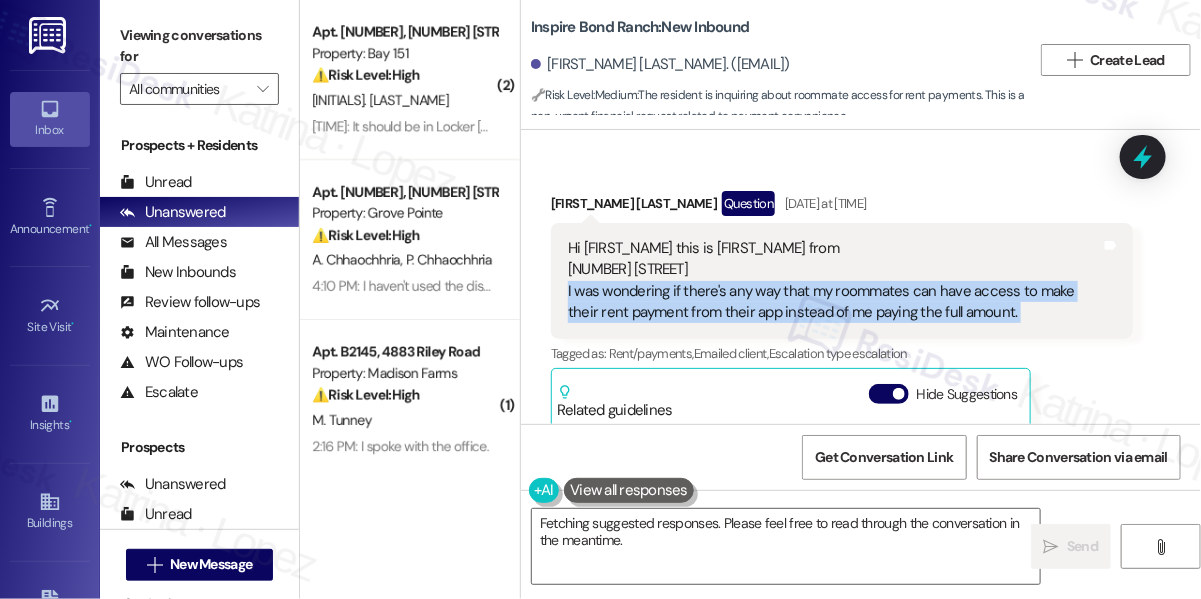 click on "Hi Sarah this is Jeniffer from
10114 Yaupon Ranch DR
I was wondering if there's any way that my roommates can have access to make their rent payment from their app instead of me paying the full amount." at bounding box center (834, 281) 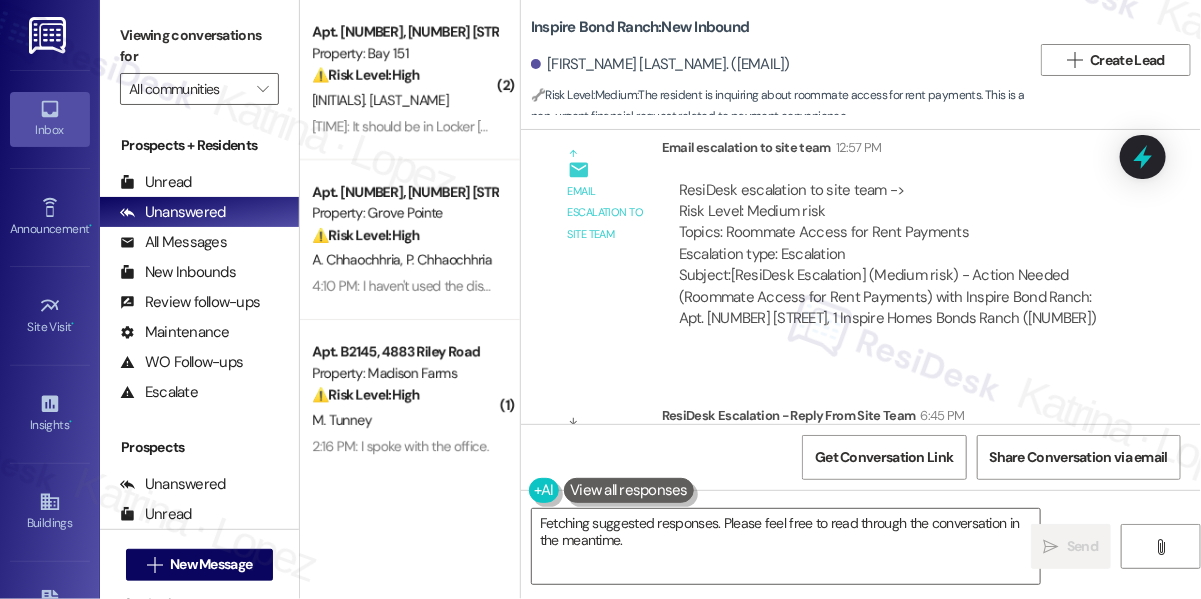 scroll, scrollTop: 941, scrollLeft: 0, axis: vertical 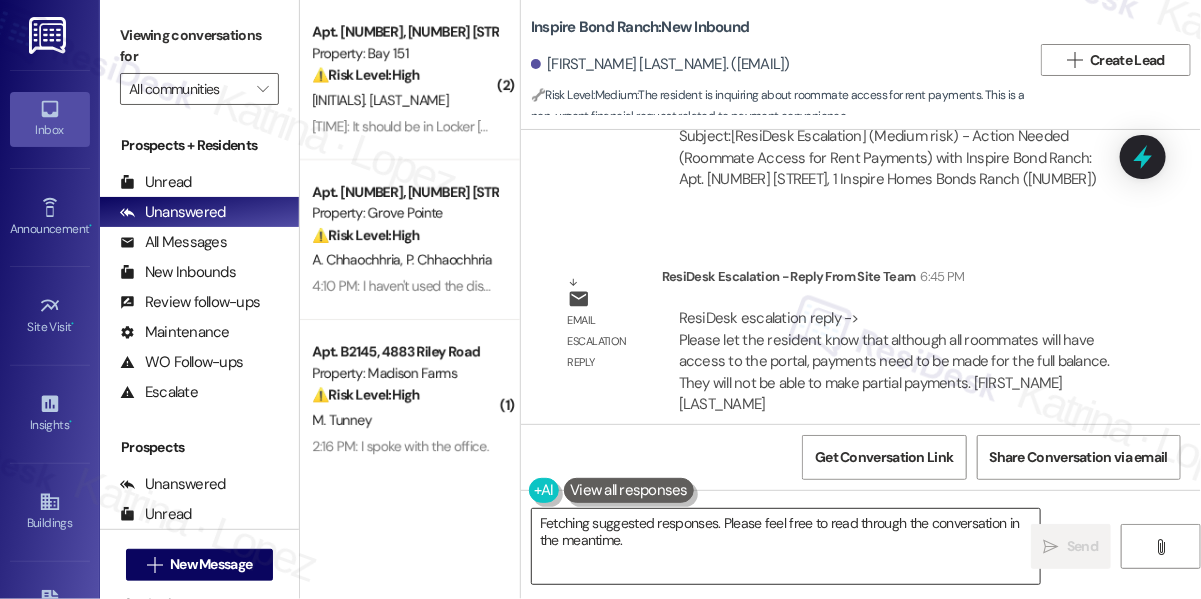click on "Hi {{first_name}}, I'm following up on your question about roommates paying rent through the app. I'm still waiting to hear back from the site team, but I'll let you know as soon as I have an update!" at bounding box center [786, 546] 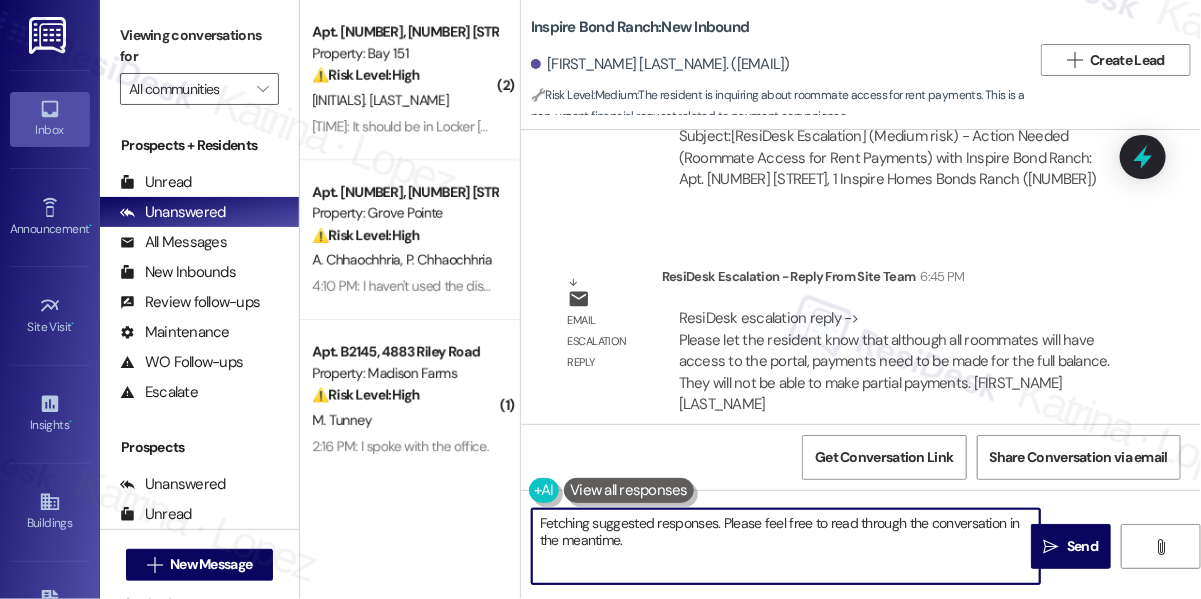 click on "Hi {{first_name}}, I'm following up on your question about roommates paying rent through the app. I'm still waiting to hear back from the site team, but I'll let you know as soon as I have an update!" at bounding box center [786, 546] 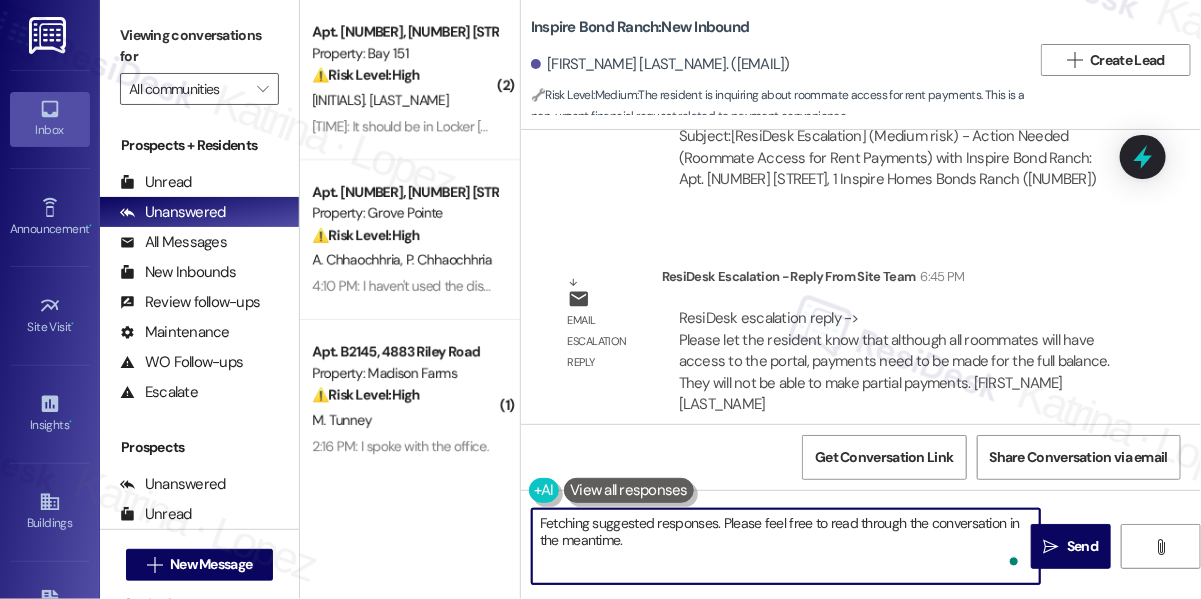 click on "Hi {{first_name}}, I'm following up on your question about roommates paying rent through the app. I'm still waiting to hear back from the site team, but I'll let you know as soon as I have an update!" at bounding box center (786, 546) 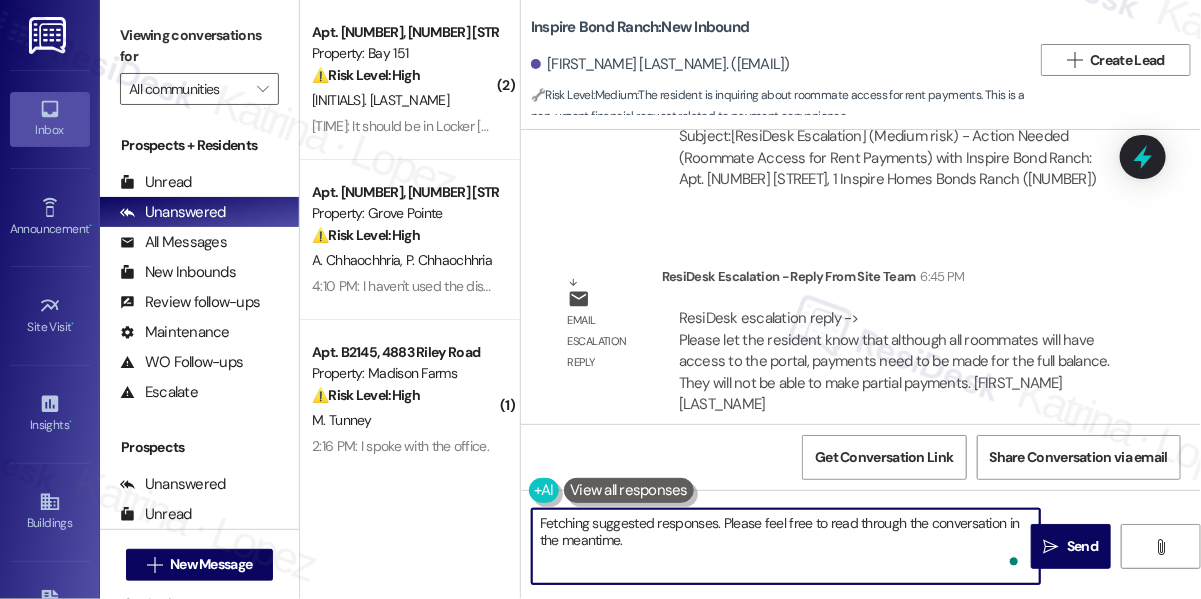 drag, startPoint x: 765, startPoint y: 555, endPoint x: 642, endPoint y: 524, distance: 126.84637 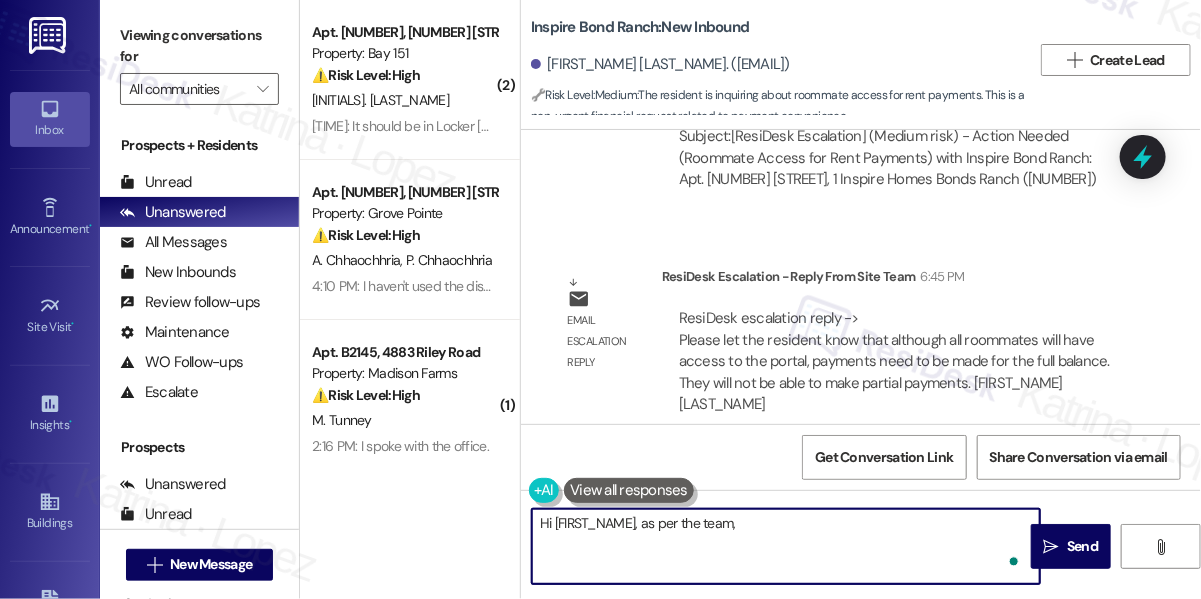 paste on "resident know that although all roommates will have access to the portal, payments need to be made for the full balance. They will not be able to make partial payments." 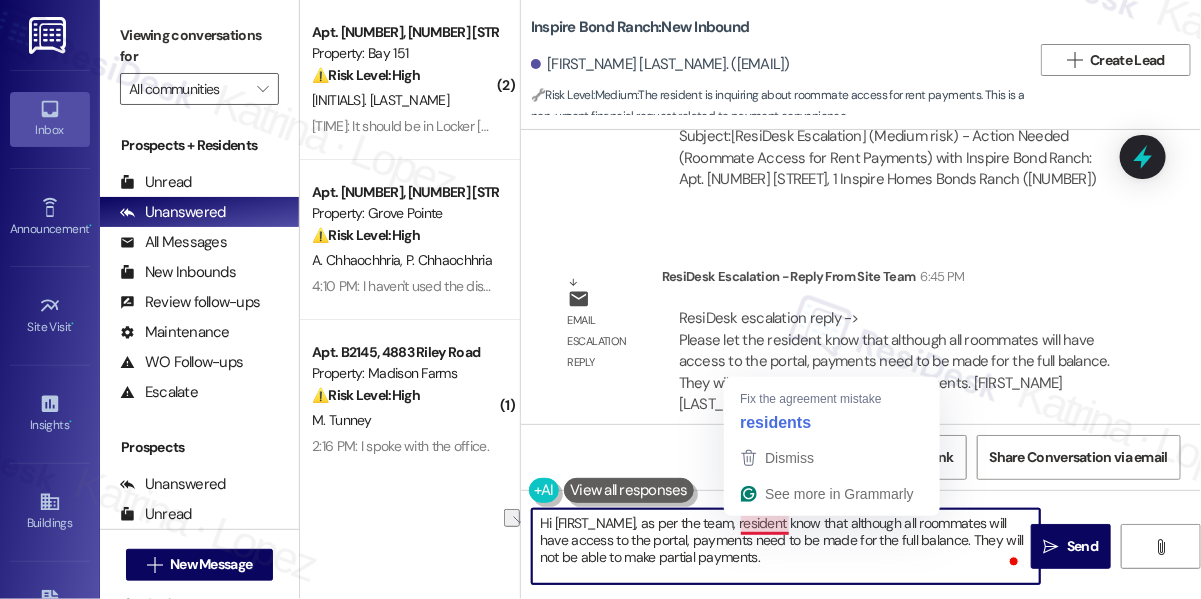 drag, startPoint x: 820, startPoint y: 524, endPoint x: 743, endPoint y: 526, distance: 77.02597 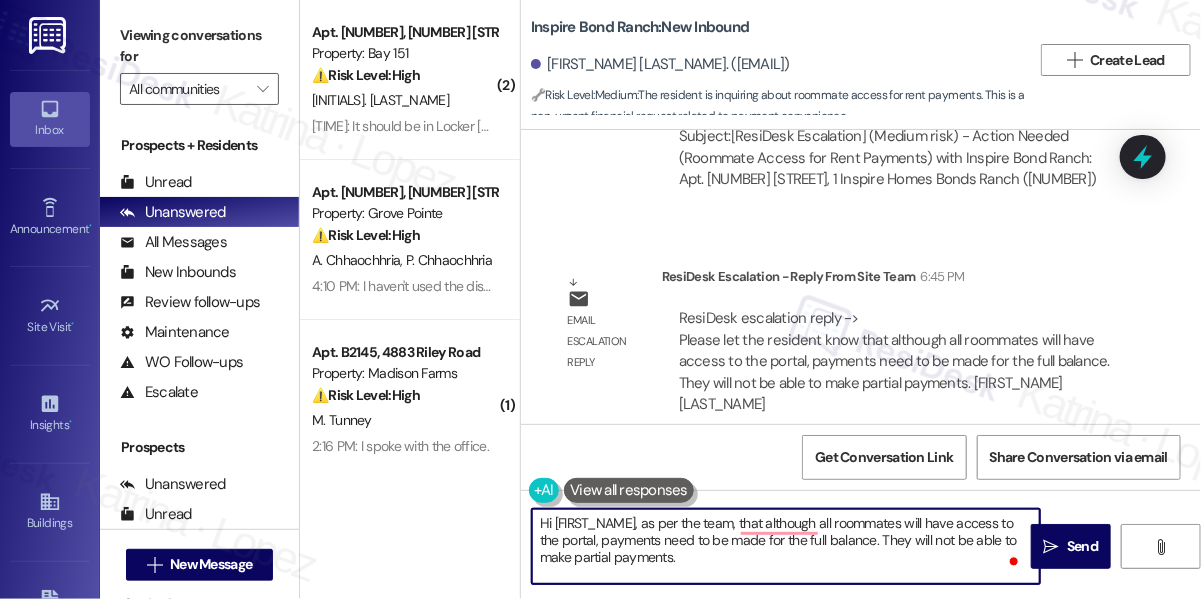click on "Hi {{first_name}}, as per the team, that although all roommates will have access to the portal, payments need to be made for the full balance. They will not be able to make partial payments." at bounding box center (786, 546) 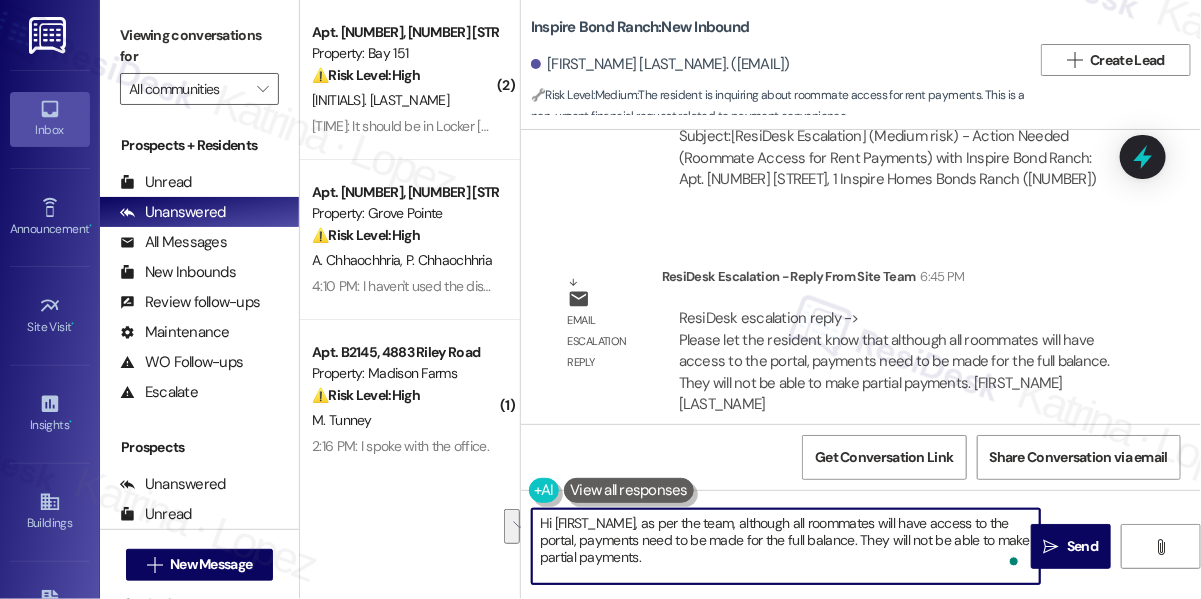 drag, startPoint x: 663, startPoint y: 542, endPoint x: 779, endPoint y: 556, distance: 116.841774 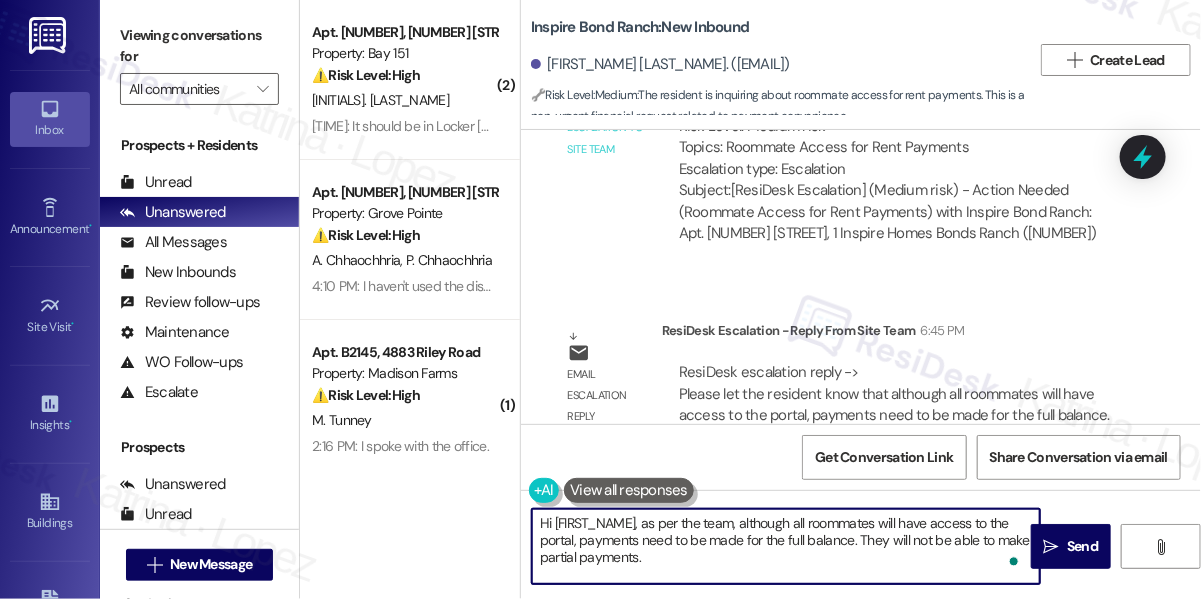 scroll, scrollTop: 941, scrollLeft: 0, axis: vertical 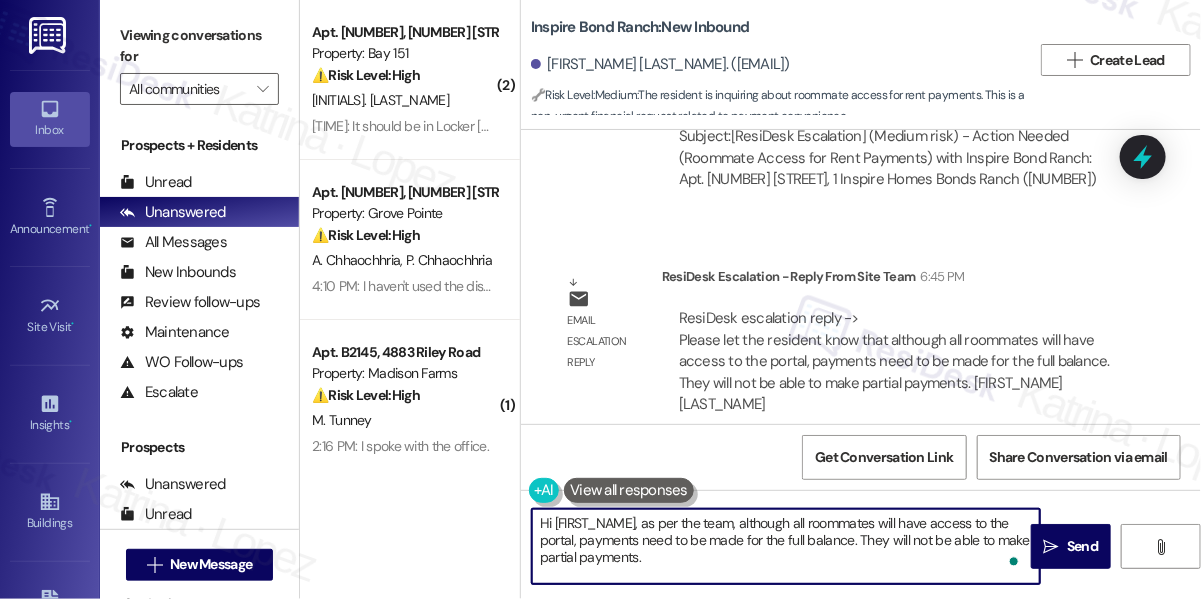 click on "Hi {{first_name}}, as per the team, although all roommates will have access to the portal, payments need to be made for the full balance. They will not be able to make partial payments." at bounding box center (786, 546) 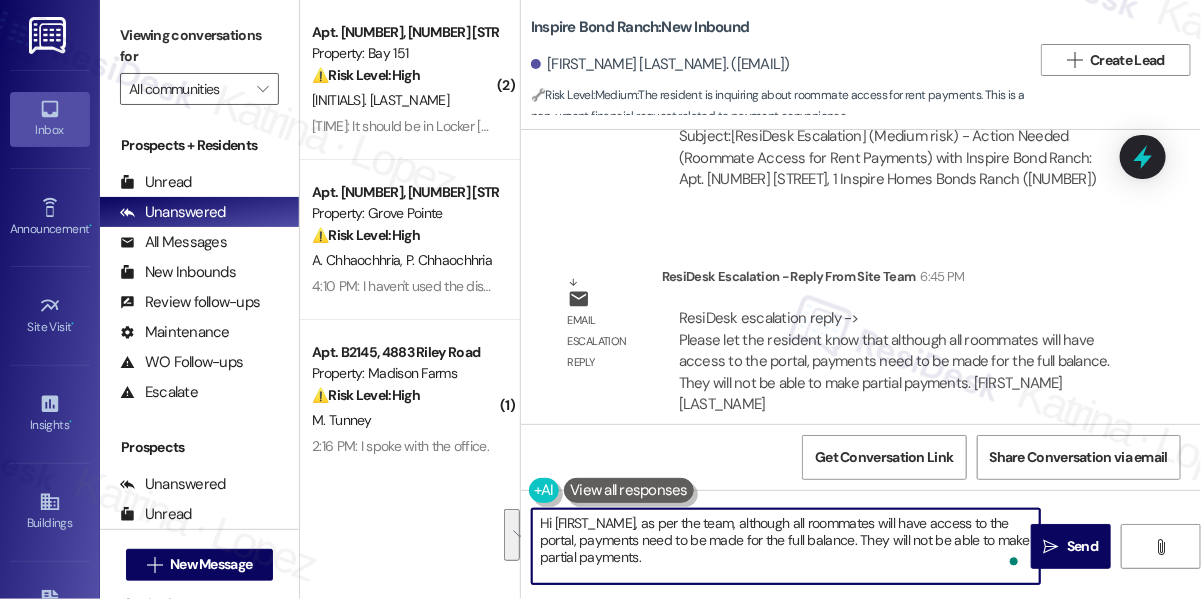 click on "Hi {{first_name}}, as per the team, although all roommates will have access to the portal, payments need to be made for the full balance. They will not be able to make partial payments." at bounding box center (786, 546) 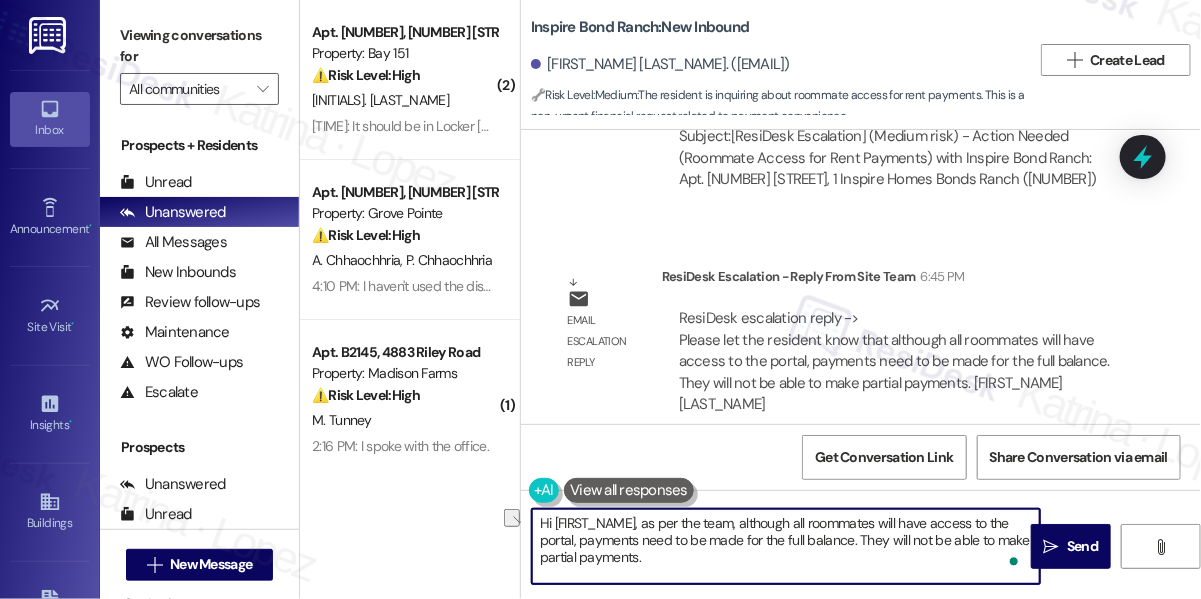 drag, startPoint x: 608, startPoint y: 538, endPoint x: 824, endPoint y: 538, distance: 216 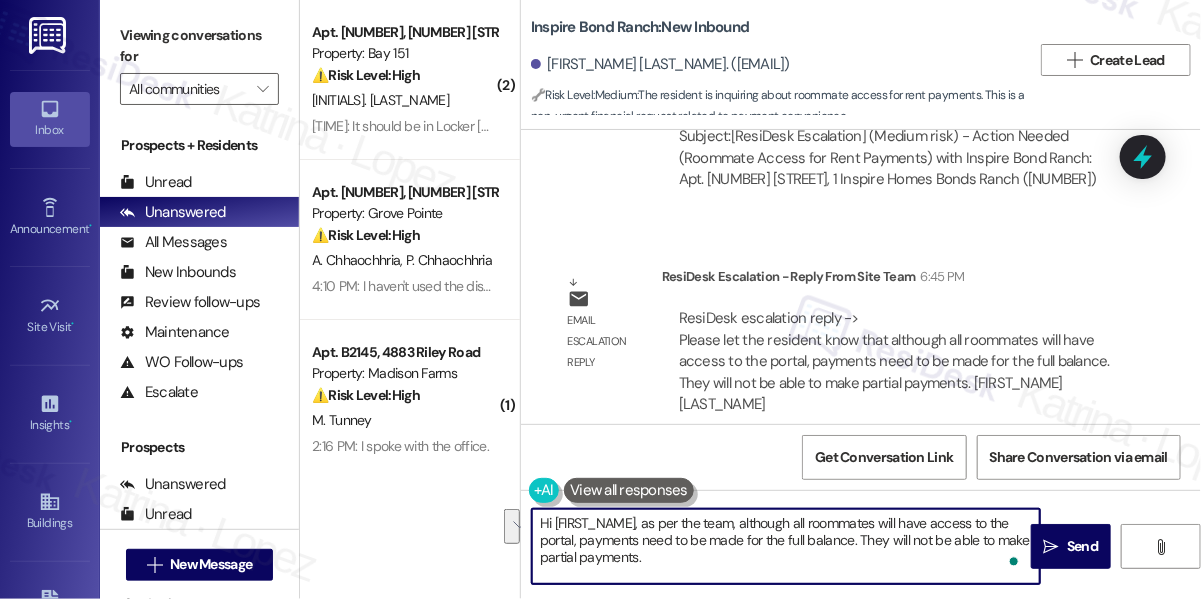 drag, startPoint x: 706, startPoint y: 565, endPoint x: 634, endPoint y: 537, distance: 77.25283 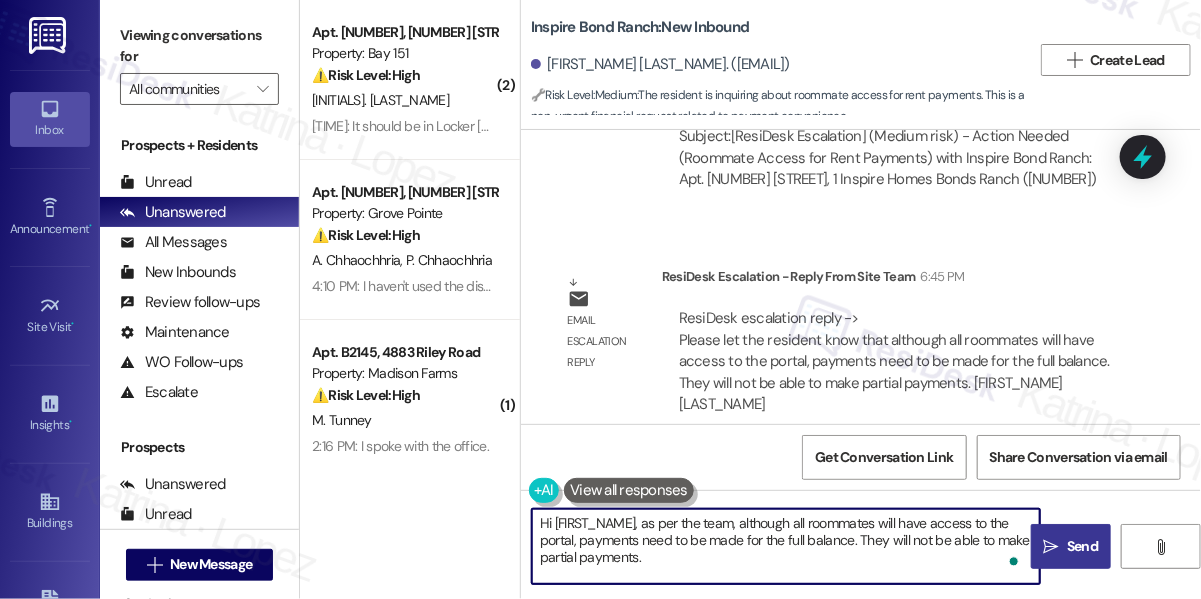 type on "Hi {{first_name}}, as per the team, although all roommates will have access to the portal, payments need to be made for the full balance. They will not be able to make partial payments." 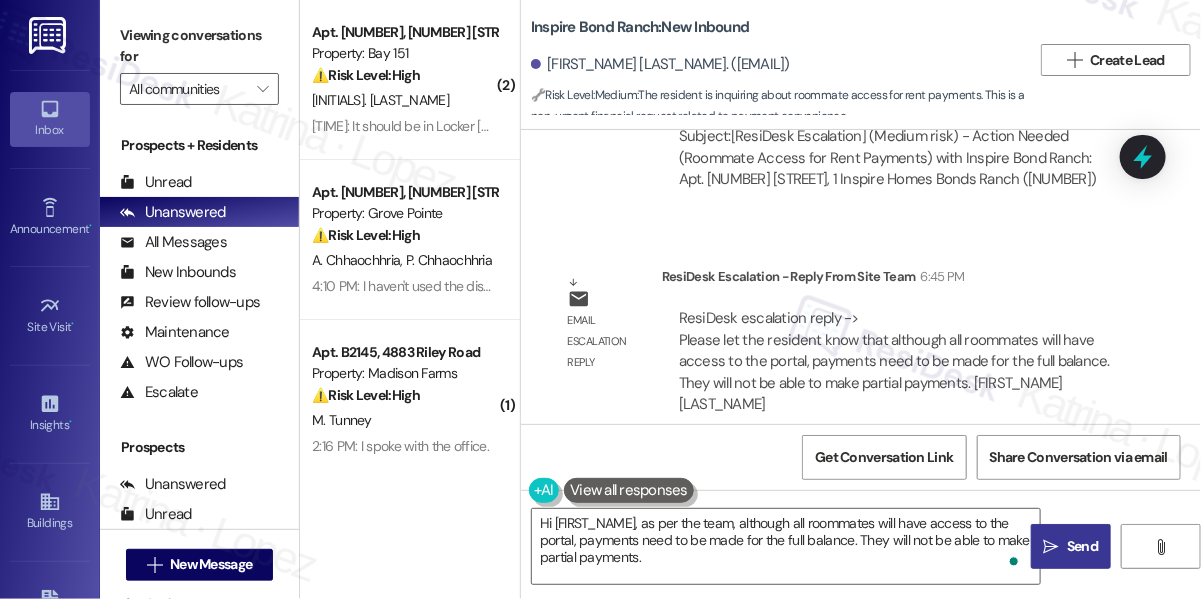 click on "" at bounding box center [1051, 547] 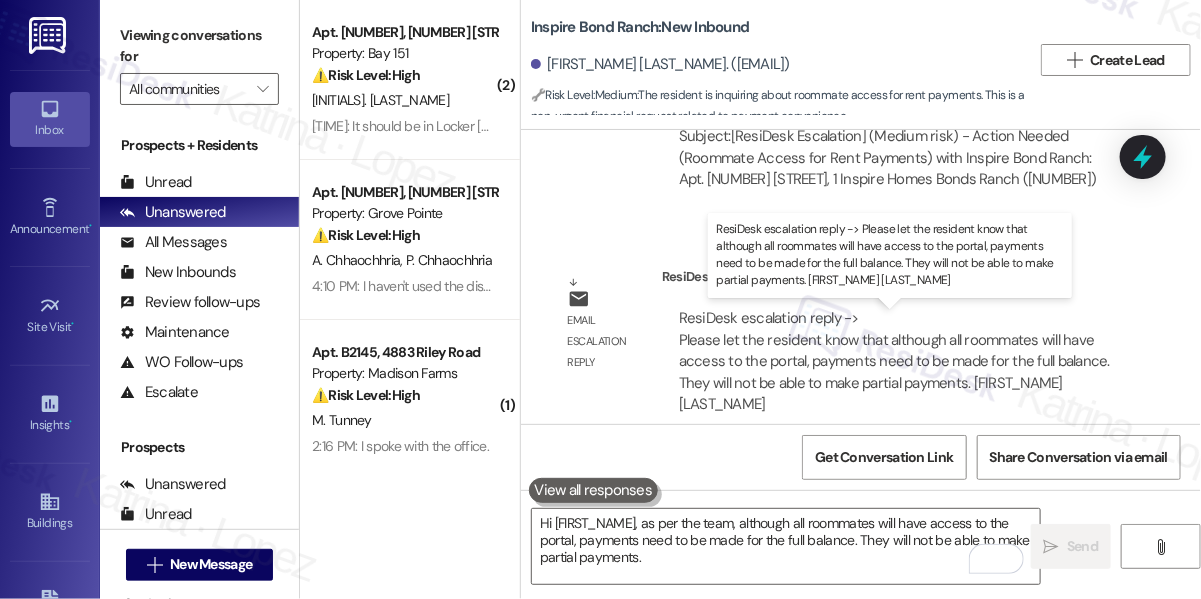 click on "ResiDesk escalation reply ->
Please let the resident know that although all roommates will have access to the portal, payments need to be made for the full balance. They will not be able to make partial payments. Victoria Corrale ResiDesk escalation reply ->
Please let the resident know that although all roommates will have access to the portal, payments need to be made for the full balance. They will not be able to make partial payments. Victoria Corrale" at bounding box center [894, 361] 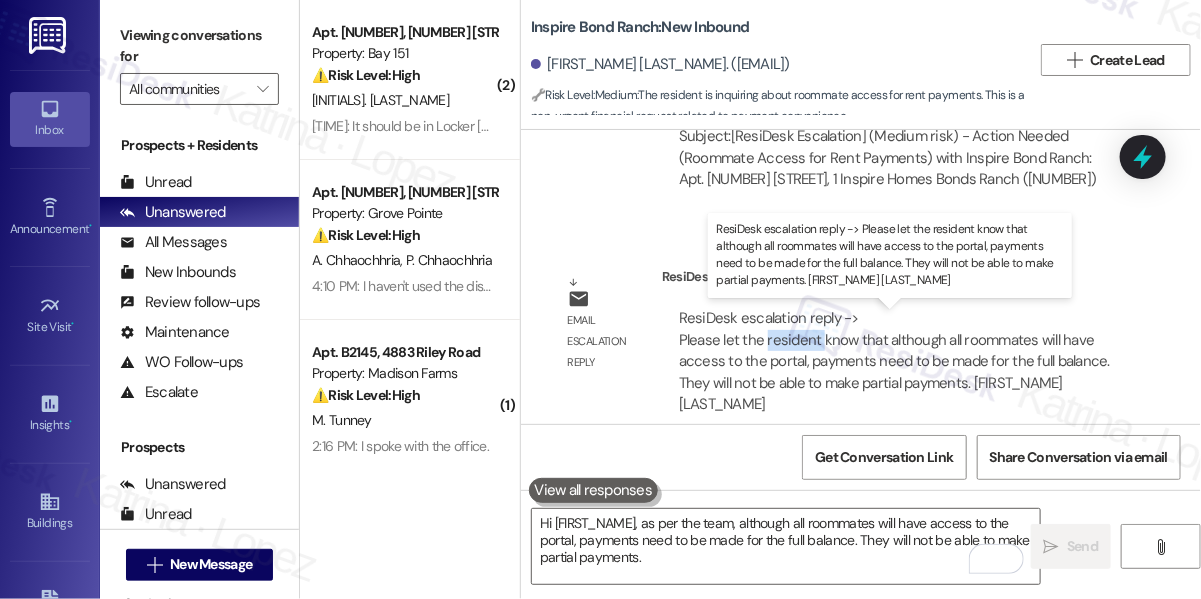click on "ResiDesk escalation reply ->
Please let the resident know that although all roommates will have access to the portal, payments need to be made for the full balance. They will not be able to make partial payments. Victoria Corrale ResiDesk escalation reply ->
Please let the resident know that although all roommates will have access to the portal, payments need to be made for the full balance. They will not be able to make partial payments. Victoria Corrale" at bounding box center [894, 361] 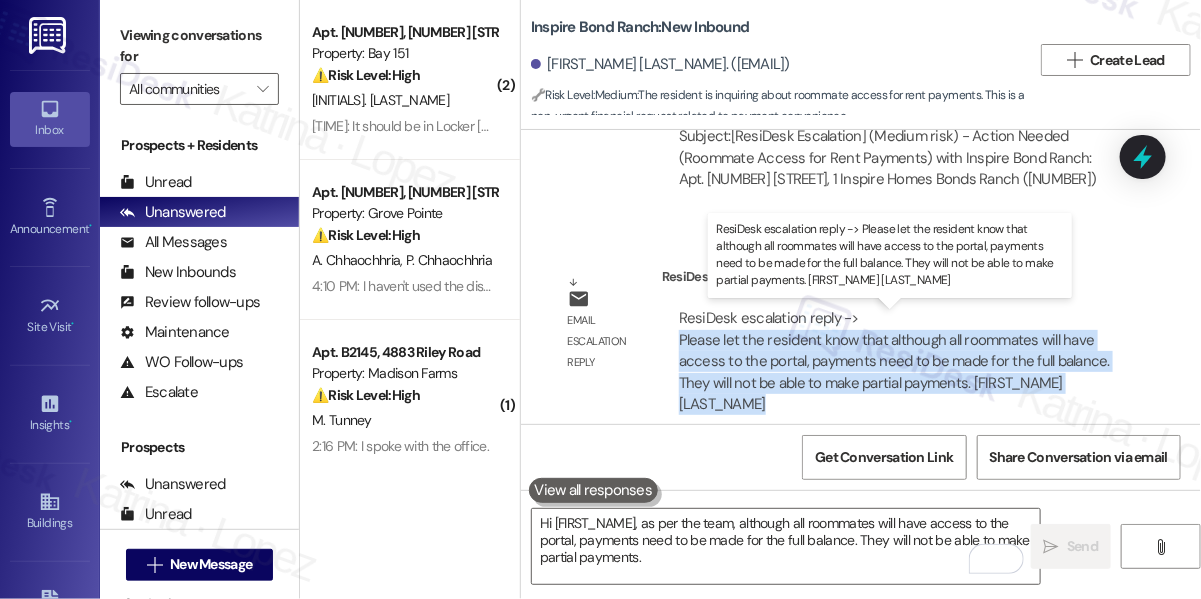 click on "ResiDesk escalation reply ->
Please let the resident know that although all roommates will have access to the portal, payments need to be made for the full balance. They will not be able to make partial payments. Victoria Corrale ResiDesk escalation reply ->
Please let the resident know that although all roommates will have access to the portal, payments need to be made for the full balance. They will not be able to make partial payments. Victoria Corrale" at bounding box center [894, 361] 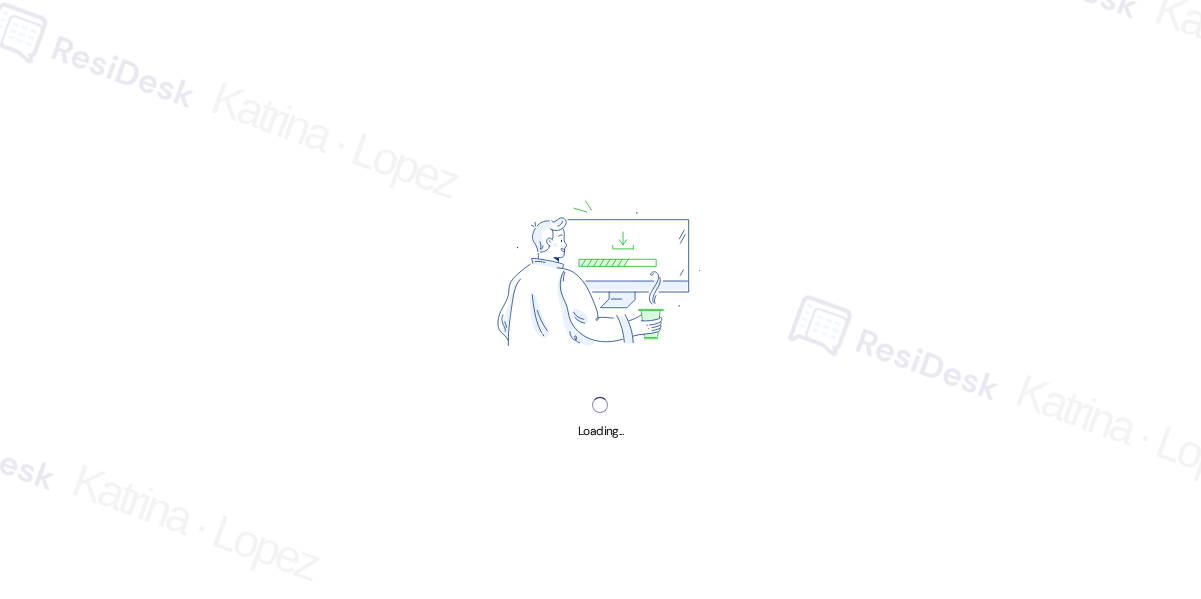 scroll, scrollTop: 0, scrollLeft: 0, axis: both 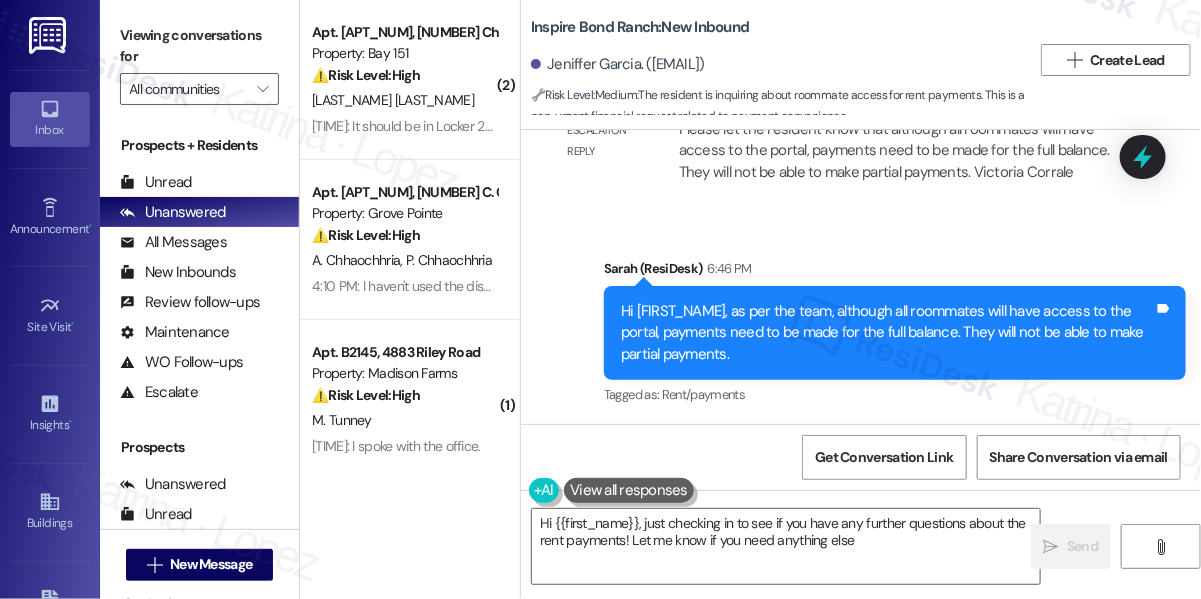 type on "Hi {{first_name}}, just checking in to see if you have any further questions about the rent payments! Let me know if you need anything else!" 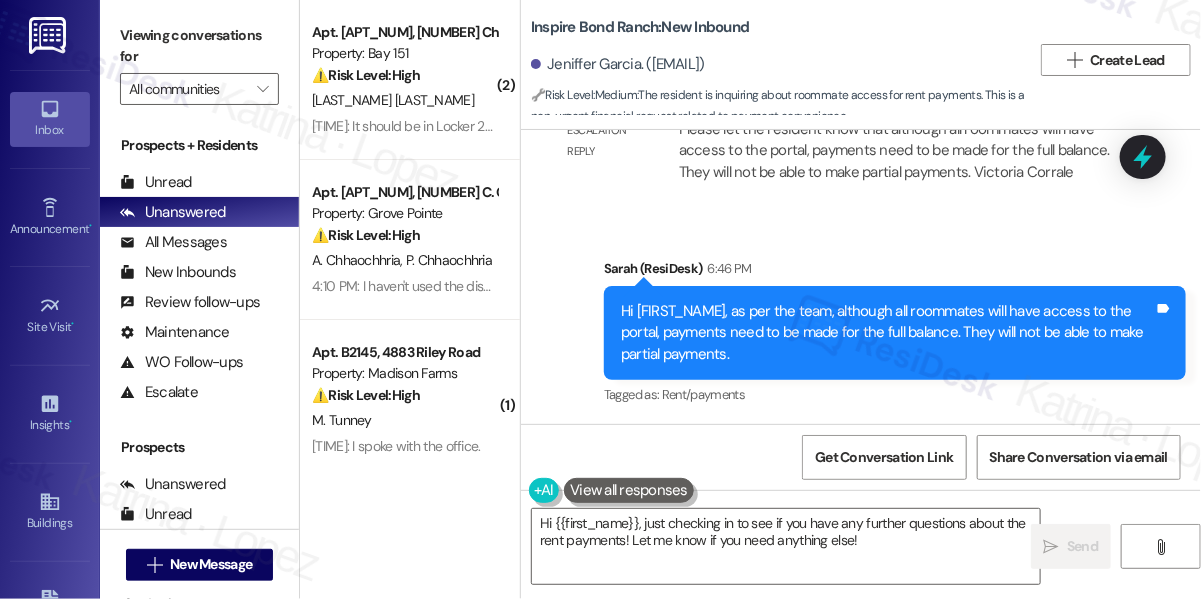 click on "Hi [FIRST_NAME], as per the team, although all roommates will have access to the portal, payments need to be made for the full balance. They will not be able to make partial payments." at bounding box center [887, 333] 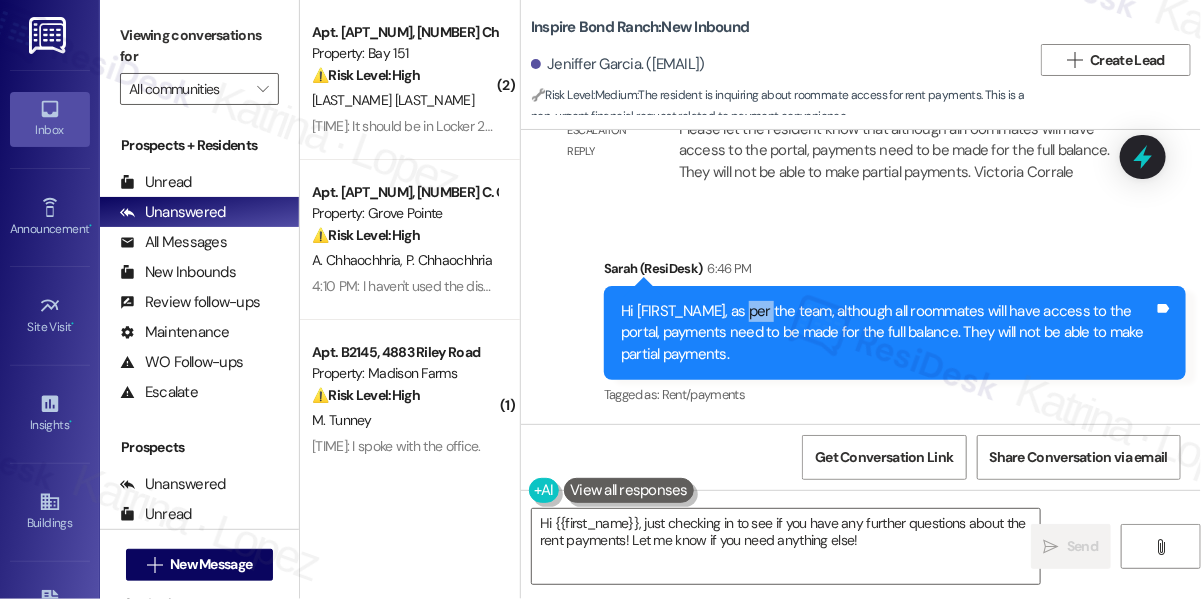 click on "Hi [FIRST_NAME], as per the team, although all roommates will have access to the portal, payments need to be made for the full balance. They will not be able to make partial payments." at bounding box center (887, 333) 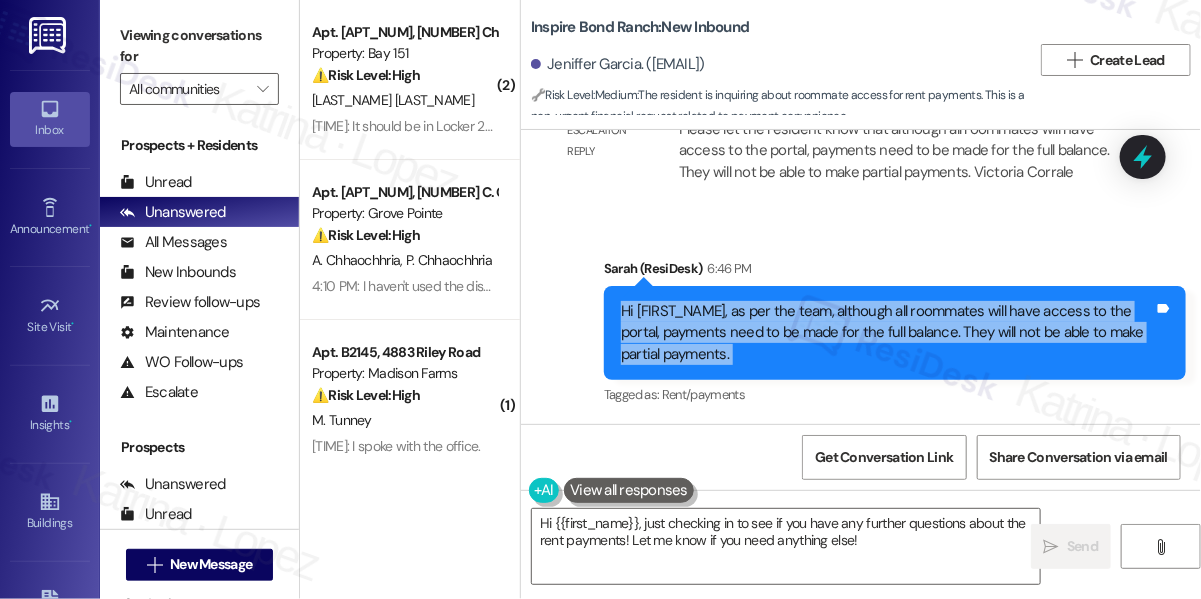 click on "Hi [FIRST_NAME], as per the team, although all roommates will have access to the portal, payments need to be made for the full balance. They will not be able to make partial payments." at bounding box center (887, 333) 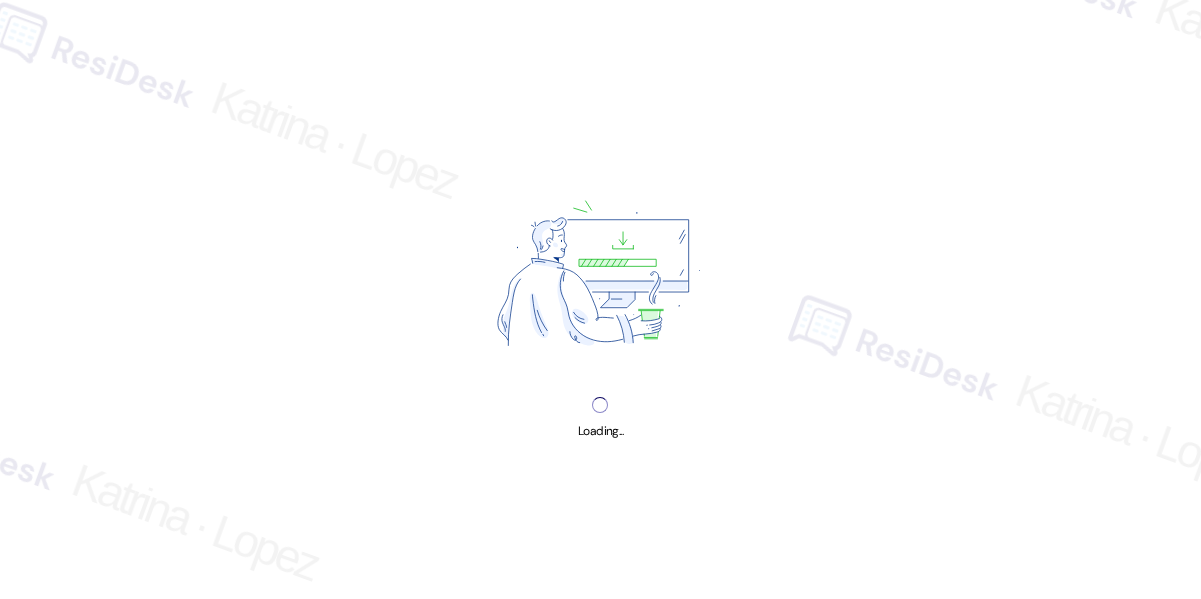scroll, scrollTop: 0, scrollLeft: 0, axis: both 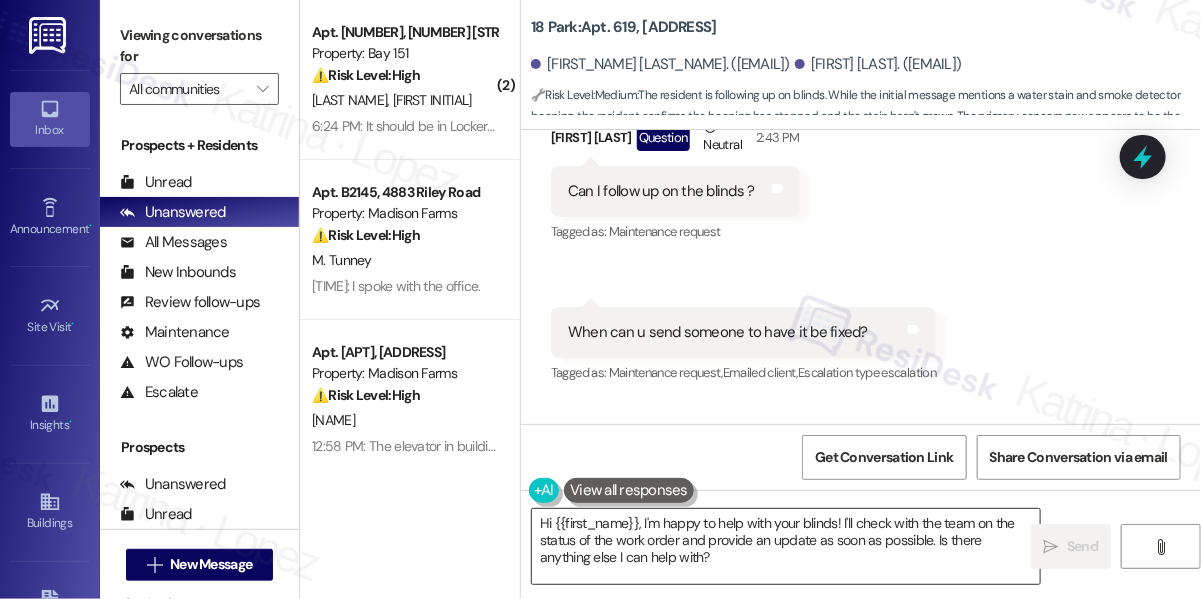click on "Hi {{first_name}}, I'm happy to help with your blinds! I'll check with the team on the status of the work order and provide an update as soon as possible. Is there anything else I can help with?" at bounding box center [786, 546] 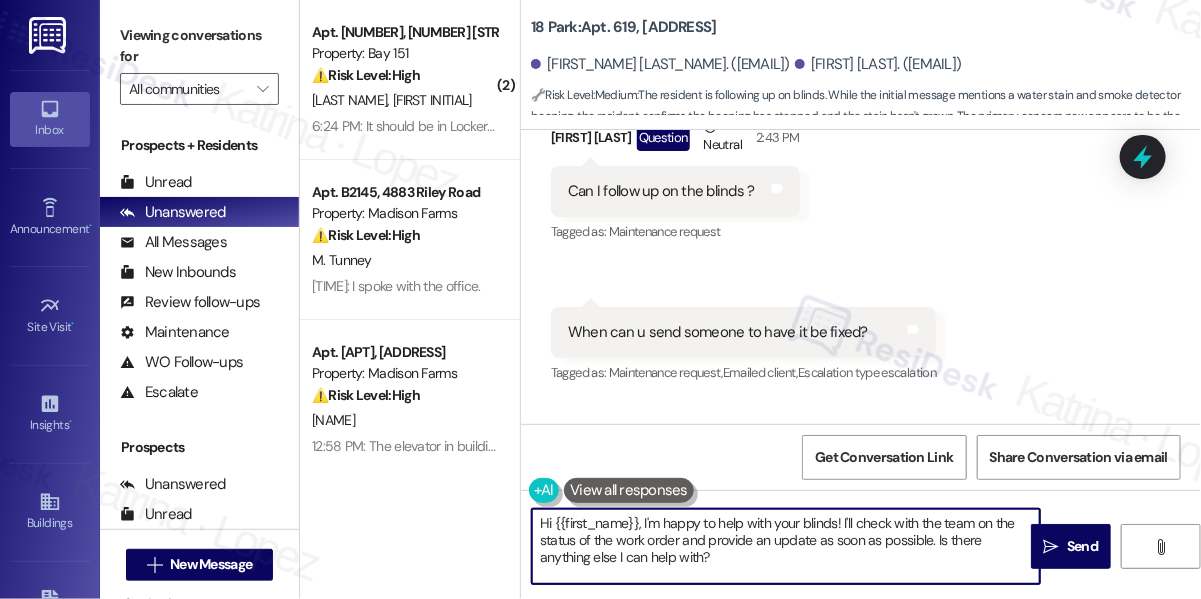 click on "Hi {{first_name}}, I'm happy to help with your blinds! I'll check with the team on the status of the work order and provide an update as soon as possible. Is there anything else I can help with?" at bounding box center [786, 546] 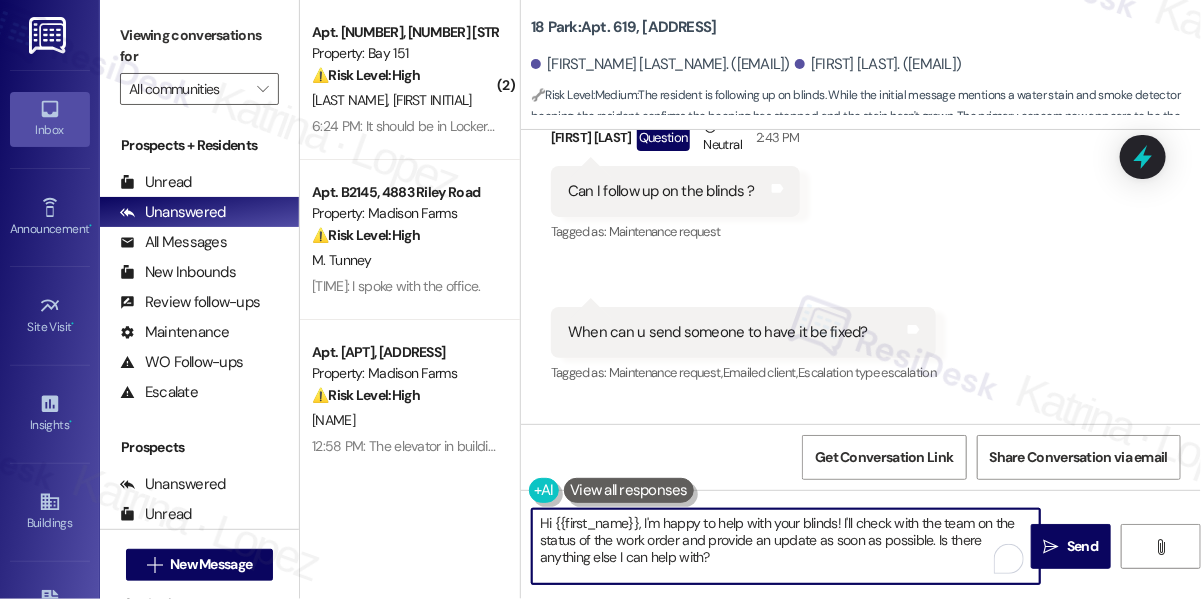 click on "Hi {{first_name}}, I'm happy to help with your blinds! I'll check with the team on the status of the work order and provide an update as soon as possible. Is there anything else I can help with?" at bounding box center (786, 546) 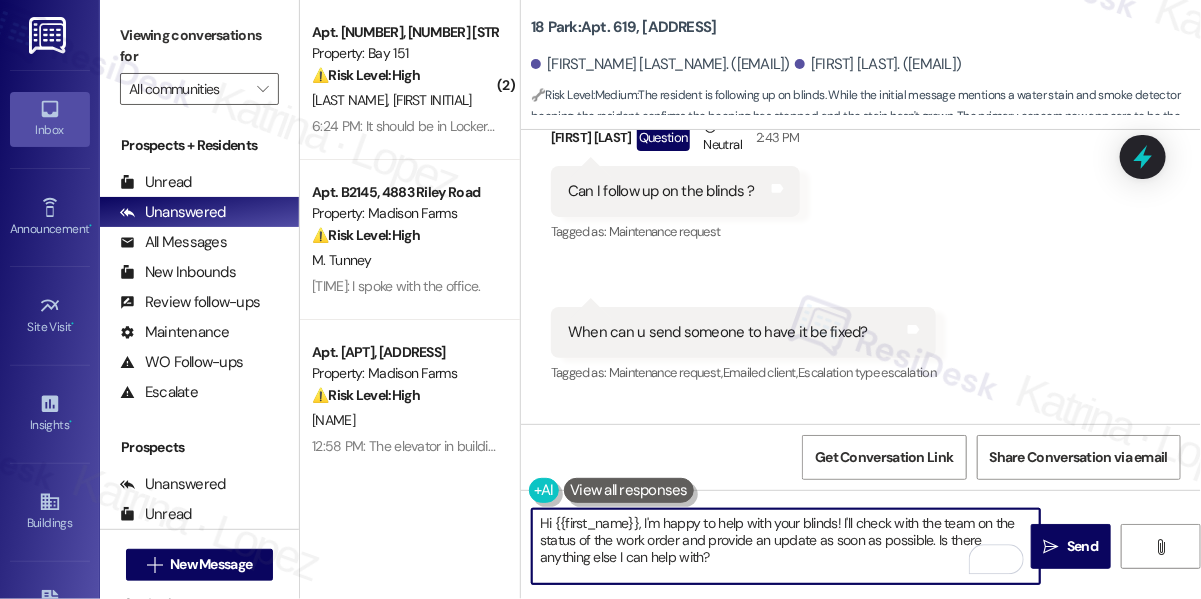 click on "Hi {{first_name}}, I'm happy to help with your blinds! I'll check with the team on the status of the work order and provide an update as soon as possible. Is there anything else I can help with?" at bounding box center [786, 546] 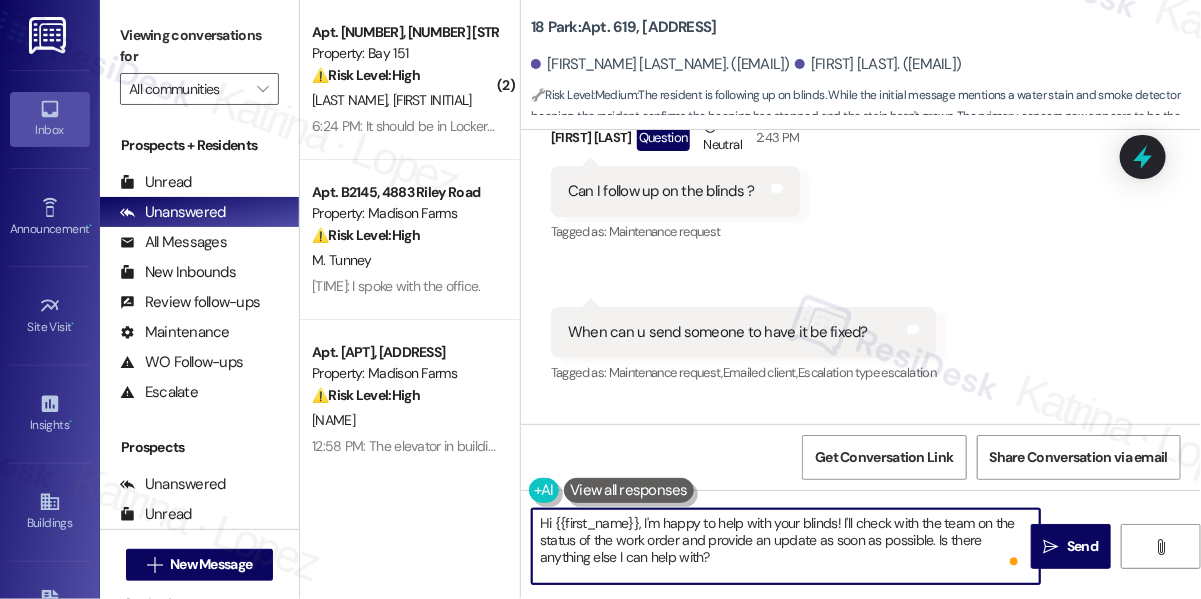 click on "Hi {{first_name}}, I'm happy to help with your blinds! I'll check with the team on the status of the work order and provide an update as soon as possible. Is there anything else I can help with?" at bounding box center [786, 546] 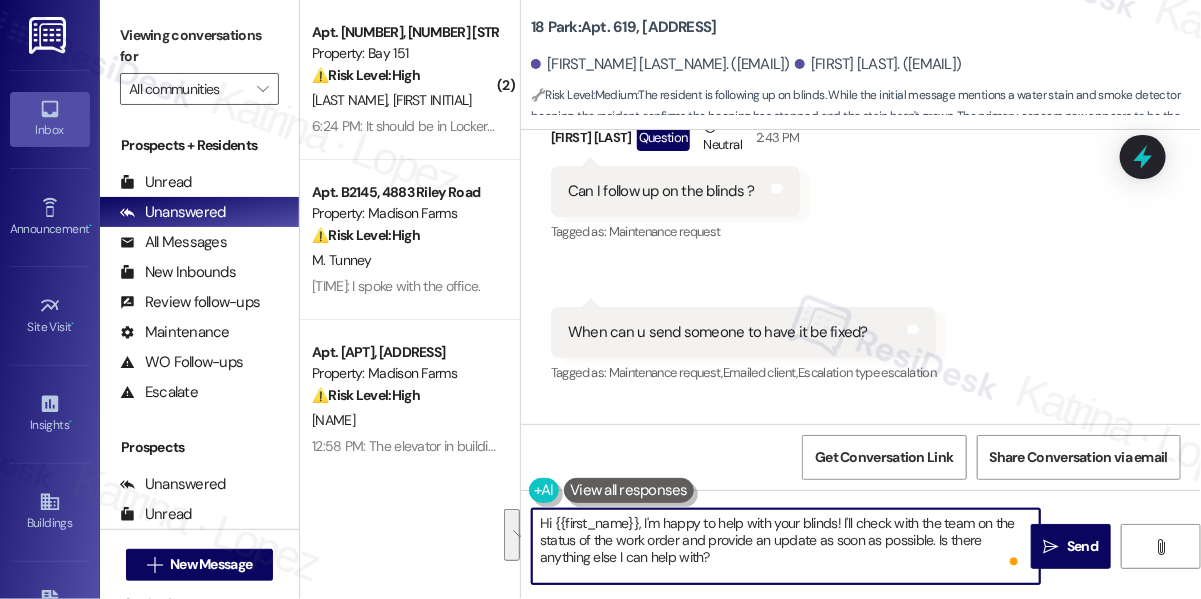 click on "Hi {{first_name}}, I'm happy to help with your blinds! I'll check with the team on the status of the work order and provide an update as soon as possible. Is there anything else I can help with?" at bounding box center (786, 546) 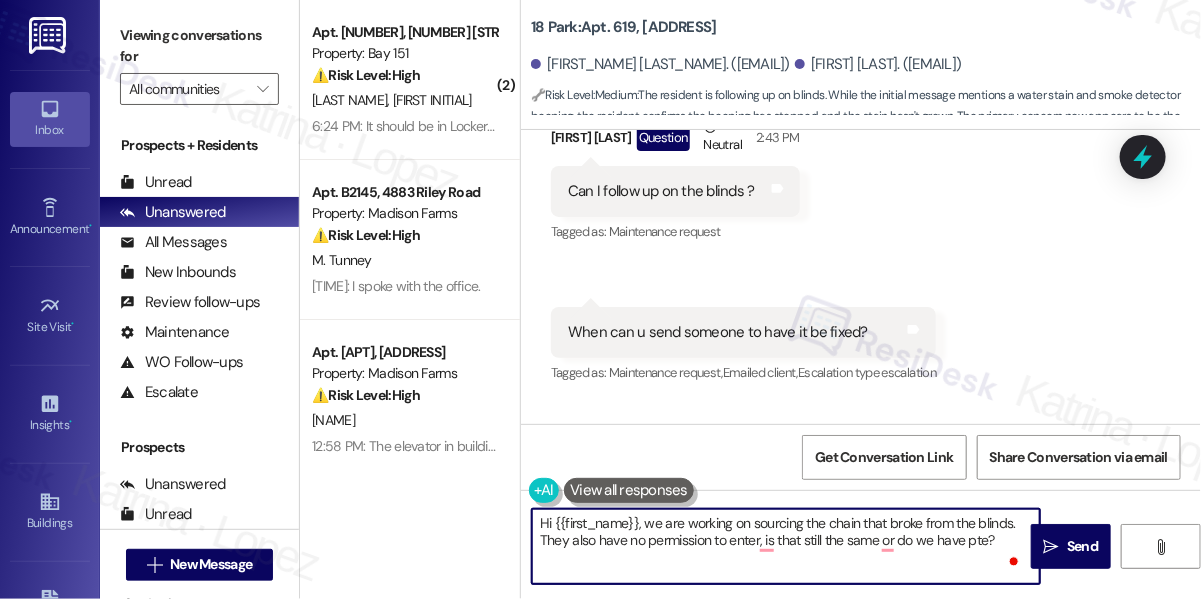 click on "Valerie Ho Question   Neutral 2:43 PM" at bounding box center (675, 141) 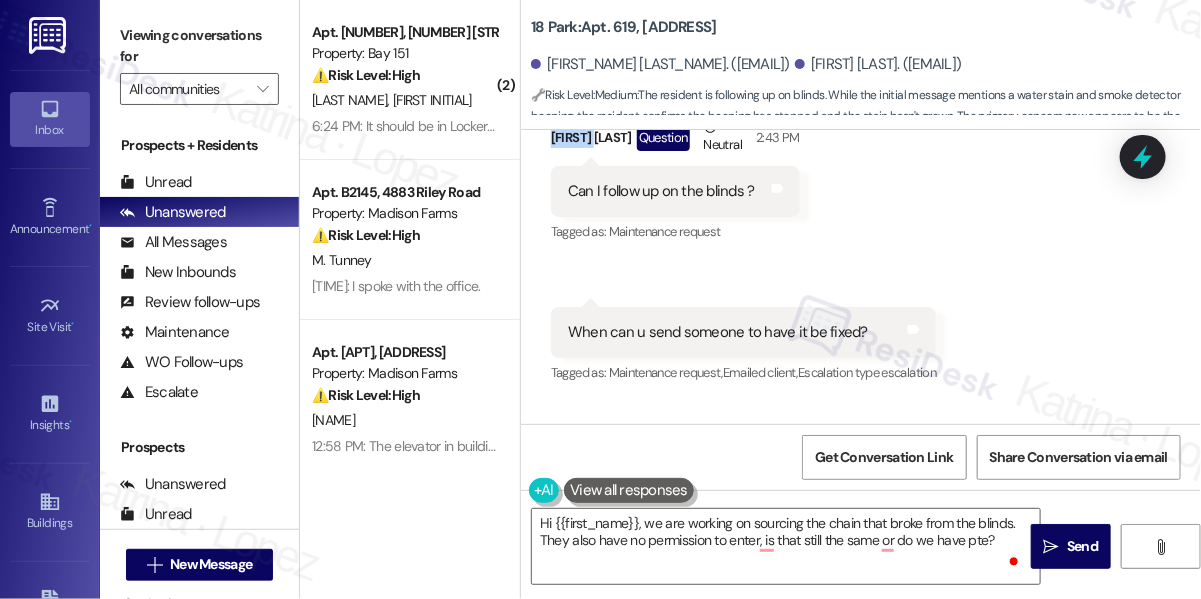 click on "Valerie Ho Question   Neutral 2:43 PM" at bounding box center [675, 141] 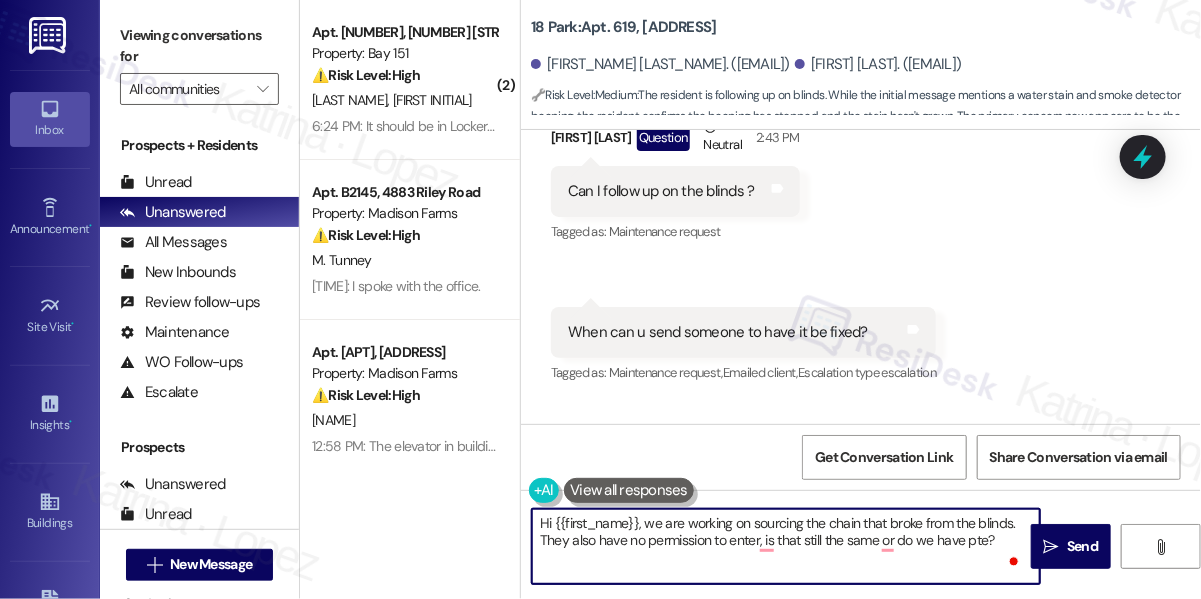 drag, startPoint x: 555, startPoint y: 521, endPoint x: 629, endPoint y: 507, distance: 75.31268 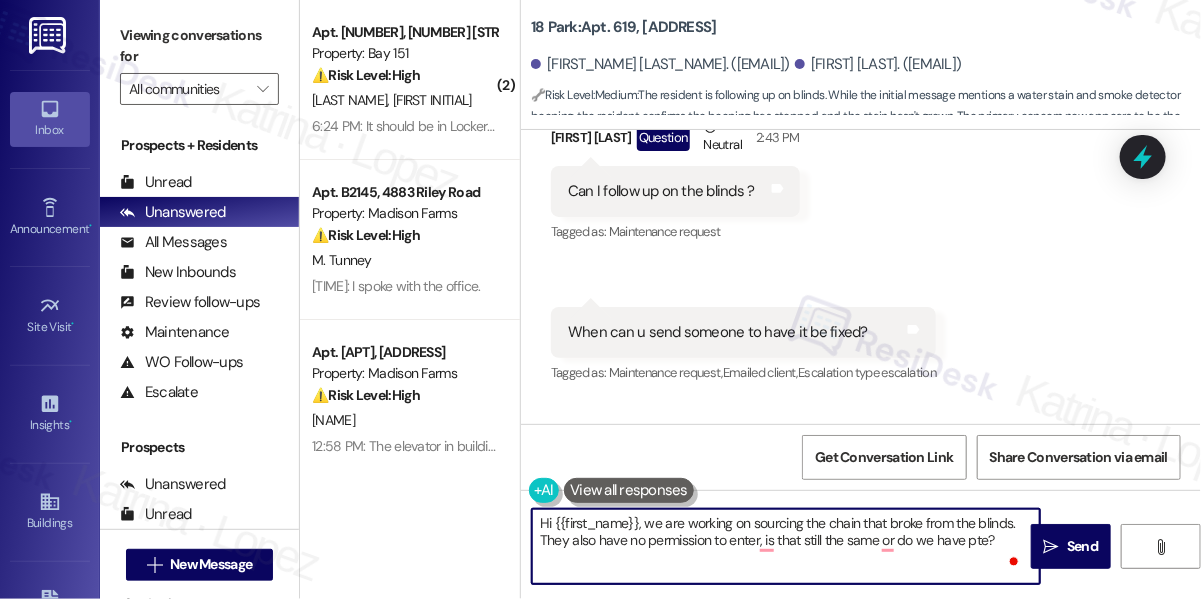 click on "Hi {{first_name}},  we are working on sourcing the chain that broke from the blinds. They also have no permission to enter, is that still the same or do we have pte?" at bounding box center (786, 546) 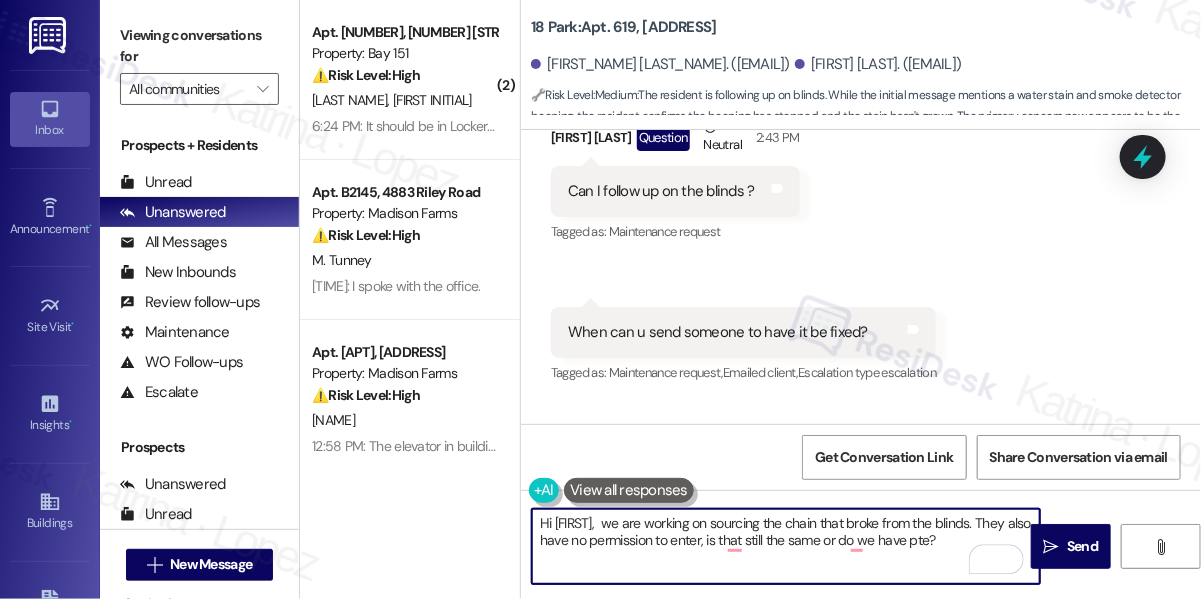 click on "Hi Valerie,  we are working on sourcing the chain that broke from the blinds. They also have no permission to enter, is that still the same or do we have pte?" at bounding box center (786, 546) 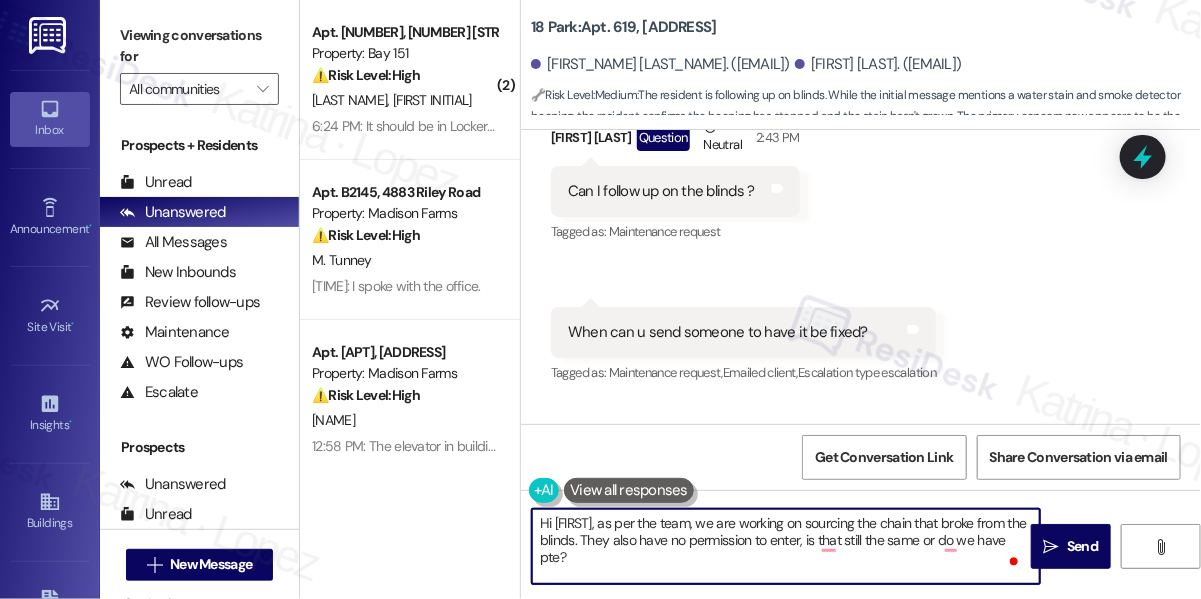 click on "Hi Valerie,  as per the team, we are working on sourcing the chain that broke from the blinds. They also have no permission to enter, is that still the same or do we have pte?" at bounding box center (786, 546) 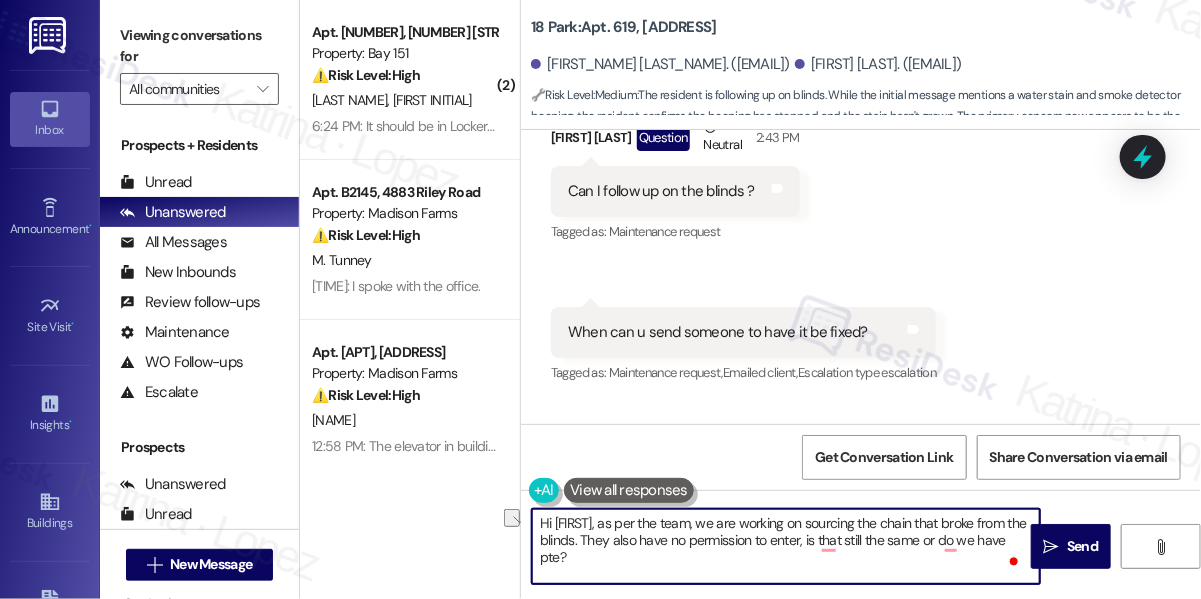 drag, startPoint x: 607, startPoint y: 541, endPoint x: 686, endPoint y: 541, distance: 79 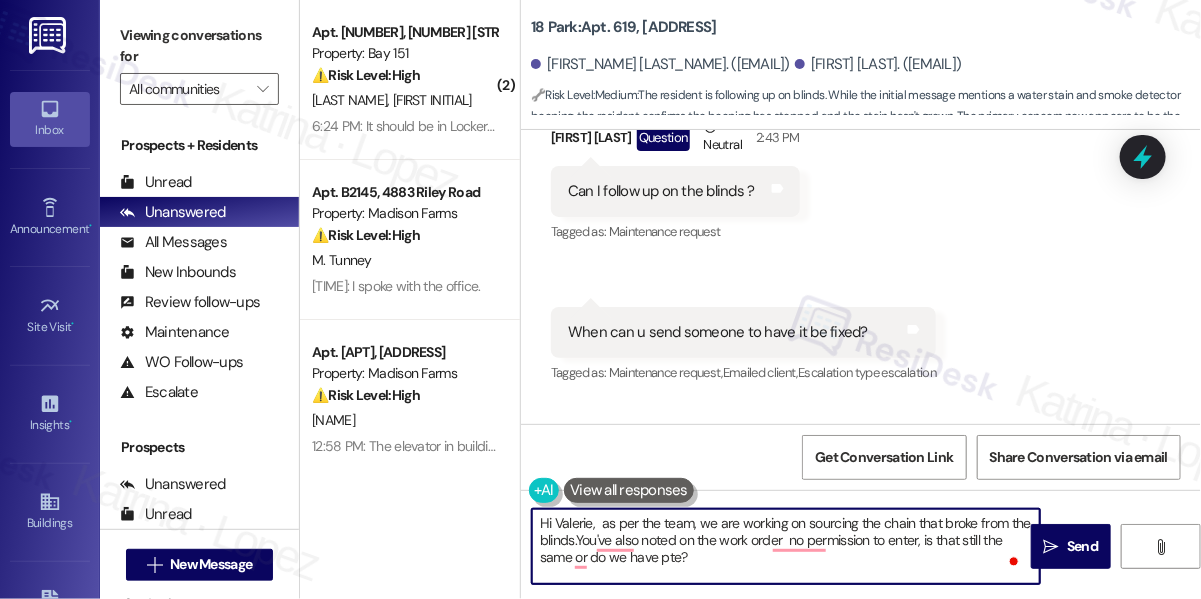 click on "Hi Valerie,  as per the team, we are working on sourcing the chain that broke from the blinds.You've also noted on the work order  no permission to enter, is that still the same or do we have pte?" at bounding box center (786, 546) 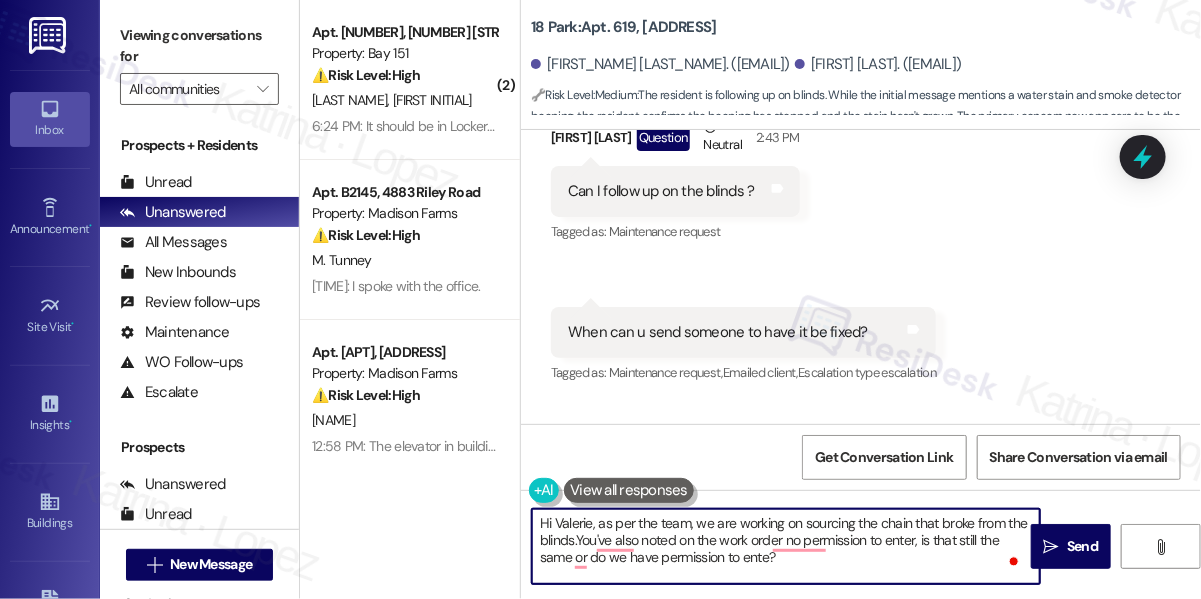 type on "Hi Valerie,  as per the team, we are working on sourcing the chain that broke from the blinds.You've also noted on the work order  no permission to enter, is that still the same or do we have permission to enter?" 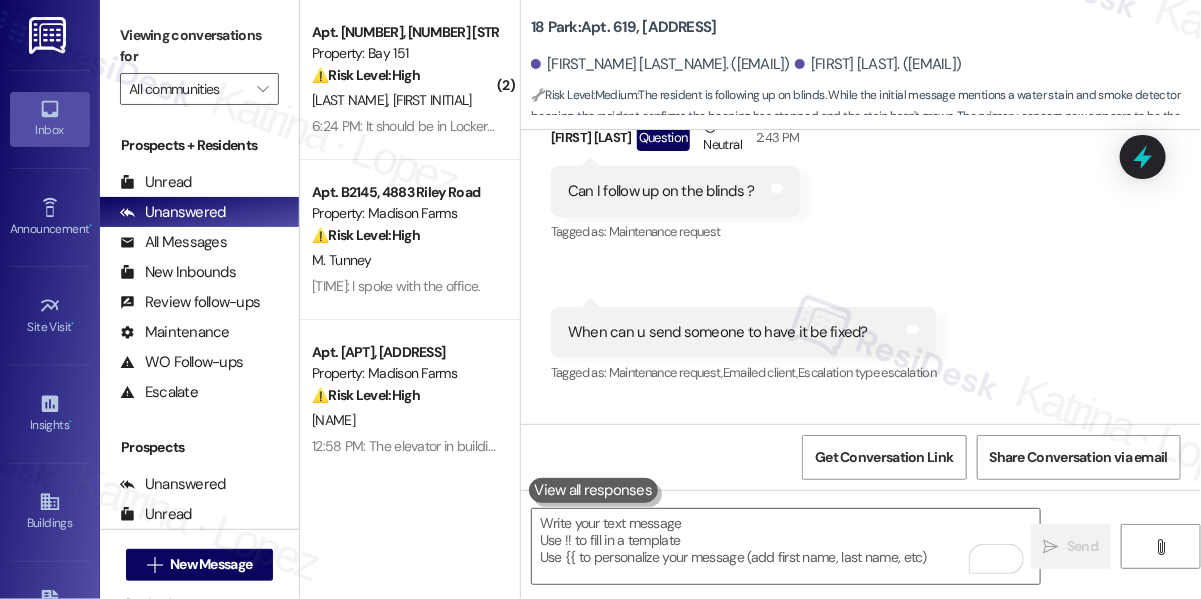 click on "Viewing conversations for" at bounding box center (199, 46) 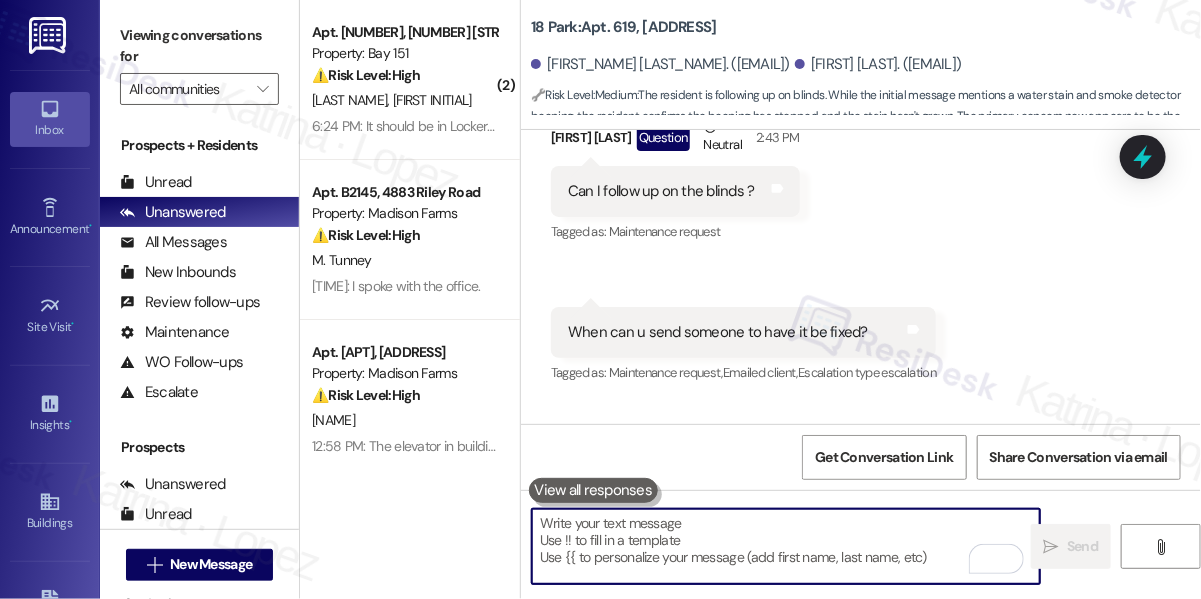 click at bounding box center (786, 546) 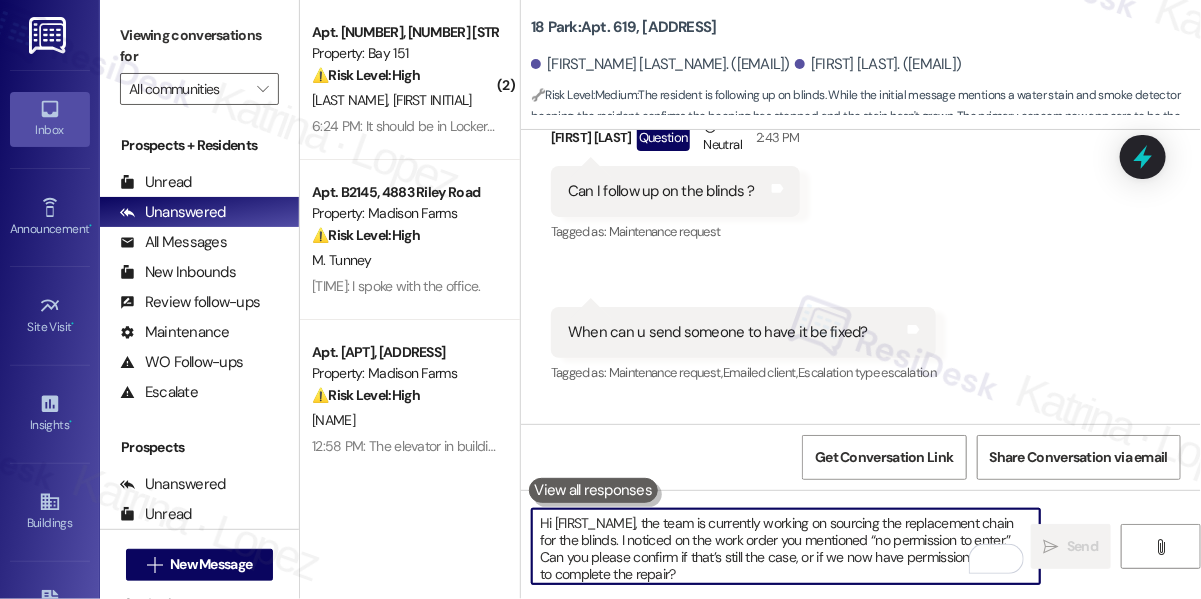 scroll, scrollTop: 34, scrollLeft: 0, axis: vertical 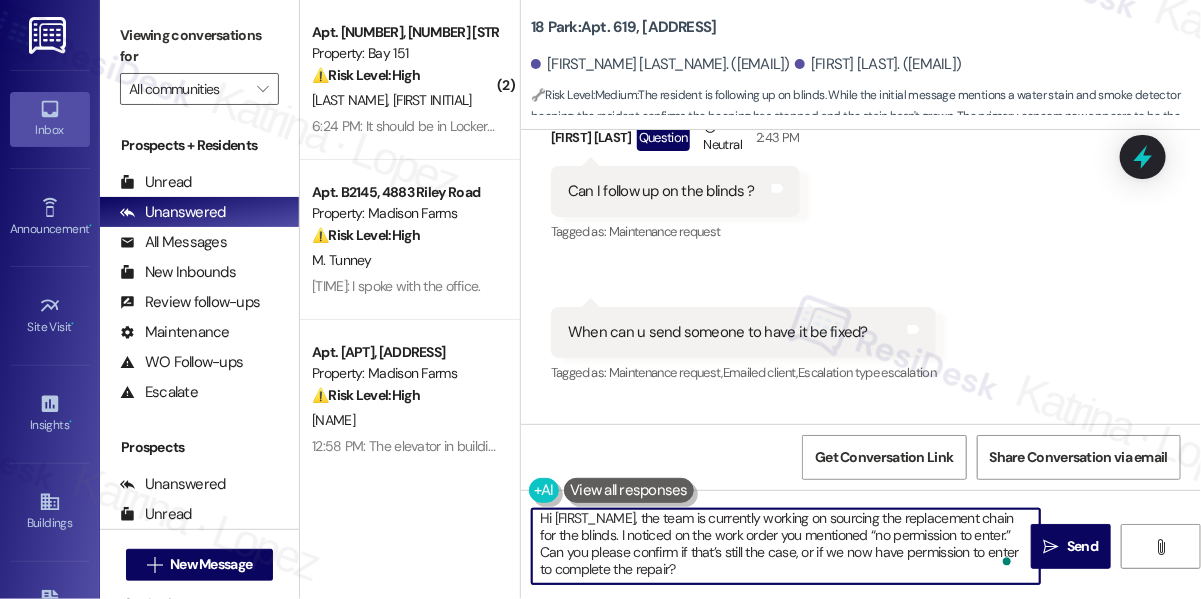 click on "Hi Valerie, the team is currently working on sourcing the replacement chain for the blinds. I noticed on the work order you mentioned “no permission to enter.” Can you please confirm if that’s still the case, or if we now have permission to enter to complete the repair?" at bounding box center [786, 546] 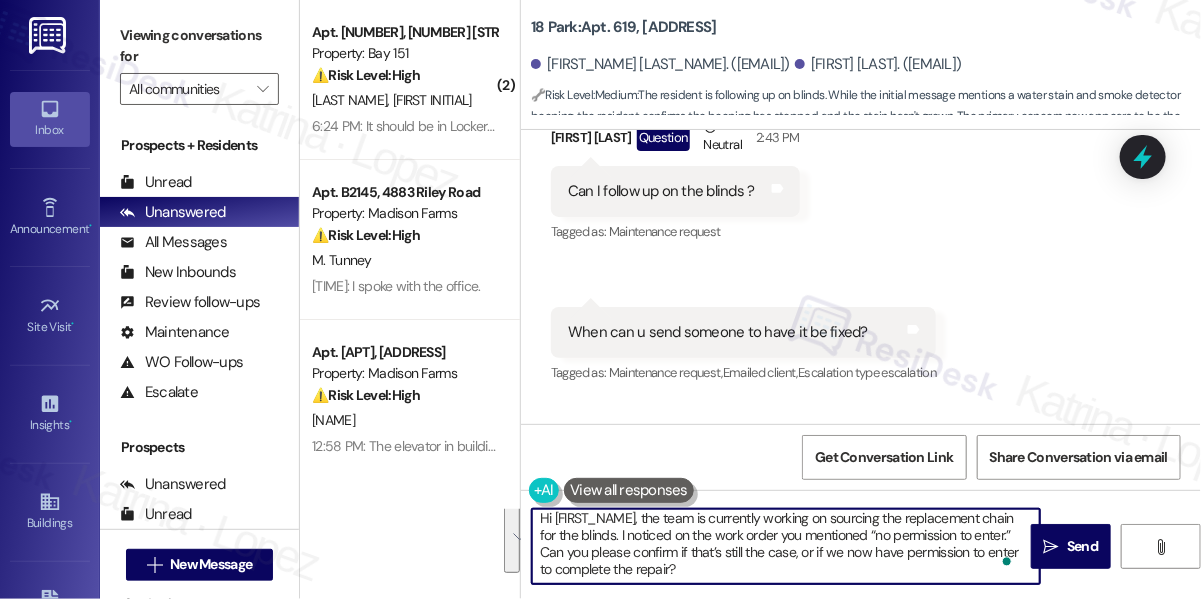 click on "Hi Valerie, the team is currently working on sourcing the replacement chain for the blinds. I noticed on the work order you mentioned “no permission to enter.” Can you please confirm if that’s still the case, or if we now have permission to enter to complete the repair?" at bounding box center [786, 546] 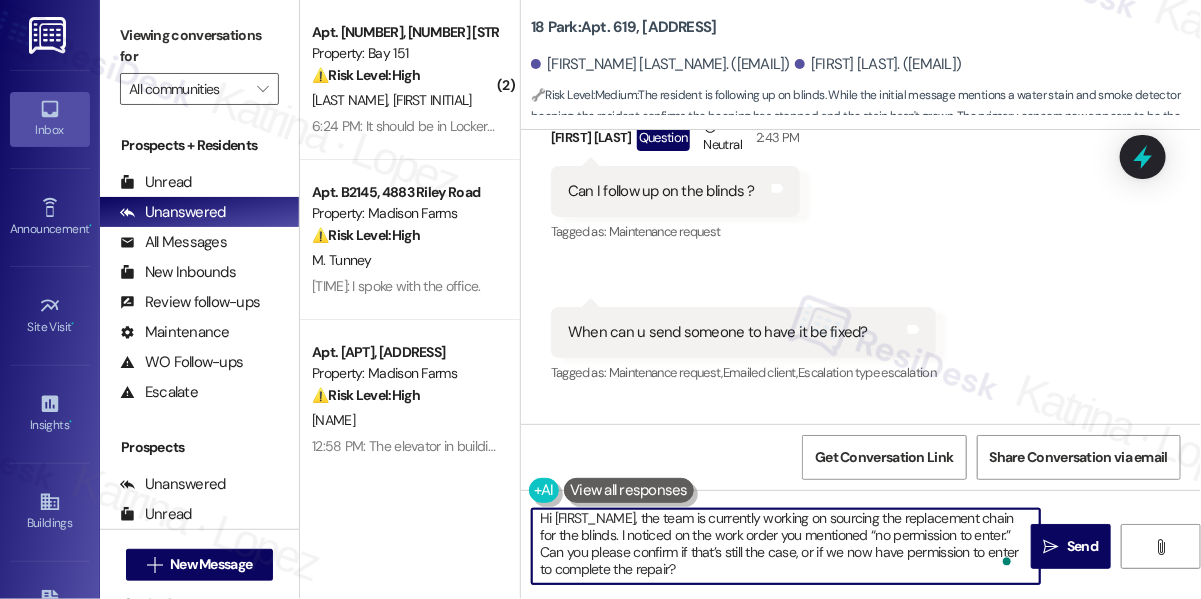 click on "Hi Valerie, the team is currently working on sourcing the replacement chain for the blinds. I noticed on the work order you mentioned “no permission to enter.” Can you please confirm if that’s still the case, or if we now have permission to enter to complete the repair?" at bounding box center [786, 546] 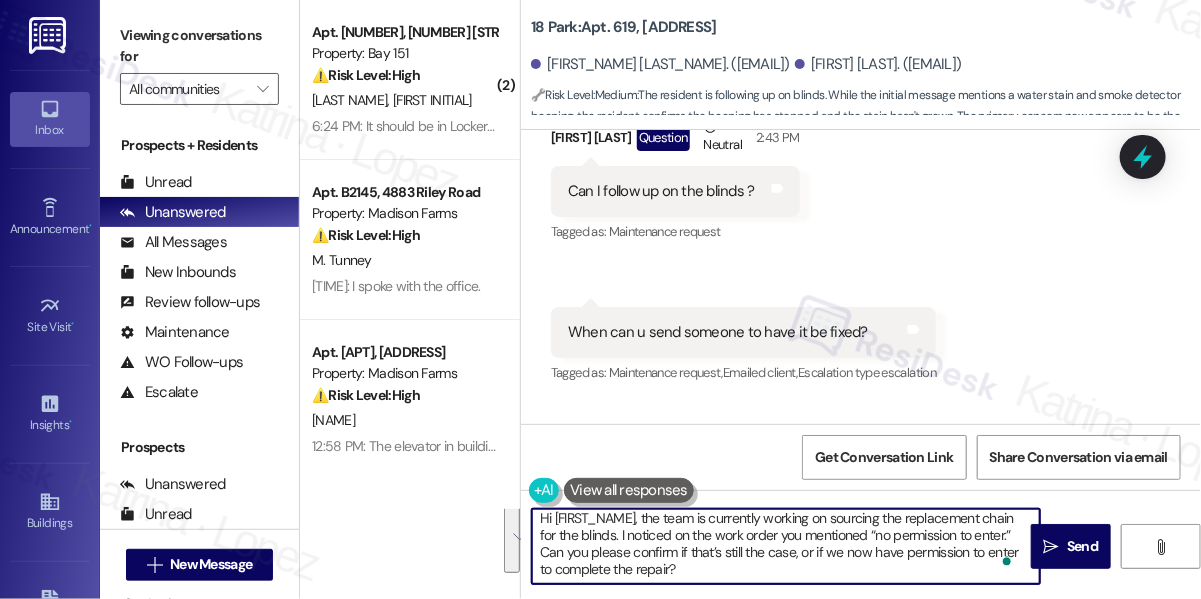 click on "Hi Valerie, the team is currently working on sourcing the replacement chain for the blinds. I noticed on the work order you mentioned “no permission to enter.” Can you please confirm if that’s still the case, or if we now have permission to enter to complete the repair?" at bounding box center [786, 546] 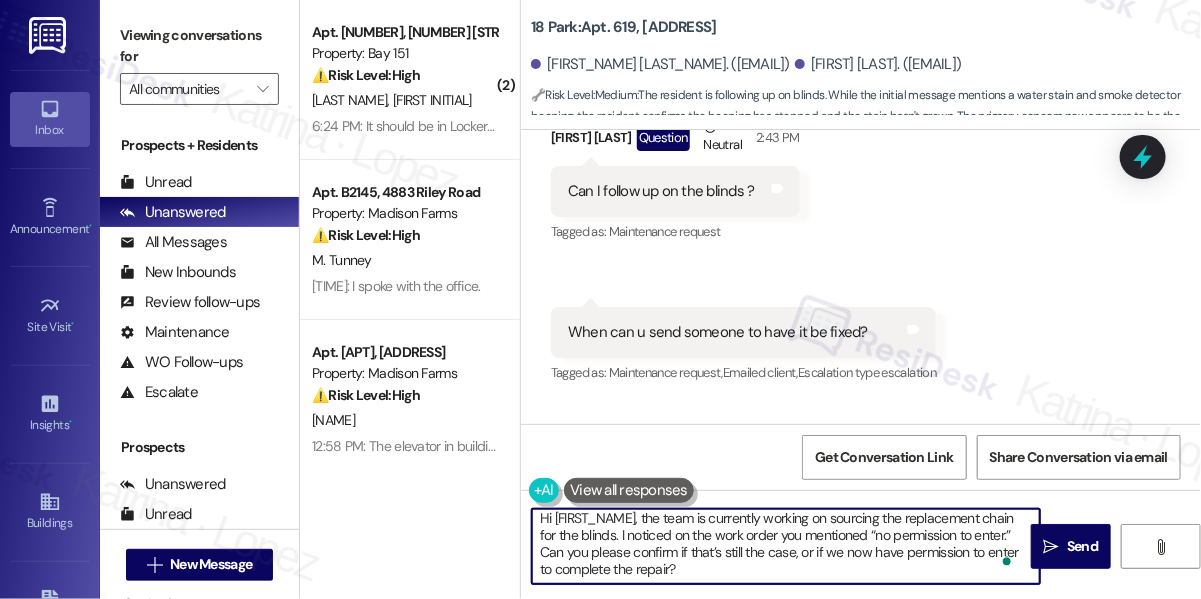 click on "Hi Valerie, the team is currently working on sourcing the replacement chain for the blinds. I noticed on the work order you mentioned “no permission to enter.” Can you please confirm if that’s still the case, or if we now have permission to enter to complete the repair?" at bounding box center (786, 546) 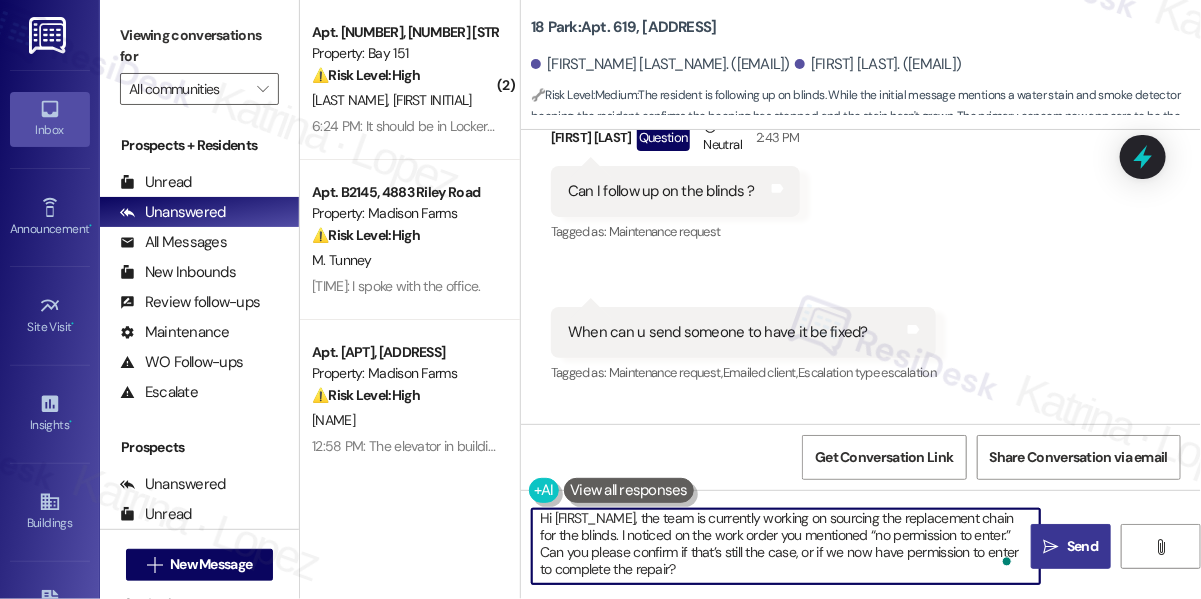 type on "Hi Valerie, the team is currently working on sourcing the replacement chain for the blinds. I noticed on the work order you mentioned “no permission to enter.” Can you please confirm if that’s still the case, or if we now have permission to enter to complete the repair?" 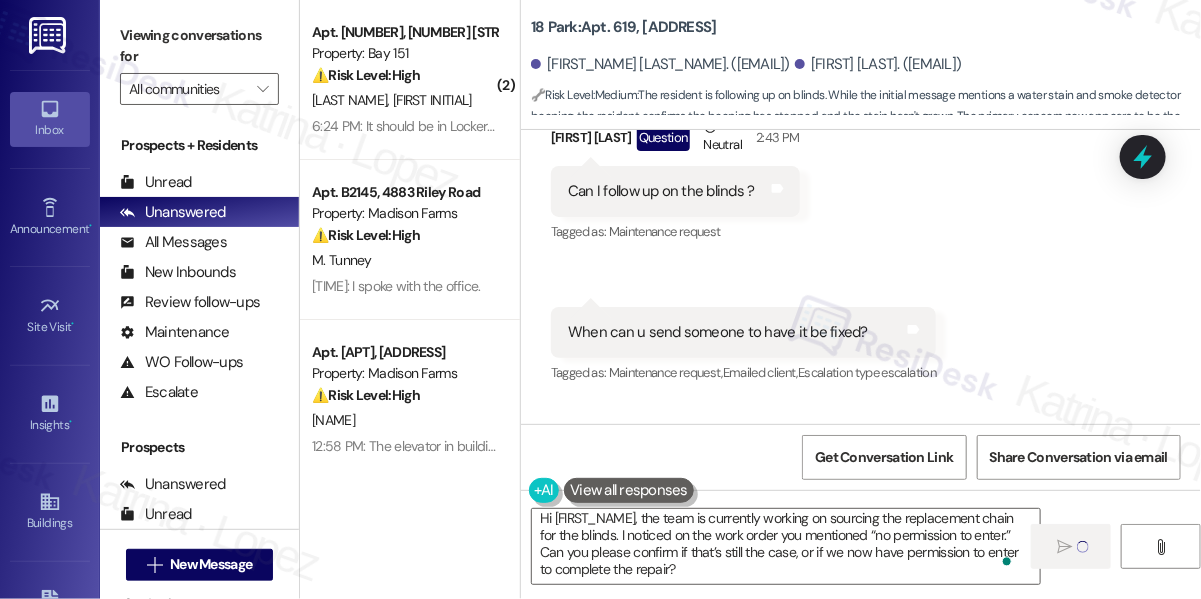 type 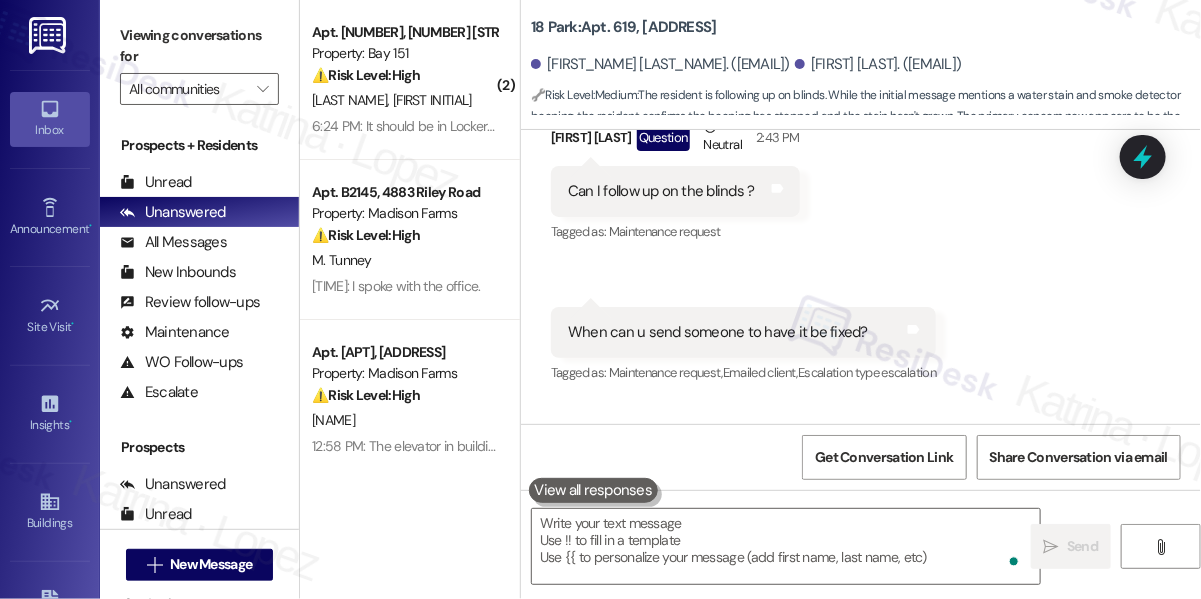 scroll, scrollTop: 0, scrollLeft: 0, axis: both 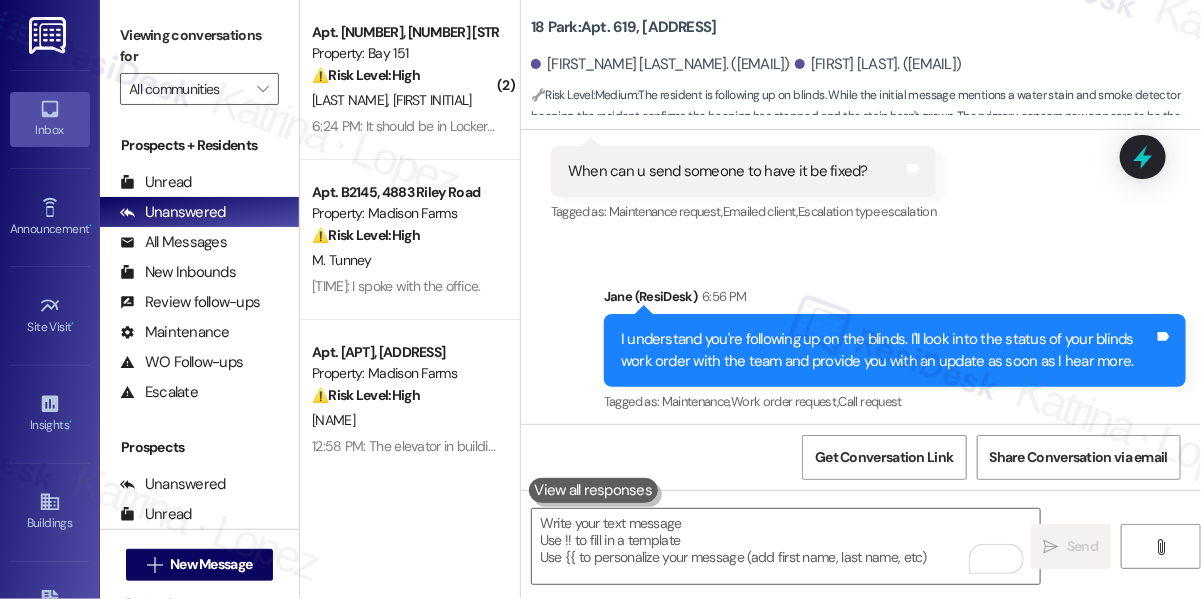 click on "I understand you're following up on the blinds. I'll look into the status of your blinds work order with the team and provide you with an update as soon as I hear more." at bounding box center (887, 350) 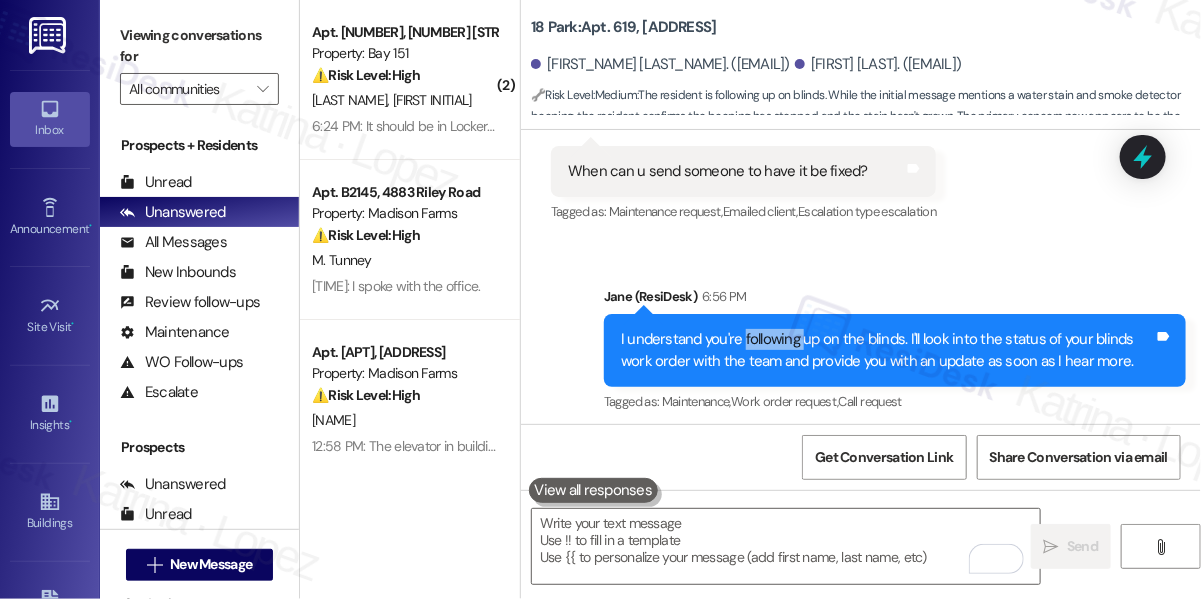 click on "I understand you're following up on the blinds. I'll look into the status of your blinds work order with the team and provide you with an update as soon as I hear more." at bounding box center [887, 350] 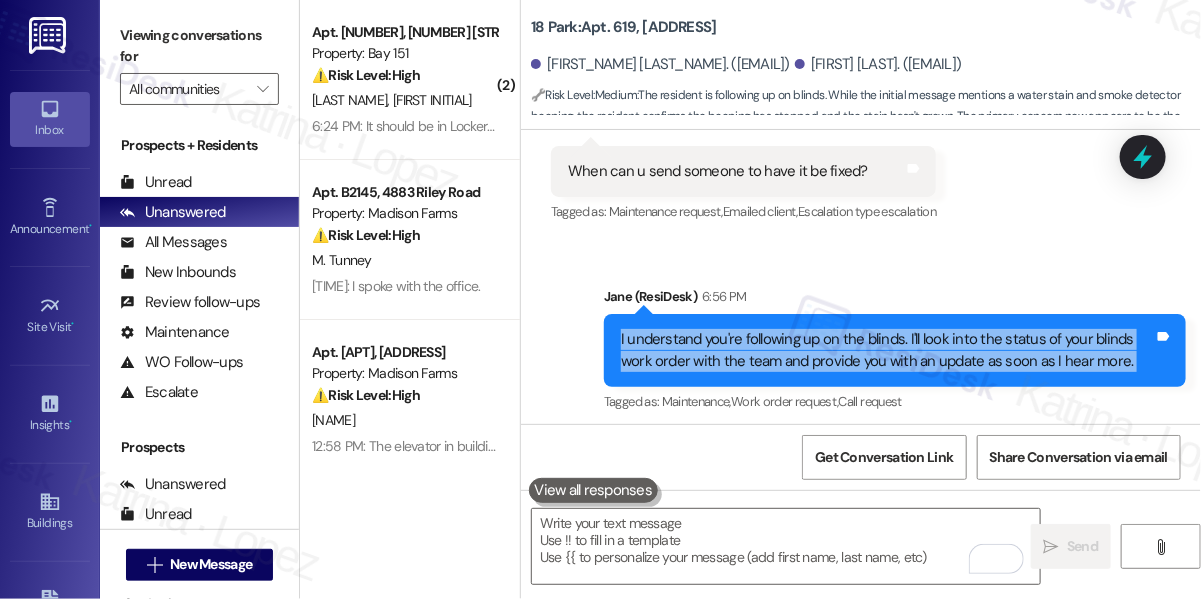 click on "I understand you're following up on the blinds. I'll look into the status of your blinds work order with the team and provide you with an update as soon as I hear more." at bounding box center [887, 350] 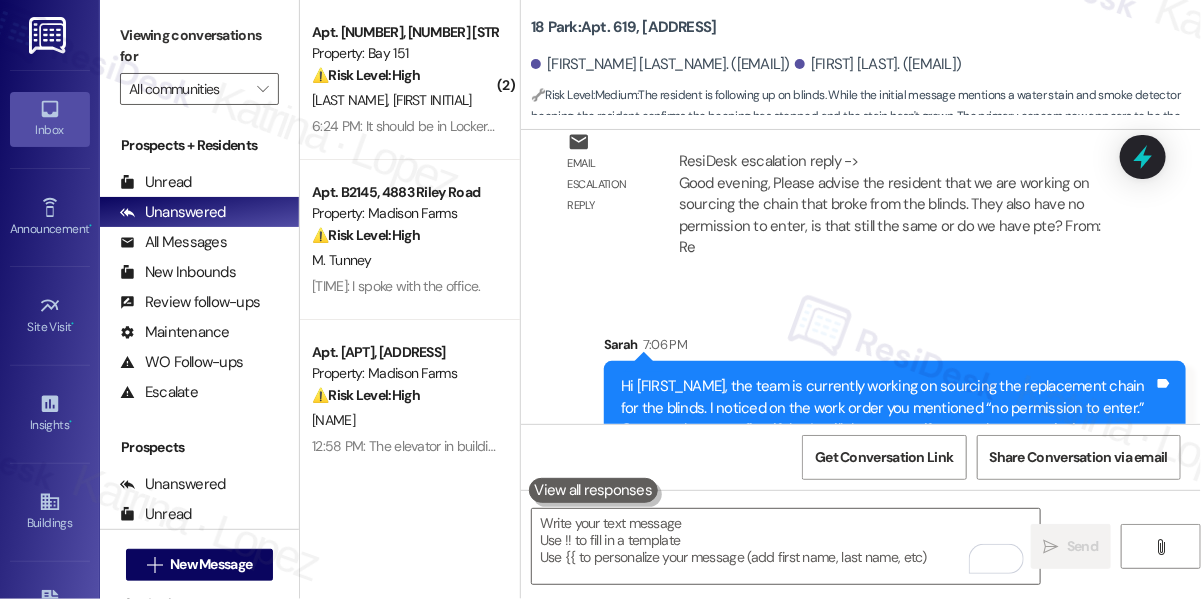 scroll, scrollTop: 4894, scrollLeft: 0, axis: vertical 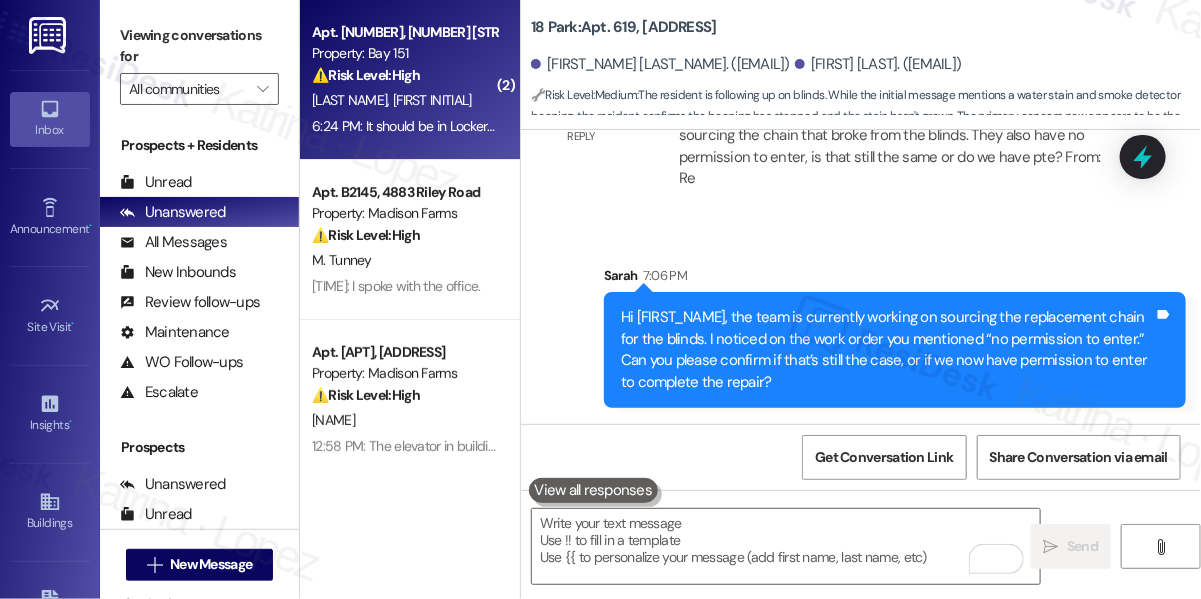 click on "6:24 PM: It should be in Locker 200 6:24 PM: It should be in Locker 200" at bounding box center [414, 126] 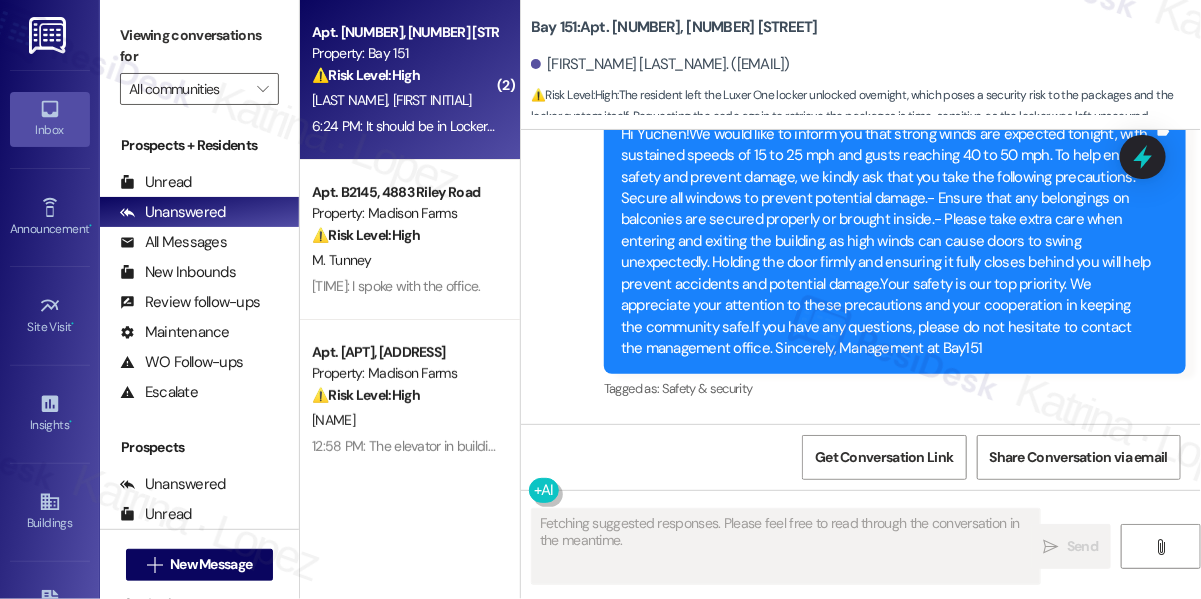 scroll, scrollTop: 20280, scrollLeft: 0, axis: vertical 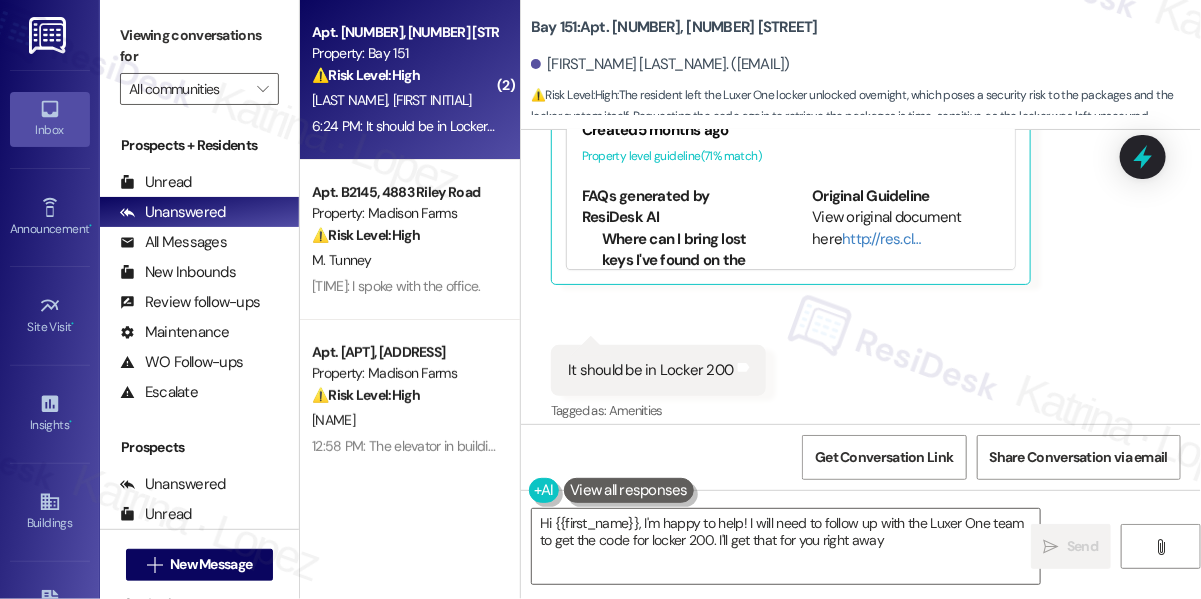 type on "Hi {{first_name}}, I'm happy to help! I will need to follow up with the Luxer One team to get the code for locker 200. I'll get that for you right away." 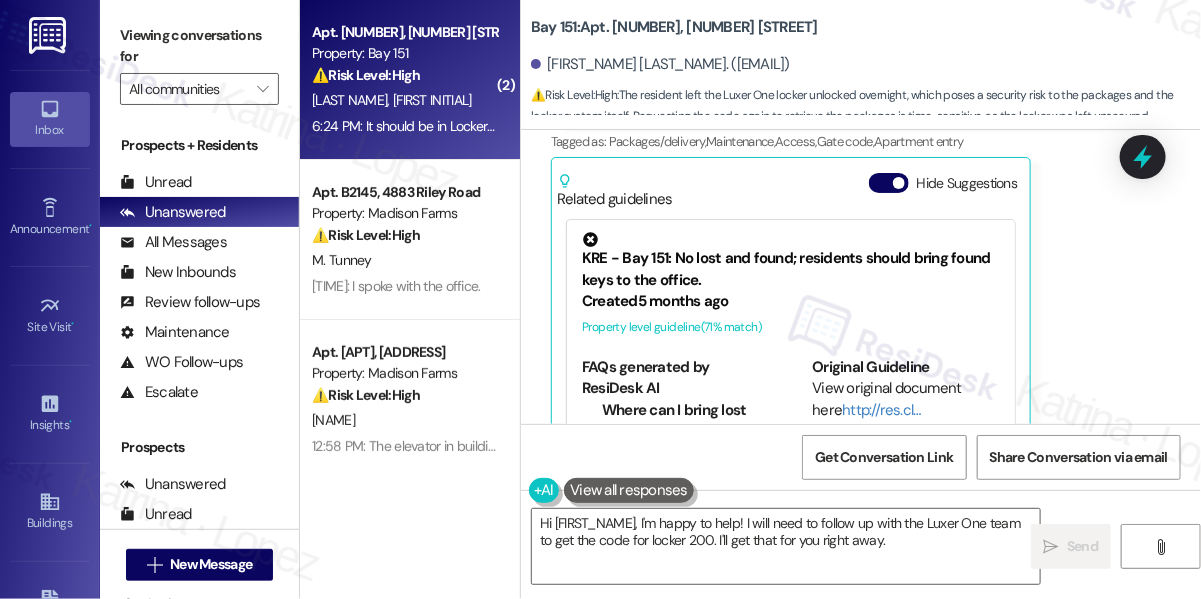 scroll, scrollTop: 20098, scrollLeft: 0, axis: vertical 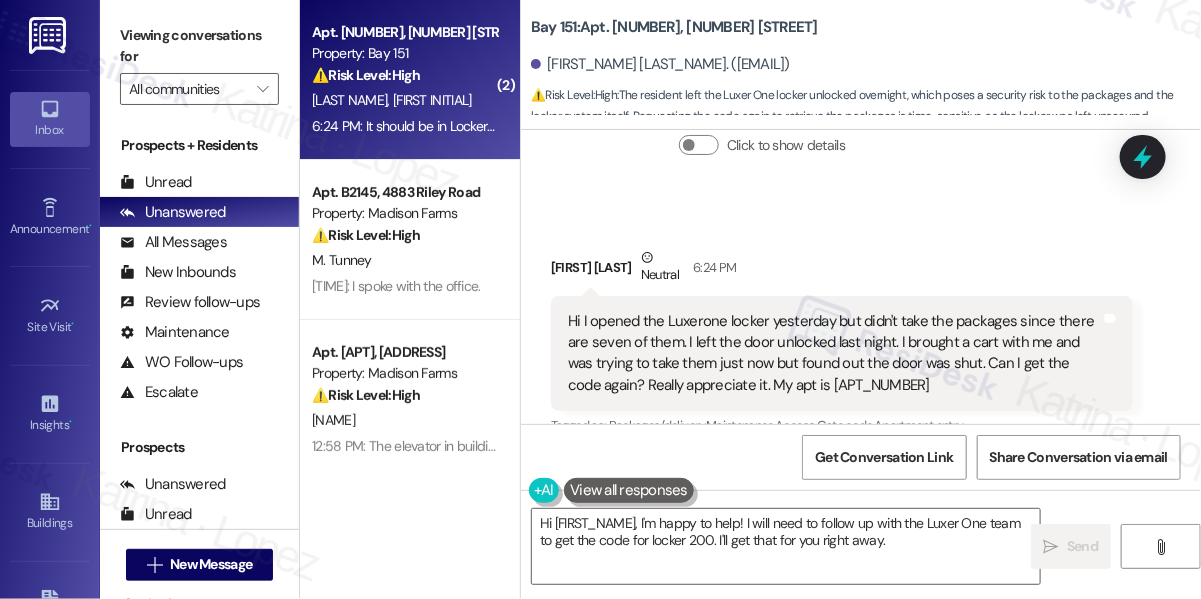 click on "Hi I opened the Luxerone locker yesterday but didn't take the packages since there are seven of them. I left the door unlocked last night. I brought a cart with me and was trying to take them just now but found out the door was shut. Can I get the code again? Really appreciate it. My apt is 3464" at bounding box center [834, 354] 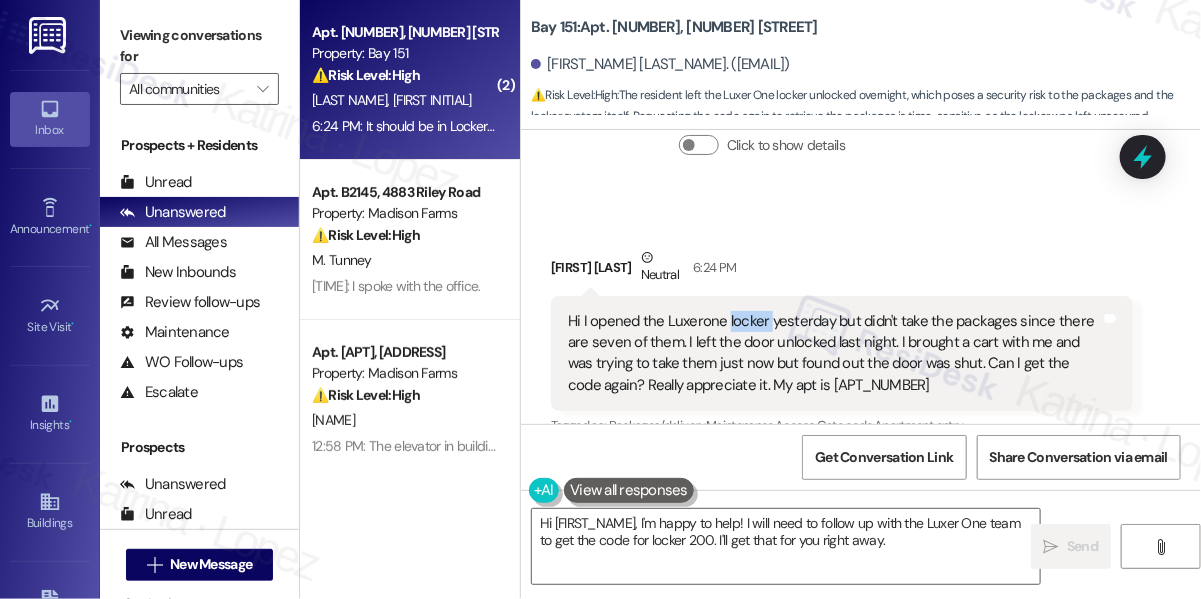 click on "Hi I opened the Luxerone locker yesterday but didn't take the packages since there are seven of them. I left the door unlocked last night. I brought a cart with me and was trying to take them just now but found out the door was shut. Can I get the code again? Really appreciate it. My apt is 3464" at bounding box center (834, 354) 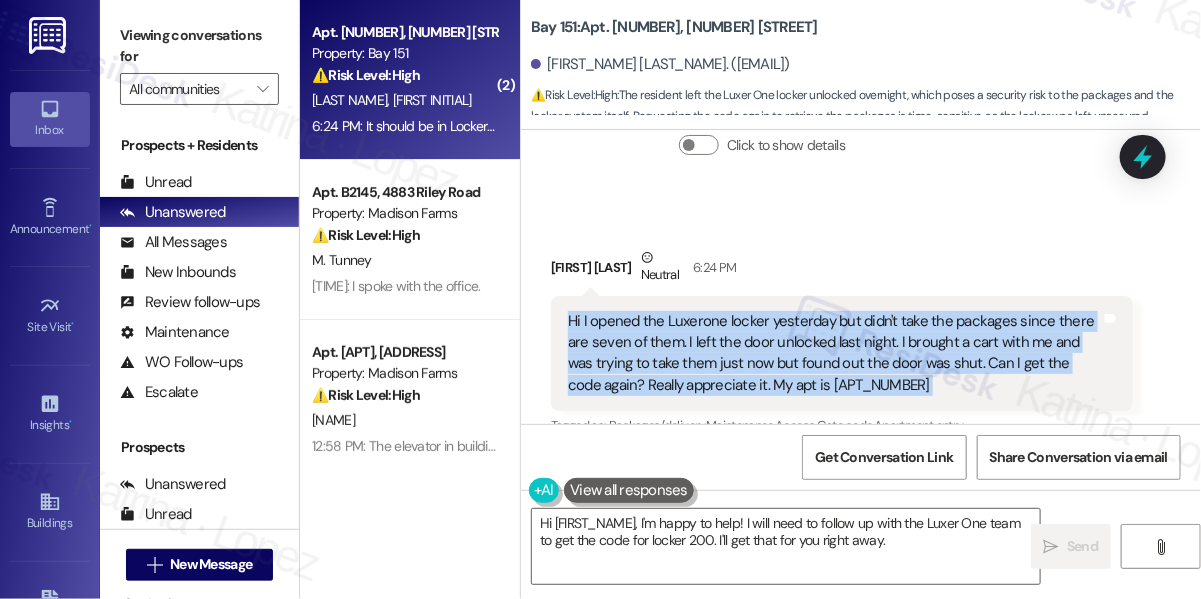 click on "Hi I opened the Luxerone locker yesterday but didn't take the packages since there are seven of them. I left the door unlocked last night. I brought a cart with me and was trying to take them just now but found out the door was shut. Can I get the code again? Really appreciate it. My apt is 3464" at bounding box center (834, 354) 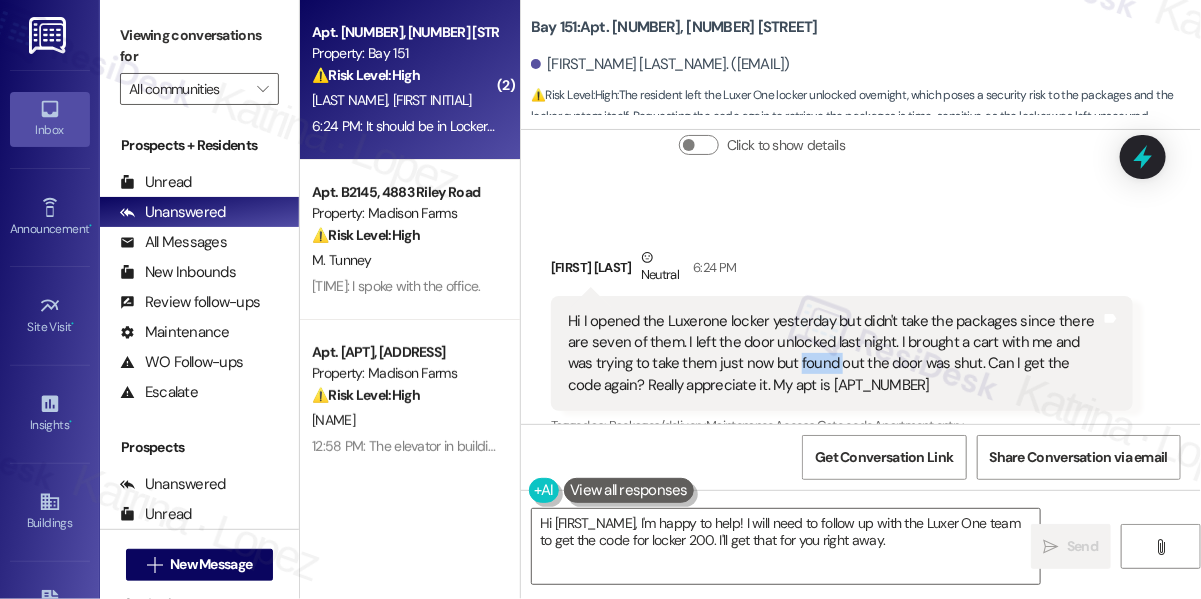 click on "Hi I opened the Luxerone locker yesterday but didn't take the packages since there are seven of them. I left the door unlocked last night. I brought a cart with me and was trying to take them just now but found out the door was shut. Can I get the code again? Really appreciate it. My apt is 3464" at bounding box center (834, 354) 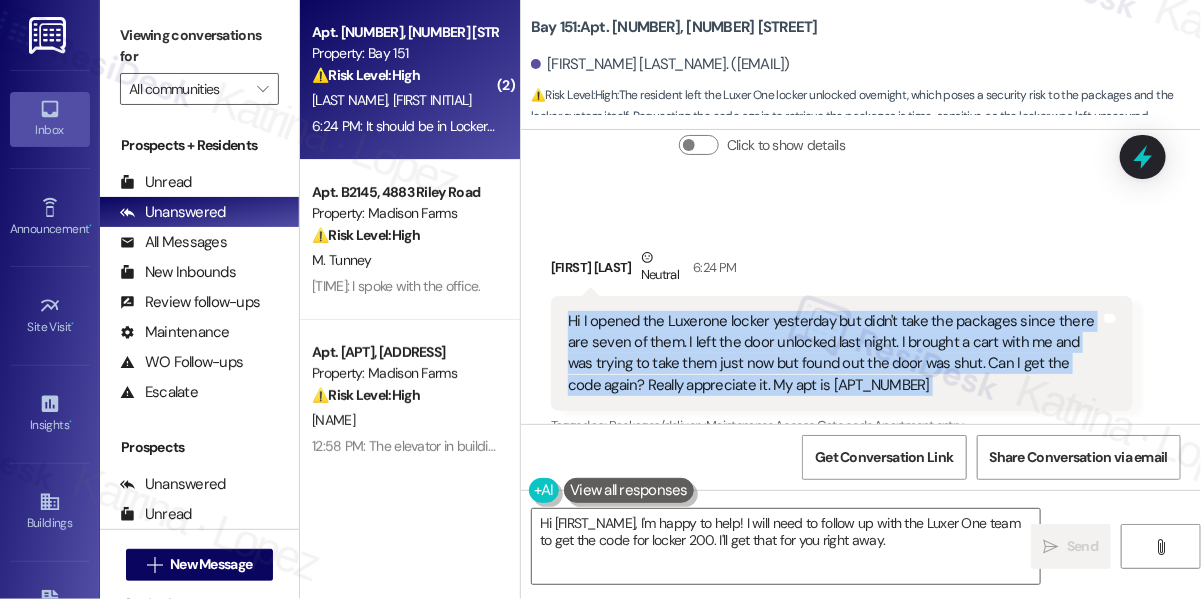 click on "Hi I opened the Luxerone locker yesterday but didn't take the packages since there are seven of them. I left the door unlocked last night. I brought a cart with me and was trying to take them just now but found out the door was shut. Can I get the code again? Really appreciate it. My apt is 3464" at bounding box center [834, 354] 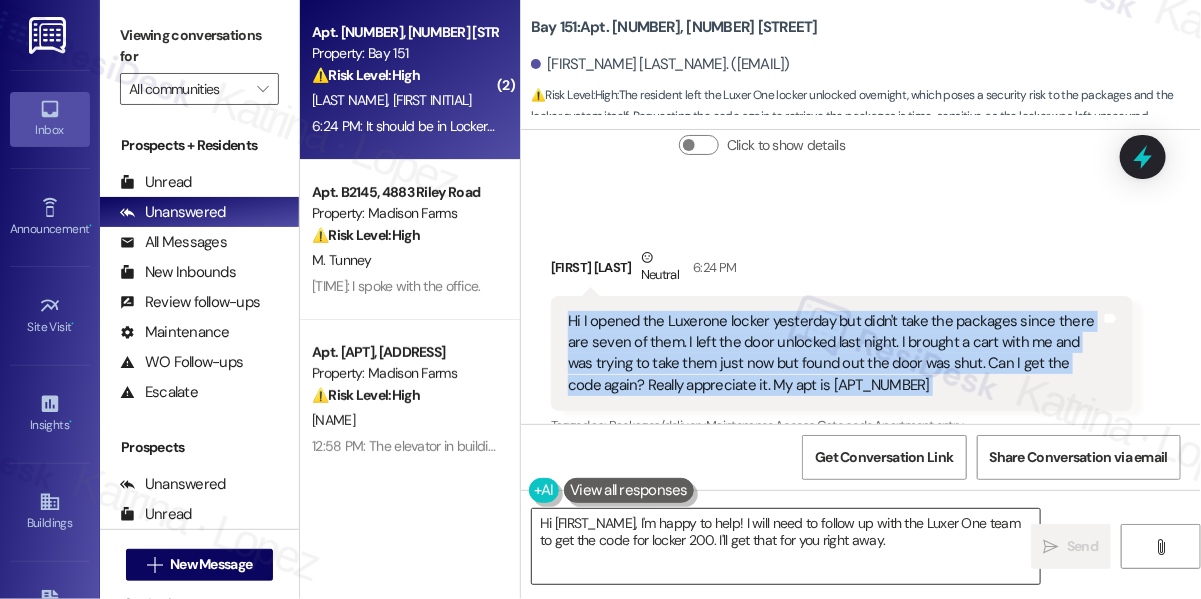 click on "Hi {{first_name}}, I'm happy to help! I will need to follow up with the Luxer One team to get the code for locker 200. I'll get that for you right away." at bounding box center [786, 546] 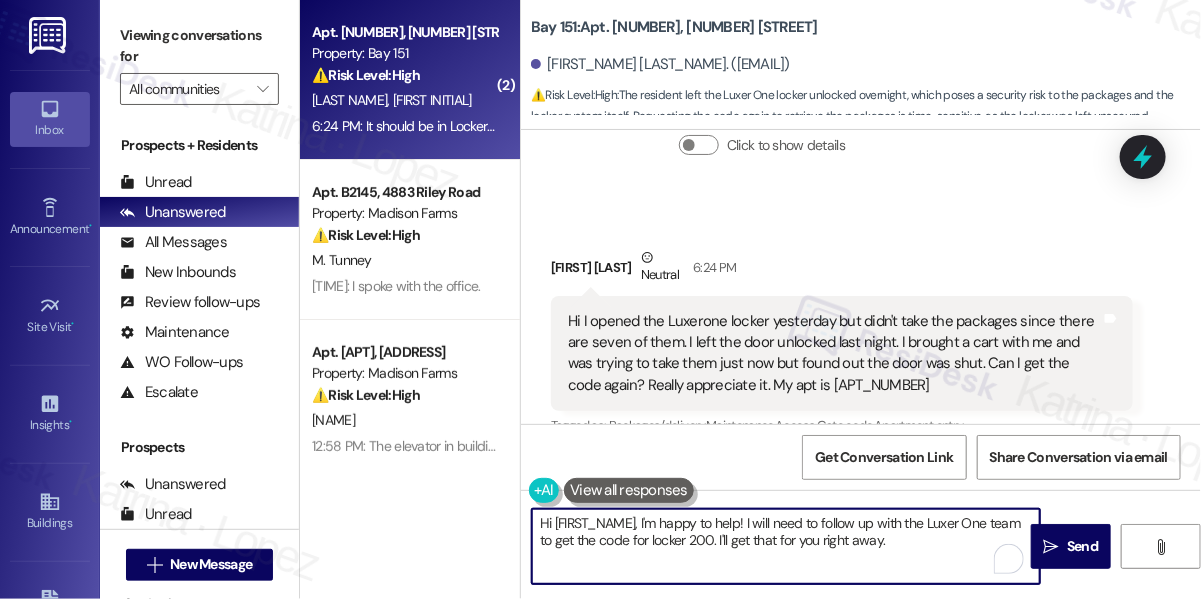click on "Hi {{first_name}}, I'm happy to help! I will need to follow up with the Luxer One team to get the code for locker 200. I'll get that for you right away." at bounding box center (786, 546) 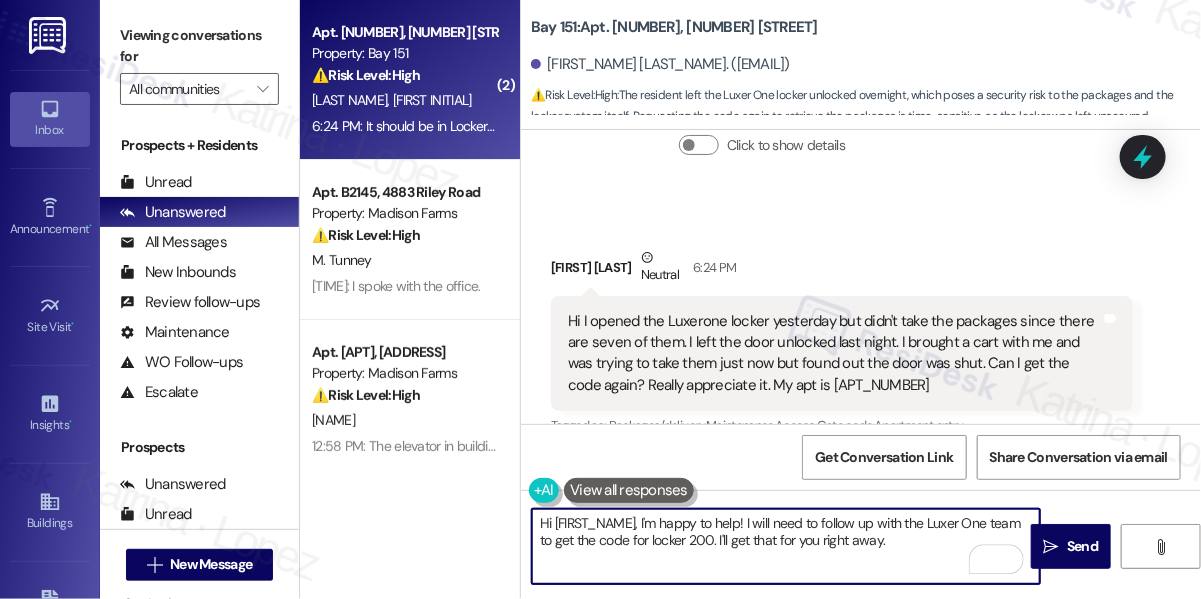 click on "Hi I opened the Luxerone locker yesterday but didn't take the packages since there are seven of them. I left the door unlocked last night. I brought a cart with me and was trying to take them just now but found out the door was shut. Can I get the code again? Really appreciate it. My apt is 3464" at bounding box center [834, 354] 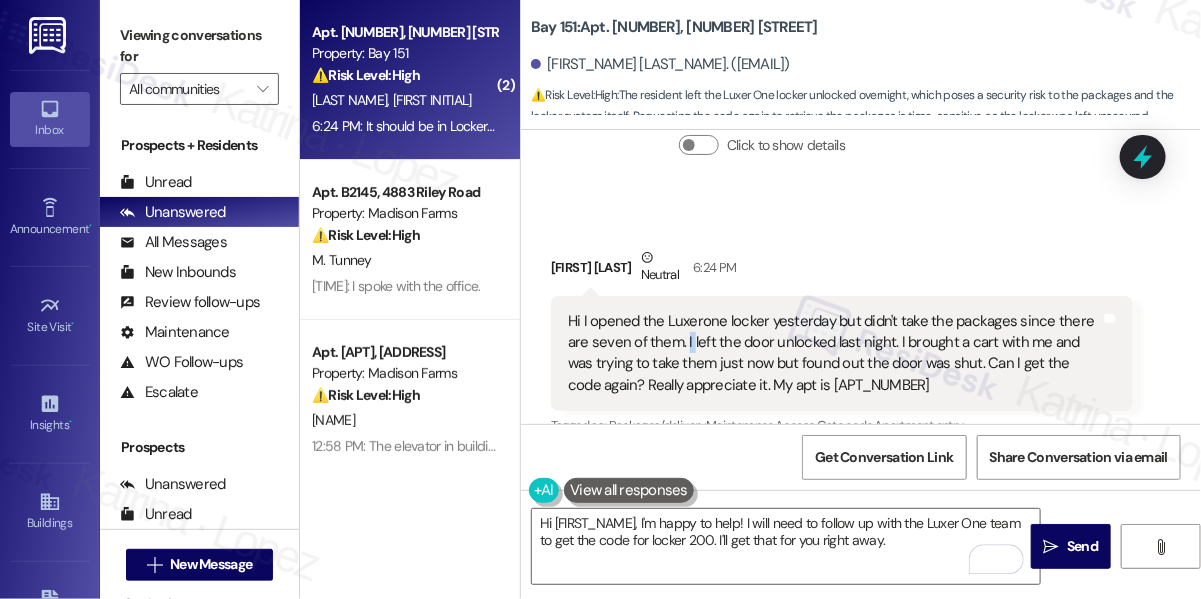 click on "Hi I opened the Luxerone locker yesterday but didn't take the packages since there are seven of them. I left the door unlocked last night. I brought a cart with me and was trying to take them just now but found out the door was shut. Can I get the code again? Really appreciate it. My apt is 3464" at bounding box center (834, 354) 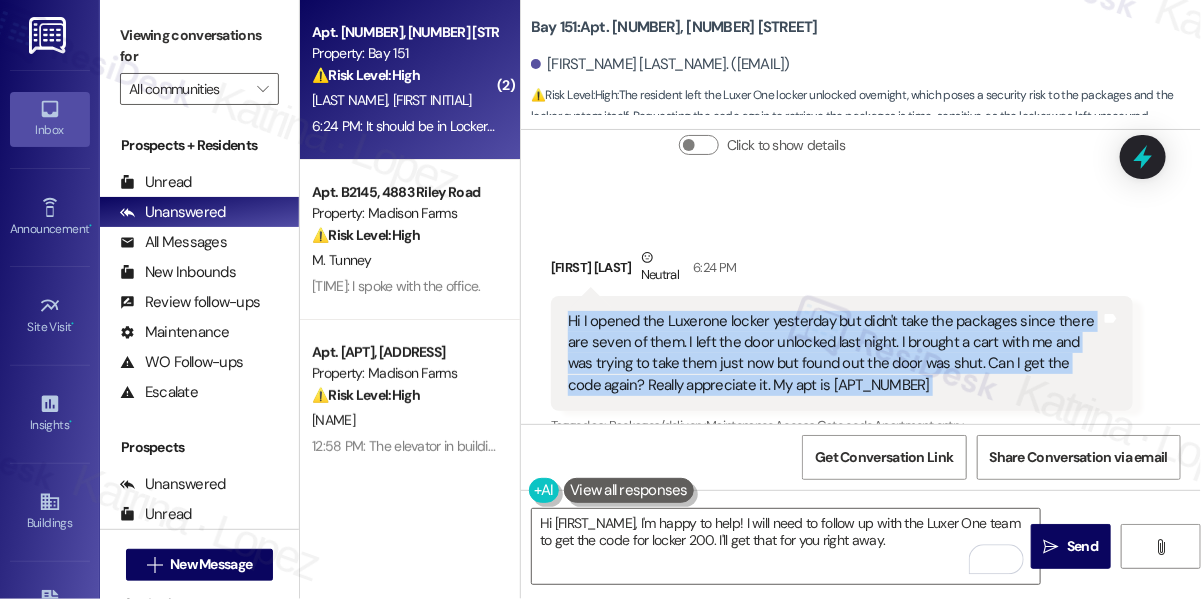 click on "Hi I opened the Luxerone locker yesterday but didn't take the packages since there are seven of them. I left the door unlocked last night. I brought a cart with me and was trying to take them just now but found out the door was shut. Can I get the code again? Really appreciate it. My apt is 3464" at bounding box center (834, 354) 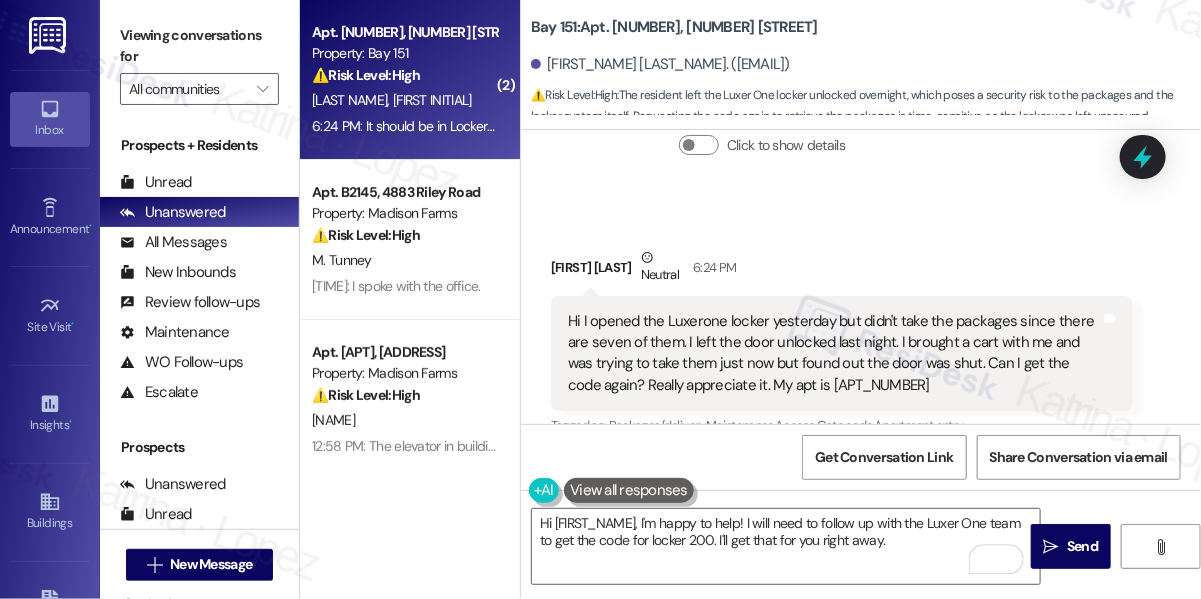 click on "Yuchen Li   Neutral 6:24 PM" at bounding box center [842, 271] 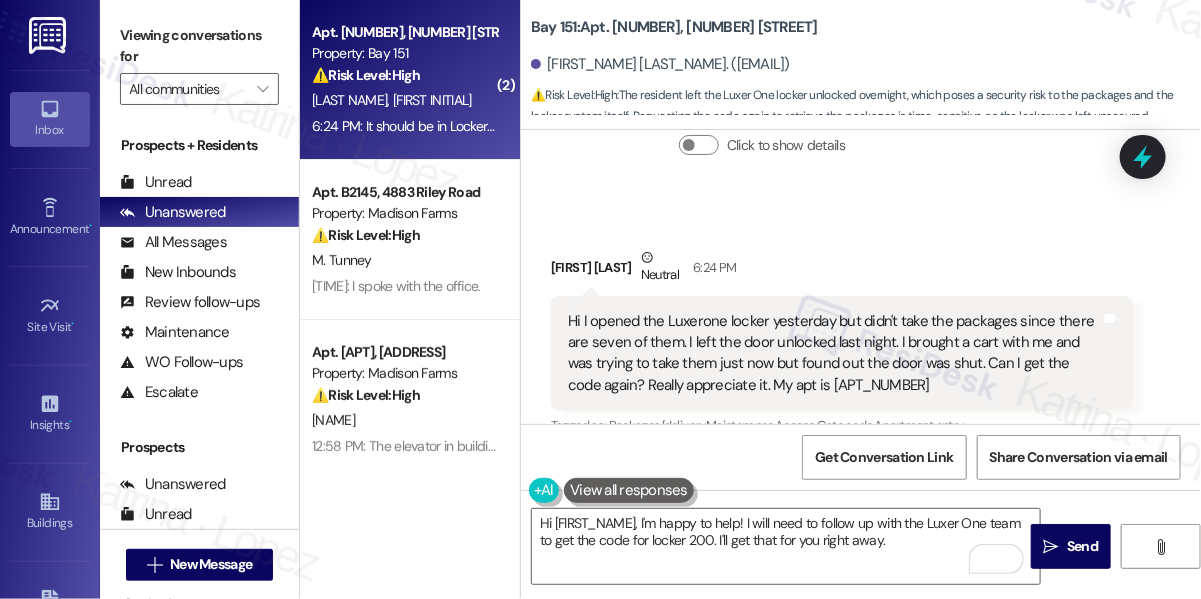 click on "Hi I opened the Luxerone locker yesterday but didn't take the packages since there are seven of them. I left the door unlocked last night. I brought a cart with me and was trying to take them just now but found out the door was shut. Can I get the code again? Really appreciate it. My apt is 3464" at bounding box center (834, 354) 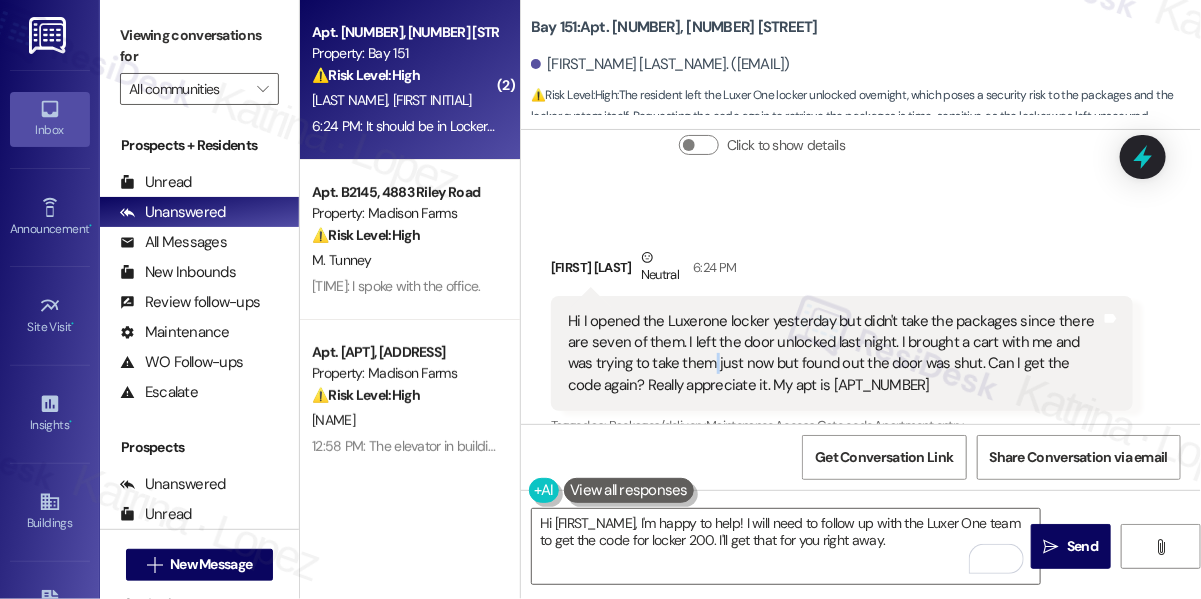 click on "Hi I opened the Luxerone locker yesterday but didn't take the packages since there are seven of them. I left the door unlocked last night. I brought a cart with me and was trying to take them just now but found out the door was shut. Can I get the code again? Really appreciate it. My apt is 3464" at bounding box center [834, 354] 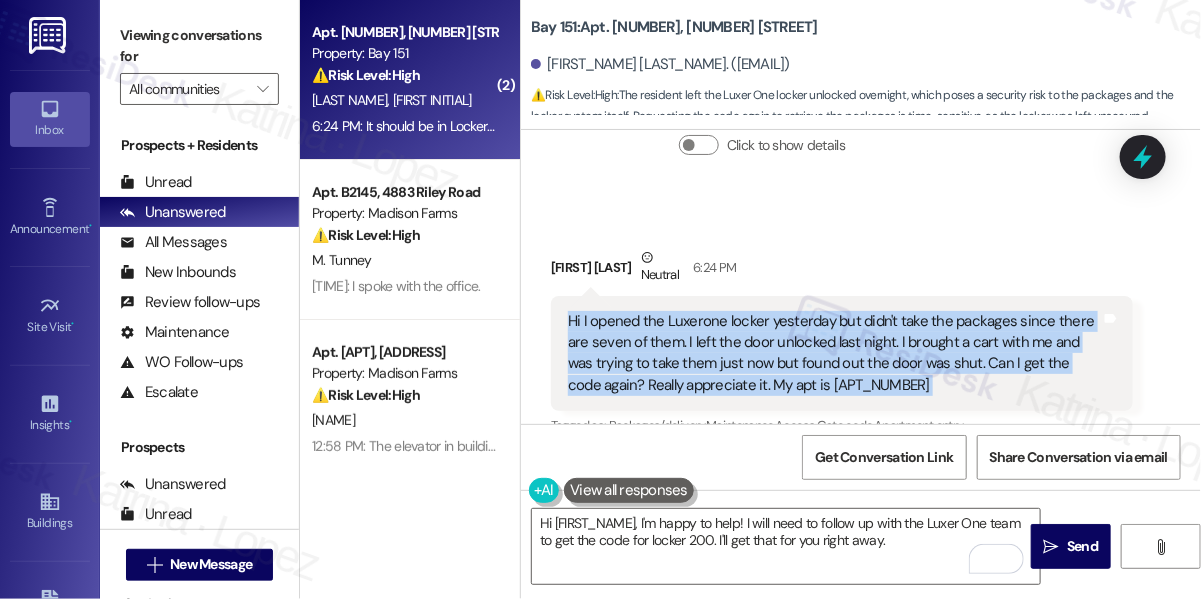 click on "Hi I opened the Luxerone locker yesterday but didn't take the packages since there are seven of them. I left the door unlocked last night. I brought a cart with me and was trying to take them just now but found out the door was shut. Can I get the code again? Really appreciate it. My apt is 3464" at bounding box center [834, 354] 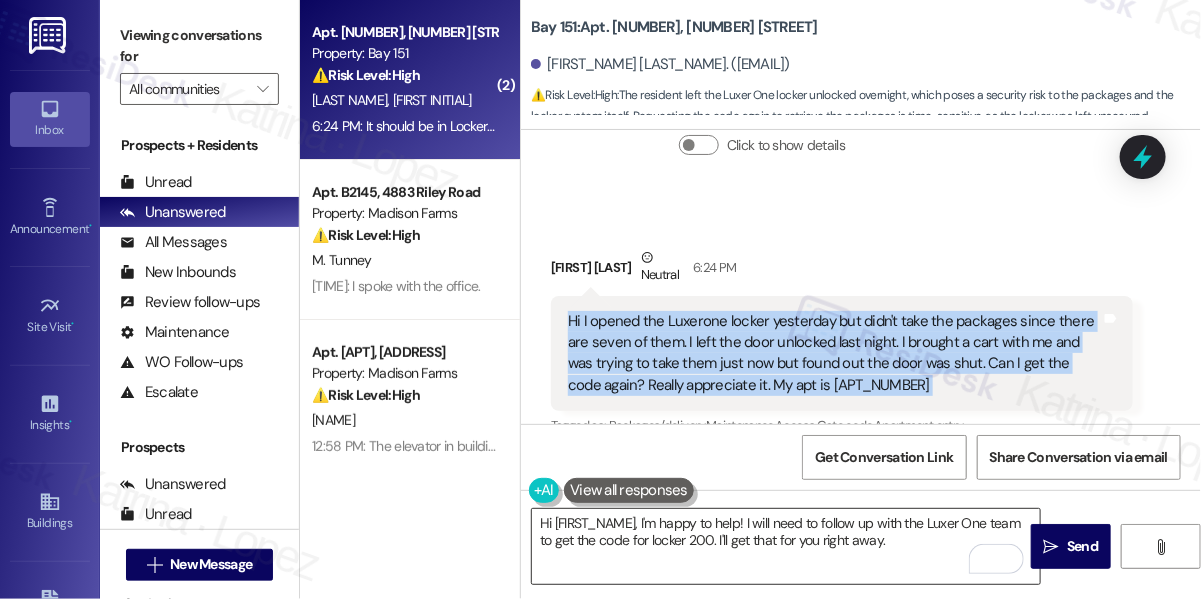 click on "Hi {{first_name}}, I'm happy to help! I will need to follow up with the Luxer One team to get the code for locker 200. I'll get that for you right away." at bounding box center [786, 546] 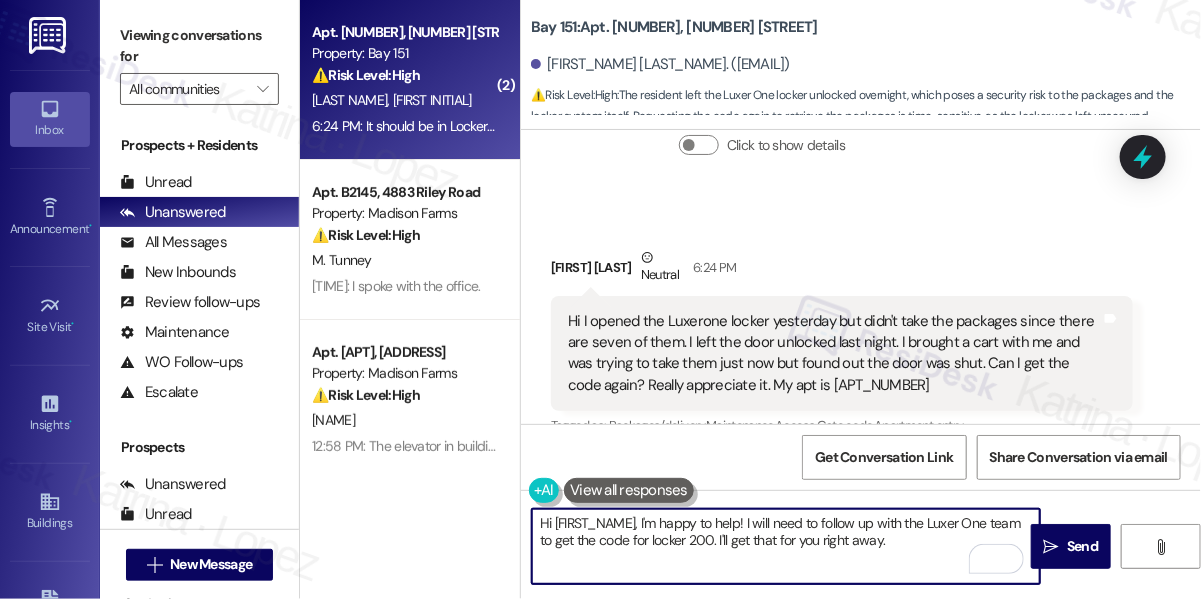 click on "Yuchen Li   Neutral 6:24 PM" at bounding box center (842, 271) 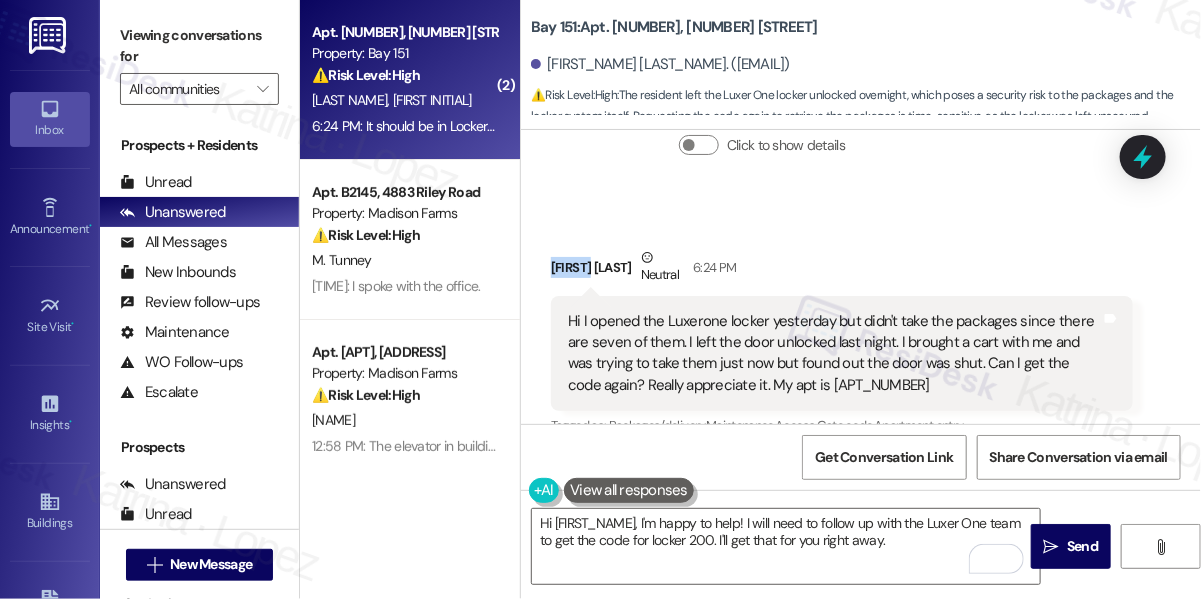 click on "Yuchen Li   Neutral 6:24 PM" at bounding box center [842, 271] 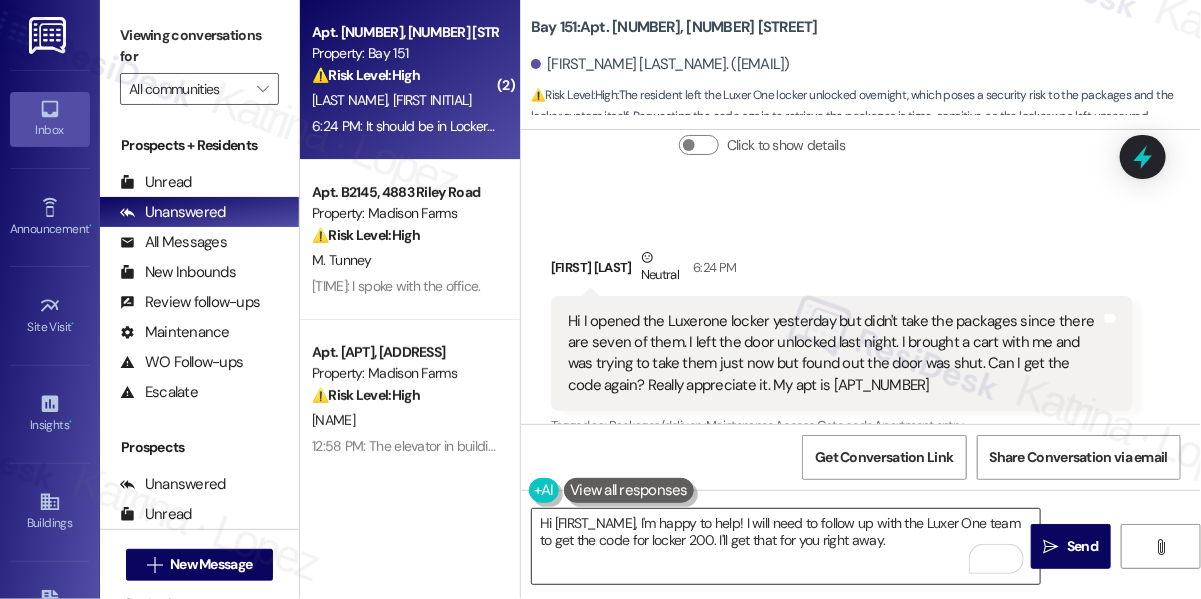 click on "Hi {{first_name}}, I'm happy to help! I will need to follow up with the Luxer One team to get the code for locker 200. I'll get that for you right away." at bounding box center [786, 546] 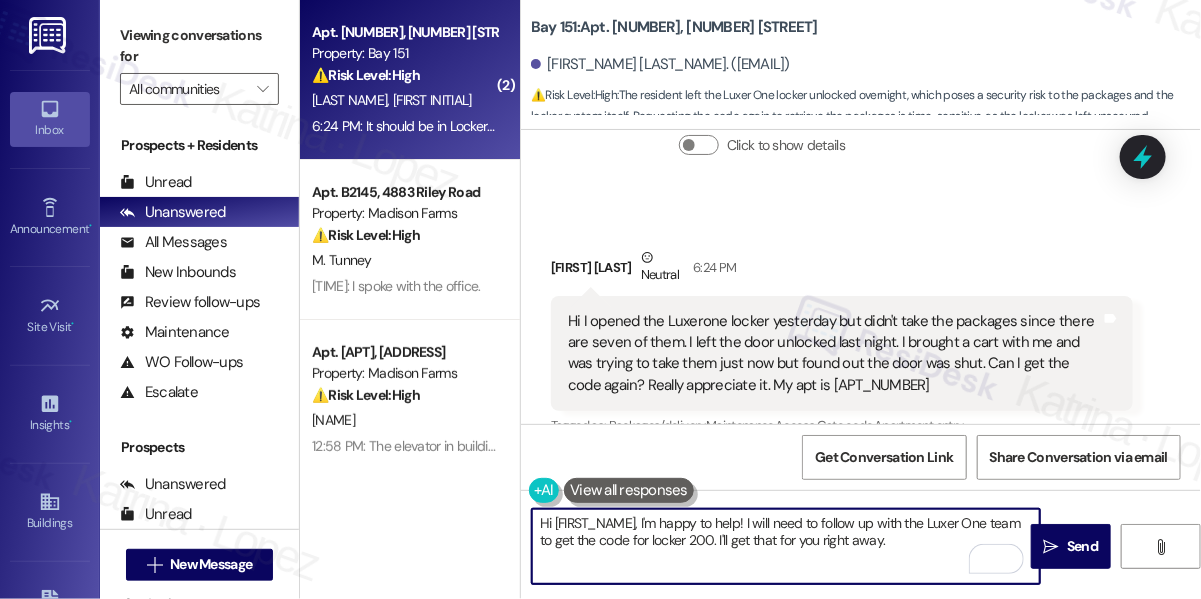 click on "Hi {{first_name}}, I'm happy to help! I will need to follow up with the Luxer One team to get the code for locker 200. I'll get that for you right away." at bounding box center [786, 546] 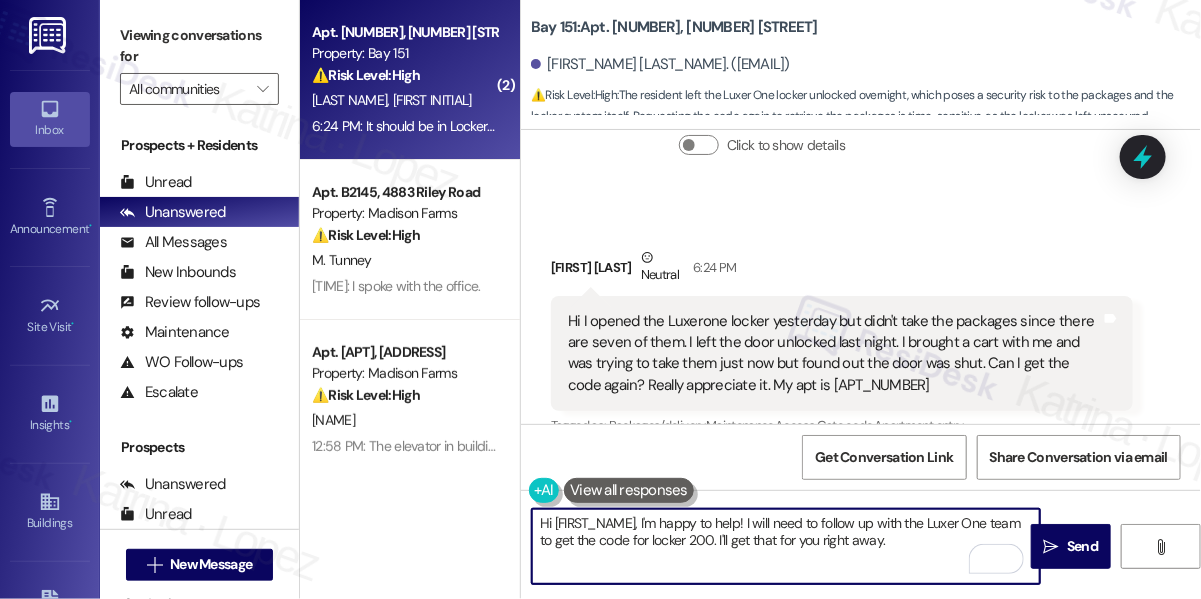click on "Hi {{first_name}}, I'm happy to help! I will need to follow up with the Luxer One team to get the code for locker 200. I'll get that for you right away." at bounding box center (786, 546) 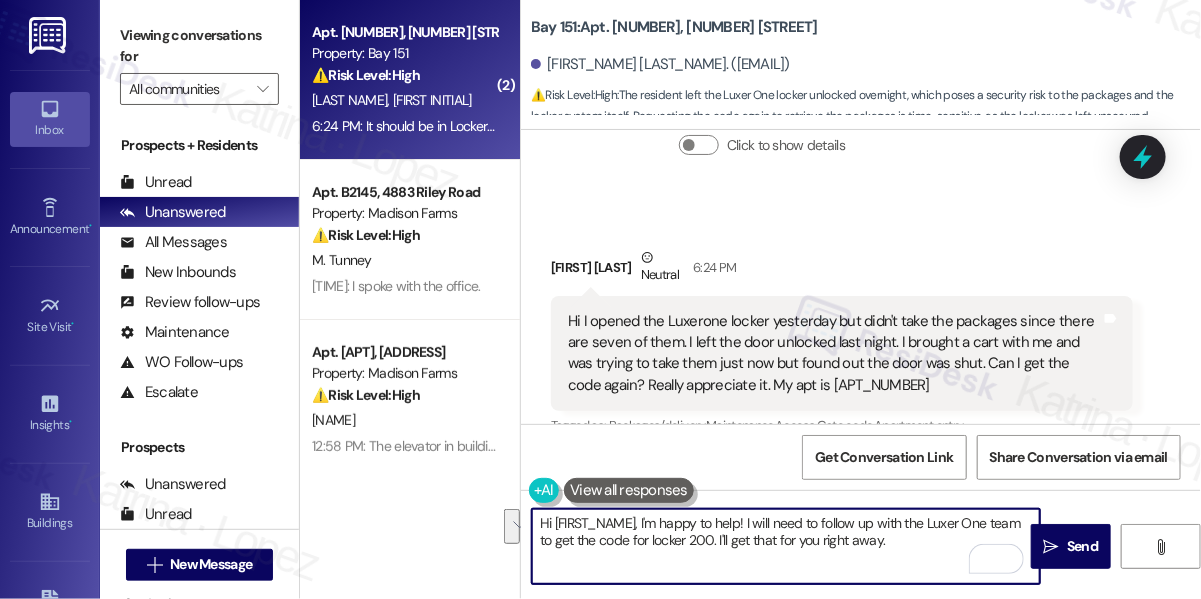 click on "Hi {{first_name}}, I'm happy to help! I will need to follow up with the Luxer One team to get the code for locker 200. I'll get that for you right away." at bounding box center (786, 546) 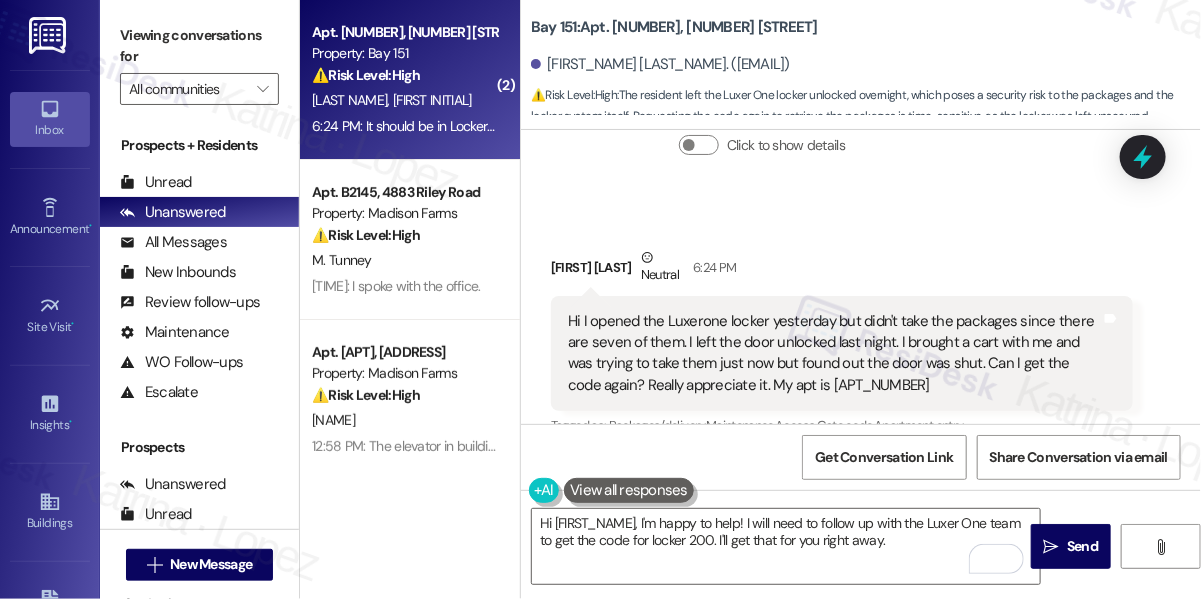 click on "Viewing conversations for All communities " at bounding box center [199, 62] 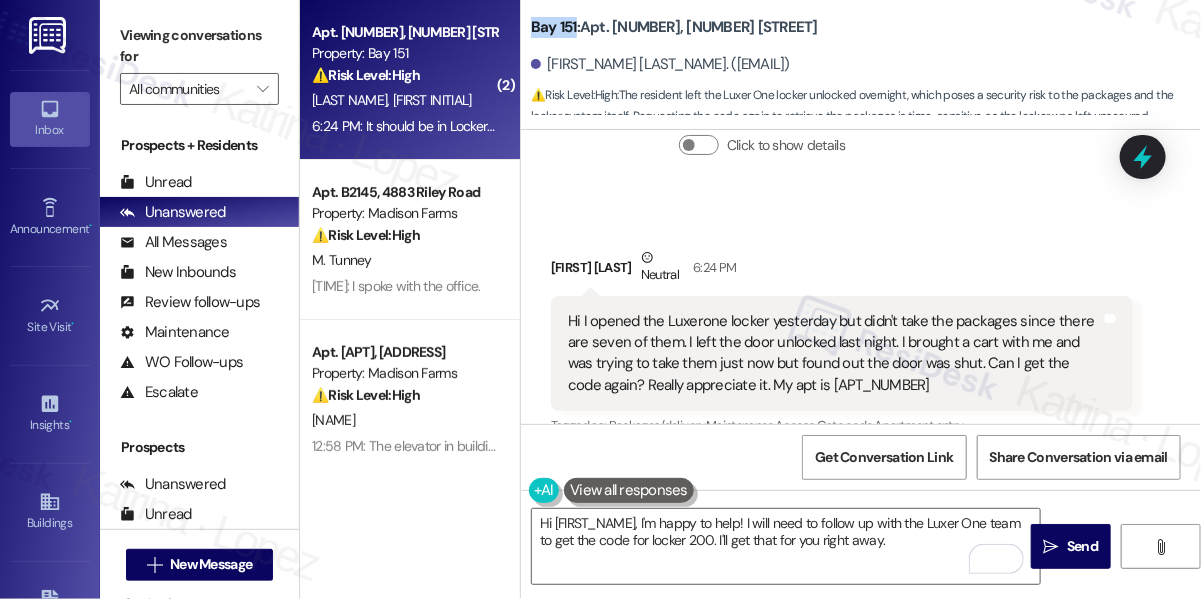 drag, startPoint x: 535, startPoint y: 31, endPoint x: 576, endPoint y: 30, distance: 41.01219 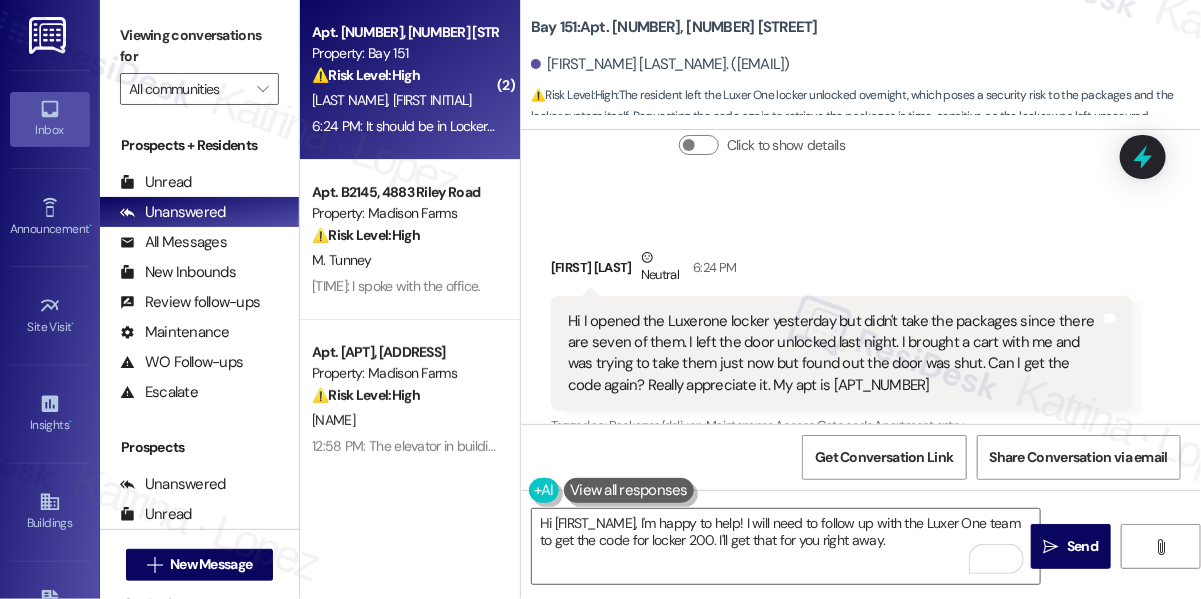 click on "Viewing conversations for All communities " at bounding box center [199, 62] 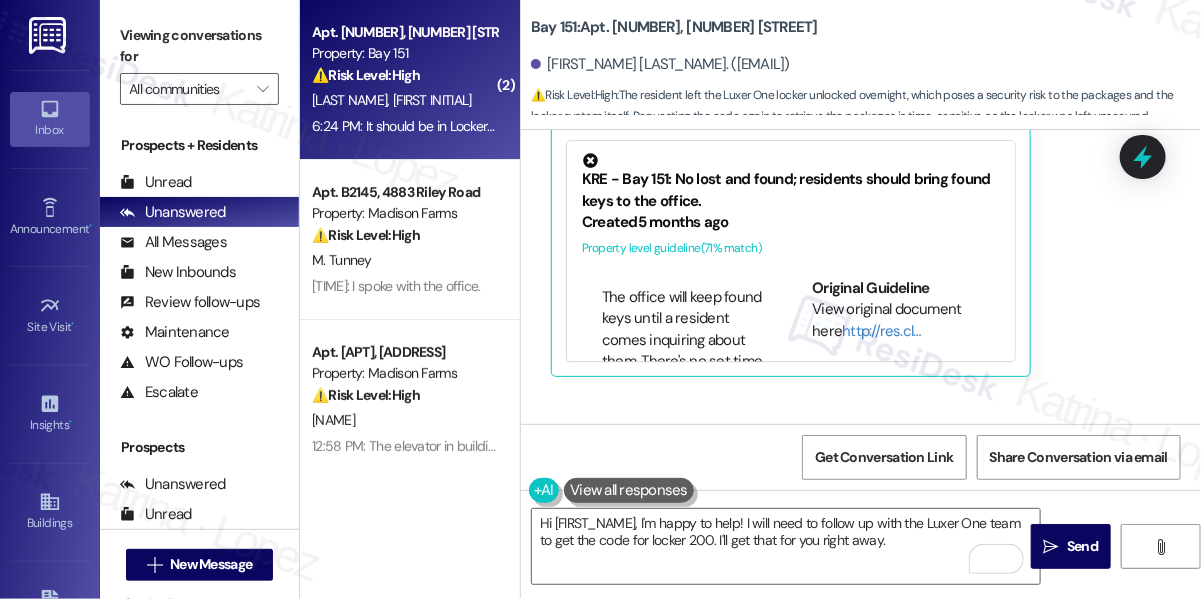 scroll, scrollTop: 20189, scrollLeft: 0, axis: vertical 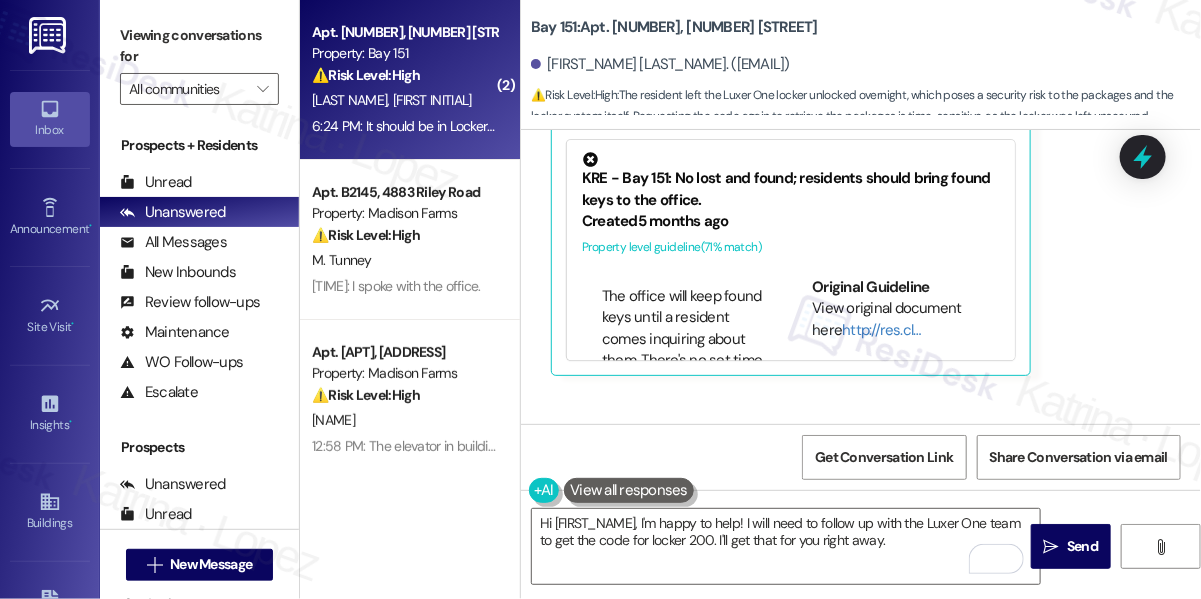 click on "Viewing conversations for" at bounding box center [199, 46] 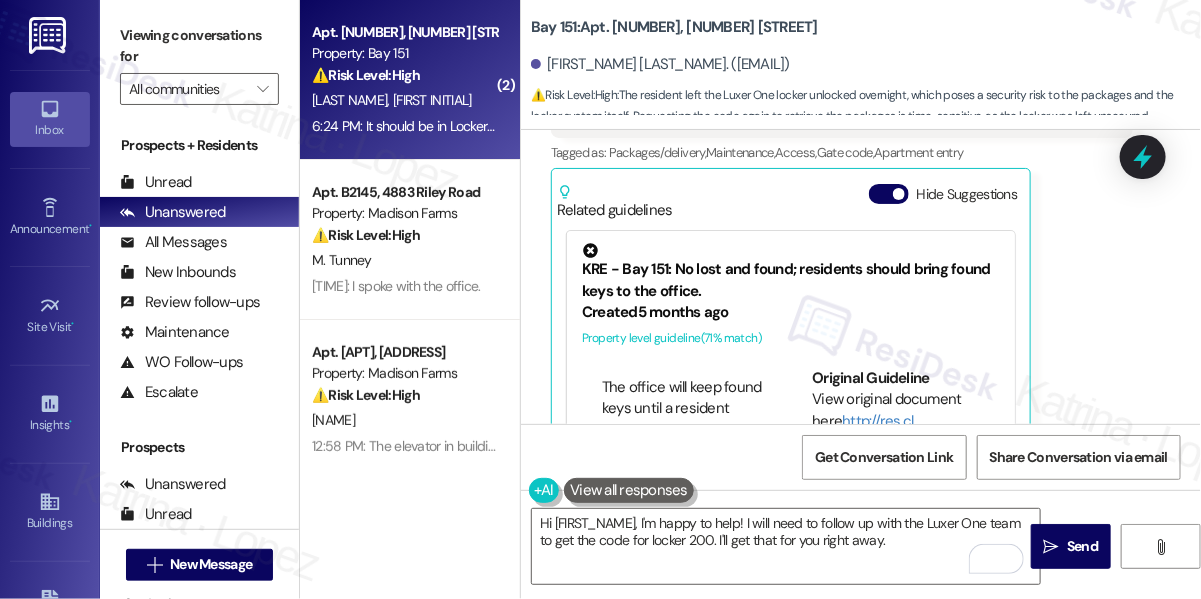 scroll, scrollTop: 20007, scrollLeft: 0, axis: vertical 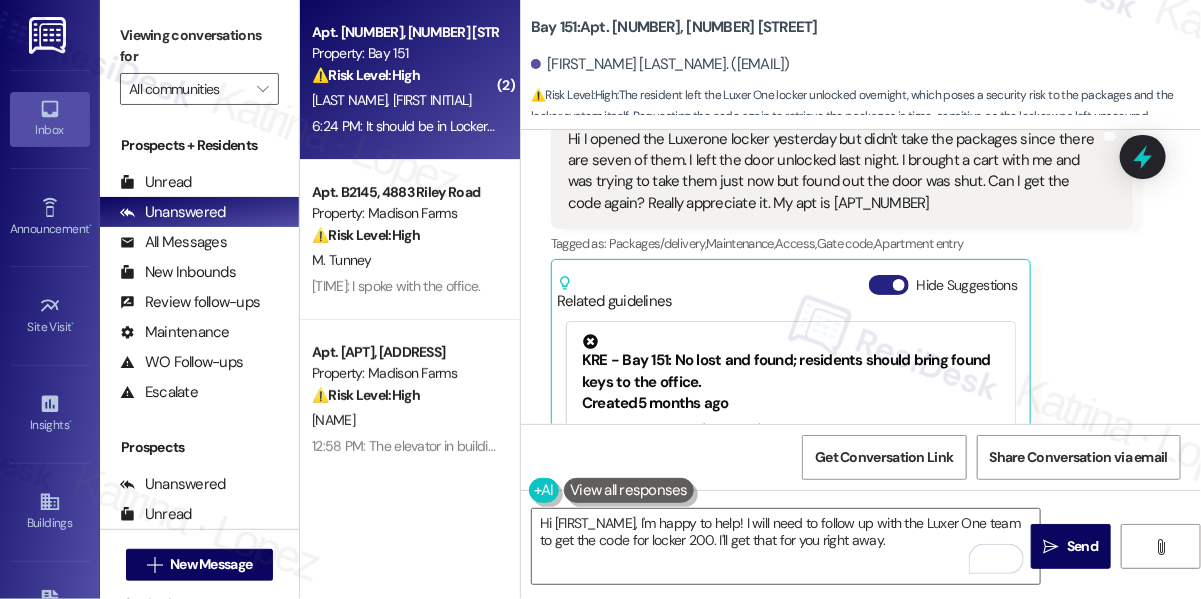 click on "Hide Suggestions" at bounding box center [889, 285] 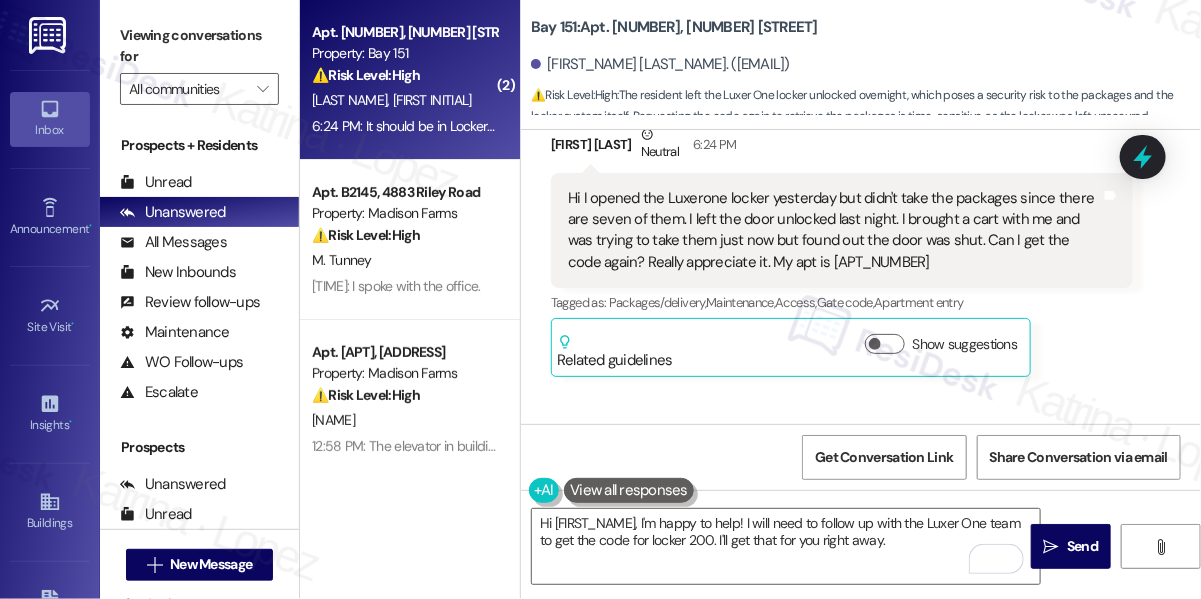 scroll, scrollTop: 19916, scrollLeft: 0, axis: vertical 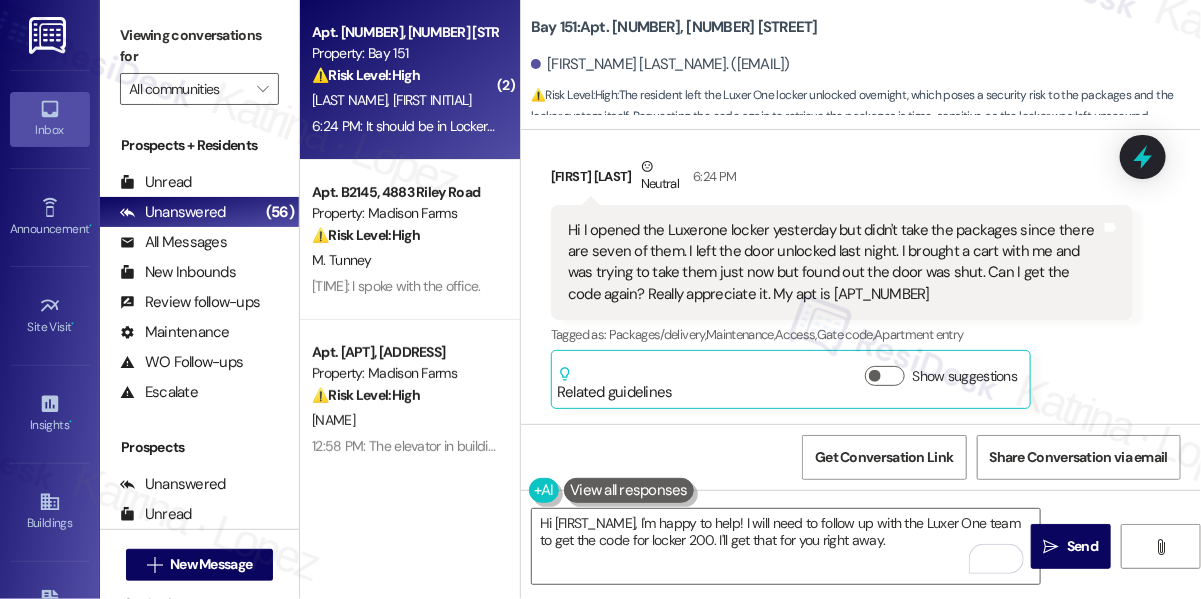 click on "Hi I opened the Luxerone locker yesterday but didn't take the packages since there are seven of them. I left the door unlocked last night. I brought a cart with me and was trying to take them just now but found out the door was shut. Can I get the code again? Really appreciate it. My apt is 3464" at bounding box center (834, 263) 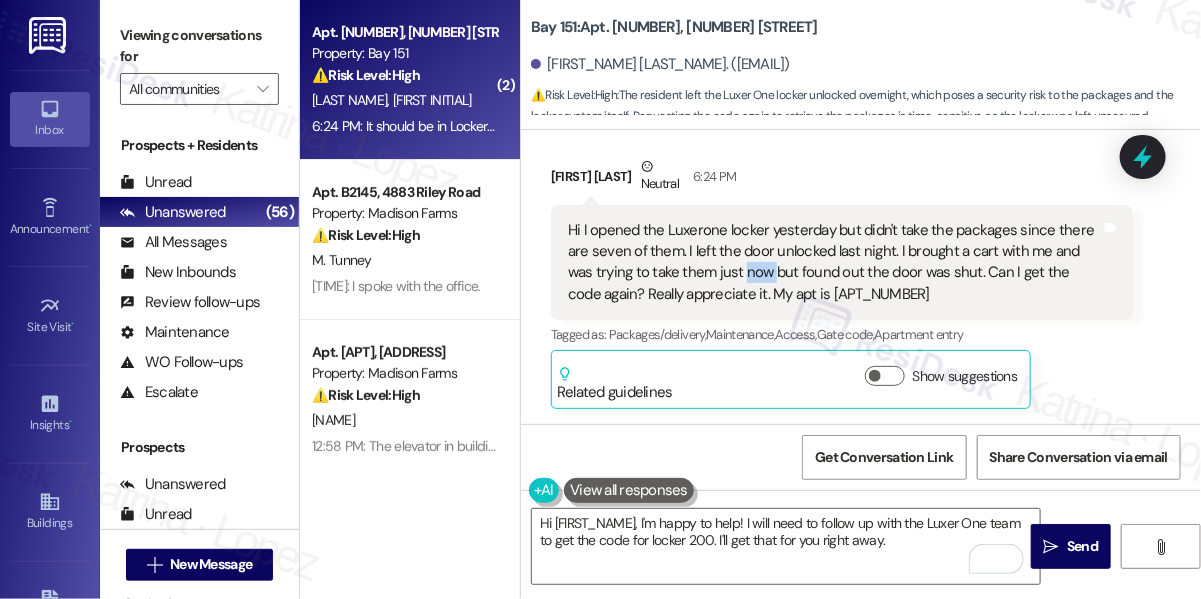 click on "Hi I opened the Luxerone locker yesterday but didn't take the packages since there are seven of them. I left the door unlocked last night. I brought a cart with me and was trying to take them just now but found out the door was shut. Can I get the code again? Really appreciate it. My apt is 3464" at bounding box center [834, 263] 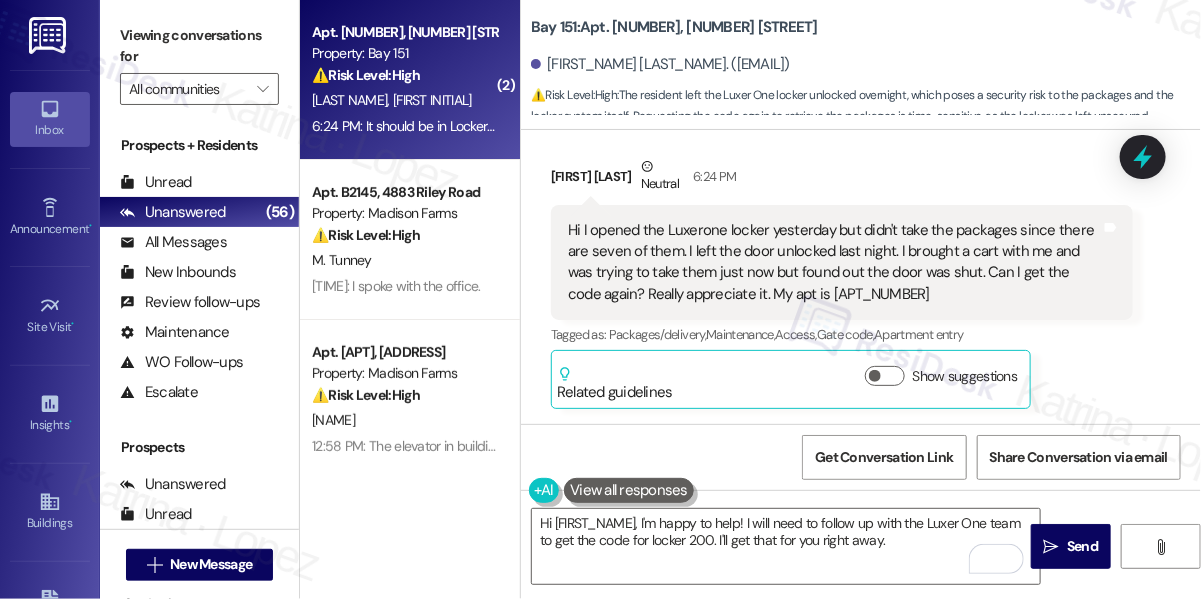 click on "Hi I opened the Luxerone locker yesterday but didn't take the packages since there are seven of them. I left the door unlocked last night. I brought a cart with me and was trying to take them just now but found out the door was shut. Can I get the code again? Really appreciate it. My apt is 3464" at bounding box center [834, 263] 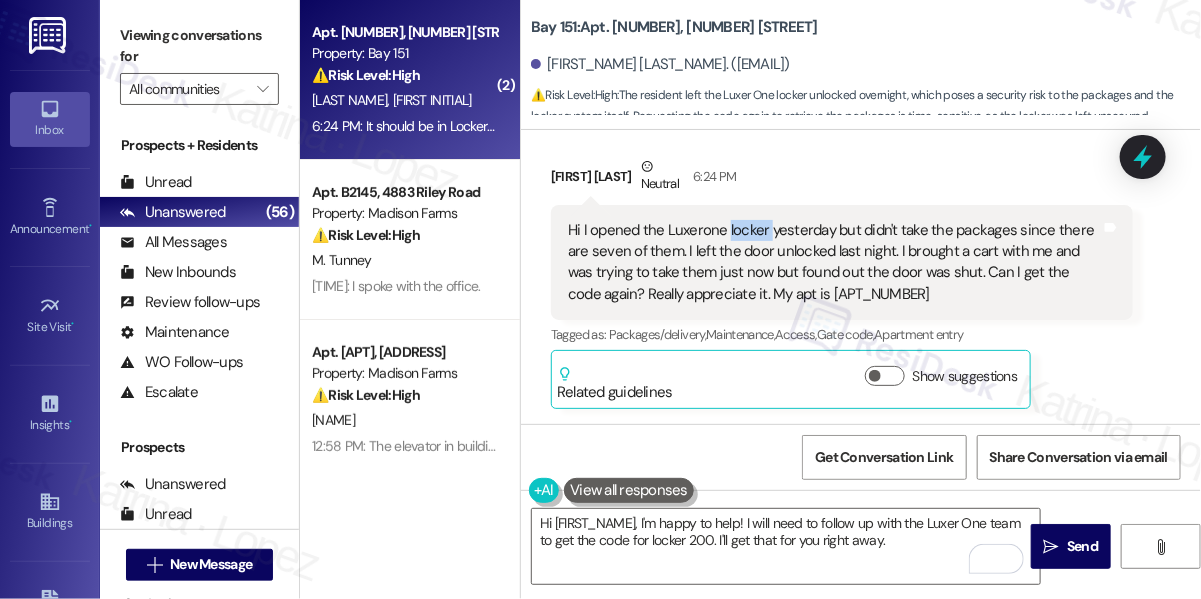 click on "Hi I opened the Luxerone locker yesterday but didn't take the packages since there are seven of them. I left the door unlocked last night. I brought a cart with me and was trying to take them just now but found out the door was shut. Can I get the code again? Really appreciate it. My apt is 3464" at bounding box center (834, 263) 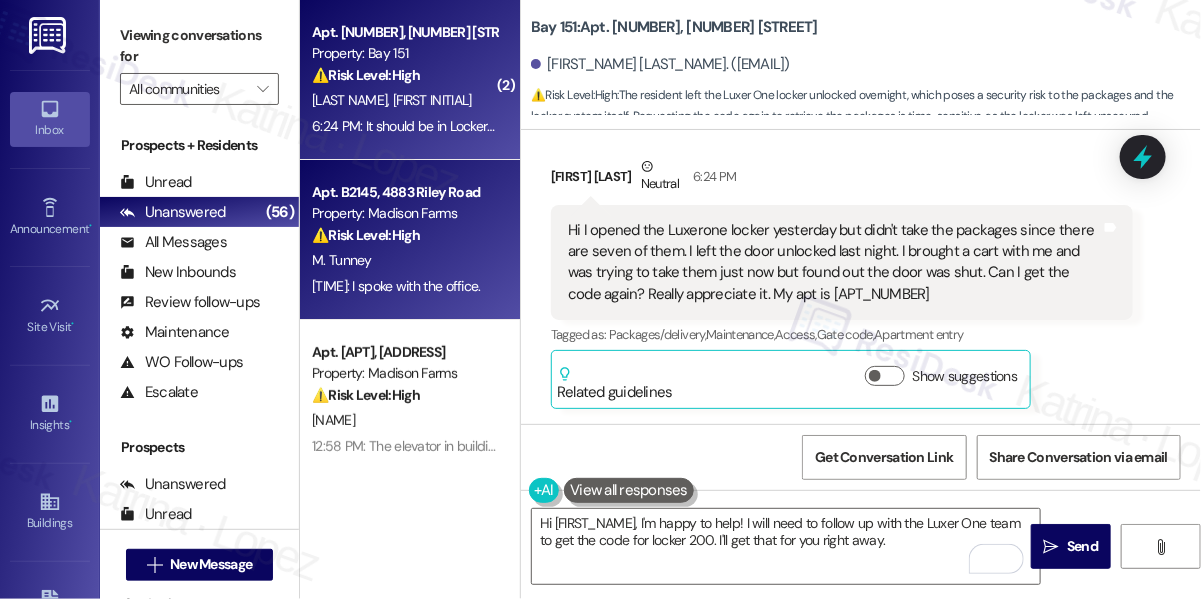 click on "Property: Madison Farms" at bounding box center (404, 213) 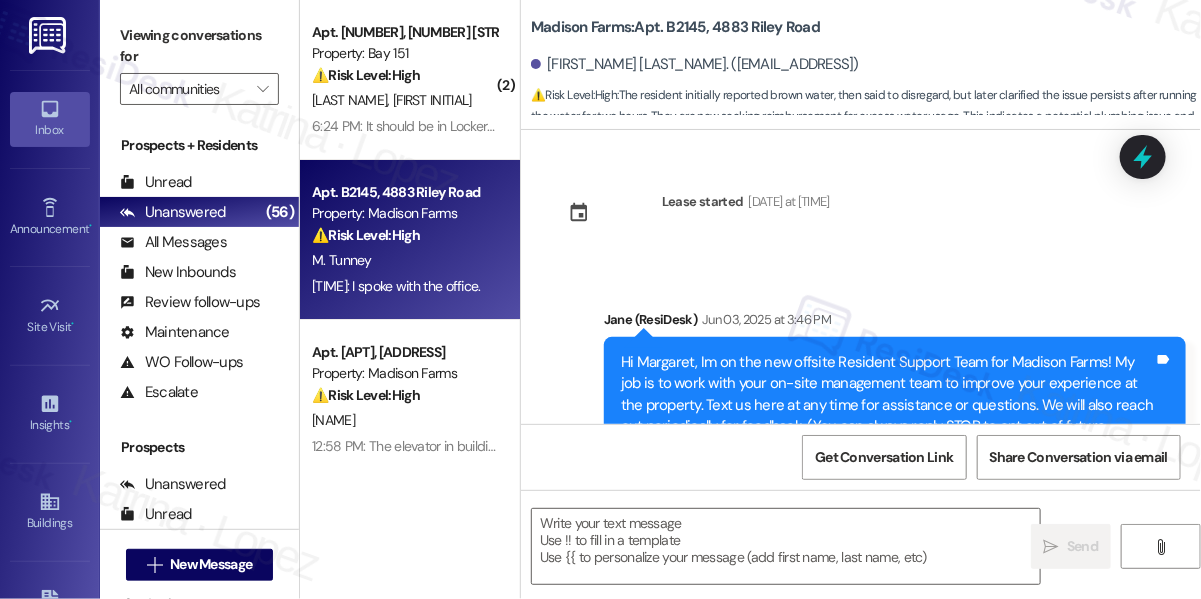 type on "Fetching suggested responses. Please feel free to read through the conversation in the meantime." 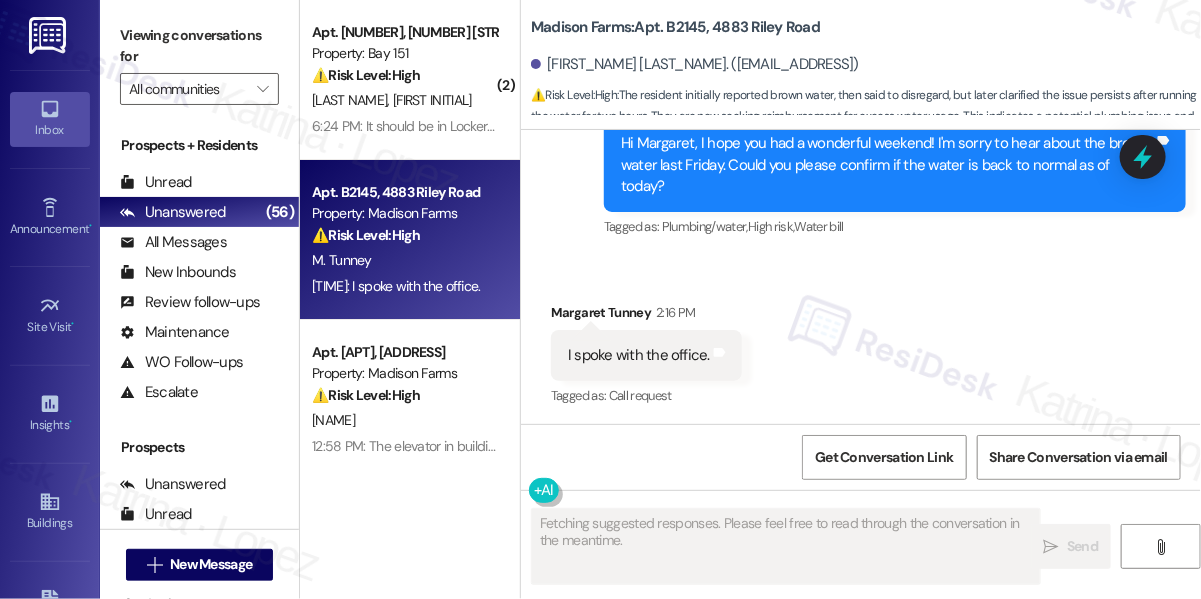 scroll, scrollTop: 6276, scrollLeft: 0, axis: vertical 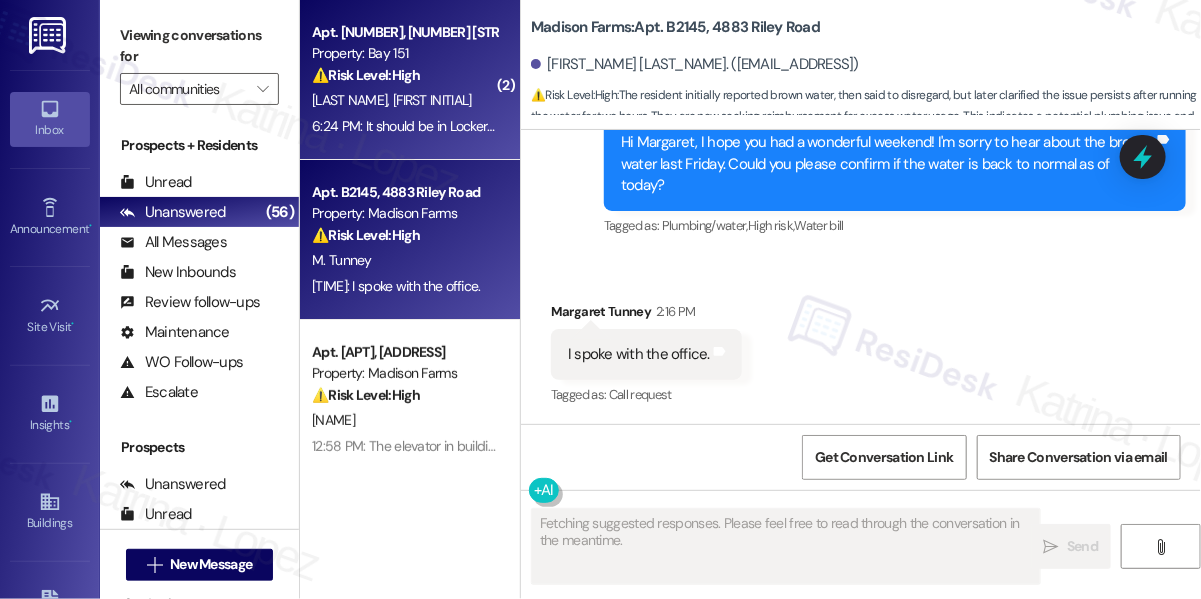 click on "Apt. 3464, 225 Chosin Few Way Property: Bay 151 ⚠️  Risk Level:  High The resident left the Luxer One locker unlocked overnight, which poses a security risk to the packages and the locker system itself. Requesting the code again to retrieve the packages is time-sensitive, as the locker was left unsecured. Y. Li 6:24 PM: It should be in Locker 200 6:24 PM: It should be in Locker 200" at bounding box center [410, 80] 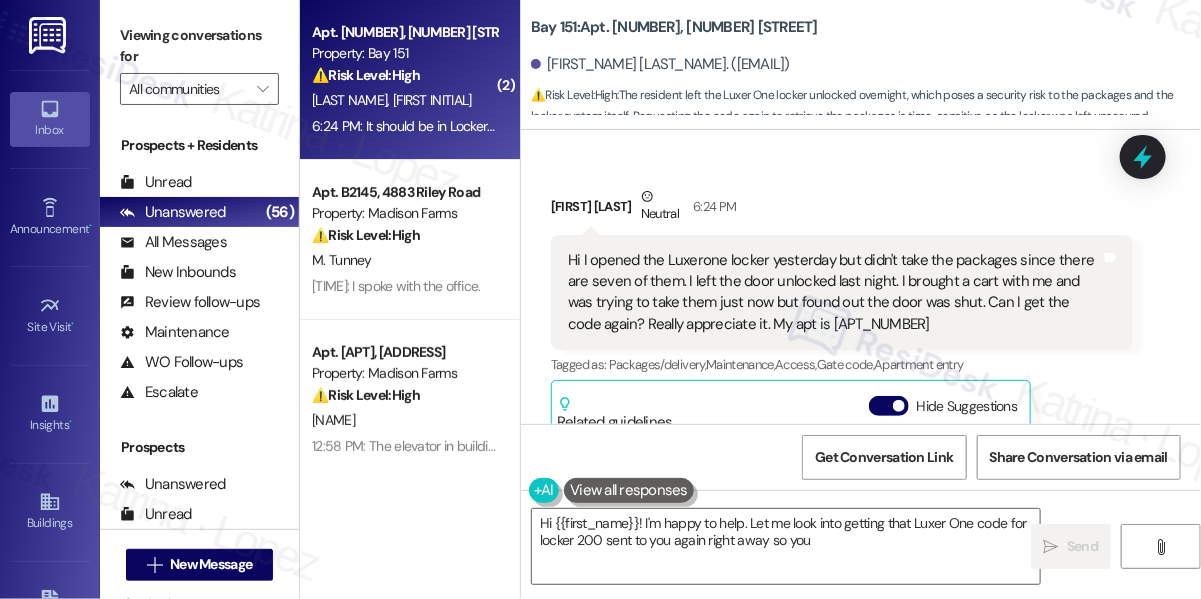 scroll, scrollTop: 19735, scrollLeft: 0, axis: vertical 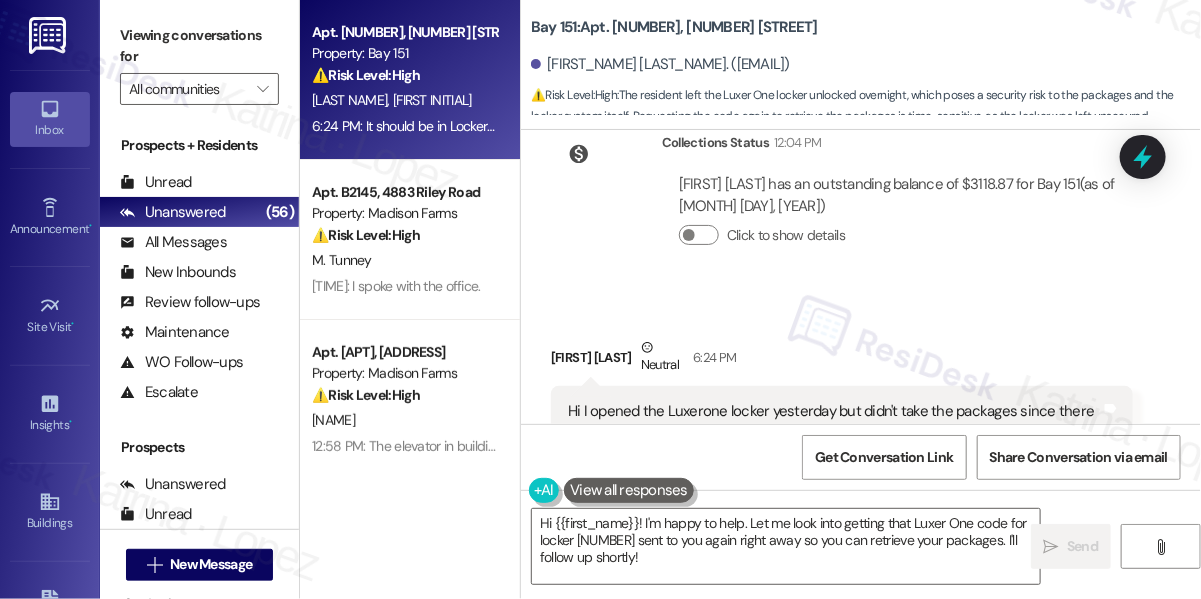 click on "Viewing conversations for" at bounding box center (199, 46) 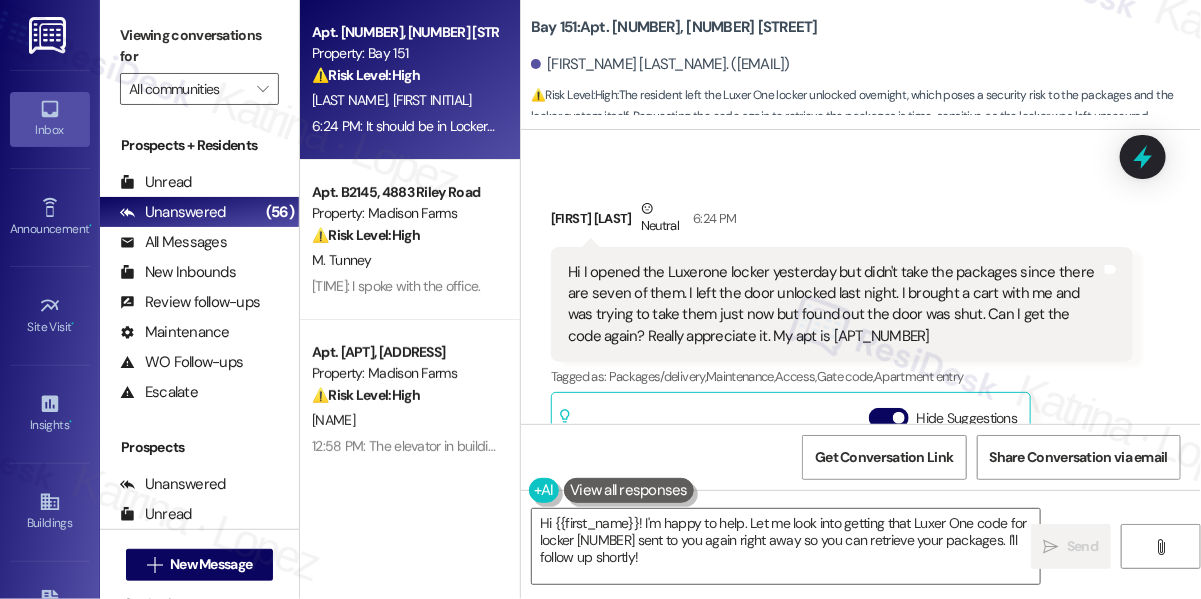 scroll, scrollTop: 19917, scrollLeft: 0, axis: vertical 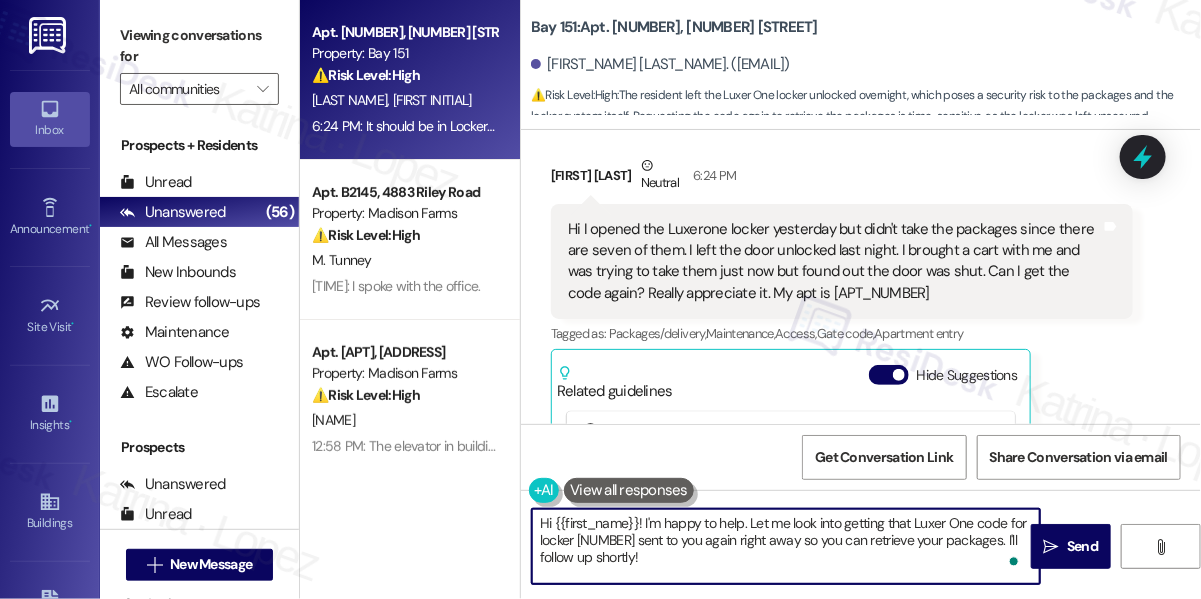drag, startPoint x: 565, startPoint y: 544, endPoint x: 551, endPoint y: 554, distance: 17.20465 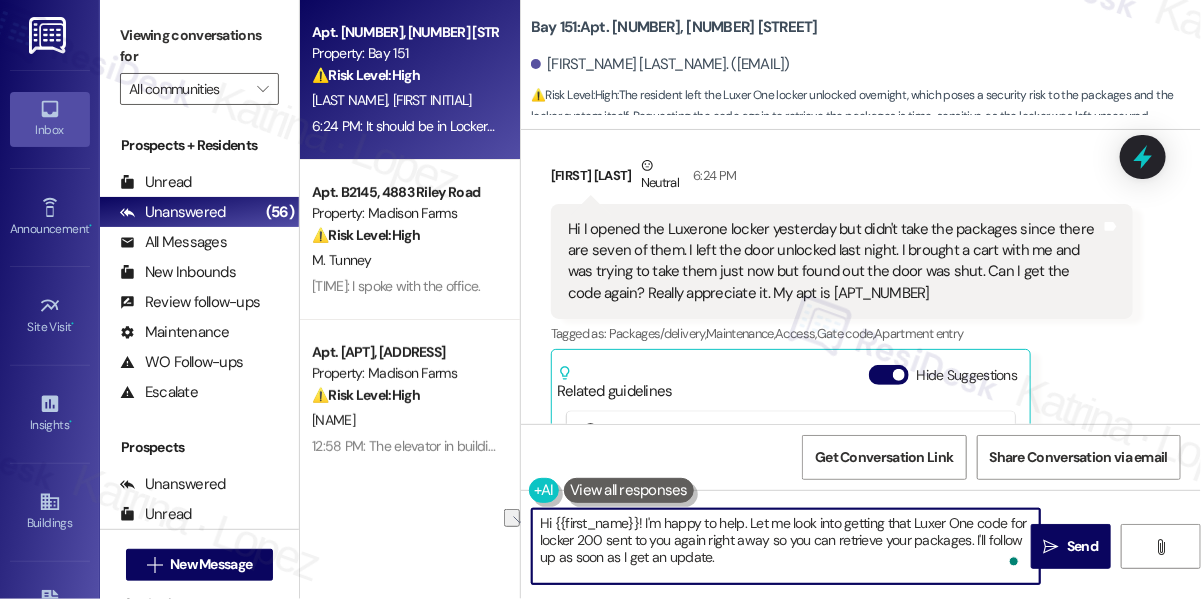 drag, startPoint x: 791, startPoint y: 521, endPoint x: 911, endPoint y: 527, distance: 120.14991 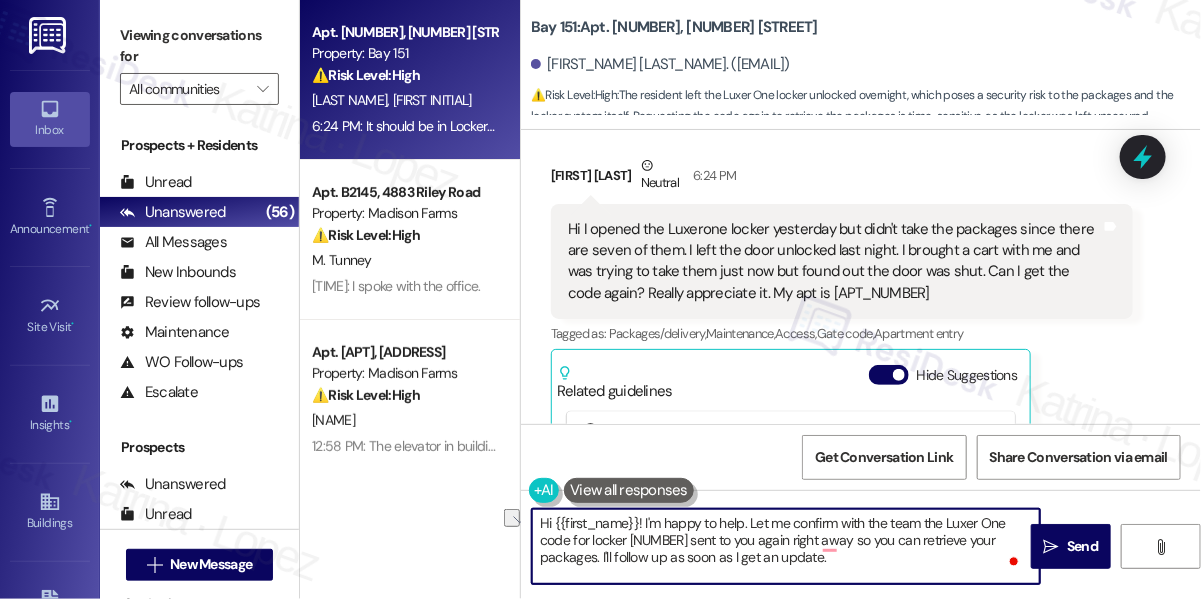 drag, startPoint x: 656, startPoint y: 541, endPoint x: 819, endPoint y: 534, distance: 163.15024 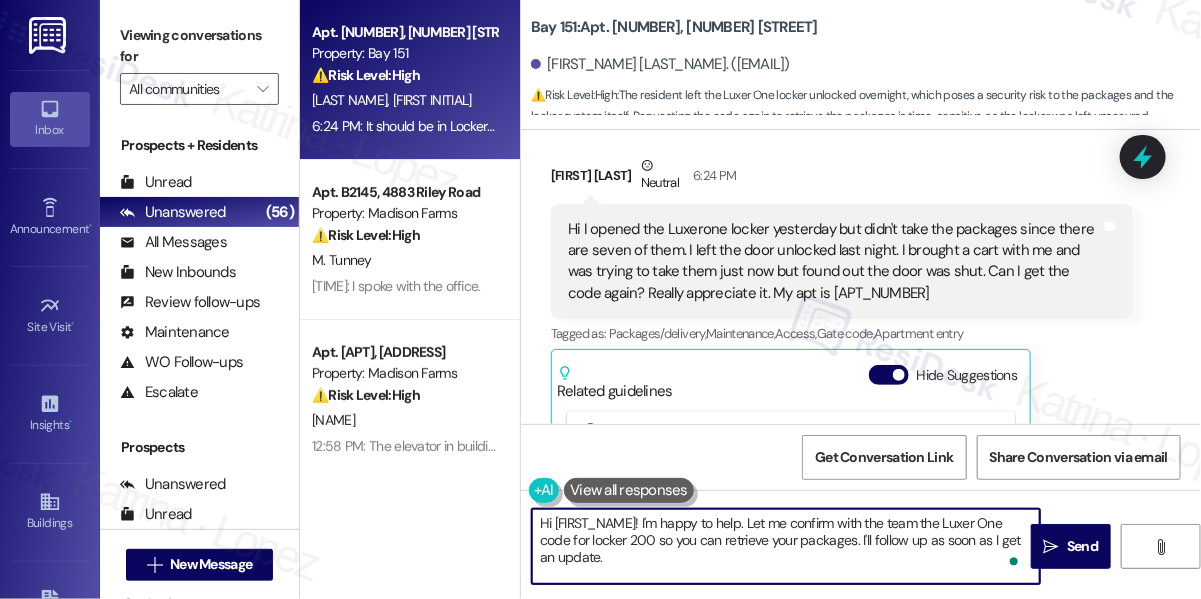 click on "Hi {{first_name}}! I'm happy to help. Let me confirm with the team the Luxer One code for locker 200 so you can retrieve your packages. I'll follow up as soon as I get an update." at bounding box center (786, 546) 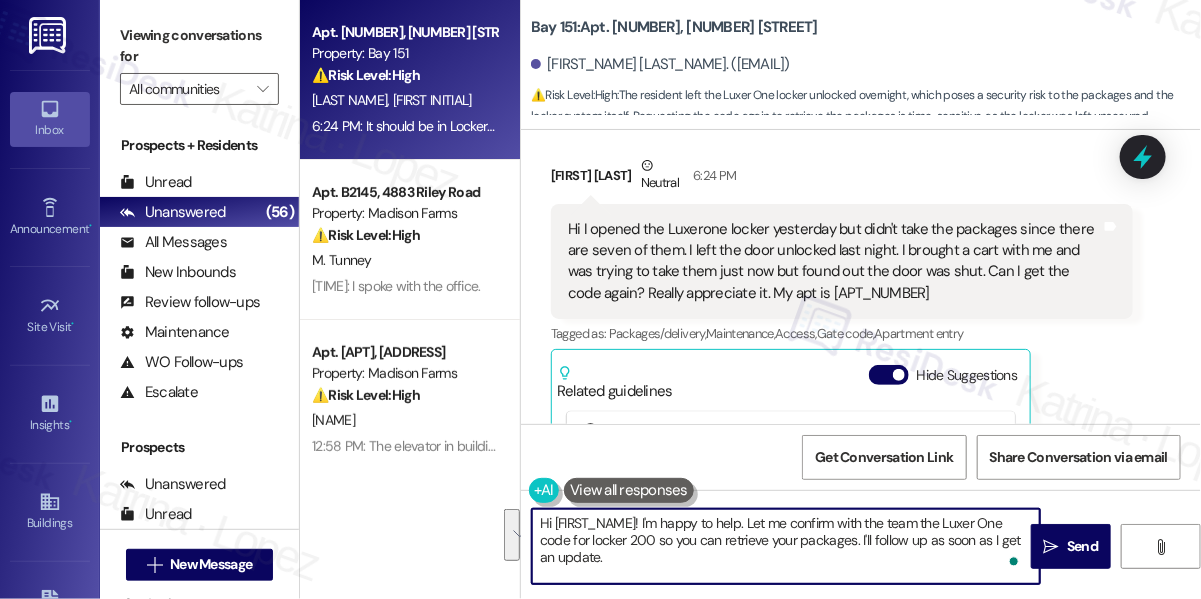 click on "Hi {{first_name}}! I'm happy to help. Let me confirm with the team the Luxer One code for locker 200 so you can retrieve your packages. I'll follow up as soon as I get an update." at bounding box center (786, 546) 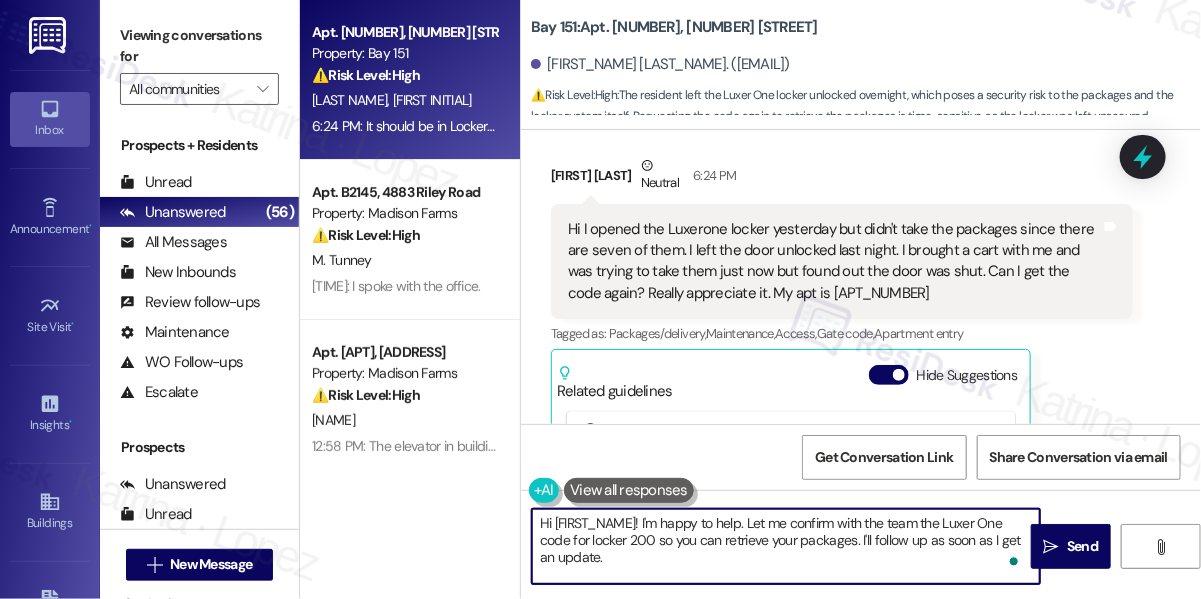 drag, startPoint x: 752, startPoint y: 521, endPoint x: 614, endPoint y: 521, distance: 138 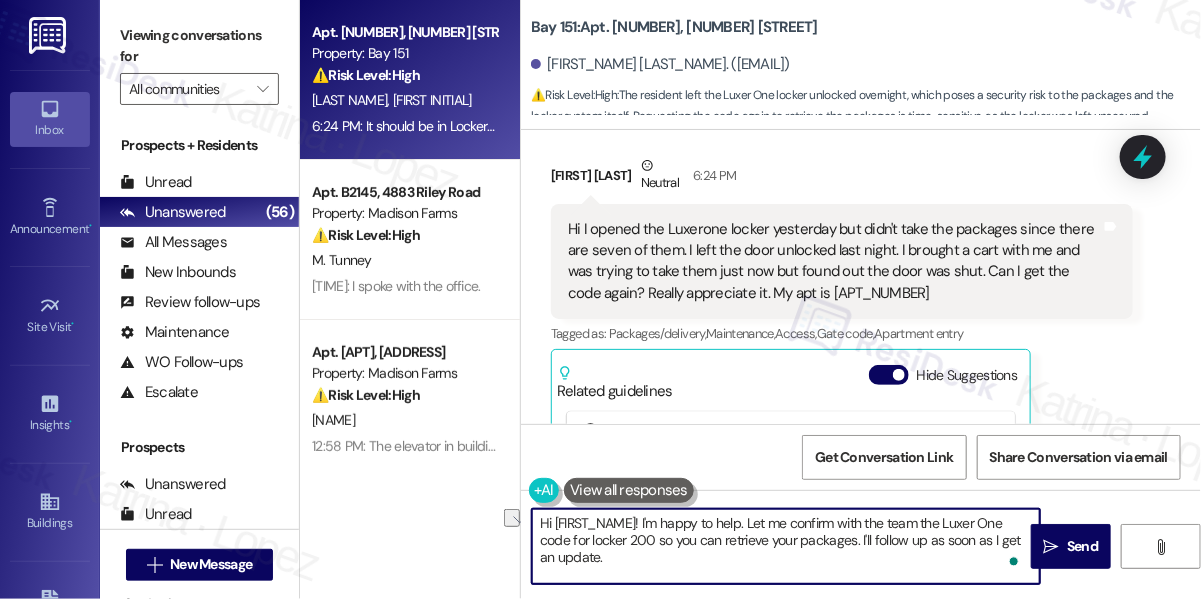 click on "Hi {{first_name}}! I'm happy to help. Let me confirm with the team the Luxer One code for locker 200 so you can retrieve your packages. I'll follow up as soon as I get an update." at bounding box center (786, 546) 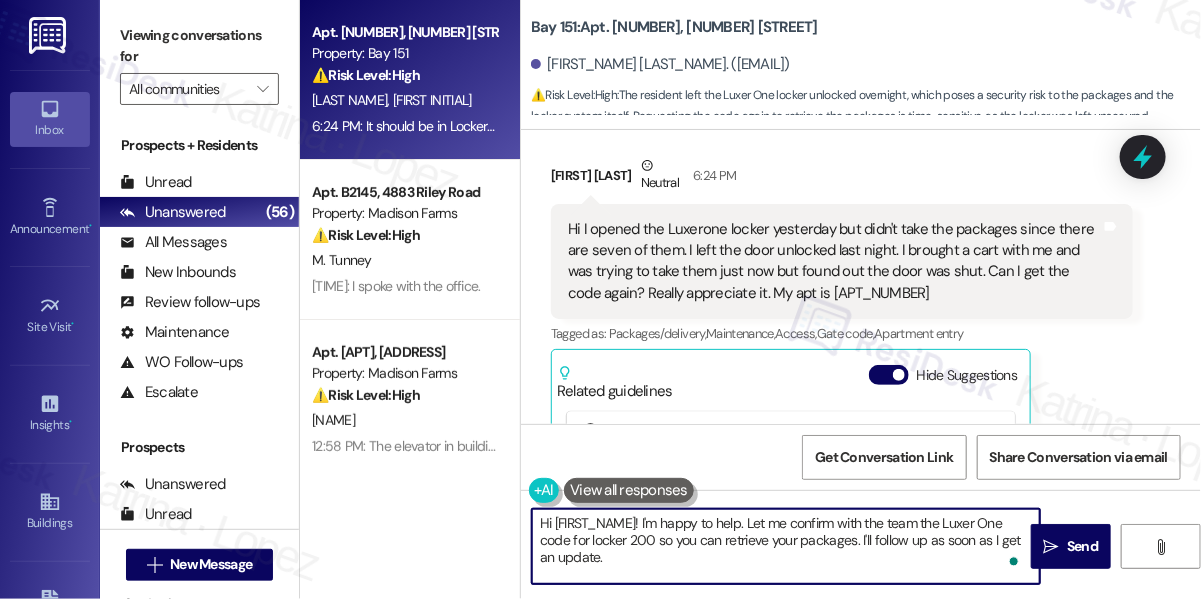 click on "Hi {{first_name}}! I'm happy to help. Let me confirm with the team the Luxer One code for locker 200 so you can retrieve your packages. I'll follow up as soon as I get an update." at bounding box center [786, 546] 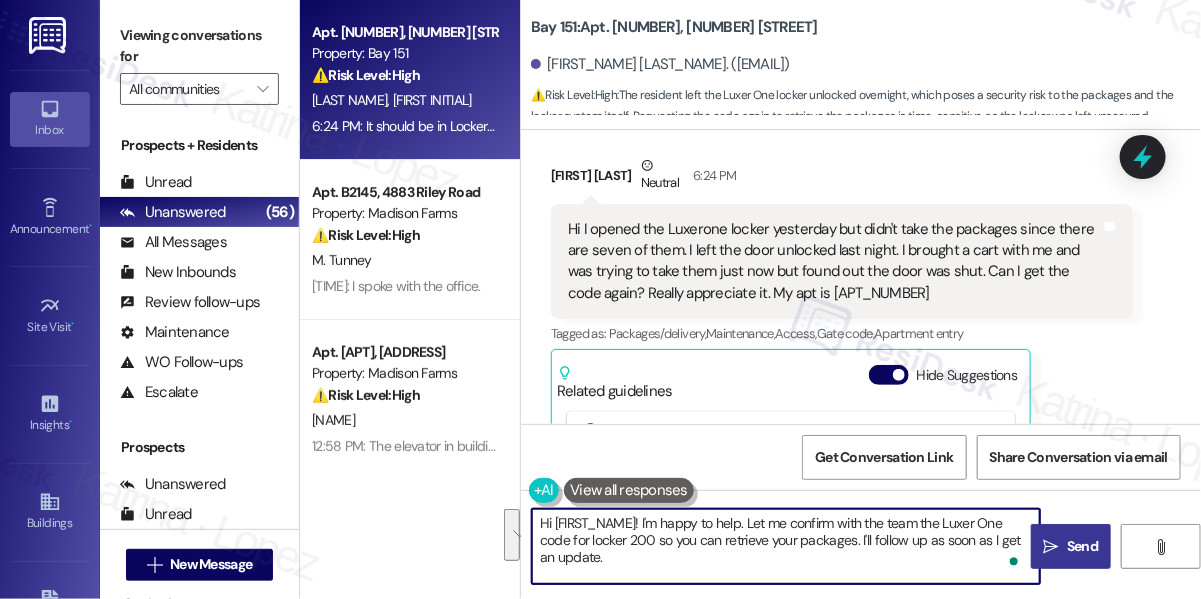 type on "Hi {{first_name}}! I'm happy to help. Let me confirm with the team the Luxer One code for locker 200 so you can retrieve your packages. I'll follow up as soon as I get an update." 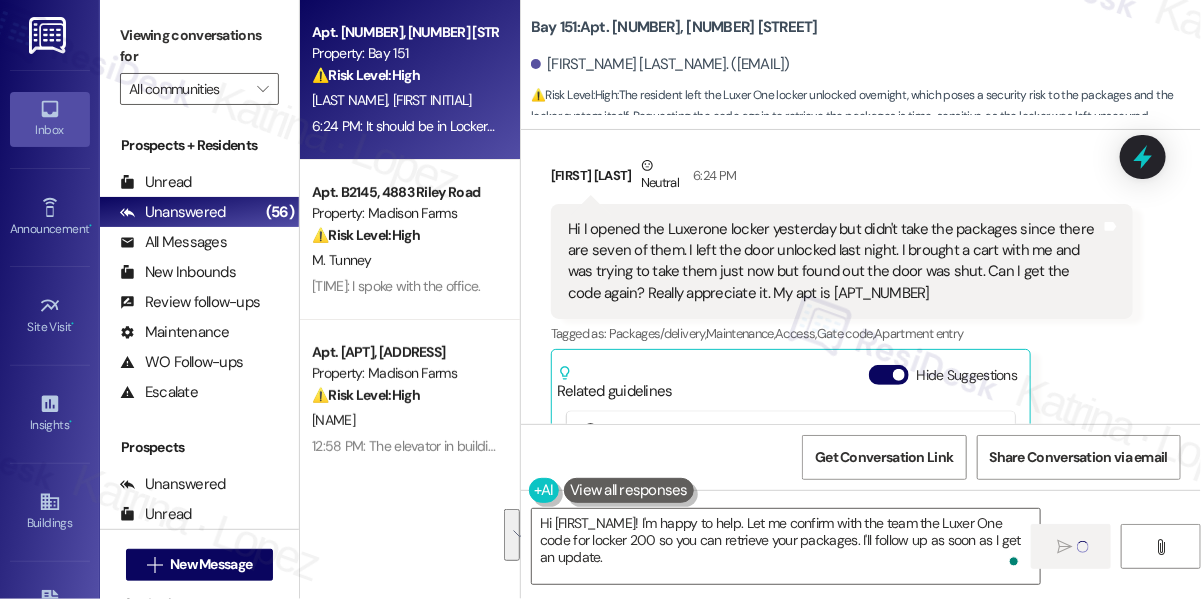 type 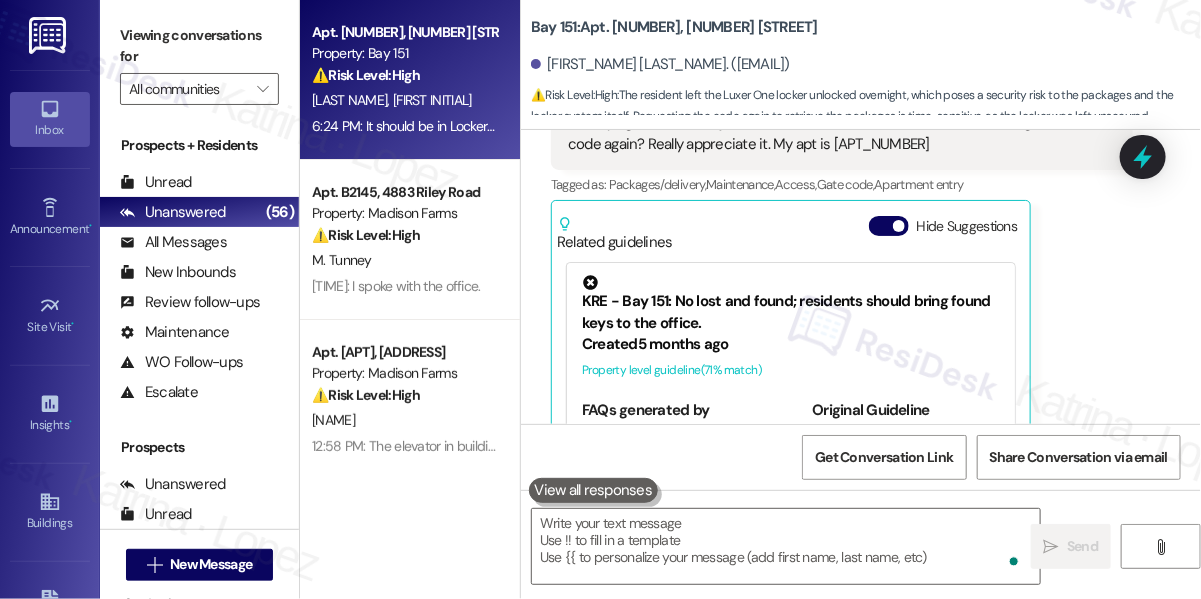 scroll, scrollTop: 20280, scrollLeft: 0, axis: vertical 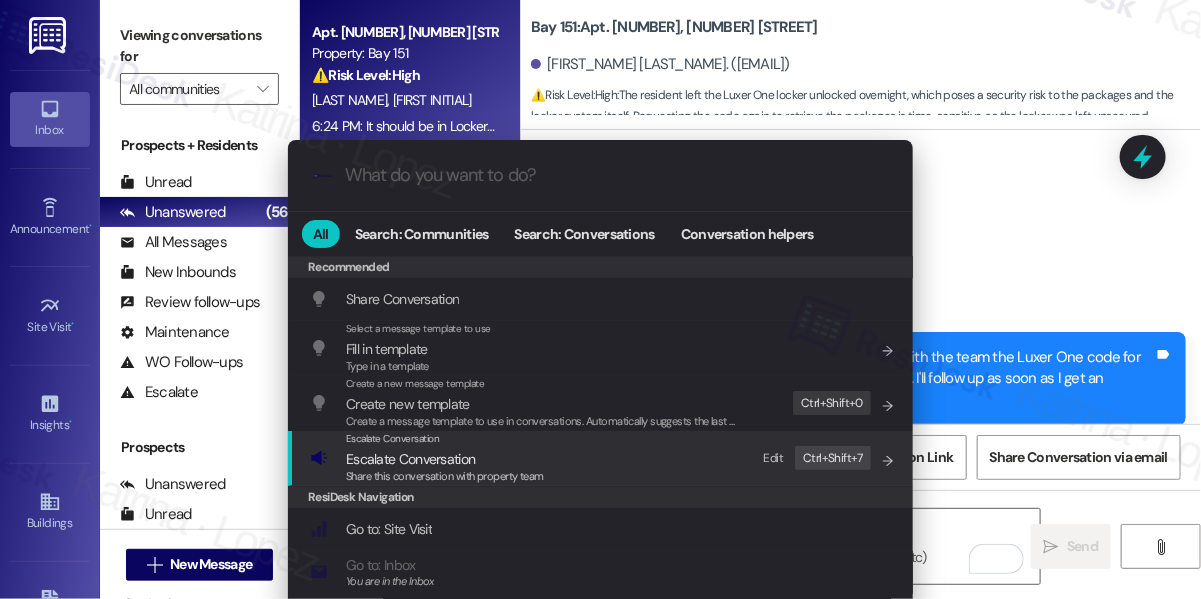 click on "Share this conversation with property team" at bounding box center (445, 477) 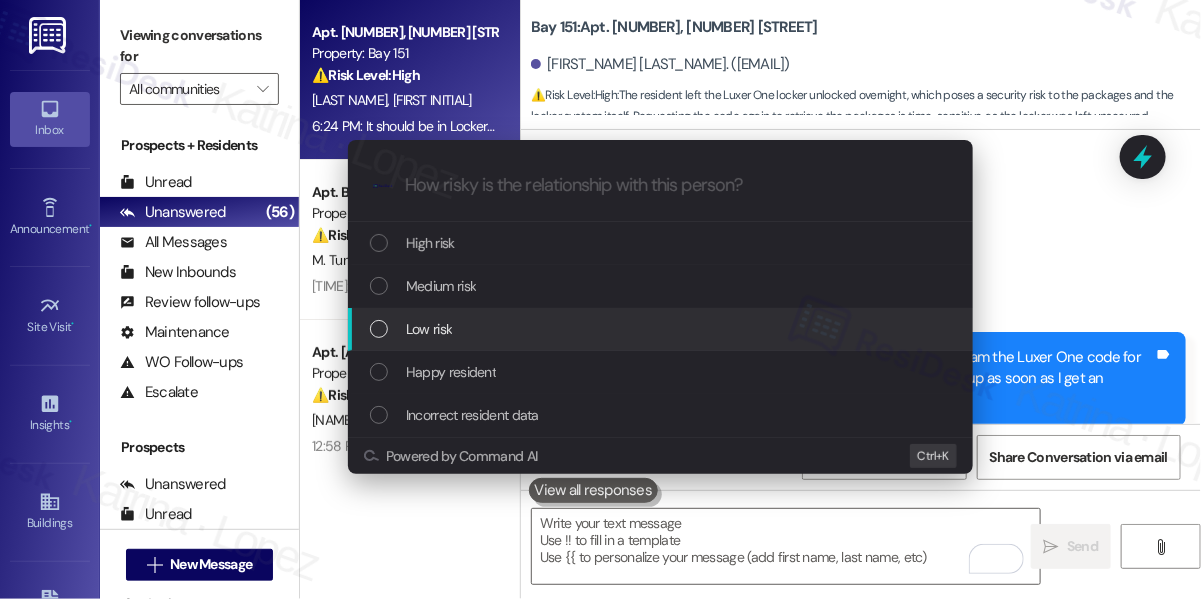 click on "Low risk" at bounding box center (662, 329) 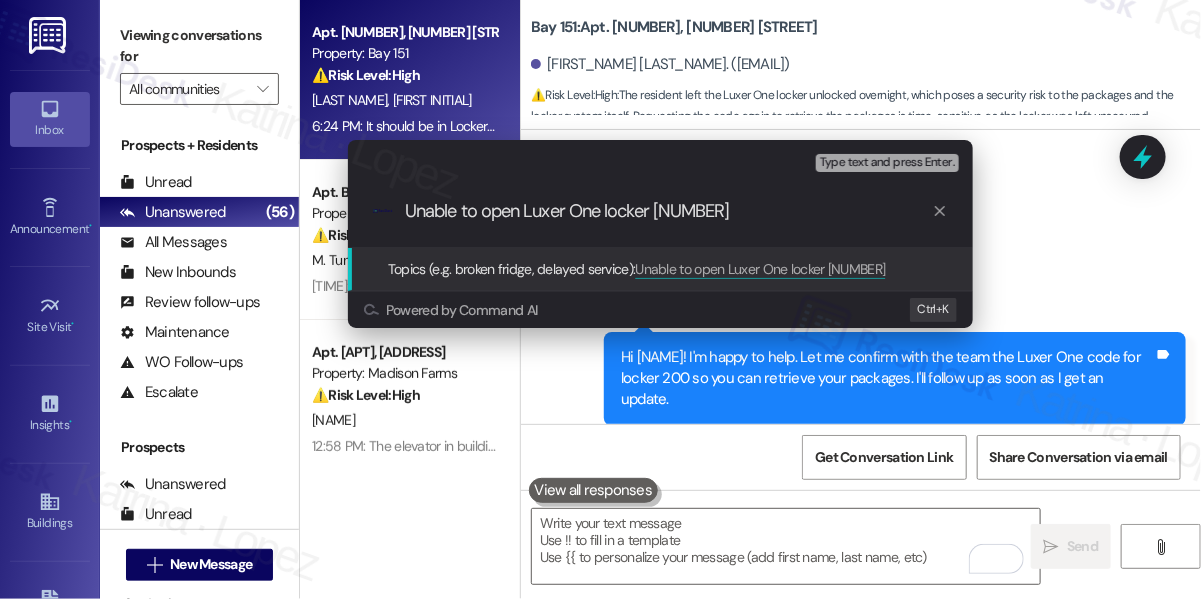 drag, startPoint x: 90, startPoint y: 5, endPoint x: 210, endPoint y: 26, distance: 121.82365 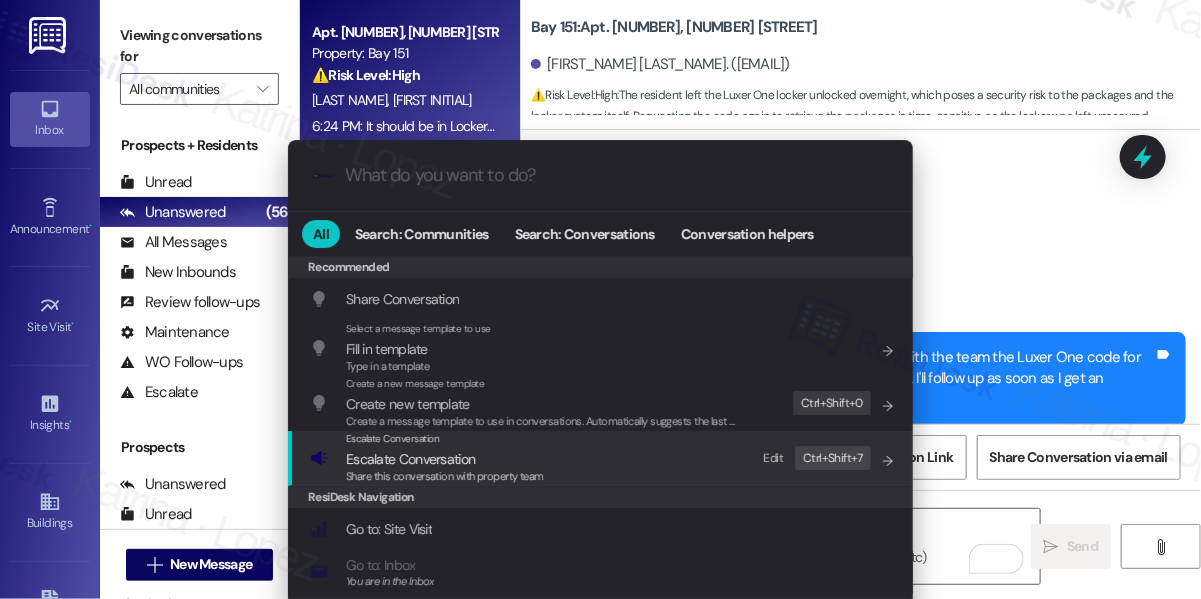 click on "Escalate Conversation" at bounding box center (445, 439) 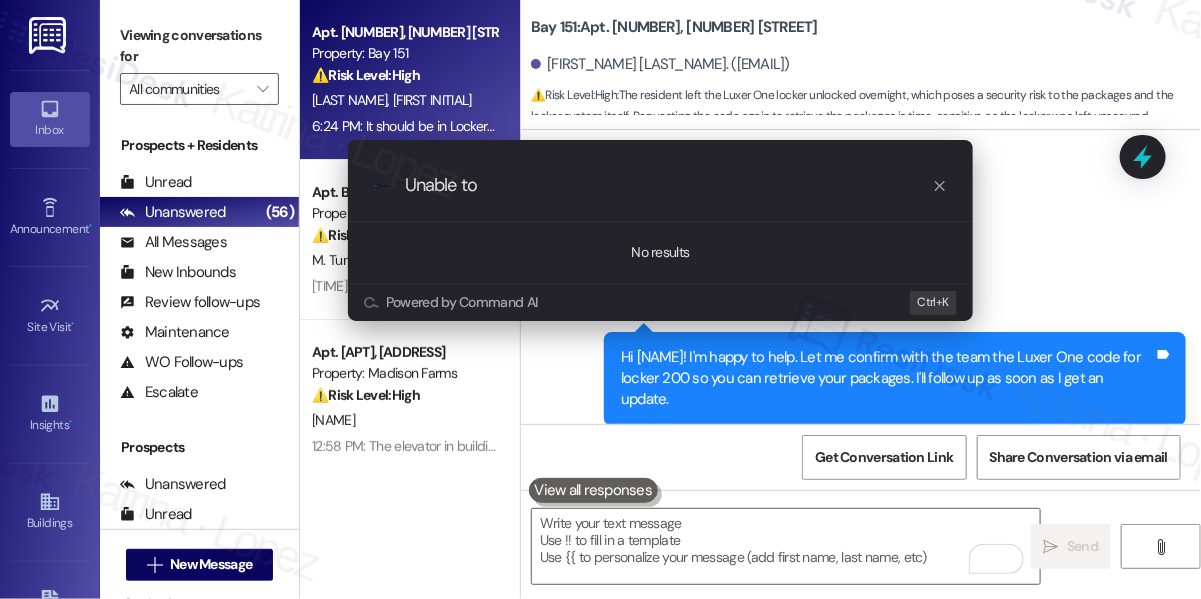click on "Escalate Conversation How risky is the relationship with this person? Topics (e.g. broken fridge, delayed service) Any messages to highlight in the email? .cls-1{fill:#0a055f;}.cls-2{fill:#0cc4c4;} resideskLogoBlueOrange Unable to No results Powered by Command AI Ctrl+ K" at bounding box center [600, 299] 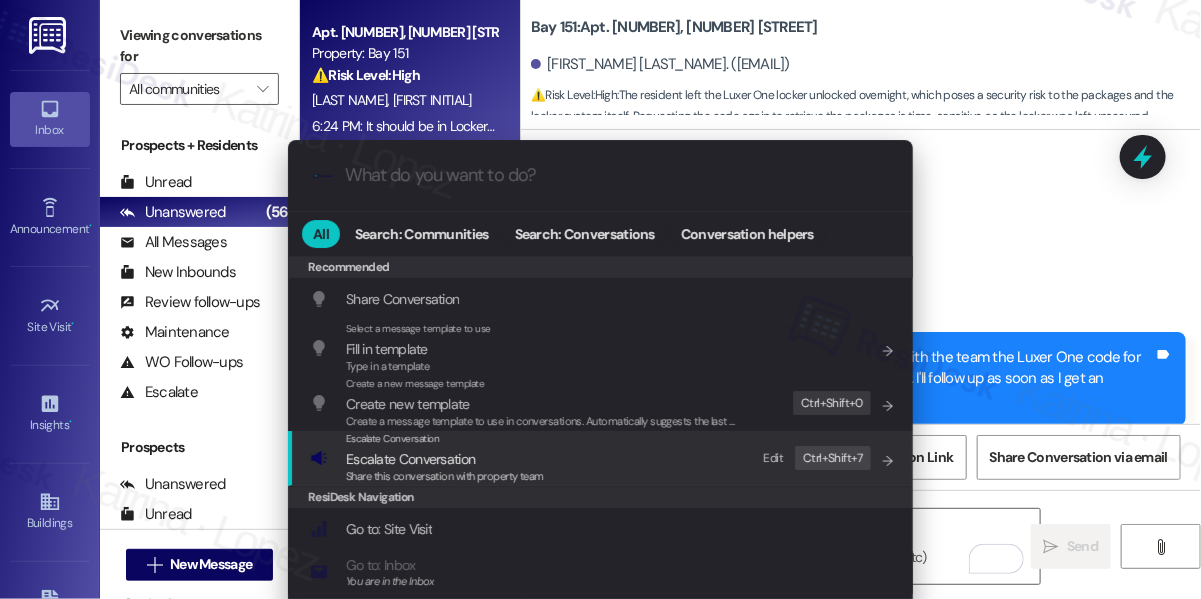 click on "Escalate Conversation" at bounding box center [410, 459] 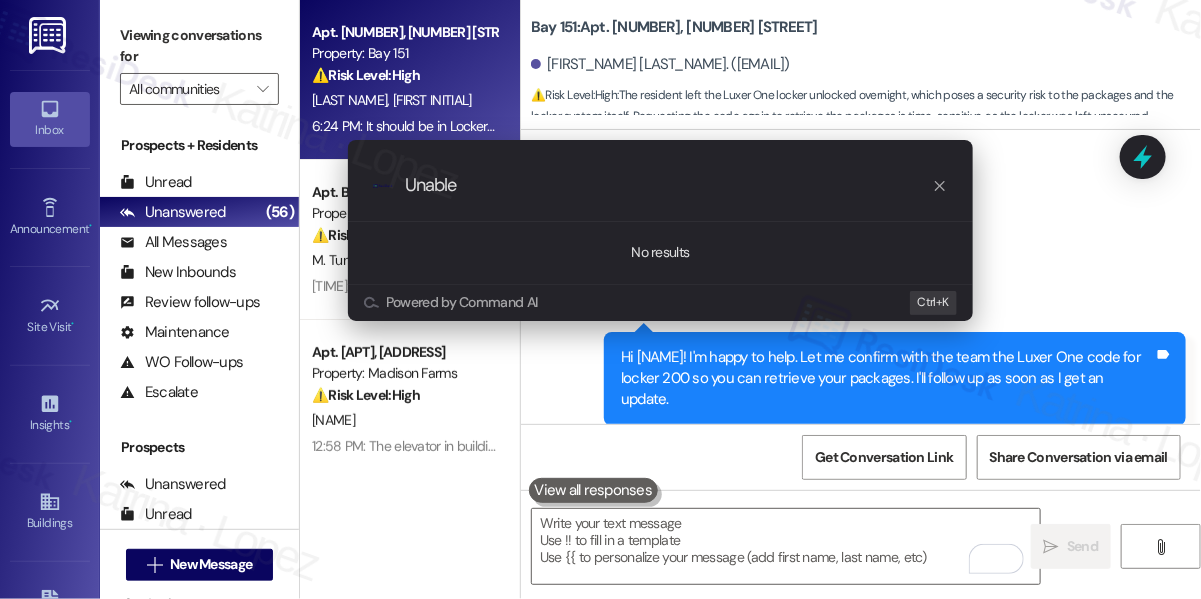 type on "Unable" 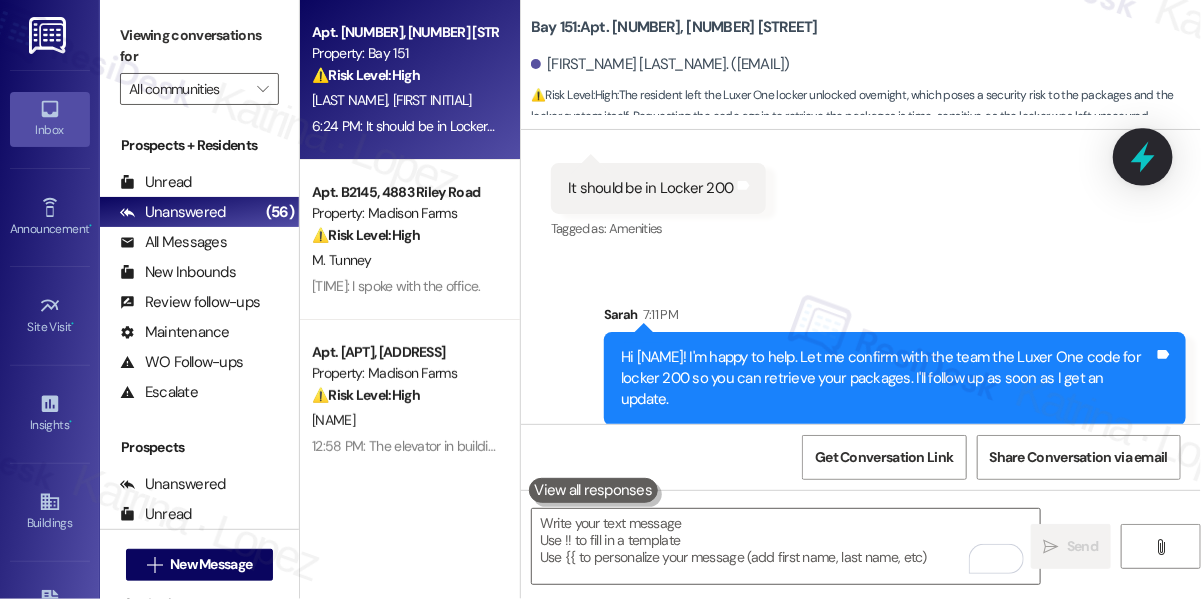 click 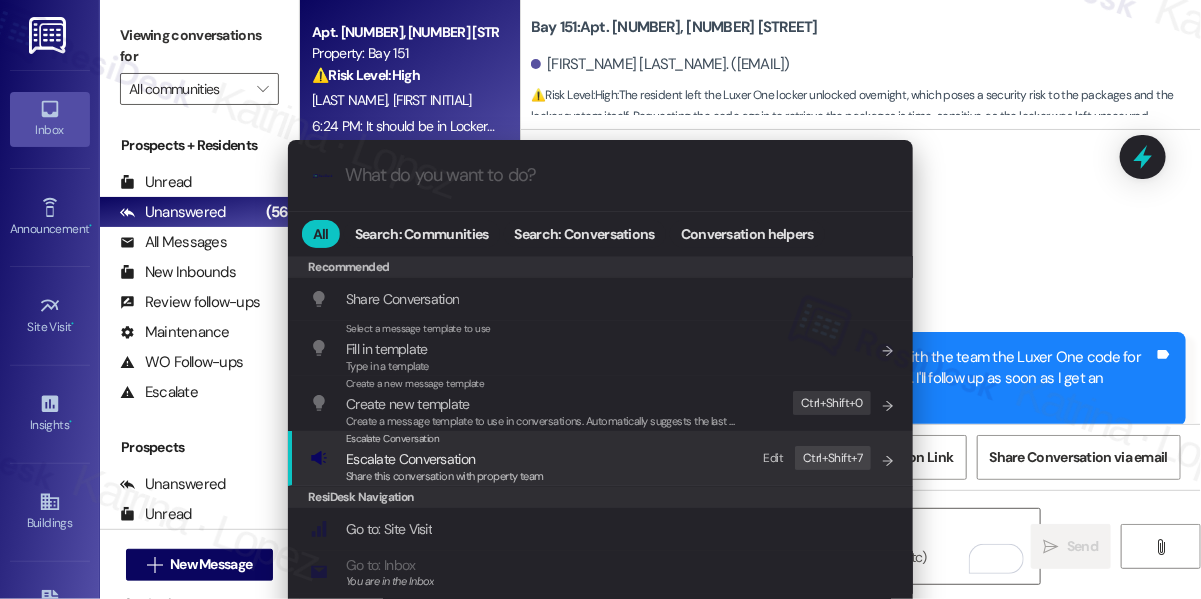 click on "Escalate Conversation Escalate Conversation Share this conversation with property team Edit Ctrl+ Shift+ 7" at bounding box center [602, 458] 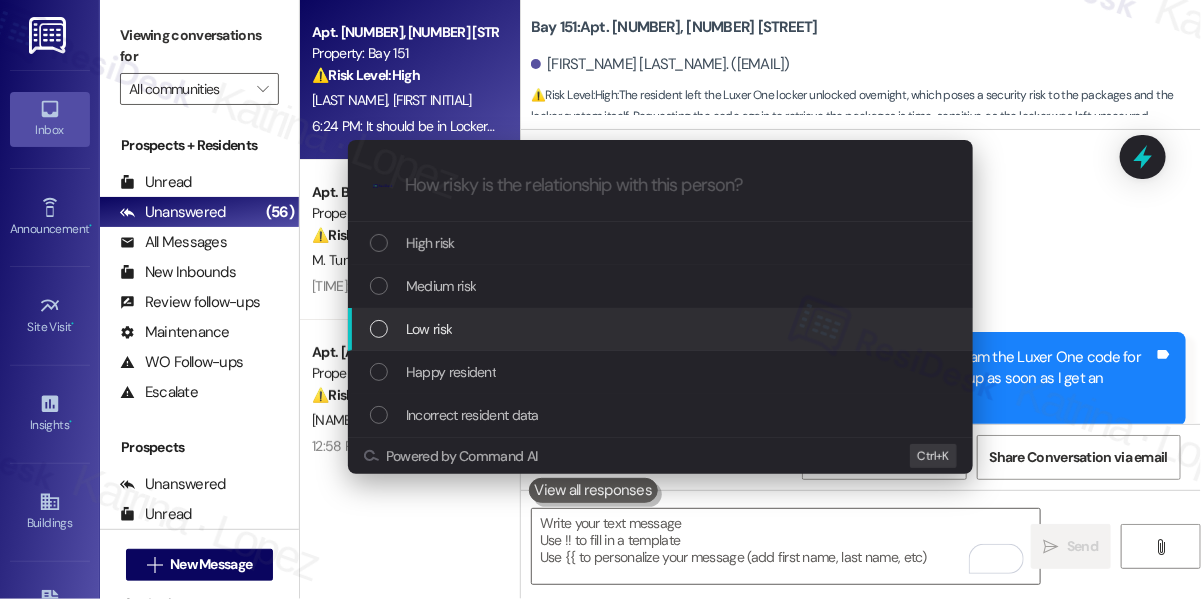 click on "Low risk" at bounding box center (660, 329) 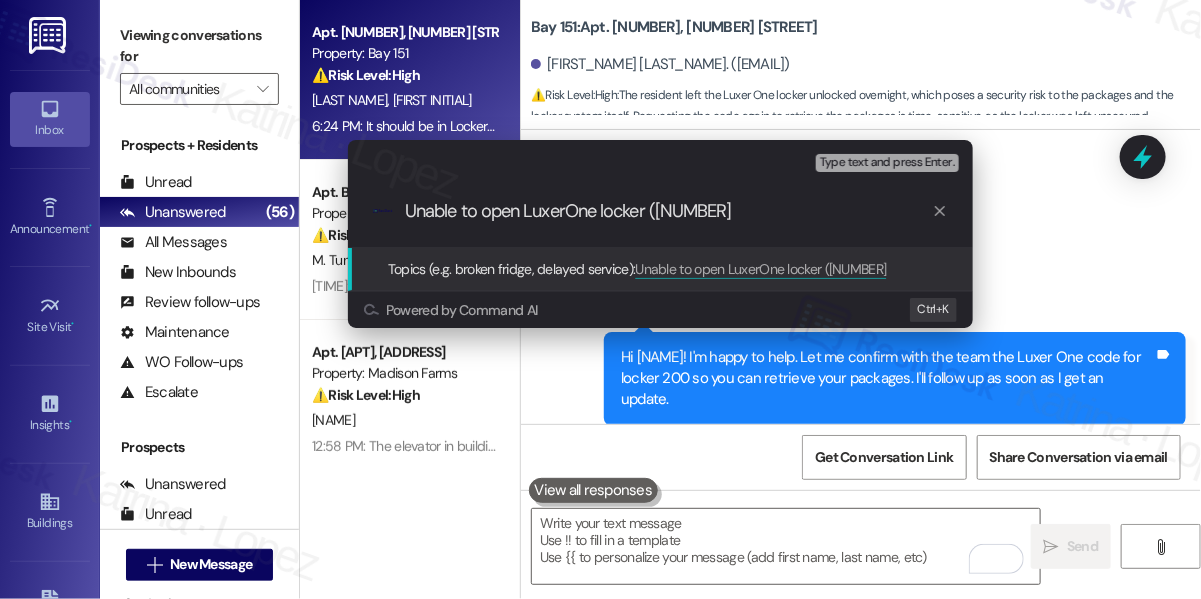 type on "Unable to open LuxerOne locker (200)" 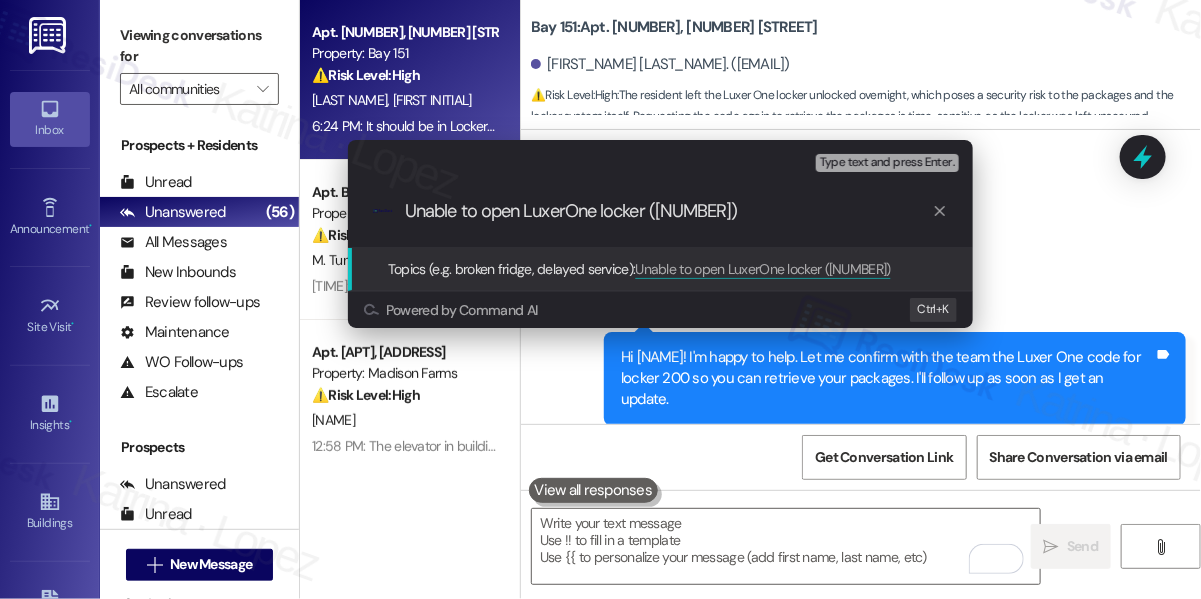 type 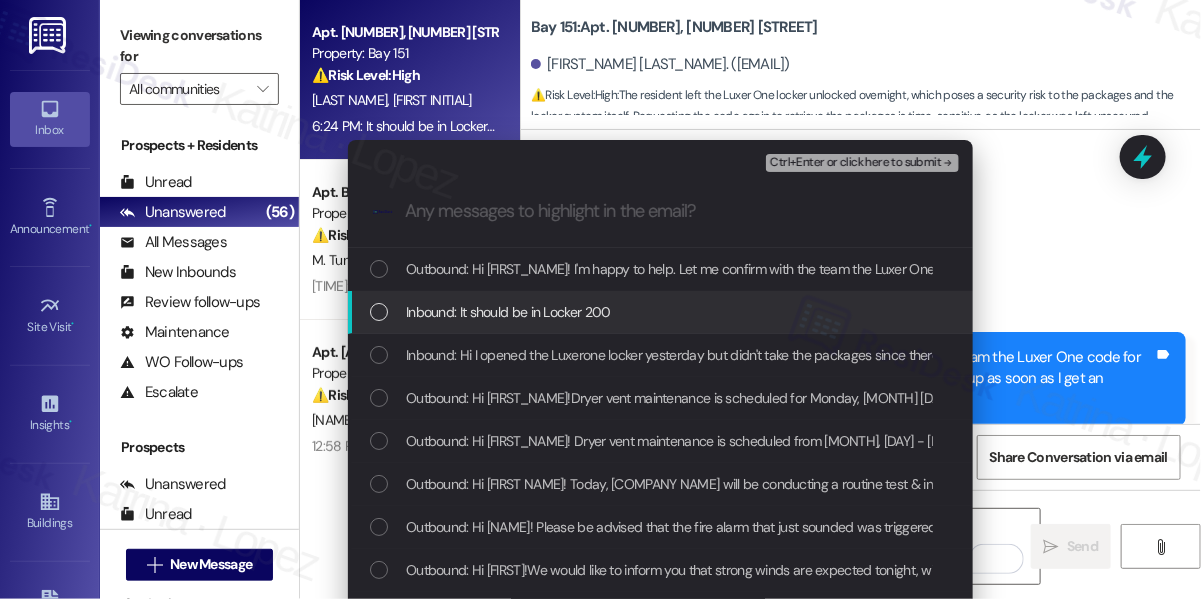 click on "Inbound: It should be in Locker 200" at bounding box center [660, 312] 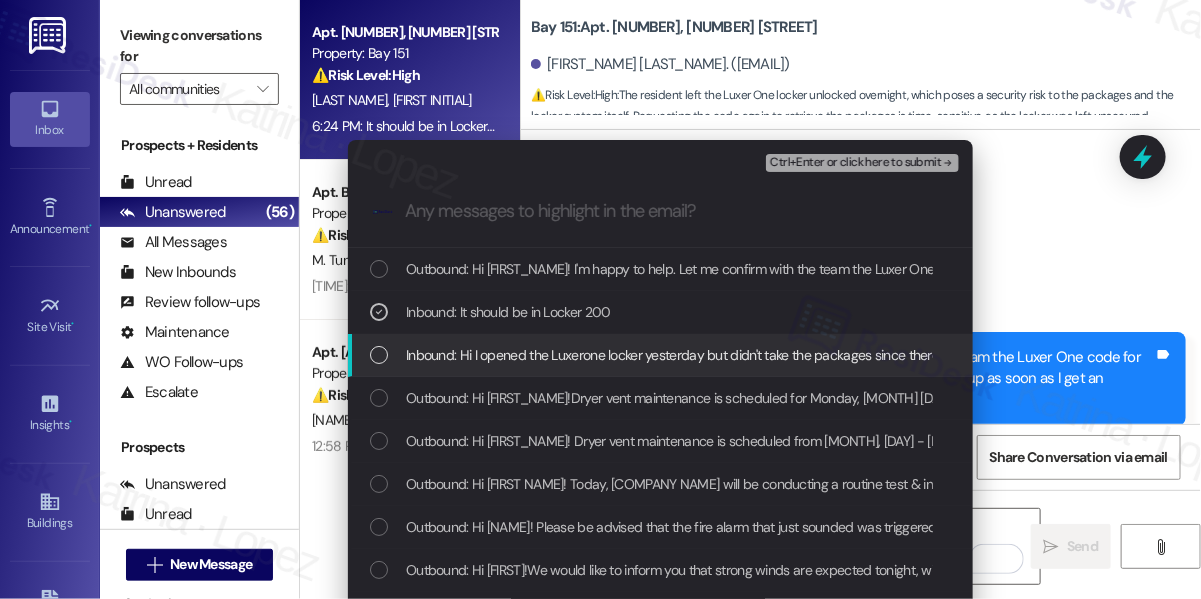 click on "Inbound: Hi I opened the Luxerone locker yesterday but didn't take the packages since there are seven of them. I left the door unlocked last night. I brought a cart with me and was trying to take them just now but found out the door was shut. Can I get the code again? Really appreciate it. My apt is 3464" at bounding box center [1294, 355] 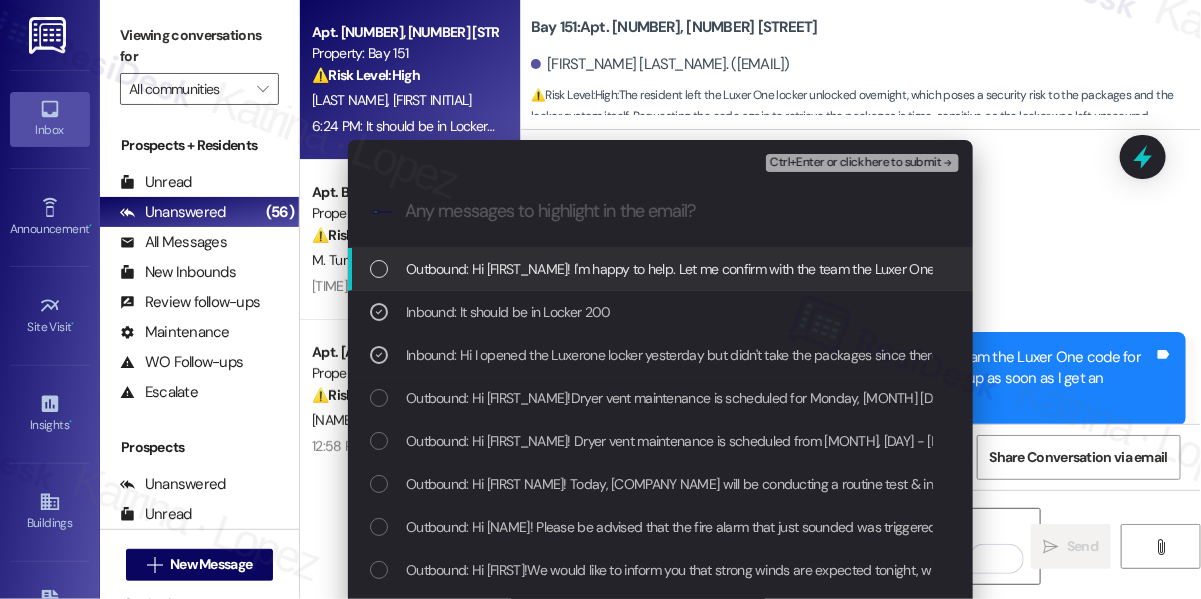 click on "Ctrl+Enter or click here to submit" at bounding box center [855, 163] 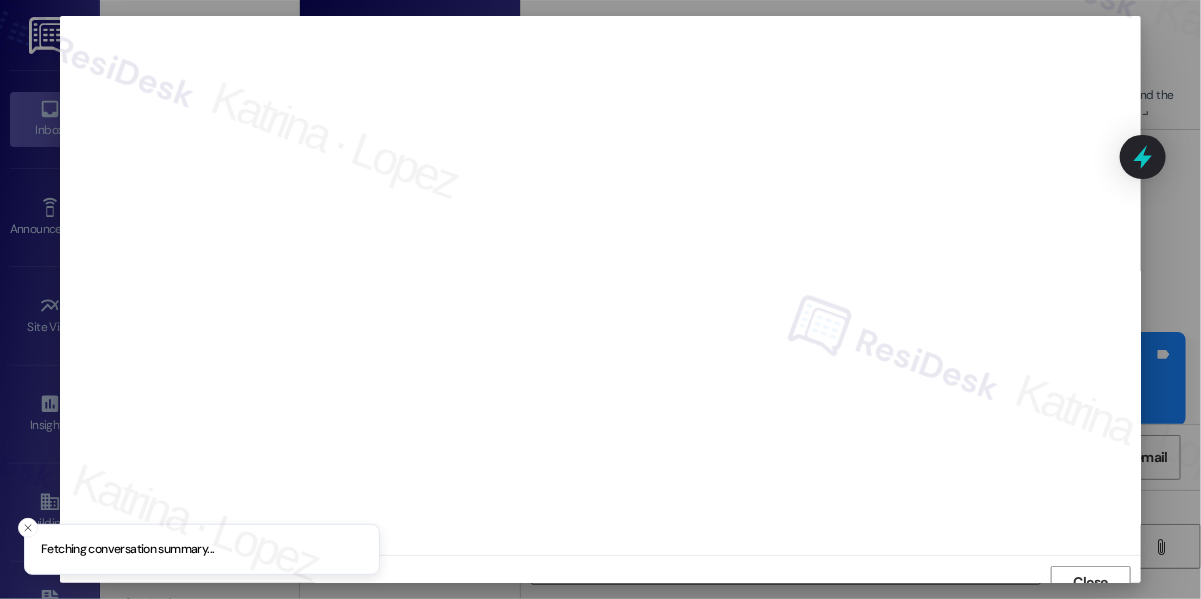 scroll, scrollTop: 14, scrollLeft: 0, axis: vertical 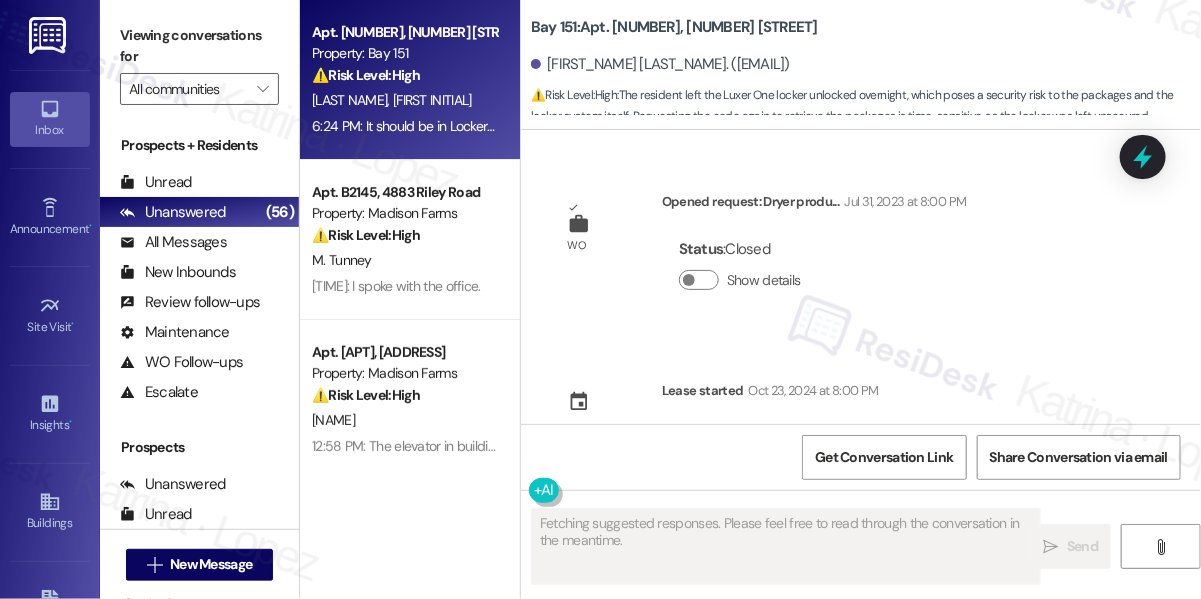 type on "Fetching suggested responses. Please feel free to read through the conversation in the meantime." 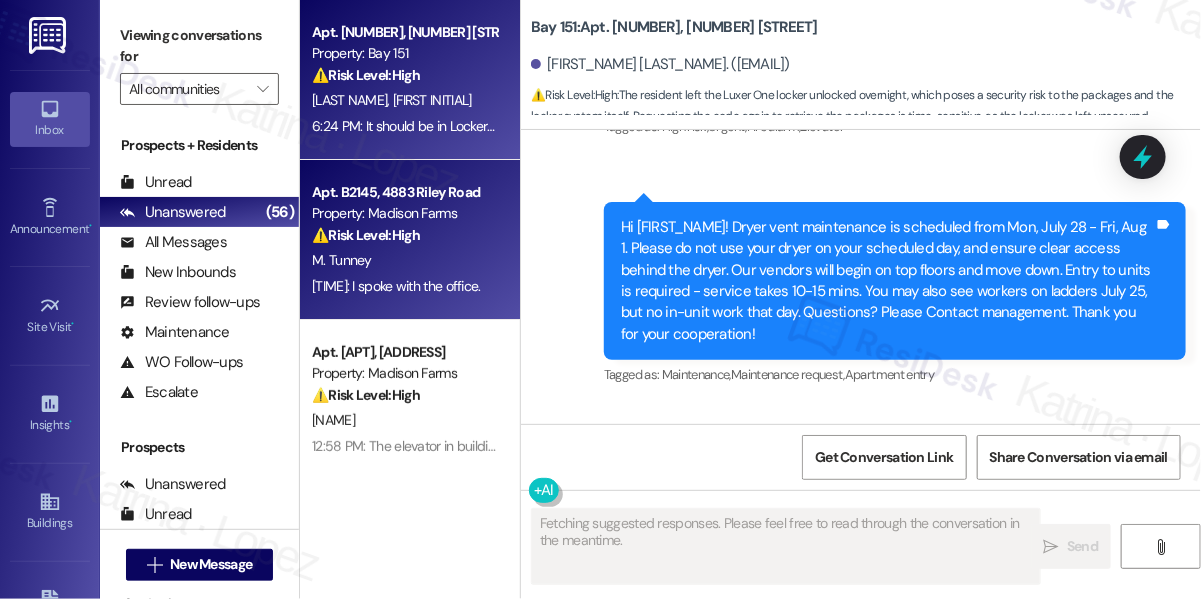 scroll, scrollTop: 20280, scrollLeft: 0, axis: vertical 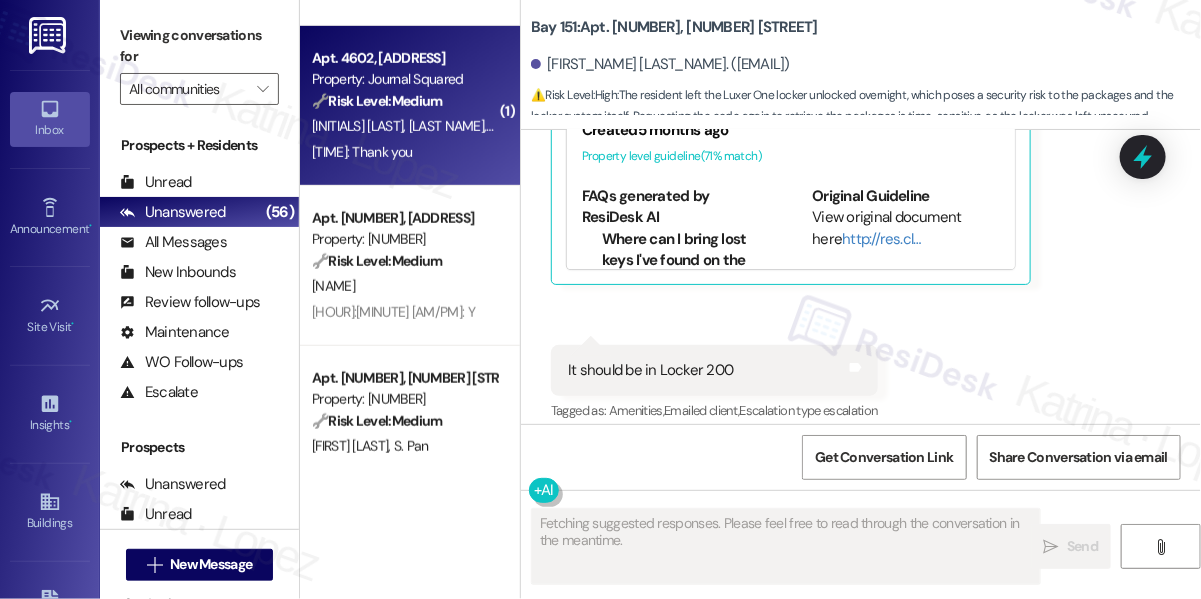 click on "Apt. 4602, 595 Pavonia Ave Property: Journal Squared 🔧  Risk Level:  Medium The resident is acknowledging the resolution of the incorrect work order. The issue has been addressed, and the resident is expressing gratitude. No further action is required at this time. S. Zhong L. Du 6:39 PM: Thank you  6:39 PM: Thank you" at bounding box center [410, 106] 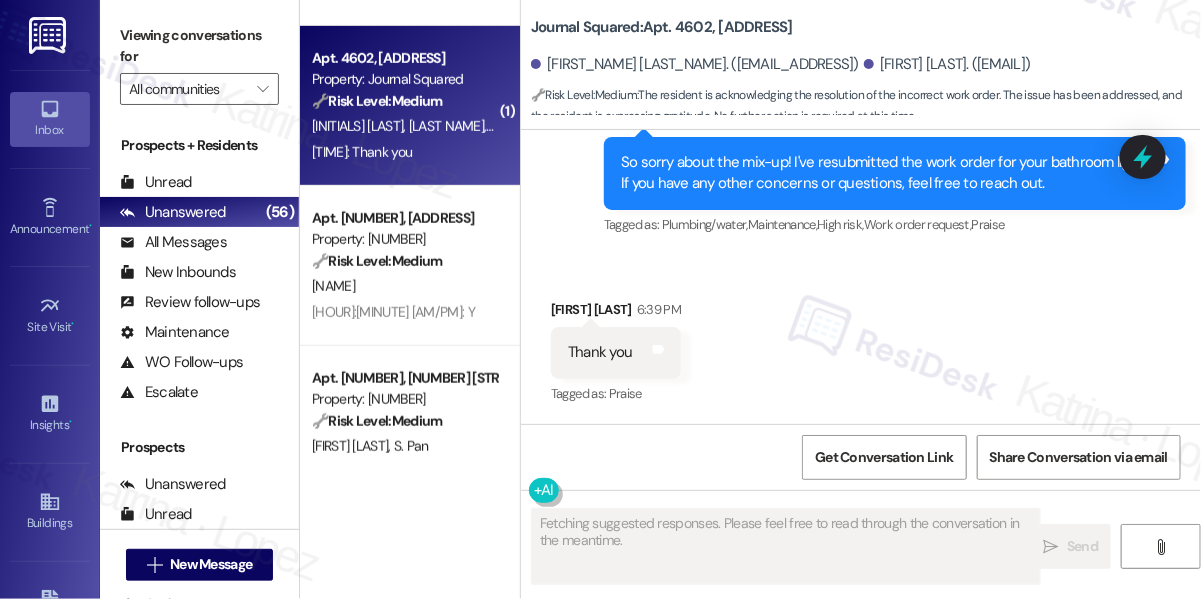 scroll, scrollTop: 12498, scrollLeft: 0, axis: vertical 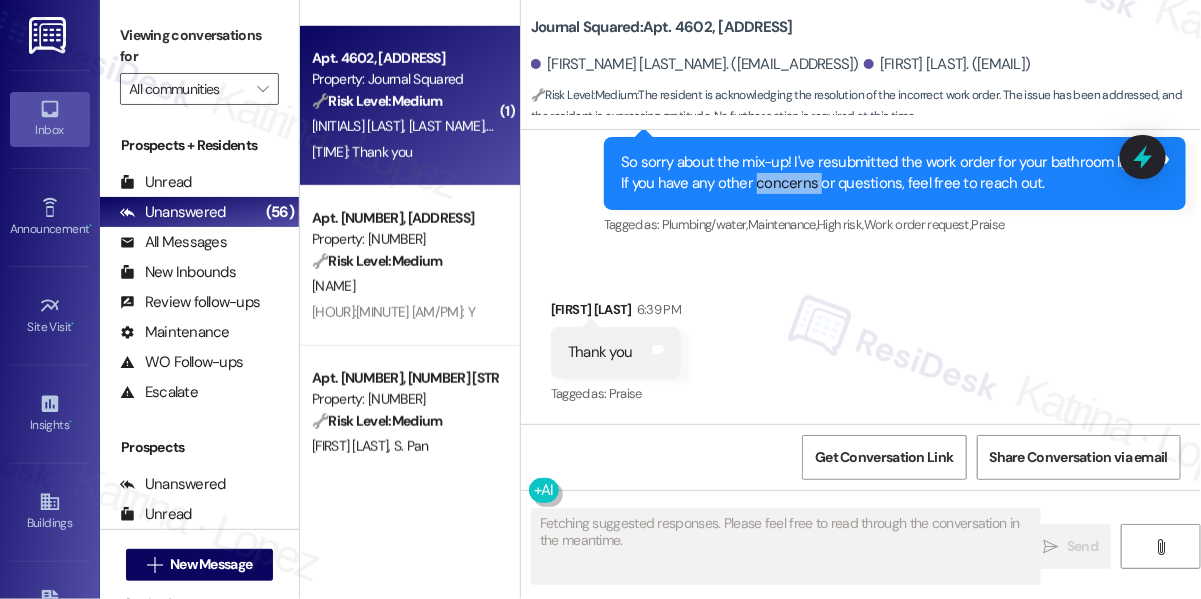click on "So sorry about the mix-up! I've resubmitted the work order for your bathroom light. If you have any other concerns or questions, feel free to reach out." at bounding box center [887, 173] 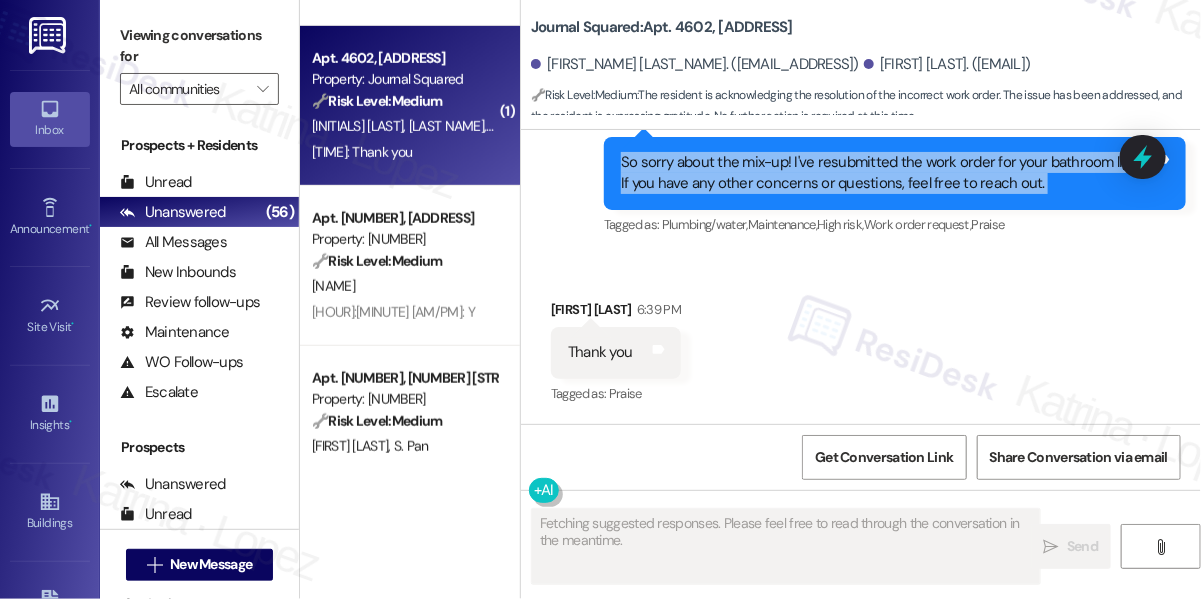 click on "So sorry about the mix-up! I've resubmitted the work order for your bathroom light. If you have any other concerns or questions, feel free to reach out." at bounding box center (887, 173) 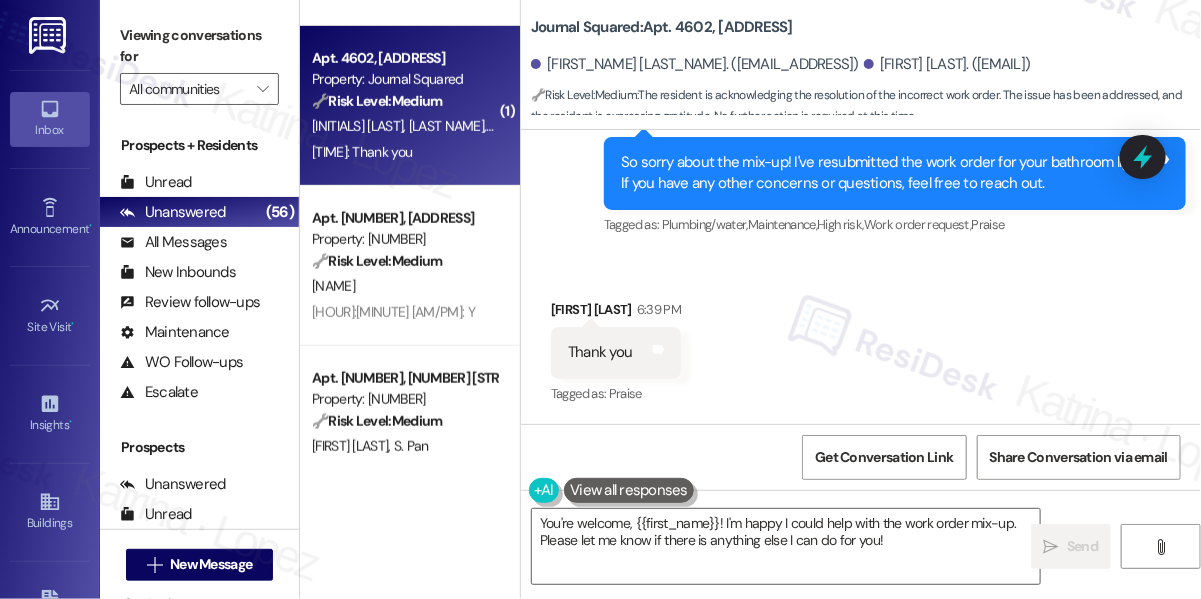 click on "Sent via SMS Jane  (ResiDesk) 6:38 PM So sorry about the mix-up! I've resubmitted the work order for your bathroom light. If you have any other concerns or questions, feel free to reach out. Tags and notes Tagged as:   Plumbing/water ,  Click to highlight conversations about Plumbing/water Maintenance ,  Click to highlight conversations about Maintenance High risk ,  Click to highlight conversations about High risk Work order request ,  Click to highlight conversations about Work order request Praise Click to highlight conversations about Praise" at bounding box center (895, 174) 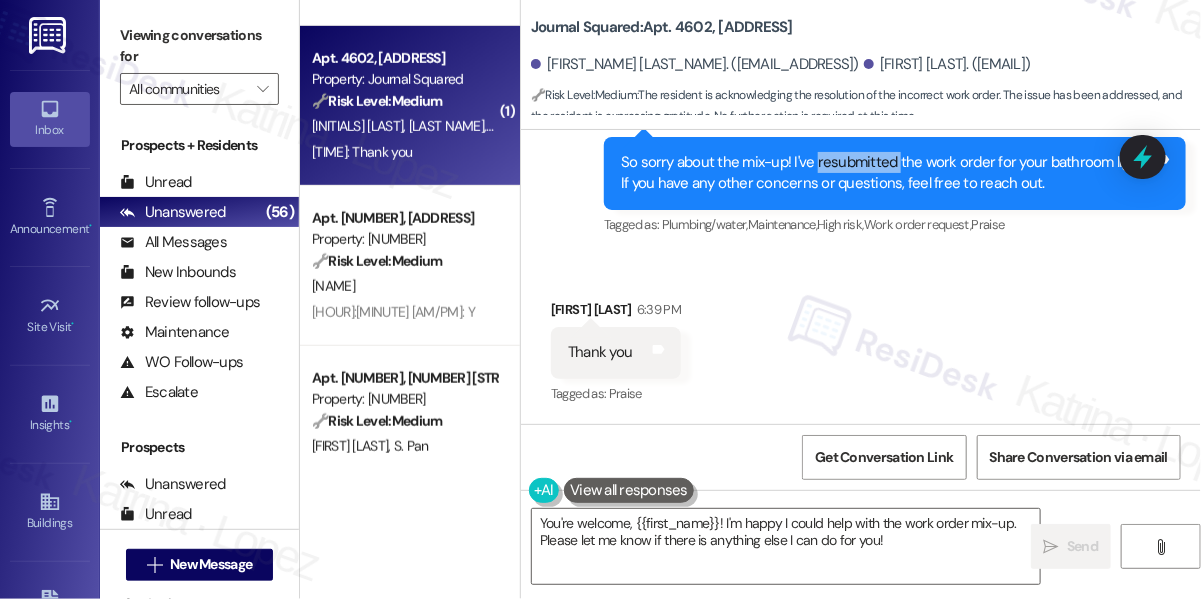 click on "So sorry about the mix-up! I've resubmitted the work order for your bathroom light. If you have any other concerns or questions, feel free to reach out." at bounding box center (887, 173) 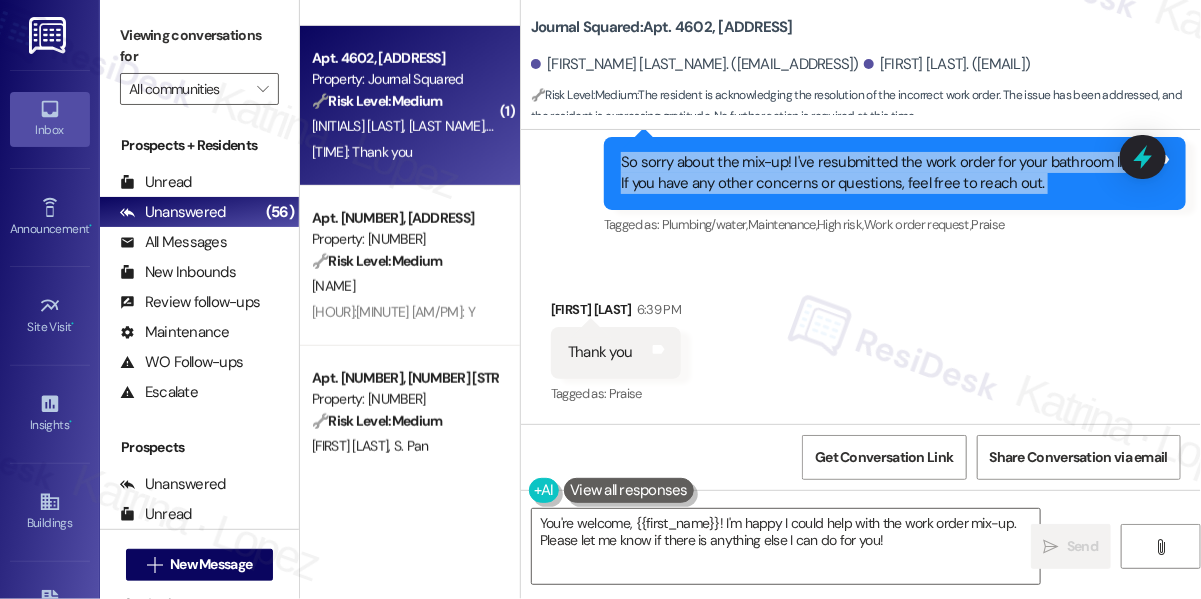 click on "So sorry about the mix-up! I've resubmitted the work order for your bathroom light. If you have any other concerns or questions, feel free to reach out." at bounding box center [887, 173] 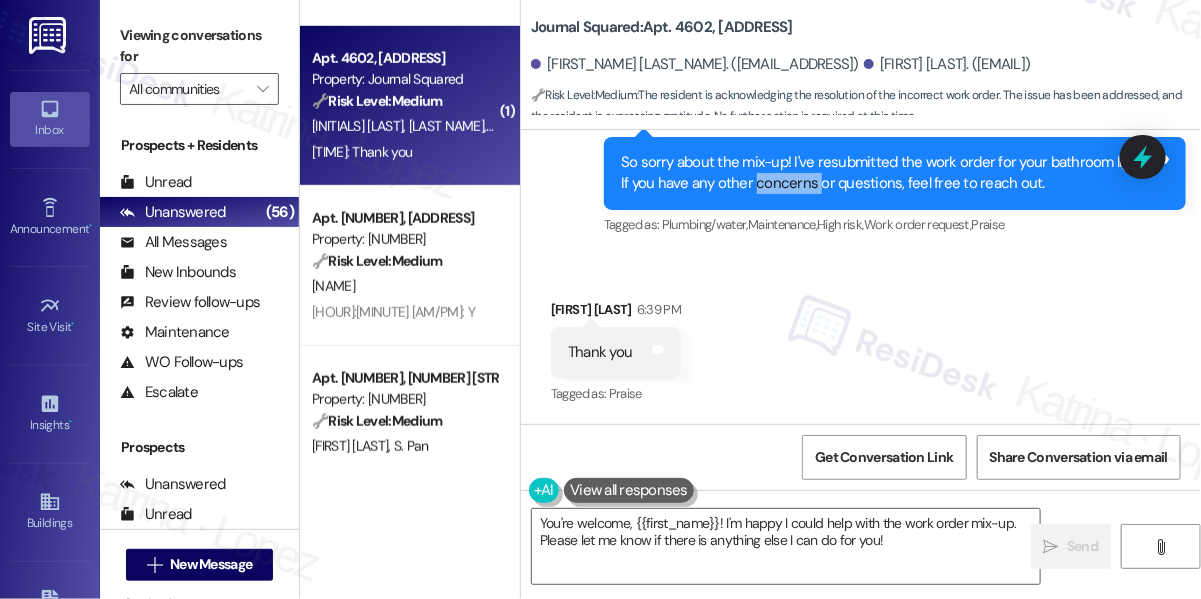 click on "So sorry about the mix-up! I've resubmitted the work order for your bathroom light. If you have any other concerns or questions, feel free to reach out." at bounding box center [887, 173] 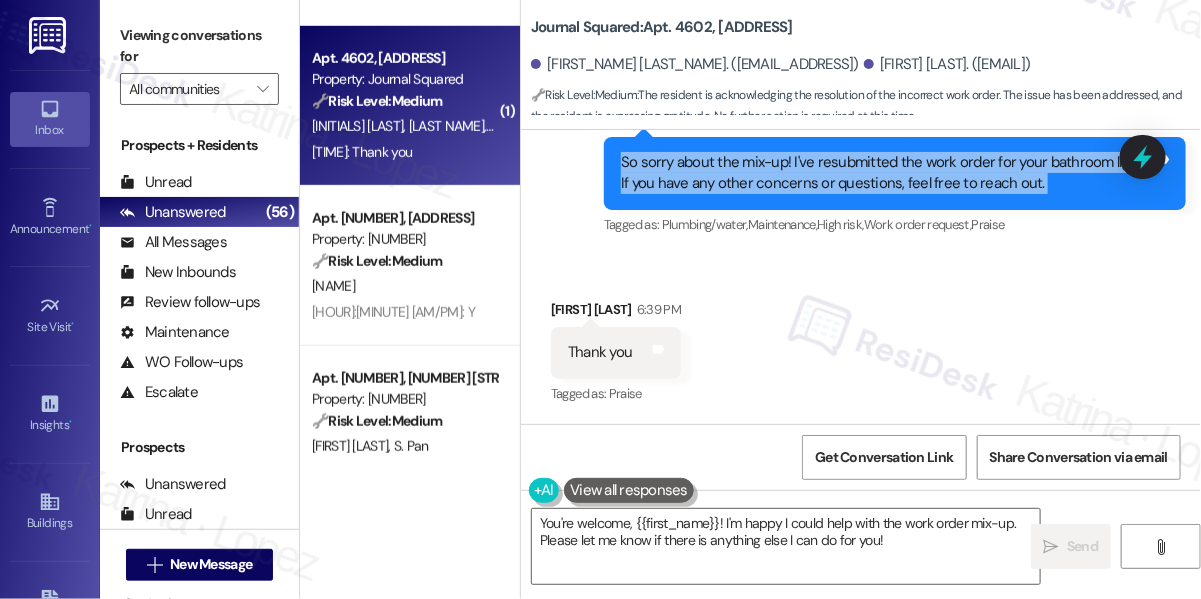click on "So sorry about the mix-up! I've resubmitted the work order for your bathroom light. If you have any other concerns or questions, feel free to reach out." at bounding box center [887, 173] 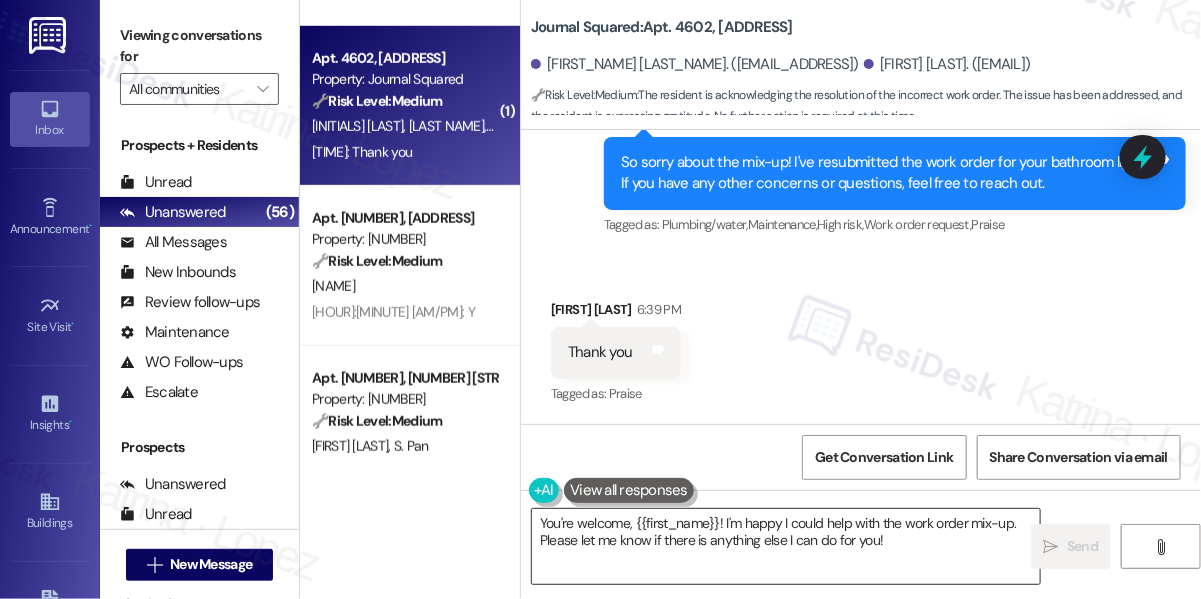click on "You're welcome, {{first_name}}! I'm happy I could help with the work order mix-up. Please let me know if there is anything else I can do for you!" at bounding box center [786, 546] 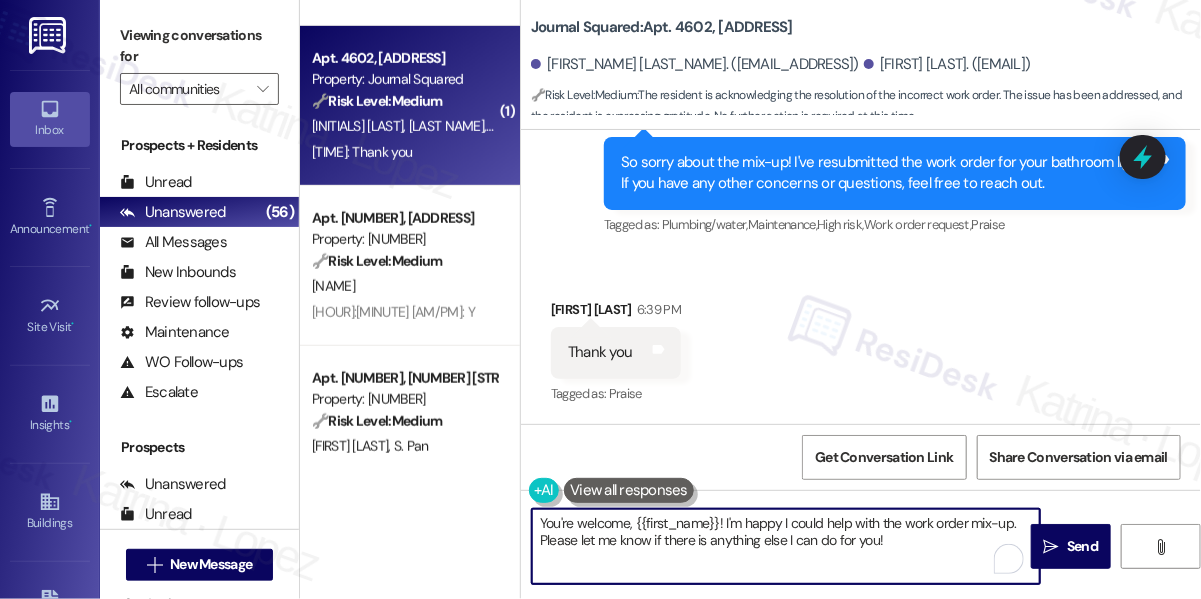 click on "You're welcome, {{first_name}}! I'm happy I could help with the work order mix-up. Please let me know if there is anything else I can do for you!" at bounding box center [786, 546] 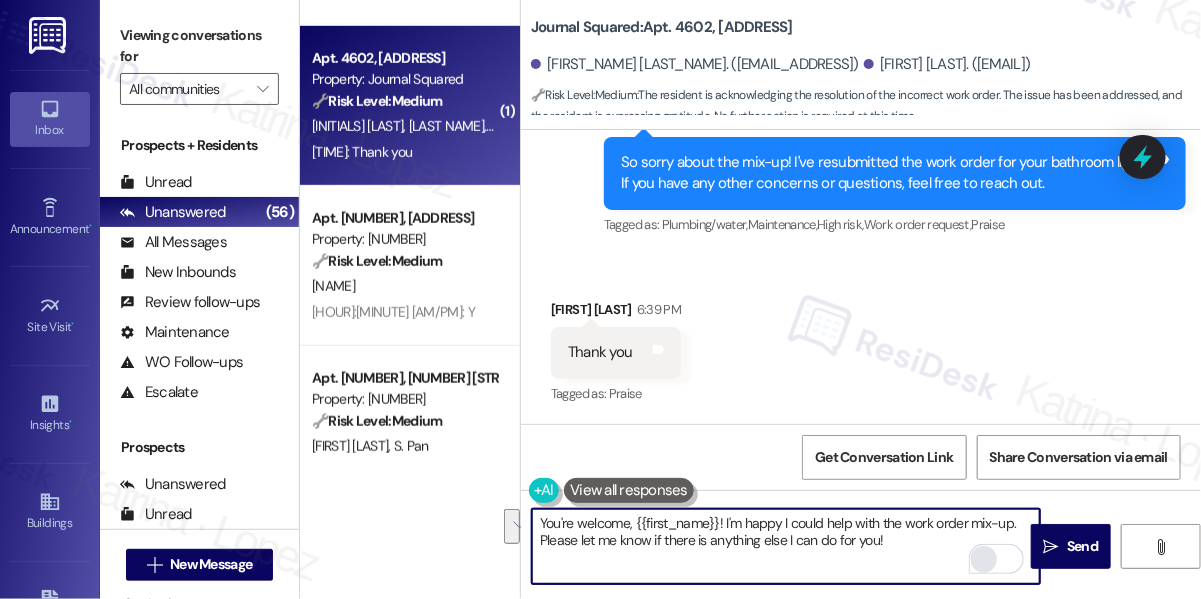 drag, startPoint x: 725, startPoint y: 522, endPoint x: 978, endPoint y: 564, distance: 256.46246 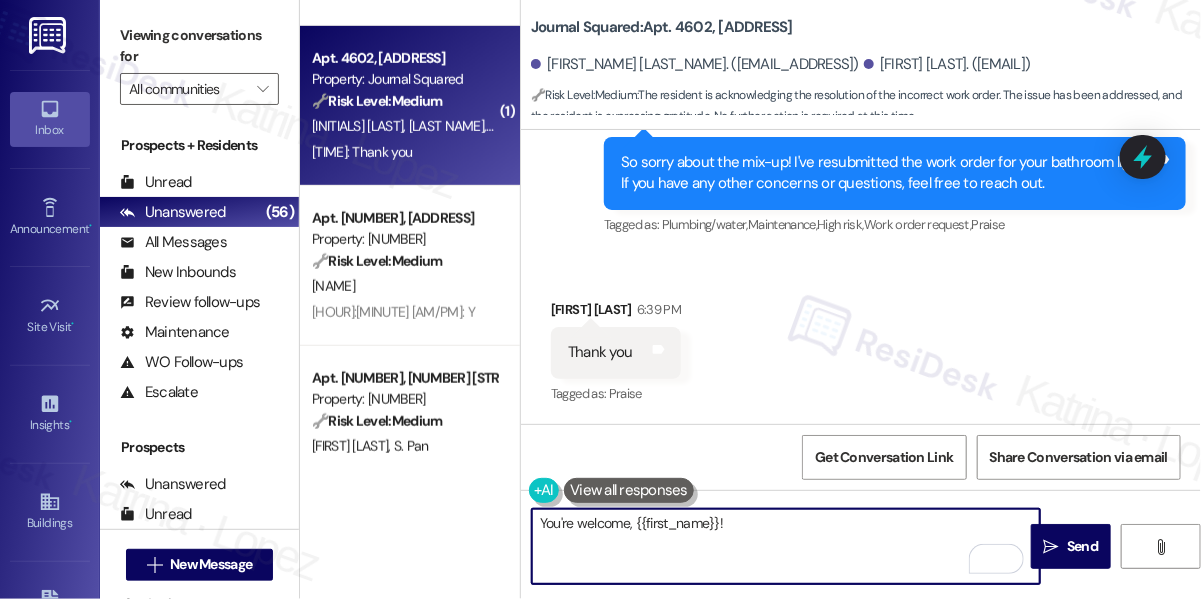 click on "Leyan Du 6:39 PM" at bounding box center (616, 313) 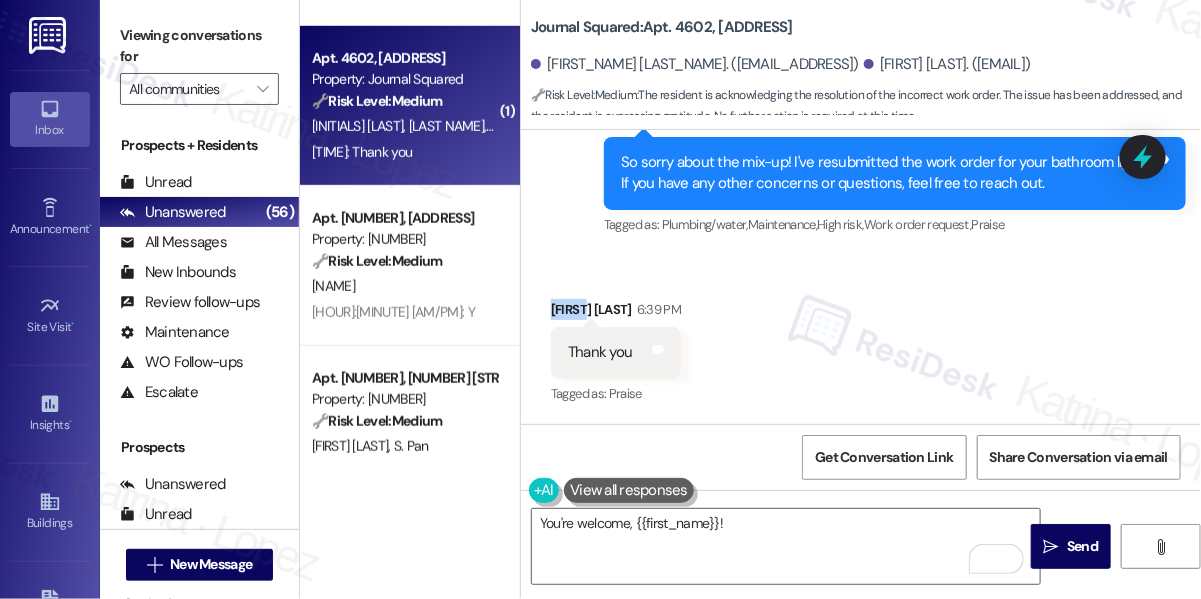 click on "Leyan Du 6:39 PM" at bounding box center (616, 313) 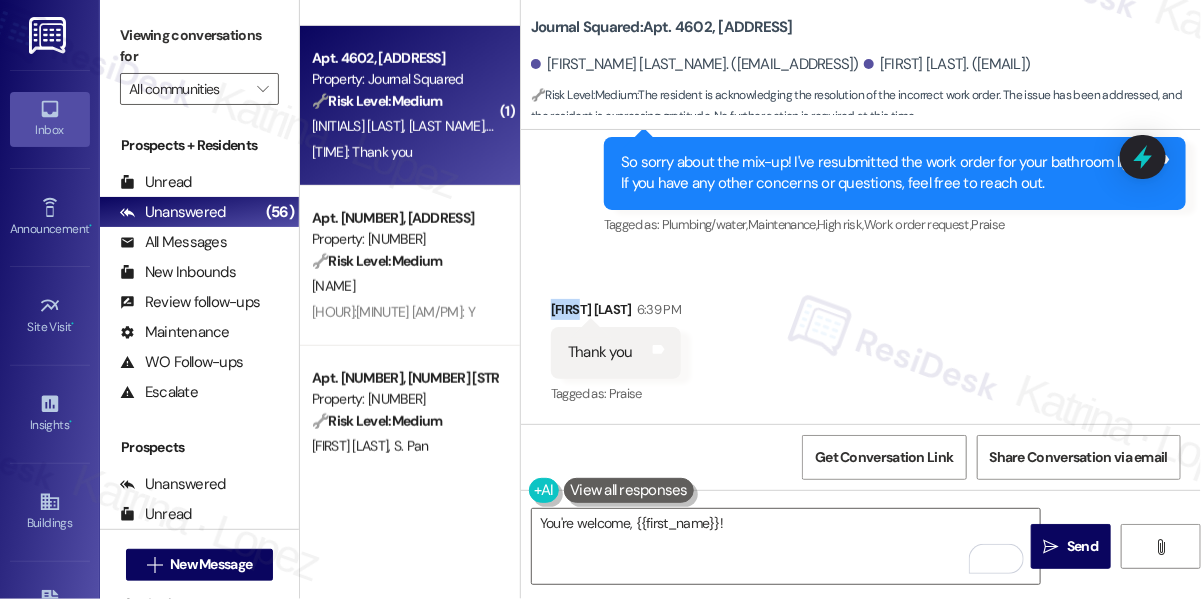 copy on "Leyan" 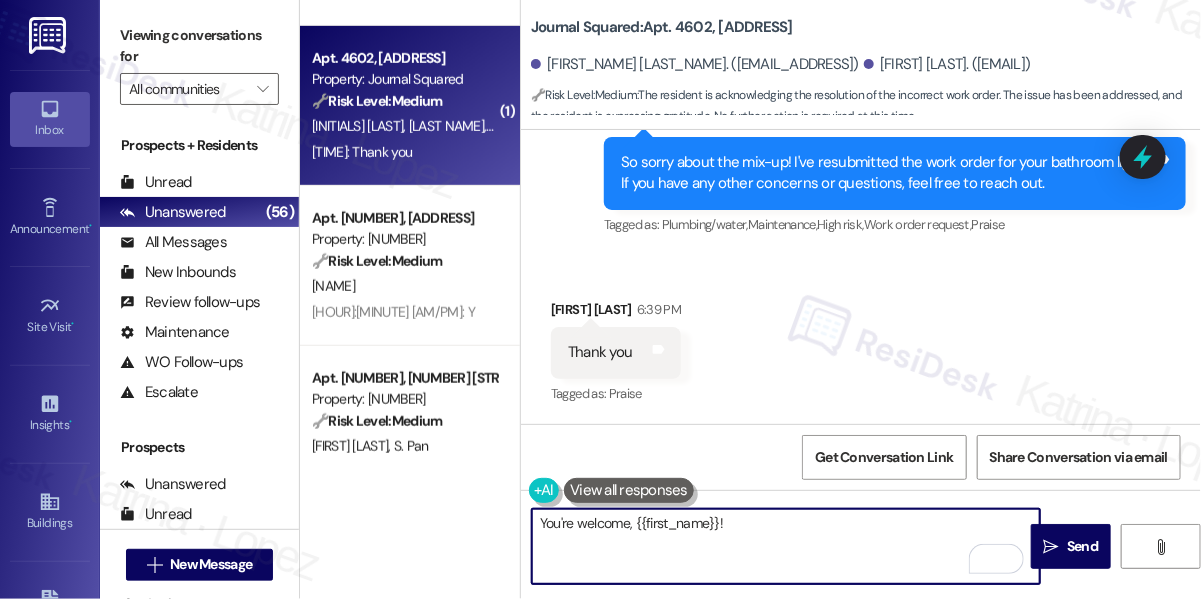 drag, startPoint x: 633, startPoint y: 522, endPoint x: 720, endPoint y: 519, distance: 87.05171 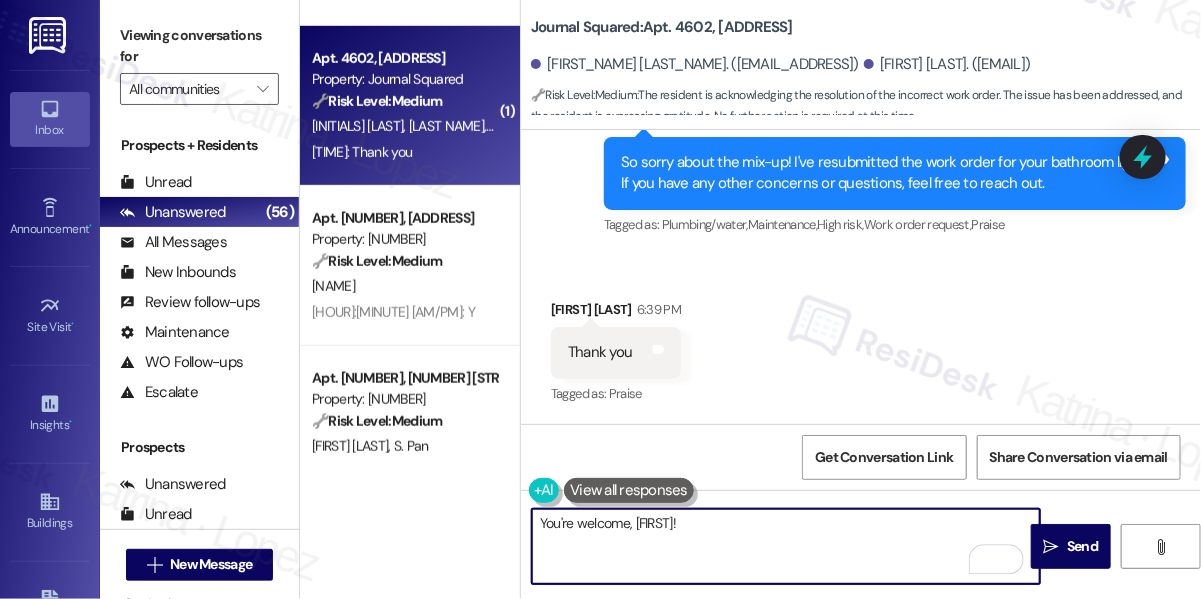 click on "You're welcome, Leyan!" at bounding box center (786, 546) 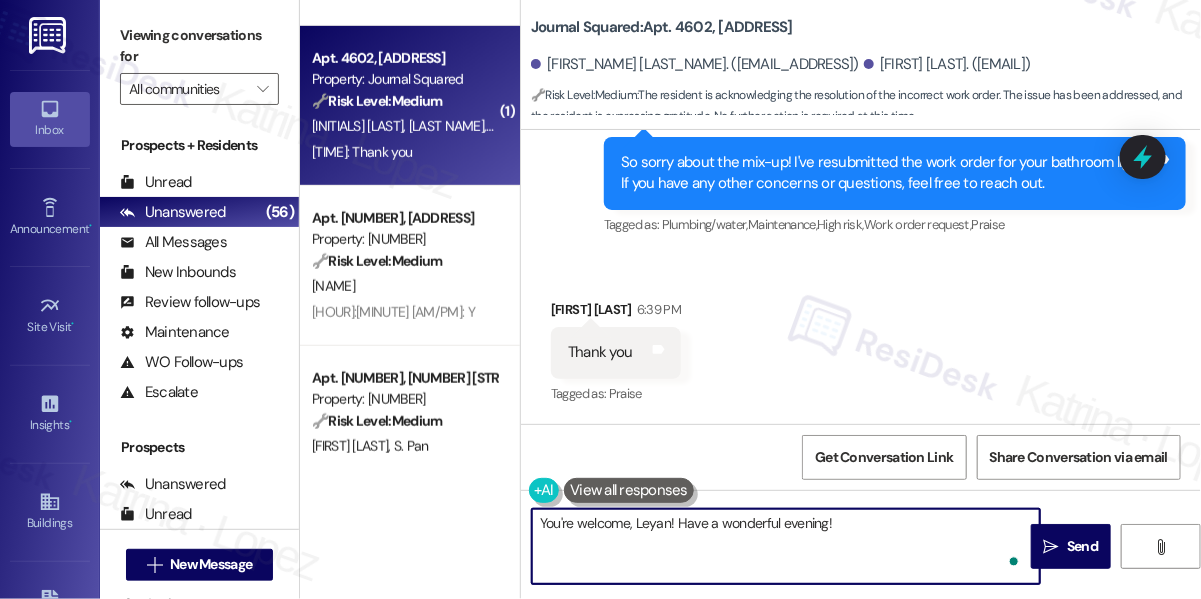 type on "You're welcome, Leyan! Have a wonderful evening!" 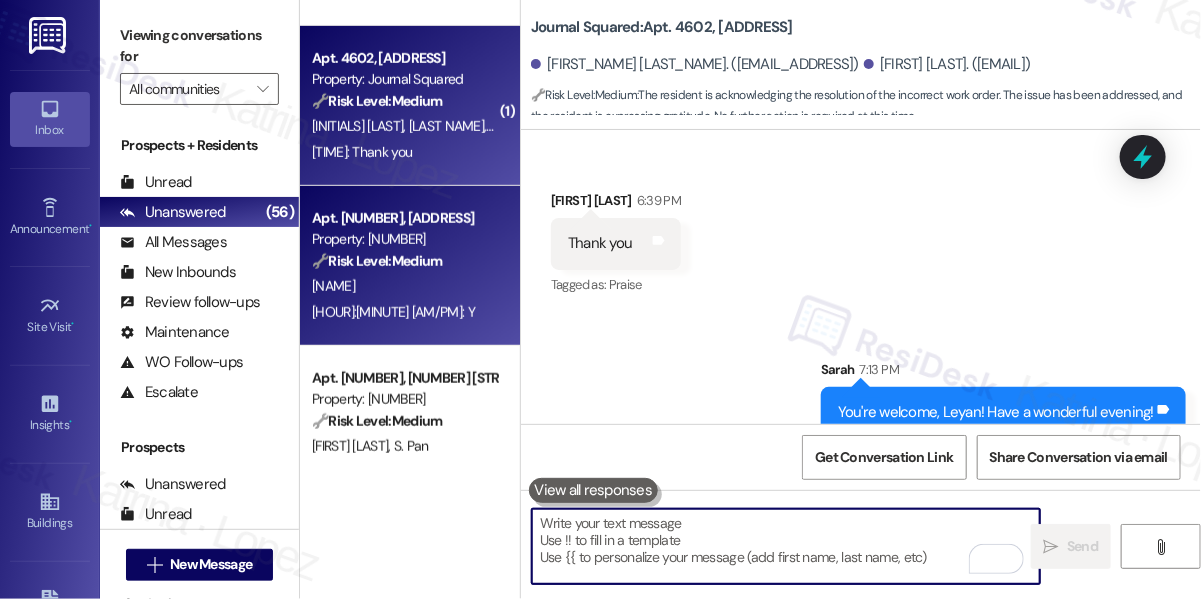 scroll, scrollTop: 12589, scrollLeft: 0, axis: vertical 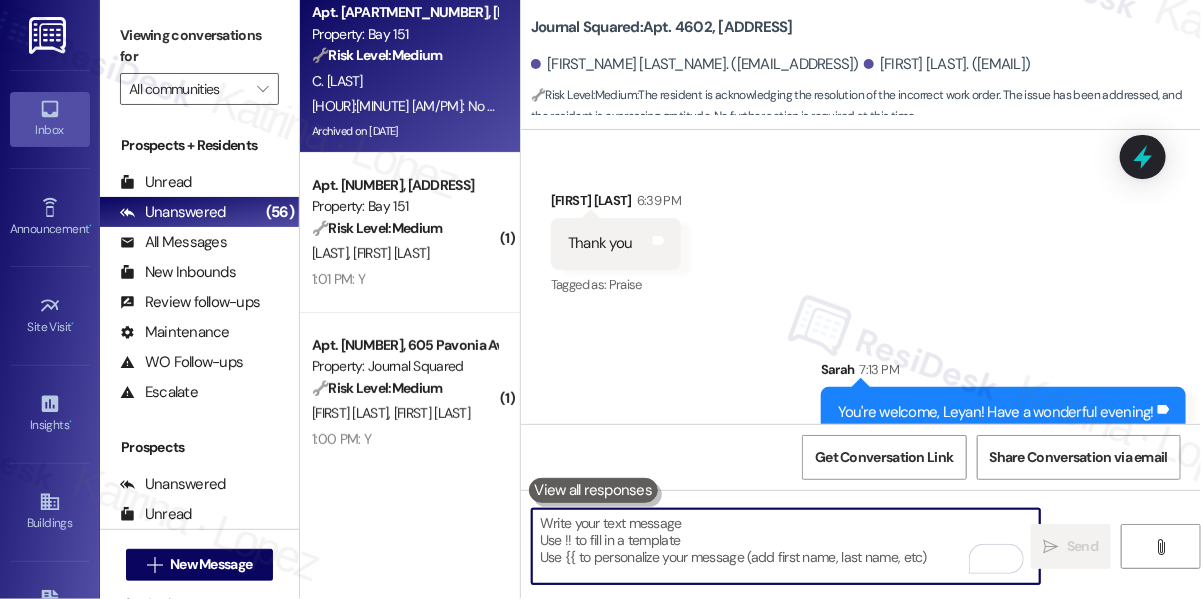 type 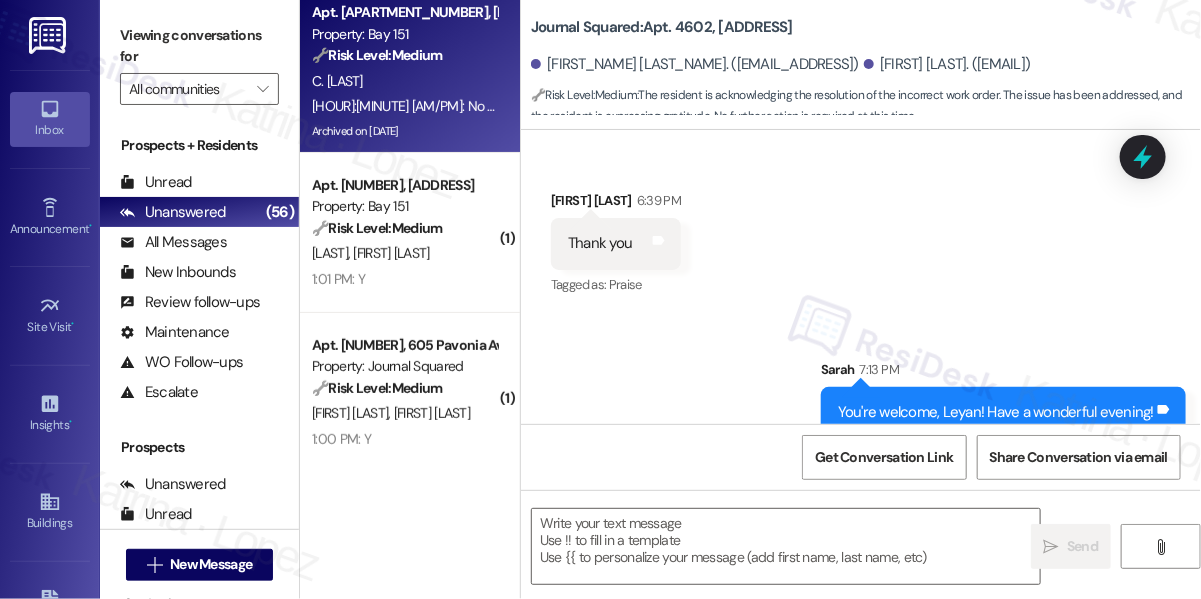 type on "Fetching suggested responses. Please feel free to read through the conversation in the meantime." 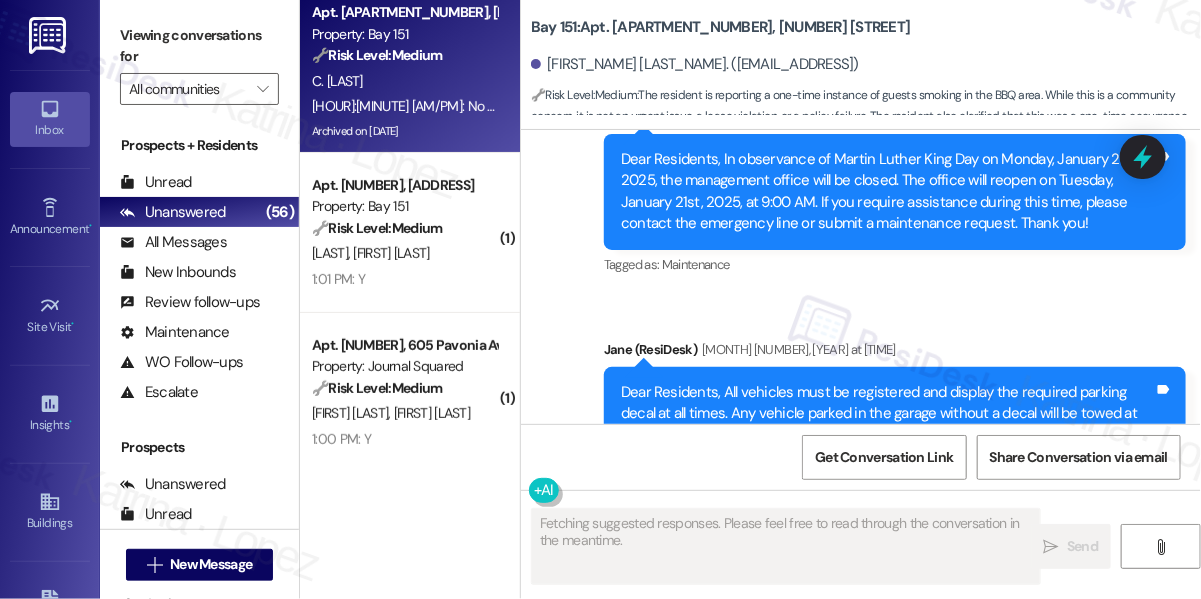 scroll, scrollTop: 59309, scrollLeft: 0, axis: vertical 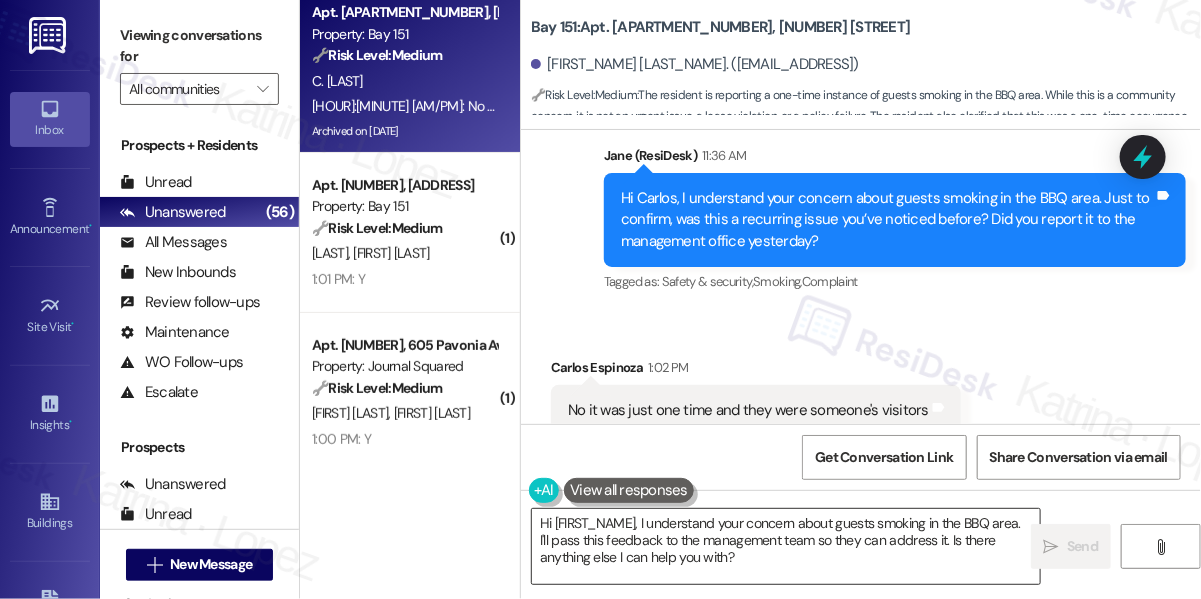 click on "Hi {{first_name}}, I understand your concern about guests smoking in the BBQ area. I'll pass this feedback to the management team so they can address it. Is there anything else I can help you with?" at bounding box center (786, 546) 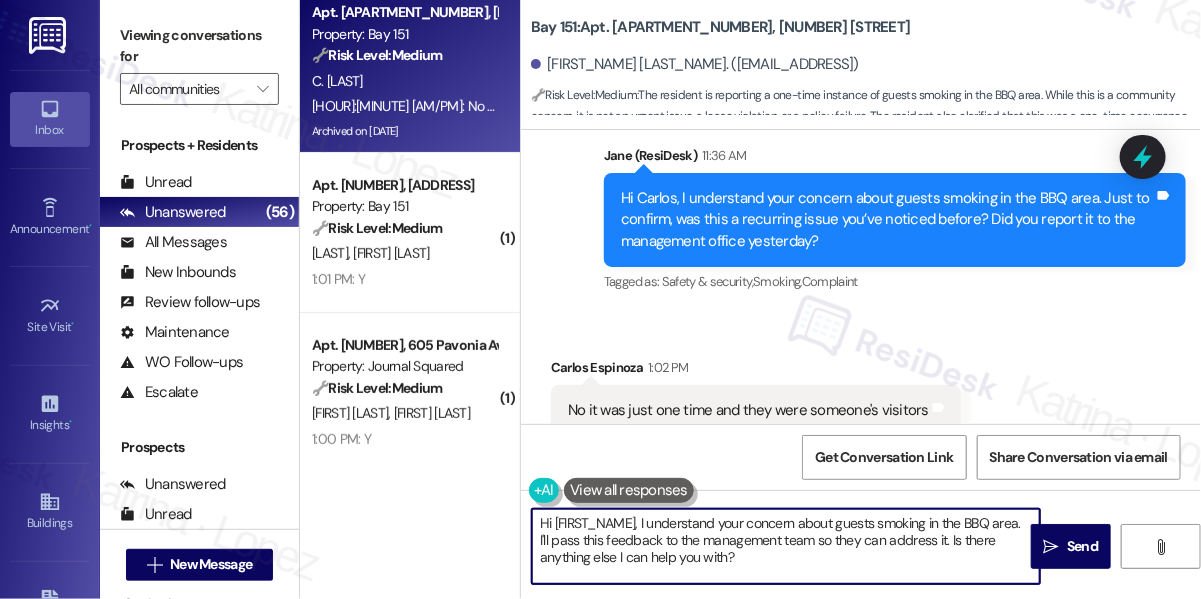 click on "Hi {{first_name}}, I understand your concern about guests smoking in the BBQ area. I'll pass this feedback to the management team so they can address it. Is there anything else I can help you with?" at bounding box center [786, 546] 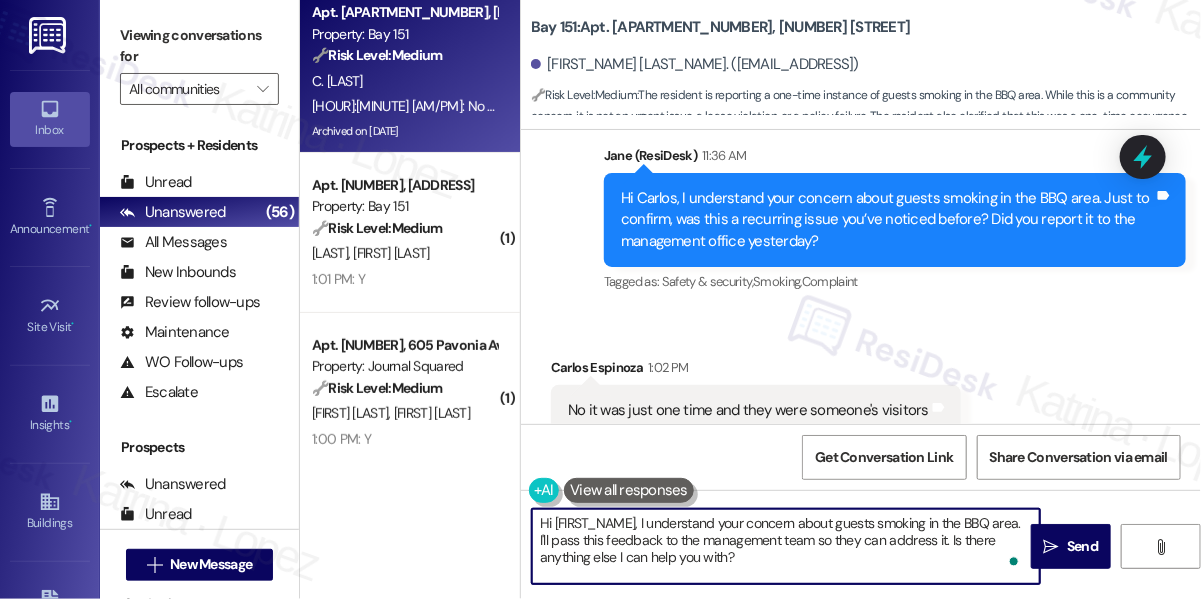 click on "Hi {{first_name}}, I understand your concern about guests smoking in the BBQ area. I'll pass this feedback to the management team so they can address it. Is there anything else I can help you with?" at bounding box center [786, 546] 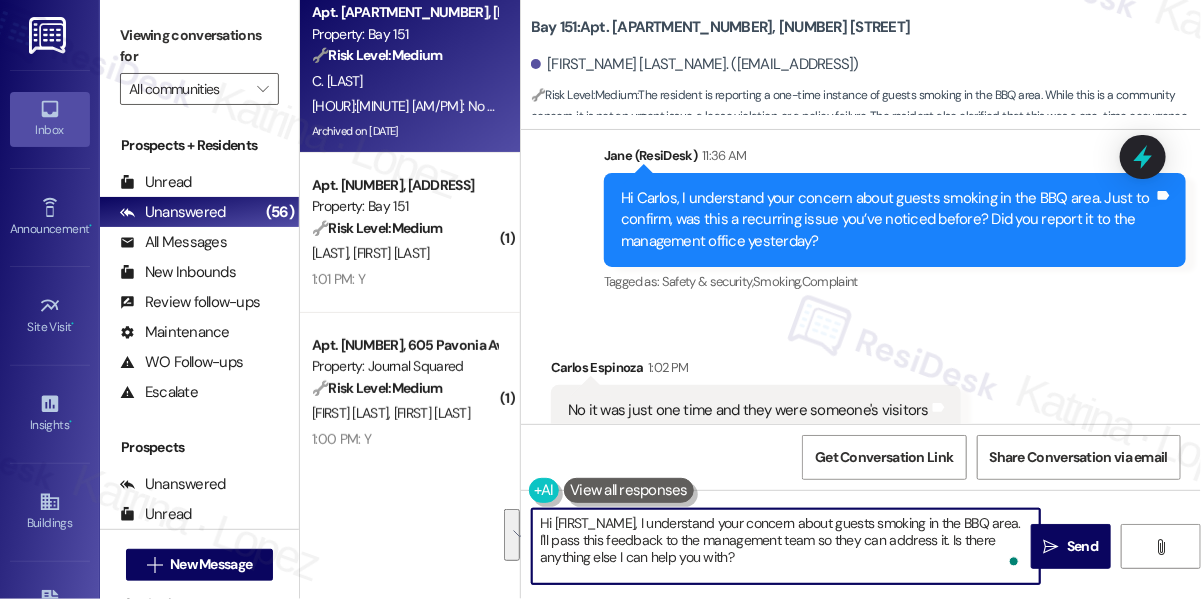 click on "No it was just one time and they were someone's visitors  Tags and notes" at bounding box center (756, 410) 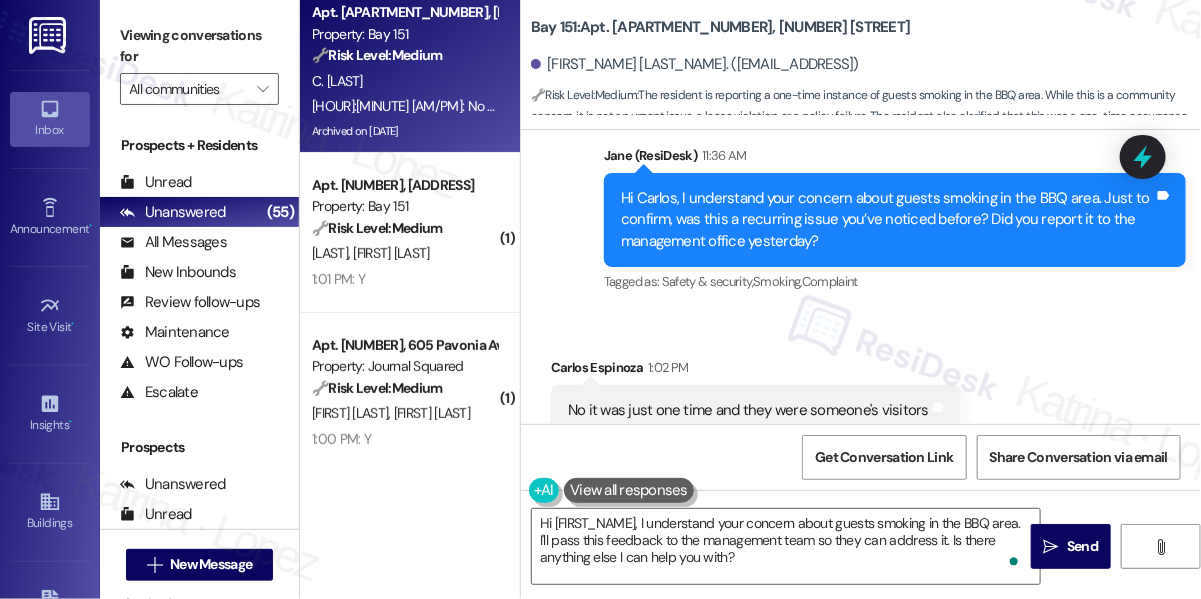 click on "Viewing conversations for" at bounding box center (199, 46) 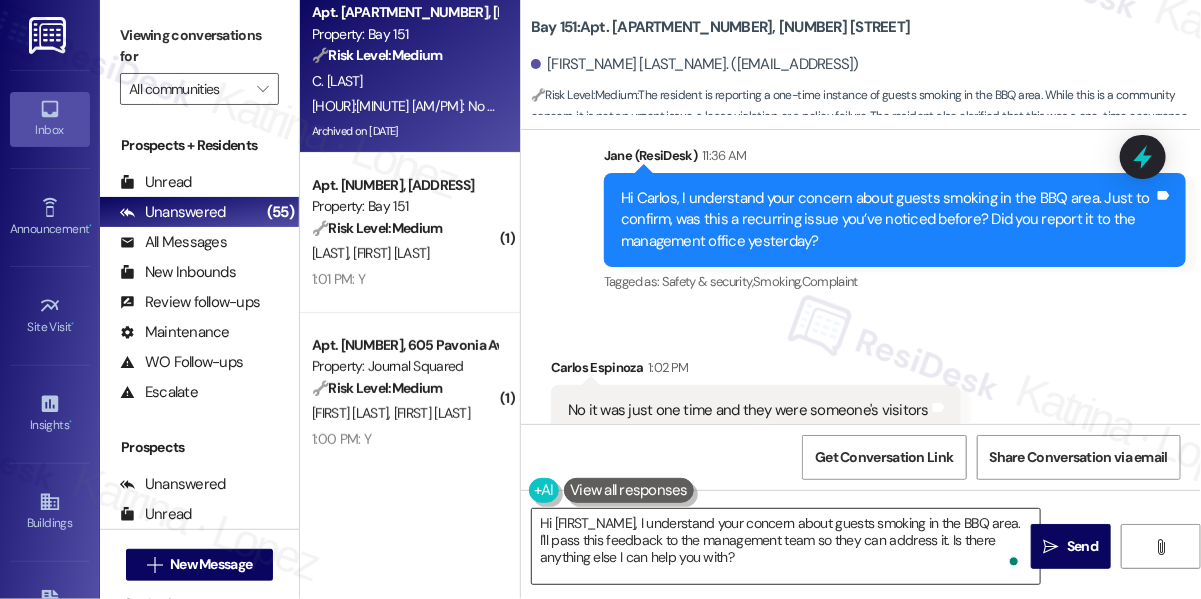 click on "Hi {{first_name}}, I understand your concern about guests smoking in the BBQ area. I'll pass this feedback to the management team so they can address it. Is there anything else I can help you with?" at bounding box center [786, 546] 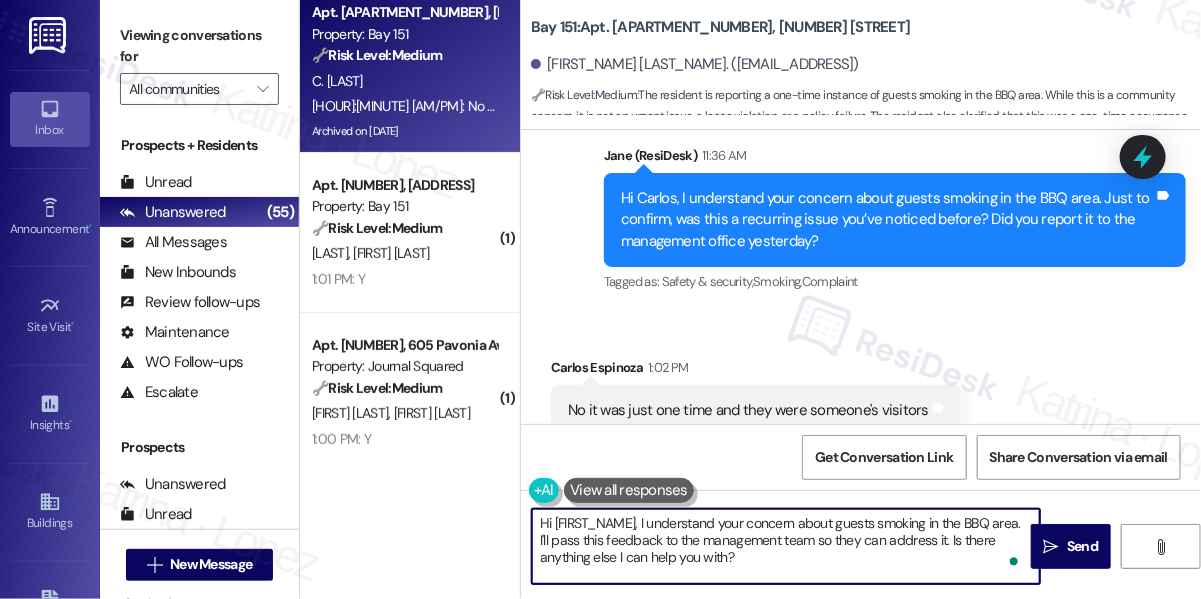 click on "Hi {{first_name}}, I understand your concern about guests smoking in the BBQ area. I'll pass this feedback to the management team so they can address it. Is there anything else I can help you with?" at bounding box center [786, 546] 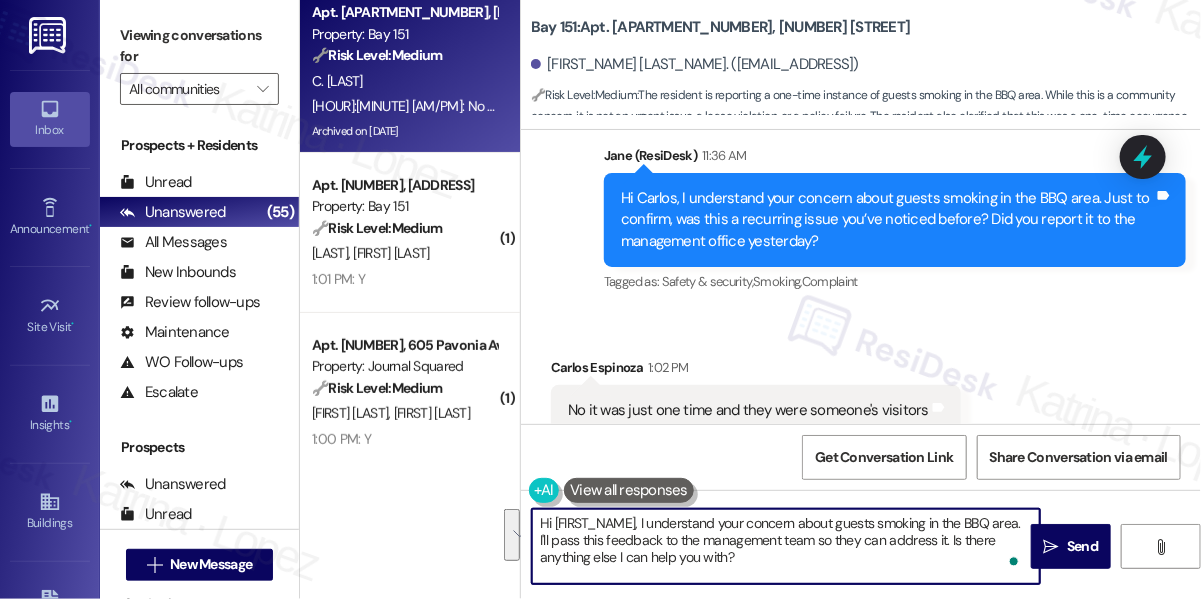 click on "Hi {{first_name}}, I understand your concern about guests smoking in the BBQ area. I'll pass this feedback to the management team so they can address it. Is there anything else I can help you with?" at bounding box center [786, 546] 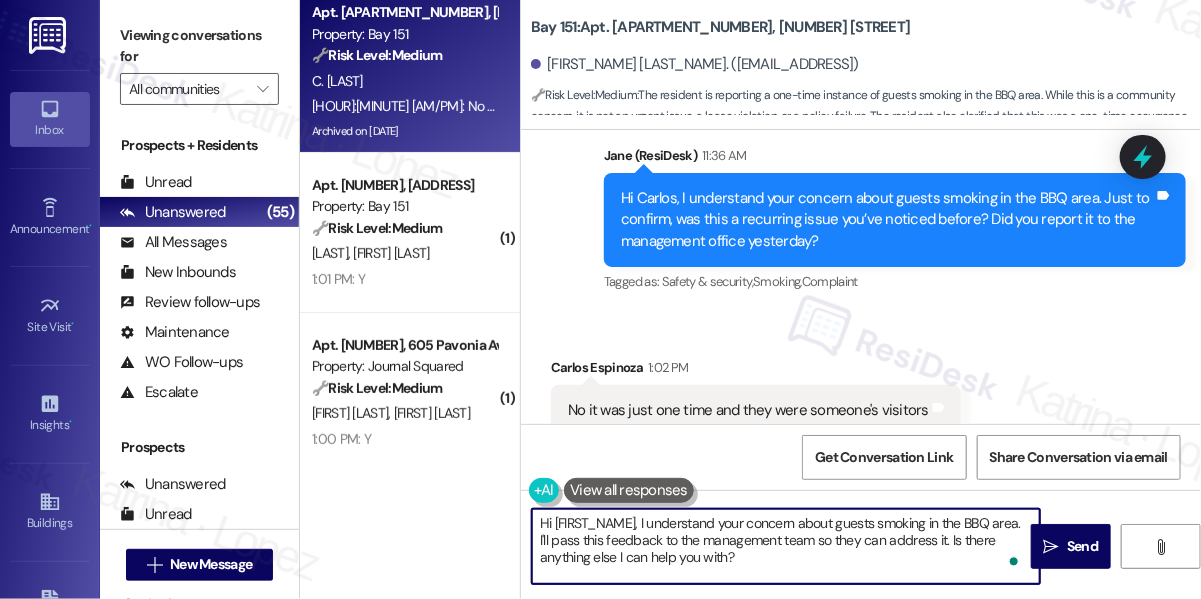 click on "Hi {{first_name}}, I understand your concern about guests smoking in the BBQ area. I'll pass this feedback to the management team so they can address it. Is there anything else I can help you with?" at bounding box center [786, 546] 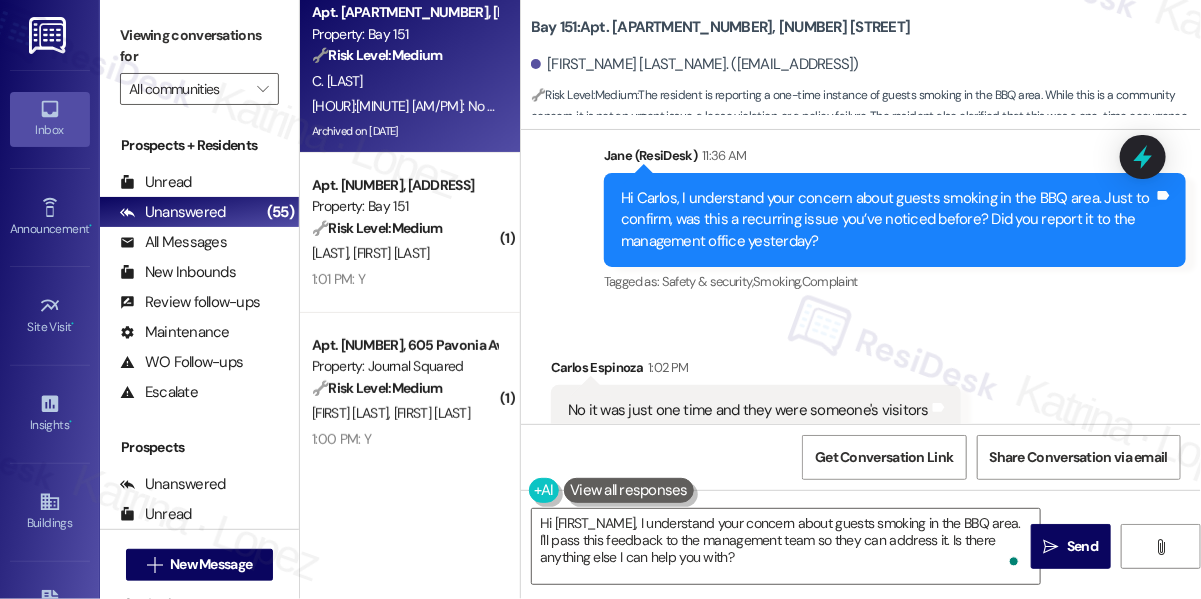 click on "No it was just one time and they were someone's visitors  Tags and notes" at bounding box center [756, 410] 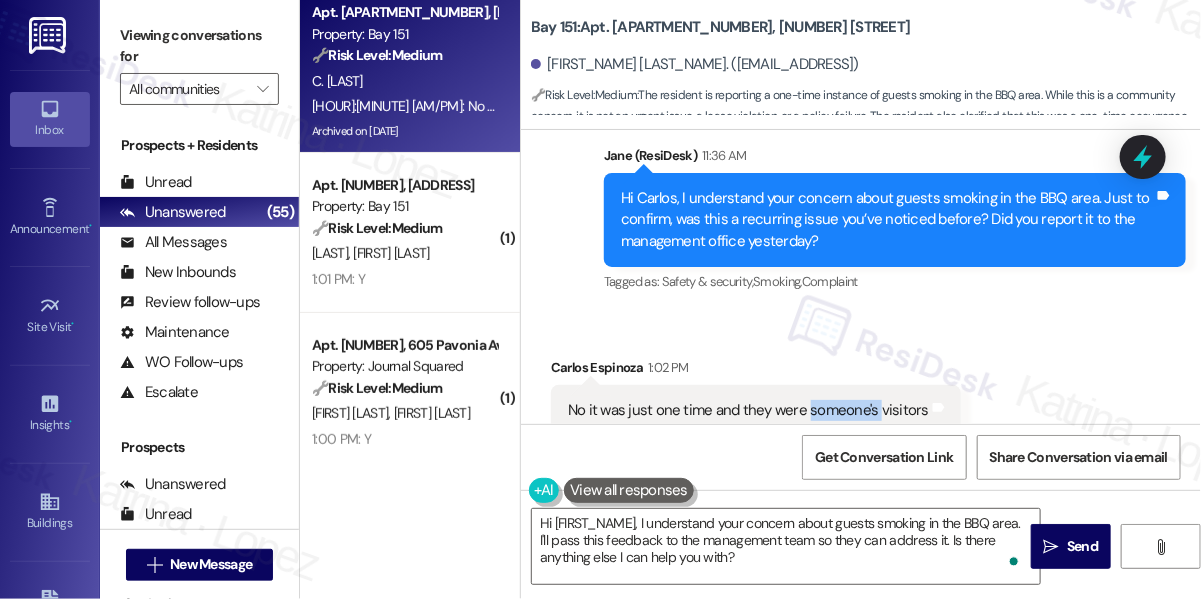 click on "No it was just one time and they were someone's visitors  Tags and notes" at bounding box center (756, 410) 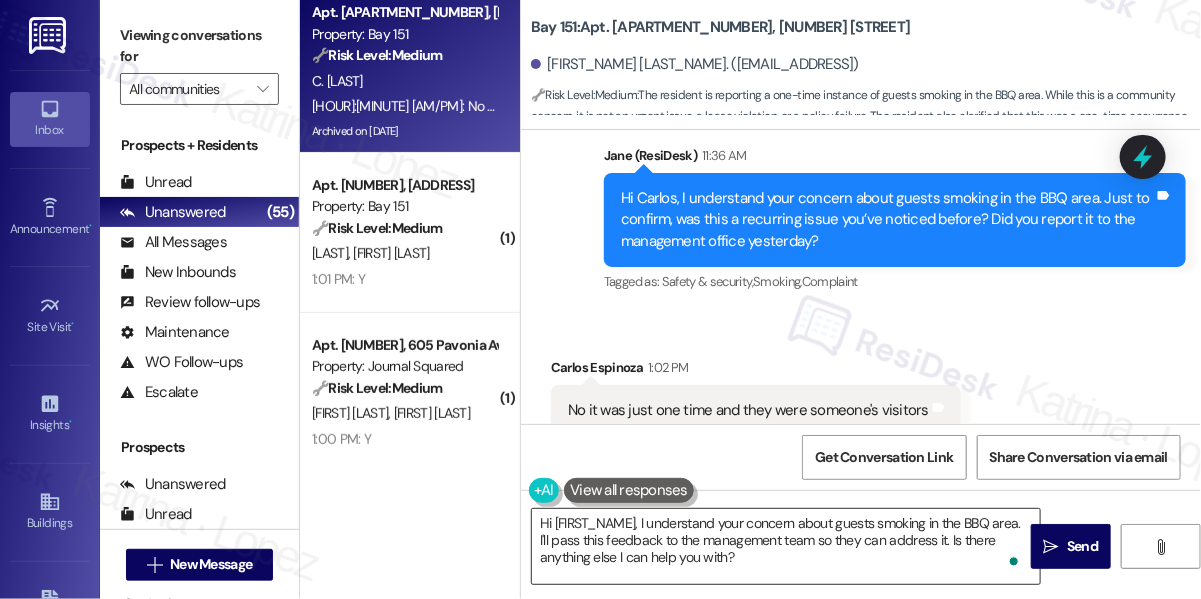 click on "Hi {{first_name}}, I understand your concern about guests smoking in the BBQ area. I'll pass this feedback to the management team so they can address it. Is there anything else I can help you with?" at bounding box center (786, 546) 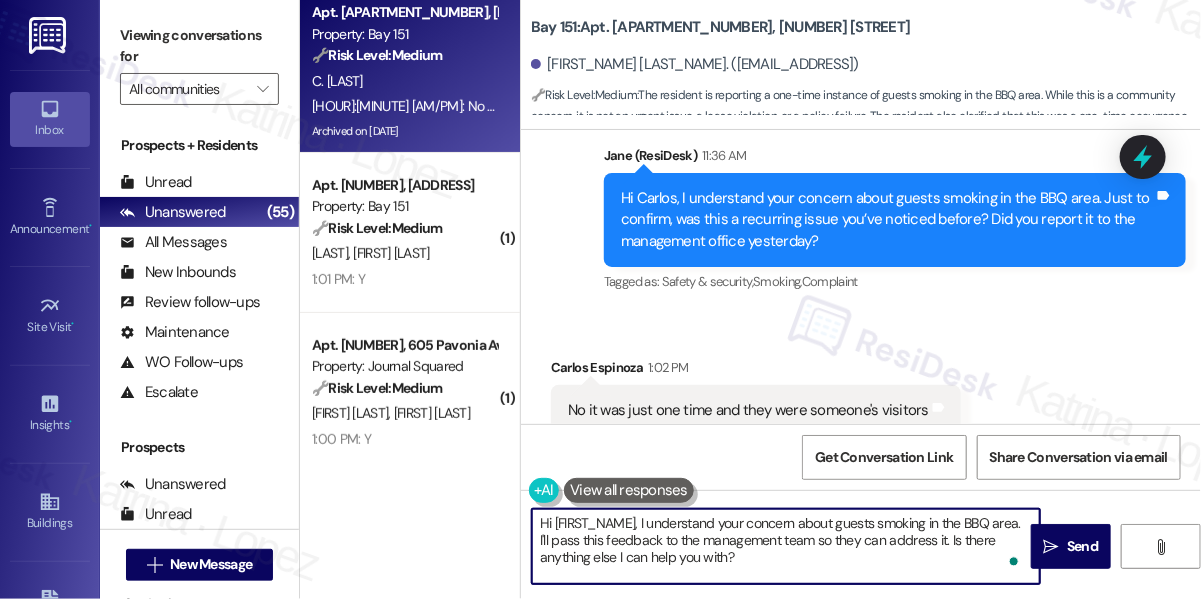 click on "Hi {{first_name}}, I understand your concern about guests smoking in the BBQ area. I'll pass this feedback to the management team so they can address it. Is there anything else I can help you with?" at bounding box center [786, 546] 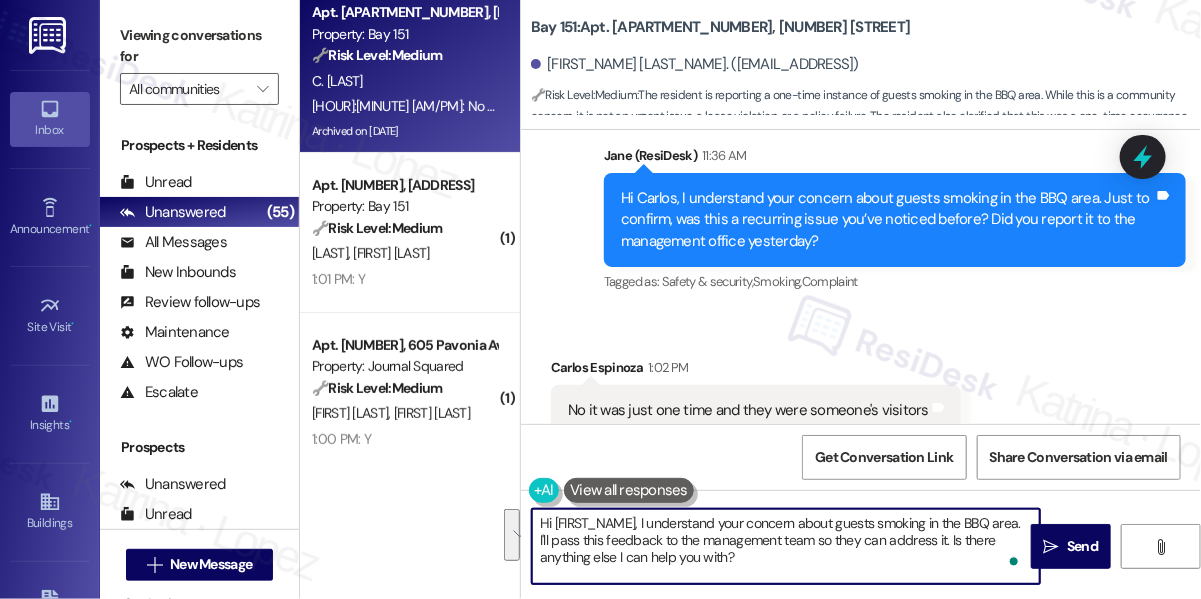 scroll, scrollTop: 59218, scrollLeft: 0, axis: vertical 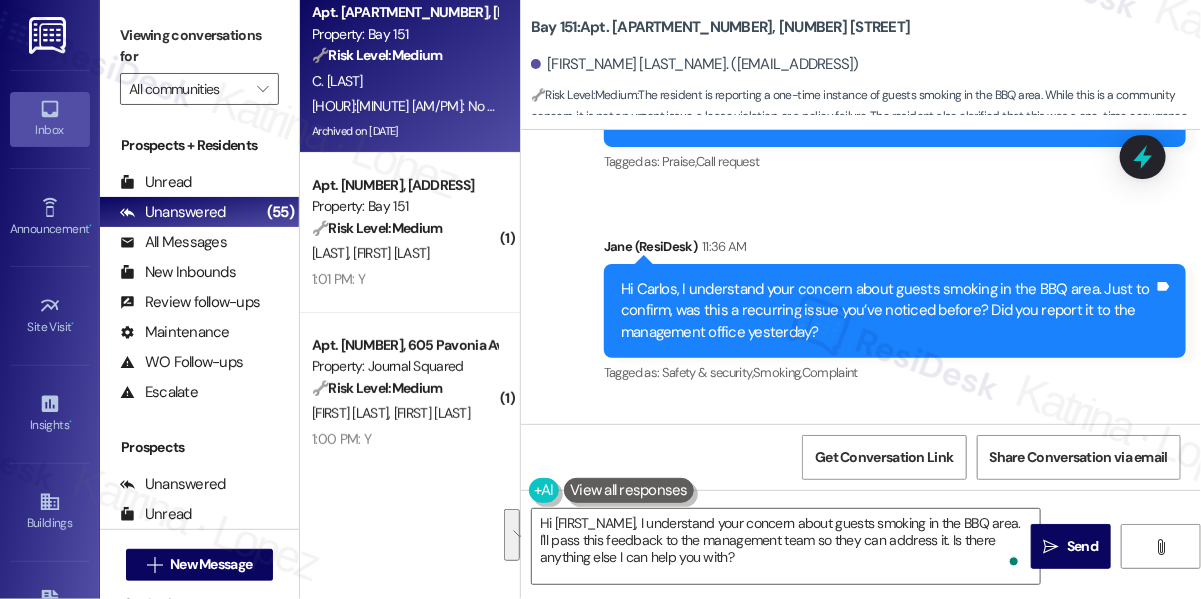 click on "Hi Carlos, I understand your concern about guests smoking in the BBQ area. Just to confirm, was this a recurring issue you’ve noticed before? Did you report it to the management office yesterday?" at bounding box center (887, 311) 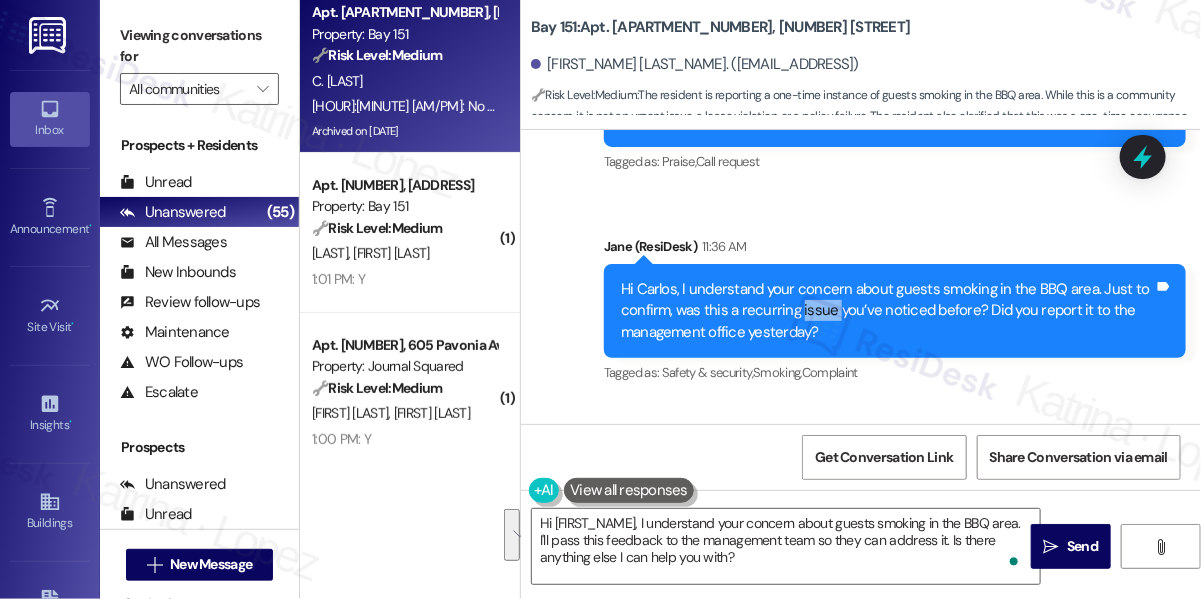 click on "Hi Carlos, I understand your concern about guests smoking in the BBQ area. Just to confirm, was this a recurring issue you’ve noticed before? Did you report it to the management office yesterday?" at bounding box center [887, 311] 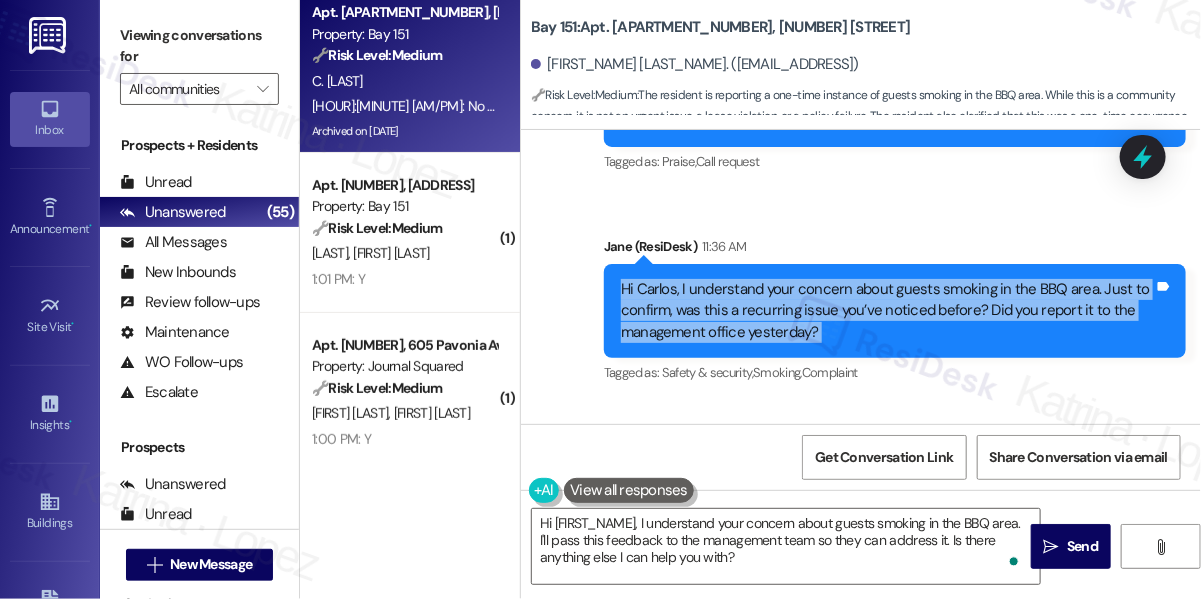 click on "Hi Carlos, I understand your concern about guests smoking in the BBQ area. Just to confirm, was this a recurring issue you’ve noticed before? Did you report it to the management office yesterday?" at bounding box center [887, 311] 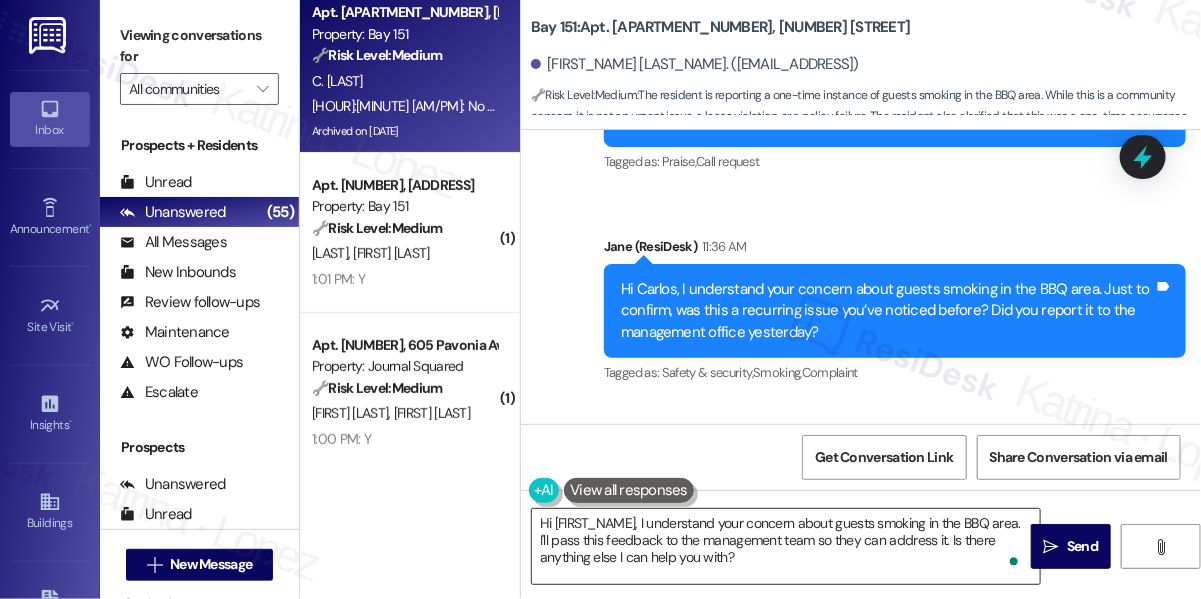click on "Hi {{first_name}}, I understand your concern about guests smoking in the BBQ area. I'll pass this feedback to the management team so they can address it. Is there anything else I can help you with?" at bounding box center (786, 546) 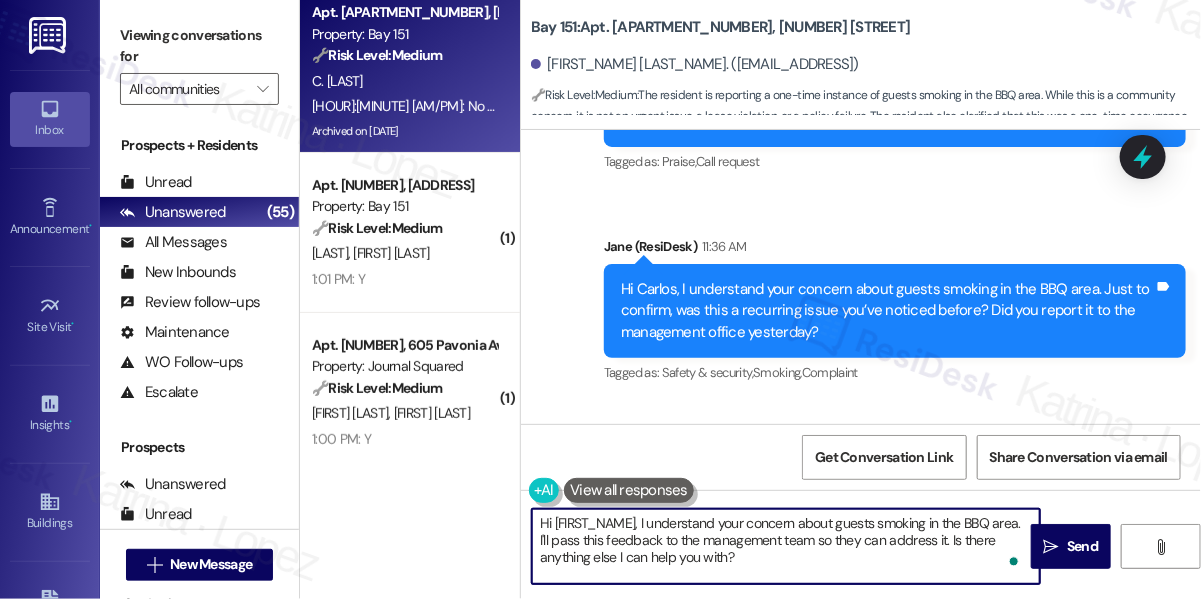 click on "Hi {{first_name}}, I understand your concern about guests smoking in the BBQ area. I'll pass this feedback to the management team so they can address it. Is there anything else I can help you with?" at bounding box center [786, 546] 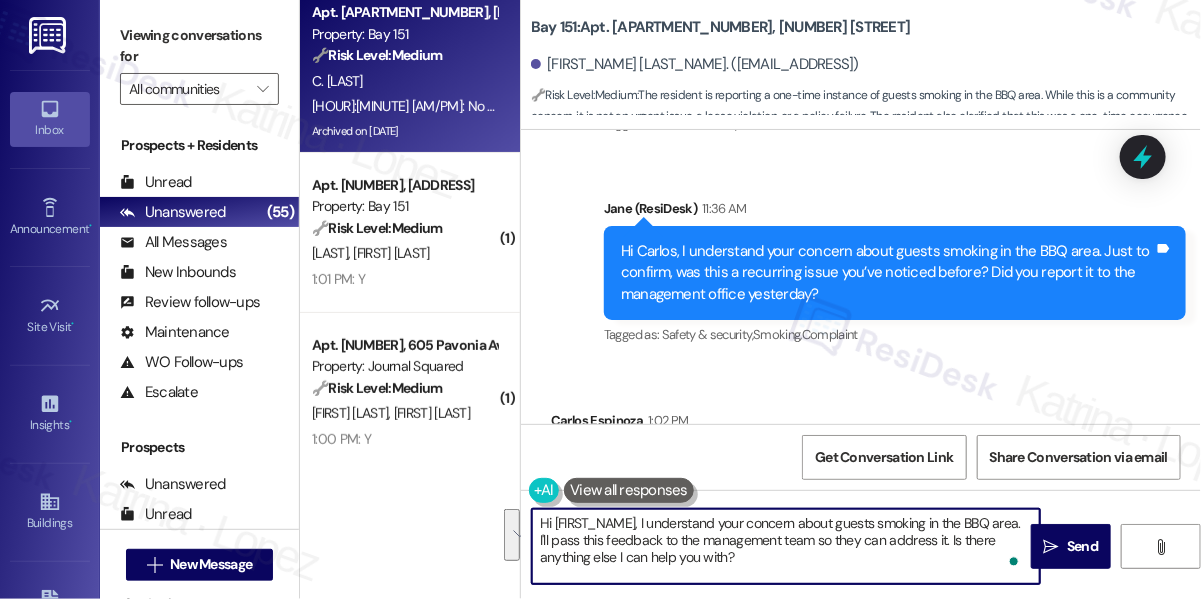 scroll, scrollTop: 59309, scrollLeft: 0, axis: vertical 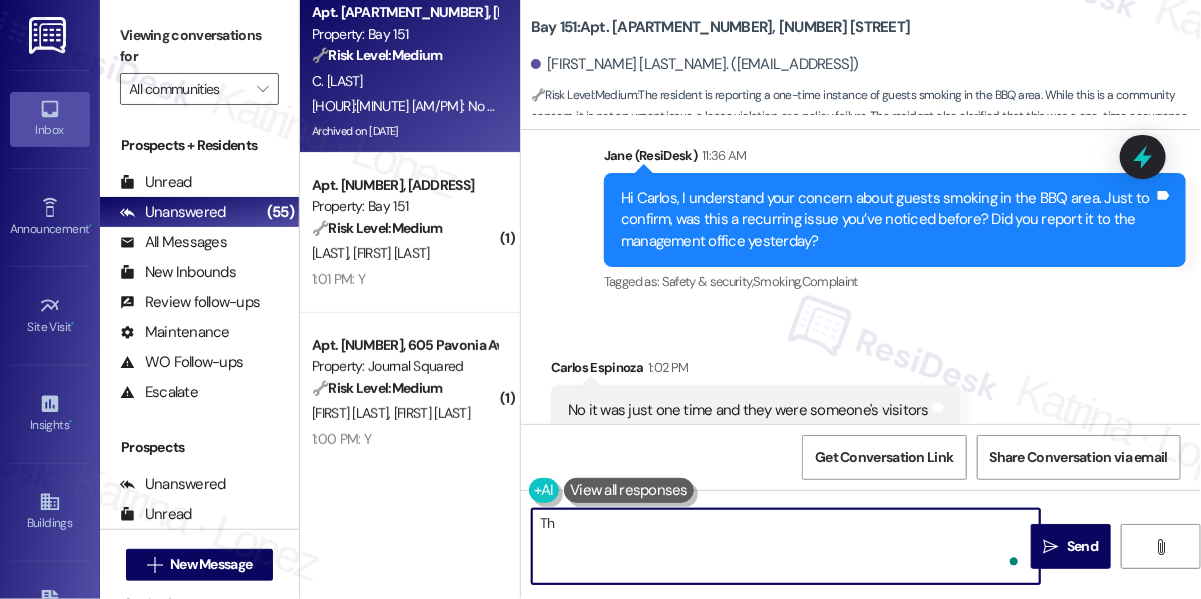 type on "T" 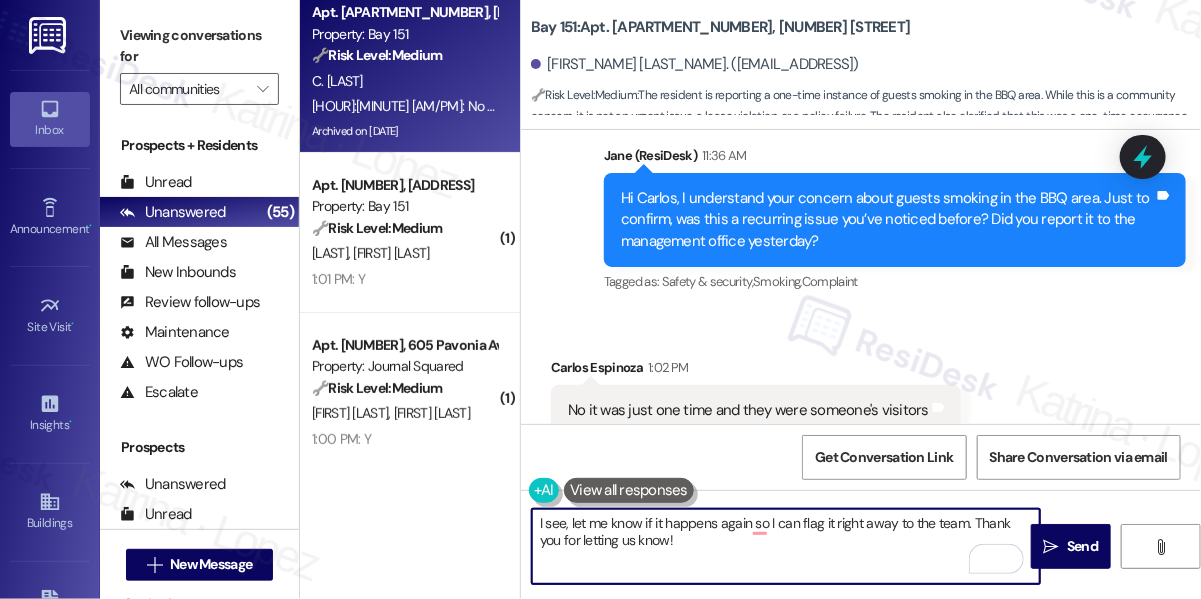 drag, startPoint x: 567, startPoint y: 520, endPoint x: 478, endPoint y: 520, distance: 89 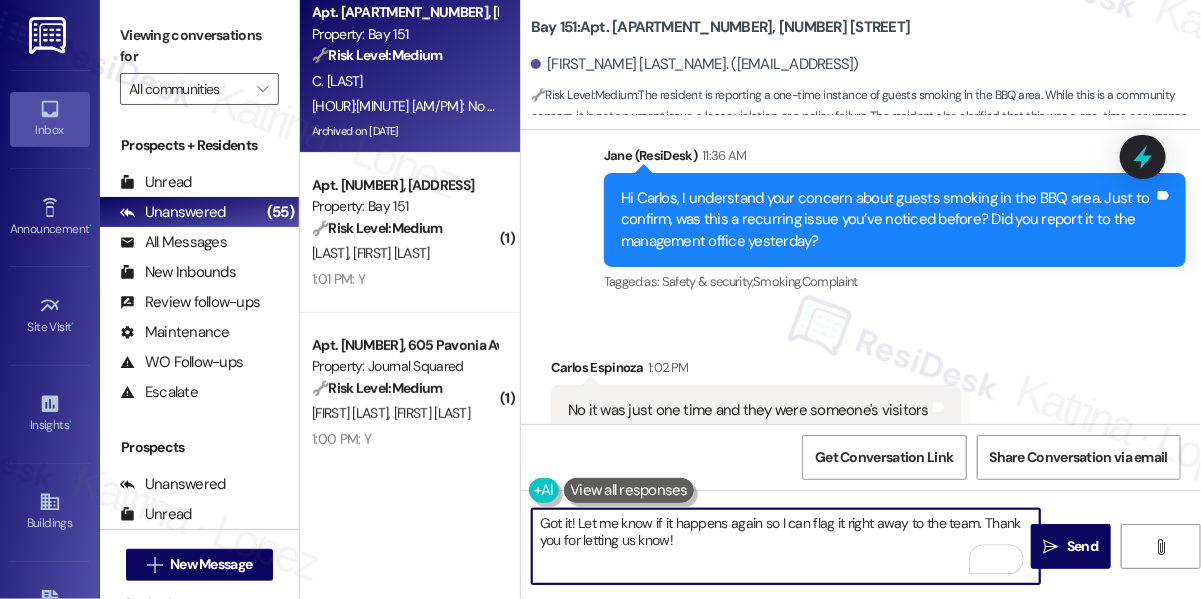 click on "Got it! Let me know if it happens again so I can flag it right away to the team. Thank you for letting us know!" at bounding box center [786, 546] 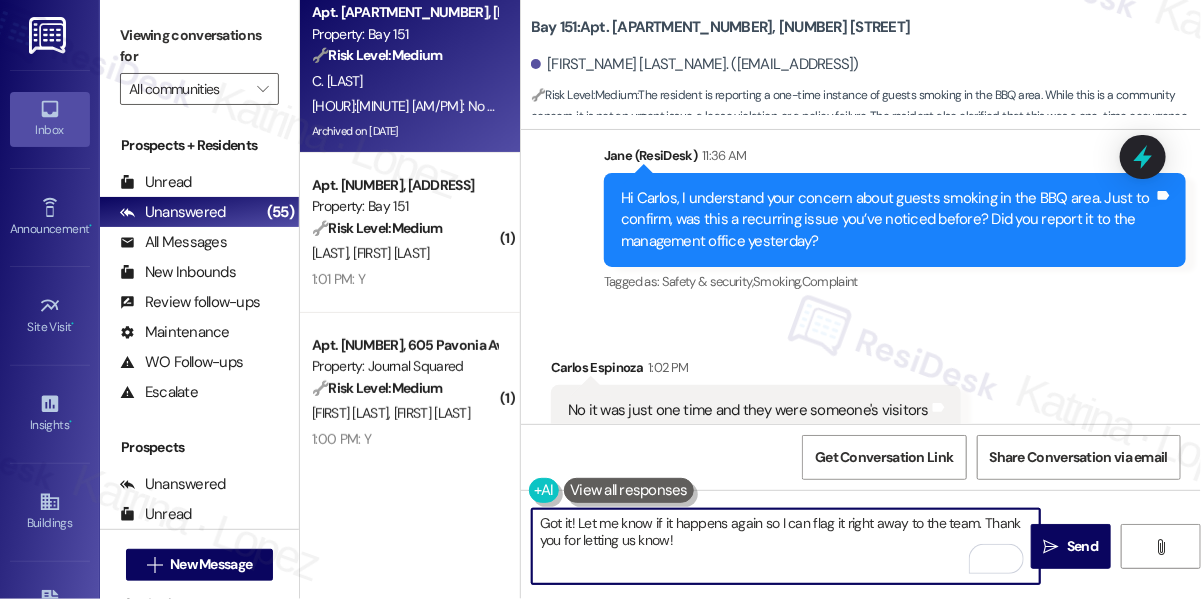 click on "Got it! Let me know if it happens again so I can flag it right away to the team. Thank you for letting us know!" at bounding box center (786, 546) 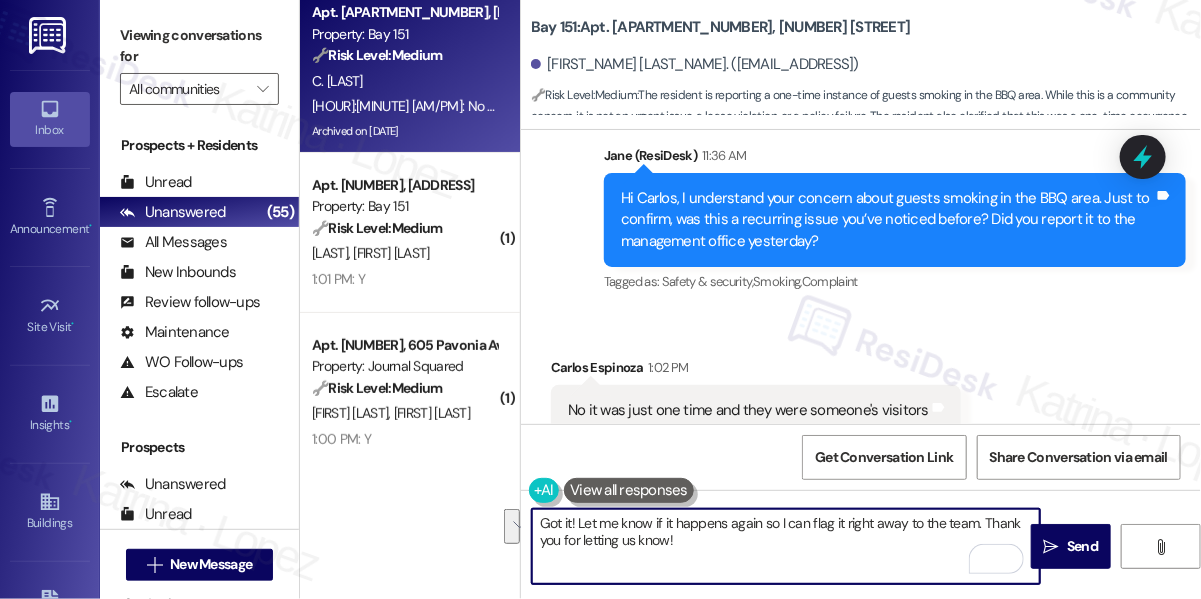 click on "Got it! Let me know if it happens again so I can flag it right away to the team. Thank you for letting us know!" at bounding box center [786, 546] 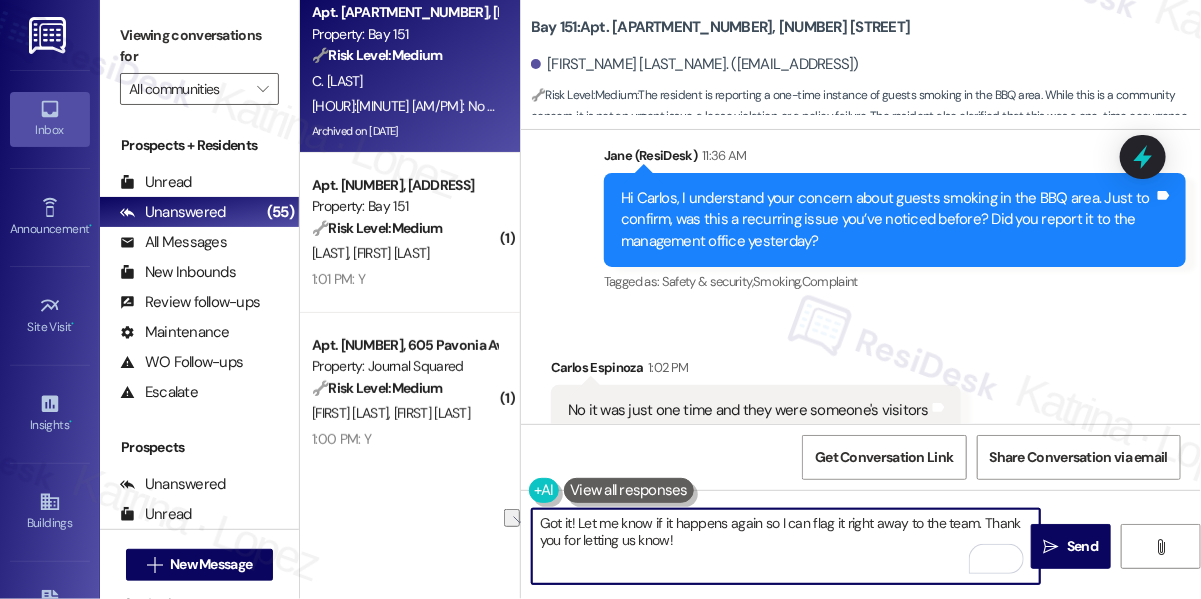 drag, startPoint x: 759, startPoint y: 542, endPoint x: 583, endPoint y: 542, distance: 176 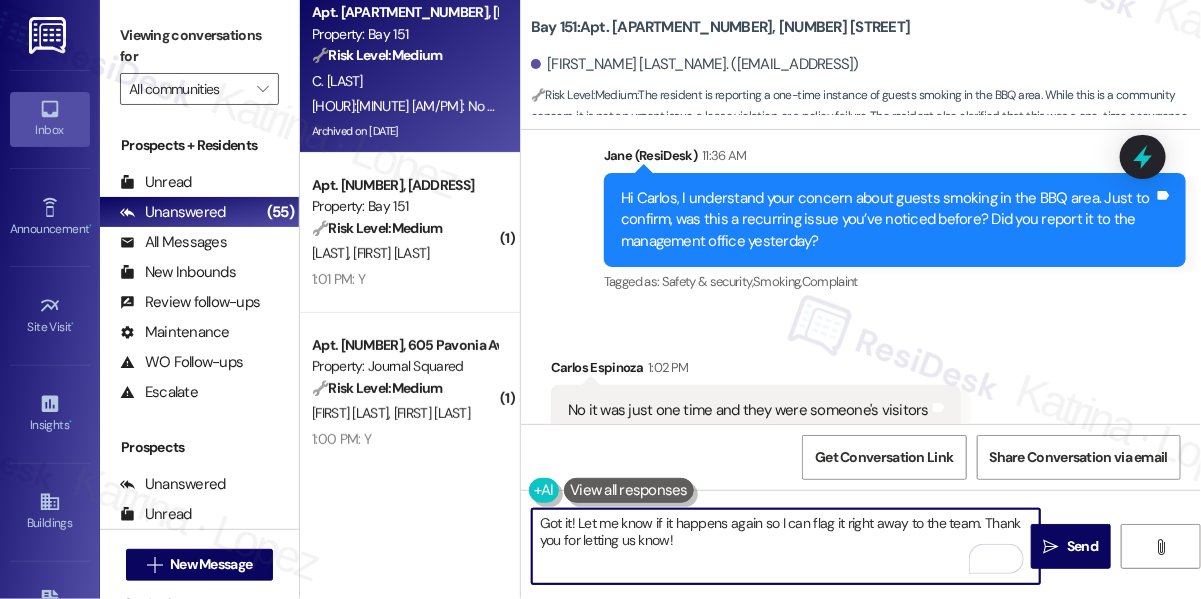 click on "Got it! Let me know if it happens again so I can flag it right away to the team. Thank you for letting us know!" at bounding box center (786, 546) 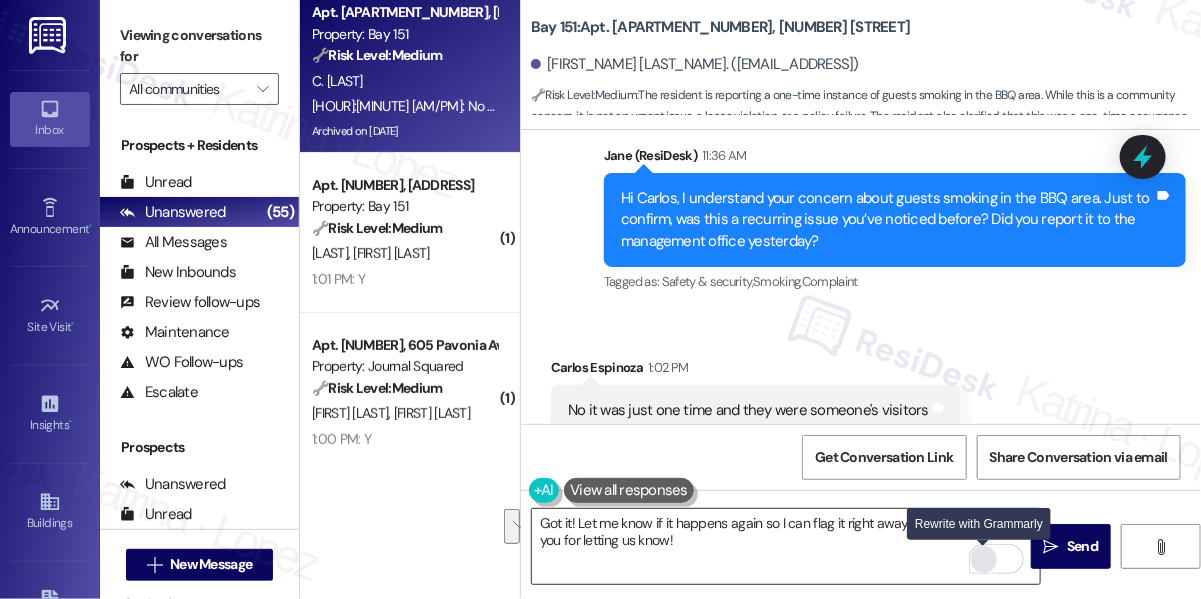 click at bounding box center (984, 559) 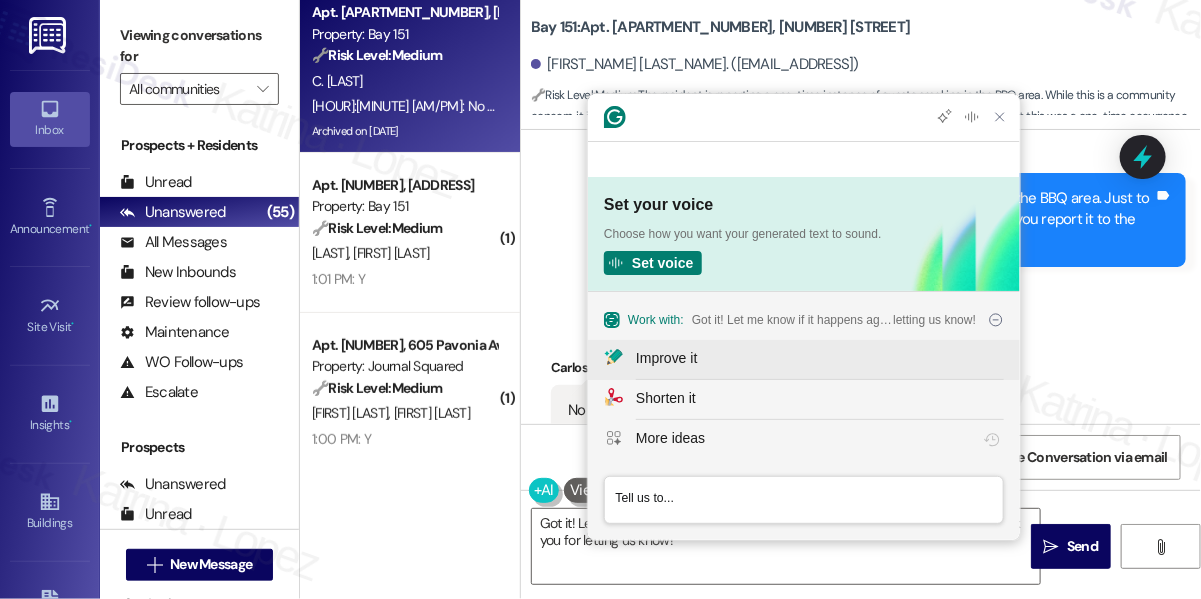 scroll, scrollTop: 0, scrollLeft: 0, axis: both 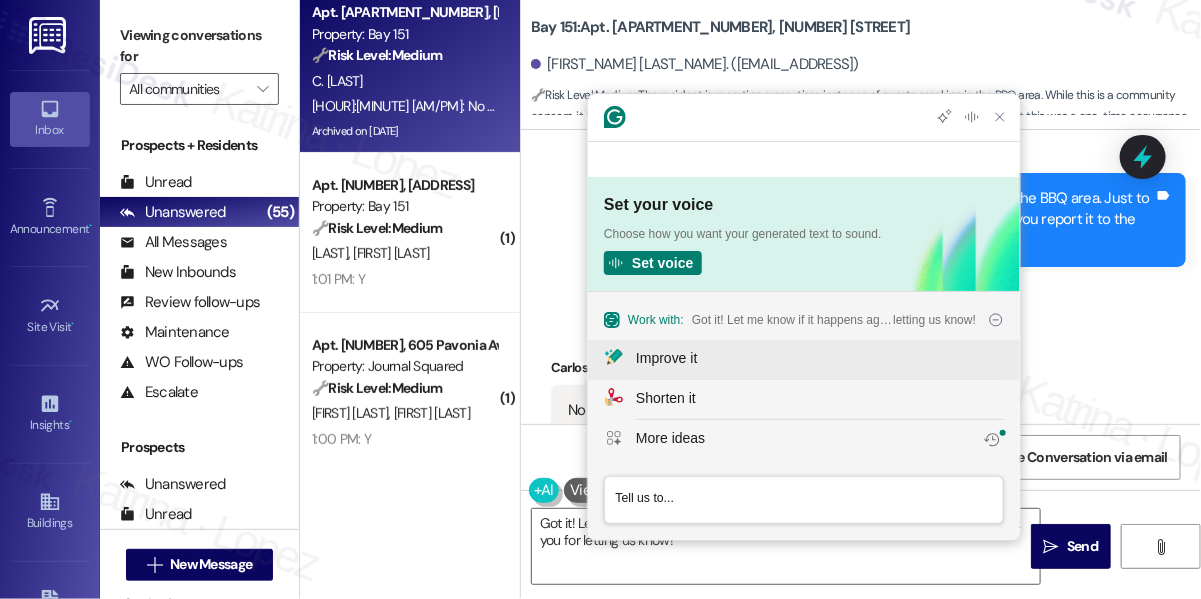 click on "Improve it" 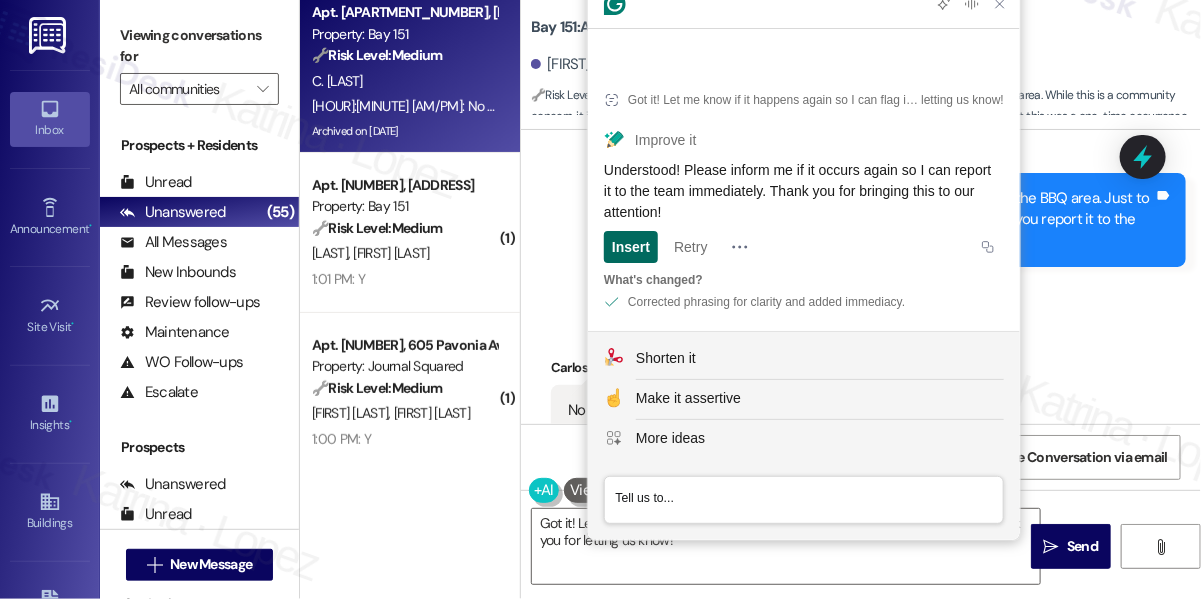 click on "Insert" 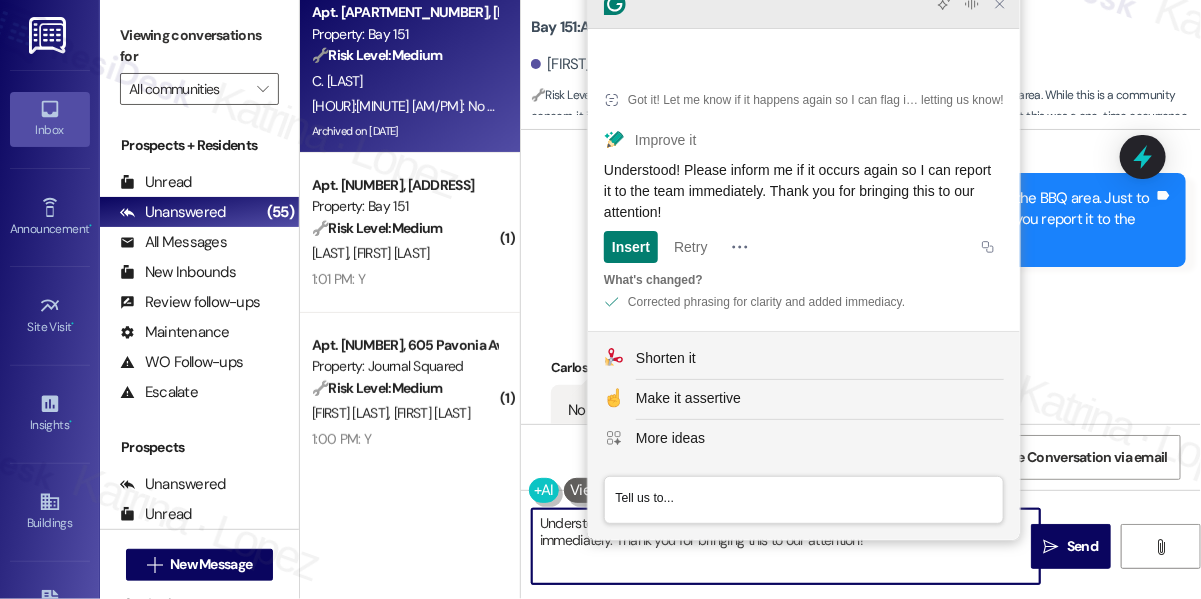 click 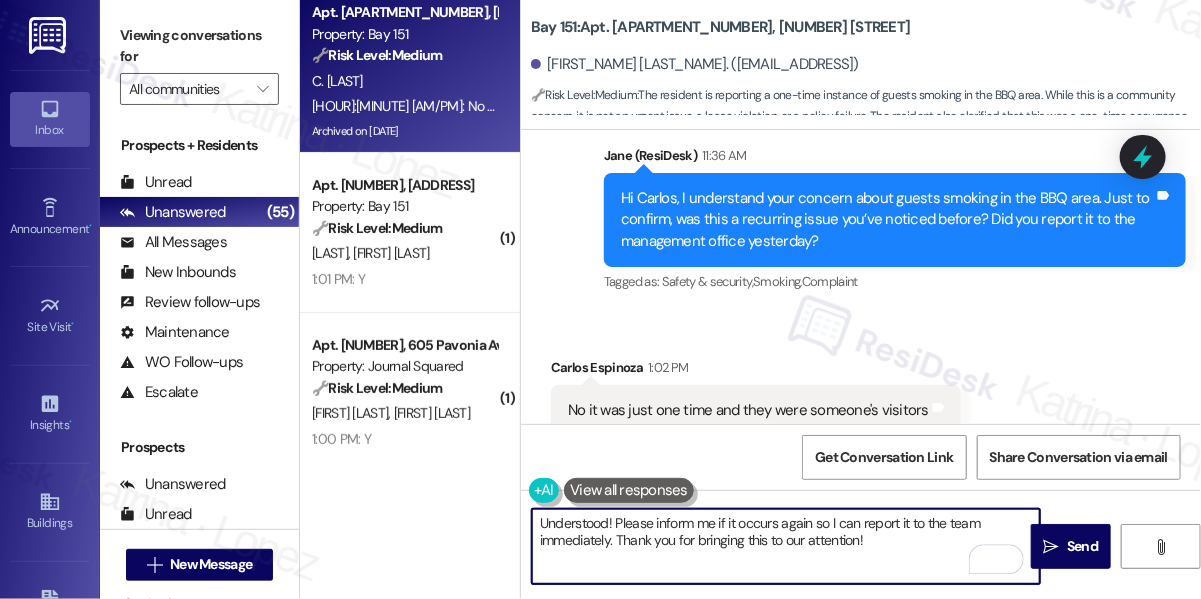 click on "Understood! Please inform me if it occurs again so I can report it to the team immediately. Thank you for bringing this to our attention!" at bounding box center [786, 546] 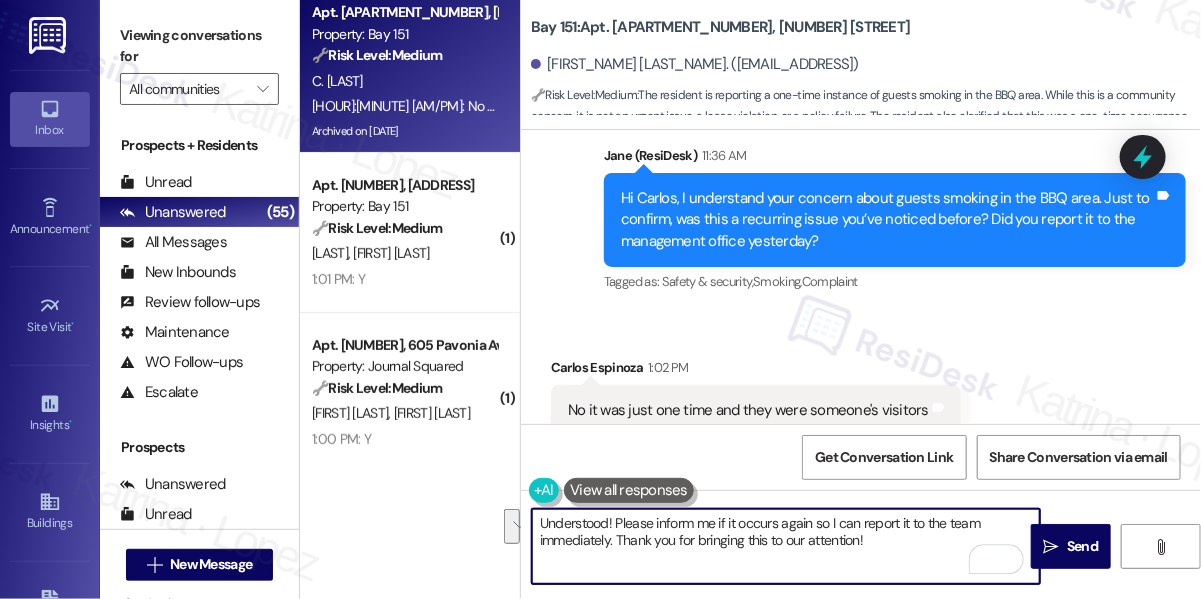 click on "Understood! Please inform me if it occurs again so I can report it to the team immediately. Thank you for bringing this to our attention!" at bounding box center [786, 546] 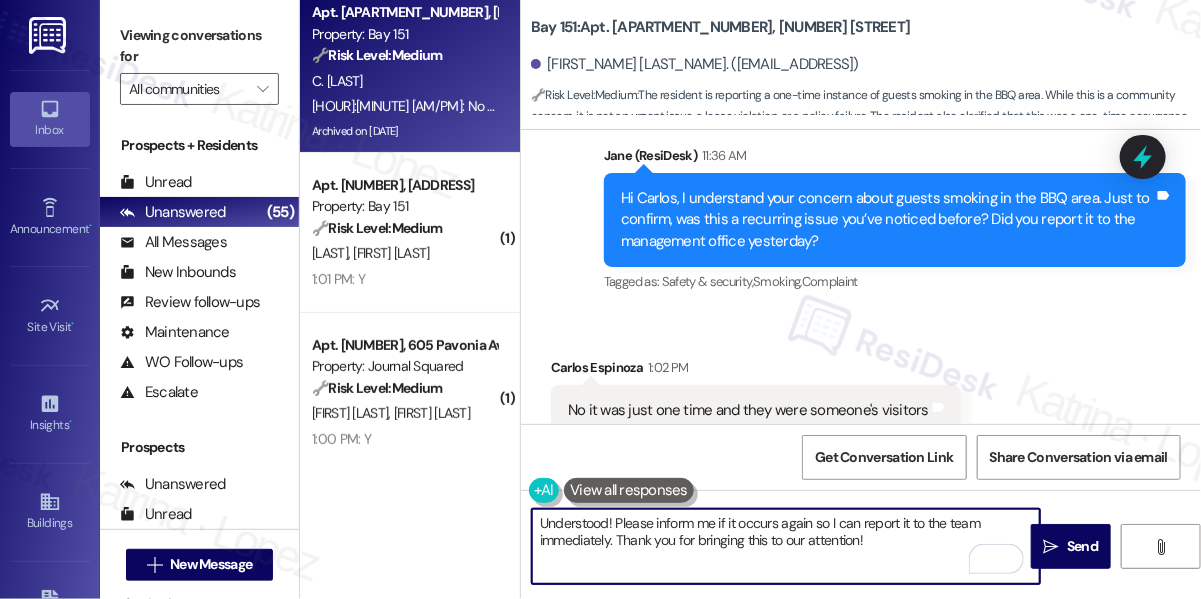 click on "Understood! Please inform me if it occurs again so I can report it to the team immediately. Thank you for bringing this to our attention!" at bounding box center (786, 546) 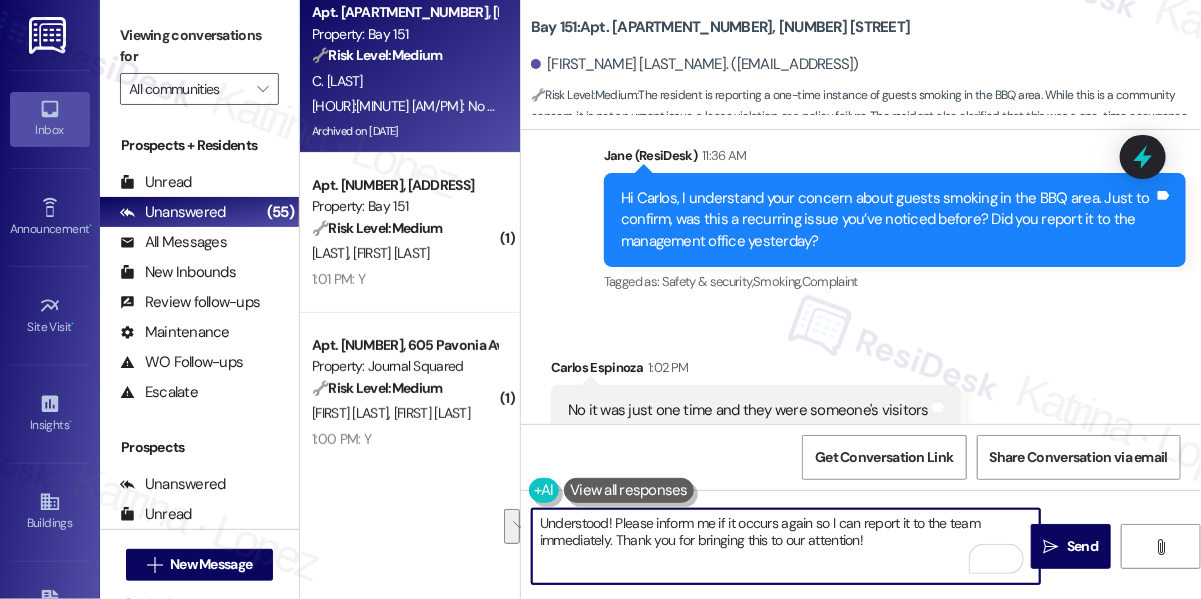 click on "Understood! Please inform me if it occurs again so I can report it to the team immediately. Thank you for bringing this to our attention!" at bounding box center [786, 546] 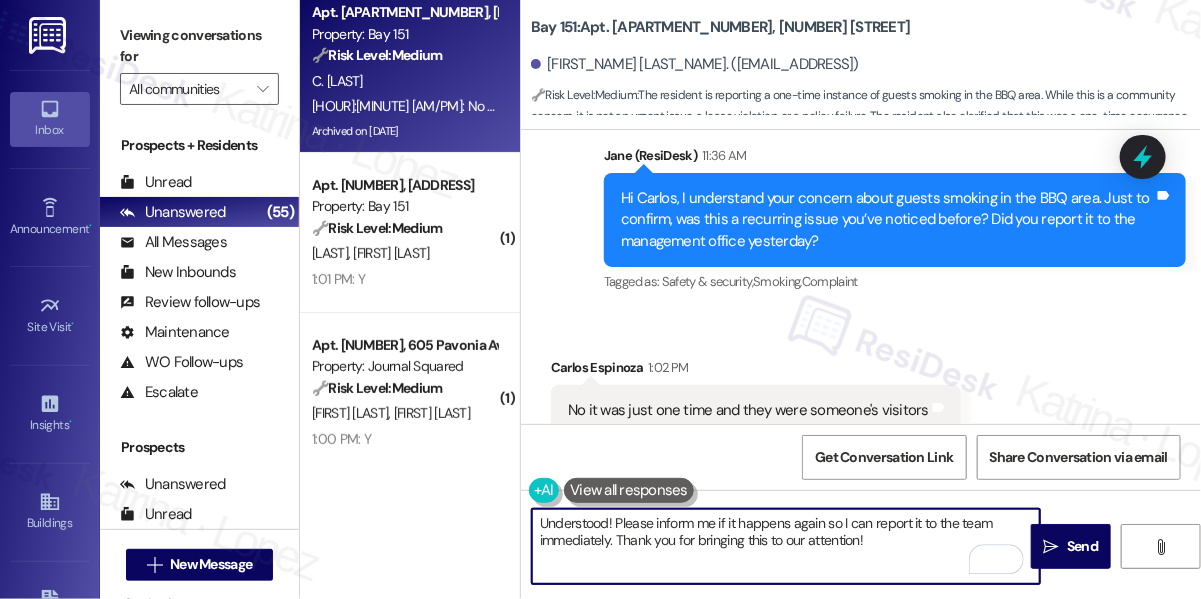 click on "Understood! Please inform me if it happens again so I can report it to the team immediately. Thank you for bringing this to our attention!" at bounding box center [786, 546] 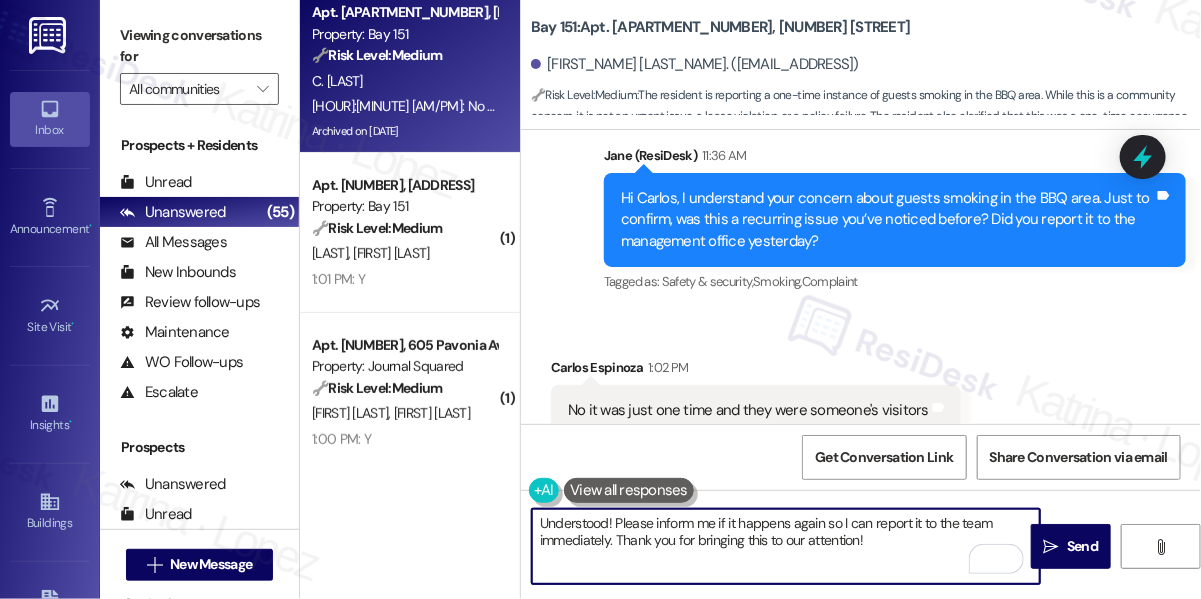 click on "Understood! Please inform me if it happens again so I can report it to the team immediately. Thank you for bringing this to our attention!" at bounding box center (786, 546) 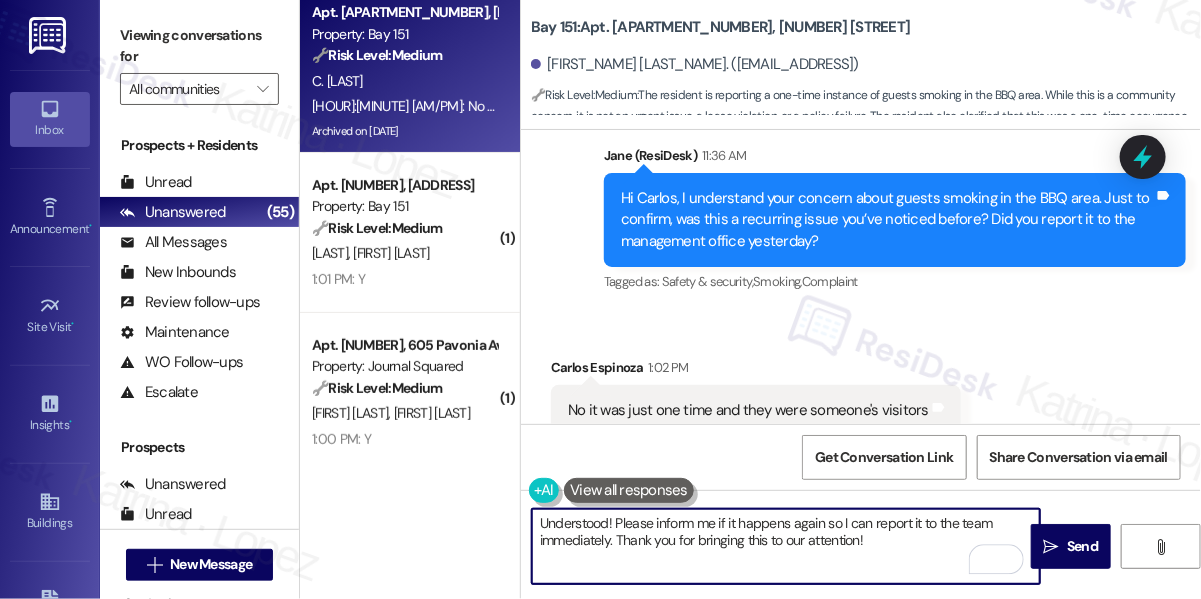 click on "Understood! Please inform me if it happens again so I can report it to the team immediately. Thank you for bringing this to our attention!" at bounding box center (786, 546) 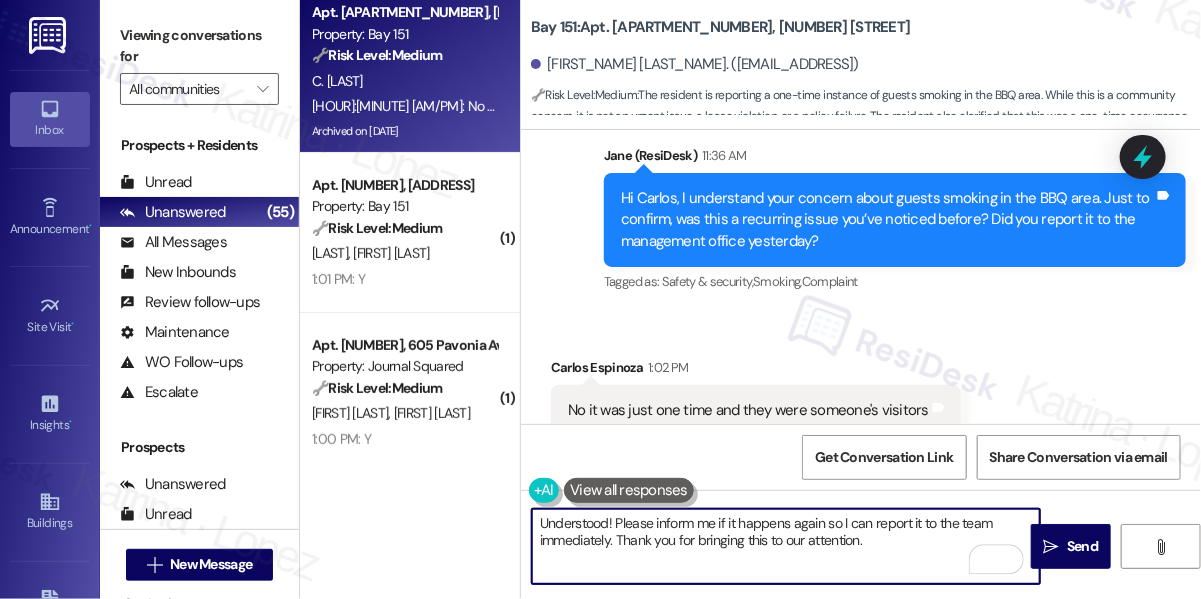 drag, startPoint x: 613, startPoint y: 523, endPoint x: 467, endPoint y: 515, distance: 146.21901 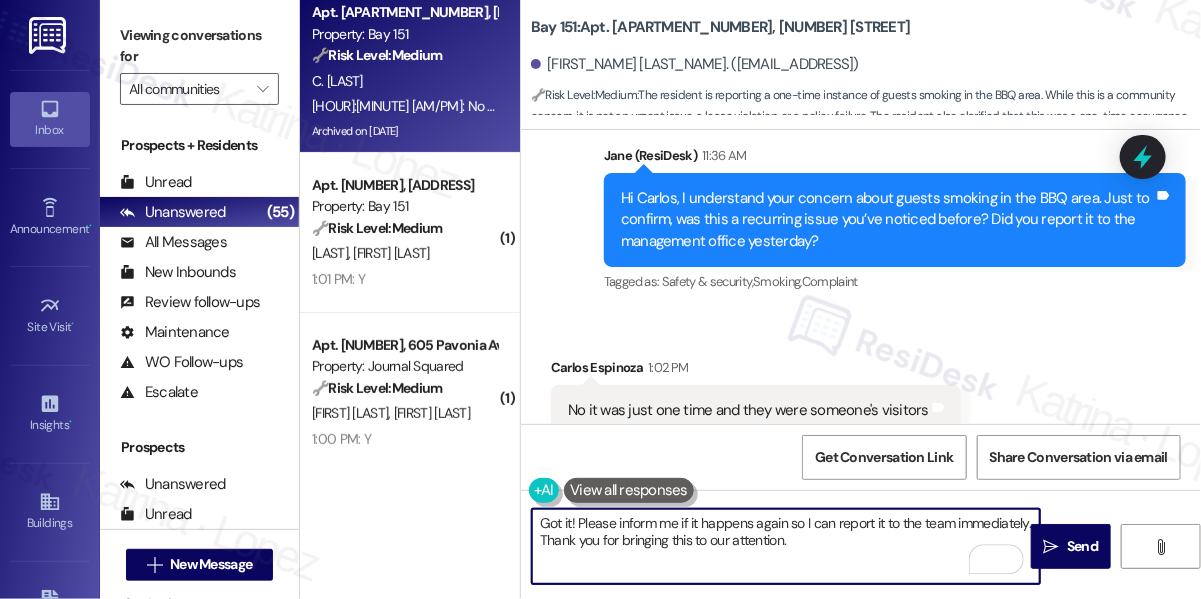 click on "Got it! Please inform me if it happens again so I can report it to the team immediately. Thank you for bringing this to our attention." at bounding box center [786, 546] 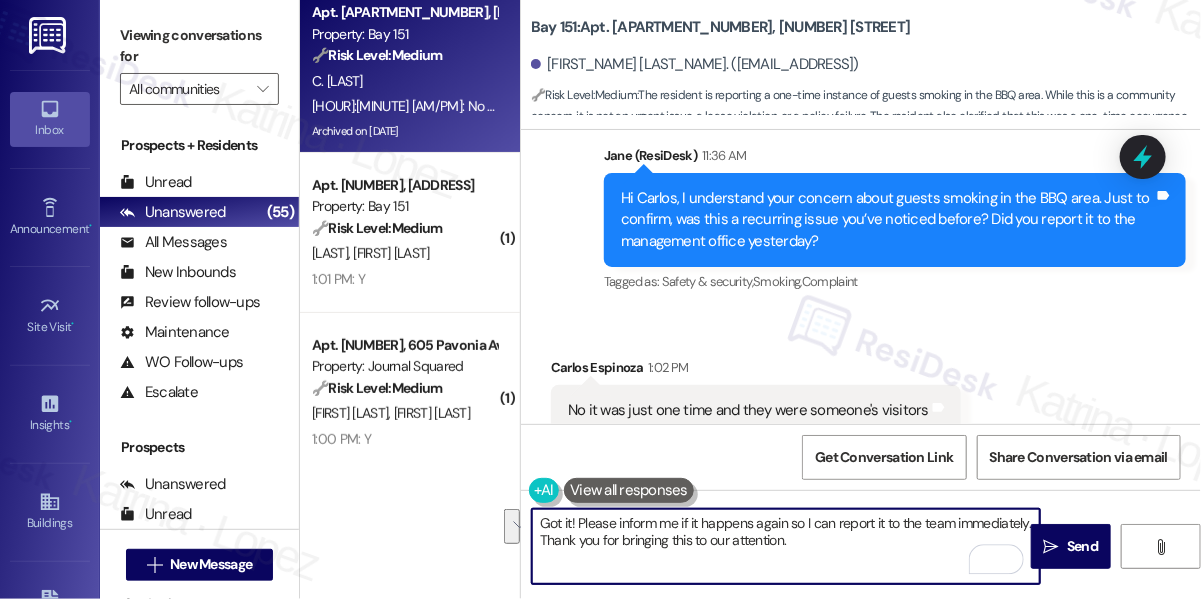 click on "Got it! Please inform me if it happens again so I can report it to the team immediately. Thank you for bringing this to our attention." at bounding box center (786, 546) 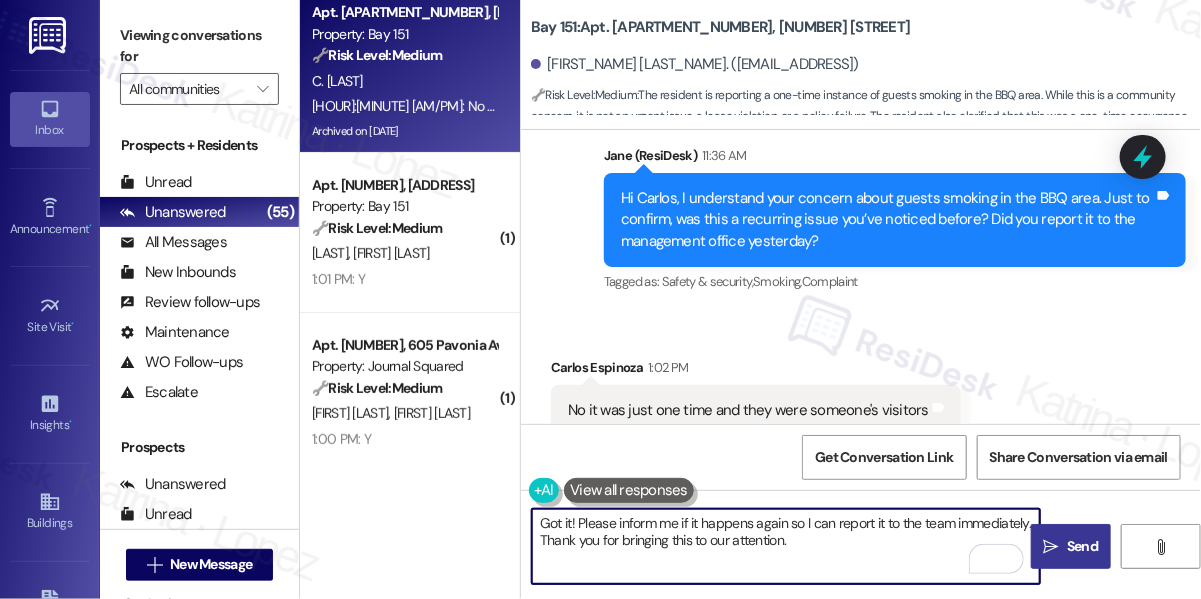 type on "Got it! Please inform me if it happens again so I can report it to the team immediately. Thank you for bringing this to our attention." 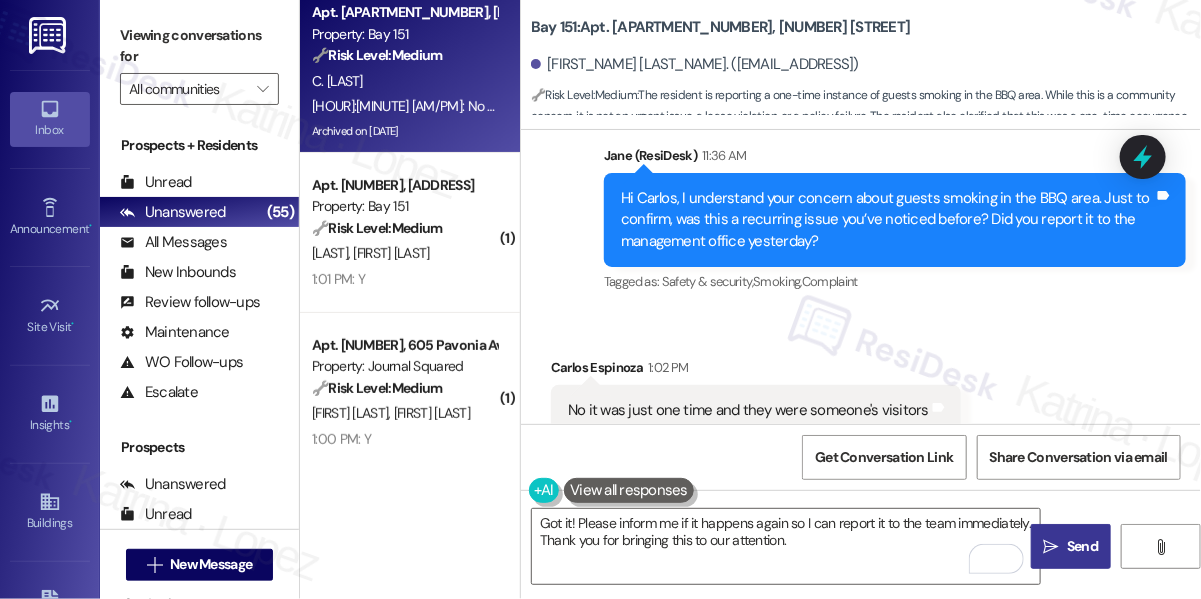 click on " Send" at bounding box center [1071, 546] 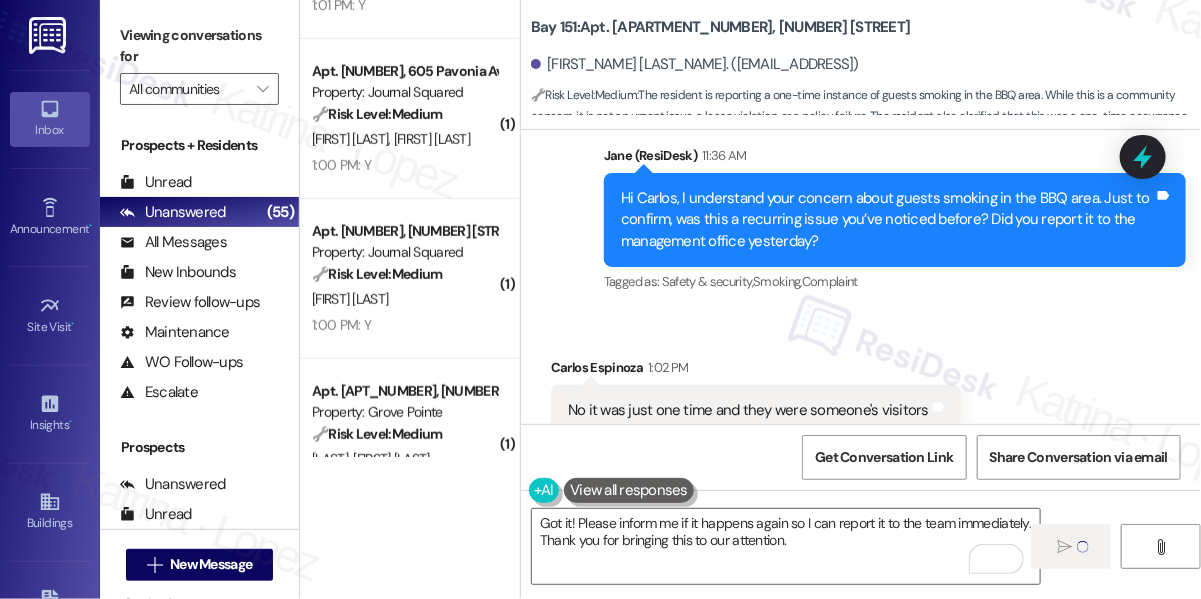 type 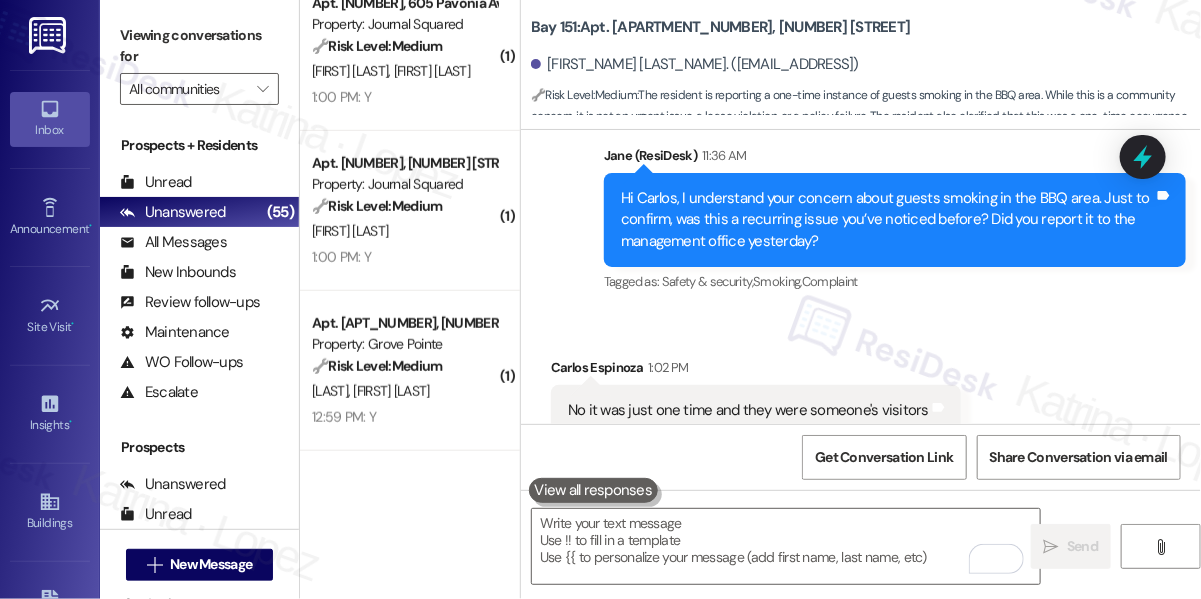 scroll, scrollTop: 3363, scrollLeft: 0, axis: vertical 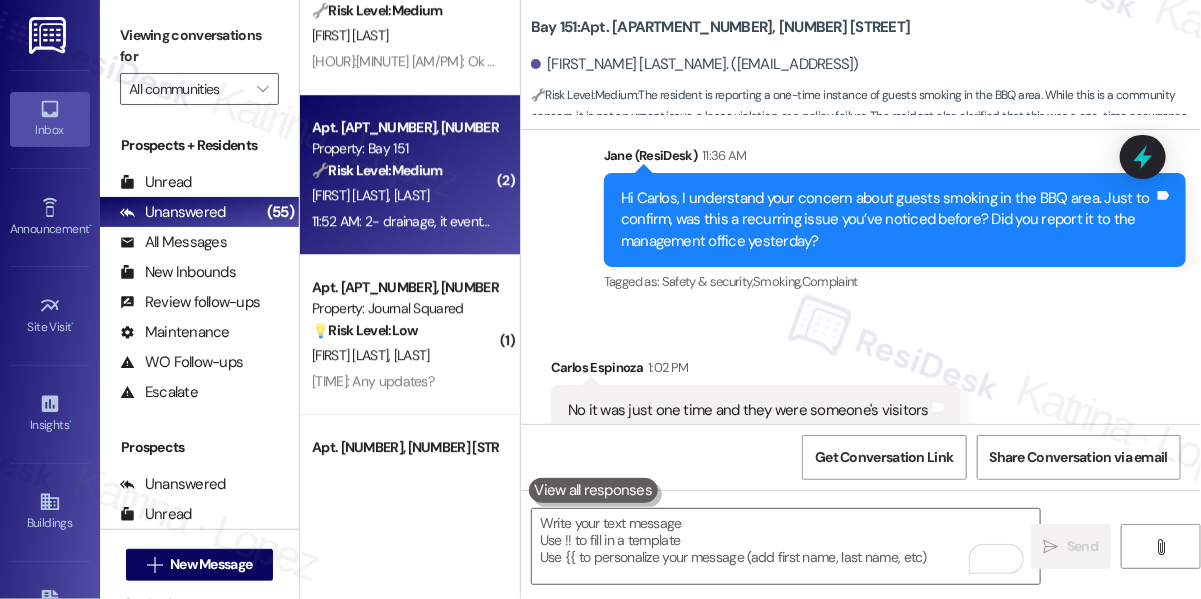 click on "11:52 AM: 2- drainage, it eventually go down but it's slow/standing for 5-8 min?@Ruxu to confirm 11:52 AM: 2- drainage, it eventually go down but it's slow/standing for 5-8 min?@Ruxu to confirm" at bounding box center (590, 221) 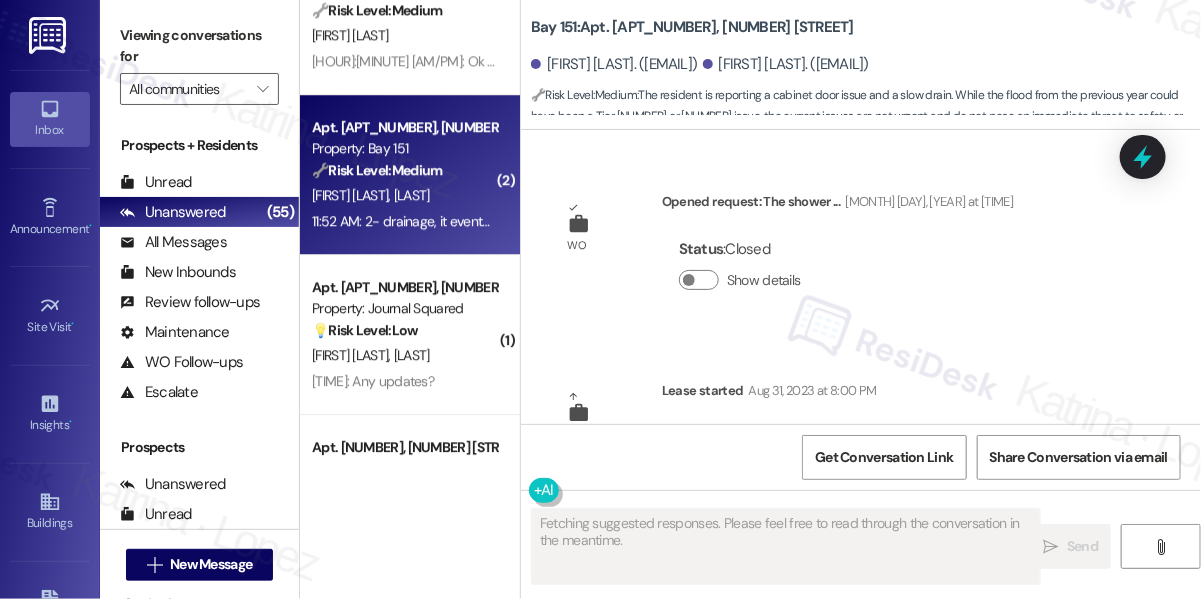scroll, scrollTop: 60256, scrollLeft: 0, axis: vertical 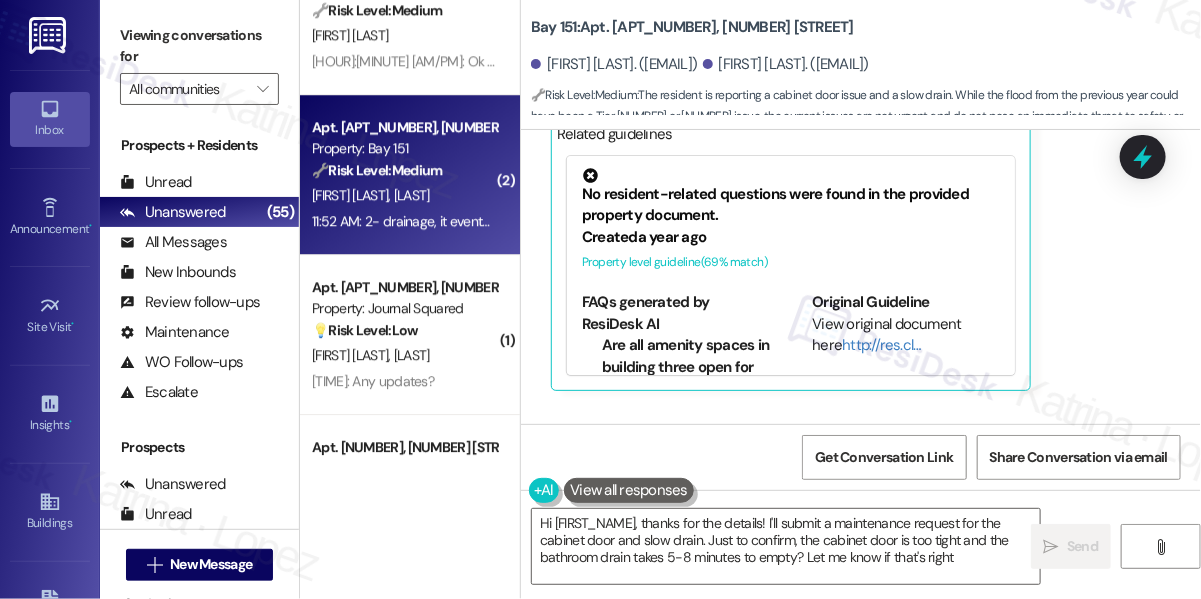 type on "Hi {{first_name}}, thanks for the details! I'll submit a maintenance request for the cabinet door and slow drain. Just to confirm, the cabinet door is too tight and the bathroom drain takes 5-8 minutes to empty? Let me know if that's right!" 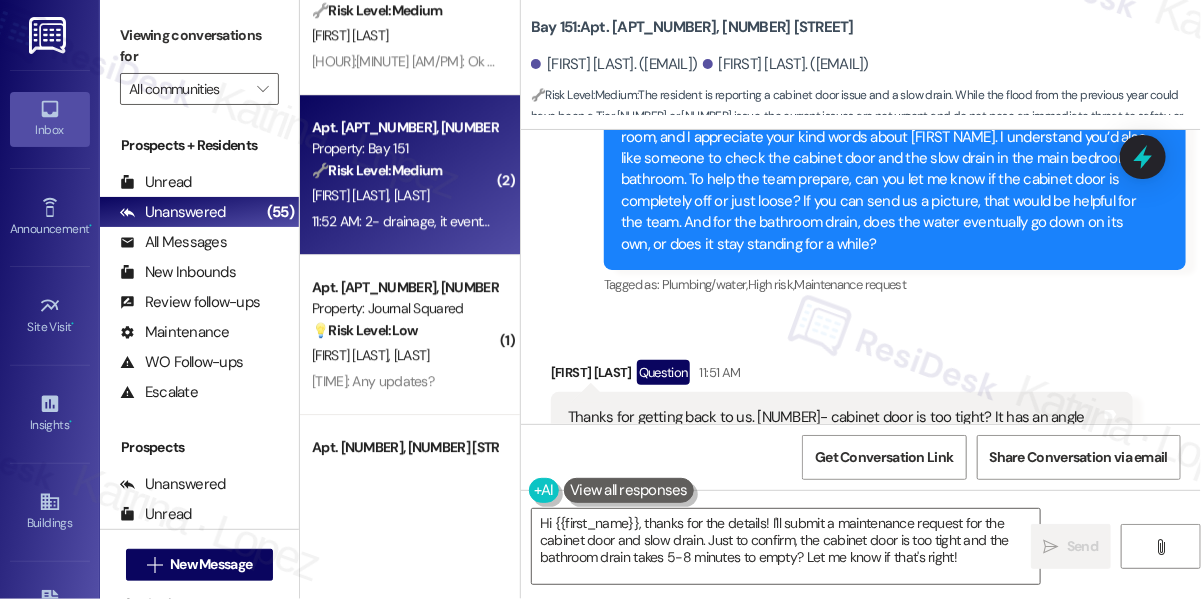 scroll, scrollTop: 59802, scrollLeft: 0, axis: vertical 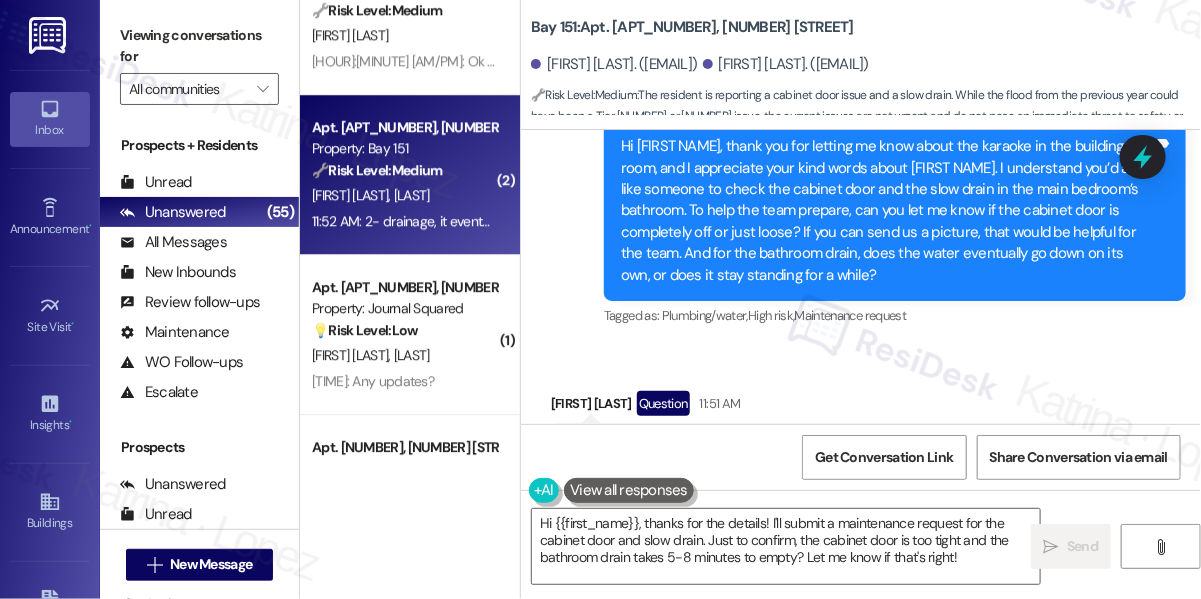 click on "Thanks for getting back to us. 1- cabinet door is too tight? It has an angle from last renovation in September 2024 that it will attach to the drawer above and they have to close/open together." at bounding box center (834, 470) 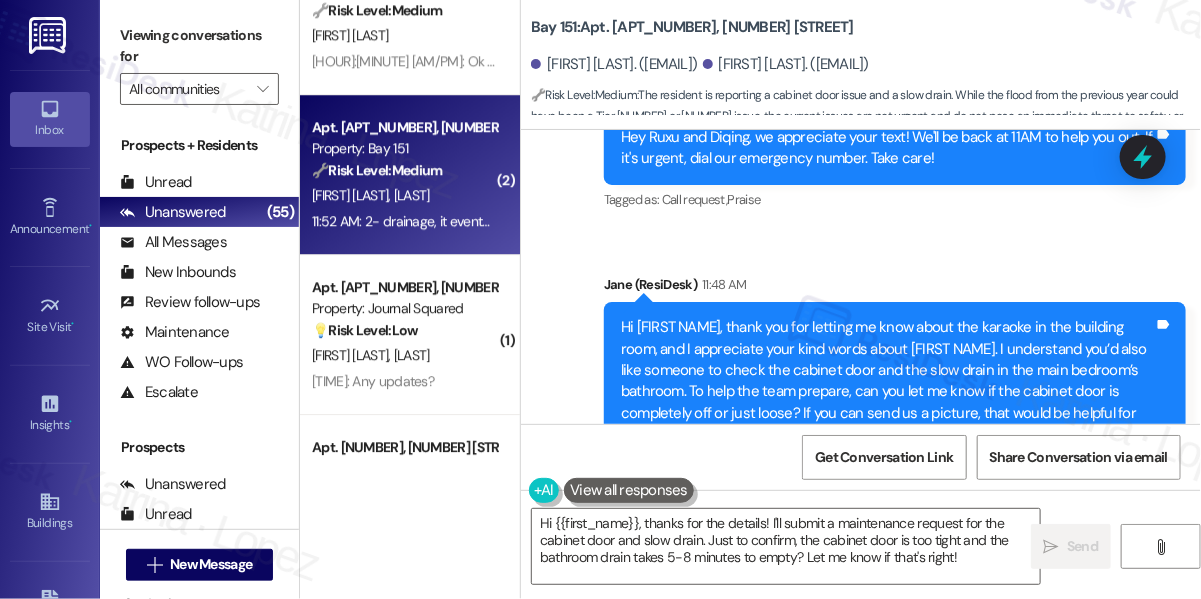 scroll, scrollTop: 59620, scrollLeft: 0, axis: vertical 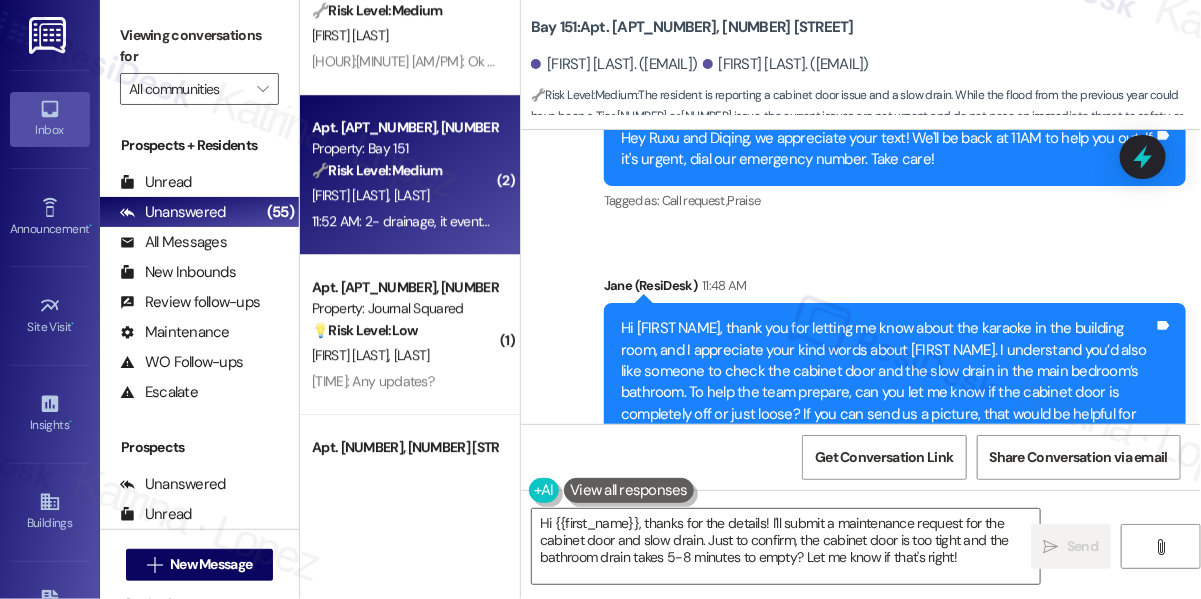 click on "Hi Diqing, thank you for letting me know about the karaoke in the building room, and I appreciate your kind words about Jacob. I understand you’d also like someone to check the cabinet door and the slow drain in the main bedroom’s bathroom. To help the team prepare, can you let me know if the cabinet door is completely off or just loose? If you can send us a picture, that would be helpful for the team. And for the bathroom drain, does the water eventually go down on its own, or does it stay standing for a while?" at bounding box center (887, 393) 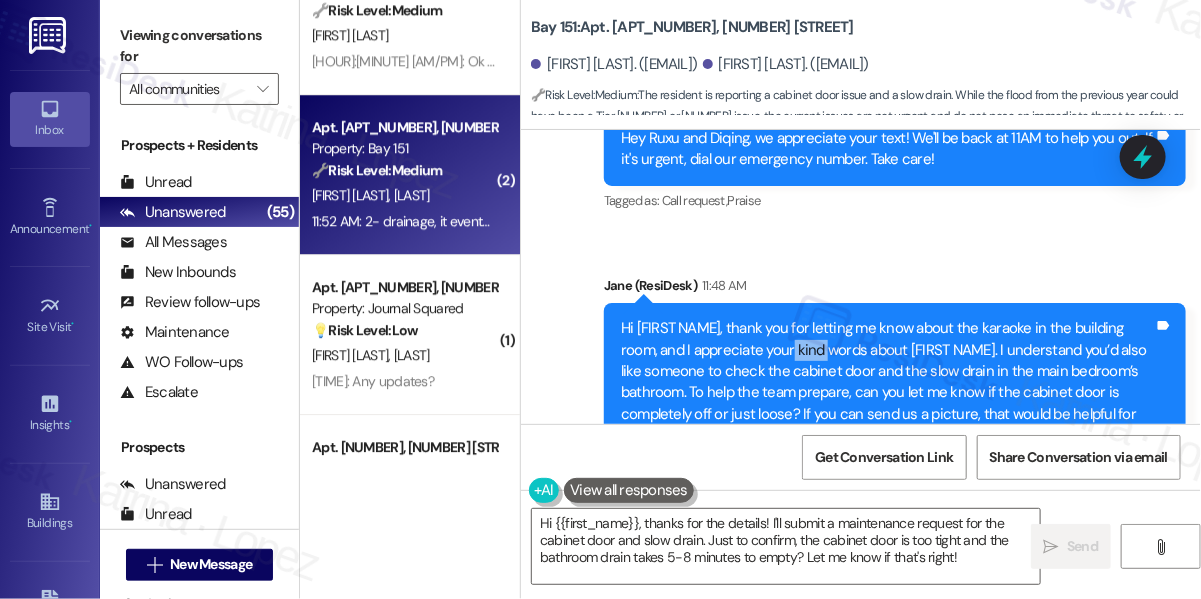 click on "Hi Diqing, thank you for letting me know about the karaoke in the building room, and I appreciate your kind words about Jacob. I understand you’d also like someone to check the cabinet door and the slow drain in the main bedroom’s bathroom. To help the team prepare, can you let me know if the cabinet door is completely off or just loose? If you can send us a picture, that would be helpful for the team. And for the bathroom drain, does the water eventually go down on its own, or does it stay standing for a while?" at bounding box center (887, 393) 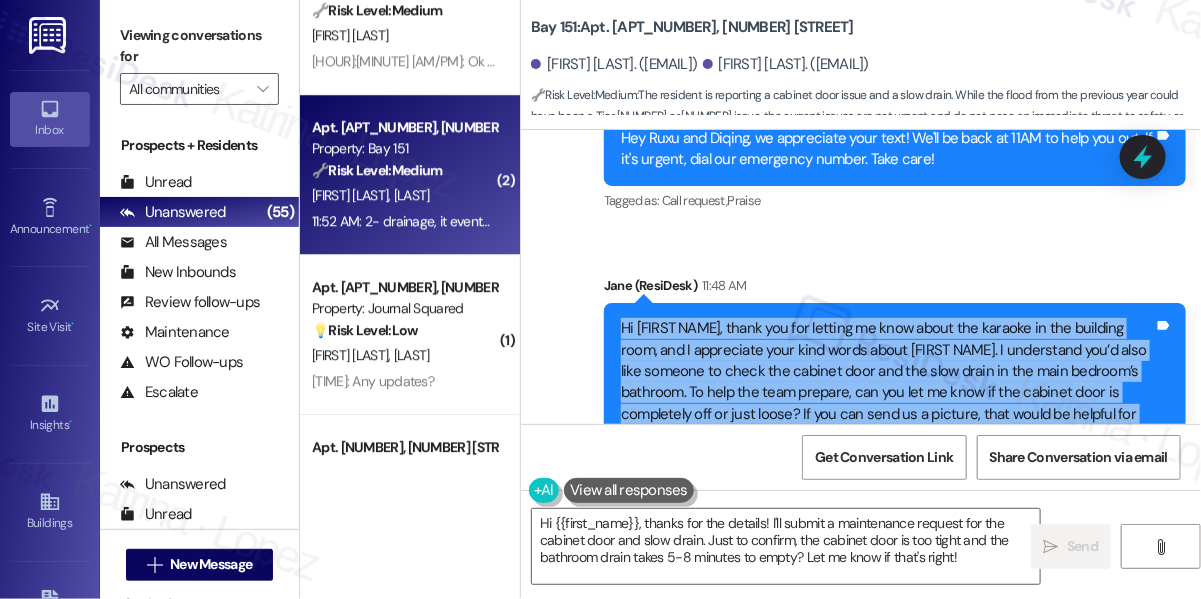 click on "Hi Diqing, thank you for letting me know about the karaoke in the building room, and I appreciate your kind words about Jacob. I understand you’d also like someone to check the cabinet door and the slow drain in the main bedroom’s bathroom. To help the team prepare, can you let me know if the cabinet door is completely off or just loose? If you can send us a picture, that would be helpful for the team. And for the bathroom drain, does the water eventually go down on its own, or does it stay standing for a while?" at bounding box center (887, 393) 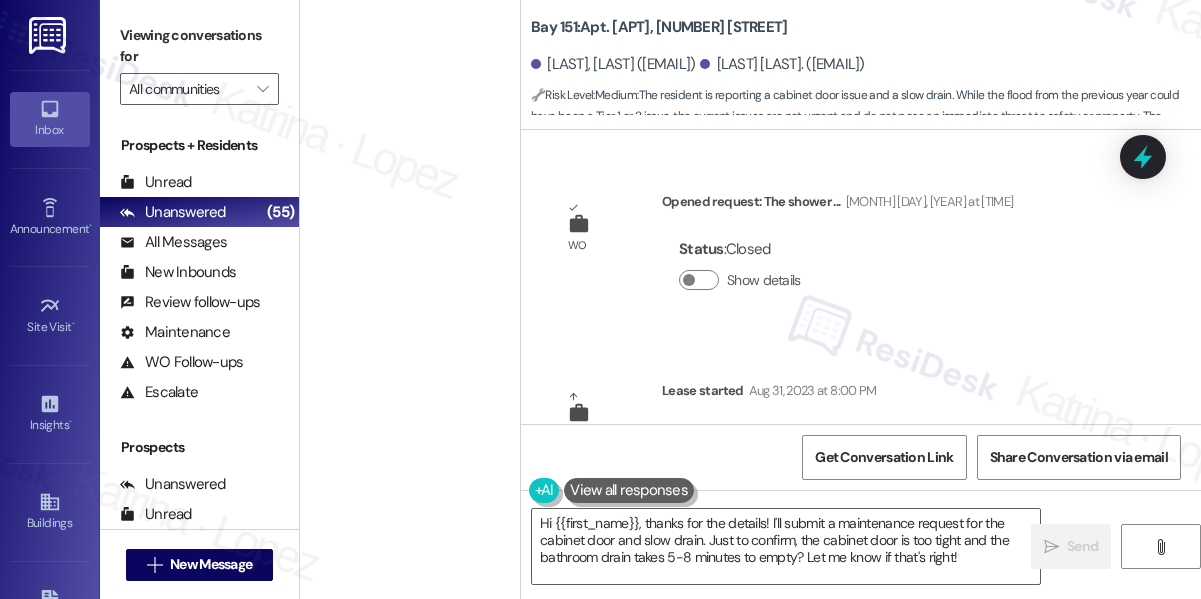 scroll, scrollTop: 0, scrollLeft: 0, axis: both 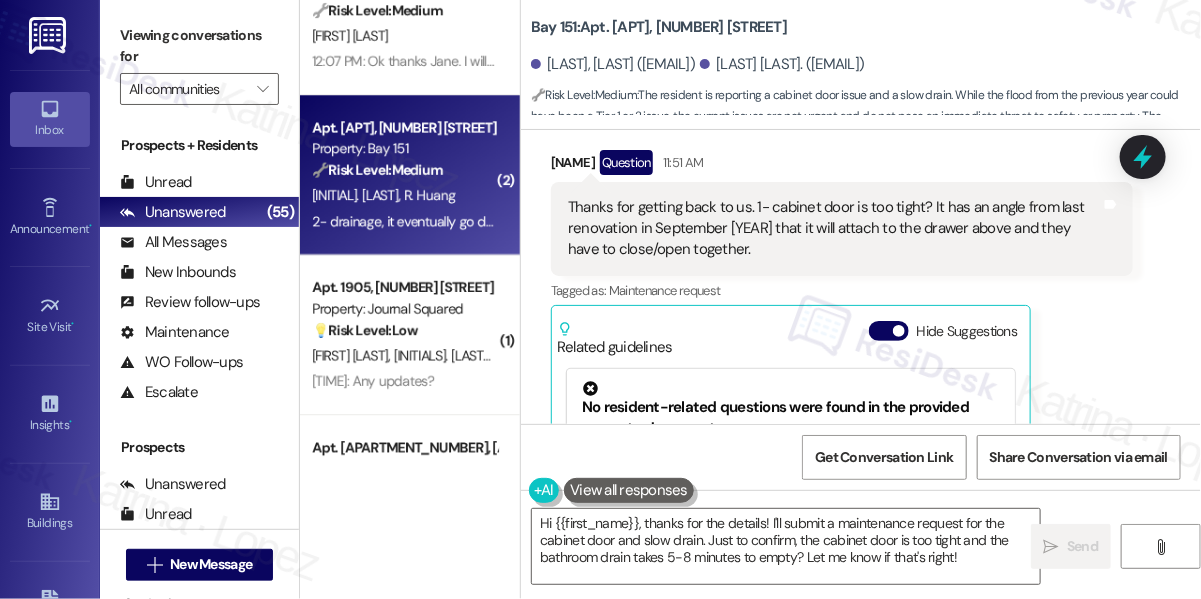 click on "Thanks for getting back to us. 1- cabinet door is too tight? It has an angle from last renovation in September [YEAR] that it will attach to the drawer above and they have to close/open together." at bounding box center [834, 229] 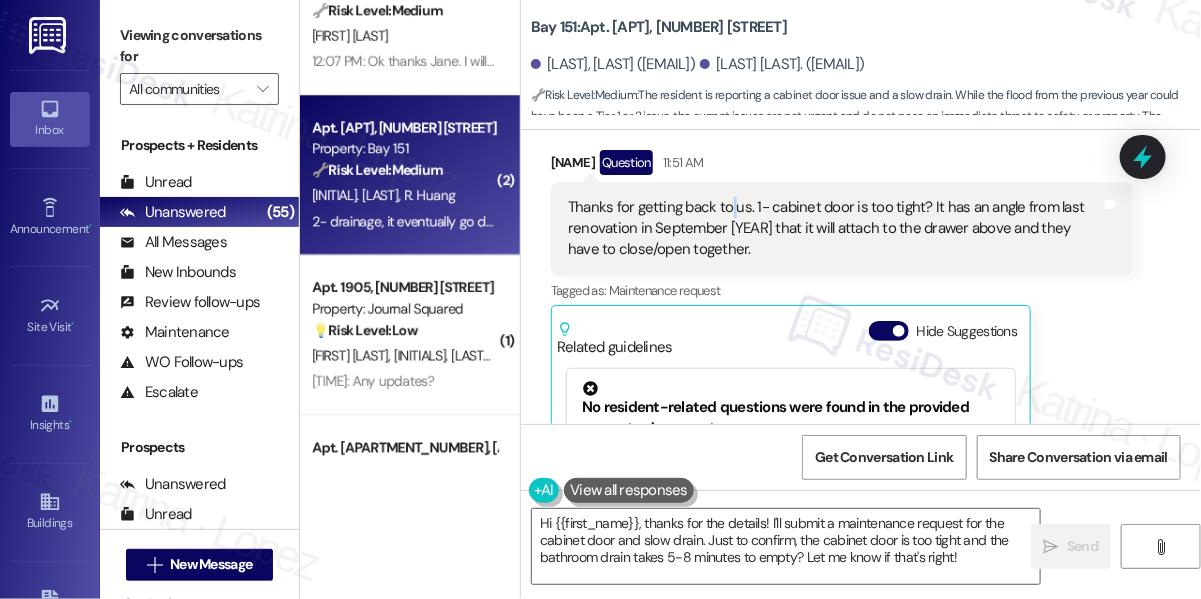 click on "Thanks for getting back to us. 1- cabinet door is too tight? It has an angle from last renovation in September [YEAR] that it will attach to the drawer above and they have to close/open together." at bounding box center (834, 229) 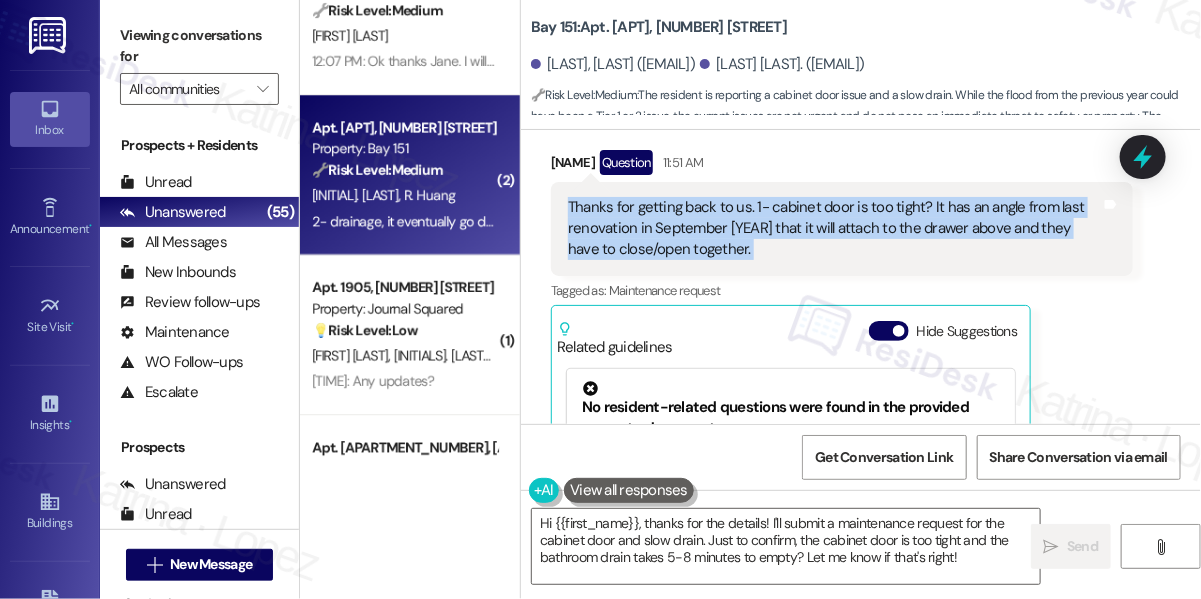 click on "Thanks for getting back to us. 1- cabinet door is too tight? It has an angle from last renovation in September 2024 that it will attach to the drawer above and they have to close/open together." at bounding box center (834, 229) 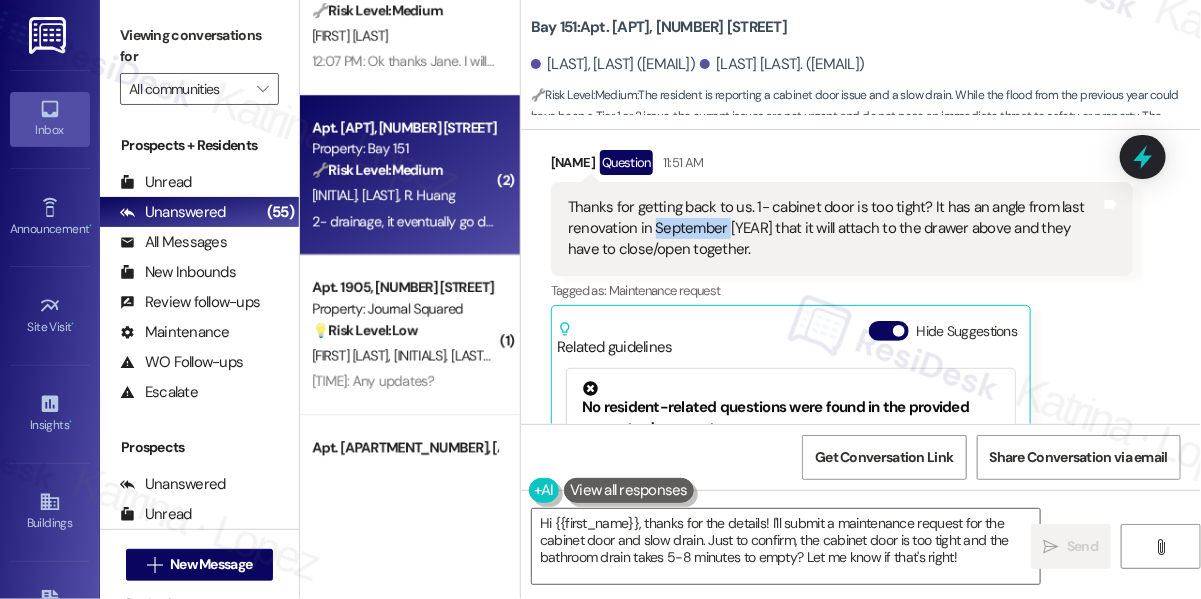 click on "Thanks for getting back to us. 1- cabinet door is too tight? It has an angle from last renovation in September 2024 that it will attach to the drawer above and they have to close/open together." at bounding box center (834, 229) 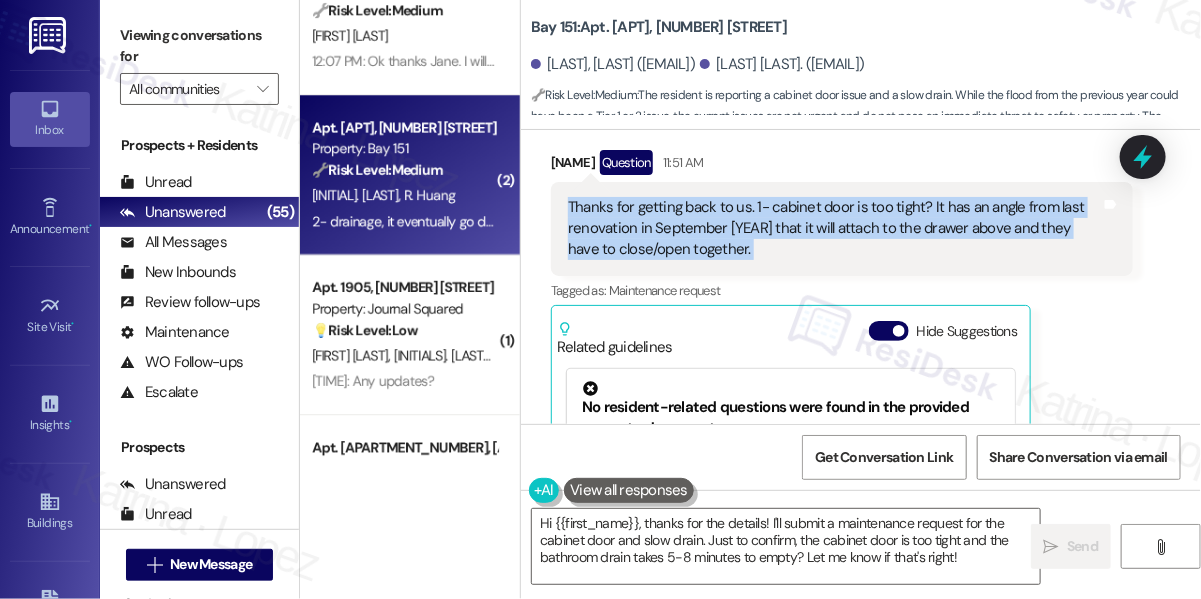 click on "Thanks for getting back to us. 1- cabinet door is too tight? It has an angle from last renovation in September 2024 that it will attach to the drawer above and they have to close/open together." at bounding box center [834, 229] 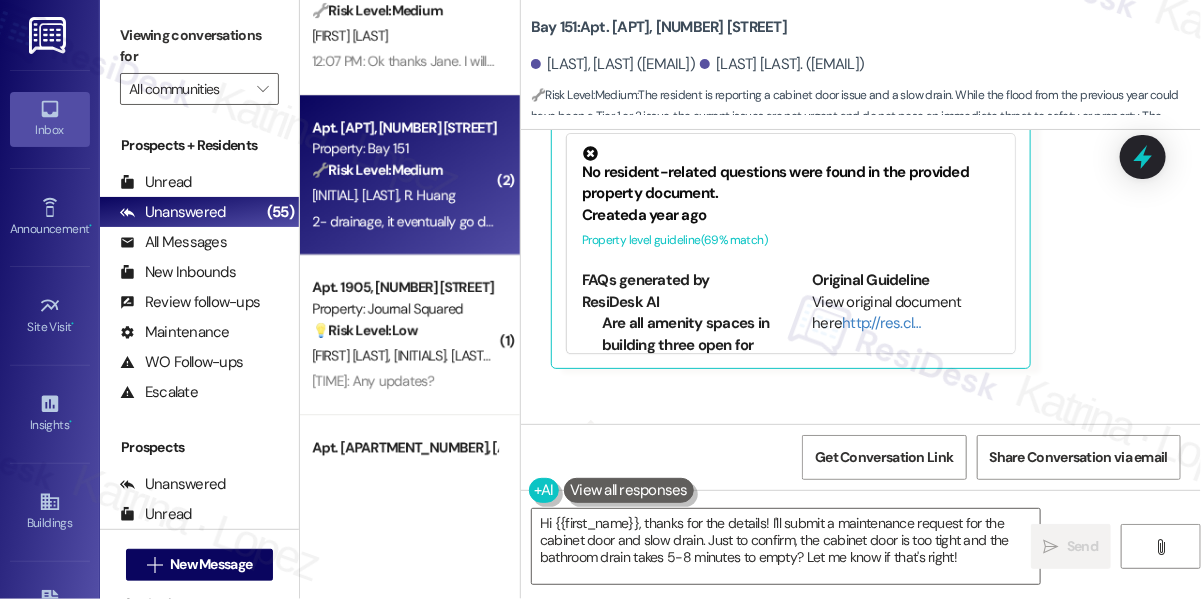 scroll, scrollTop: 60256, scrollLeft: 0, axis: vertical 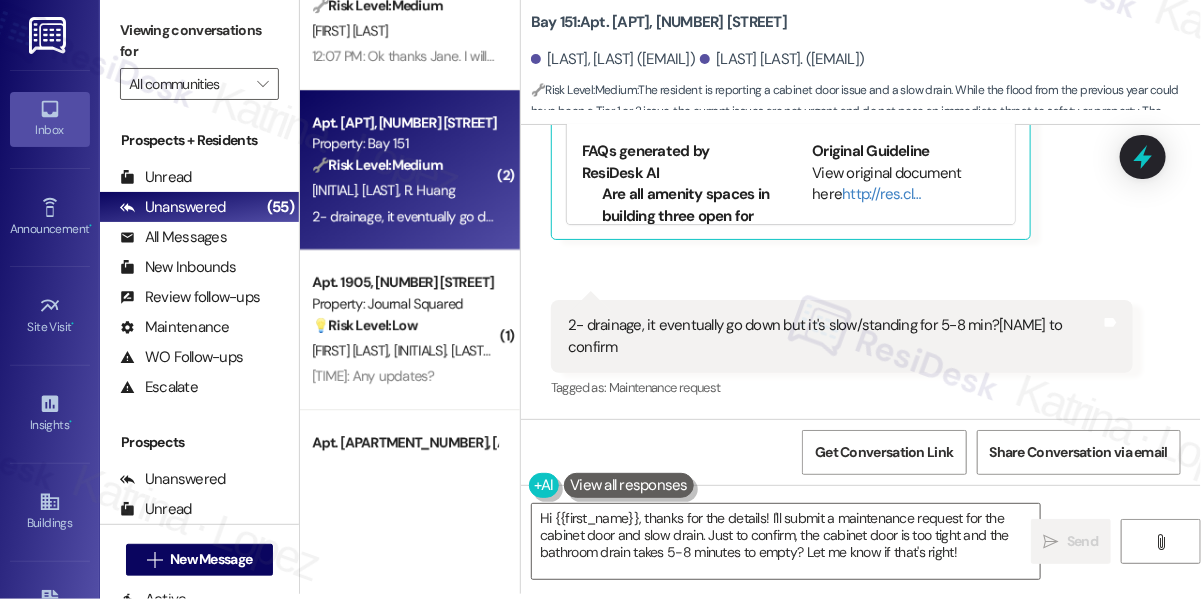 click on "2- drainage, it eventually go down but it's slow/standing for 5-8 min?@Ruxu to confirm" at bounding box center (834, 336) 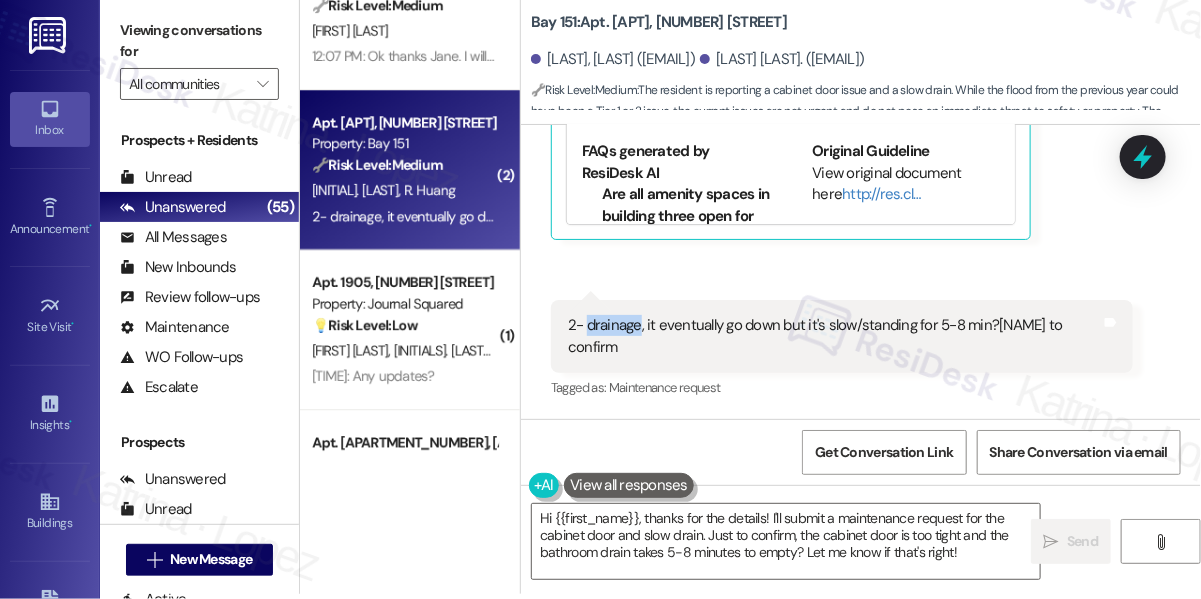 click on "2- drainage, it eventually go down but it's slow/standing for 5-8 min?@Ruxu to confirm" at bounding box center [834, 336] 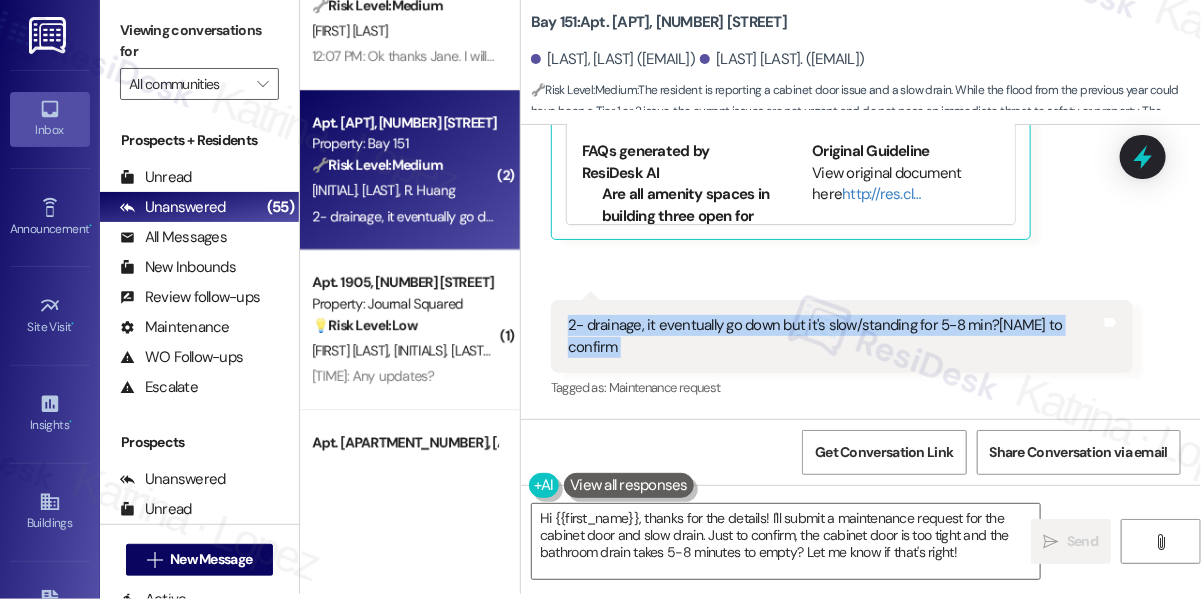 click on "2- drainage, it eventually go down but it's slow/standing for 5-8 min?@Ruxu to confirm" at bounding box center [834, 336] 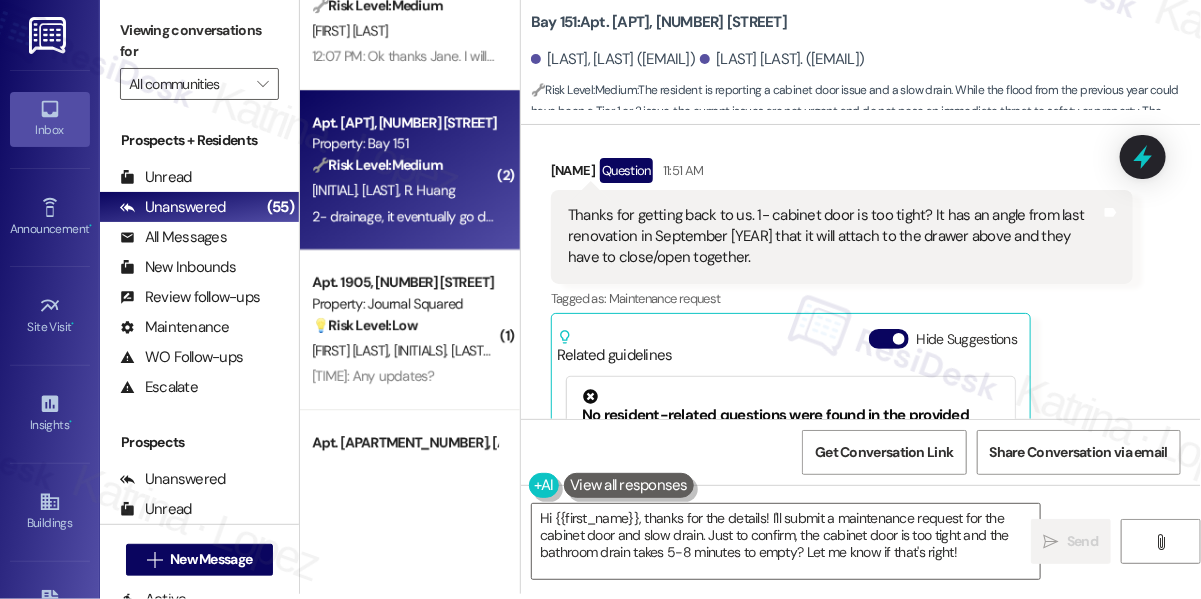 scroll, scrollTop: 59802, scrollLeft: 0, axis: vertical 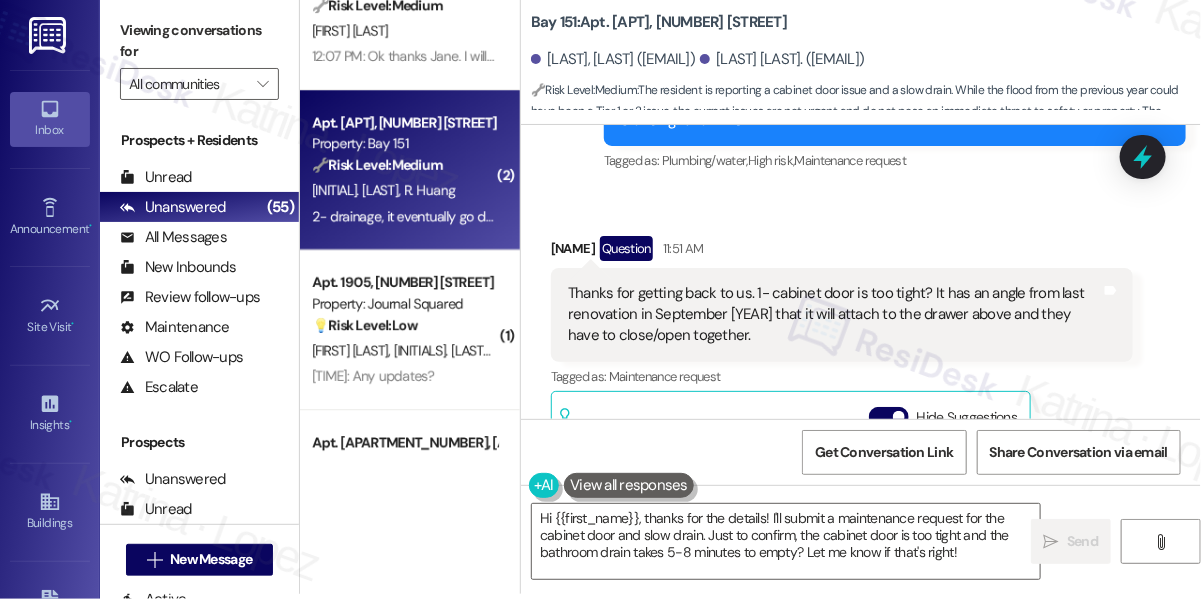 click on "Tagged as:   Maintenance request Click to highlight conversations about Maintenance request" at bounding box center (842, 376) 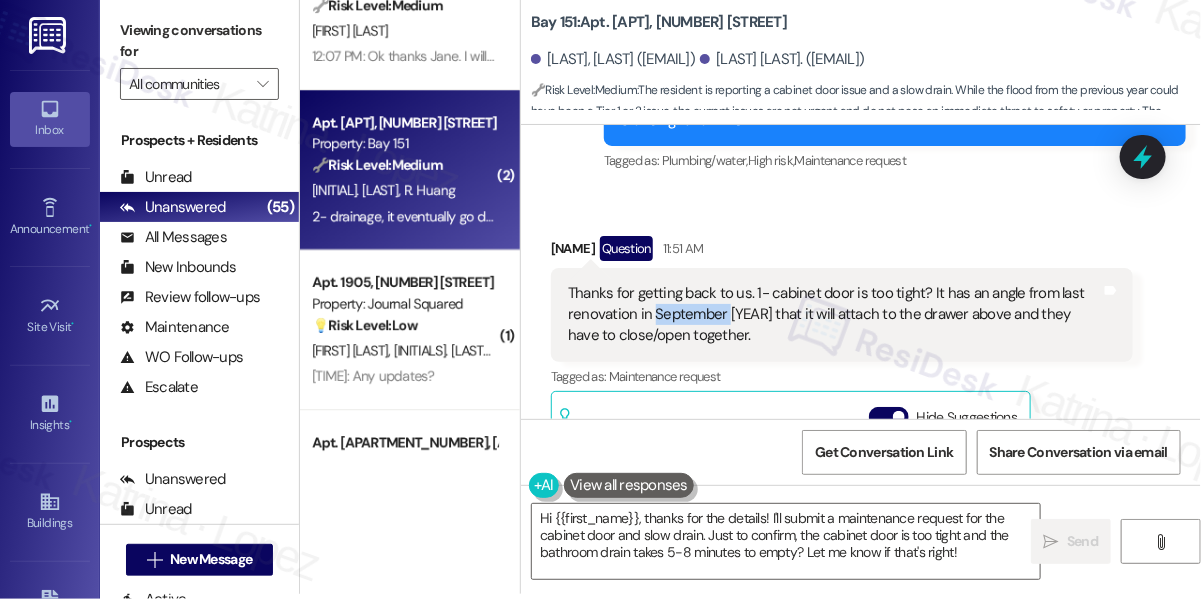 click on "Thanks for getting back to us. 1- cabinet door is too tight? It has an angle from last renovation in September 2024 that it will attach to the drawer above and they have to close/open together." at bounding box center (834, 315) 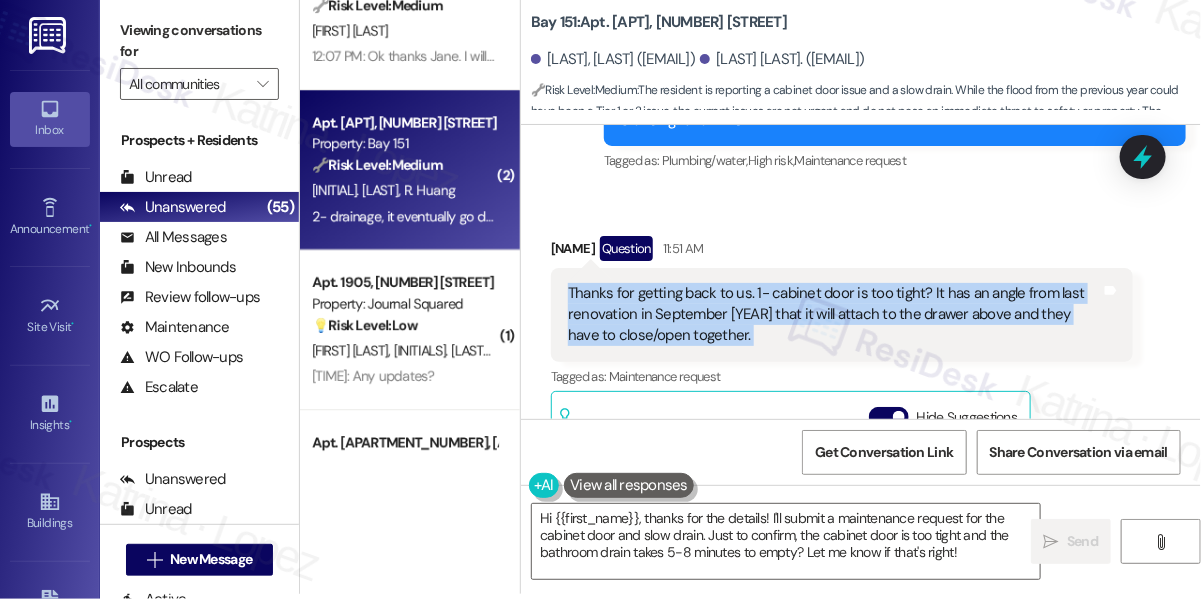 click on "Thanks for getting back to us. 1- cabinet door is too tight? It has an angle from last renovation in September 2024 that it will attach to the drawer above and they have to close/open together." at bounding box center [834, 315] 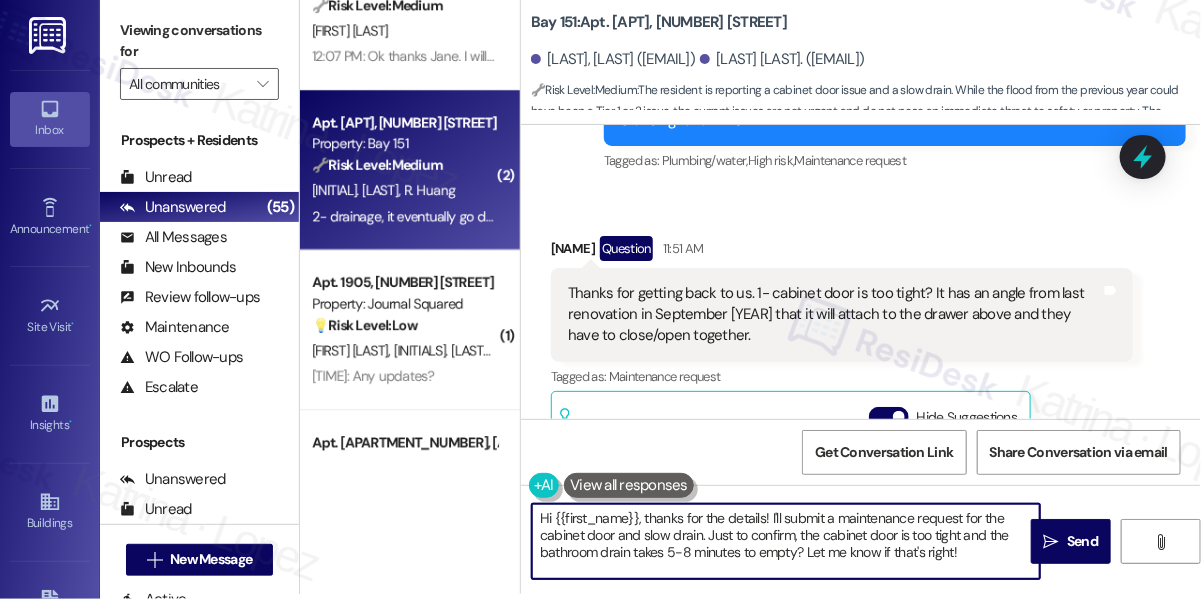 drag, startPoint x: 645, startPoint y: 519, endPoint x: 441, endPoint y: 516, distance: 204.02206 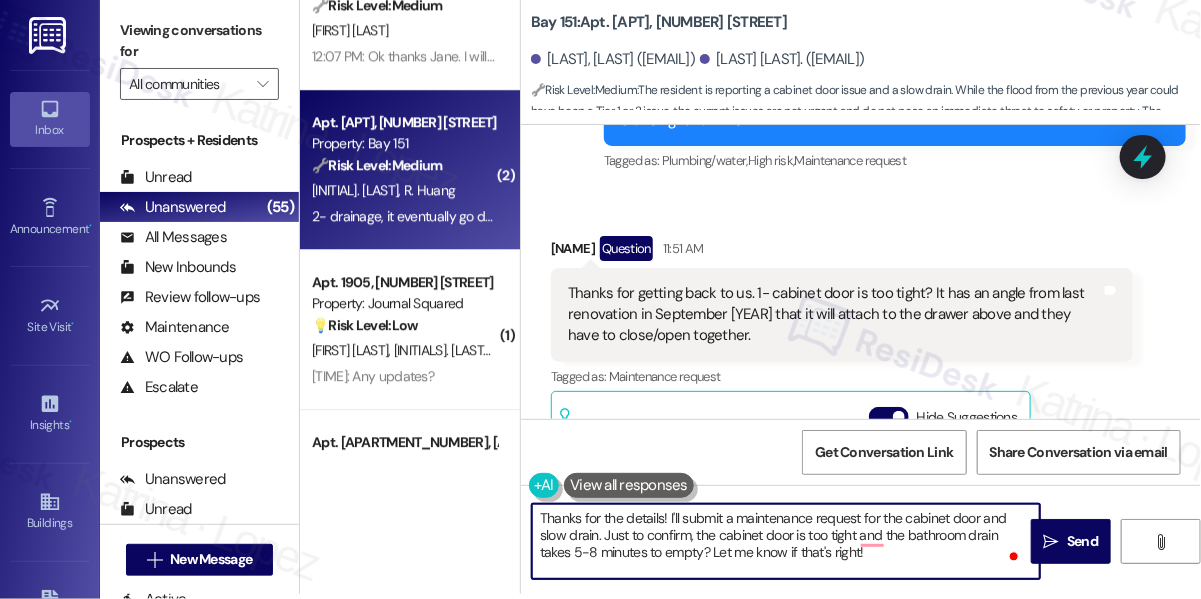 click on "Thanks for the details! I'll submit a maintenance request for the cabinet door and slow drain. Just to confirm, the cabinet door is too tight and the bathroom drain takes 5-8 minutes to empty? Let me know if that's right!" at bounding box center [786, 541] 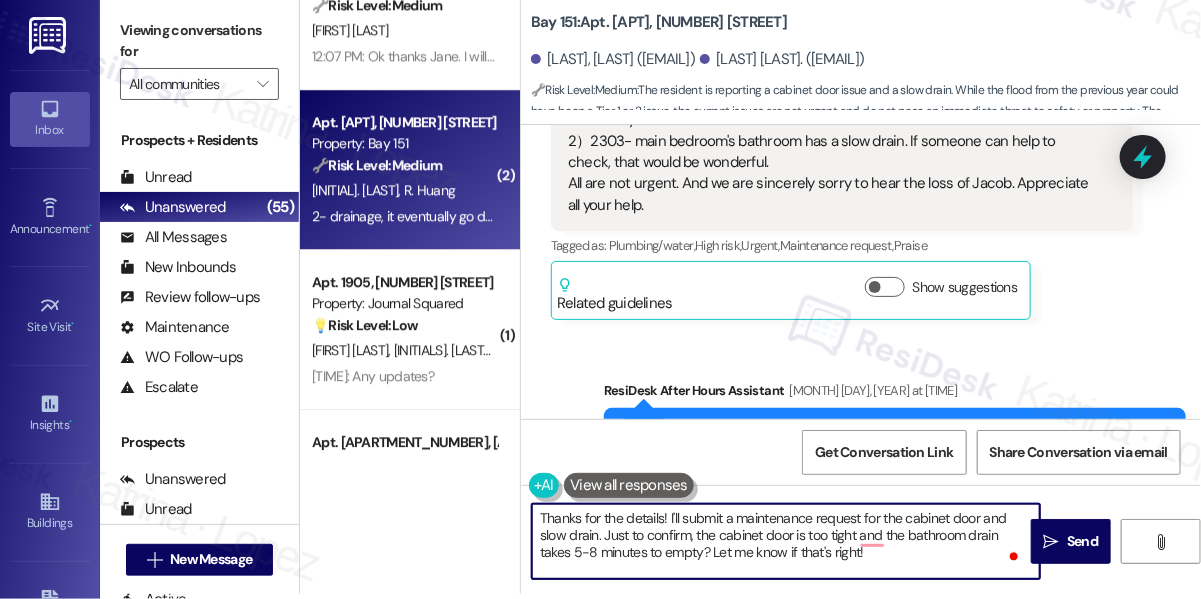 scroll, scrollTop: 59166, scrollLeft: 0, axis: vertical 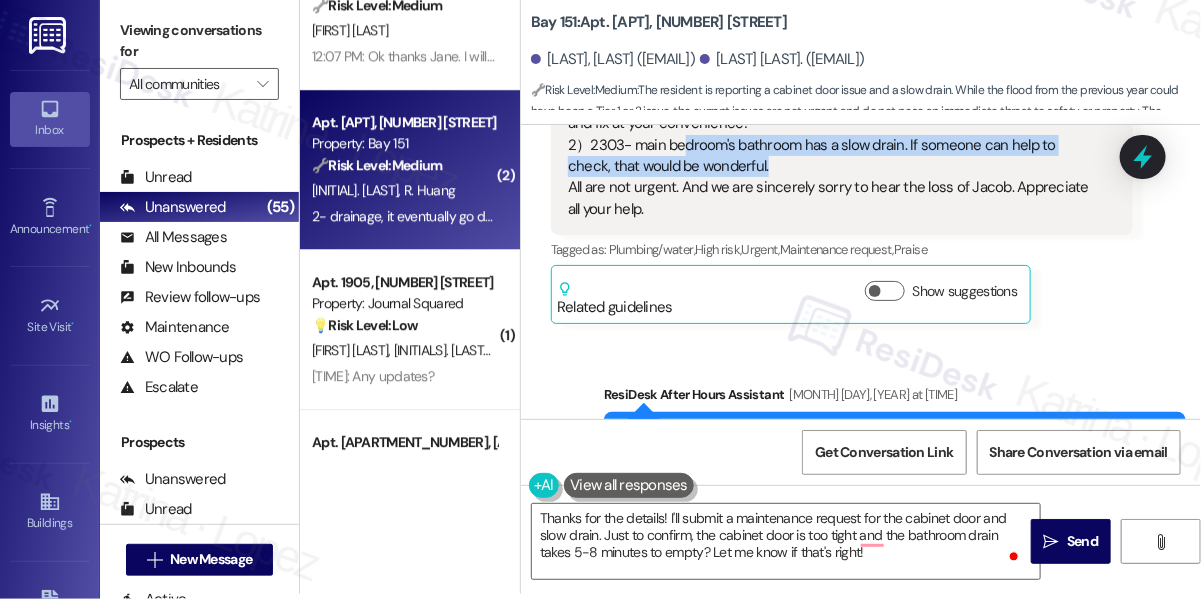 drag, startPoint x: 681, startPoint y: 150, endPoint x: 824, endPoint y: 167, distance: 144.00694 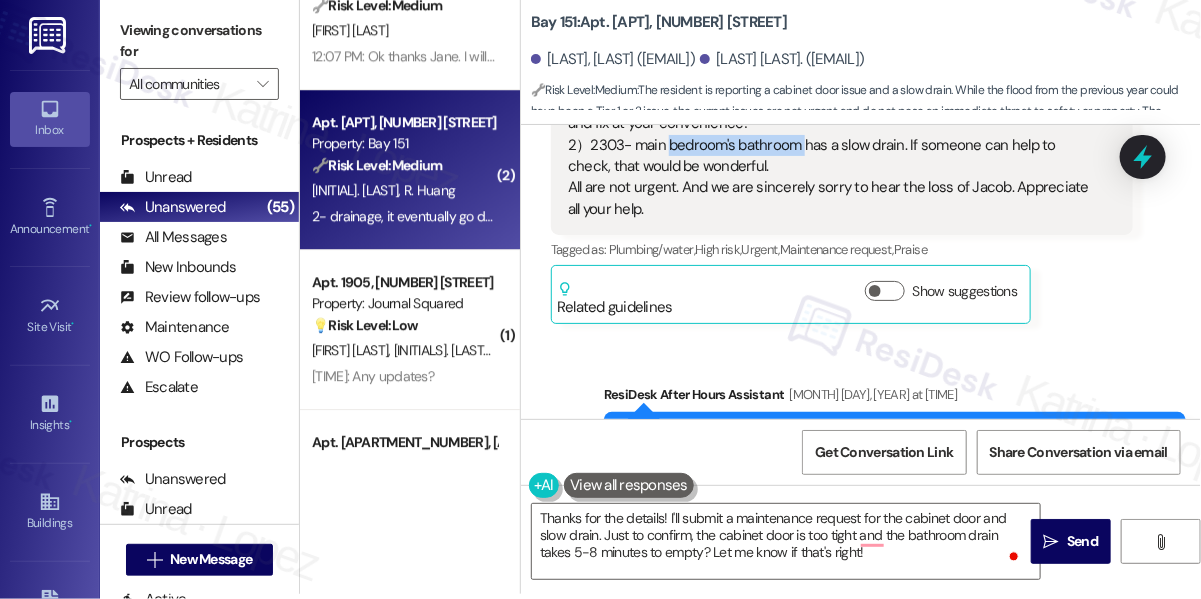drag, startPoint x: 805, startPoint y: 161, endPoint x: 670, endPoint y: 148, distance: 135.62448 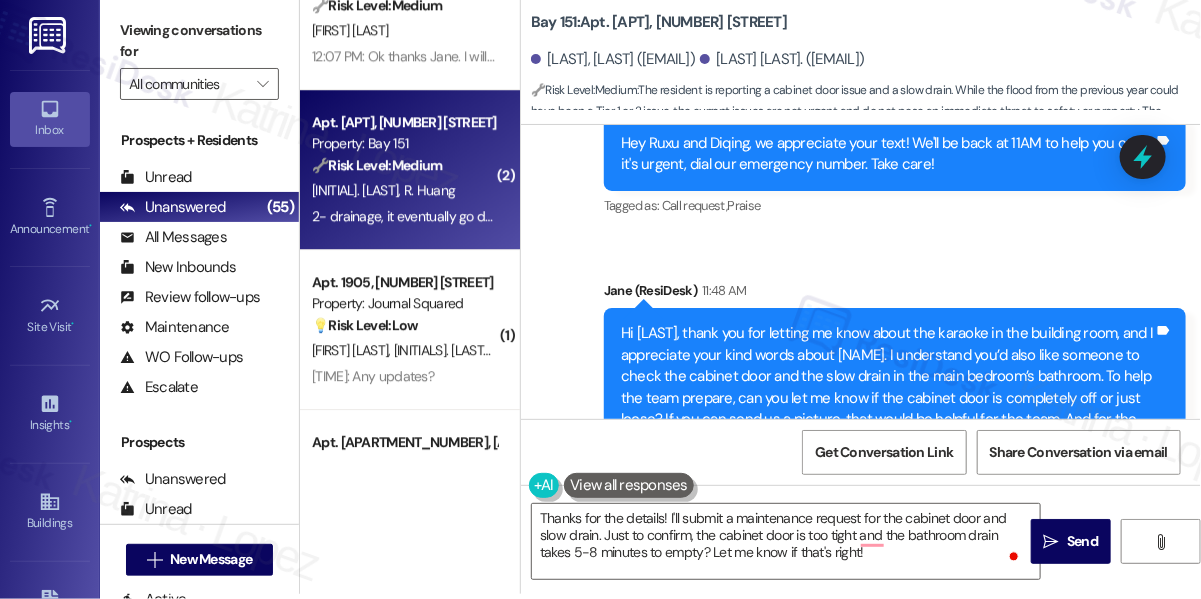 scroll, scrollTop: 59621, scrollLeft: 0, axis: vertical 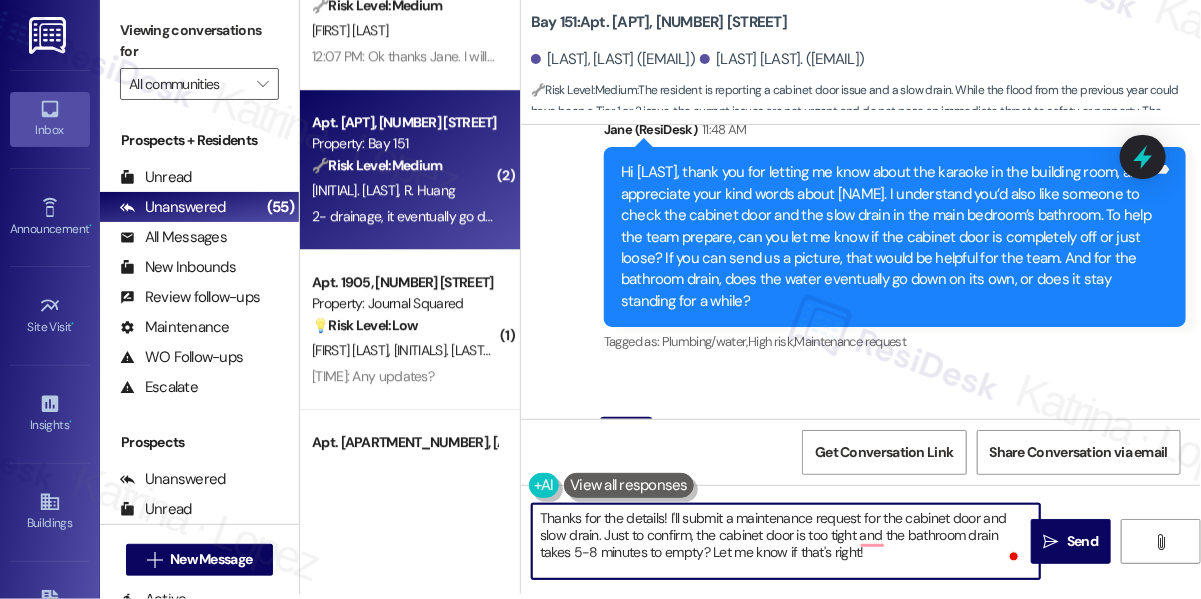 click on "Thanks for the details! I'll submit a maintenance request for the cabinet door and slow drain. Just to confirm, the cabinet door is too tight and the bathroom drain takes 5-8 minutes to empty? Let me know if that's right!" at bounding box center [786, 541] 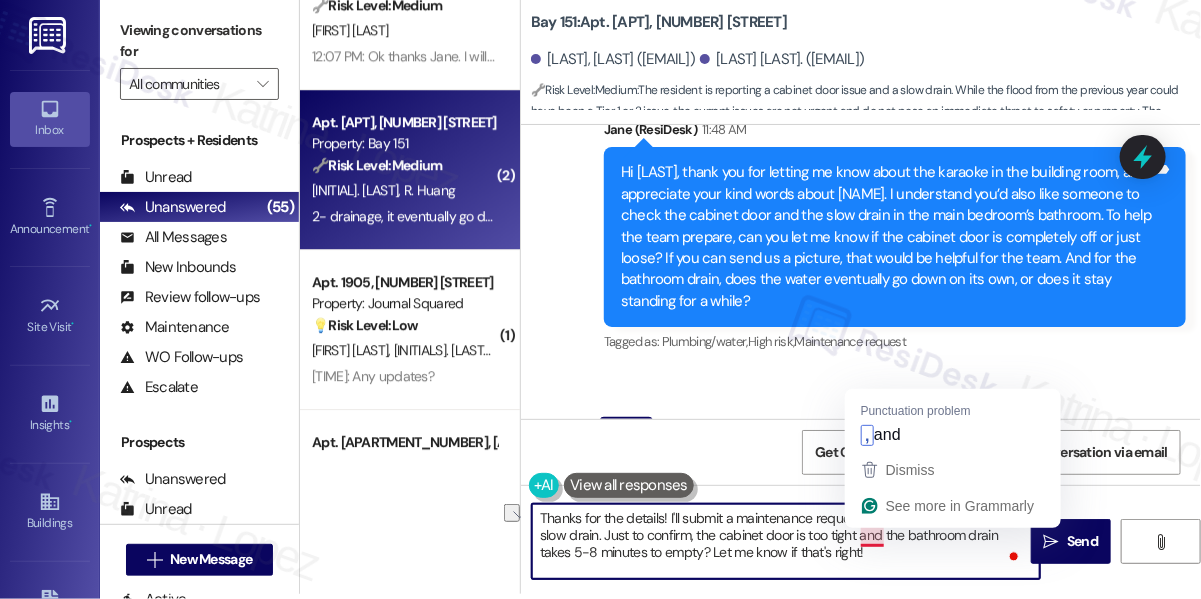 drag, startPoint x: 696, startPoint y: 532, endPoint x: 867, endPoint y: 543, distance: 171.35344 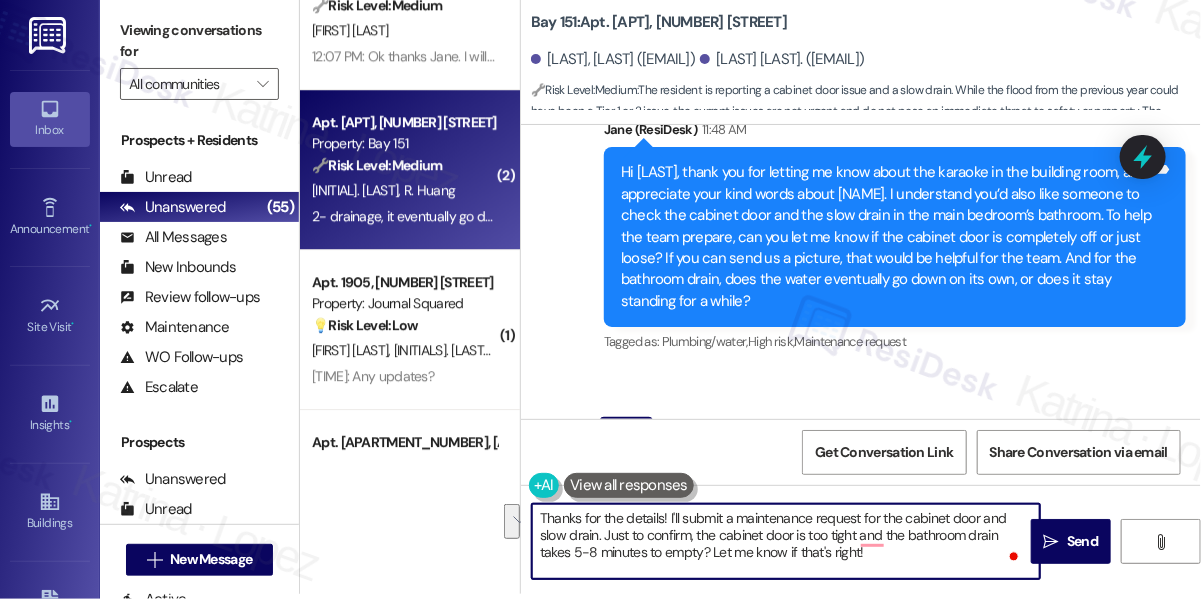 drag, startPoint x: 876, startPoint y: 558, endPoint x: 604, endPoint y: 543, distance: 272.4133 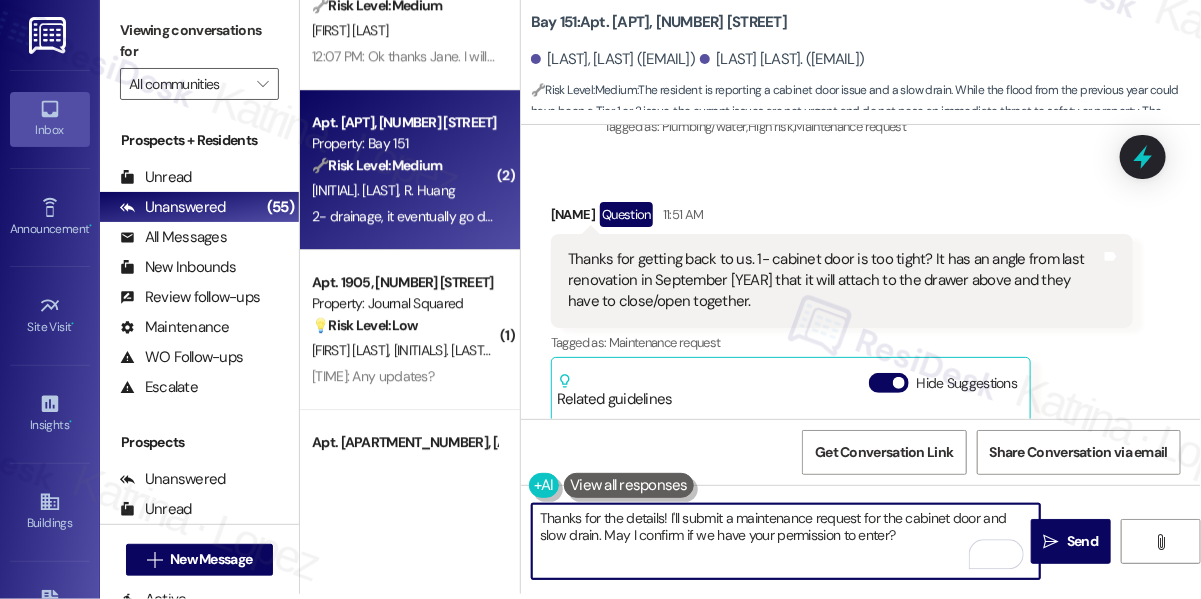 scroll, scrollTop: 60075, scrollLeft: 0, axis: vertical 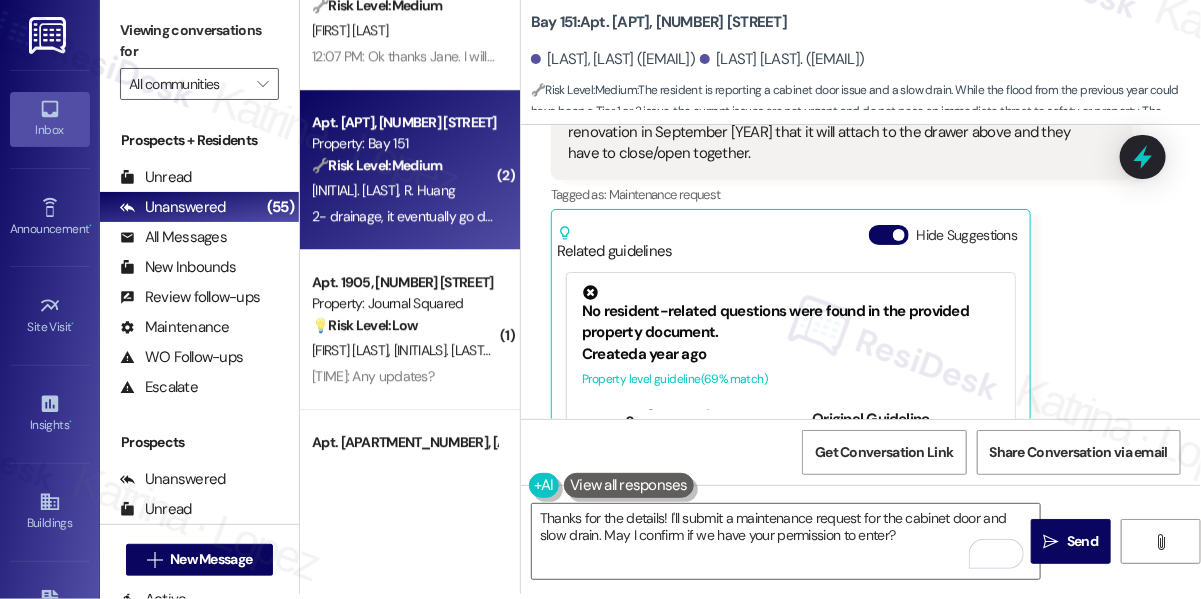 click on "Bay 151:  Apt. 2303, 275 Chosin Few Way" at bounding box center (659, 22) 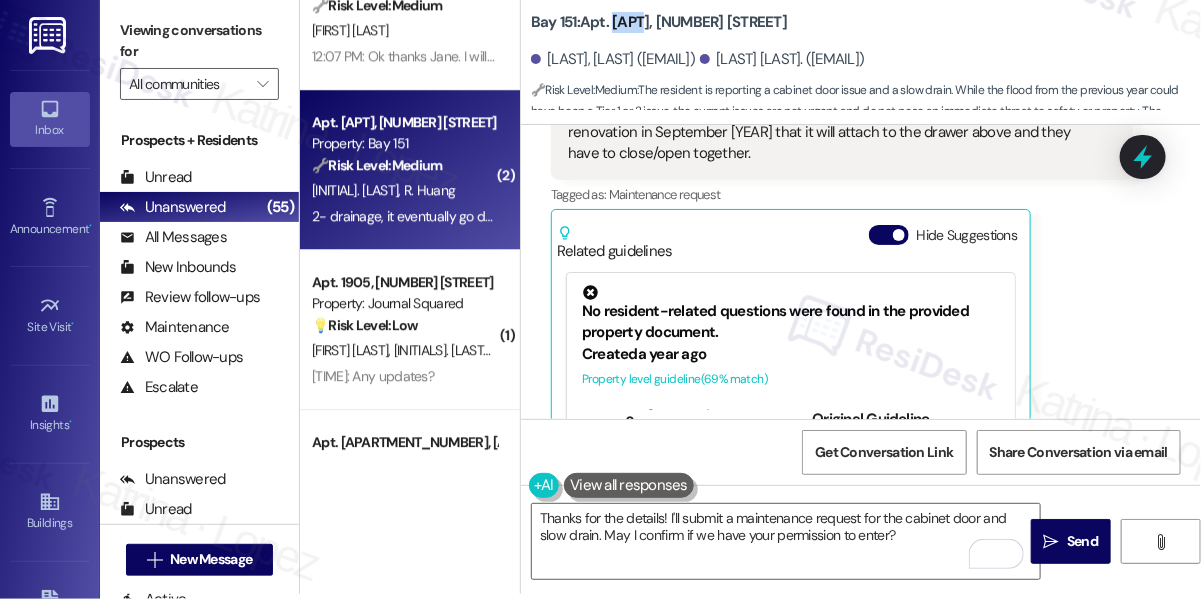 click on "Bay 151:  Apt. 2303, 275 Chosin Few Way" at bounding box center (659, 22) 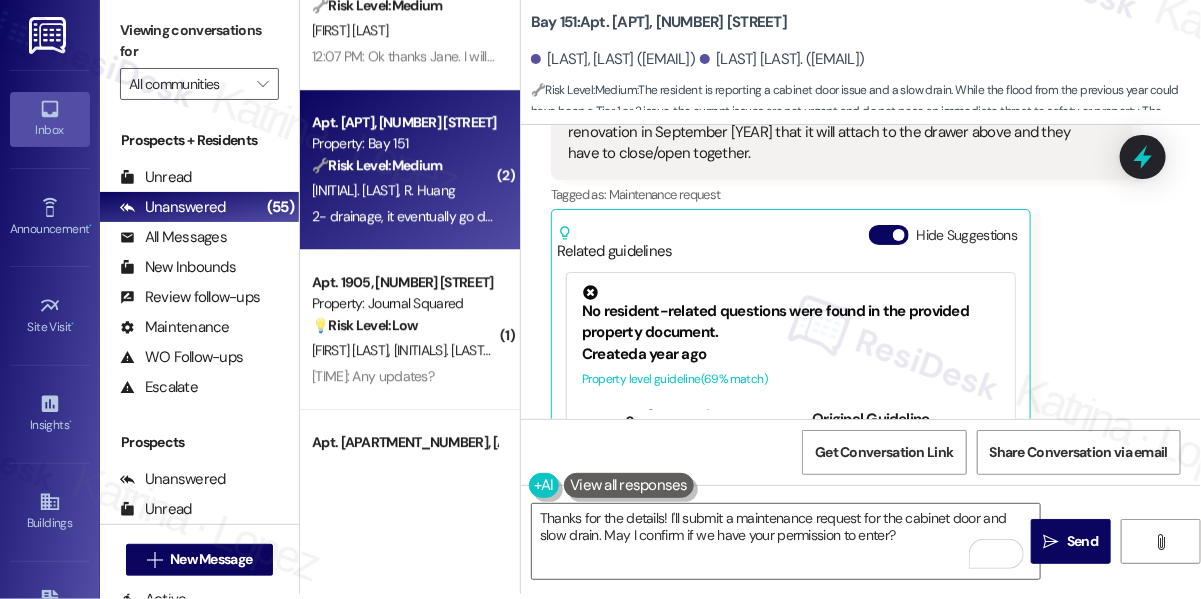 click on "Viewing conversations for" at bounding box center [199, 41] 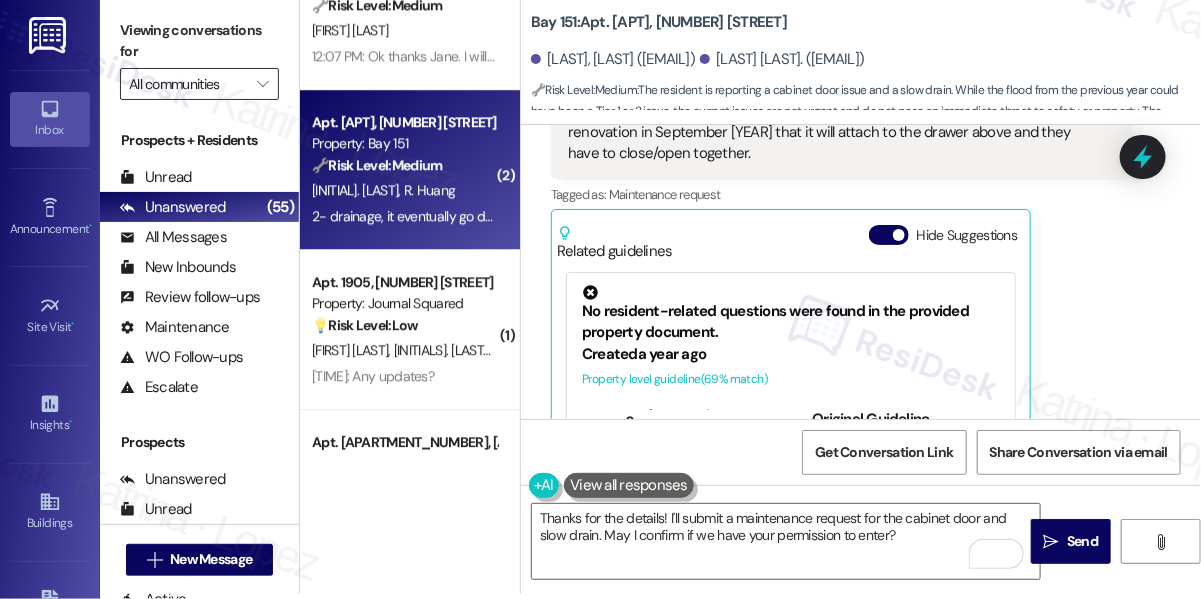 drag, startPoint x: 166, startPoint y: 36, endPoint x: 239, endPoint y: 68, distance: 79.70571 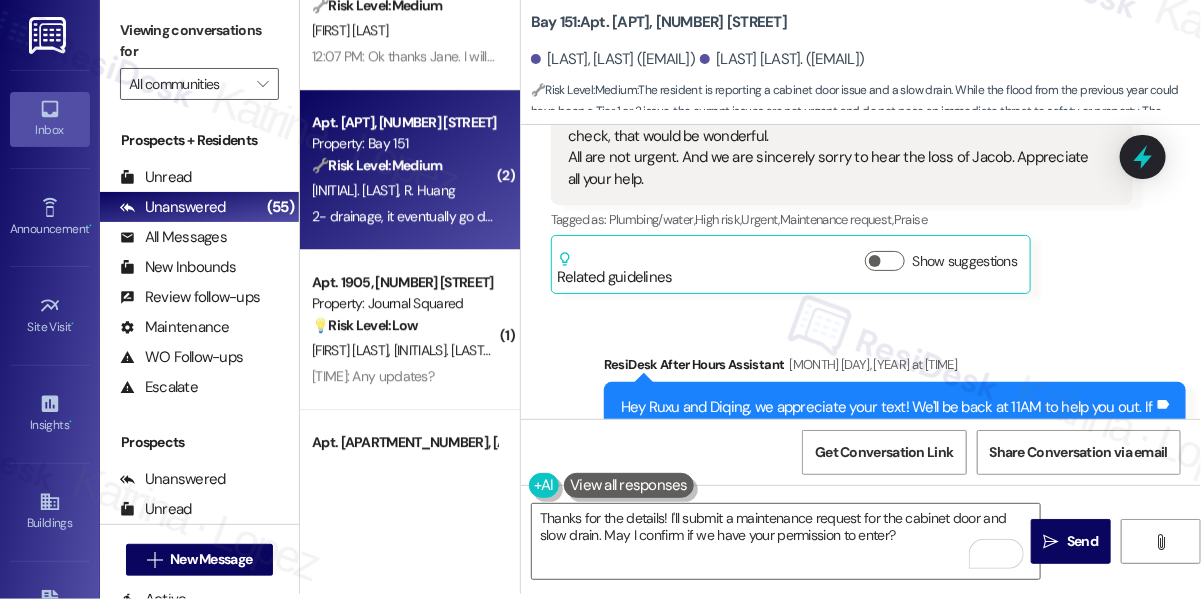 scroll, scrollTop: 59075, scrollLeft: 0, axis: vertical 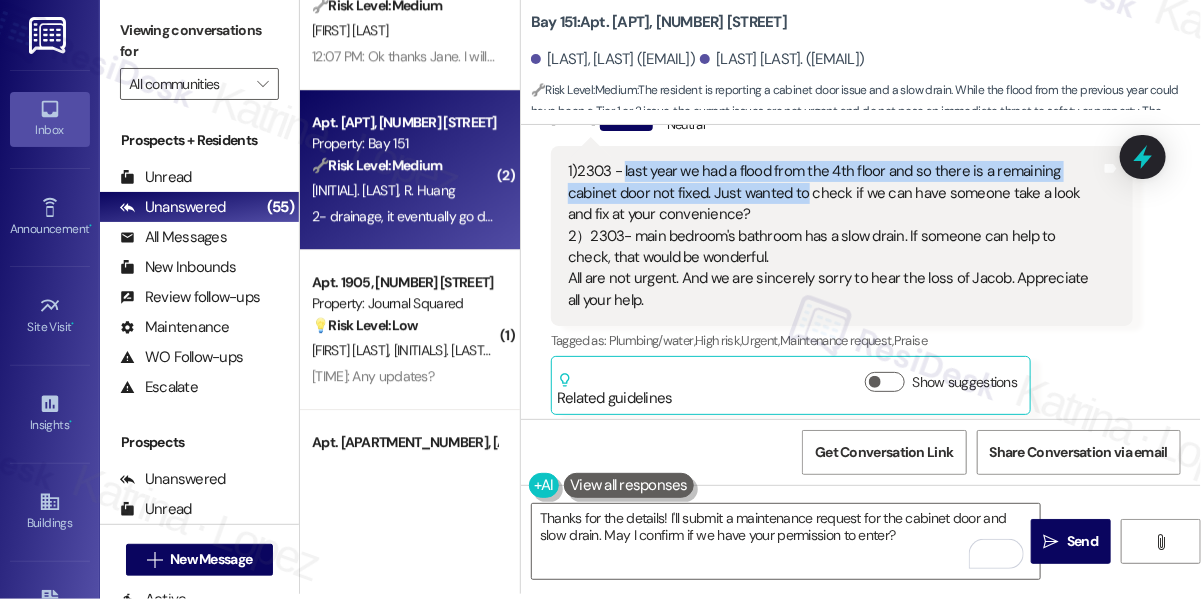 drag, startPoint x: 622, startPoint y: 176, endPoint x: 800, endPoint y: 200, distance: 179.61069 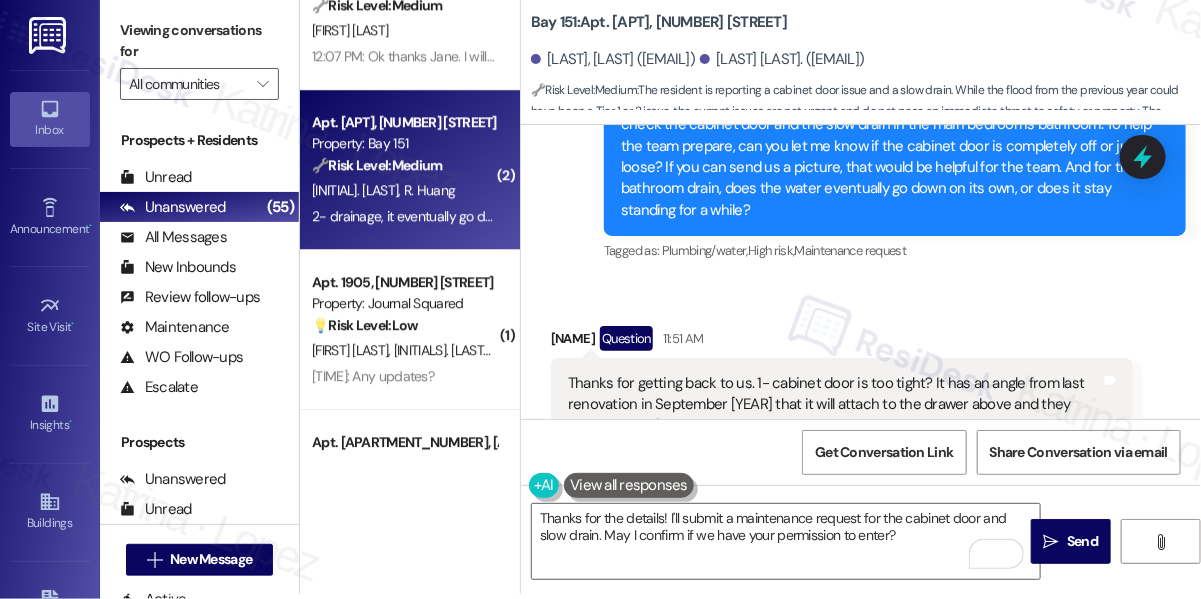 scroll, scrollTop: 59893, scrollLeft: 0, axis: vertical 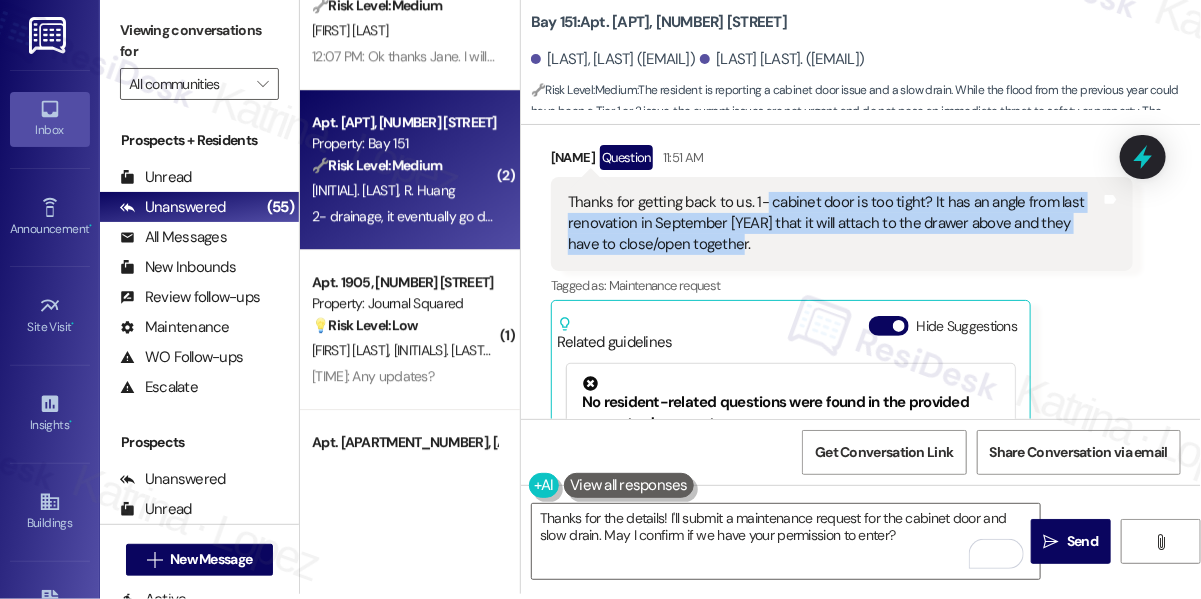 drag, startPoint x: 764, startPoint y: 207, endPoint x: 768, endPoint y: 244, distance: 37.215588 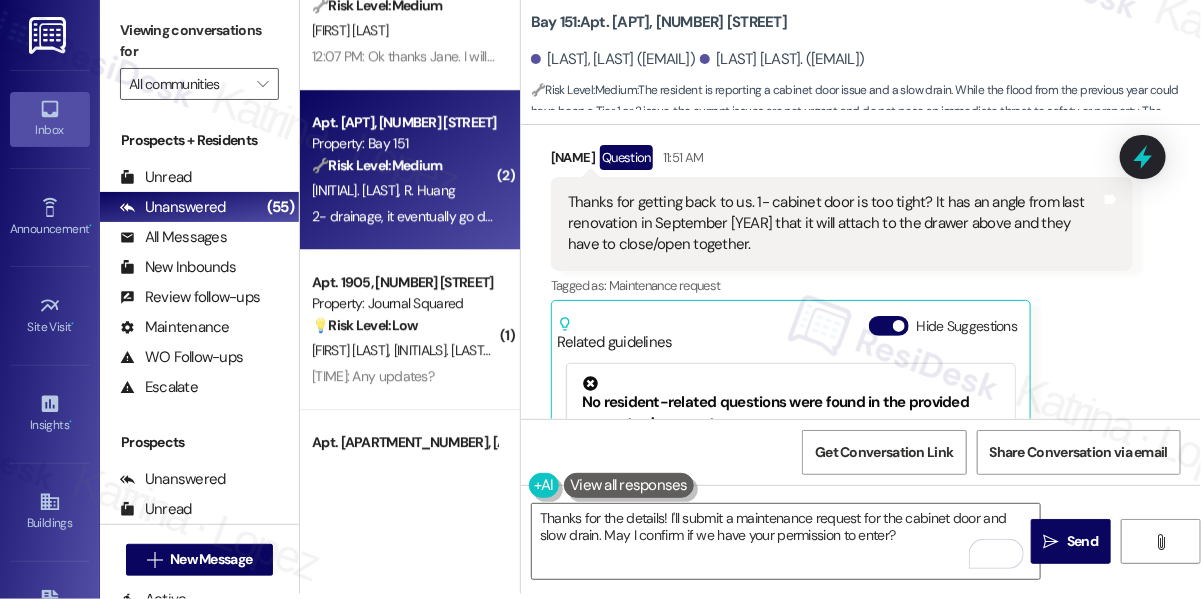 click on "Viewing conversations for" at bounding box center (199, 41) 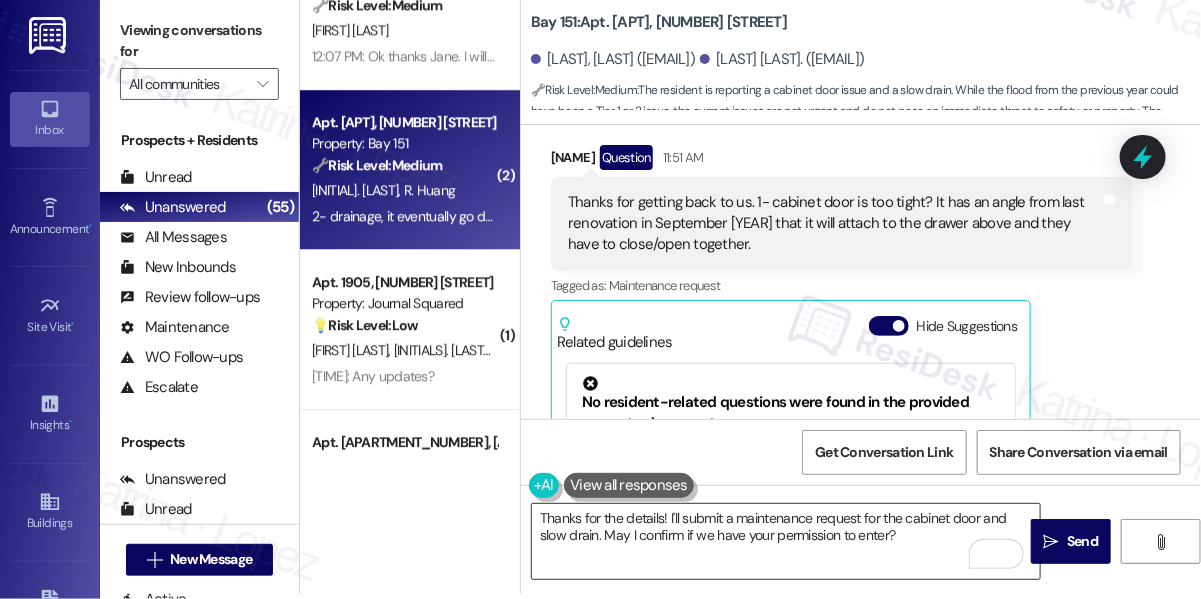 click on "Thanks for the details! I'll submit a maintenance request for the cabinet door and slow drain. May I confirm if we have your permission to enter?" at bounding box center (786, 541) 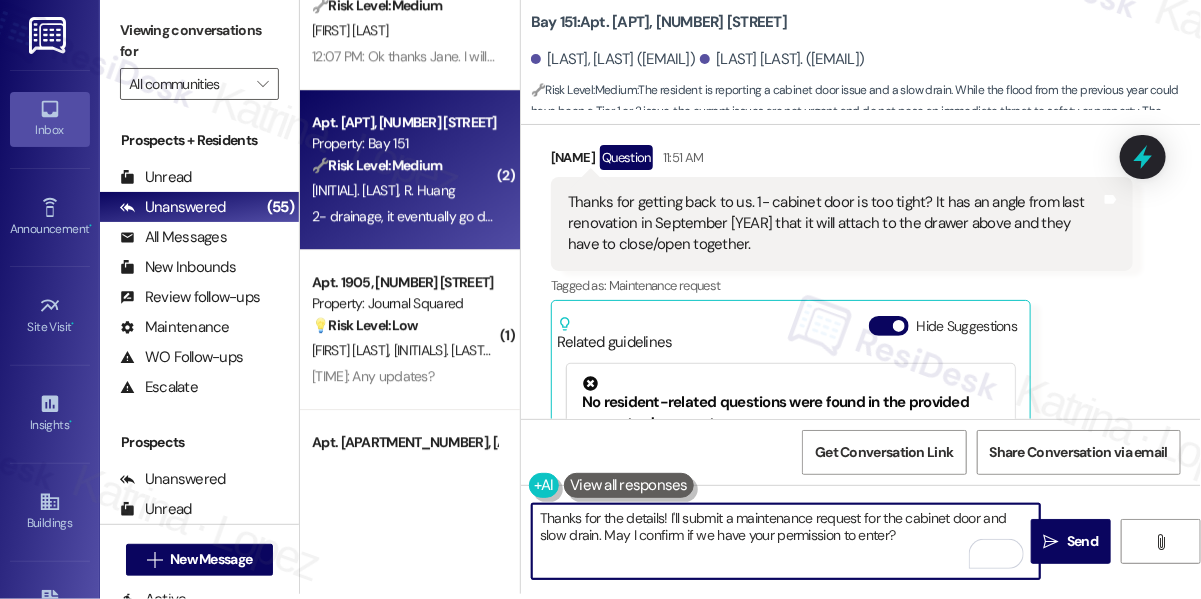 click on "Thanks for the details! I'll submit a maintenance request for the cabinet door and slow drain. May I confirm if we have your permission to enter?" at bounding box center [786, 541] 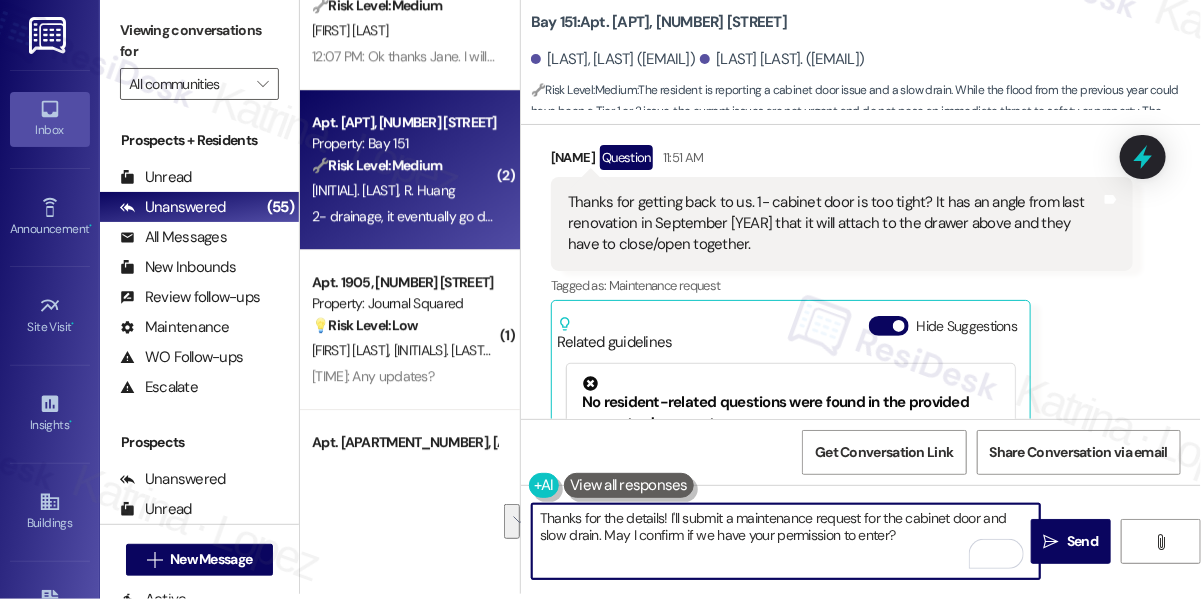click on "Thanks for the details! I'll submit a maintenance request for the cabinet door and slow drain. May I confirm if we have your permission to enter?" at bounding box center [786, 541] 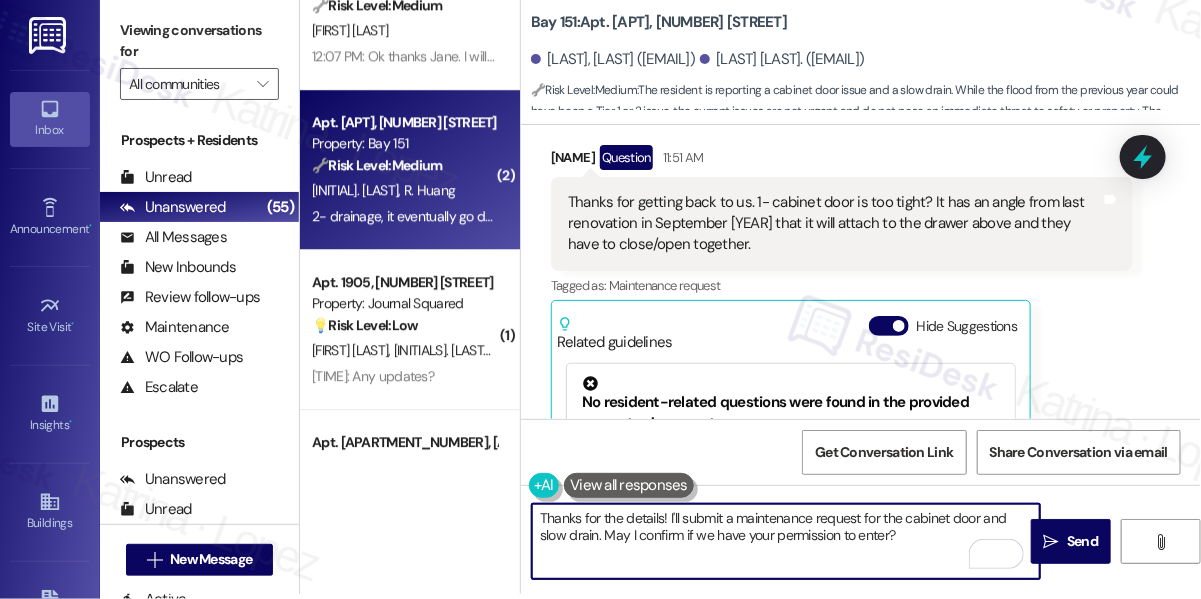 click on "Thanks for the details! I'll submit a maintenance request for the cabinet door and slow drain. May I confirm if we have your permission to enter?" at bounding box center [786, 541] 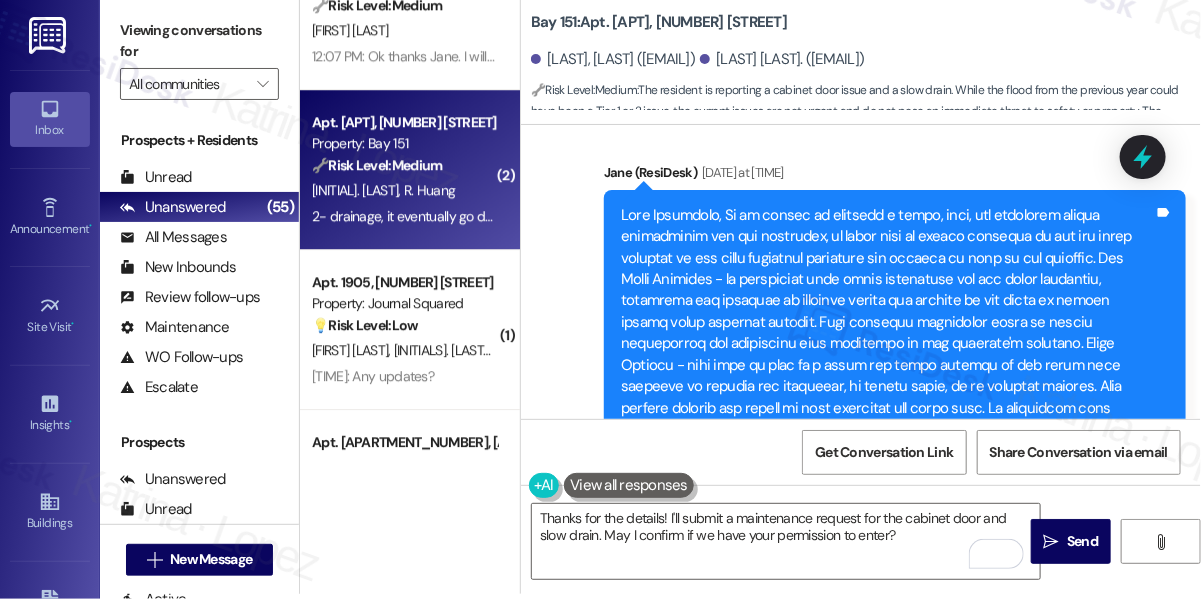 scroll, scrollTop: 8534, scrollLeft: 0, axis: vertical 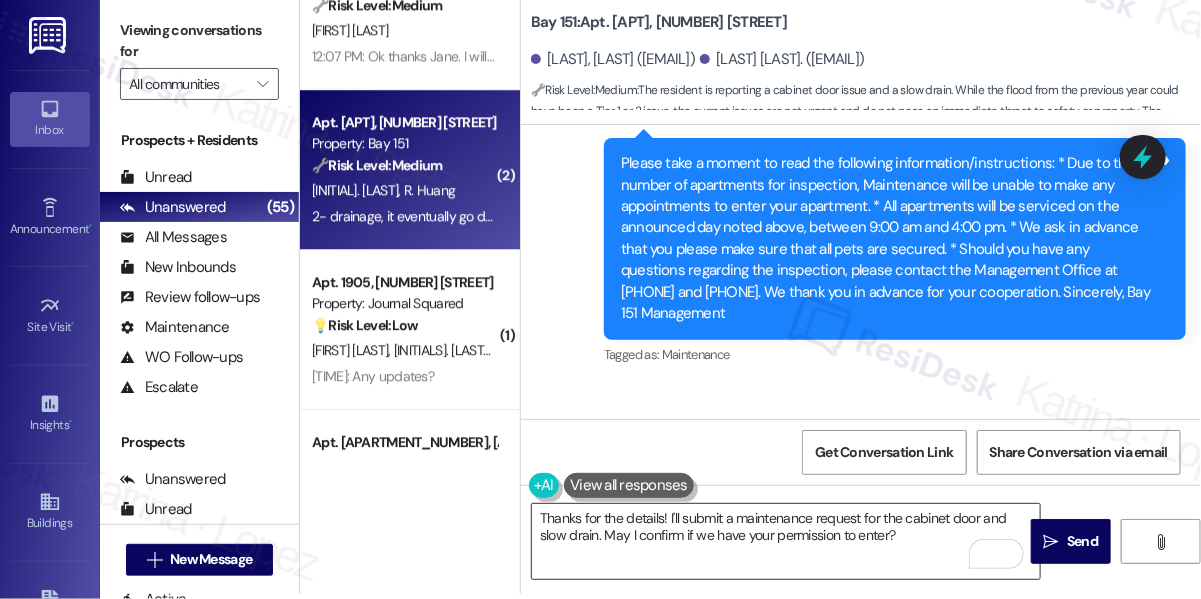 click on "Thanks for the details! I'll submit a maintenance request for the cabinet door and slow drain. May I confirm if we have your permission to enter?" at bounding box center [786, 541] 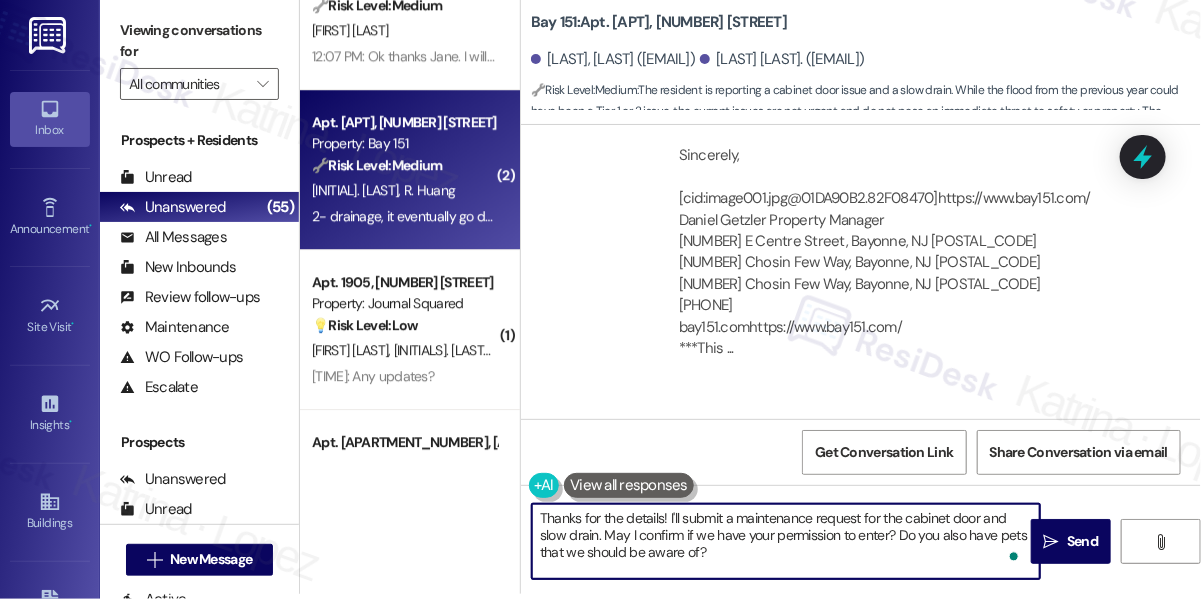 scroll, scrollTop: 11080, scrollLeft: 0, axis: vertical 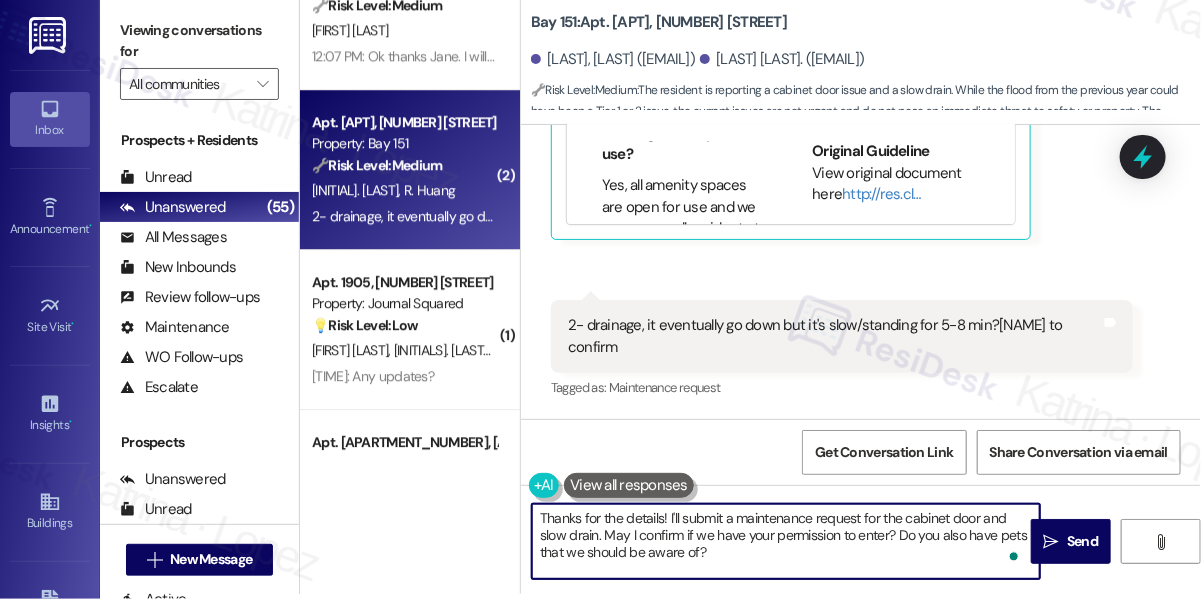 click on "Thanks for the details! I'll submit a maintenance request for the cabinet door and slow drain. May I confirm if we have your permission to enter? Do you also have pets that we should be aware of?" at bounding box center [786, 541] 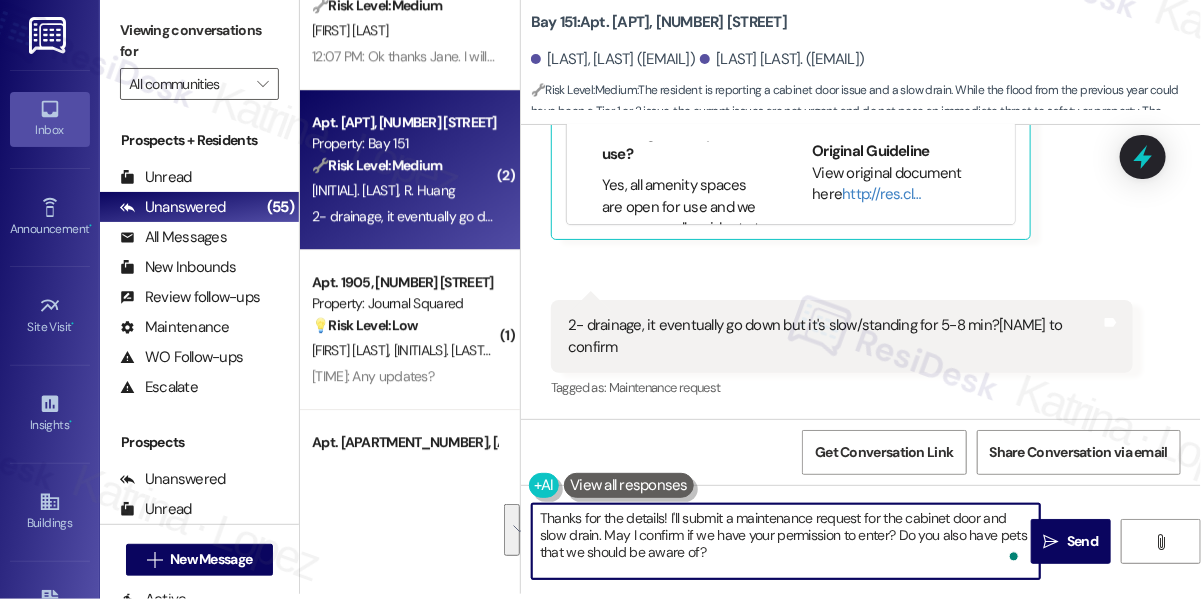 click on "Thanks for the details! I'll submit a maintenance request for the cabinet door and slow drain. May I confirm if we have your permission to enter? Do you also have pets that we should be aware of?" at bounding box center [786, 541] 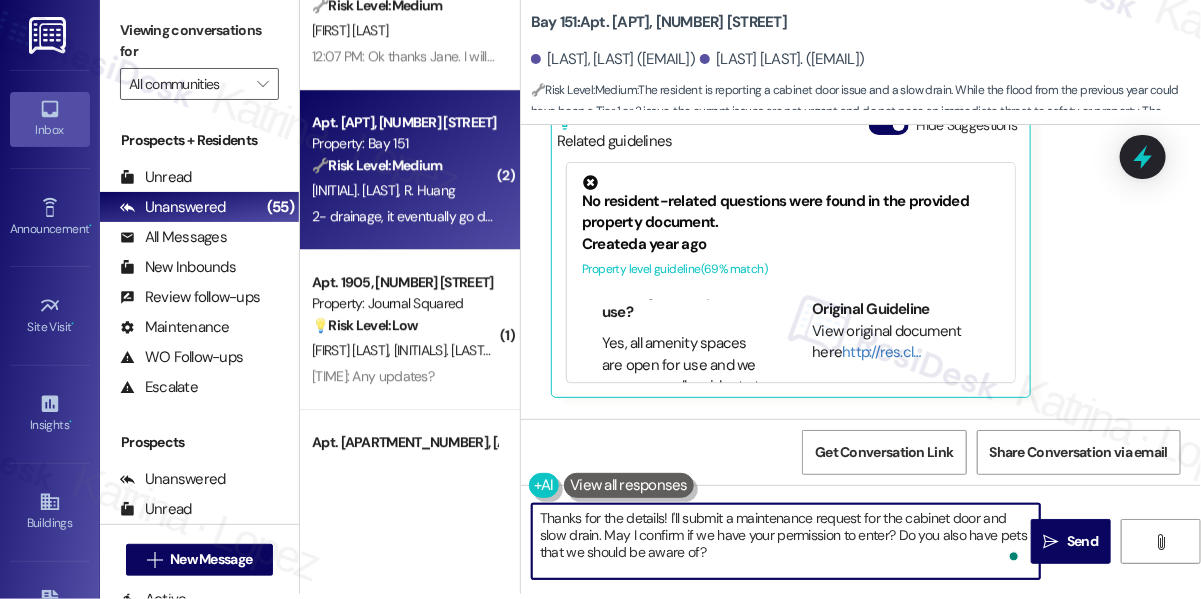scroll, scrollTop: 60256, scrollLeft: 0, axis: vertical 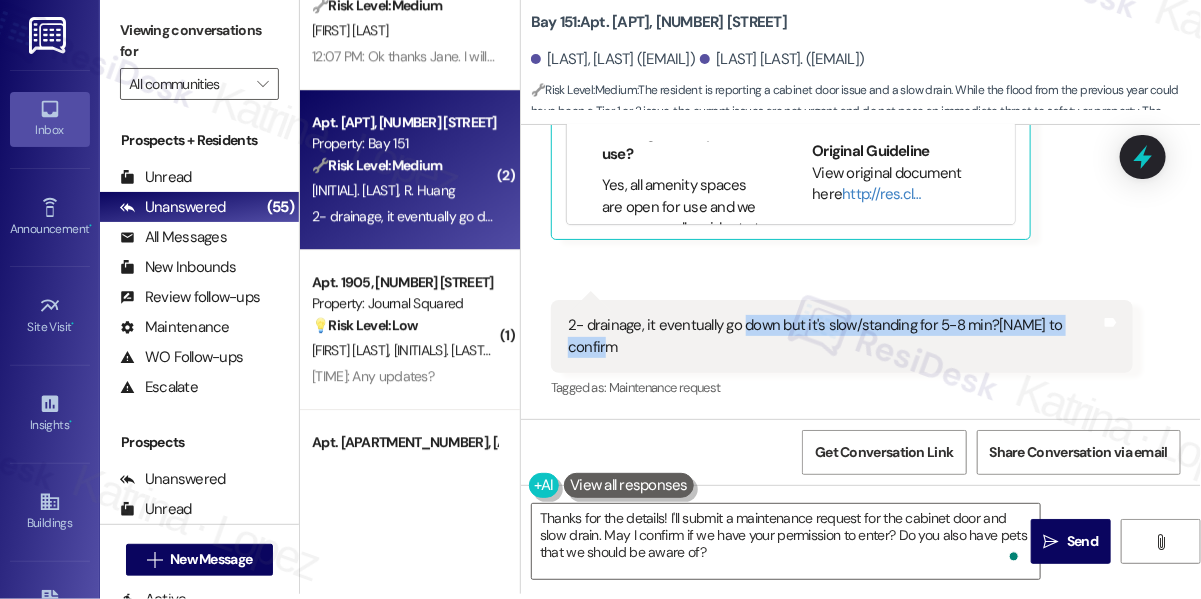 drag, startPoint x: 741, startPoint y: 324, endPoint x: 967, endPoint y: 344, distance: 226.88322 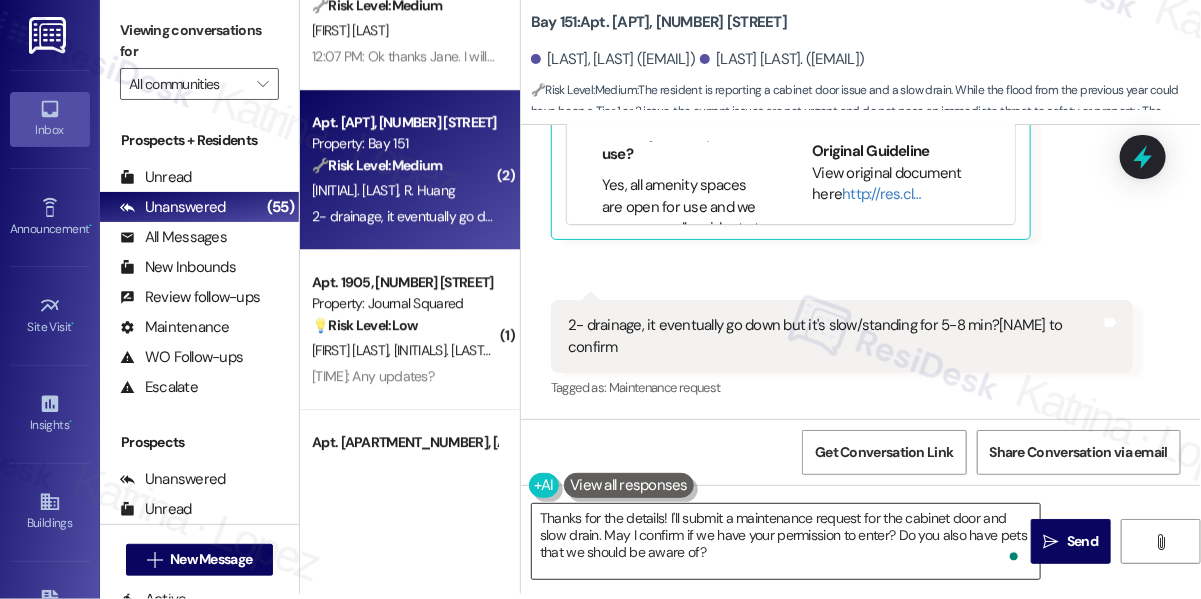 click on "Thanks for the details! I'll submit a maintenance request for the cabinet door and slow drain. May I confirm if we have your permission to enter? Do you also have pets that we should be aware of?" at bounding box center [786, 541] 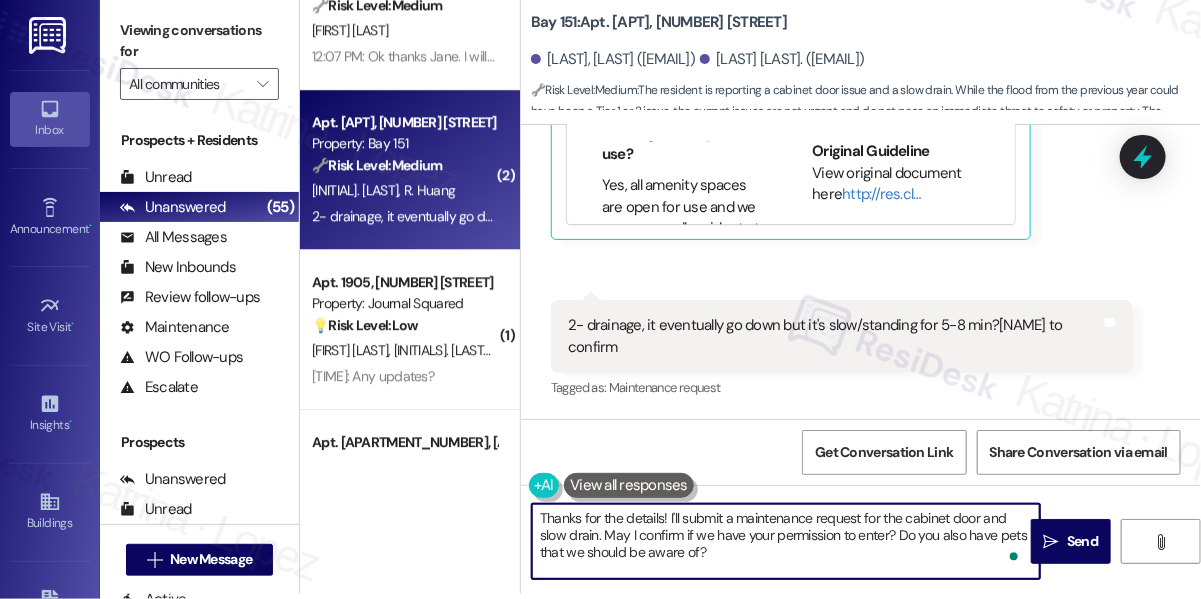 drag, startPoint x: 863, startPoint y: 556, endPoint x: 901, endPoint y: 555, distance: 38.013157 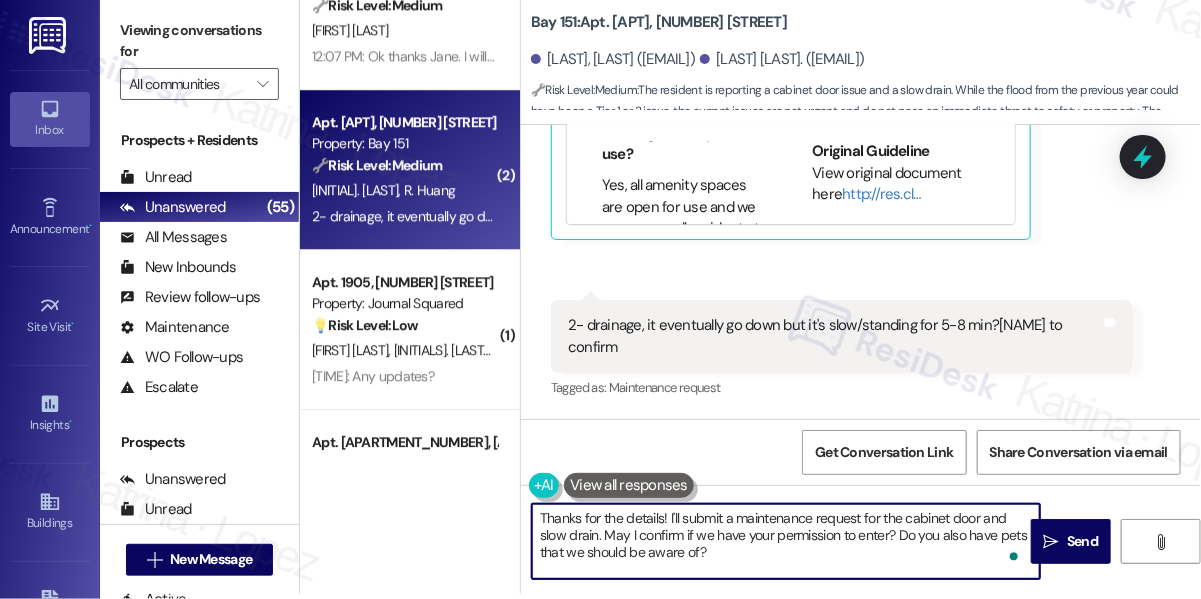 drag, startPoint x: 708, startPoint y: 533, endPoint x: 862, endPoint y: 537, distance: 154.05194 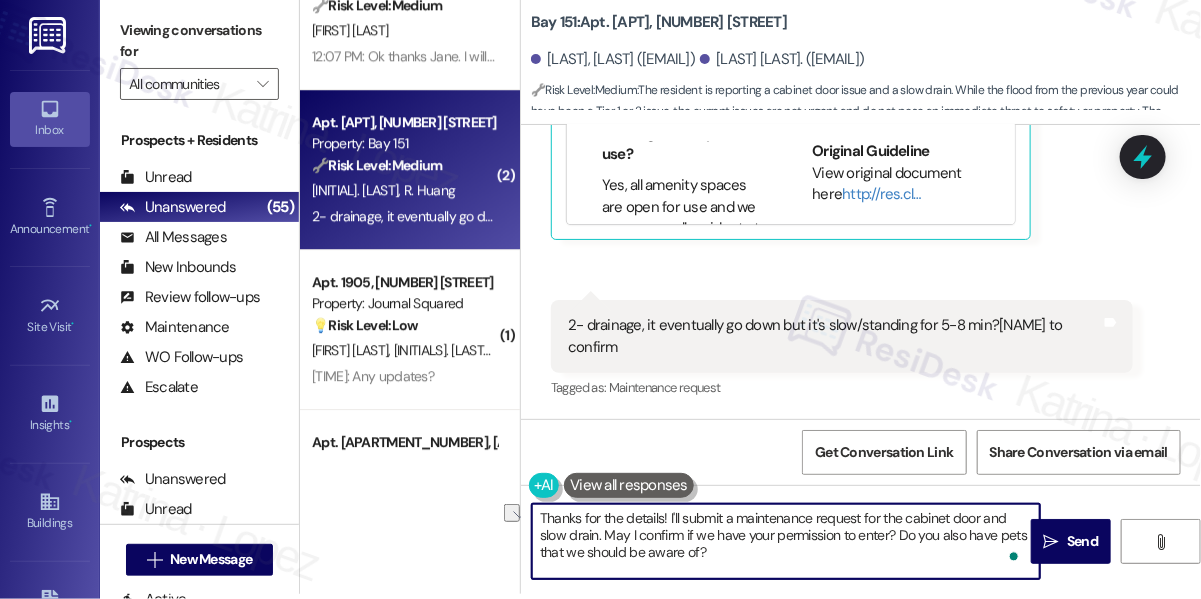 click on "Thanks for the details! I'll submit a maintenance request for the cabinet door and slow drain. May I confirm if we have your permission to enter? Do you also have pets that we should be aware of?" at bounding box center (786, 541) 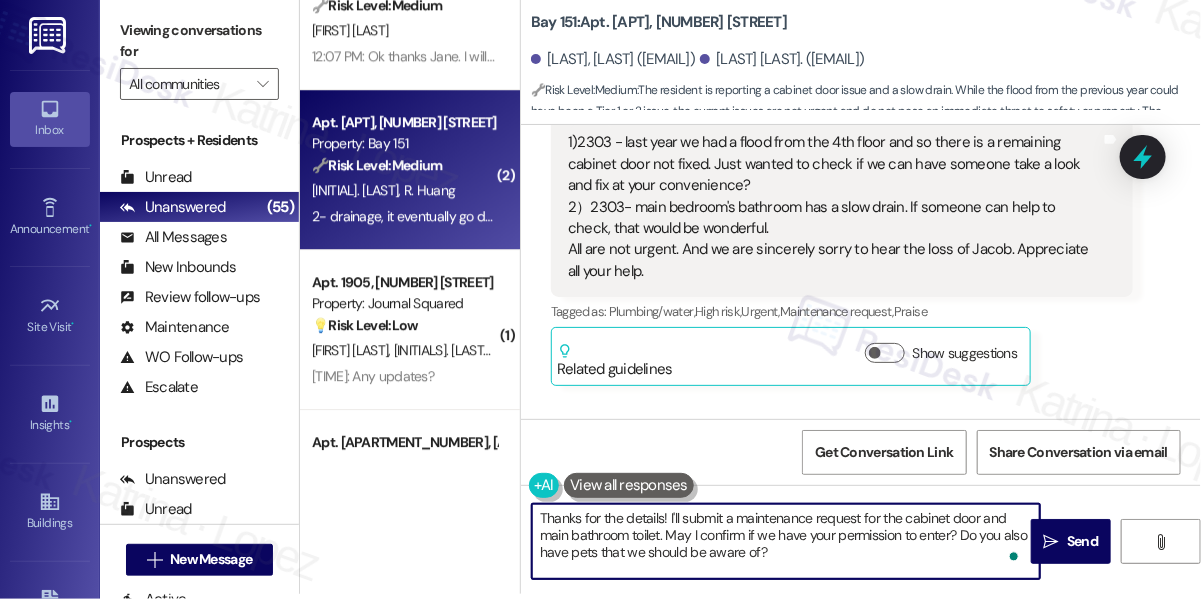scroll, scrollTop: 59074, scrollLeft: 0, axis: vertical 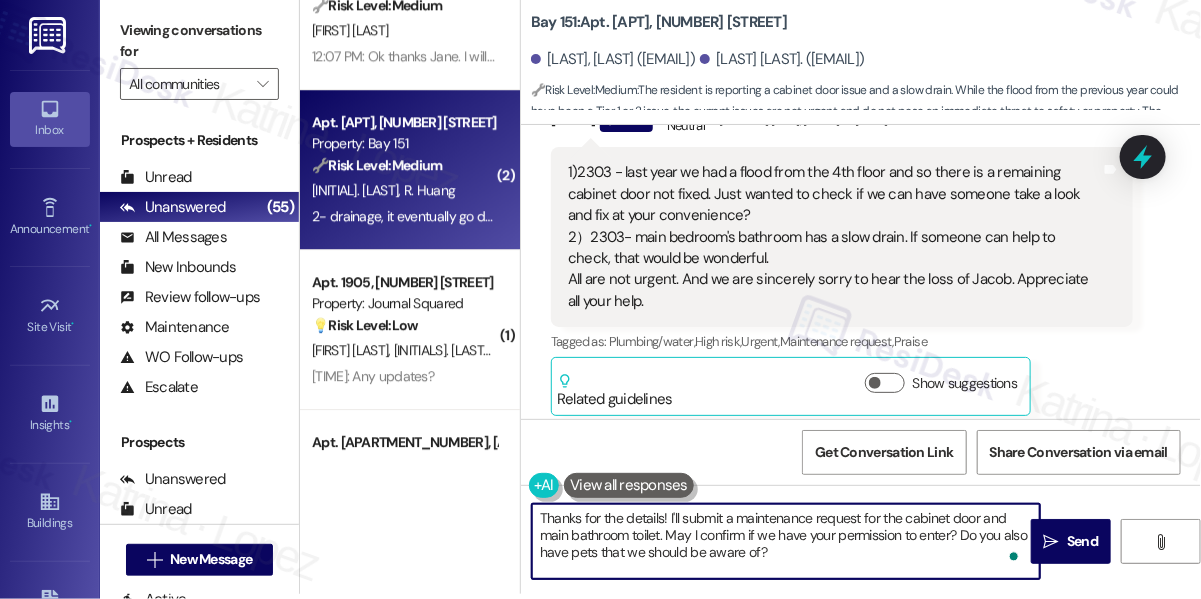 click on "Thanks for the details! I'll submit a maintenance request for the cabinet door and main bathroom toilet. May I confirm if we have your permission to enter? Do you also have pets that we should be aware of?" at bounding box center (786, 541) 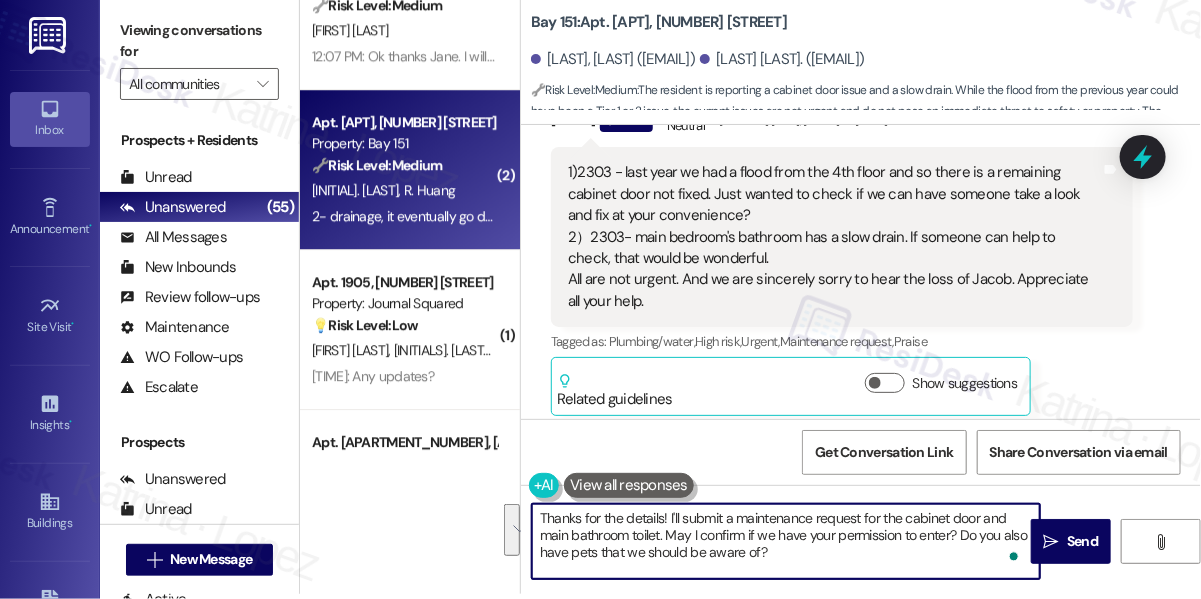 click on "Thanks for the details! I'll submit a maintenance request for the cabinet door and main bathroom toilet. May I confirm if we have your permission to enter? Do you also have pets that we should be aware of?" at bounding box center (786, 541) 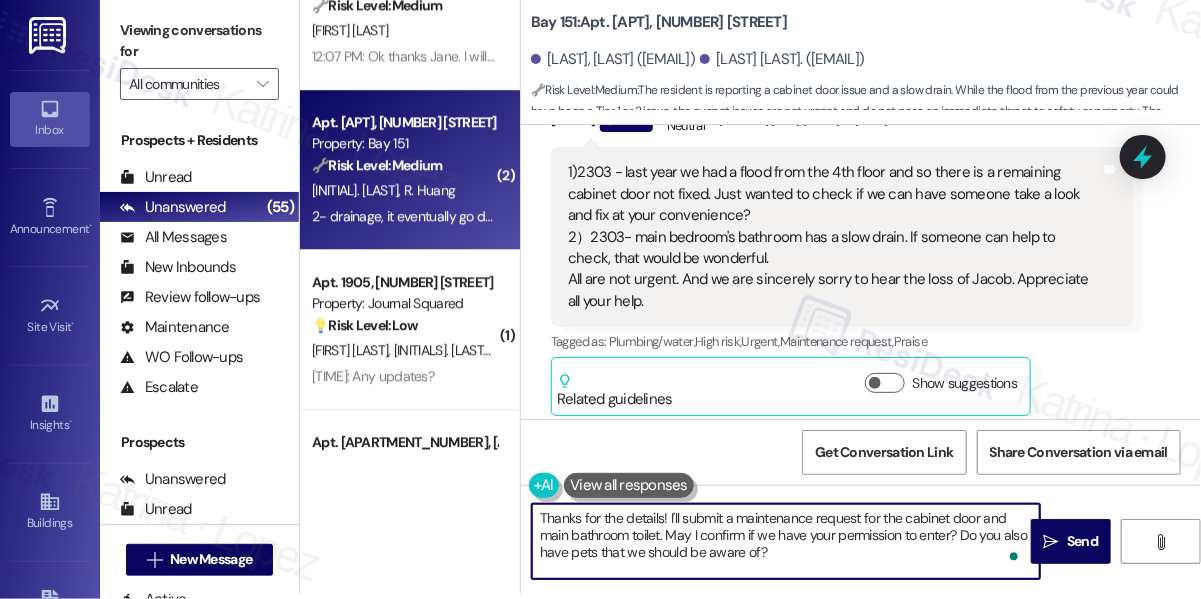 click on "Thanks for the details! I'll submit a maintenance request for the cabinet door and main bathroom toilet. May I confirm if we have your permission to enter? Do you also have pets that we should be aware of?" at bounding box center (786, 541) 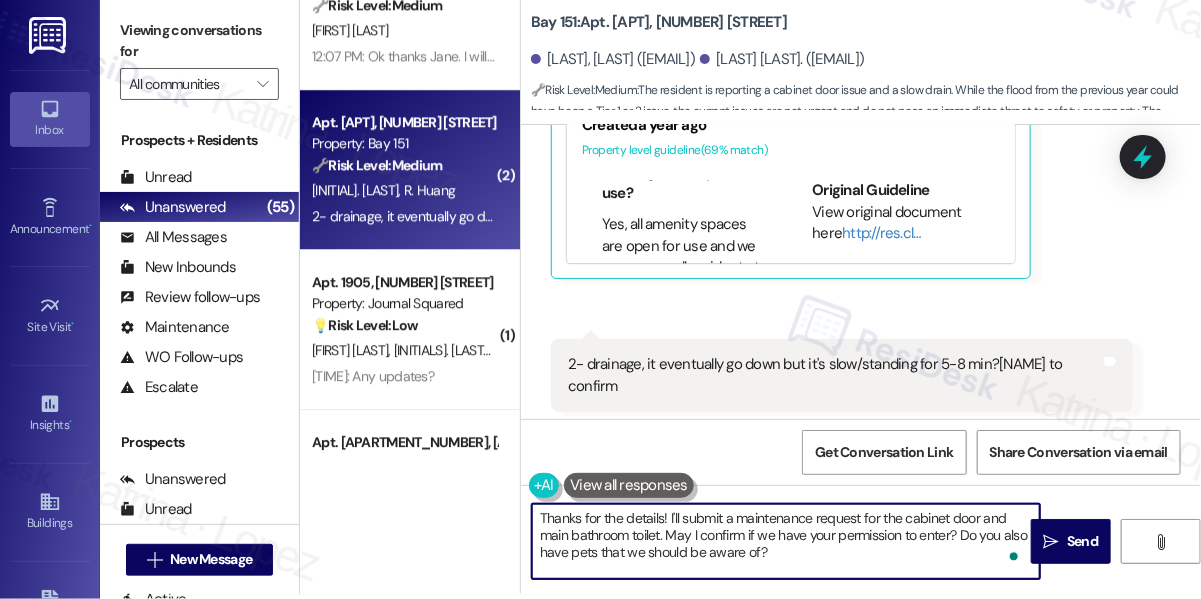 scroll, scrollTop: 60256, scrollLeft: 0, axis: vertical 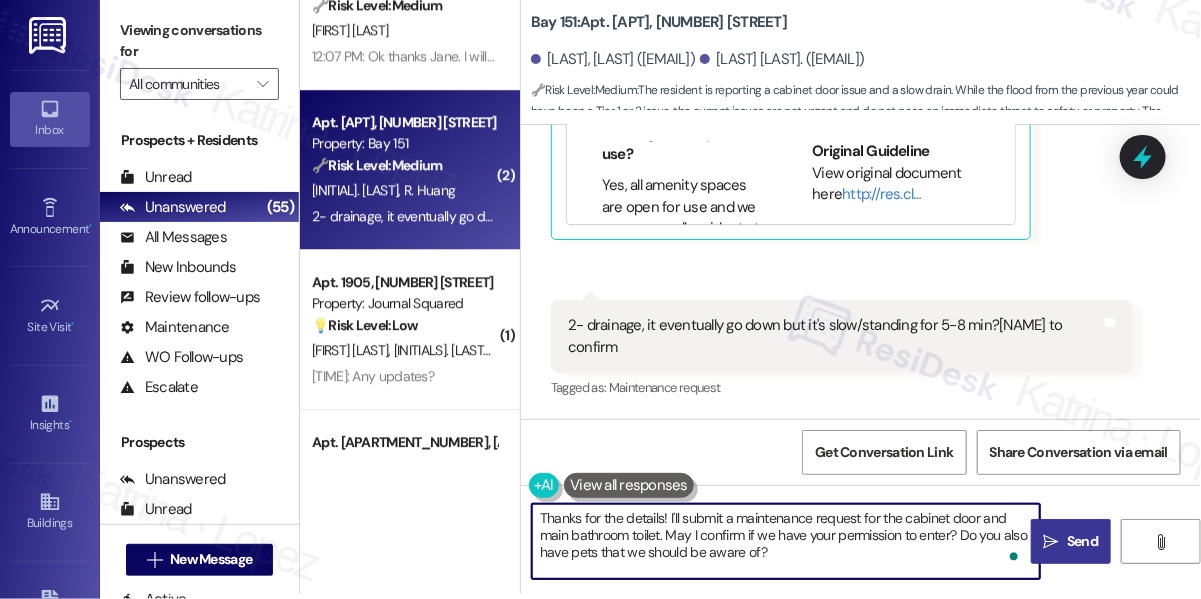 type on "Thanks for the details! I'll submit a maintenance request for the cabinet door and main bathroom toilet. May I confirm if we have your permission to enter? Do you also have pets that we should be aware of?" 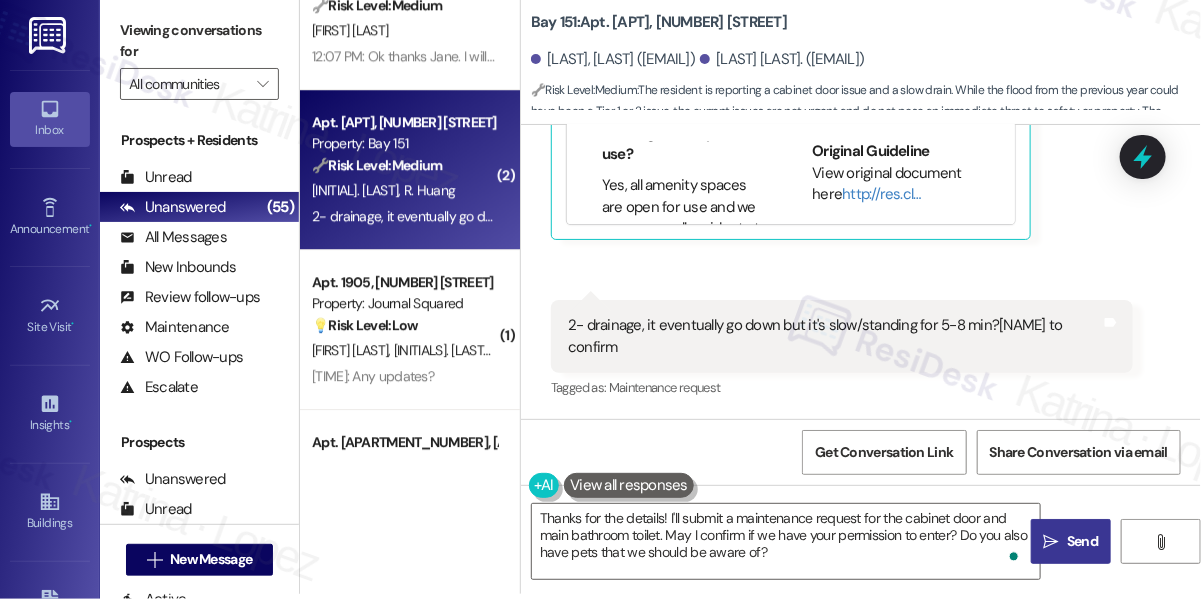 click on "" at bounding box center [1051, 542] 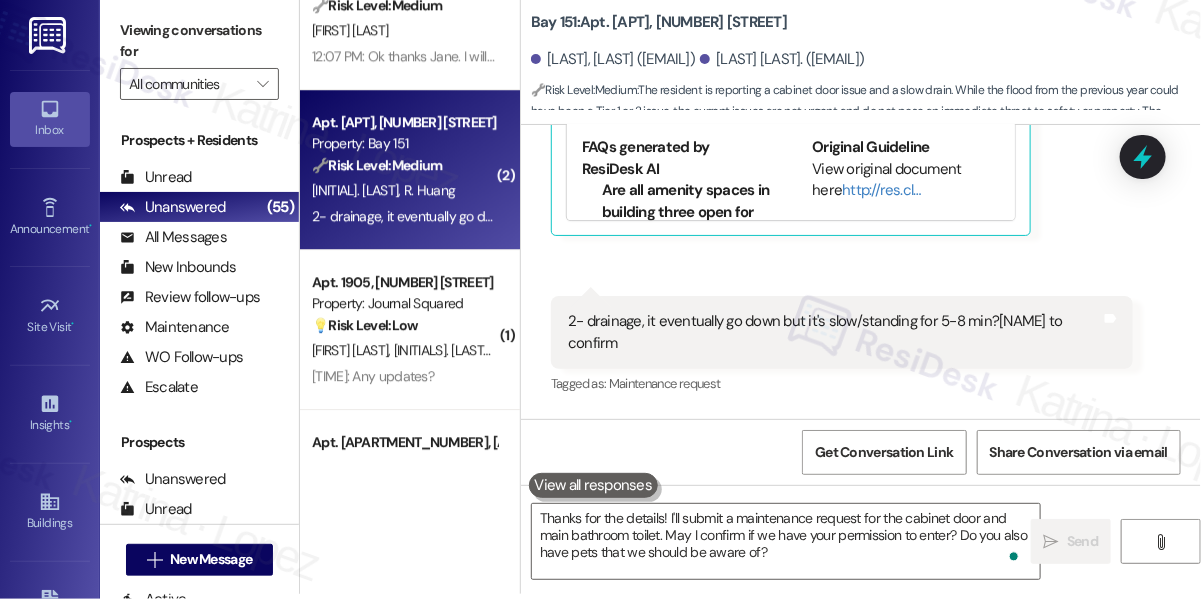 scroll, scrollTop: 0, scrollLeft: 0, axis: both 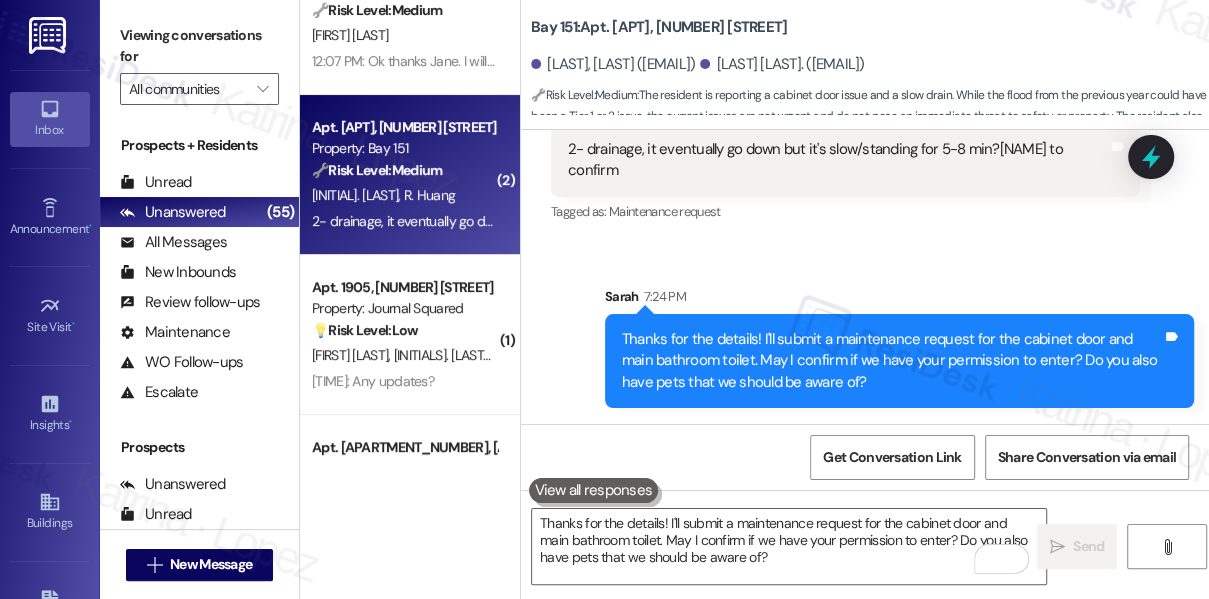 click on "Viewing conversations for" at bounding box center [199, 46] 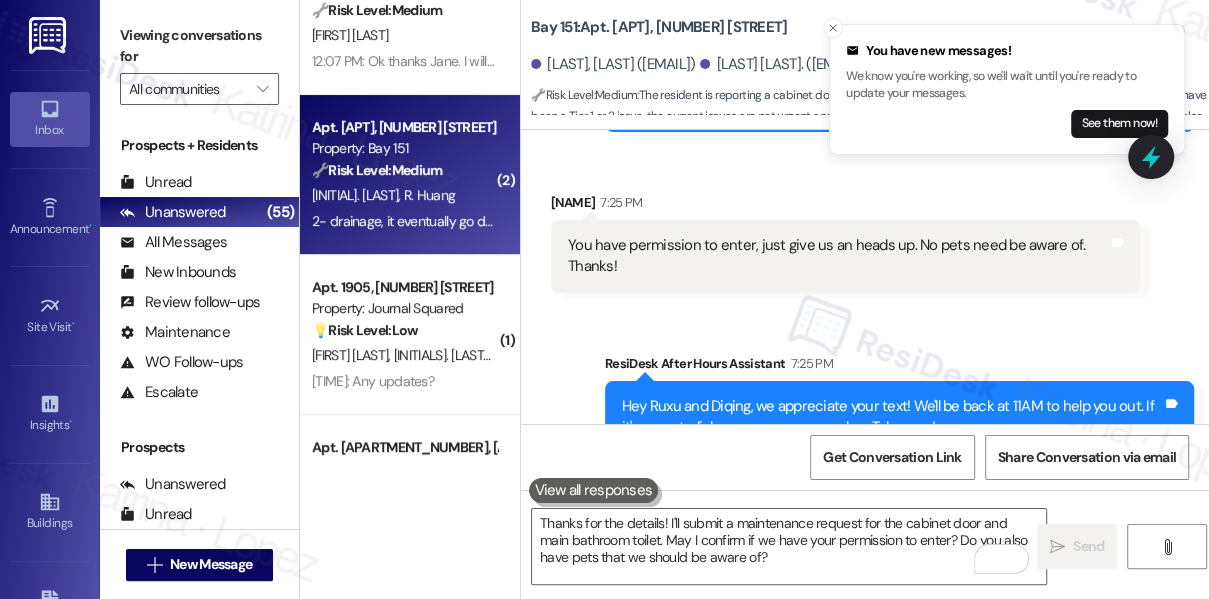 scroll, scrollTop: 60470, scrollLeft: 0, axis: vertical 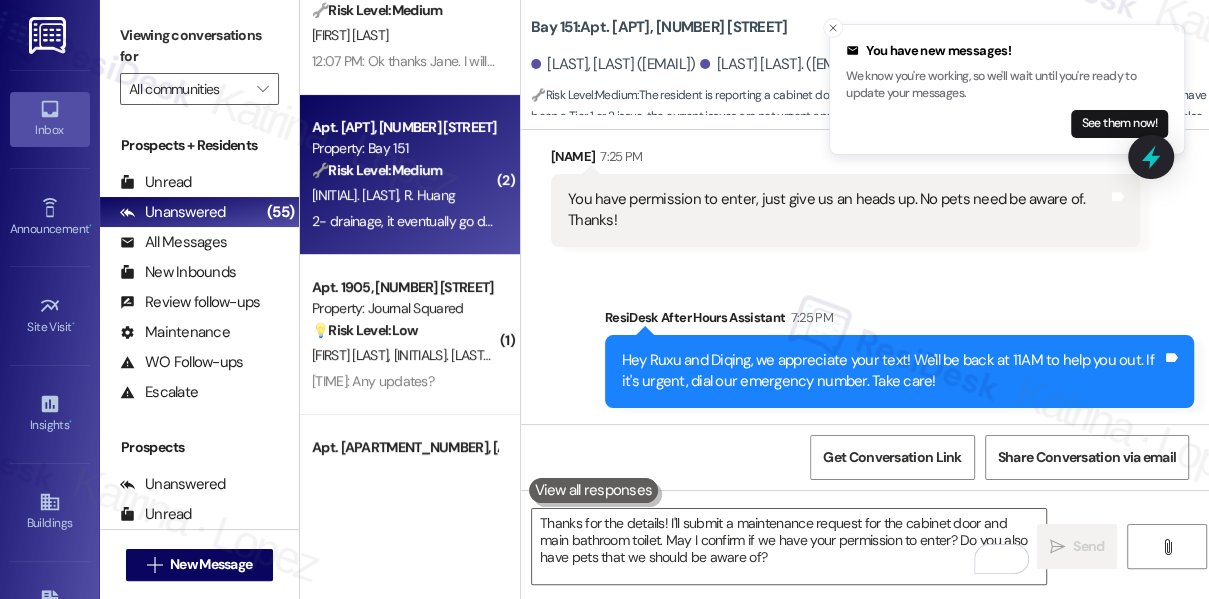 click on "Viewing conversations for" at bounding box center (199, 46) 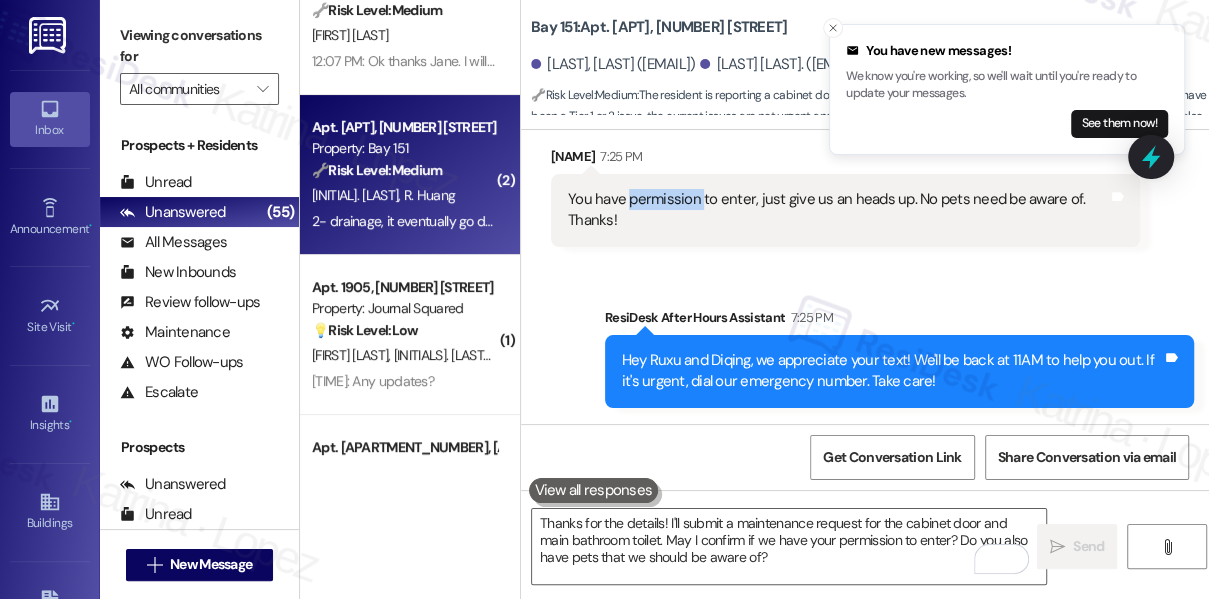 click on "You have permission to enter, just give us an heads up. No pets need be aware of. Thanks!" at bounding box center (838, 210) 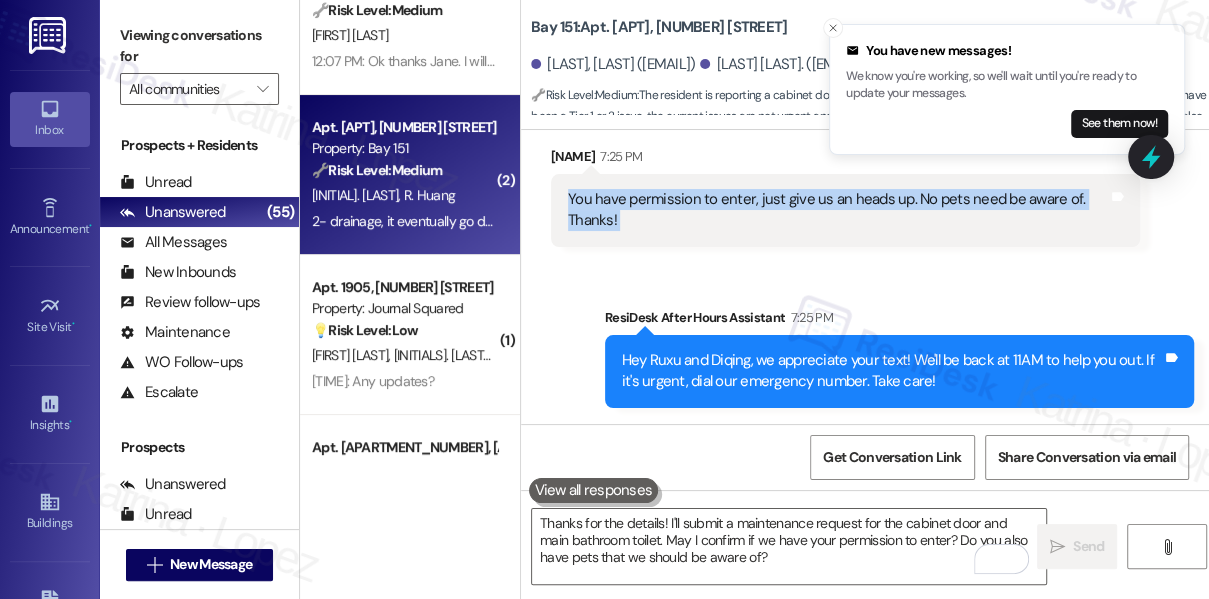 click on "You have permission to enter, just give us an heads up. No pets need be aware of. Thanks!" at bounding box center (838, 210) 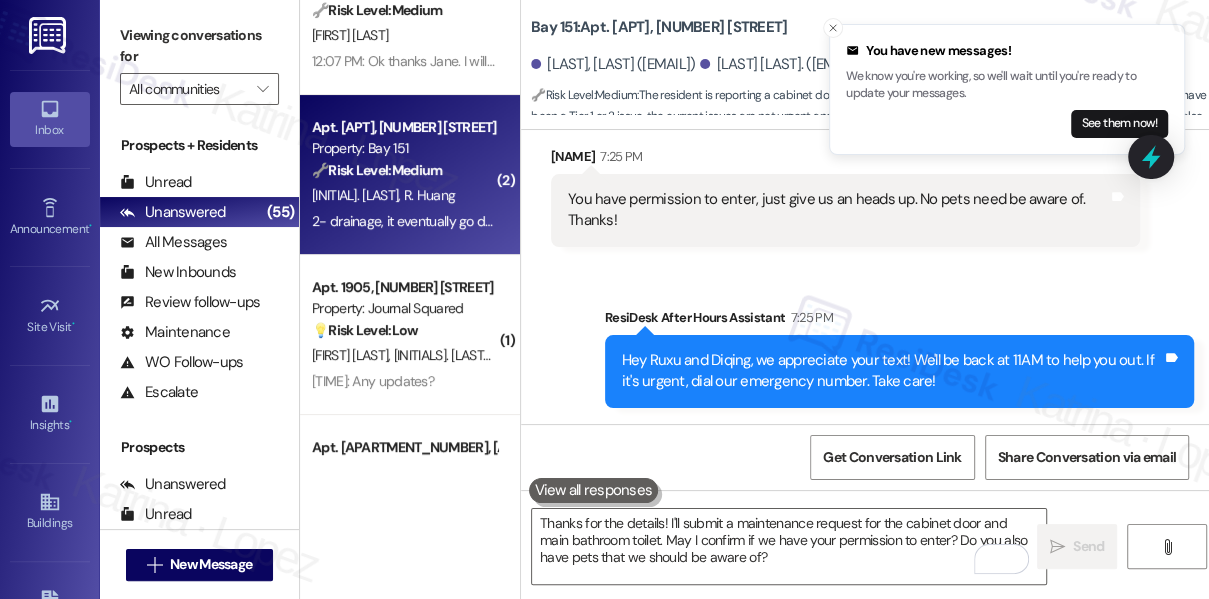 click on "Viewing conversations for" at bounding box center (199, 46) 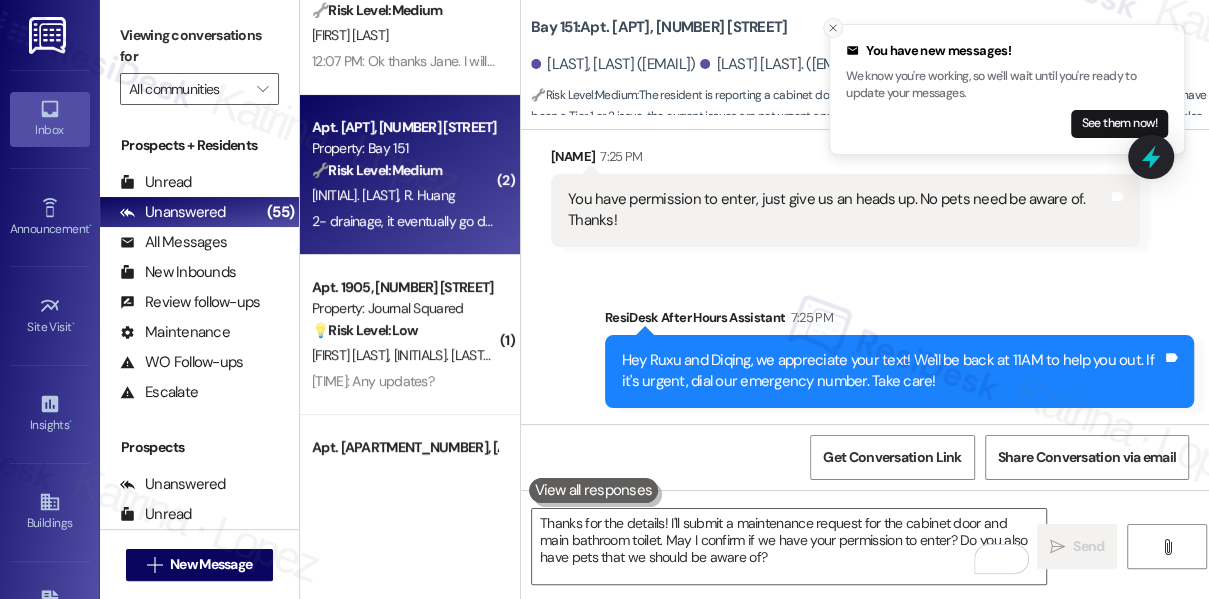 click 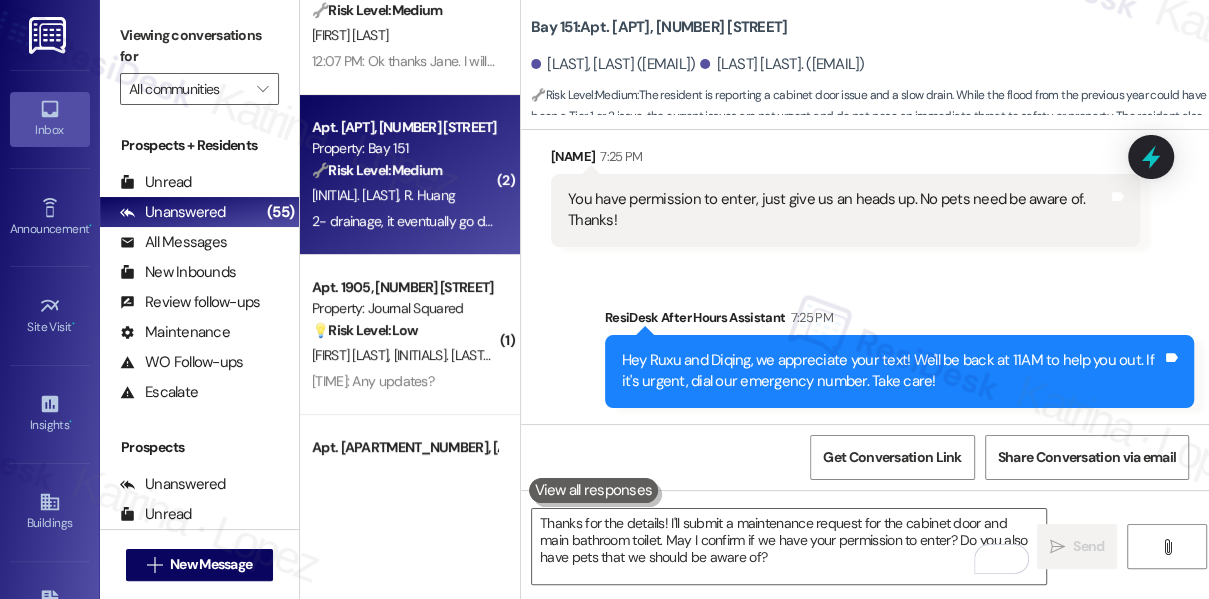 click on "Bay 151:  Apt. 2303, 275 Chosin Few Way" at bounding box center (659, 27) 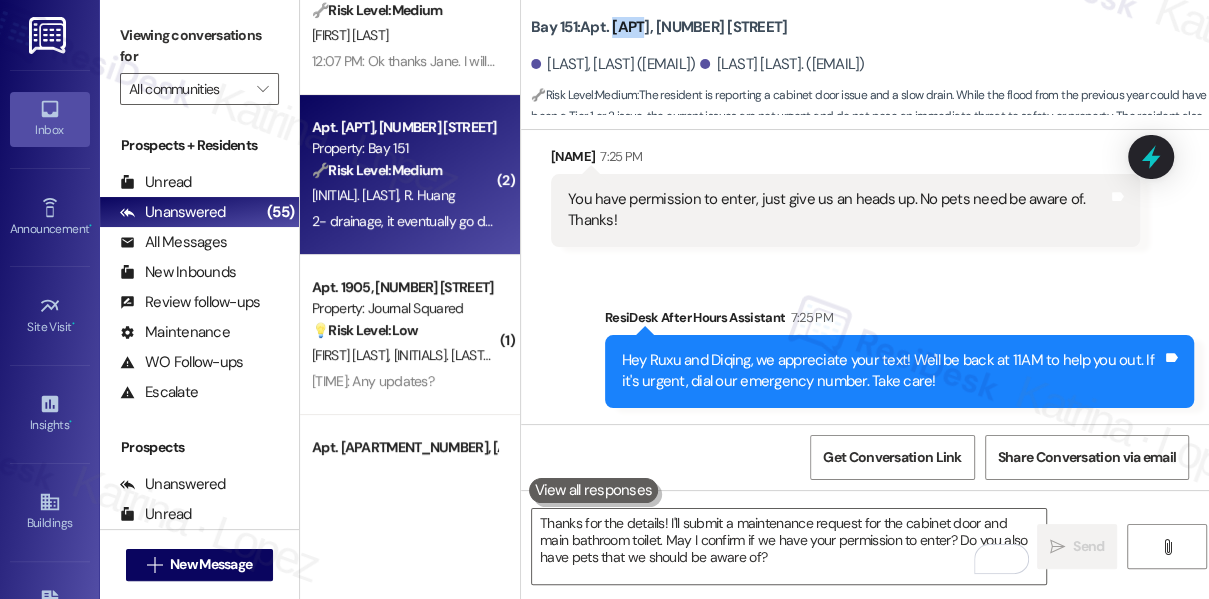 click on "Bay 151:  Apt. 2303, 275 Chosin Few Way" at bounding box center [659, 27] 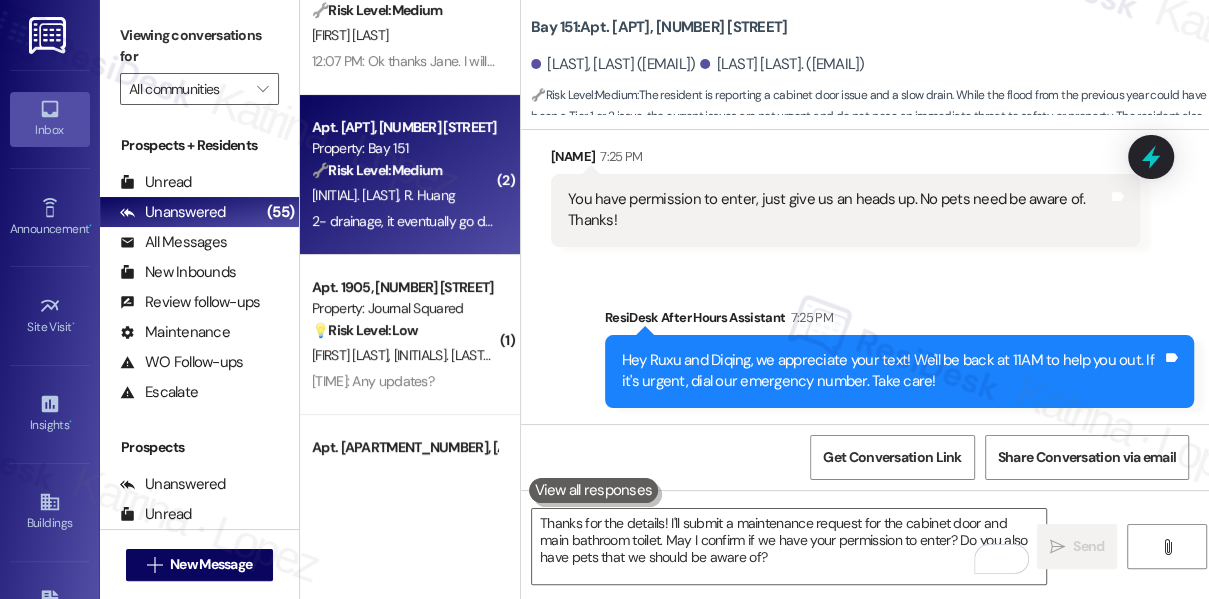 click on "Viewing conversations for" at bounding box center (199, 46) 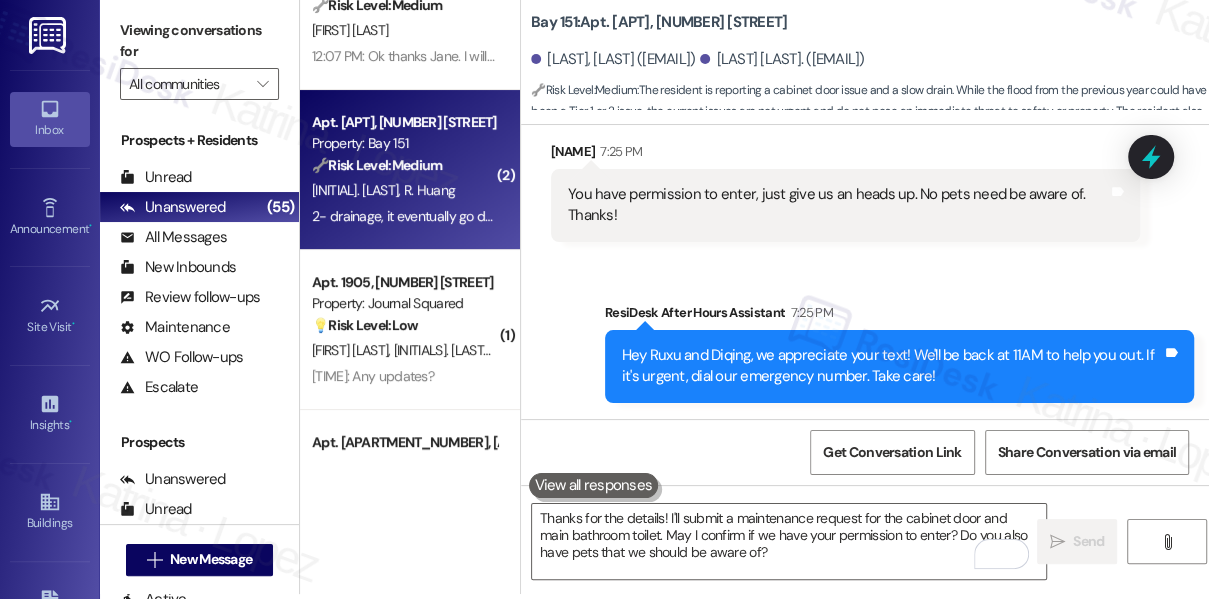 scroll, scrollTop: 0, scrollLeft: 0, axis: both 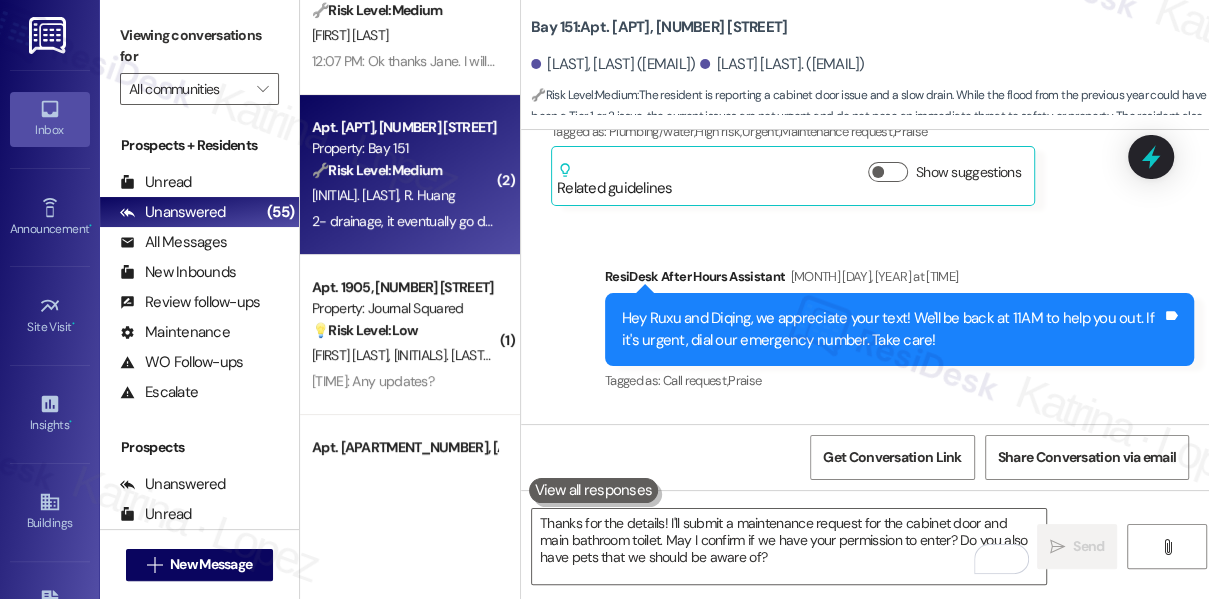 drag, startPoint x: 637, startPoint y: 290, endPoint x: 904, endPoint y: 290, distance: 267 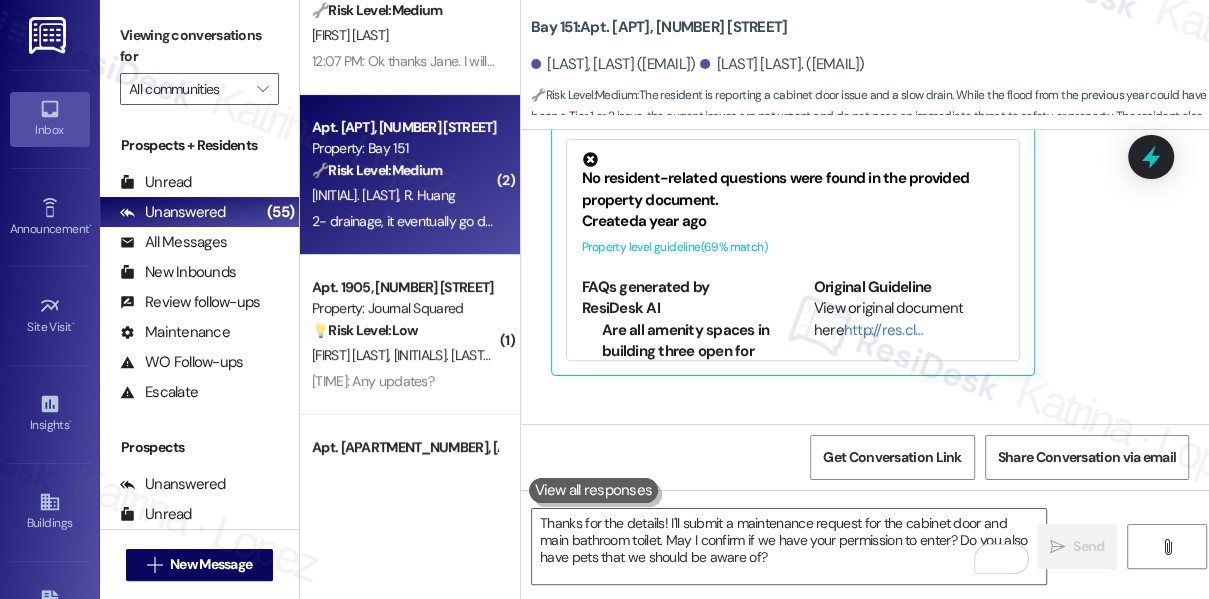 scroll, scrollTop: 59995, scrollLeft: 0, axis: vertical 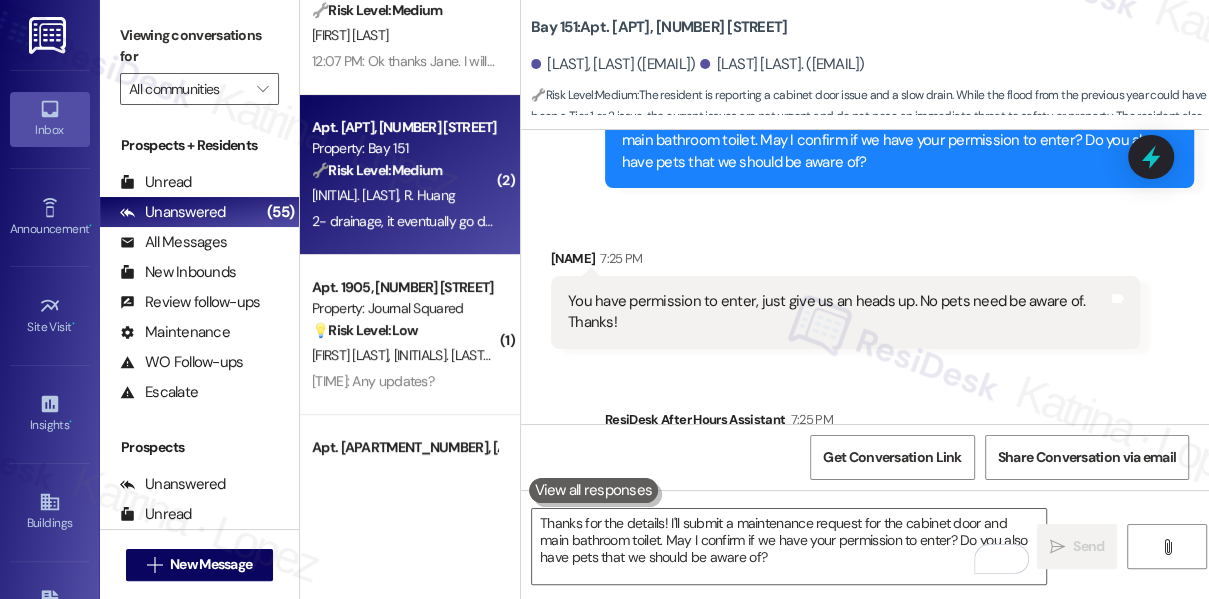 drag, startPoint x: 588, startPoint y: 189, endPoint x: 985, endPoint y: 193, distance: 397.02014 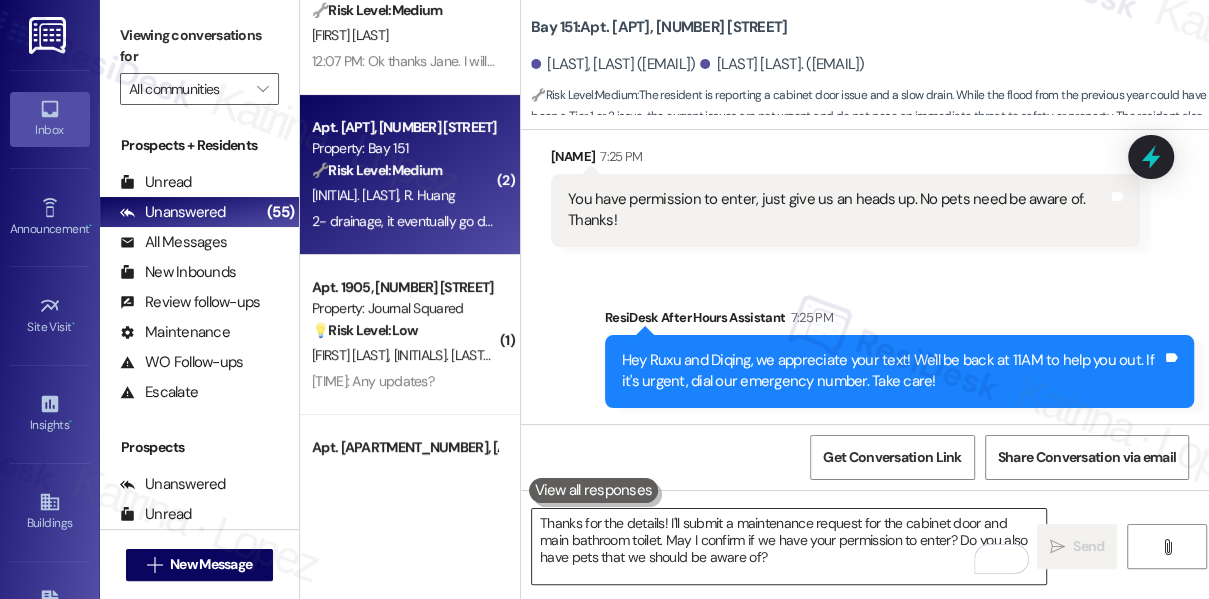 scroll, scrollTop: 60632, scrollLeft: 0, axis: vertical 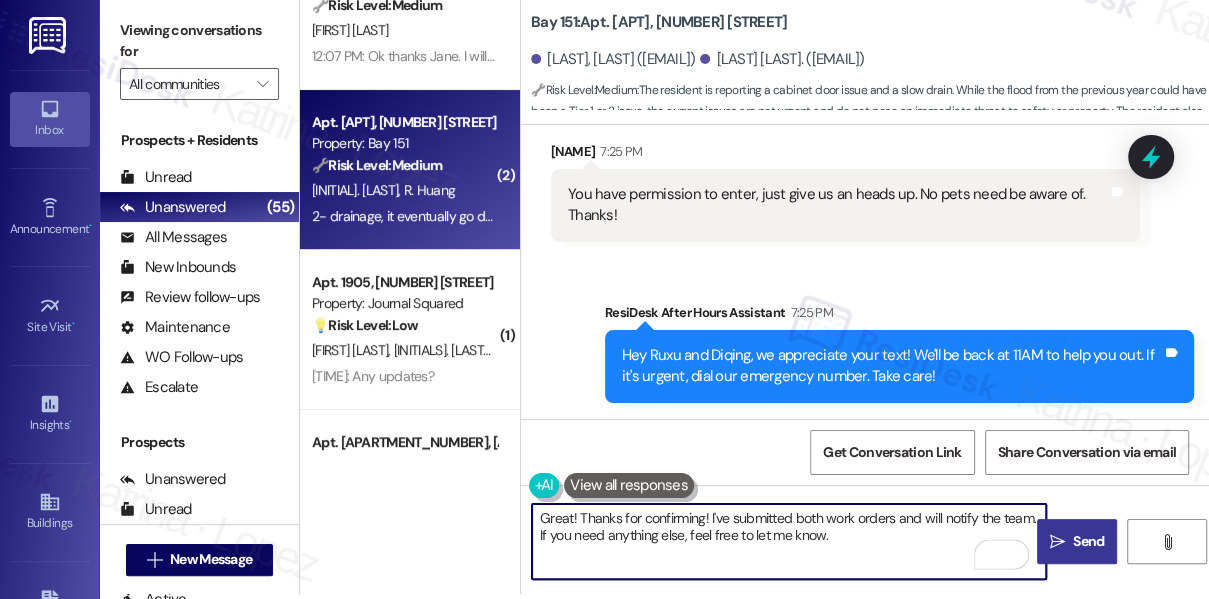type on "Great! Thanks for confirming! I've submitted both work orders and will notify the team. If you need anything else, feel free to let me know." 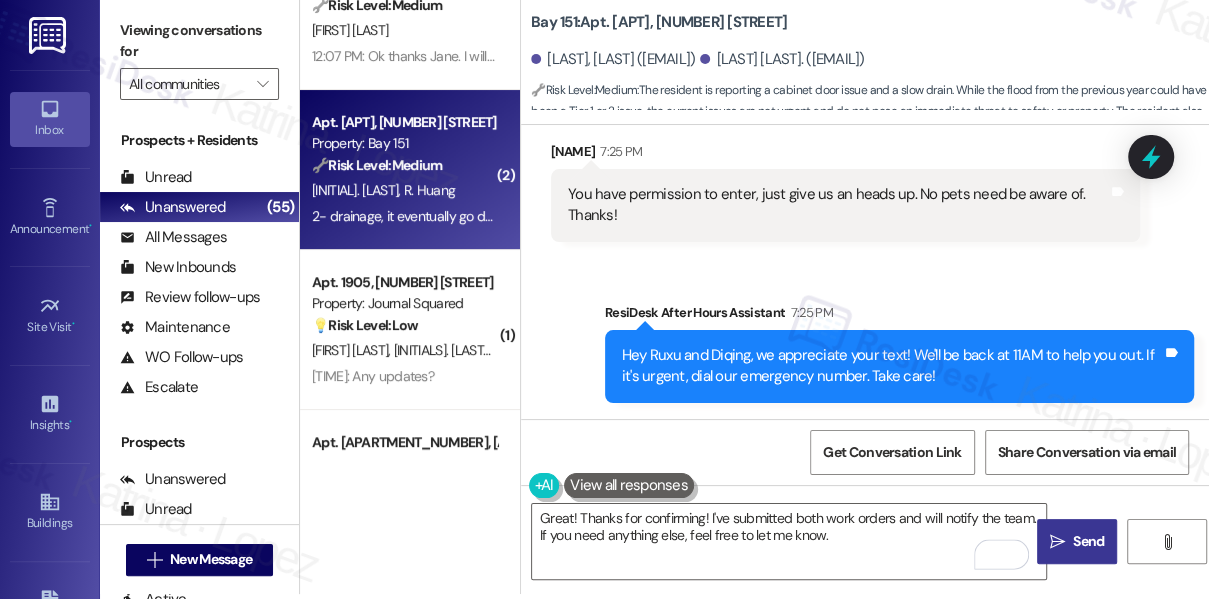 click on " Send" at bounding box center [1077, 541] 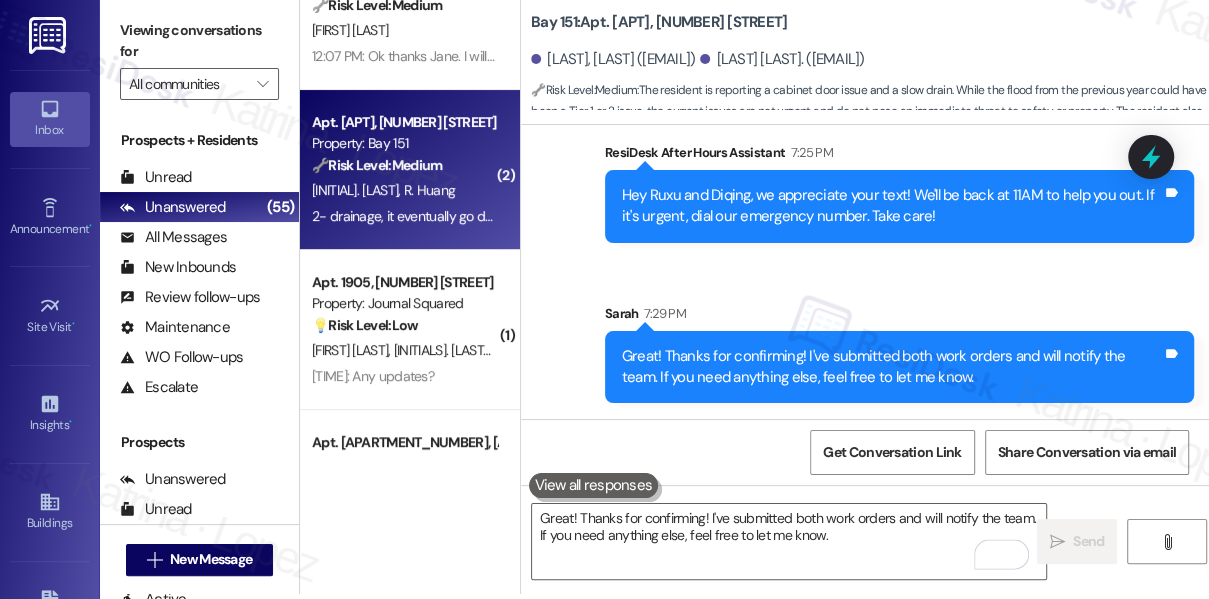 scroll, scrollTop: 0, scrollLeft: 0, axis: both 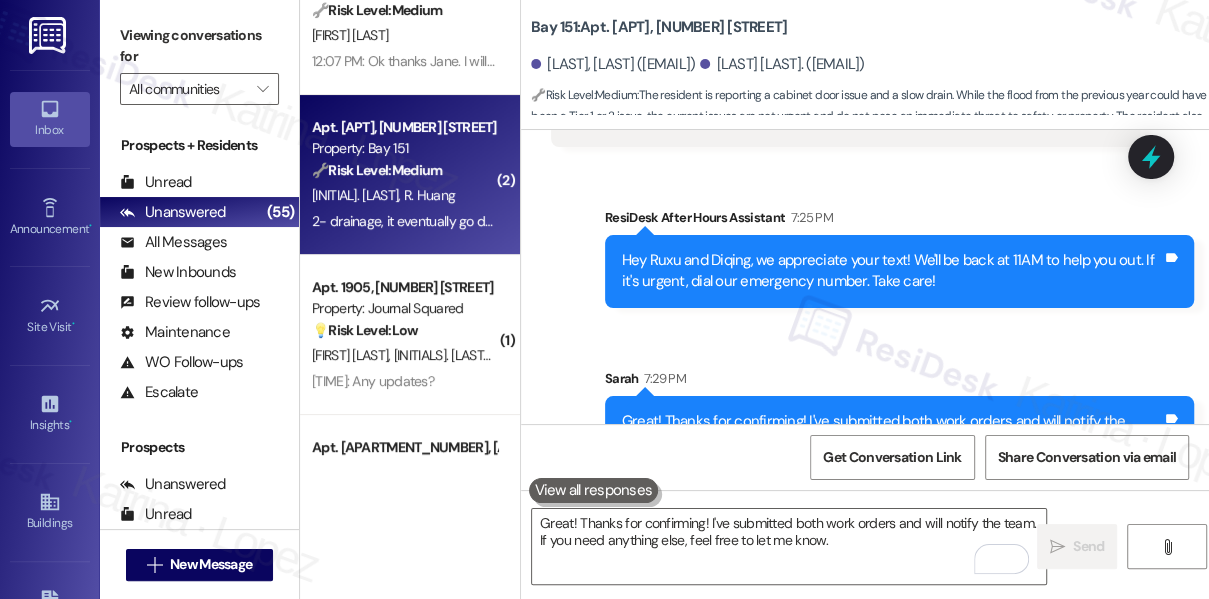 click on "Viewing conversations for" at bounding box center [199, 46] 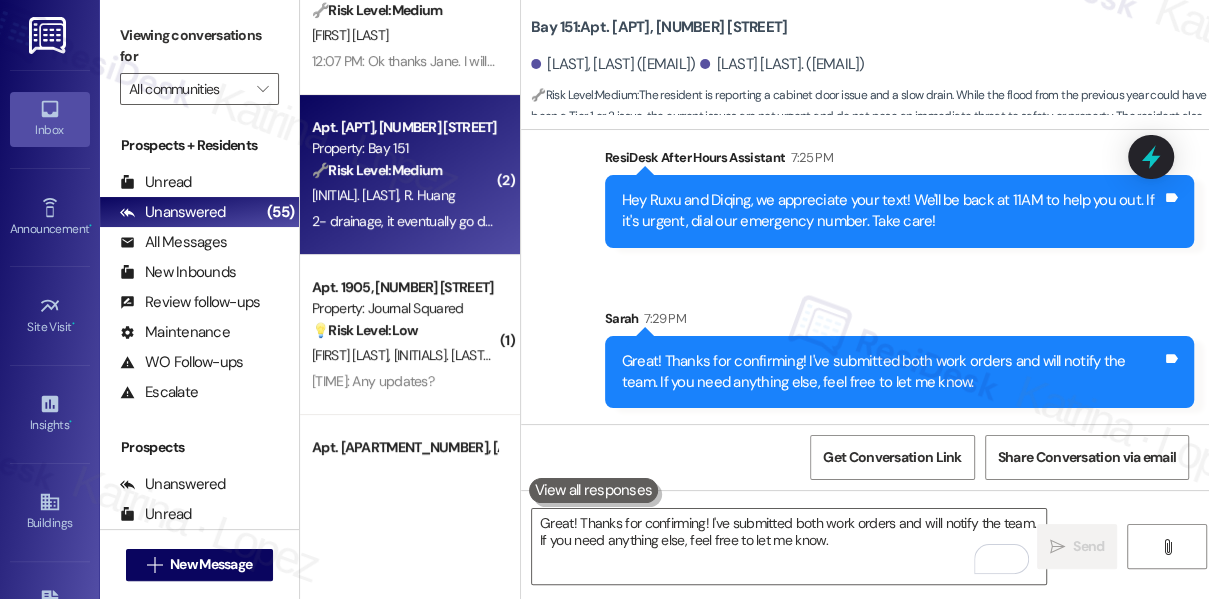 scroll, scrollTop: 60792, scrollLeft: 0, axis: vertical 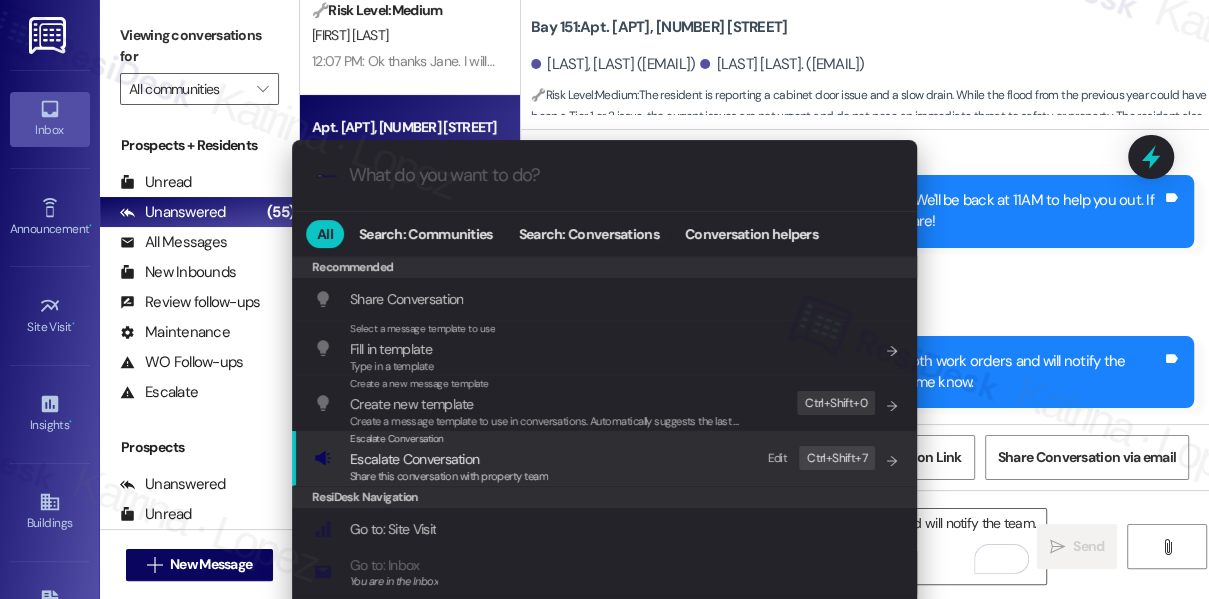 click on "Escalate Conversation" at bounding box center [449, 459] 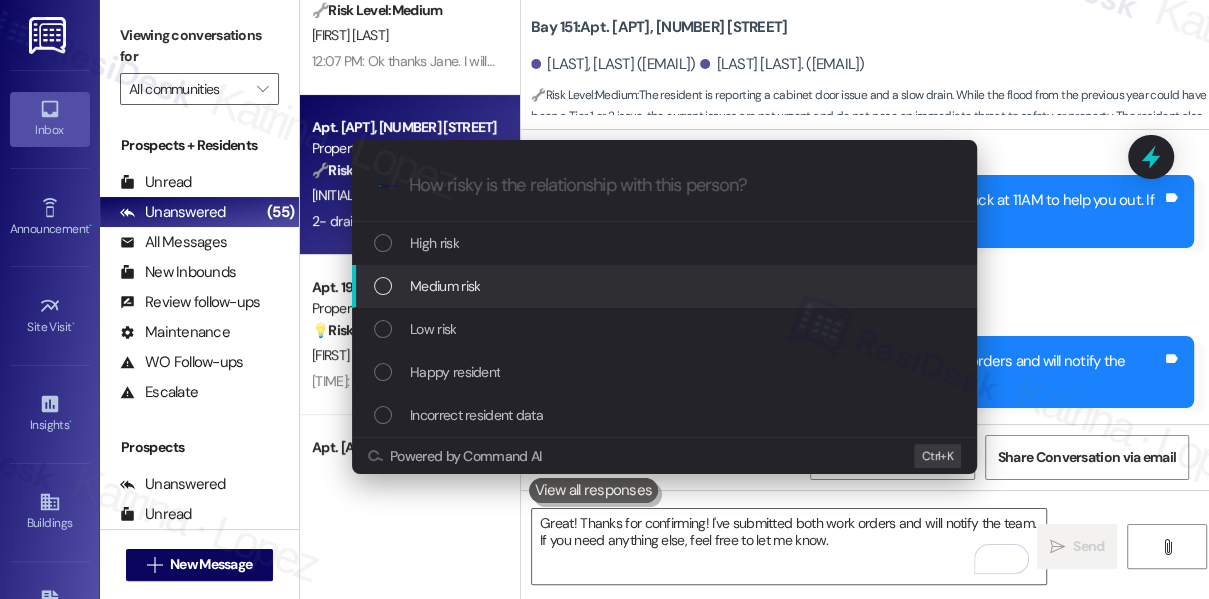 click on "Medium risk" at bounding box center [445, 286] 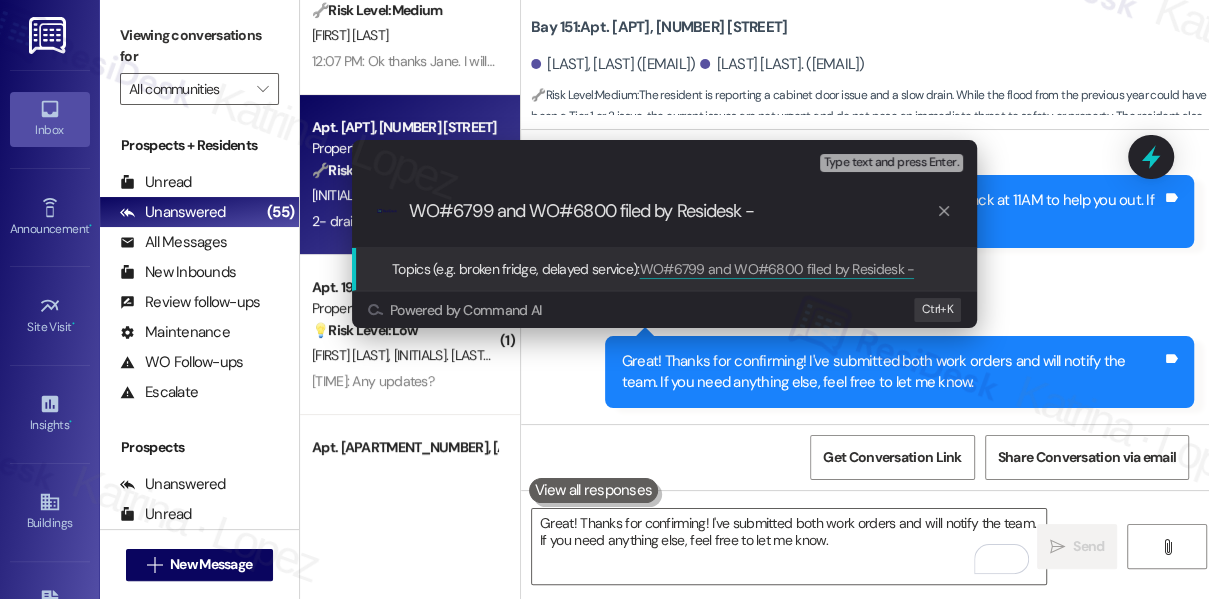 type on "WO#6799 and WO#6800 filed by Residesk -" 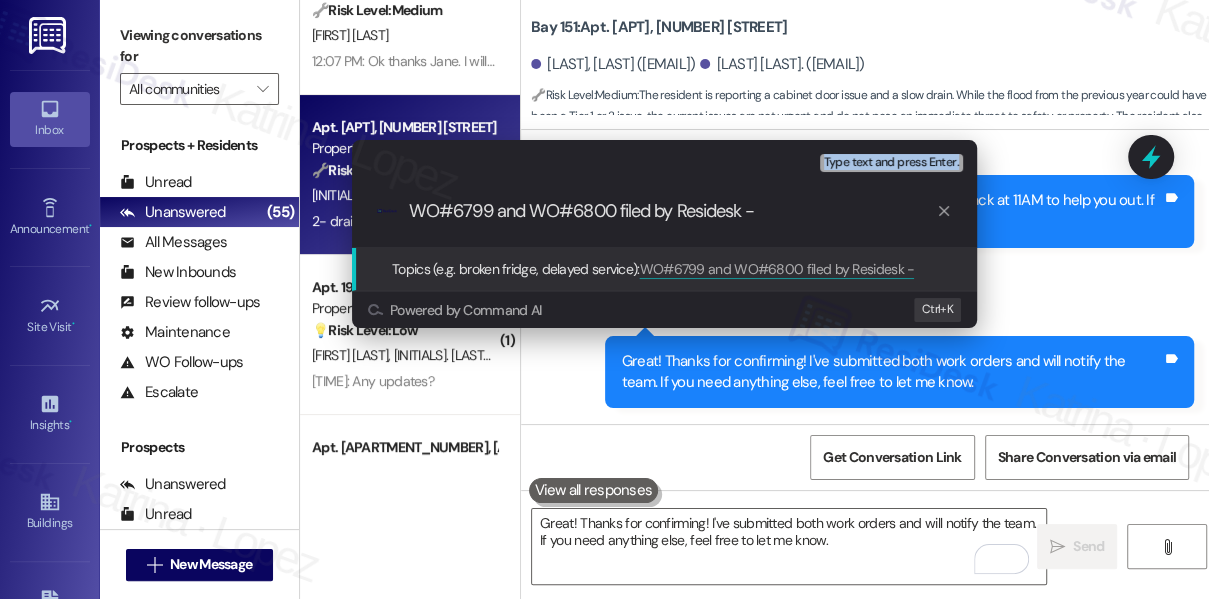 drag, startPoint x: 192, startPoint y: 18, endPoint x: 786, endPoint y: 207, distance: 623.3434 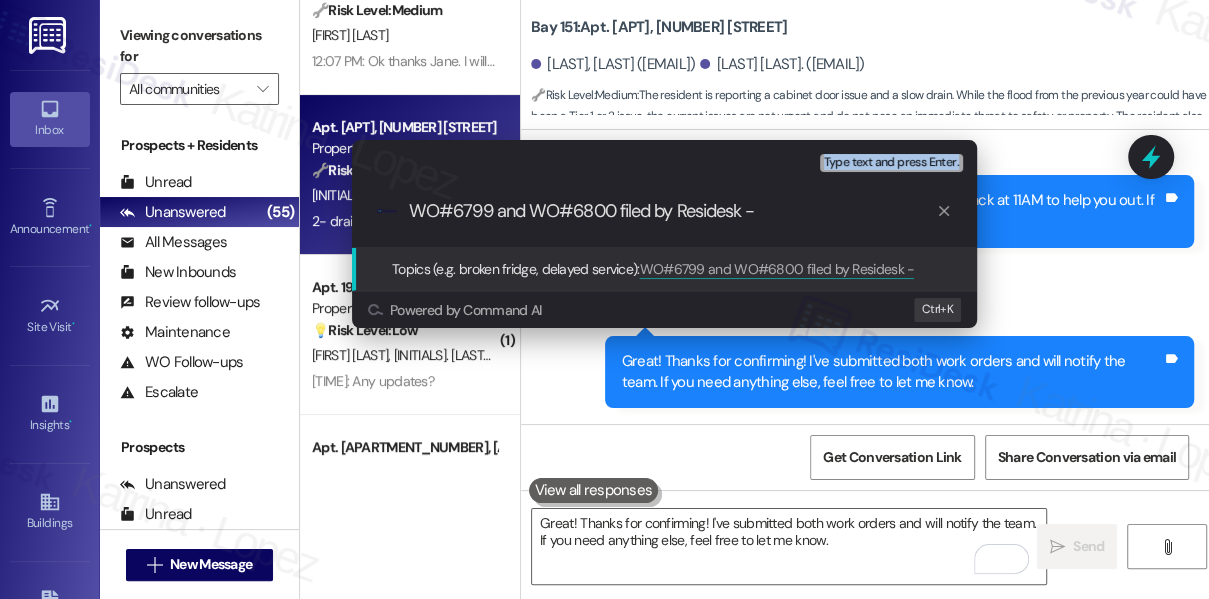 click on "Escalate Conversation Medium risk Topics (e.g. broken fridge, delayed service) Any messages to highlight in the email? Type text and press Enter. .cls-1{fill:#0a055f;}.cls-2{fill:#0cc4c4;} resideskLogoBlueOrange WO#6799 and WO#6800 filed by Residesk - Topics (e.g. broken fridge, delayed service):  WO#6799 and WO#6800 filed by Residesk - Powered by Command AI Ctrl+ K" at bounding box center (604, 299) 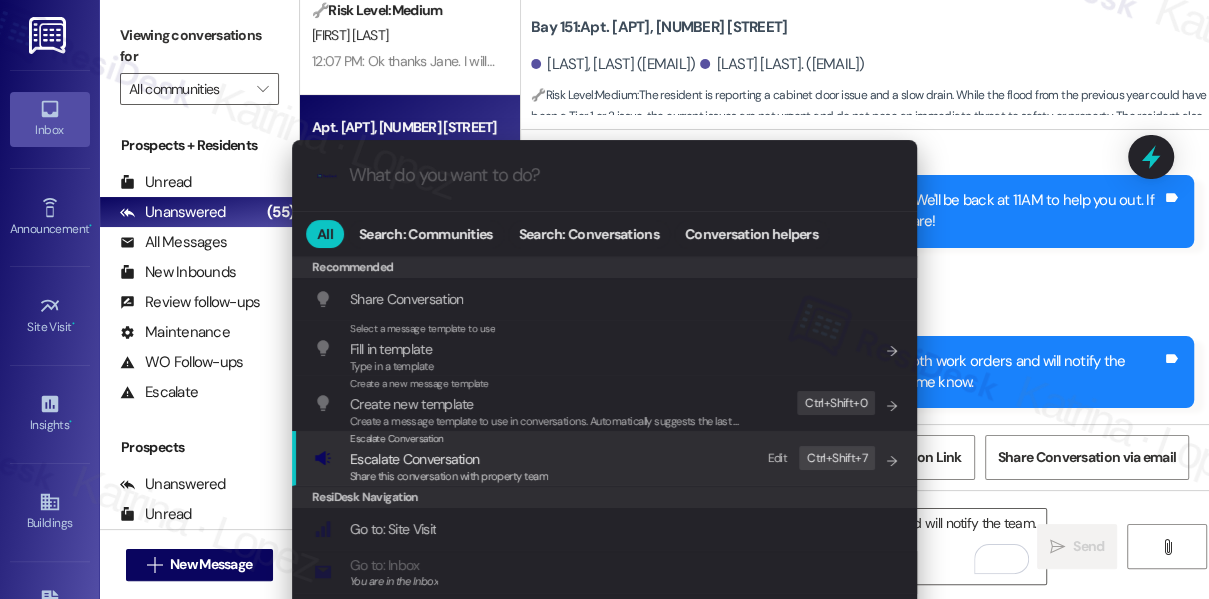 click on "Escalate Conversation Escalate Conversation Share this conversation with property team Edit Ctrl+ Shift+ 7" at bounding box center (606, 458) 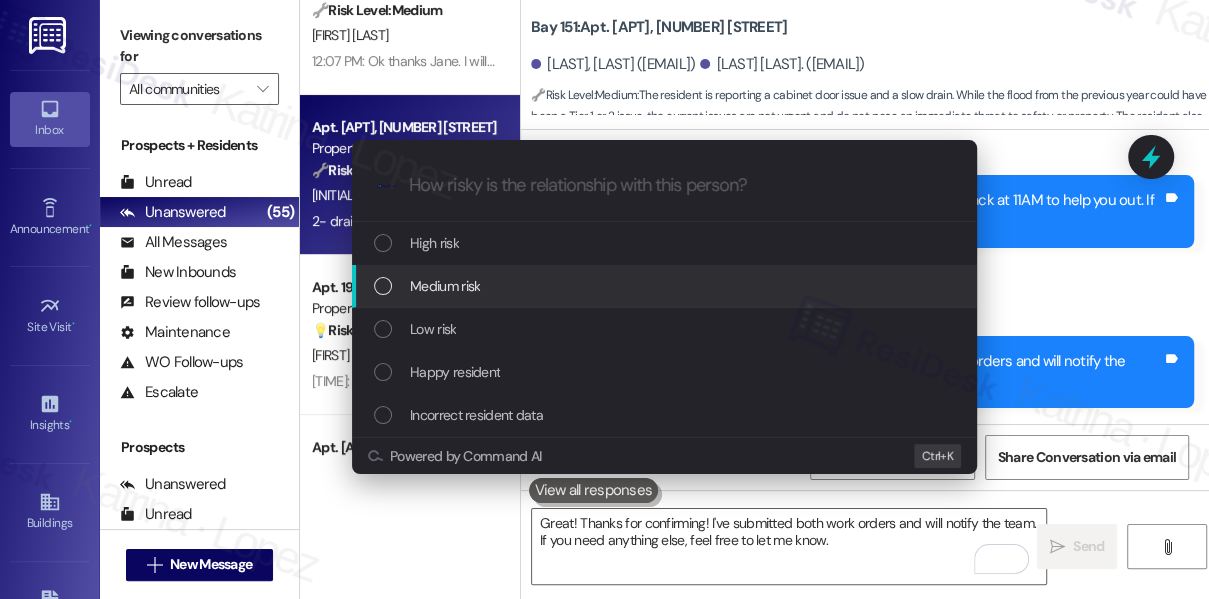 click on "Medium risk" at bounding box center [666, 286] 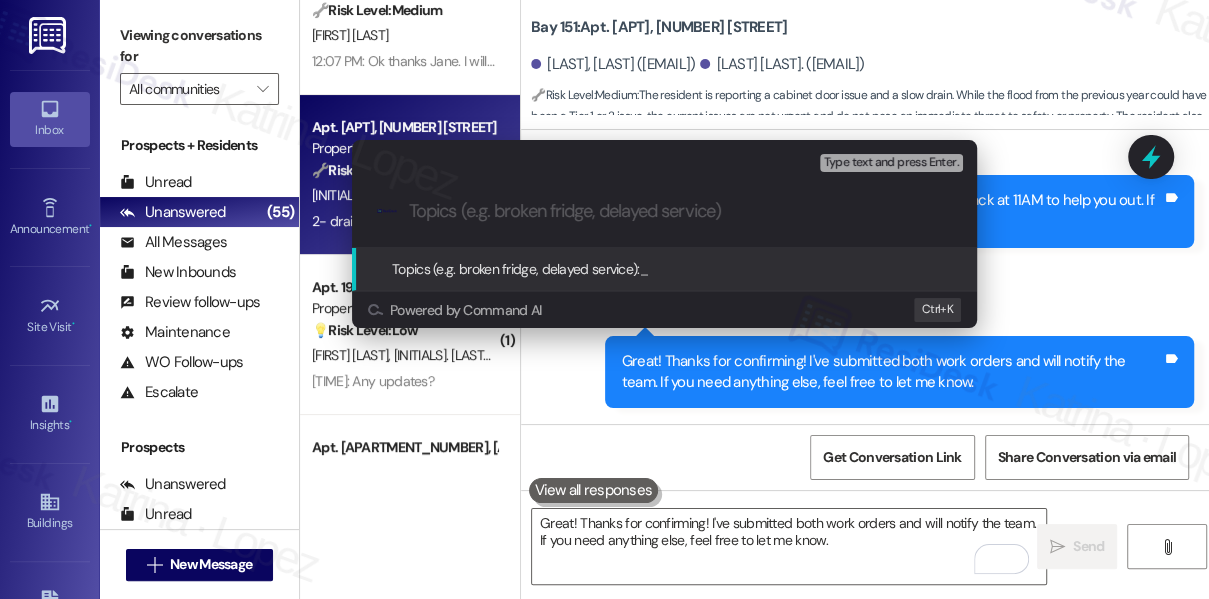 paste on "WO#6799 and WO#6800 filed by Residesk -" 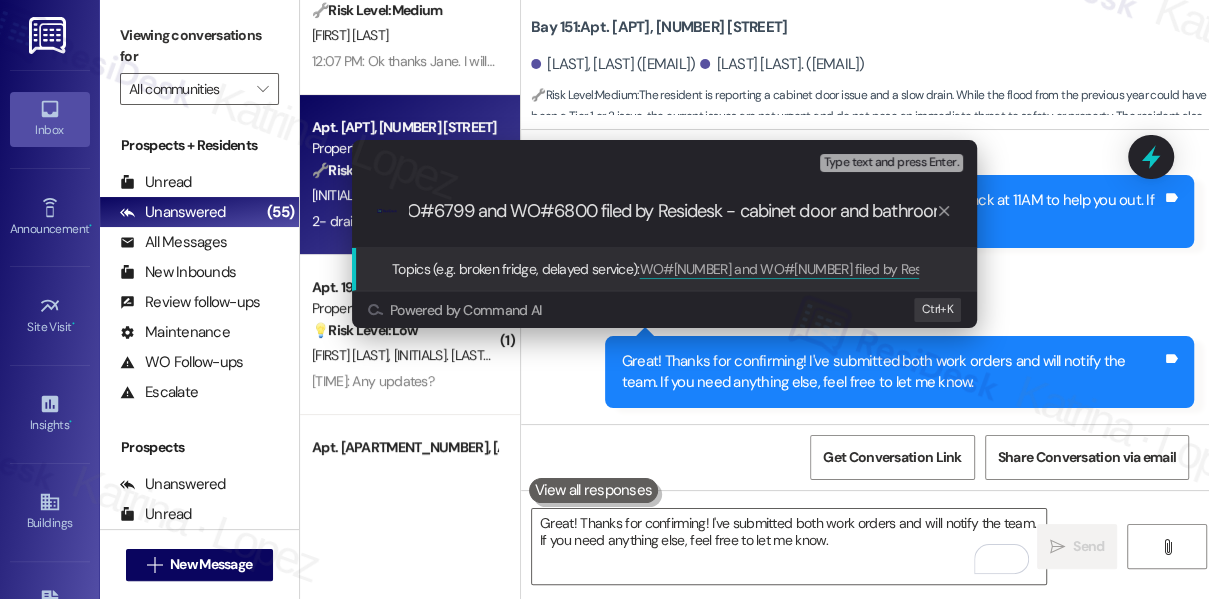 scroll, scrollTop: 0, scrollLeft: 39, axis: horizontal 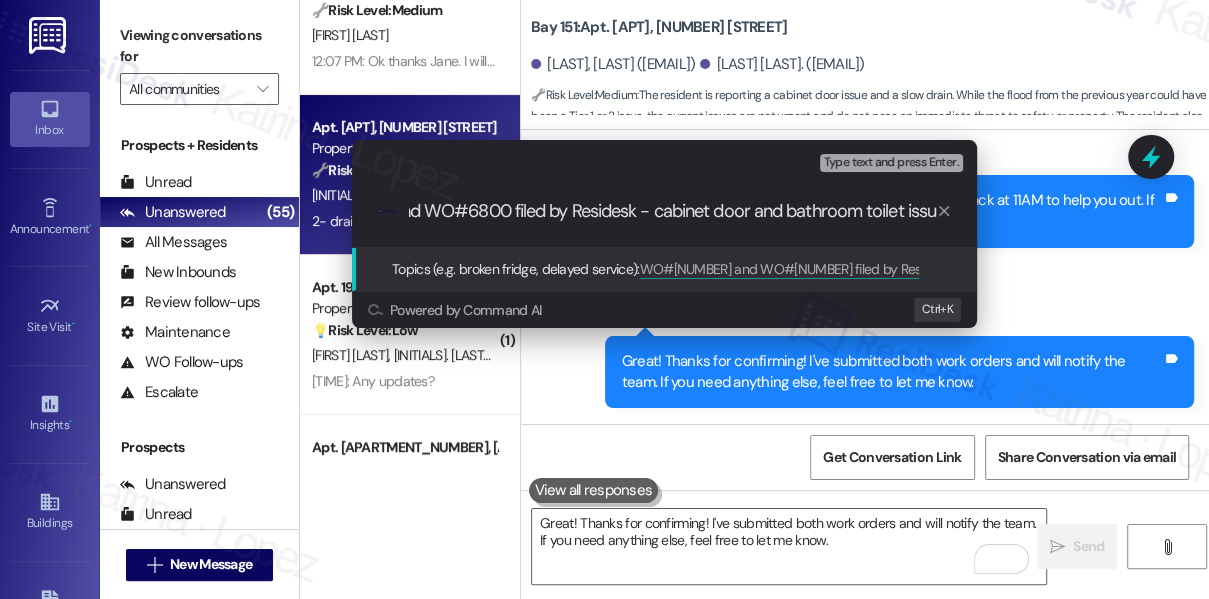 type on "WO#6799 and WO#6800 filed by Residesk - cabinet door and bathroom toilet issue" 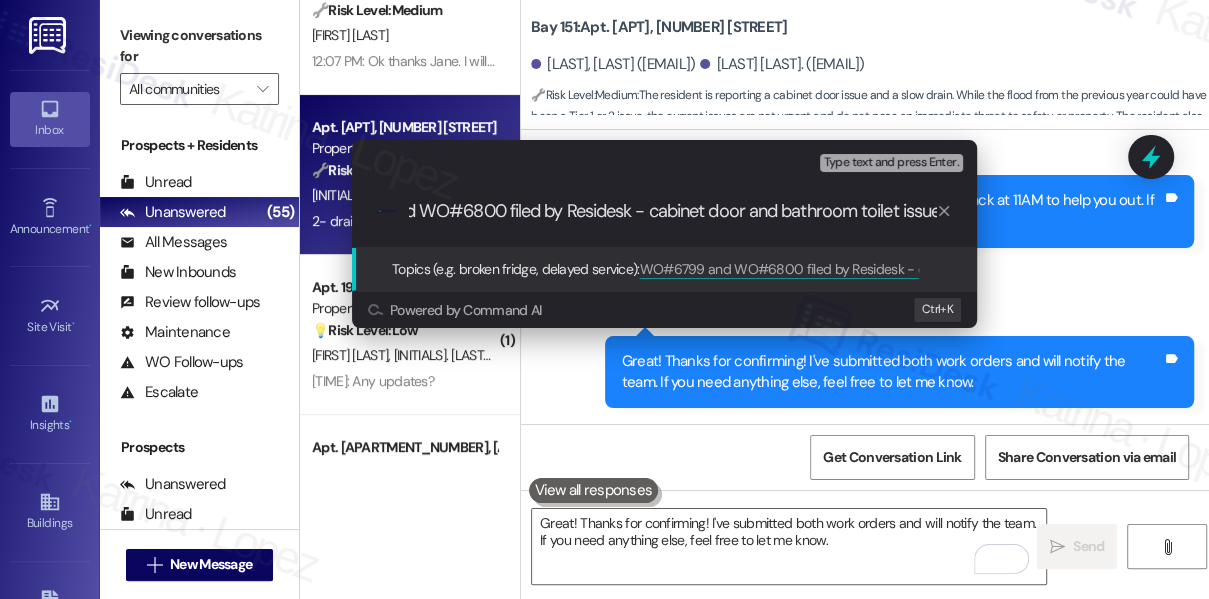 scroll, scrollTop: 0, scrollLeft: 120, axis: horizontal 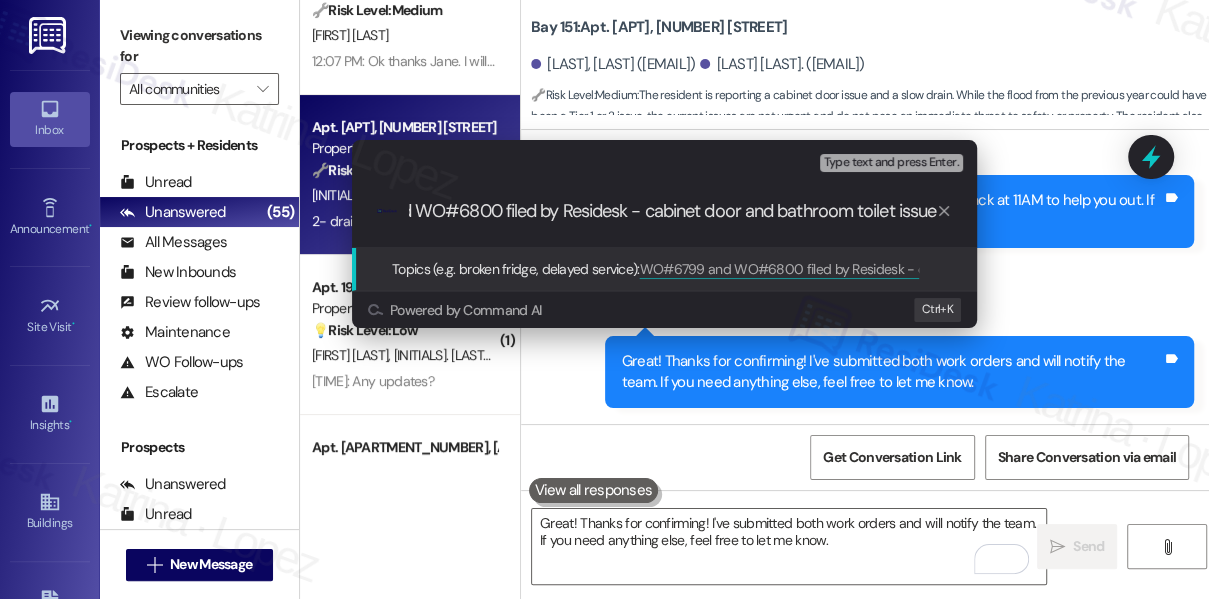 type 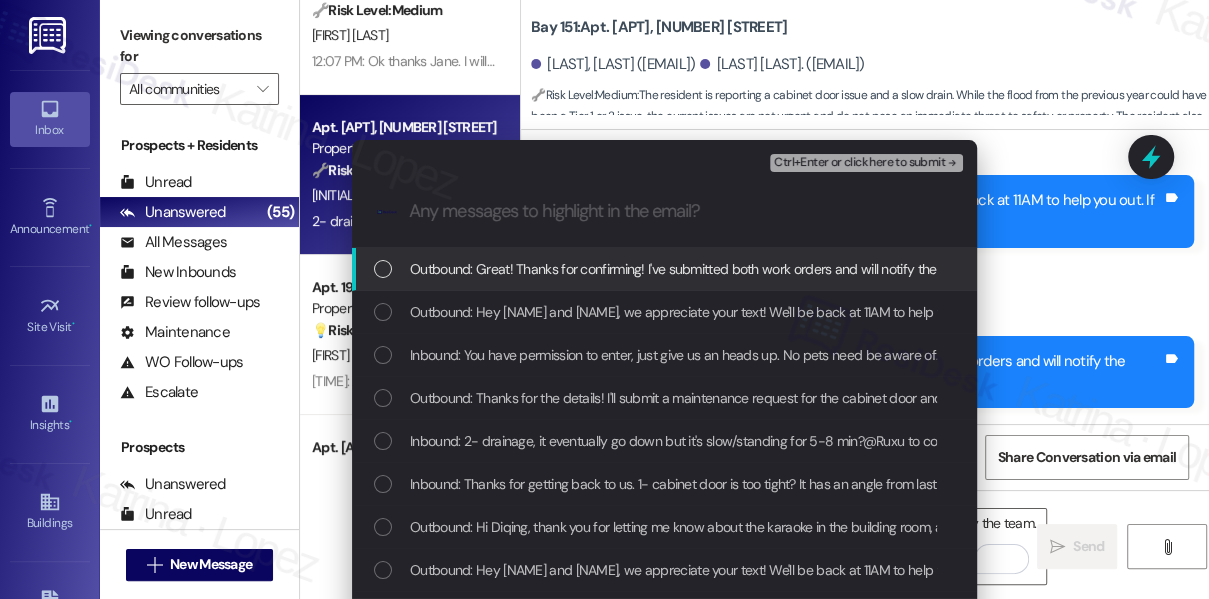 scroll, scrollTop: 0, scrollLeft: 0, axis: both 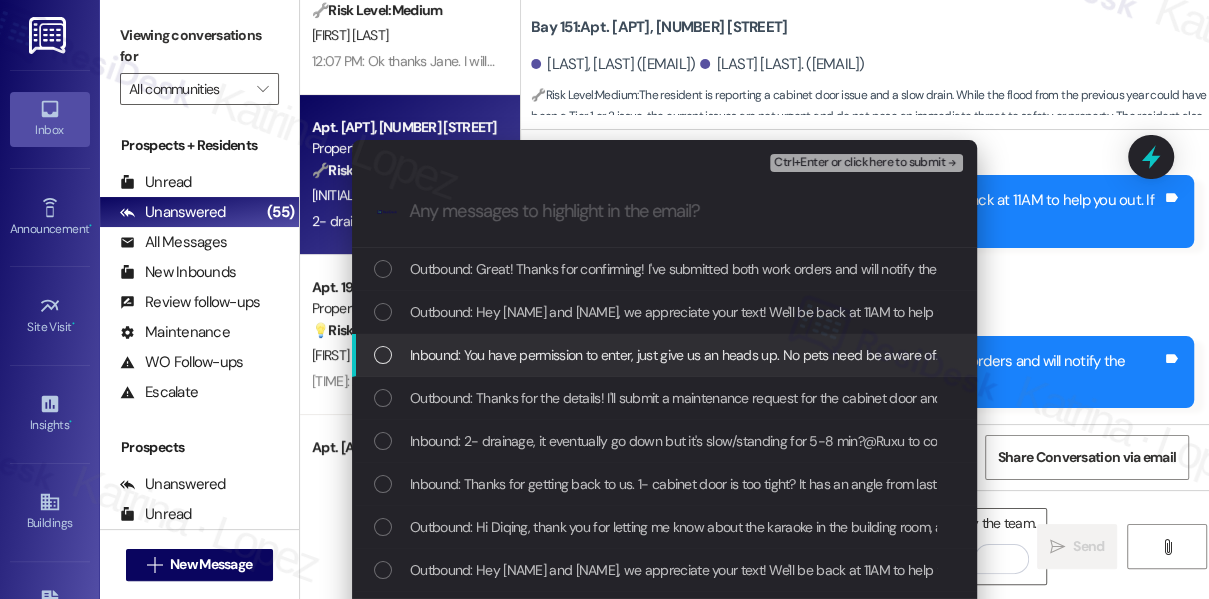 click on "Inbound: You have permission to enter, just give us an heads up. No pets need be aware of. Thanks!" at bounding box center [698, 355] 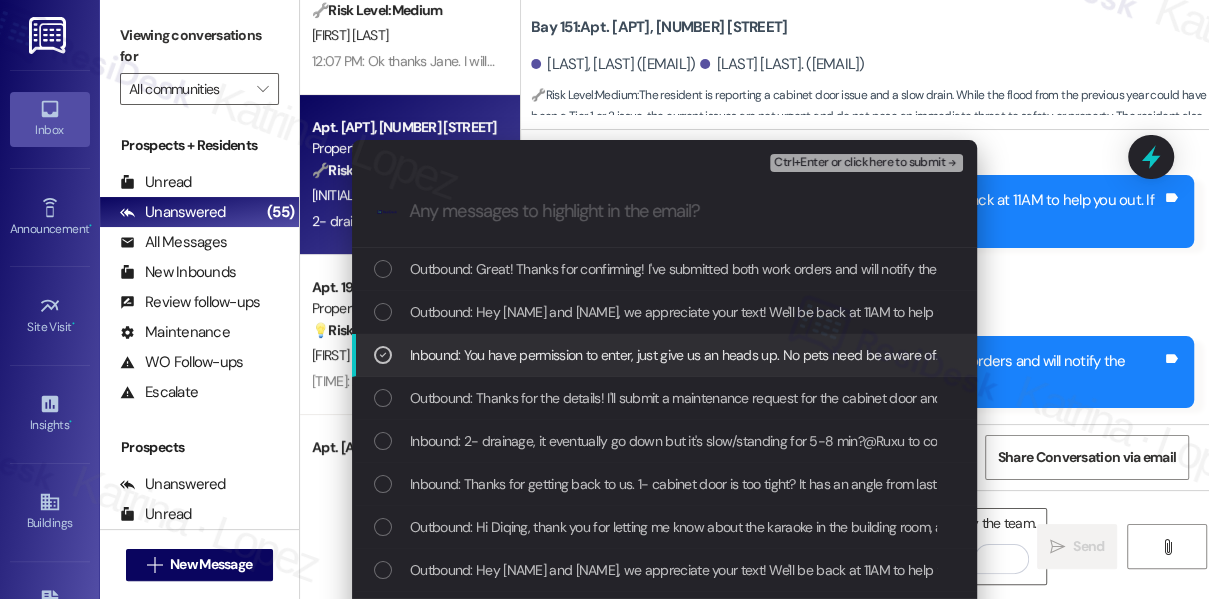 click on "Inbound: You have permission to enter, just give us an heads up. No pets need be aware of. Thanks!" at bounding box center (698, 355) 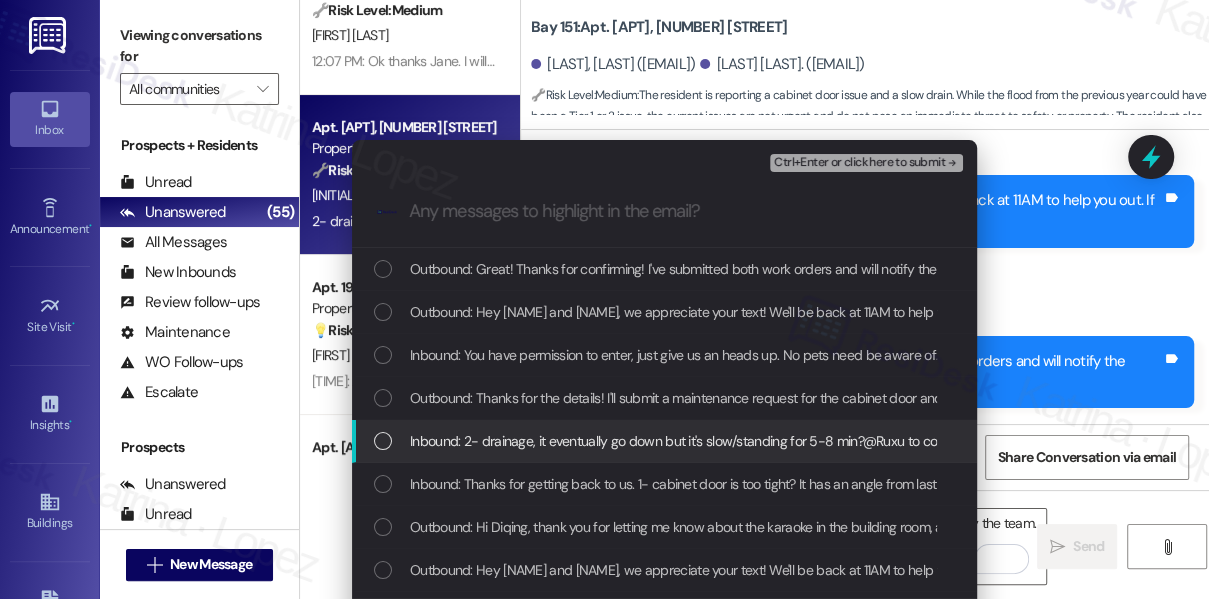 click on "Inbound: 2- drainage, it eventually go down but it's slow/standing for 5-8 min?@Ruxu to confirm" at bounding box center (688, 441) 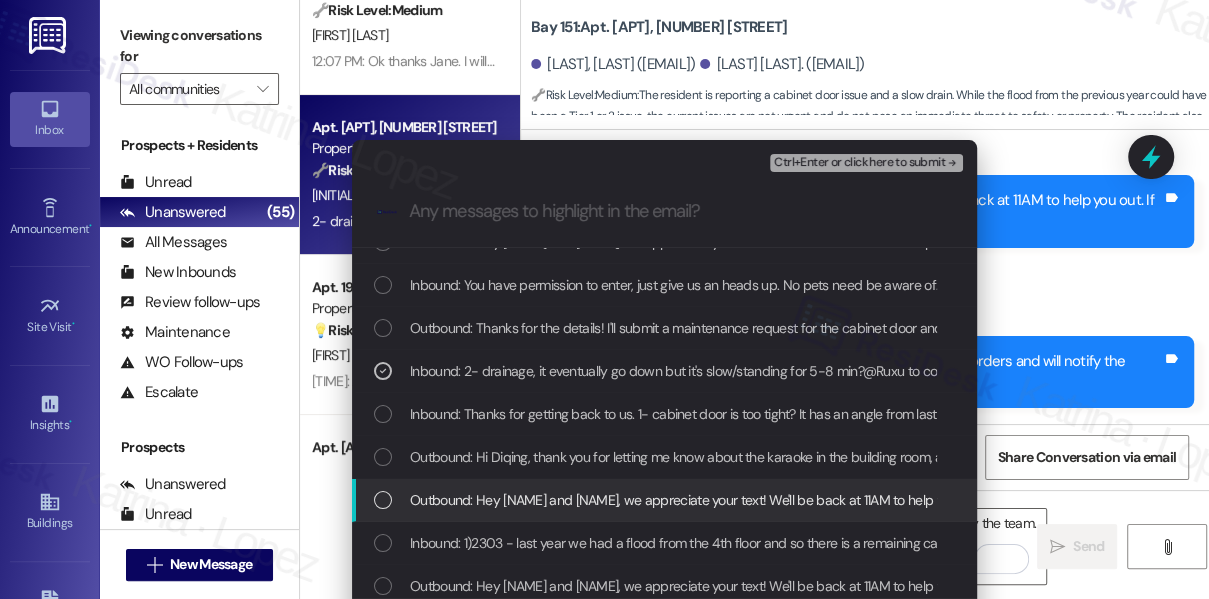 scroll, scrollTop: 90, scrollLeft: 0, axis: vertical 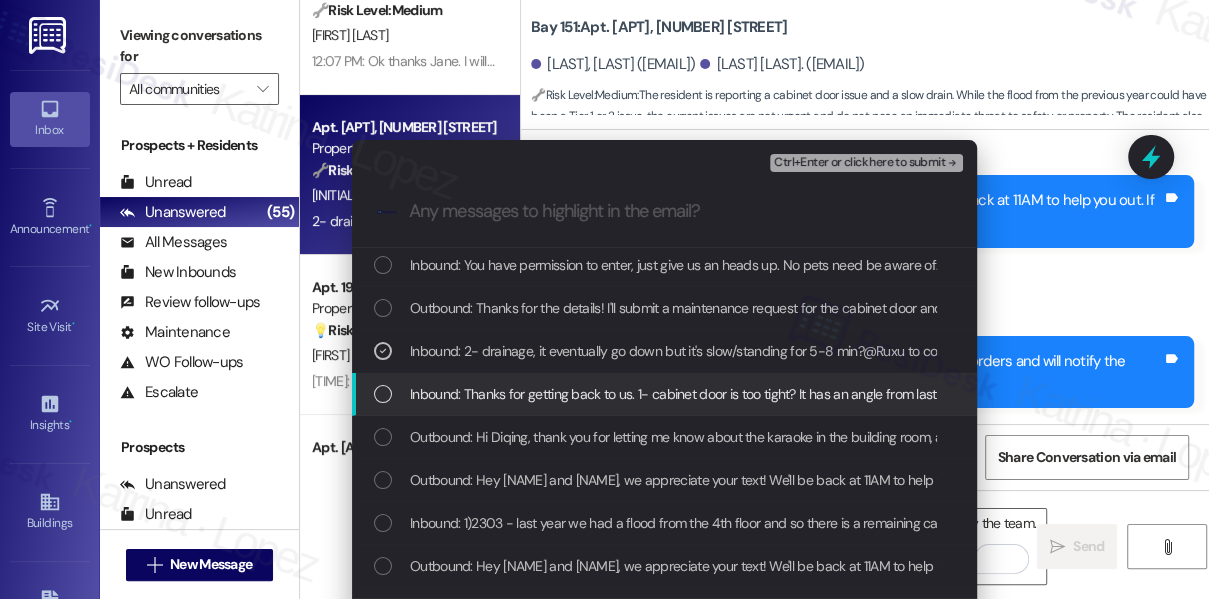click on "Inbound: Thanks for getting back to us. 1- cabinet door is too tight? It has an angle from last renovation in September 2024 that it will attach to the drawer above and they have to close/open together." at bounding box center [988, 394] 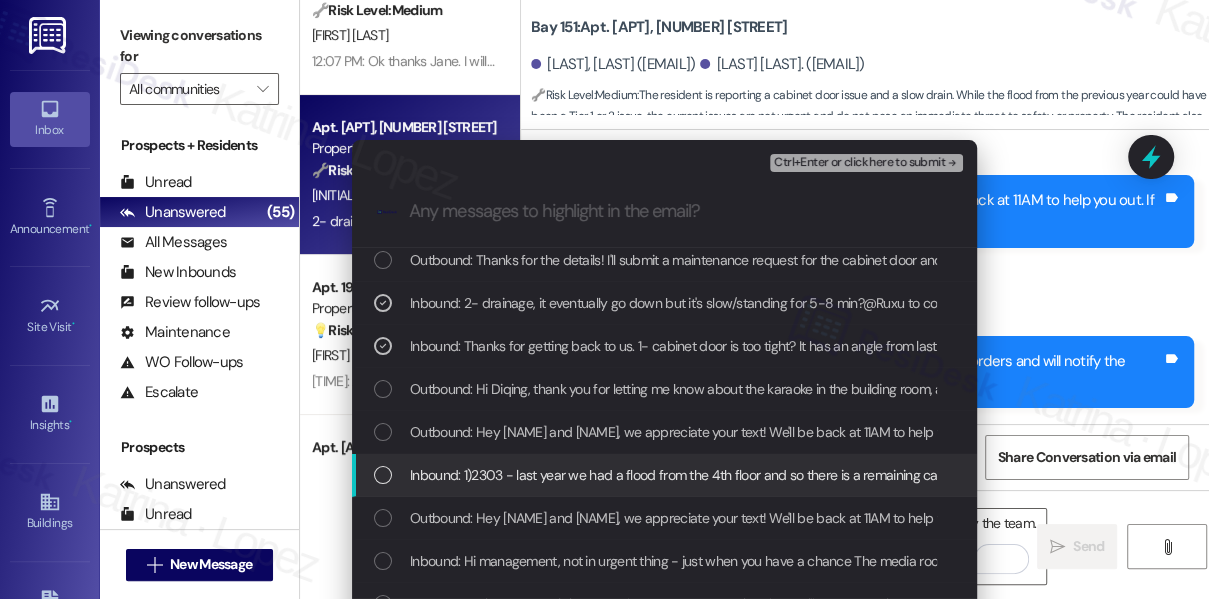 scroll, scrollTop: 181, scrollLeft: 0, axis: vertical 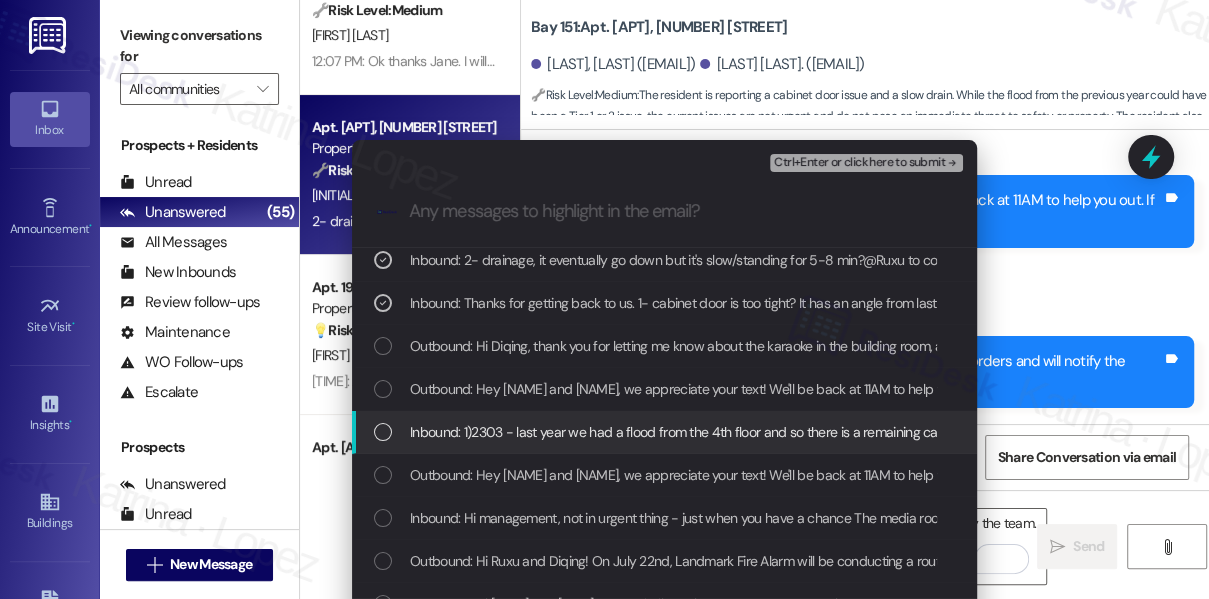 click on "Inbound: 1)2303 - last year we had a flood from the 4th floor and so there is a remaining cabinet door not fixed. Just wanted to check if we can have someone take a look and fix at your convenience?
2）2303- main bedroom's bathroom has a slow drain. If someone can help to check, that would be wonderful.
All are not urgent. And we are sincerely sorry to hear the loss of Jacob. Appreciate all your help." at bounding box center [1585, 432] 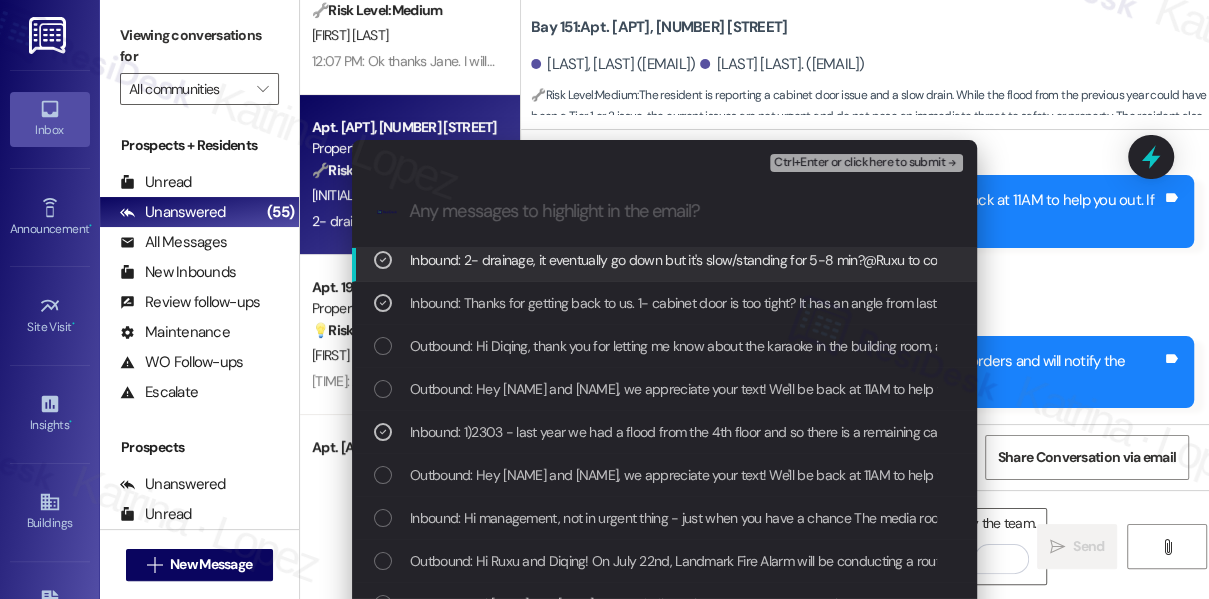 click on "Escalate Conversation Medium risk WO#6799 and WO#6800 filed by Residesk - cabinet door and bathroom toilet issue Inbound: 2- drainage, it eventually go down but it's slow/standing for 5-8 min?@Ruxu to confirm, Inbound: Thanks for getting back to us. 1- cabinet door is too tight? It has an angle from last renovation in September 2024 that it will attach to the drawer above and they have to close/open together. , Inbound: 1)2303 - last year we had a flood from the 4th floor and so there is a remaining cabinet door not fixed. Just wanted to check if we can have someone take a look and fix at your convenience?
2）2303- main bedroom's bathroom has a slow drain. If someone can help to check, that would be wonderful.
All are not urgent. And we are sincerely sorry to hear the loss of Jacob. Appreciate all your help. Ctrl+Enter or click here to submit .cls-1{fill:#0a055f;}.cls-2{fill:#0cc4c4;} resideskLogoBlueOrange Inbound: You have permission to enter, just give us an heads up. No pets need be aware of. Thanks! K" at bounding box center (604, 299) 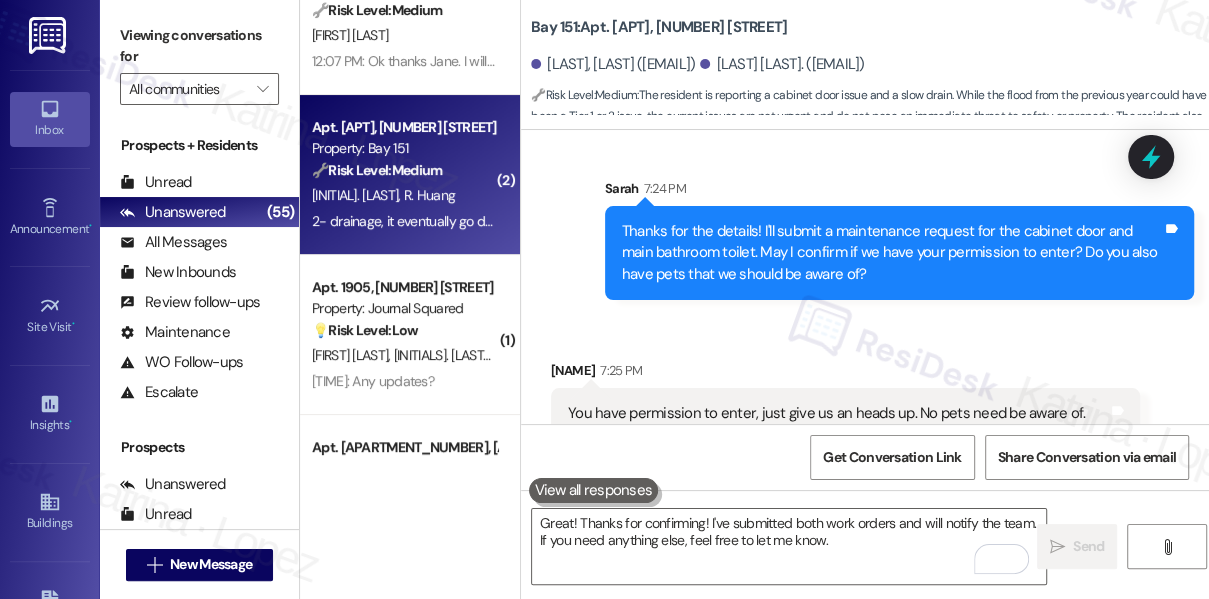 scroll, scrollTop: 59883, scrollLeft: 0, axis: vertical 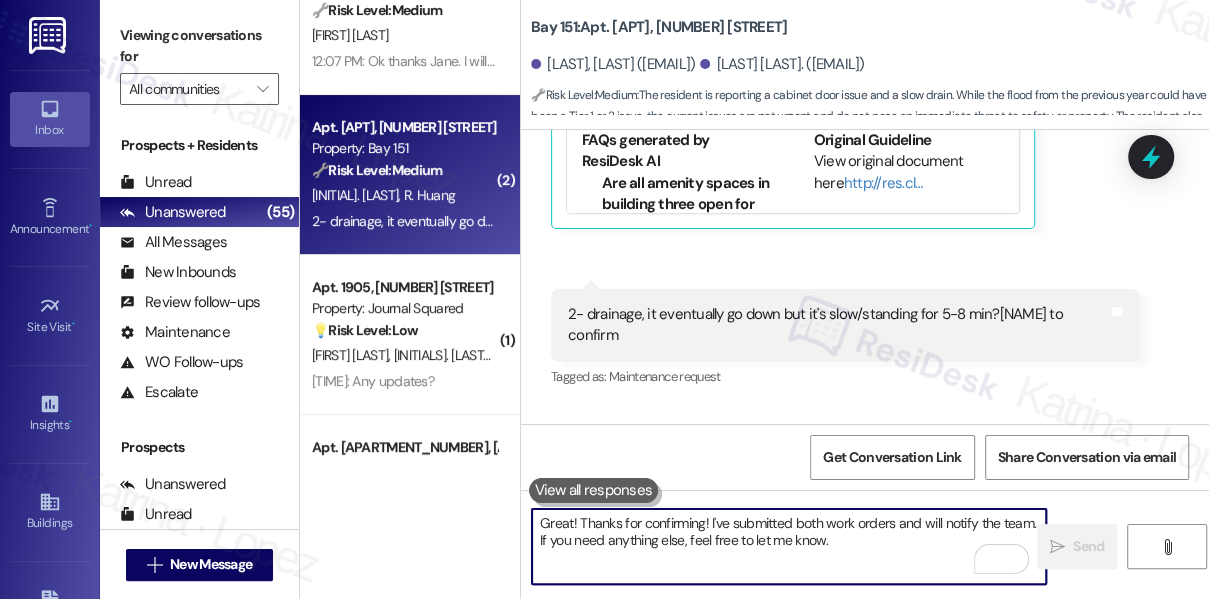 click on "Great! Thanks for confirming! I've submitted both work orders and will notify the team. If you need anything else, feel free to let me know." at bounding box center [789, 546] 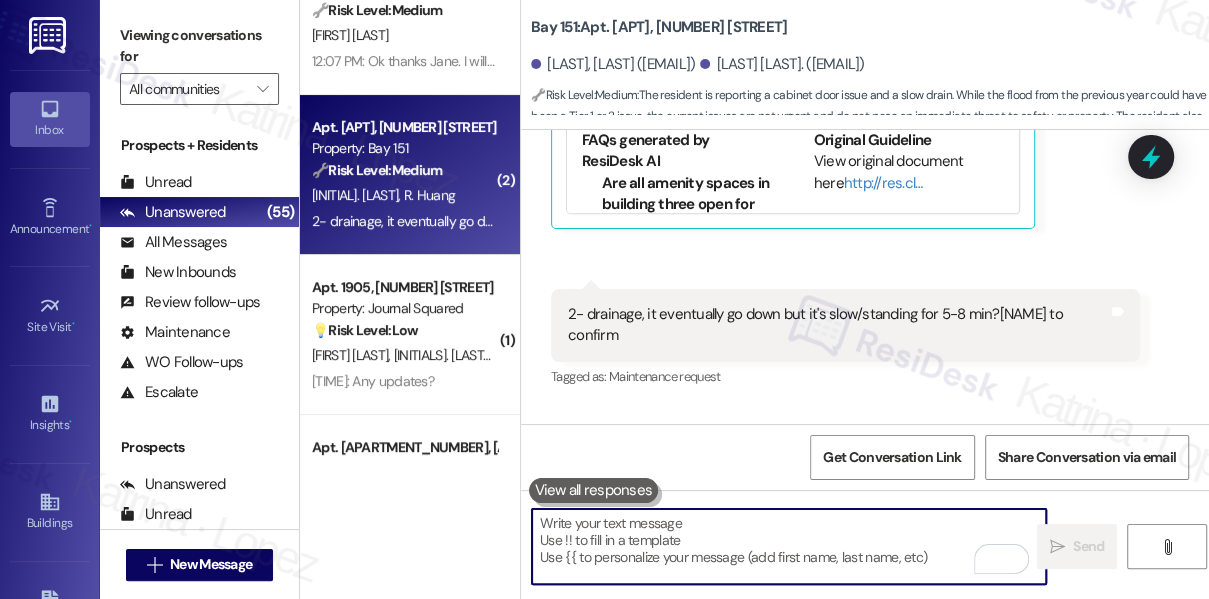 paste on "WO#6799 and WO#6800 filed by Residesk - cabinet door and bathroom toilet issue" 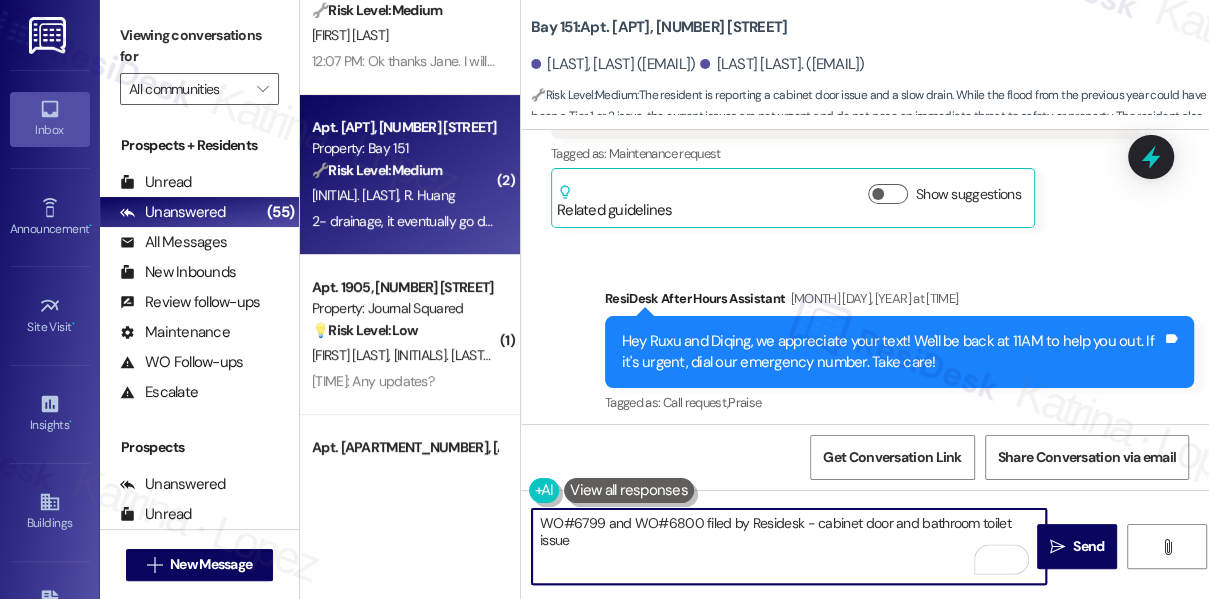 scroll, scrollTop: 58429, scrollLeft: 0, axis: vertical 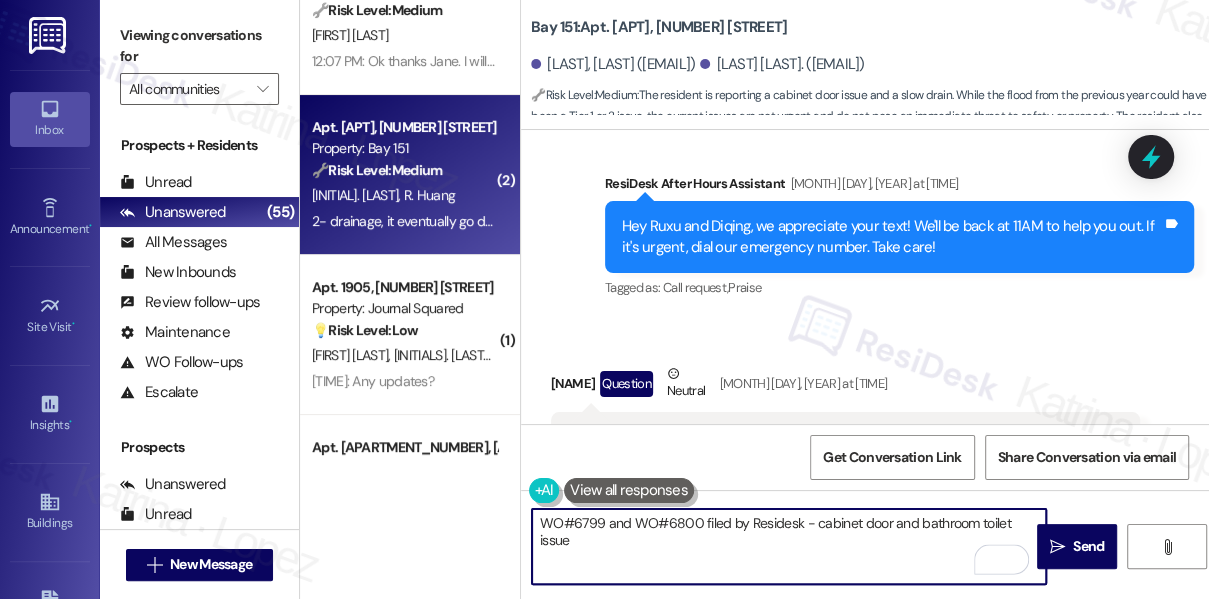 type on "WO#6799 and WO#6800 filed by Residesk - cabinet door and bathroom toilet issue" 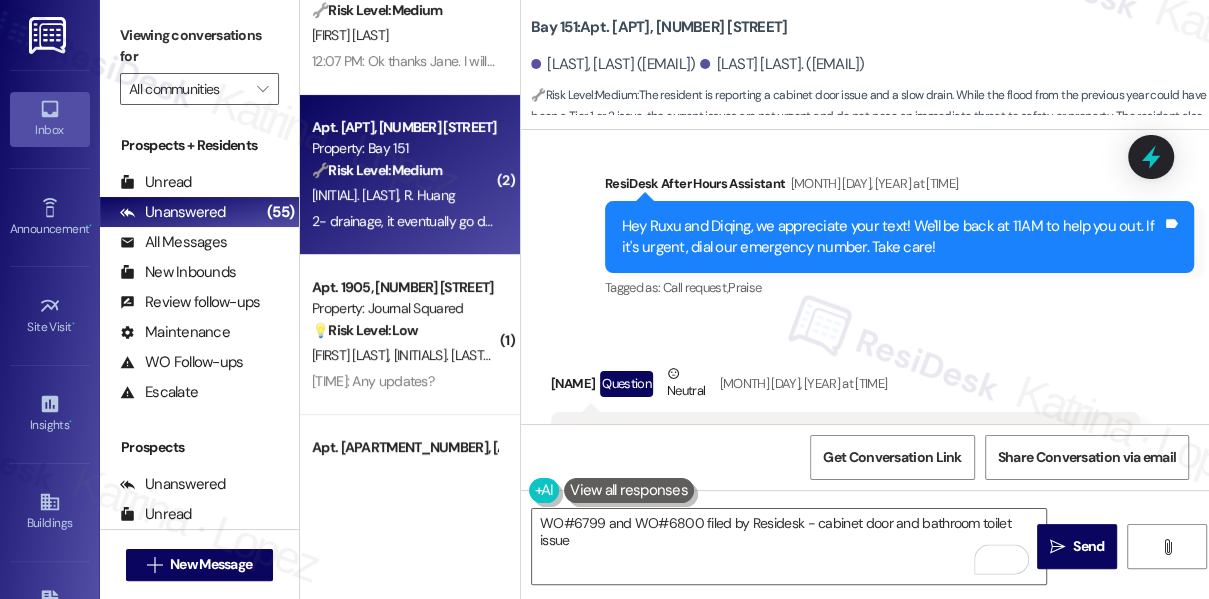 drag, startPoint x: 682, startPoint y: 240, endPoint x: 855, endPoint y: 250, distance: 173.28877 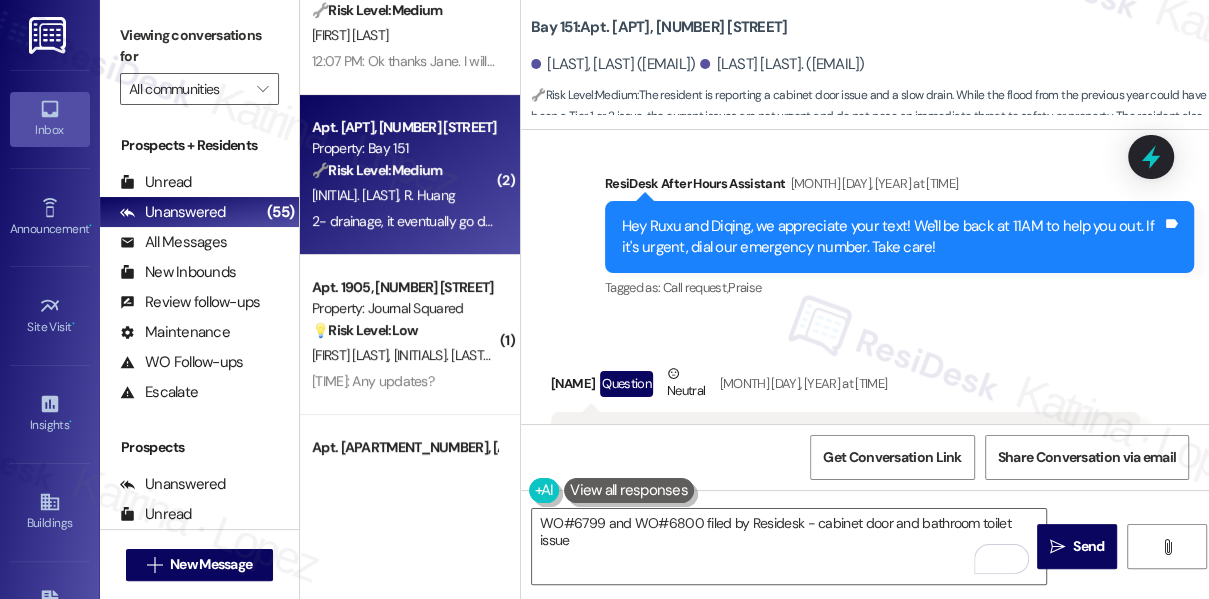 click on "Hi management, not in urgent thing - just when you have a chance The media room at building 1 the Karaoke 🎤 has no 🪫 battery, is it possible to get it charged? Thanks! Wanted to use it for the first time 😆" at bounding box center (838, -23) 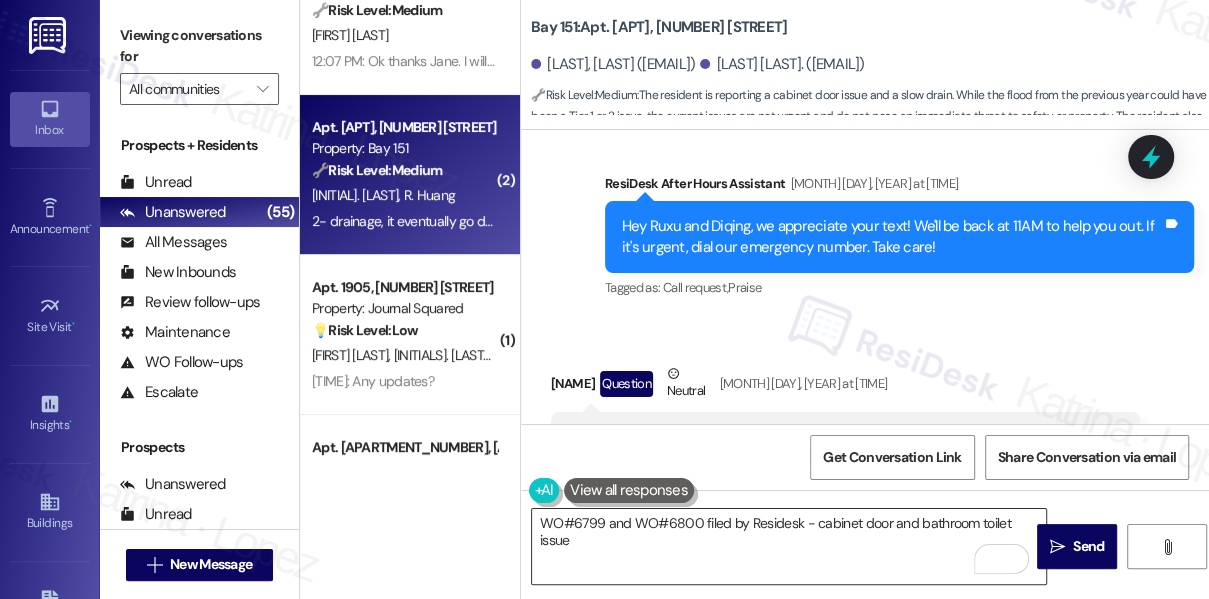 click on "WO#6799 and WO#6800 filed by Residesk - cabinet door and bathroom toilet issue" at bounding box center (789, 546) 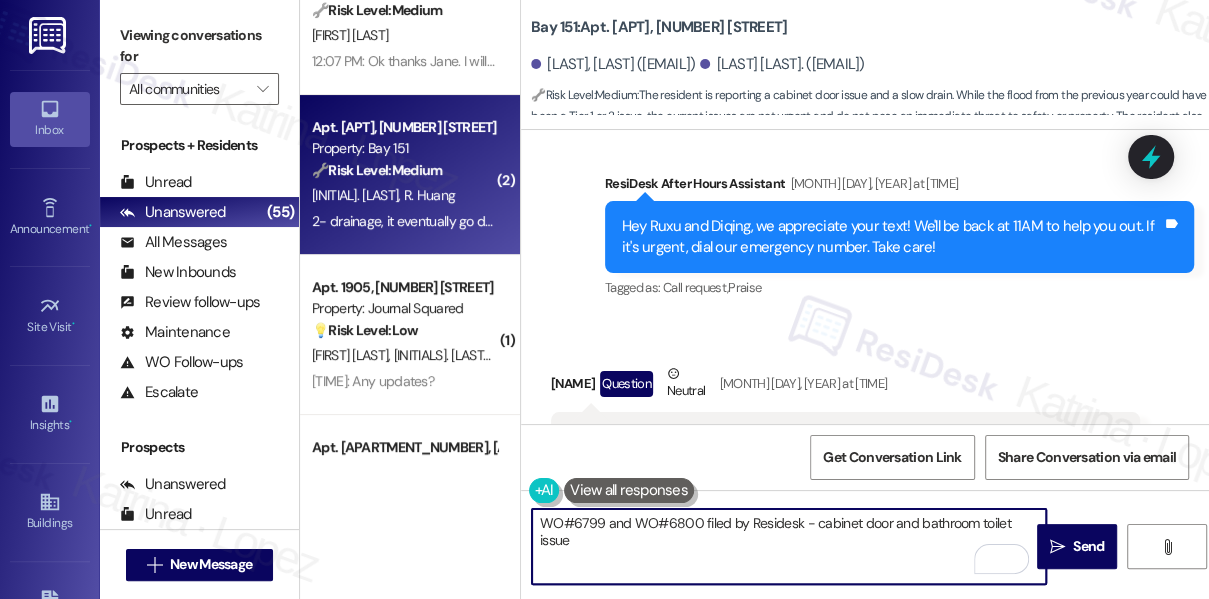 click on "Hi management, not in urgent thing - just when you have a chance The media room at building 1 the Karaoke 🎤 has no 🪫 battery, is it possible to get it charged? Thanks! Wanted to use it for the first time 😆" at bounding box center [838, -23] 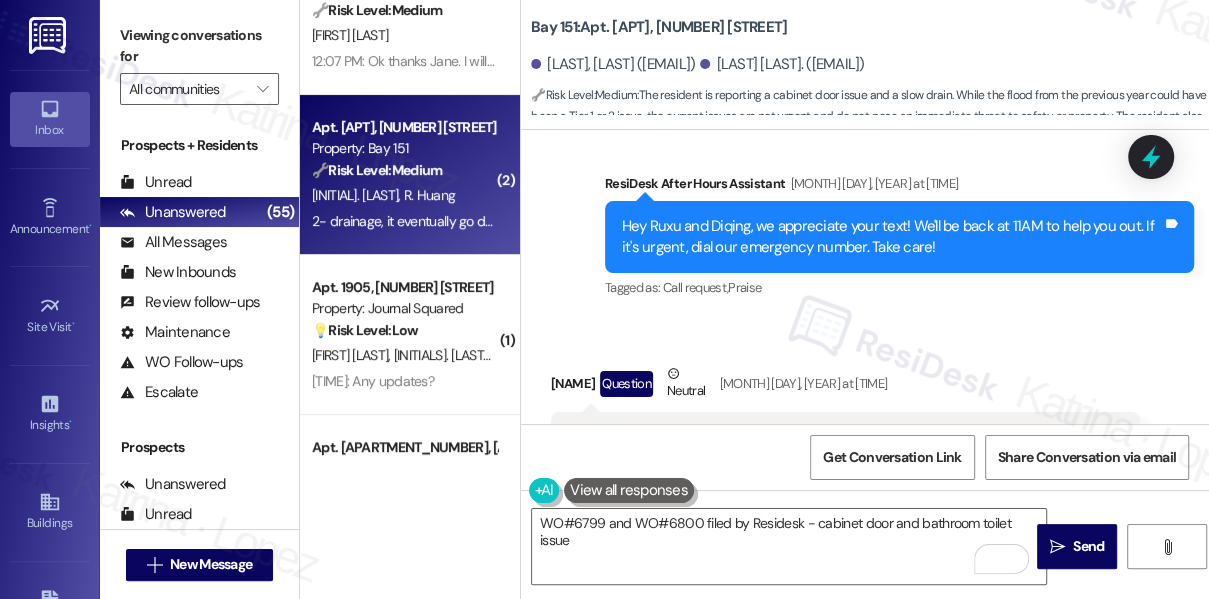 click on "Hi management, not in urgent thing - just when you have a chance The media room at building 1 the Karaoke 🎤 has no 🪫 battery, is it possible to get it charged? Thanks! Wanted to use it for the first time 😆" at bounding box center (838, -23) 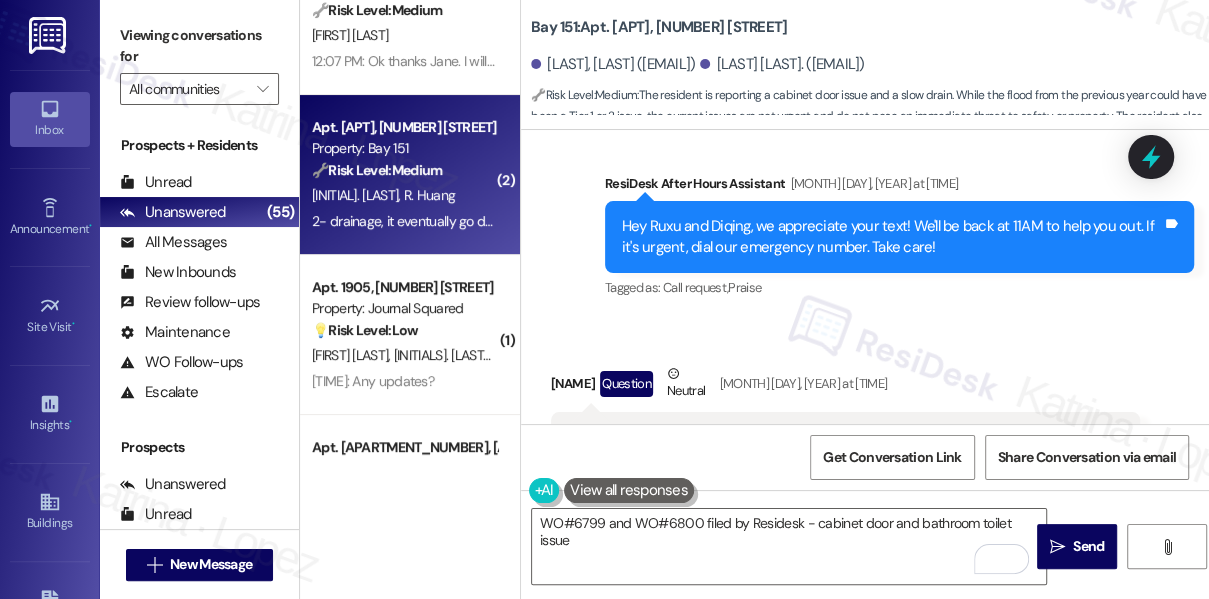 click on "Hi management, not in urgent thing - just when you have a chance The media room at building 1 the Karaoke 🎤 has no 🪫 battery, is it possible to get it charged? Thanks! Wanted to use it for the first time 😆" at bounding box center [838, -23] 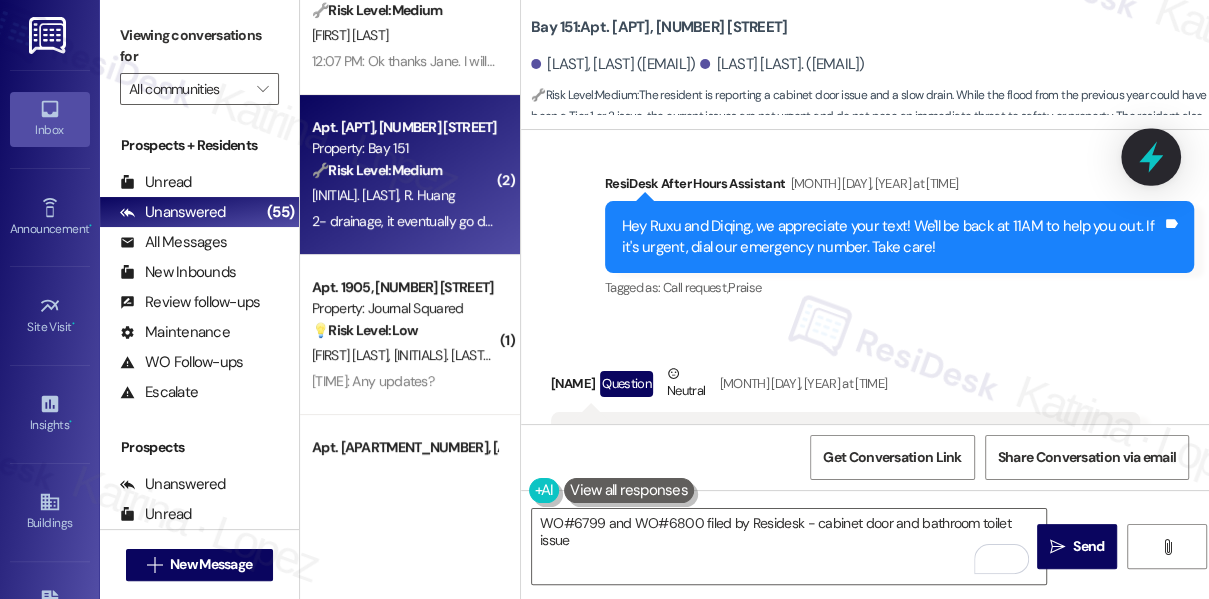 click 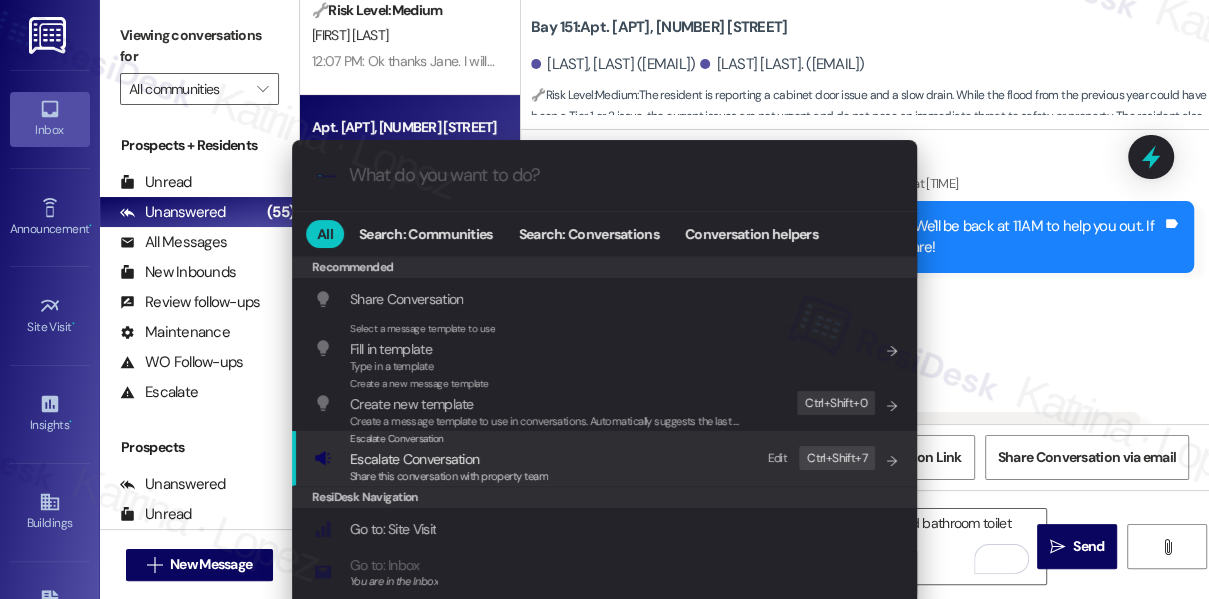 click on "Escalate Conversation Escalate Conversation Share this conversation with property team Edit Ctrl+ Shift+ 7" at bounding box center [606, 458] 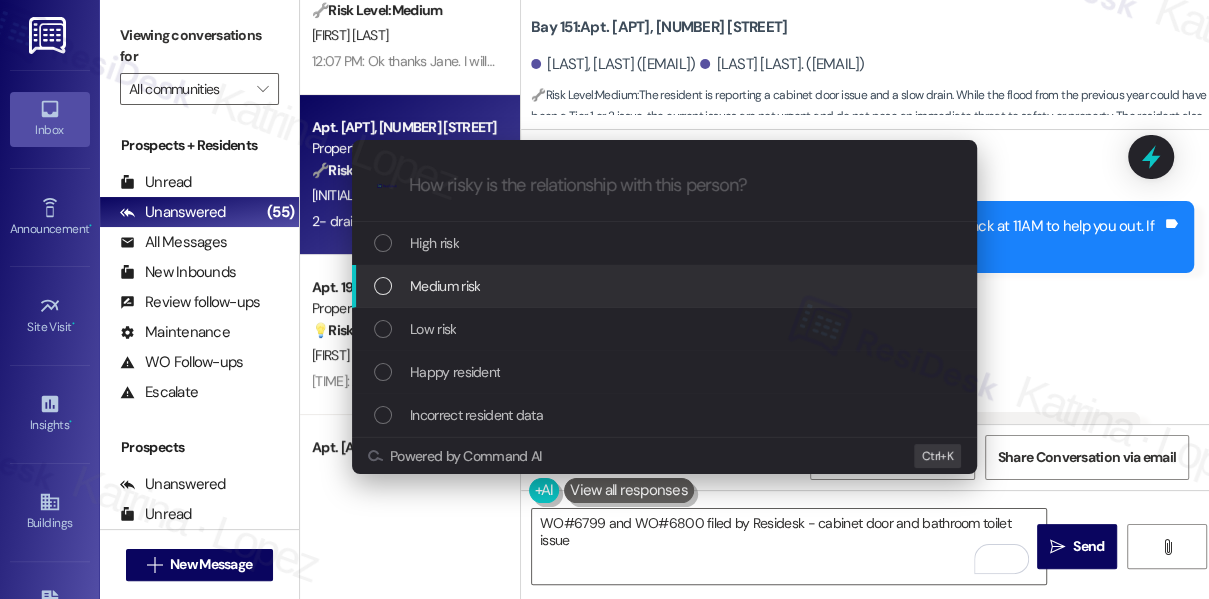 click on "Medium risk" at bounding box center (666, 286) 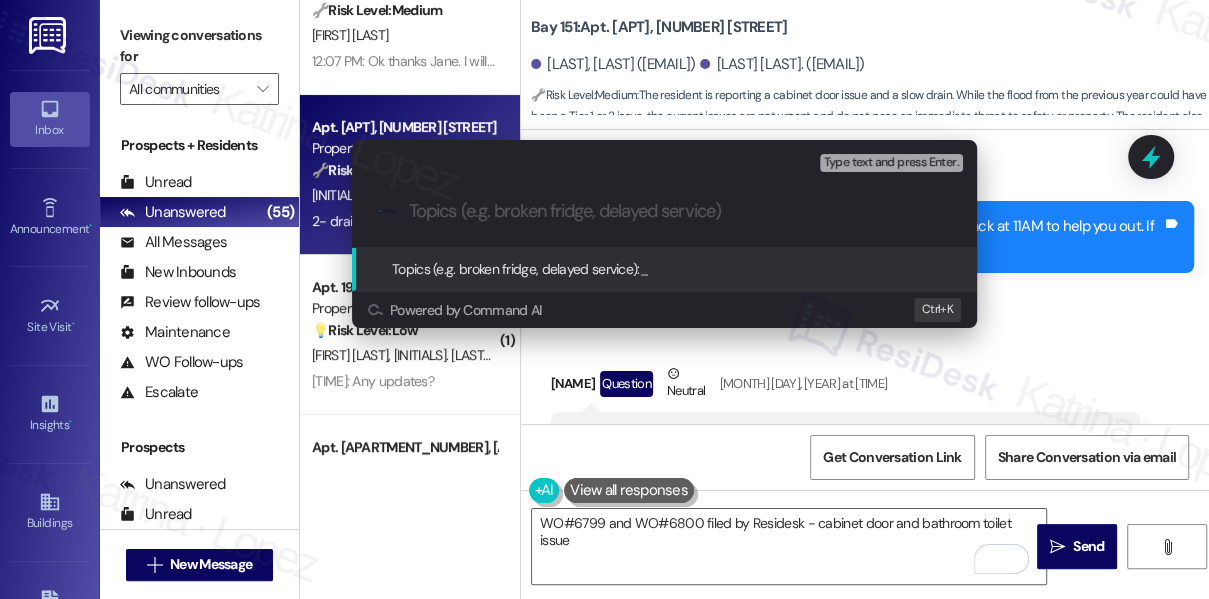 paste on "WO#6799 and WO#6800 filed by Residesk - cabinet door and bathroom toilet issue" 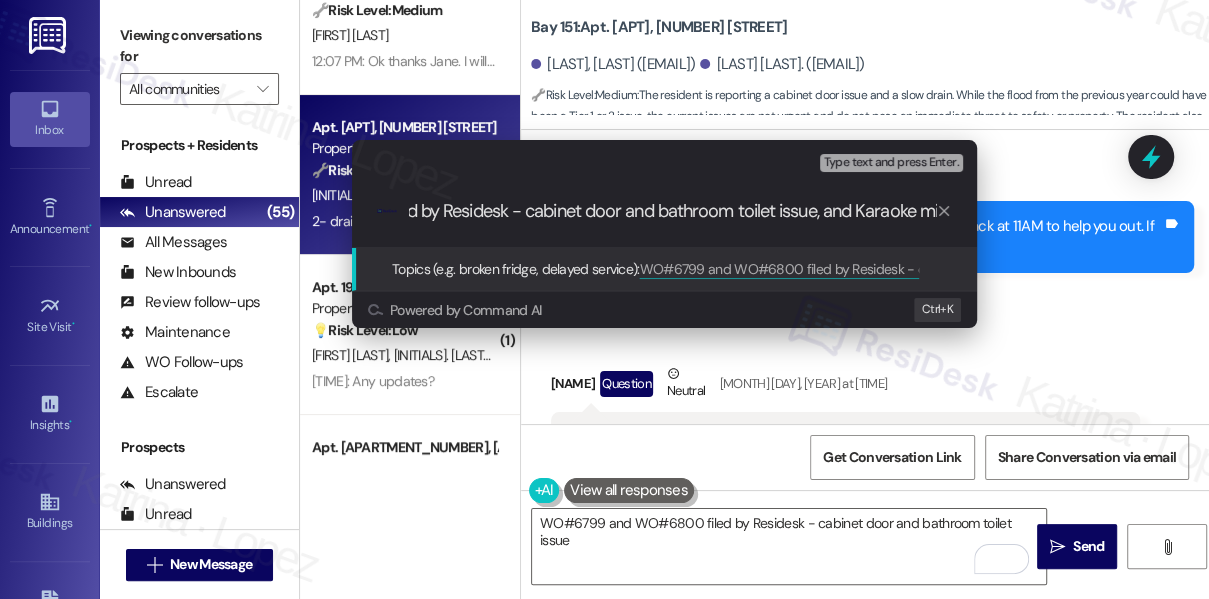 scroll, scrollTop: 0, scrollLeft: 400, axis: horizontal 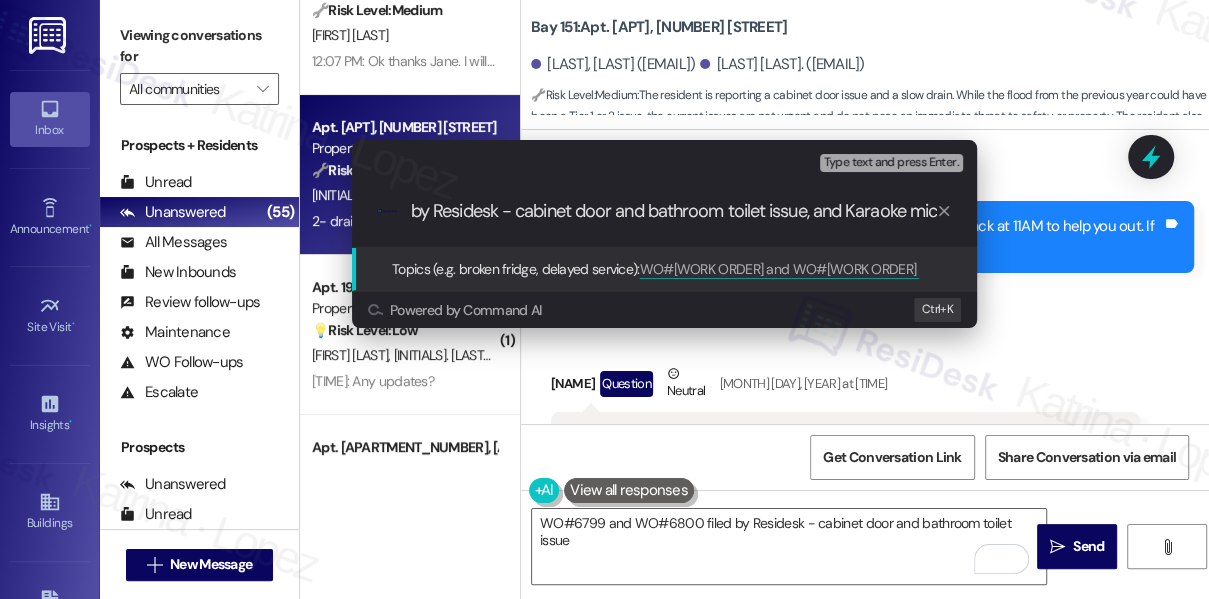 click on "WO#6799 and WO#6800 filed by Residesk - cabinet door and bathroom toilet issue, and Karaoke mic in bldg1 low battery" at bounding box center (672, 211) 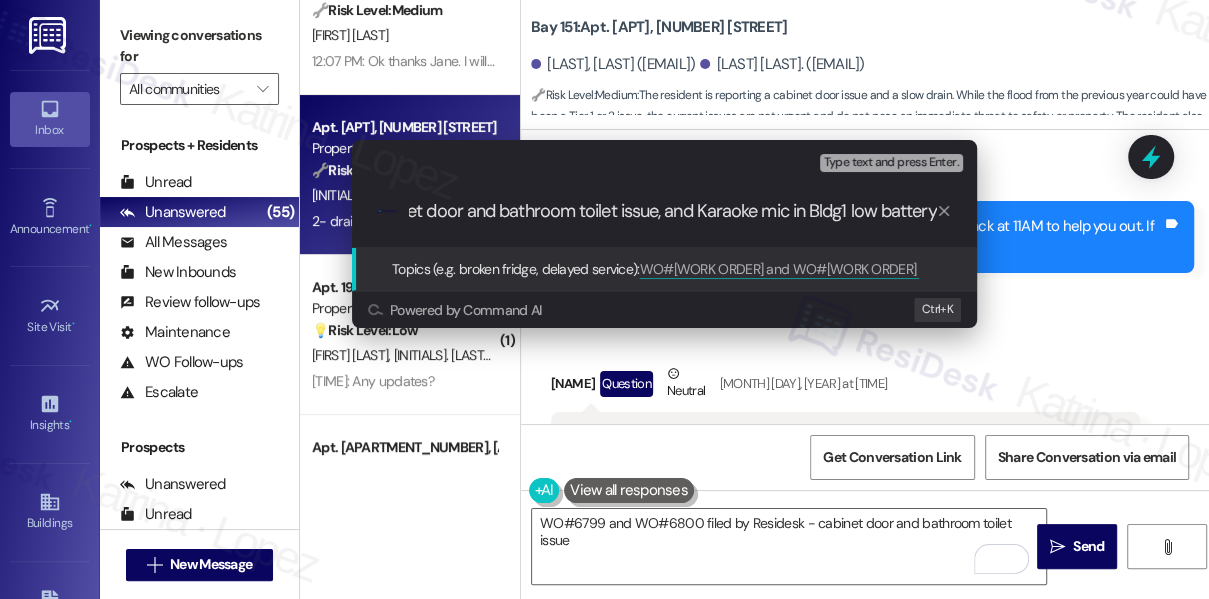 scroll, scrollTop: 0, scrollLeft: 399, axis: horizontal 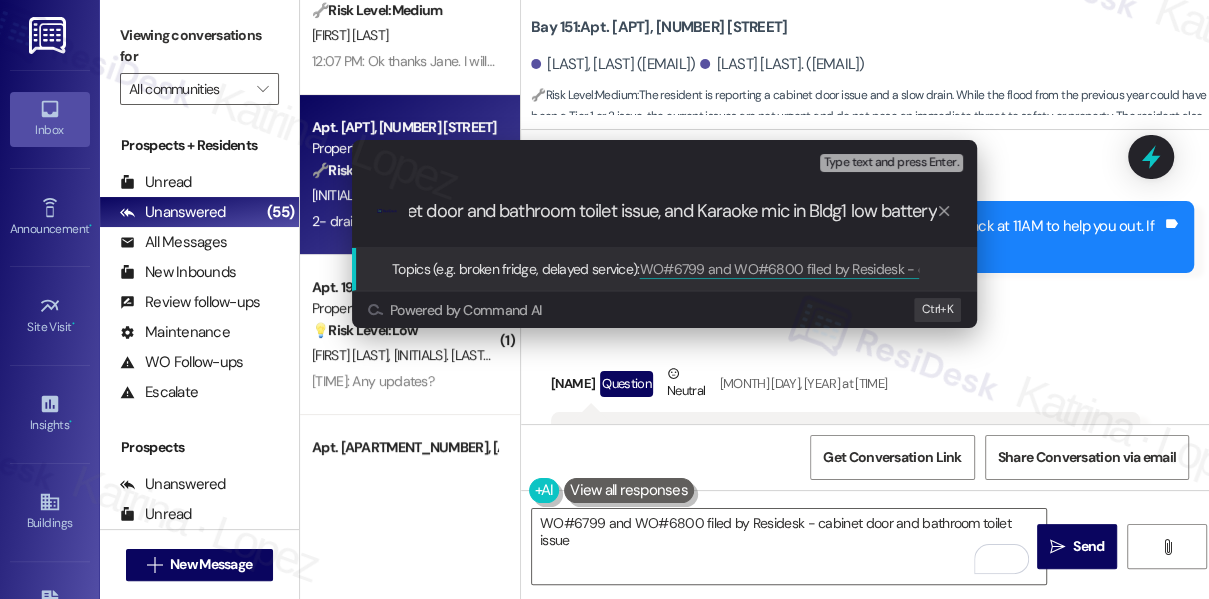 click on "WO#6799 and WO#6800 filed by Residesk - cabinet door and bathroom toilet issue, and Karaoke mic in Bldg1 low battery" at bounding box center [672, 211] 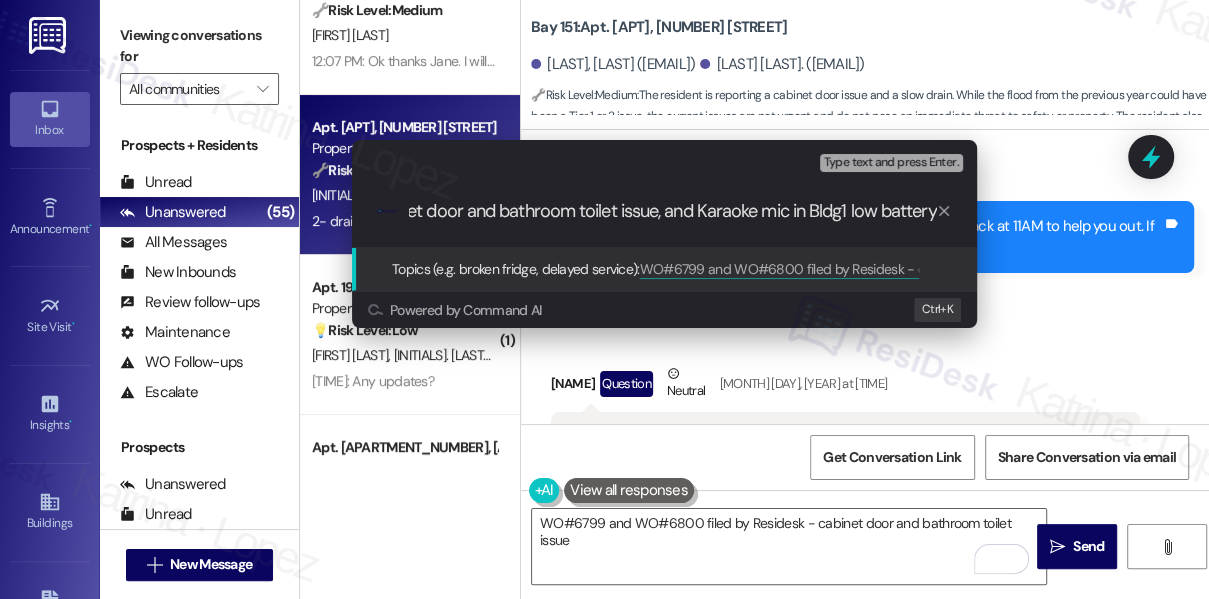 type on "WO#6799 and WO#6800 filed by Residesk - cabinet door and bathroom toilet issue, and Karaoke mic in Bldg 1 low battery" 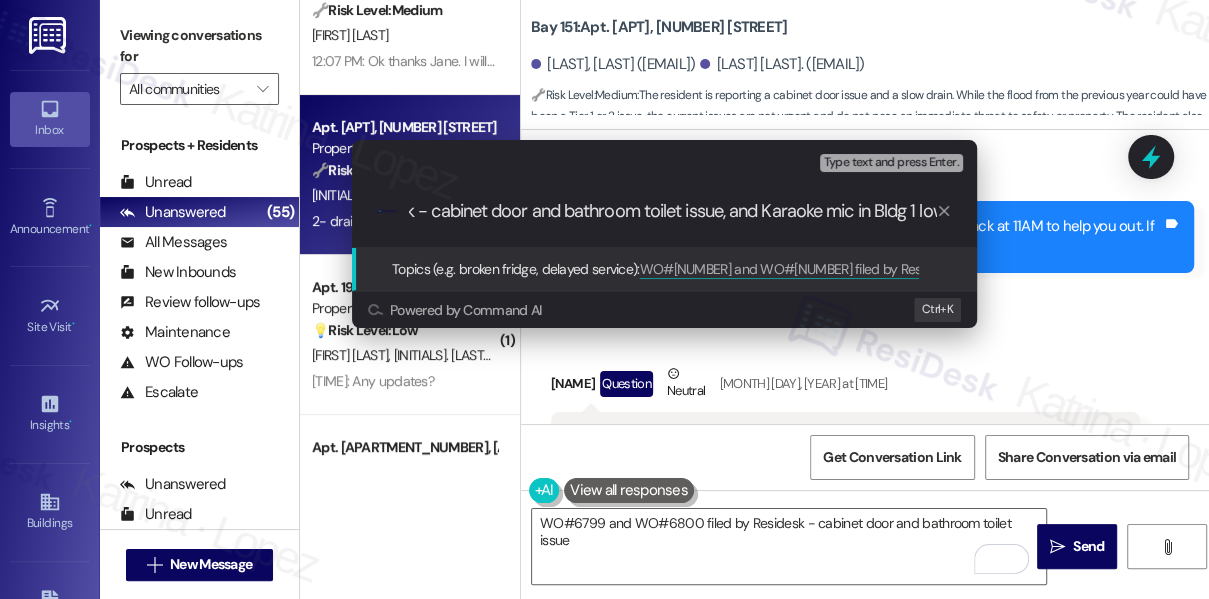 type 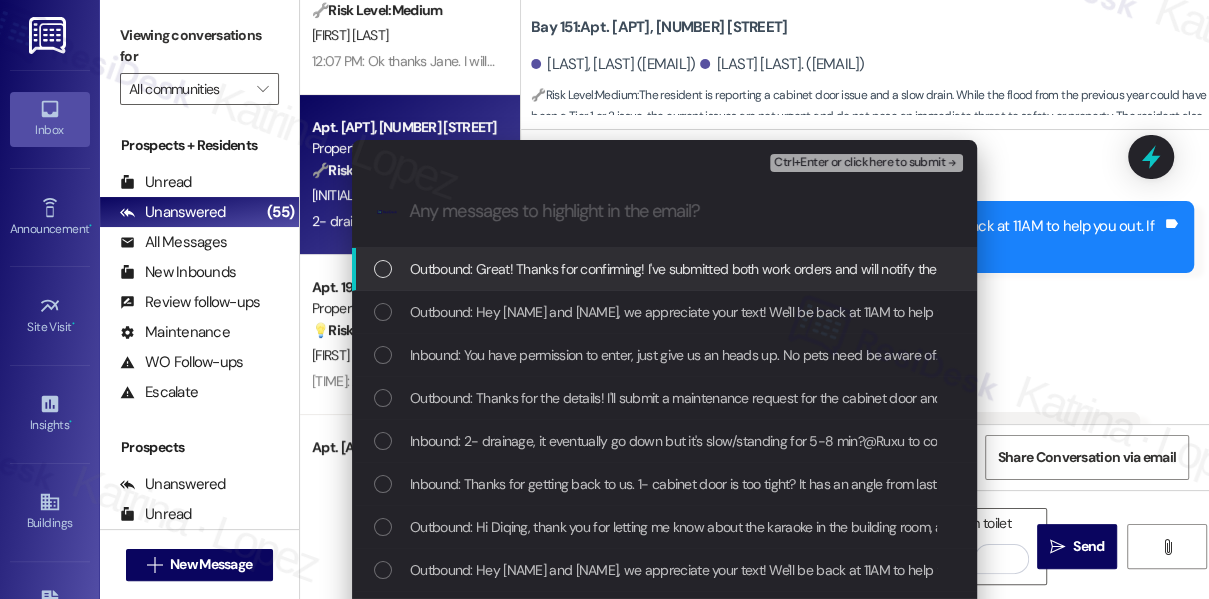scroll, scrollTop: 0, scrollLeft: 0, axis: both 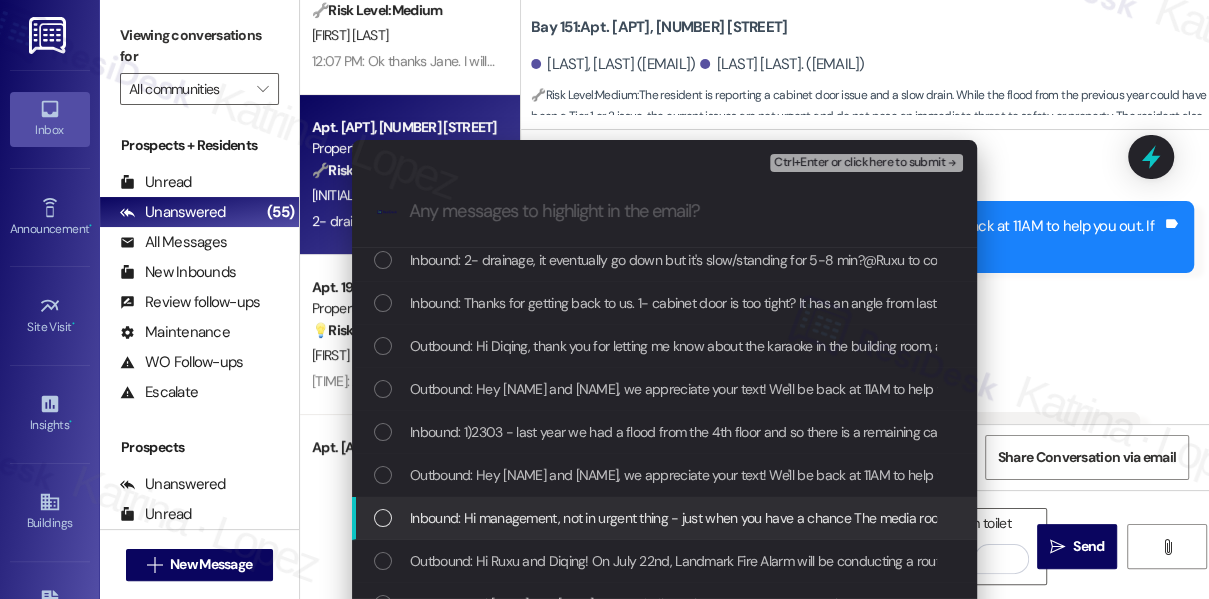 click on "Inbound: Hi management, not in urgent thing - just when you have a chance The media room at building 1 the Karaoke 🎤 has no 🪫 battery, is it possible to get it charged? Thanks! Wanted to use it for the first time 😆" at bounding box center [1031, 518] 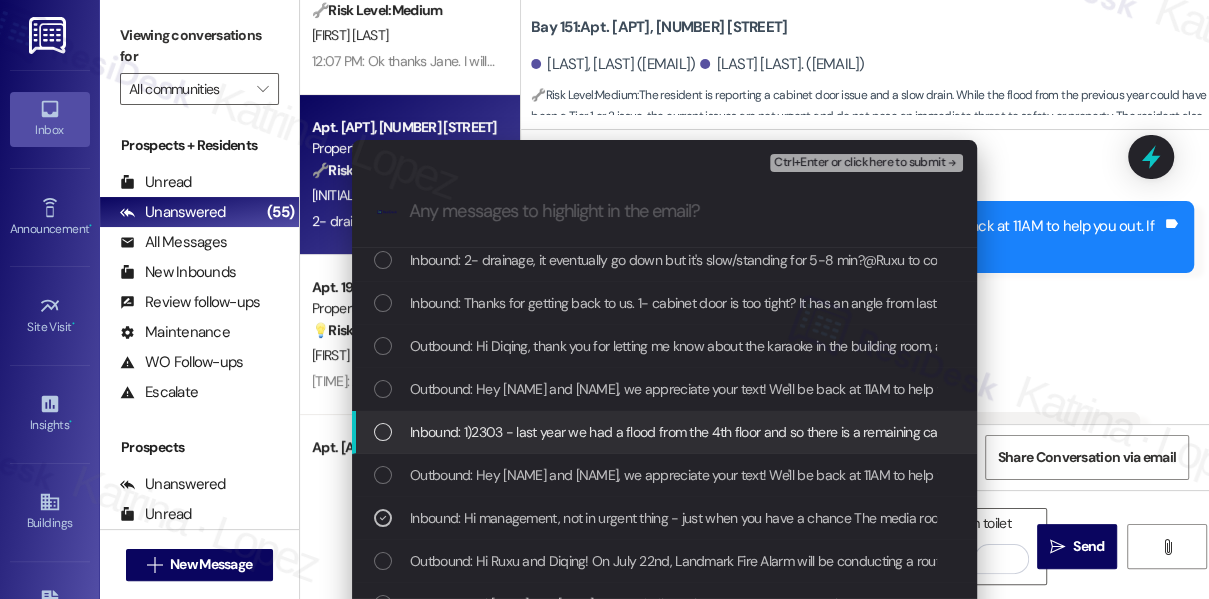 click on "Inbound: 1)2303 - last year we had a flood from the 4th floor and so there is a remaining cabinet door not fixed. Just wanted to check if we can have someone take a look and fix at your convenience?
2）2303- main bedroom's bathroom has a slow drain. If someone can help to check, that would be wonderful.
All are not urgent. And we are sincerely sorry to hear the loss of Jacob. Appreciate all your help." at bounding box center [1585, 432] 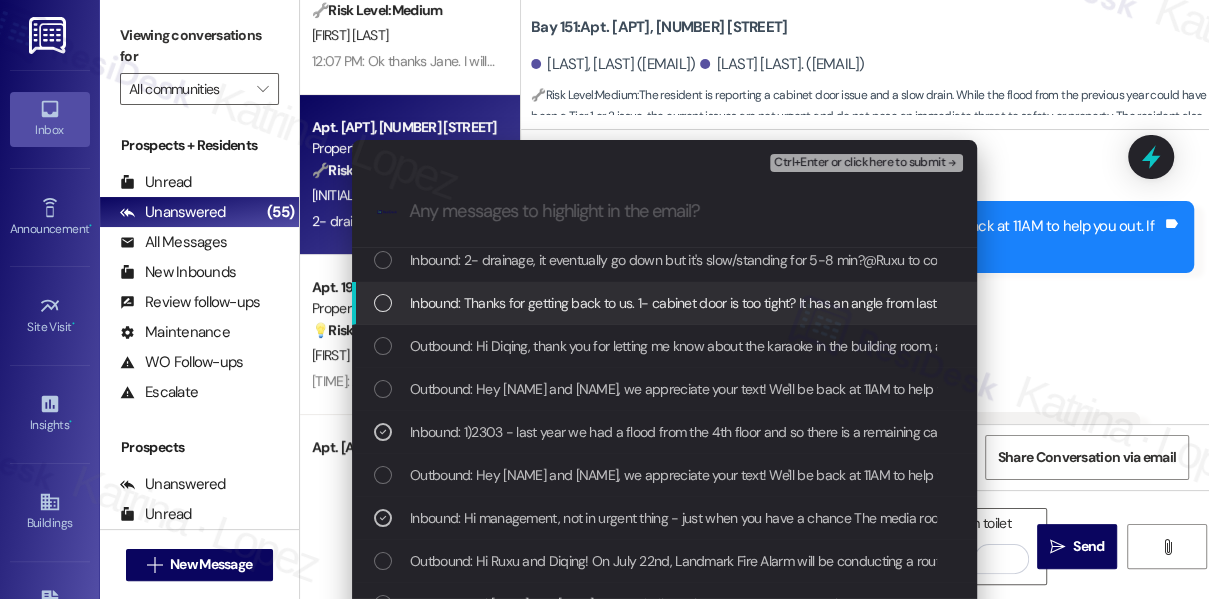 click on "Inbound: Thanks for getting back to us. 1- cabinet door is too tight? It has an angle from last renovation in September 2024 that it will attach to the drawer above and they have to close/open together." at bounding box center [664, 303] 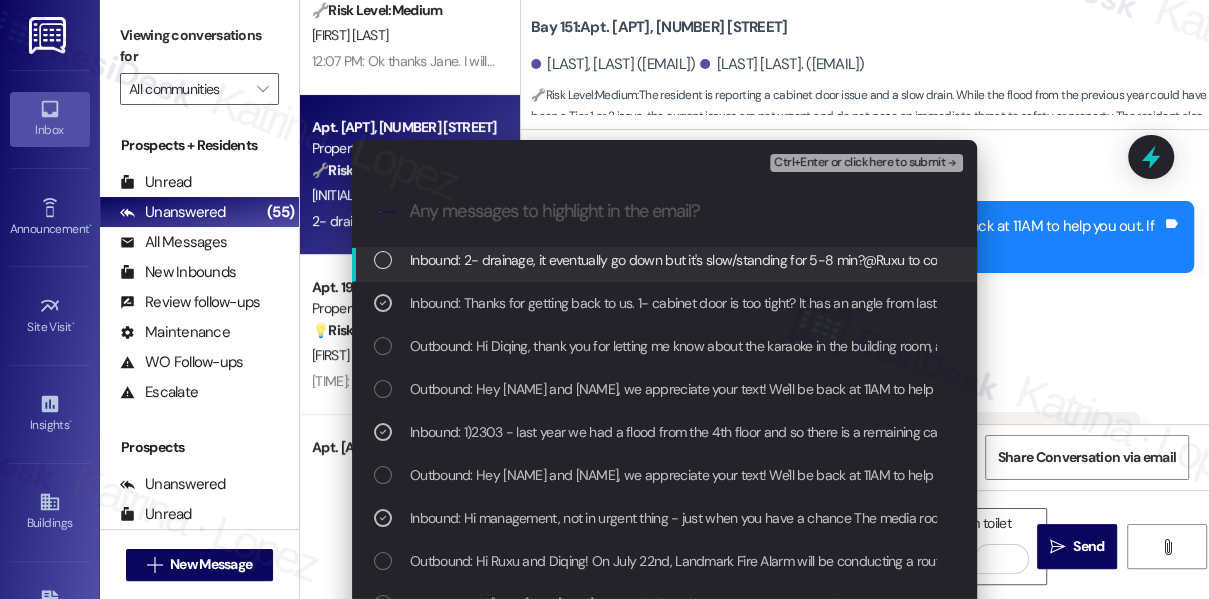click on "Inbound: 2- drainage, it eventually go down but it's slow/standing for 5-8 min?@Ruxu to confirm" at bounding box center (688, 260) 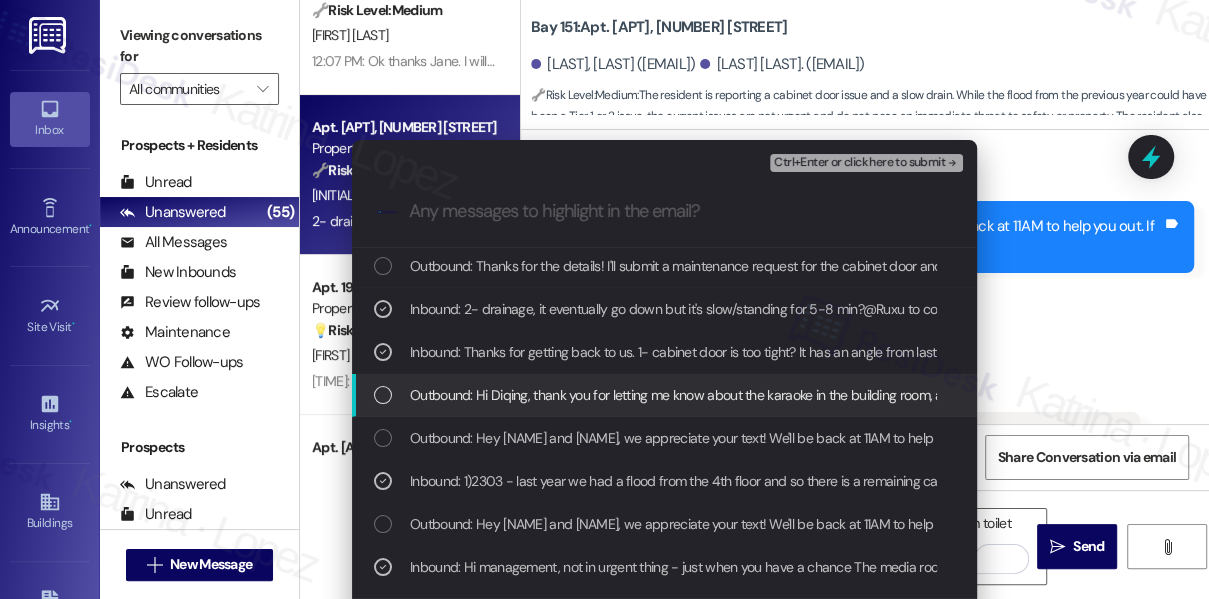 scroll, scrollTop: 0, scrollLeft: 0, axis: both 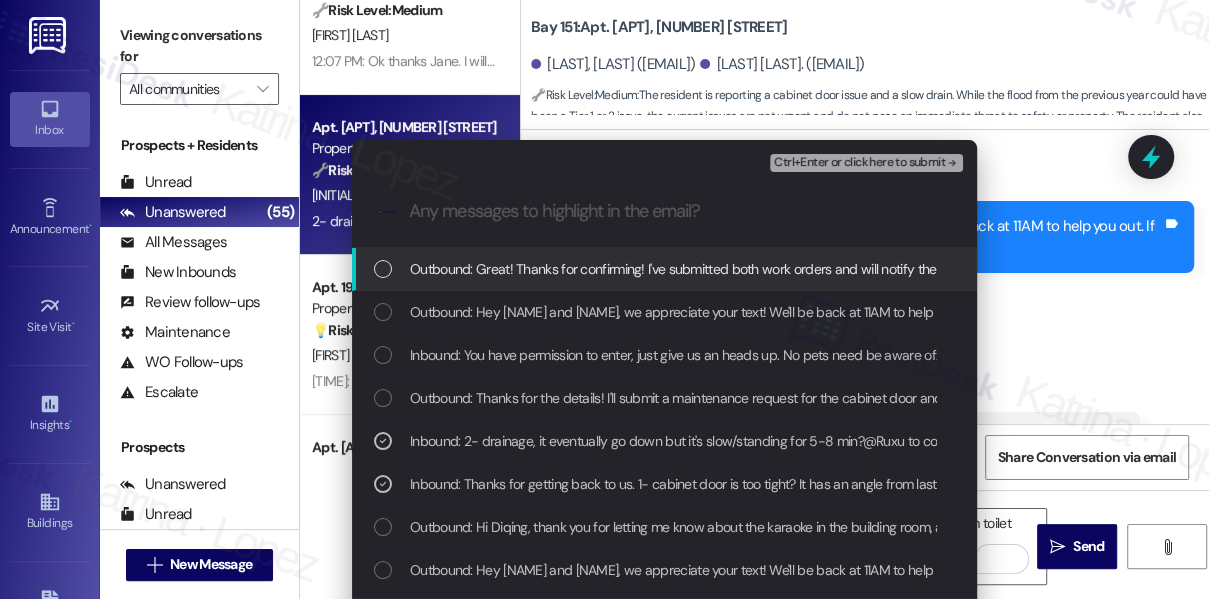 click on "Ctrl+Enter or click here to submit" at bounding box center [859, 163] 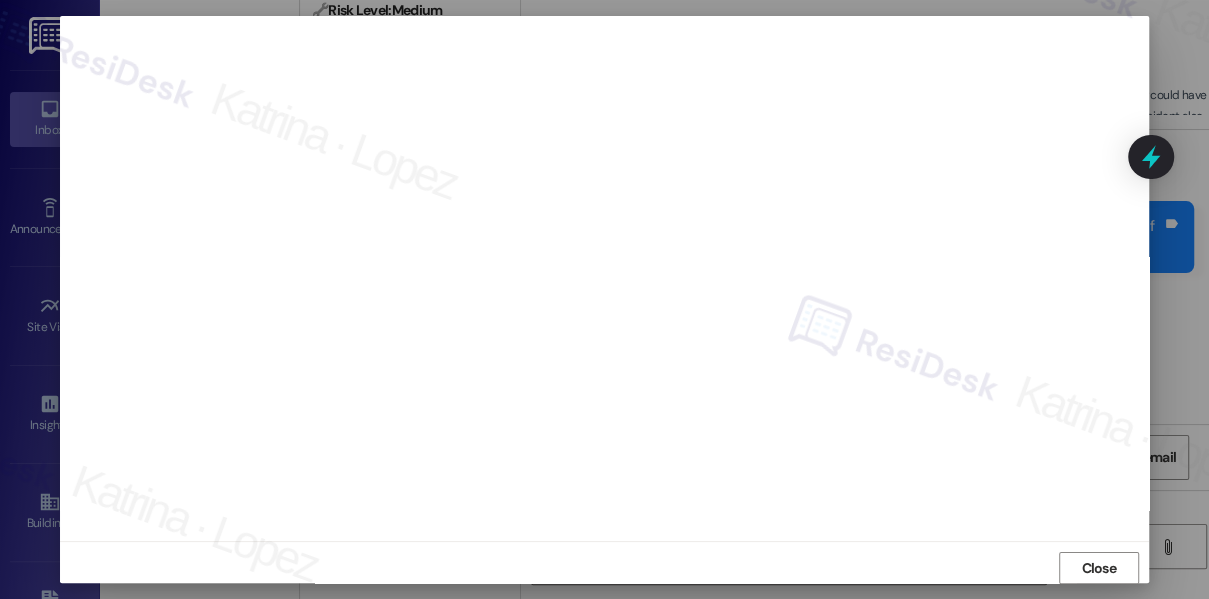 scroll, scrollTop: 0, scrollLeft: 0, axis: both 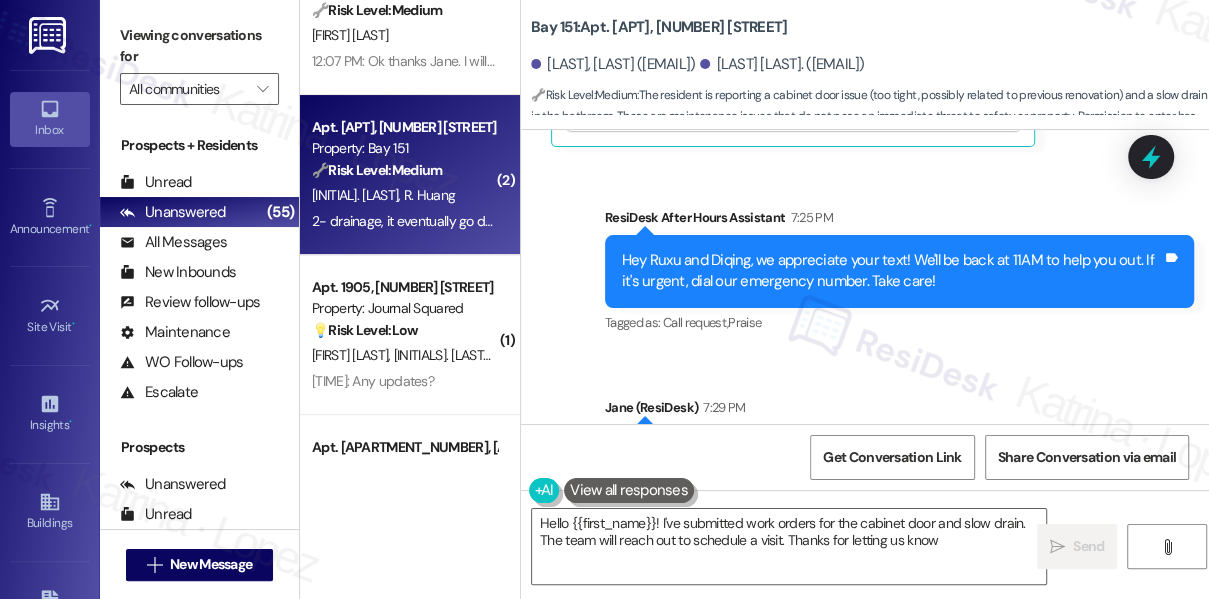 type on "Hello {{first_name}}! I've submitted work orders for the cabinet door and slow drain. The team will reach out to schedule a visit. Thanks for letting us know!" 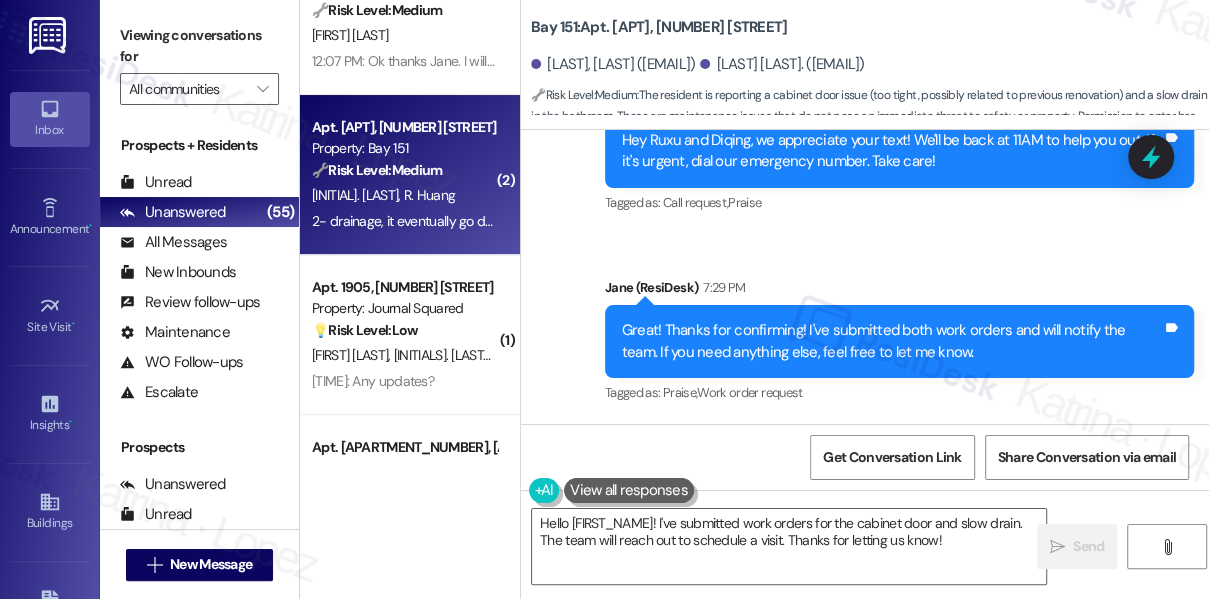 scroll, scrollTop: 60969, scrollLeft: 0, axis: vertical 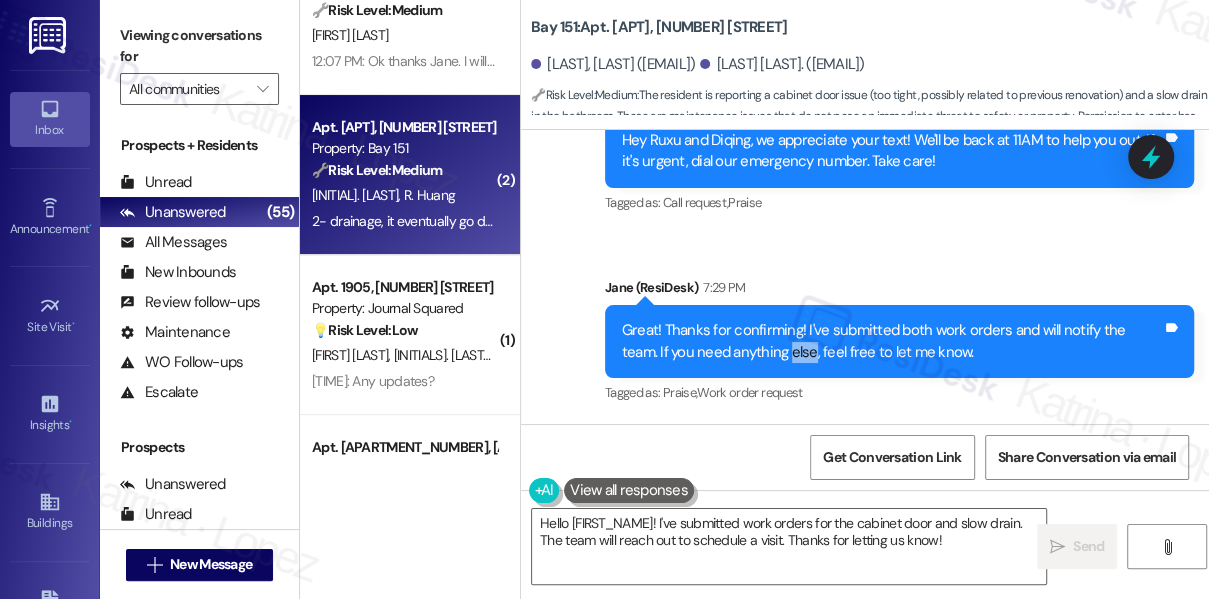 click on "Great! Thanks for confirming! I've submitted both work orders and will notify the team. If you need anything else, feel free to let me know." at bounding box center [892, 341] 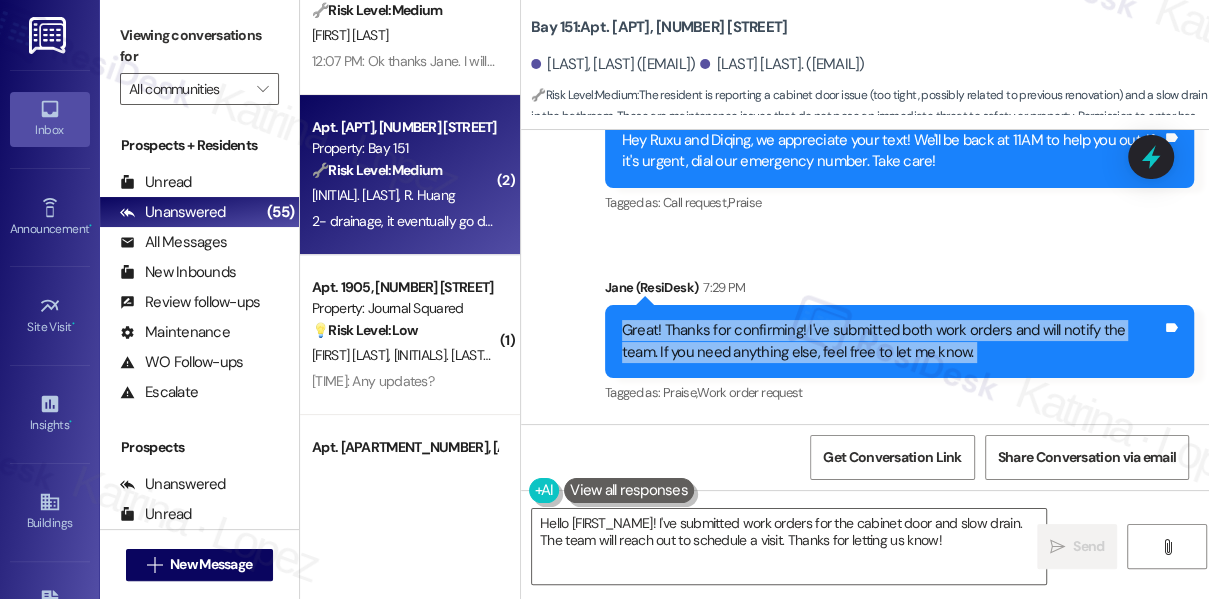 click on "Great! Thanks for confirming! I've submitted both work orders and will notify the team. If you need anything else, feel free to let me know." at bounding box center (892, 341) 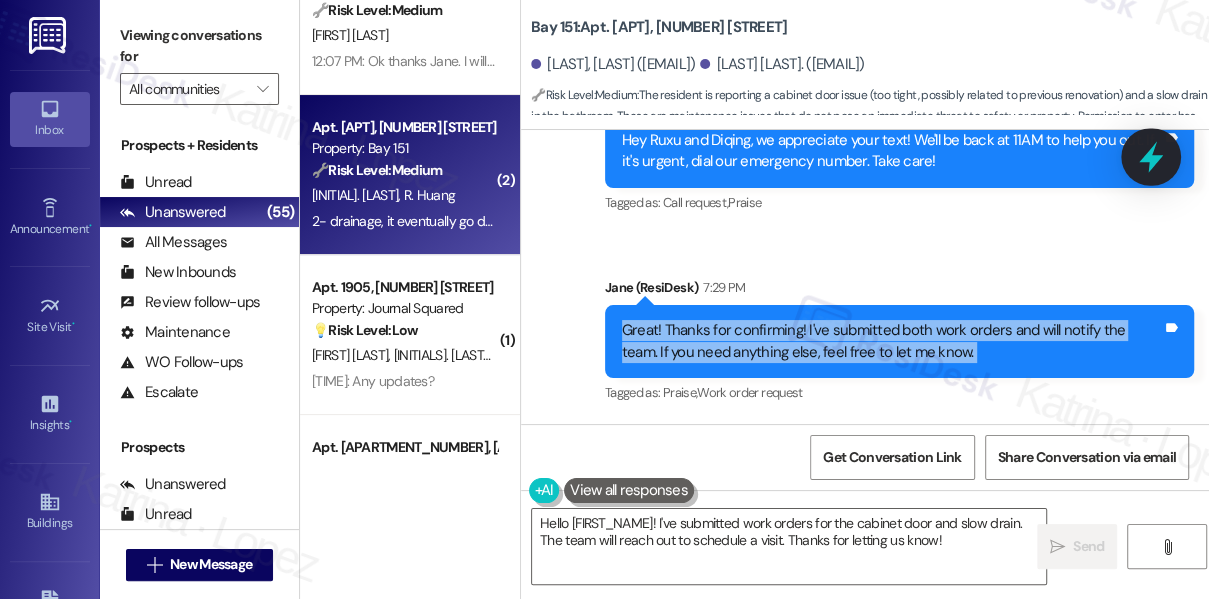 click 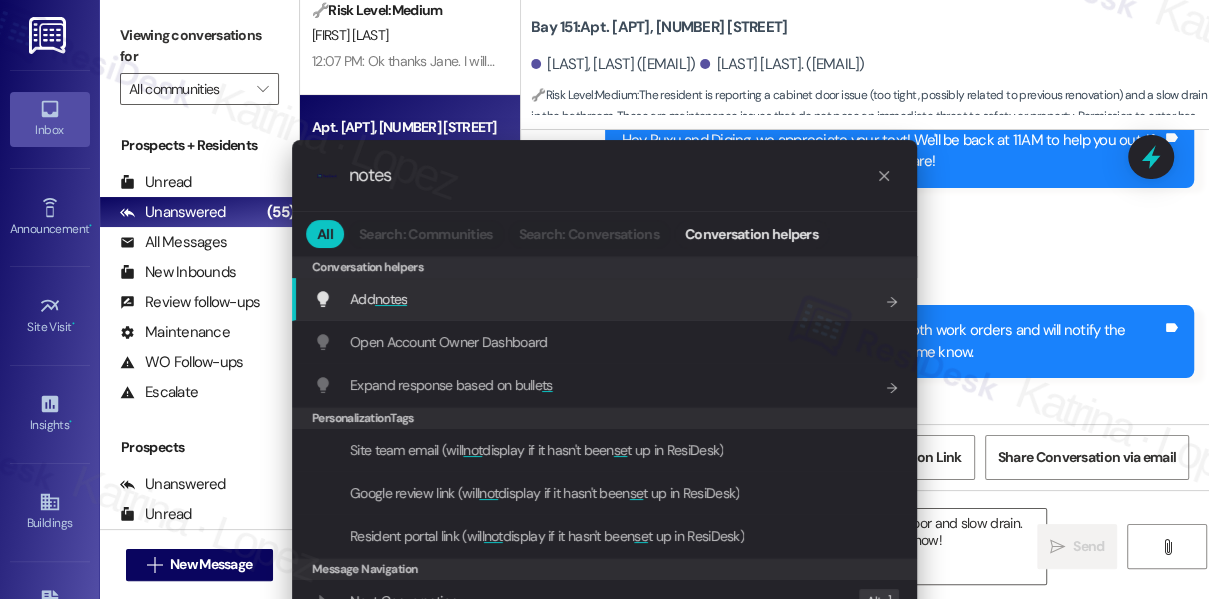 type on "notes" 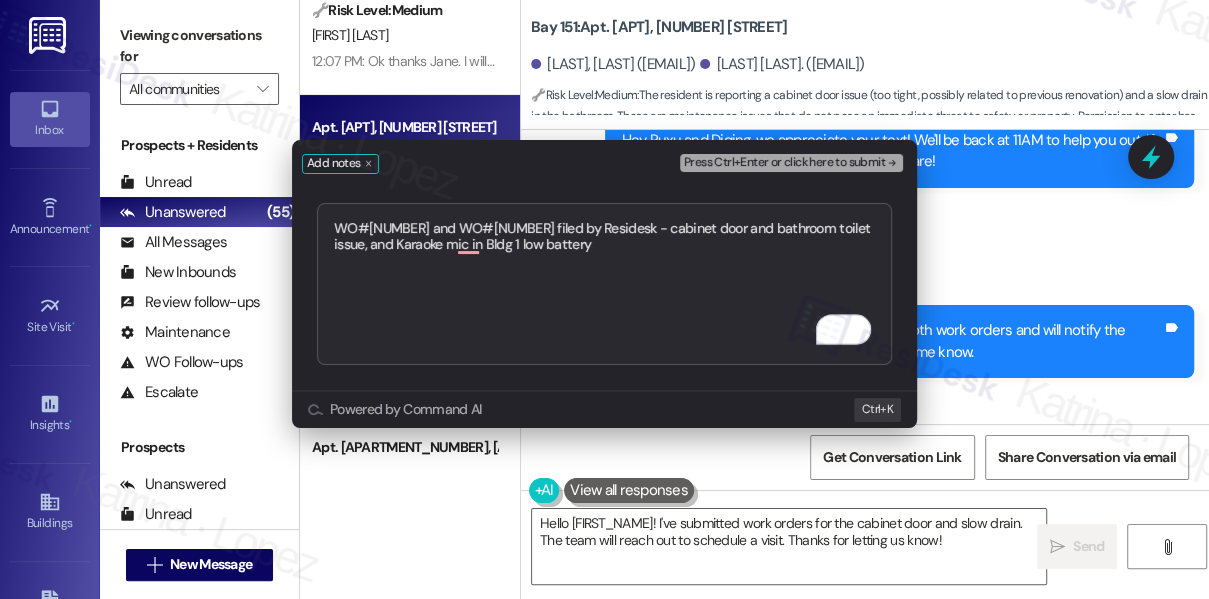 drag, startPoint x: 495, startPoint y: 228, endPoint x: 589, endPoint y: 255, distance: 97.80082 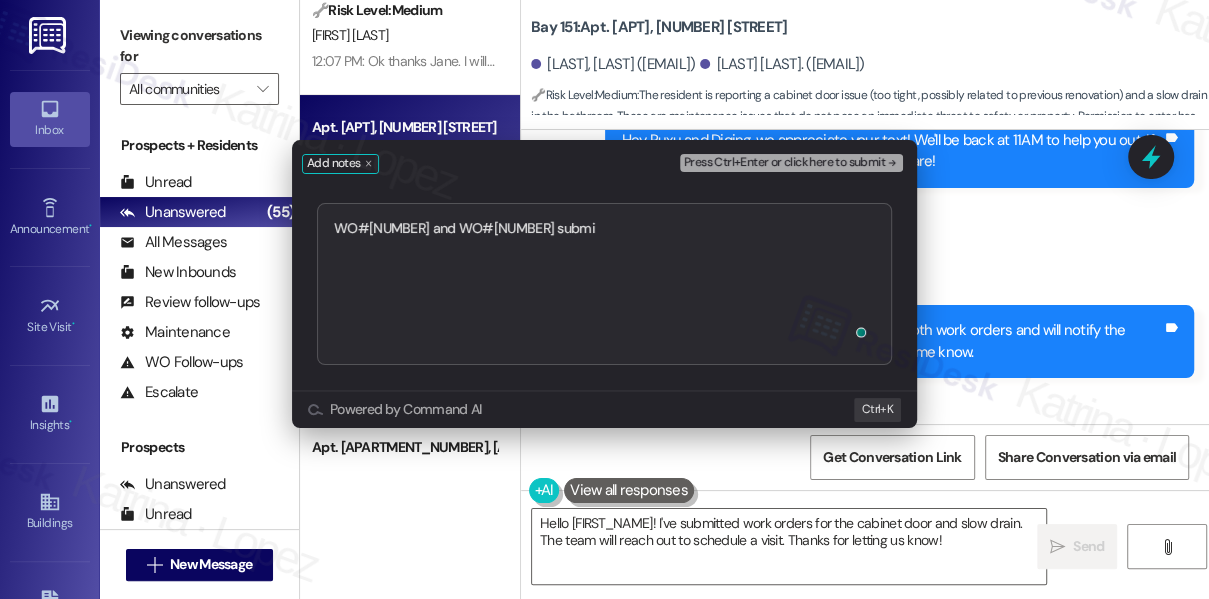 type on "WO#6799 and WO#6800 submitted" 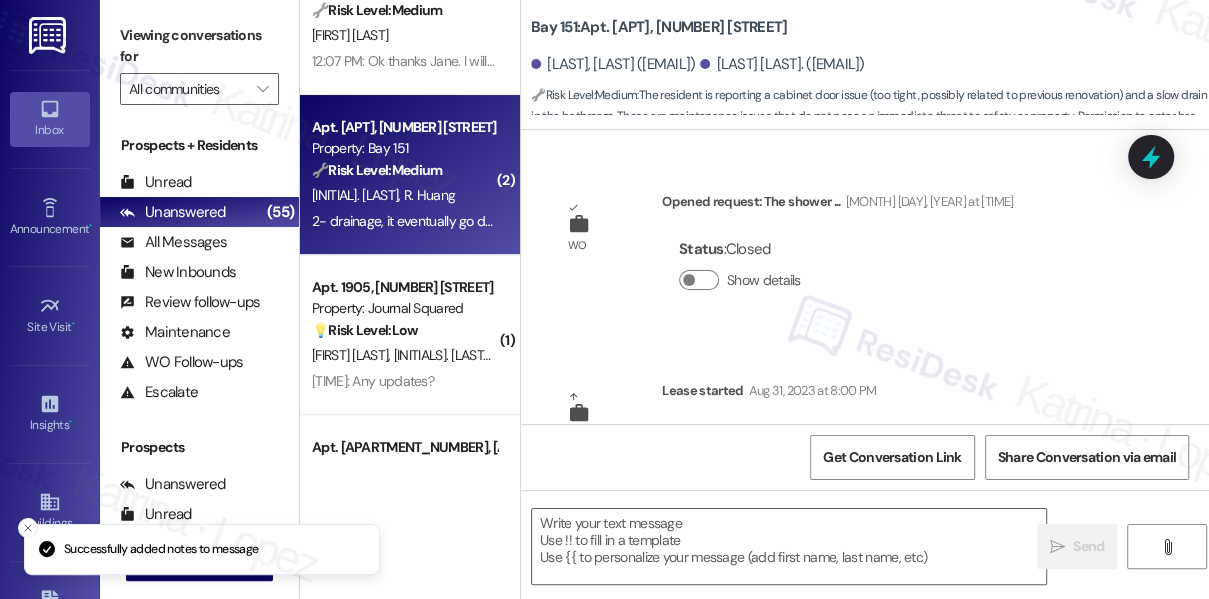 click on "Viewing conversations for All communities " at bounding box center [199, 62] 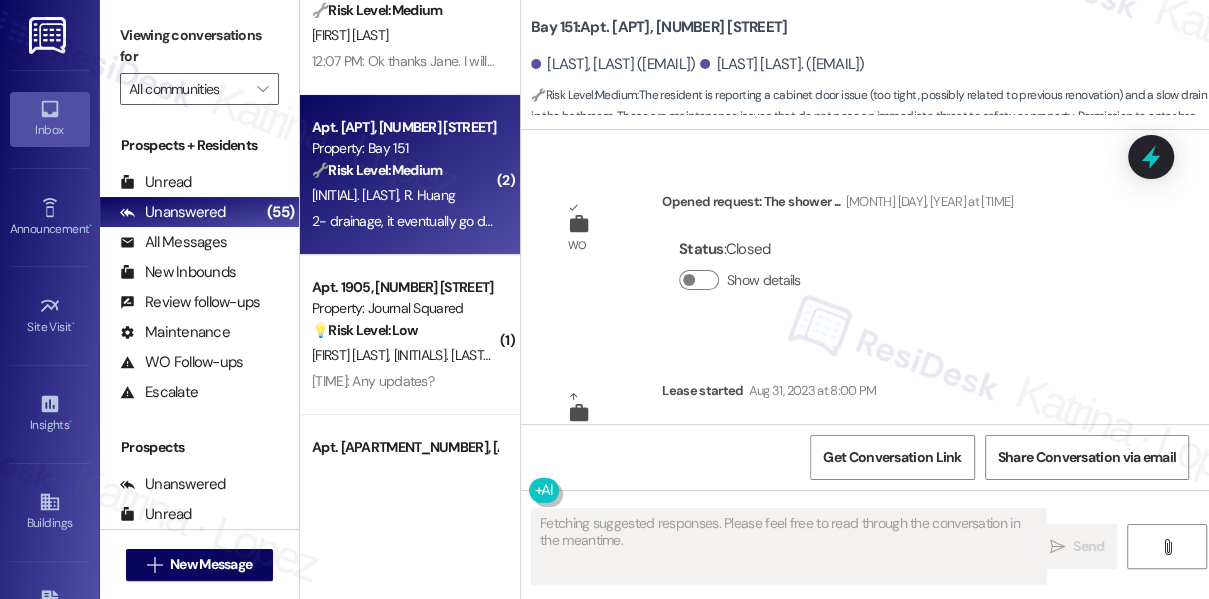 type on "Fetching suggested responses. Please feel free to read through the conversation in the meantime." 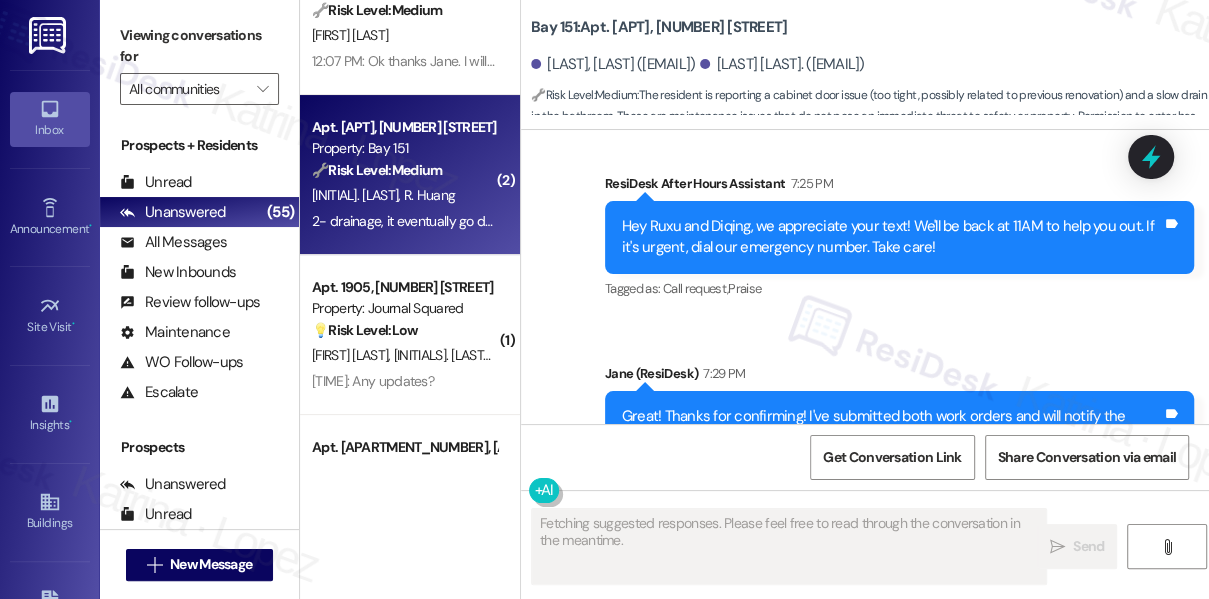 scroll, scrollTop: 60588, scrollLeft: 0, axis: vertical 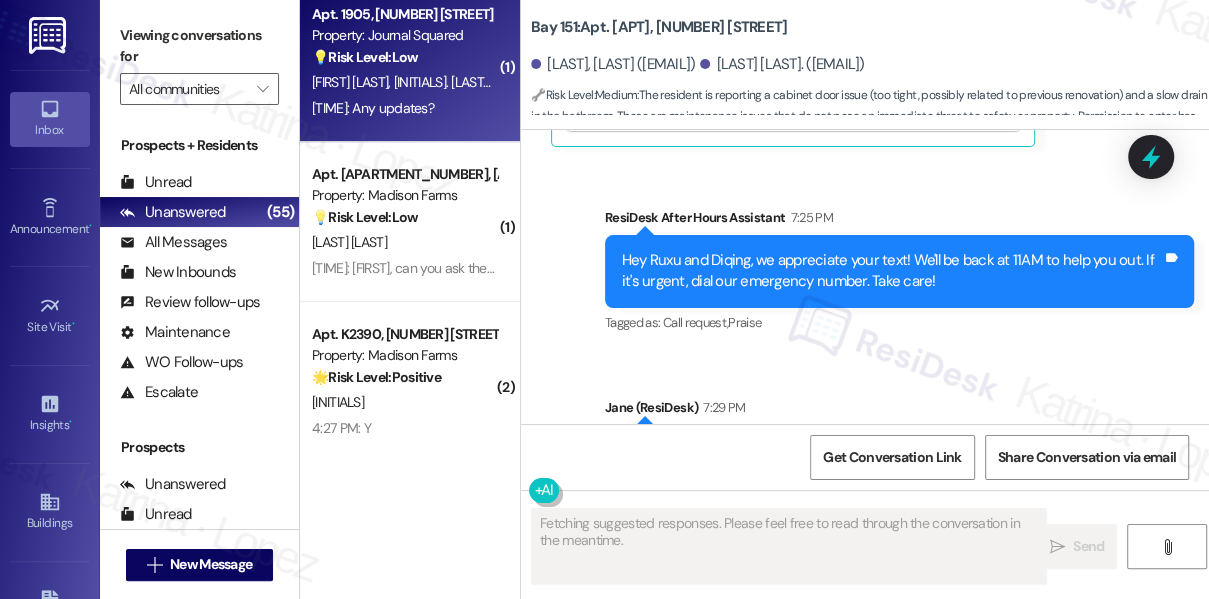 click on "3:04 PM: Any updates? 3:04 PM: Any updates?" at bounding box center [373, 108] 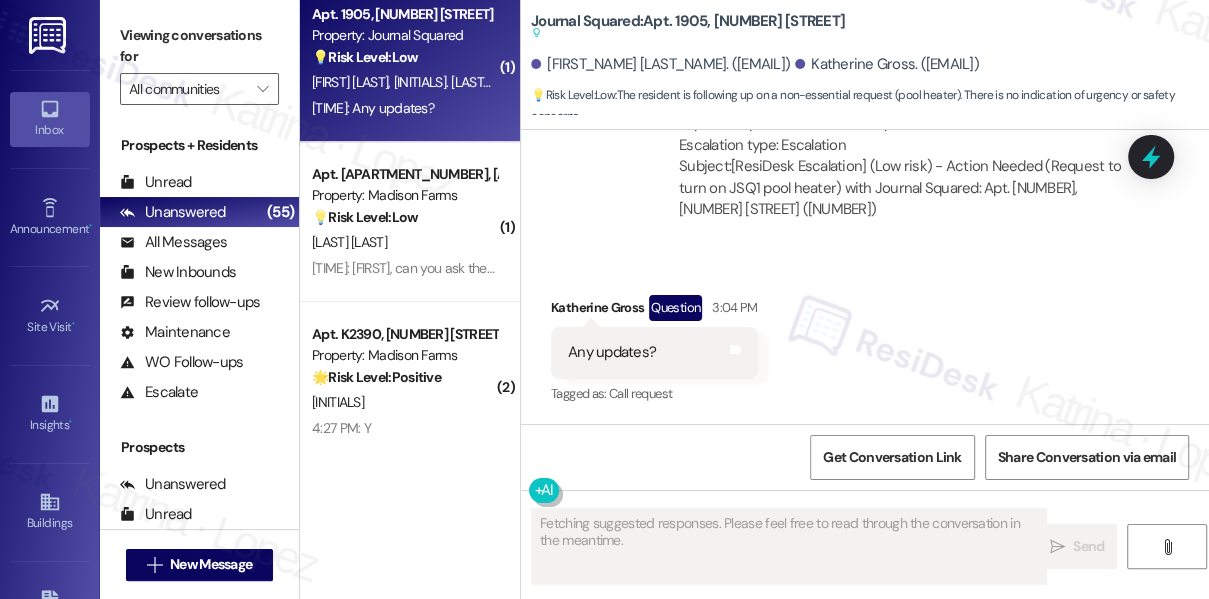 scroll, scrollTop: 23280, scrollLeft: 0, axis: vertical 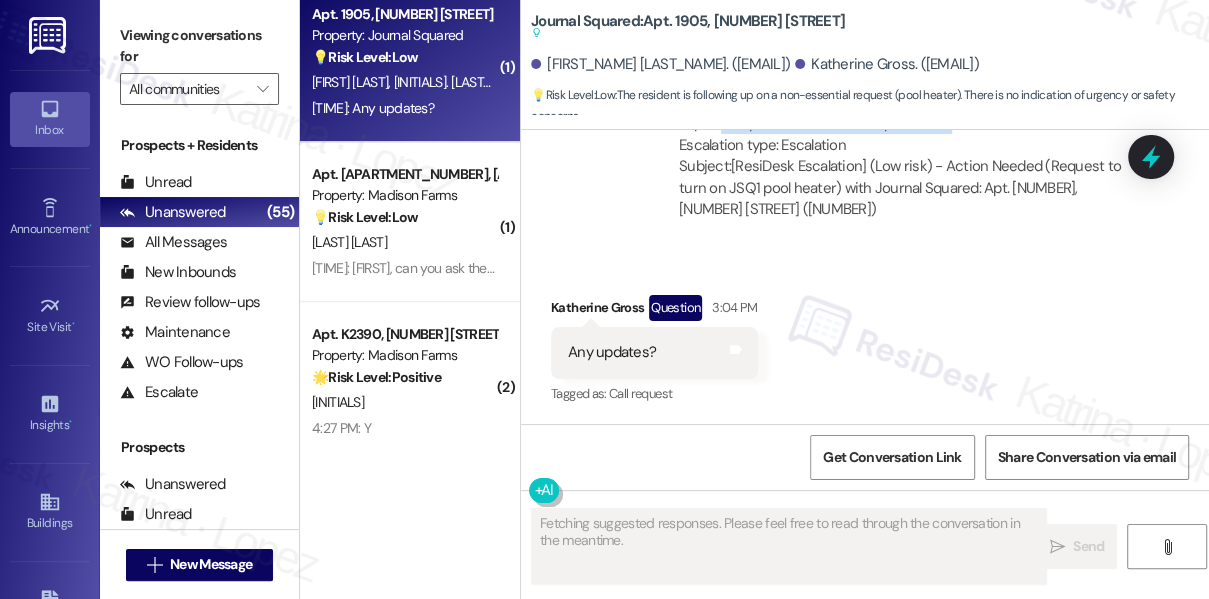 drag, startPoint x: 720, startPoint y: 215, endPoint x: 944, endPoint y: 212, distance: 224.0201 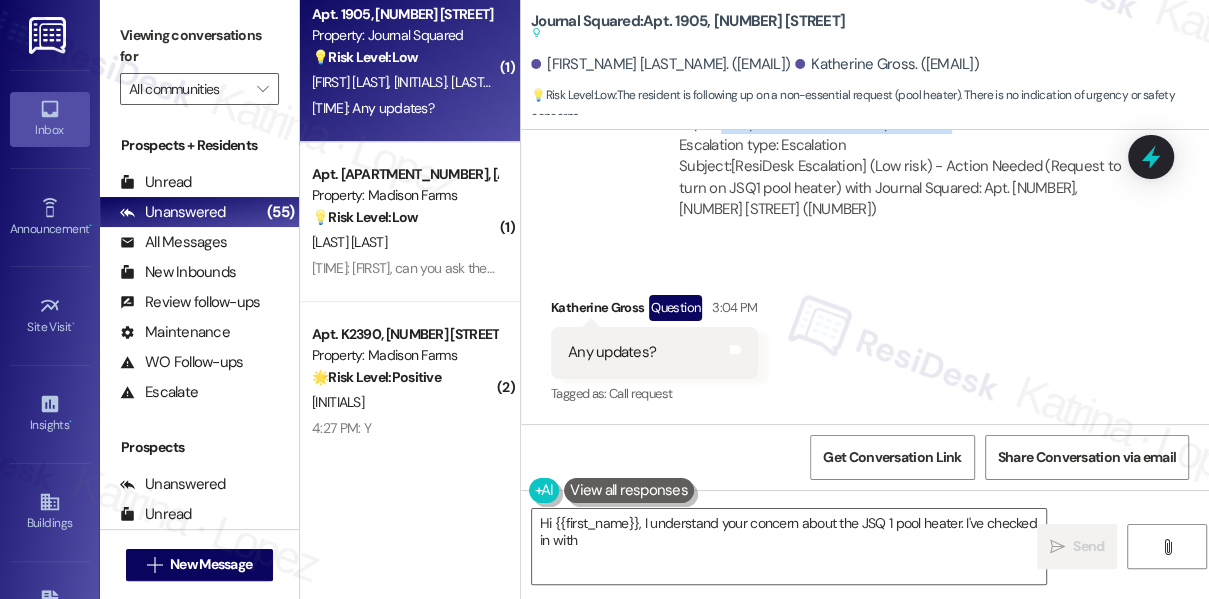 click on "ResiDesk escalation to site team ->
Risk Level: Low risk
Topics: Request to turn on JSQ1 pool heater
Escalation type: Escalation" at bounding box center [901, 114] 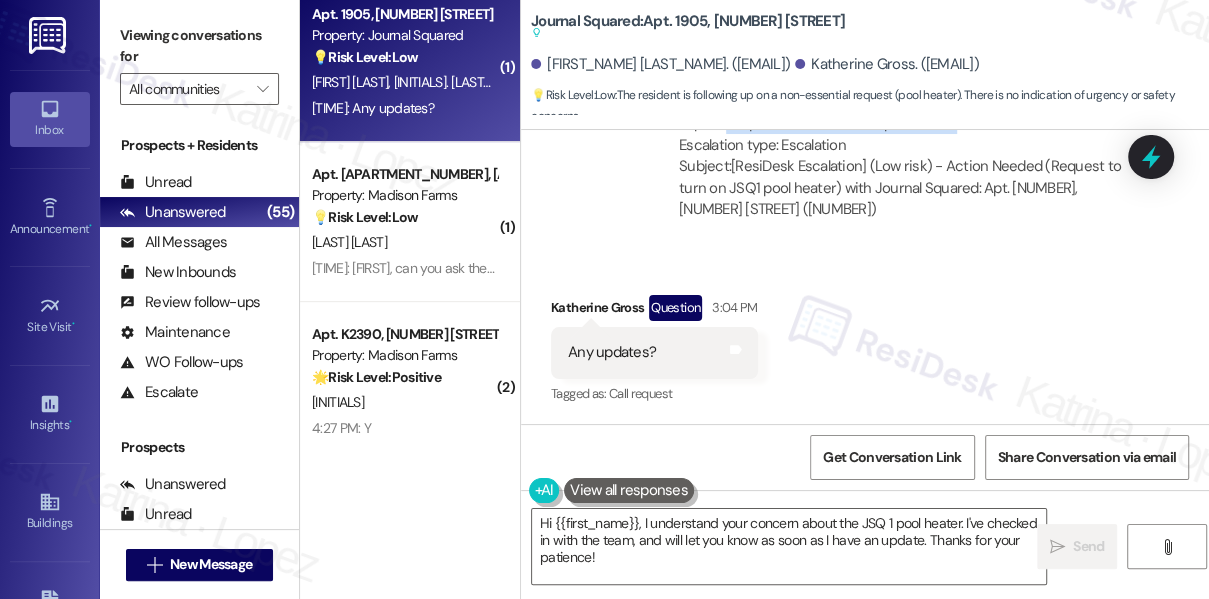 drag, startPoint x: 988, startPoint y: 215, endPoint x: 726, endPoint y: 215, distance: 262 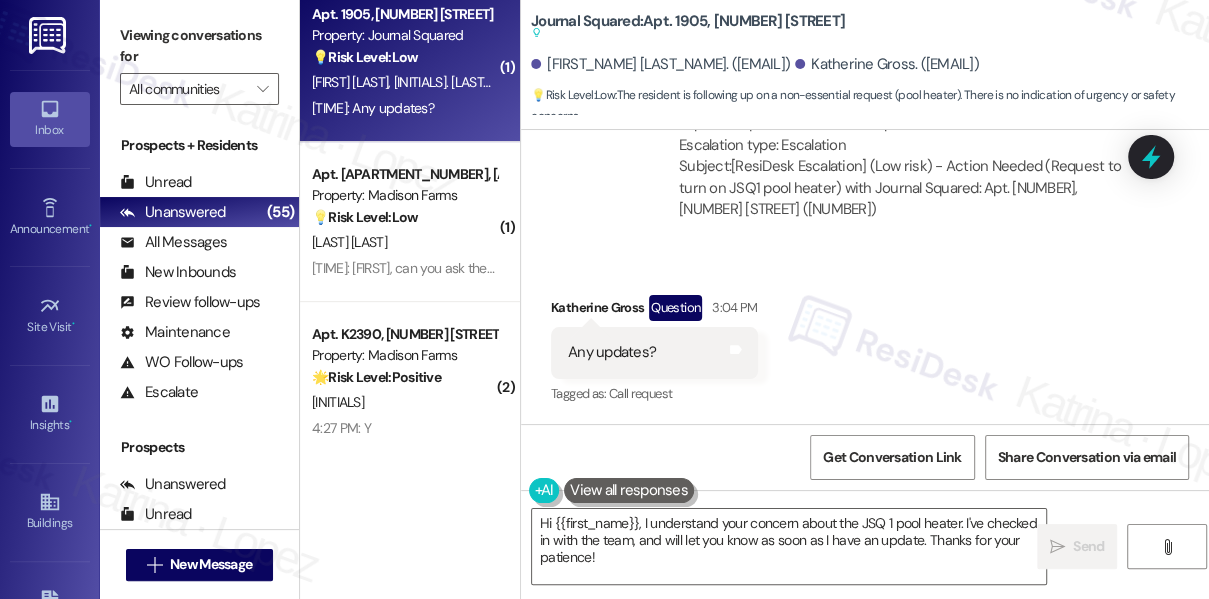 click on "Katherine Gross. (kathy.golden85@gmail.com)" at bounding box center [887, 64] 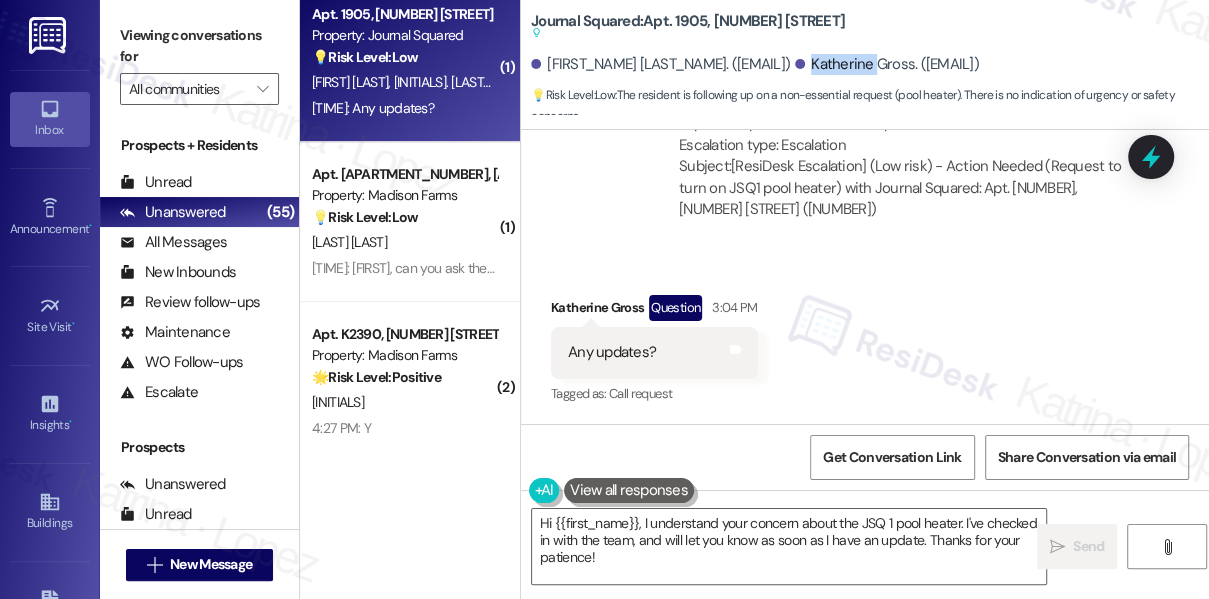 click on "Katherine Gross. (kathy.golden85@gmail.com)" at bounding box center [887, 64] 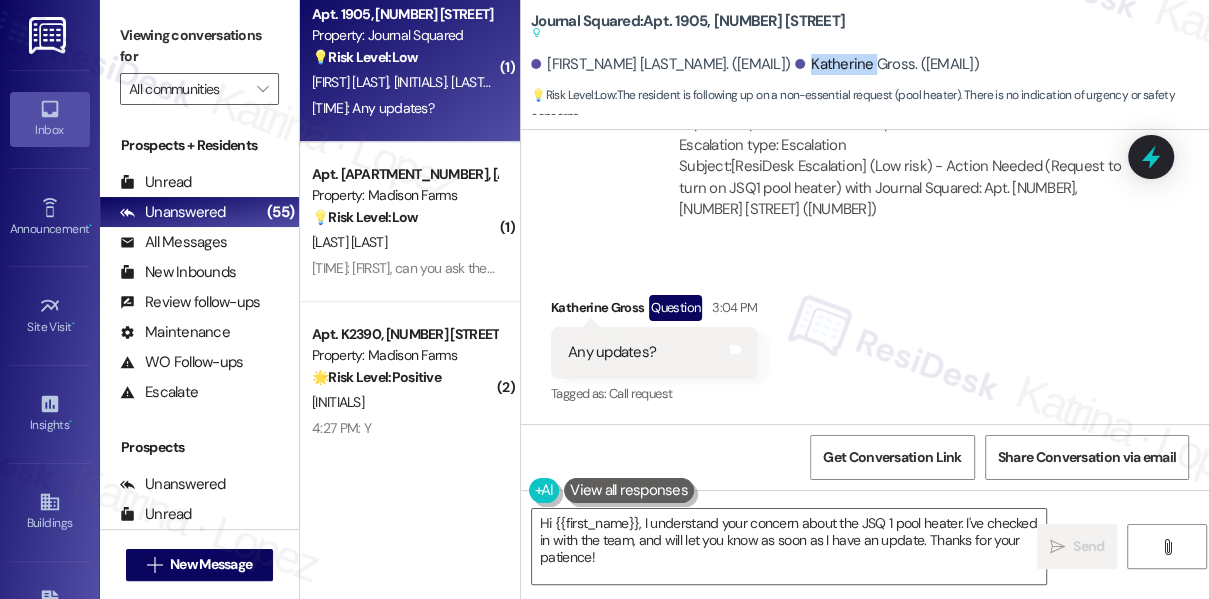 copy on "Katherine" 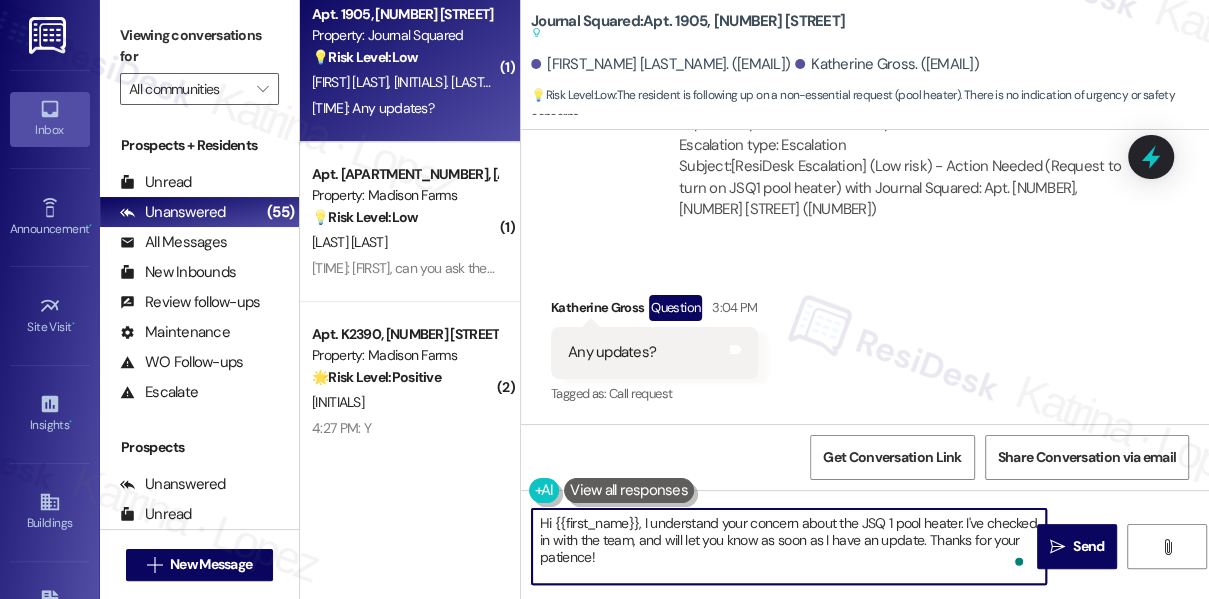 drag, startPoint x: 554, startPoint y: 524, endPoint x: 637, endPoint y: 515, distance: 83.48653 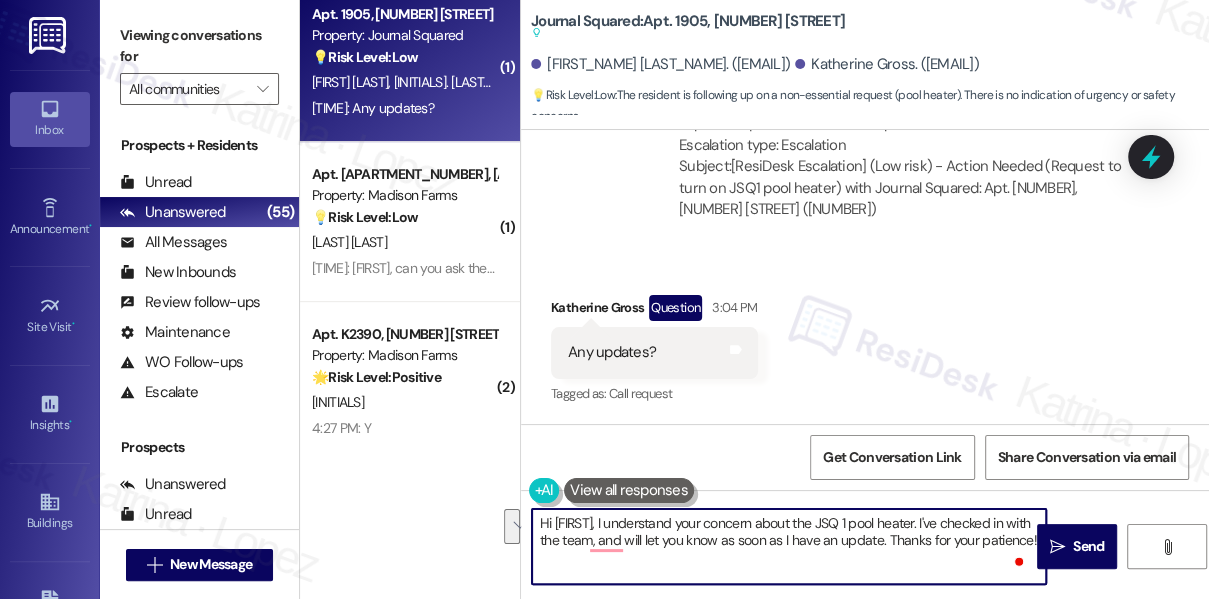 drag, startPoint x: 935, startPoint y: 522, endPoint x: 909, endPoint y: 548, distance: 36.769554 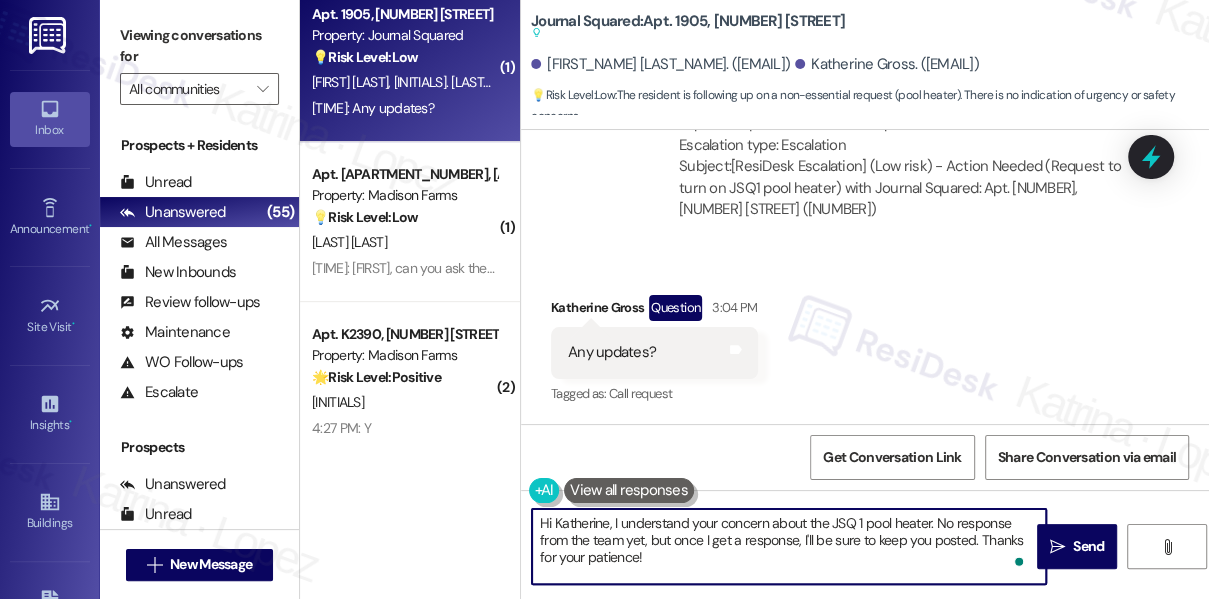click on "Hi Katherine, I understand your concern about the JSQ 1 pool heater. No response from the team yet, but once I get a response, I'll be sure to keep you posted. Thanks for your patience!" at bounding box center [789, 546] 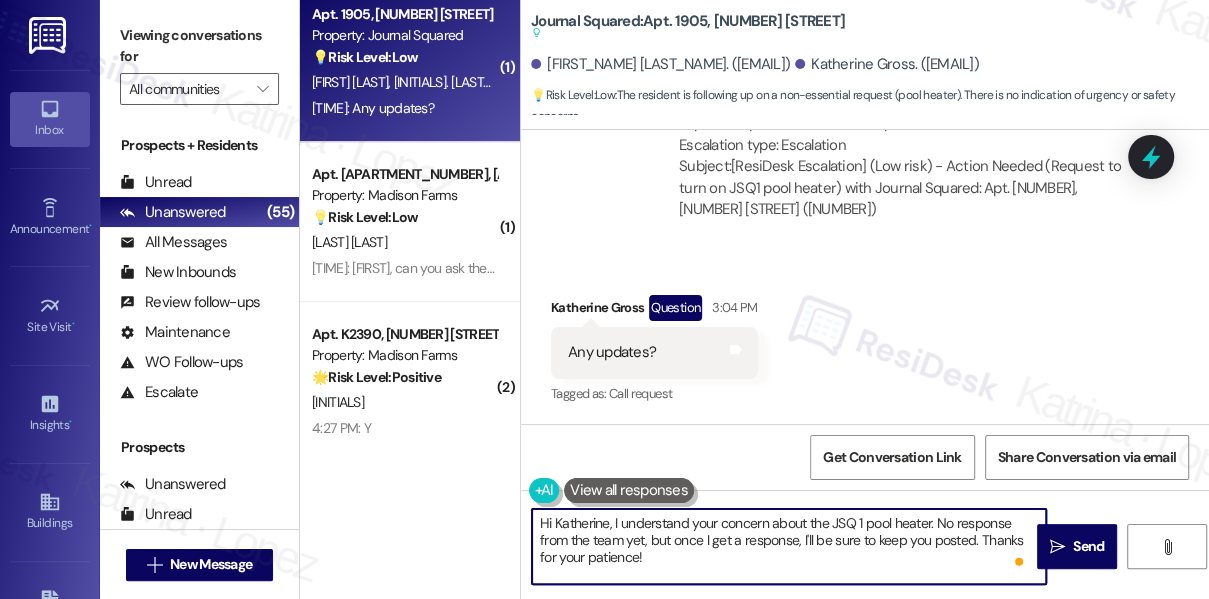 click on "Hi Katherine, I understand your concern about the JSQ 1 pool heater. No response from the team yet, but once I get a response, I'll be sure to keep you posted. Thanks for your patience!" at bounding box center (789, 546) 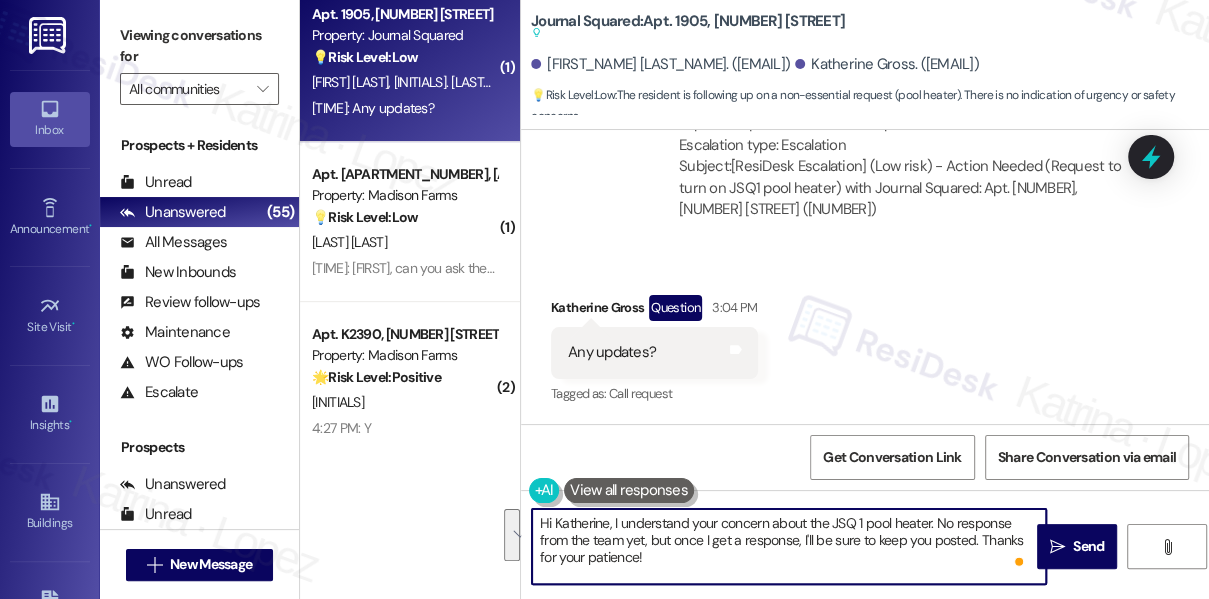 click on "Hi Katherine, I understand your concern about the JSQ 1 pool heater. No response from the team yet, but once I get a response, I'll be sure to keep you posted. Thanks for your patience!" at bounding box center [789, 546] 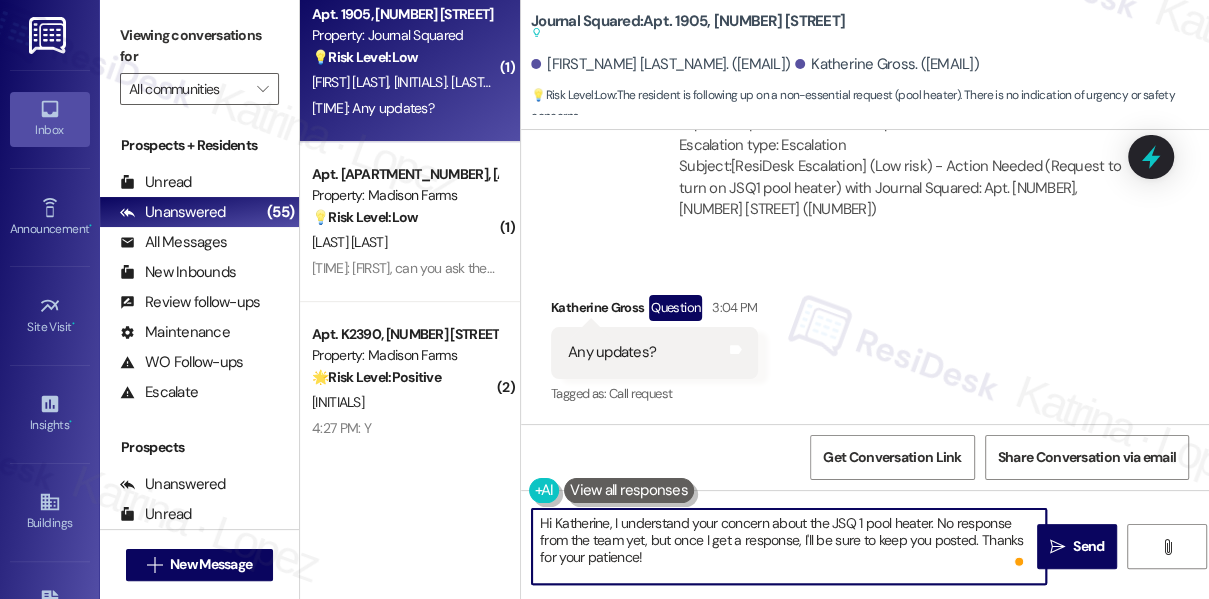 click on "Hi Katherine, I understand your concern about the JSQ 1 pool heater. No response from the team yet, but once I get a response, I'll be sure to keep you posted. Thanks for your patience!" at bounding box center [789, 546] 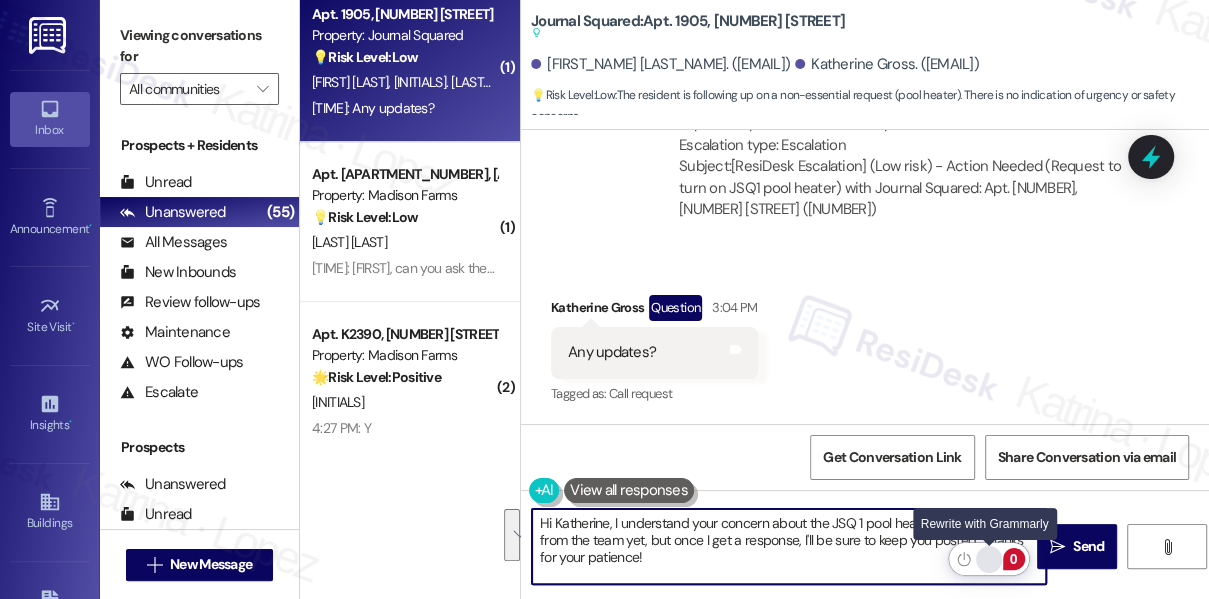 click 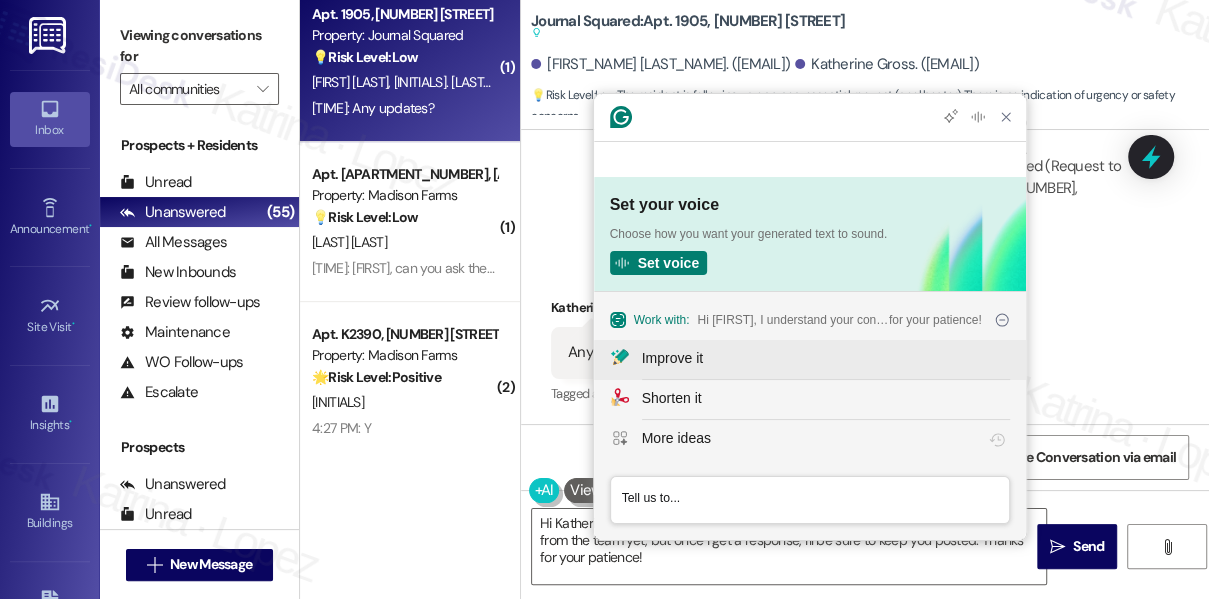 scroll, scrollTop: 0, scrollLeft: 0, axis: both 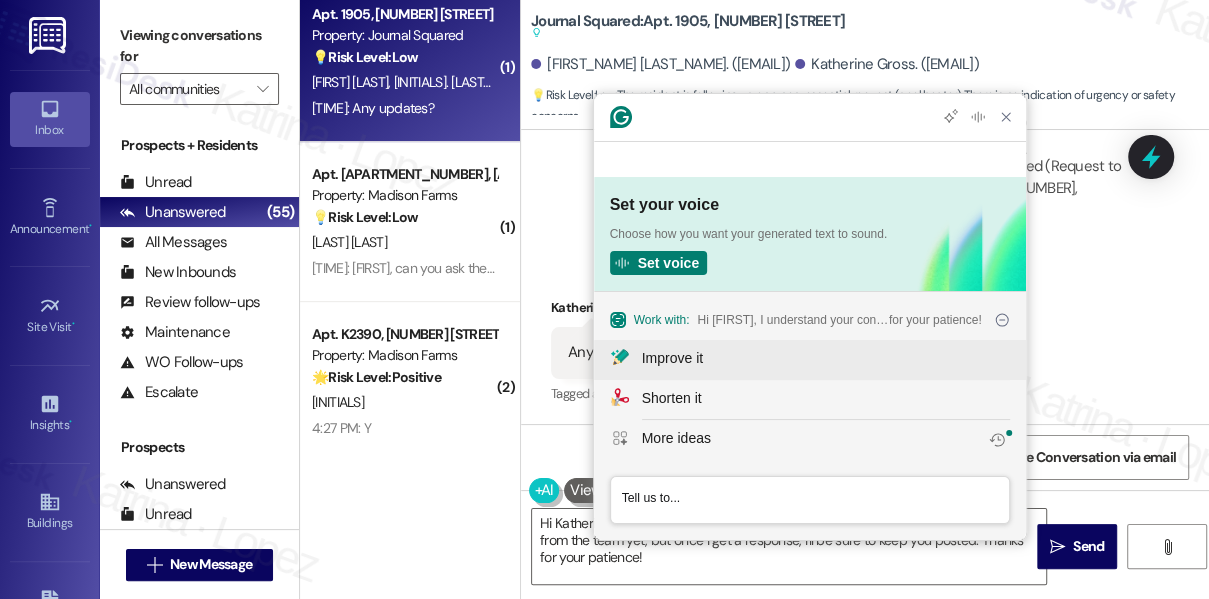 click on "Improve it" 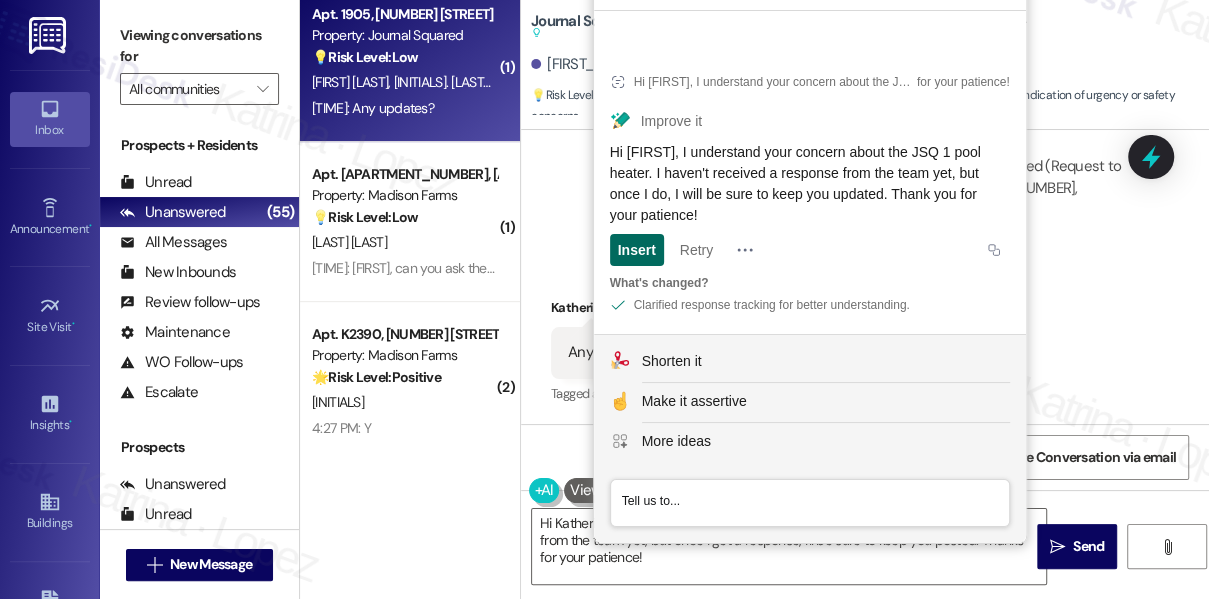 click on "Insert" 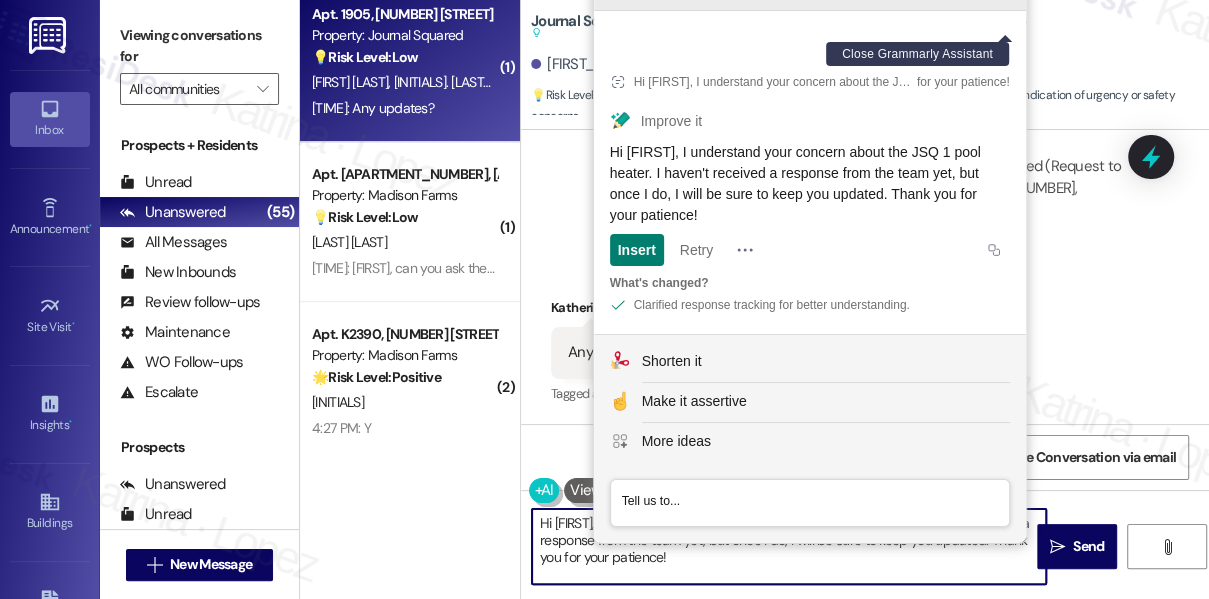 click 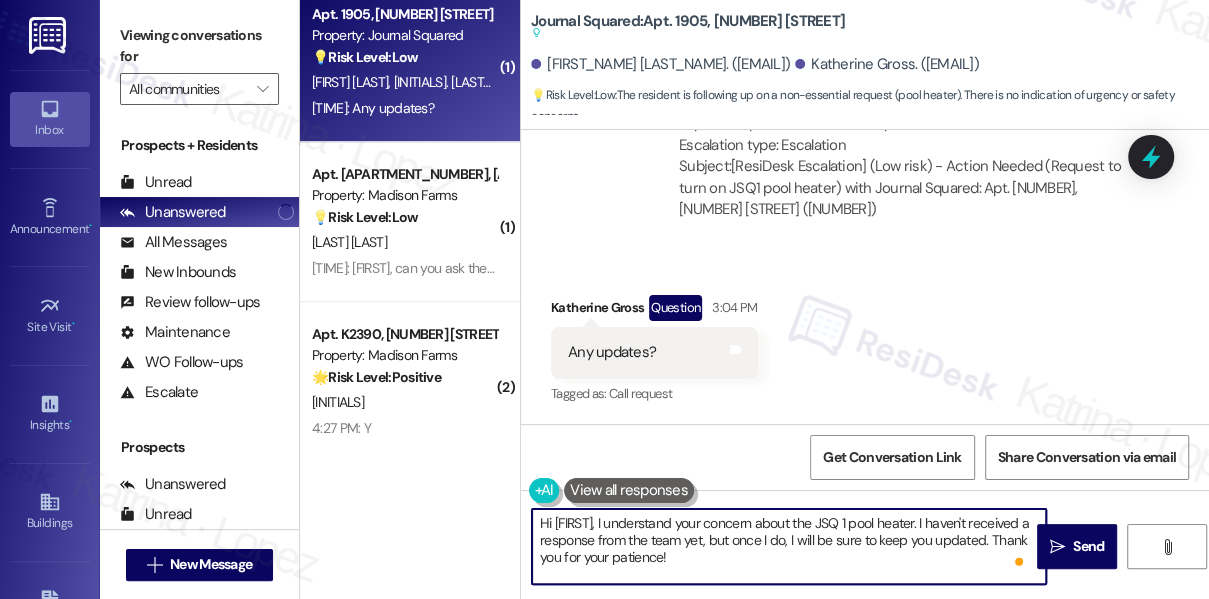 click on "Hi Katherine, I understand your concern about the JSQ 1 pool heater. I haven't received a response from the team yet, but once I do, I will be sure to keep you updated. Thank you for your patience!" at bounding box center (789, 546) 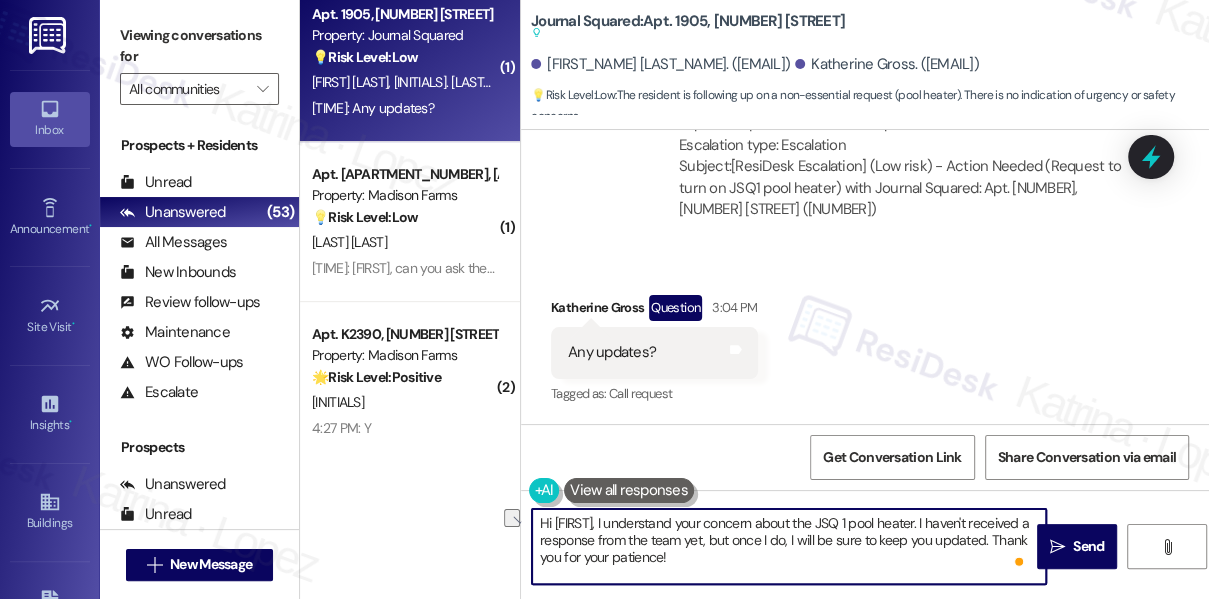 drag, startPoint x: 610, startPoint y: 521, endPoint x: 934, endPoint y: 517, distance: 324.0247 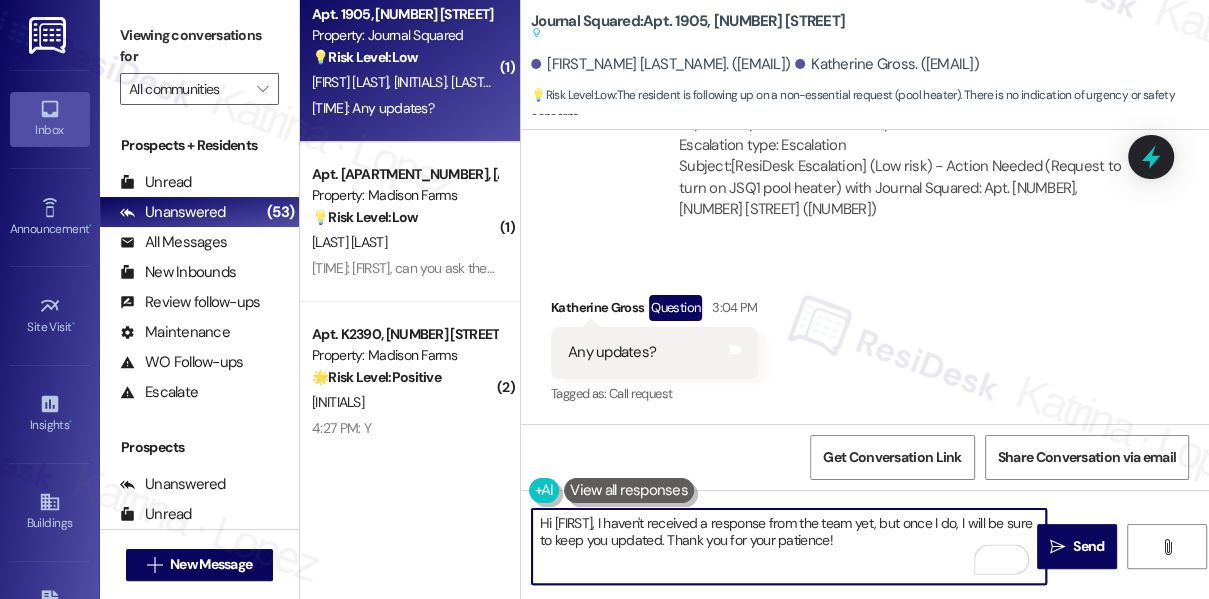 click on "Hi Katherine, I haven't received a response from the team yet, but once I do, I will be sure to keep you updated. Thank you for your patience!" at bounding box center [789, 546] 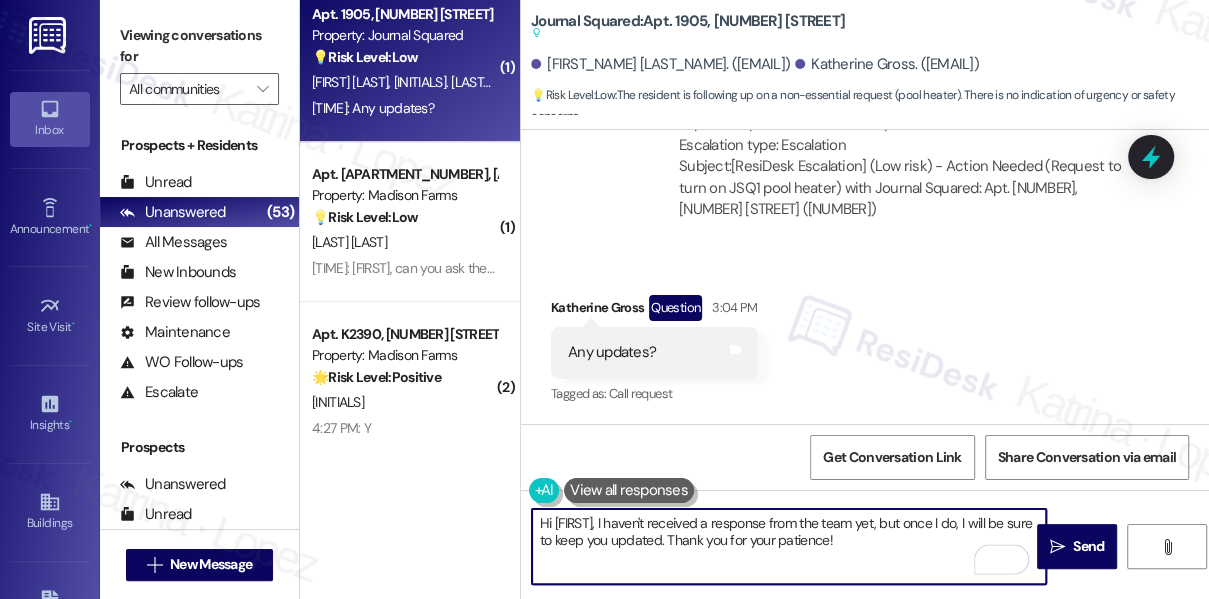 click on "Hi Katherine, I haven't received a response from the team yet, but once I do, I will be sure to keep you updated. Thank you for your patience!" at bounding box center (789, 546) 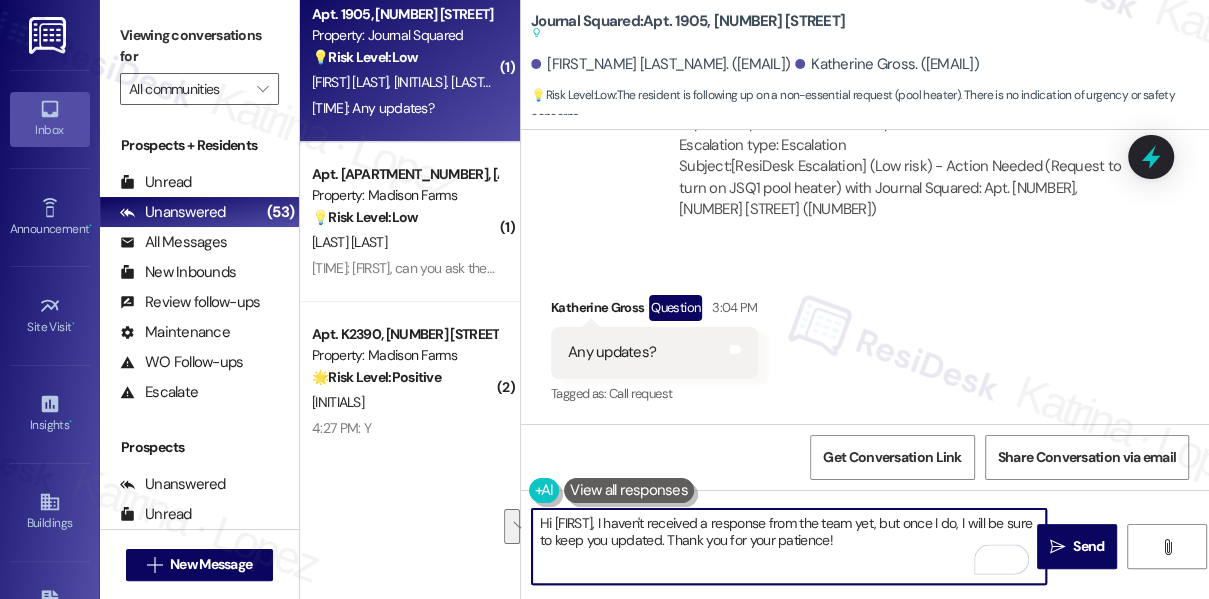 click on "Hi Katherine, I haven't received a response from the team yet, but once I do, I will be sure to keep you updated. Thank you for your patience!" at bounding box center [789, 546] 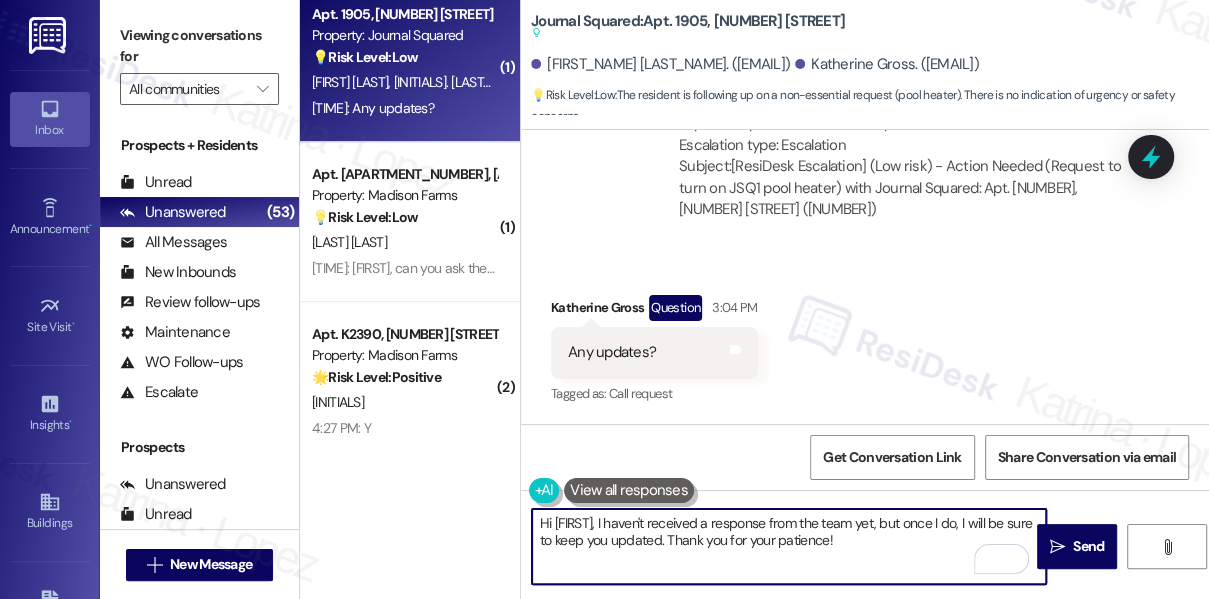 click on "Hi Katherine, I haven't received a response from the team yet, but once I do, I will be sure to keep you updated. Thank you for your patience!" at bounding box center (789, 546) 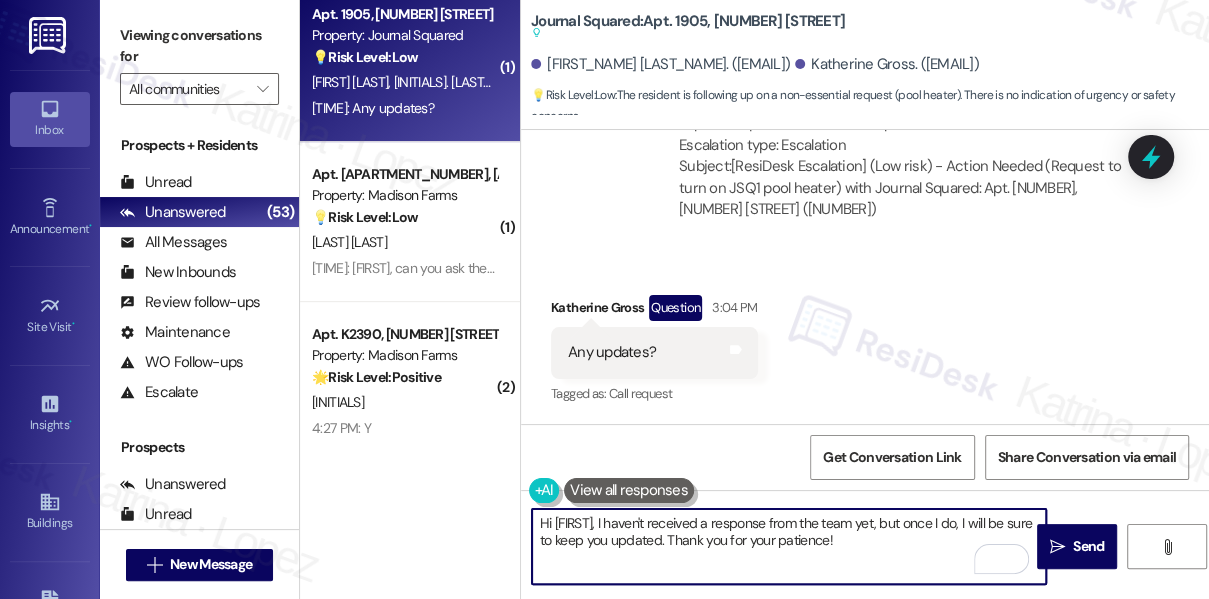 click on "Hi Katherine, I haven't received a response from the team yet, but once I do, I will be sure to keep you updated. Thank you for your patience!" at bounding box center [789, 546] 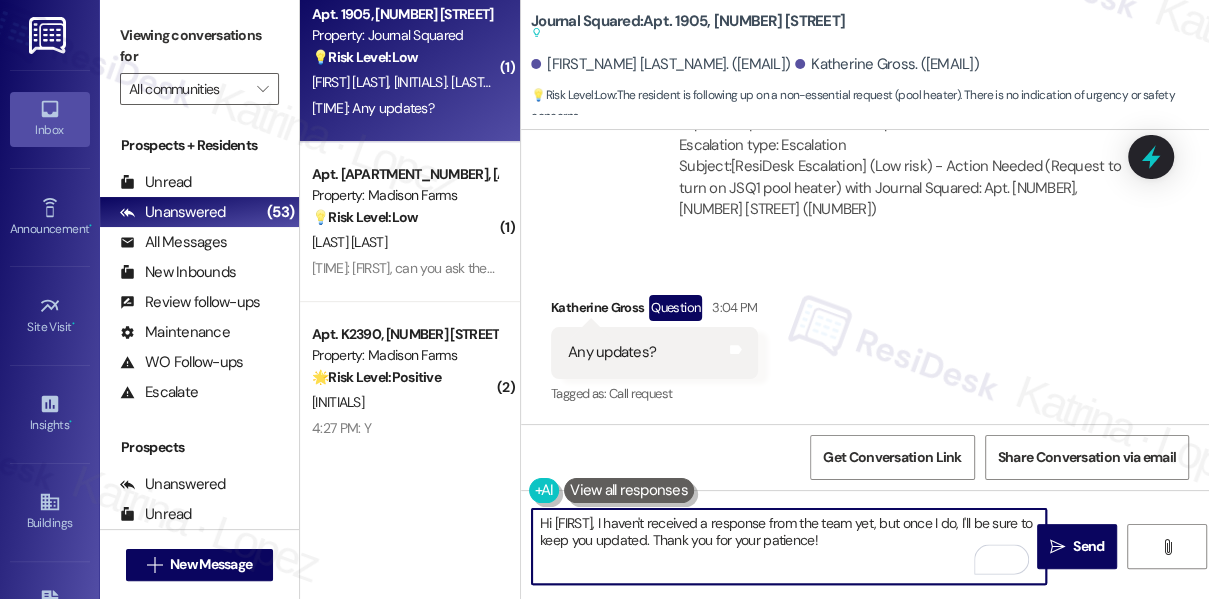 click on "Hi Katherine, I haven't received a response from the team yet, but once I do, I'll be sure to keep you updated. Thank you for your patience!" at bounding box center (789, 546) 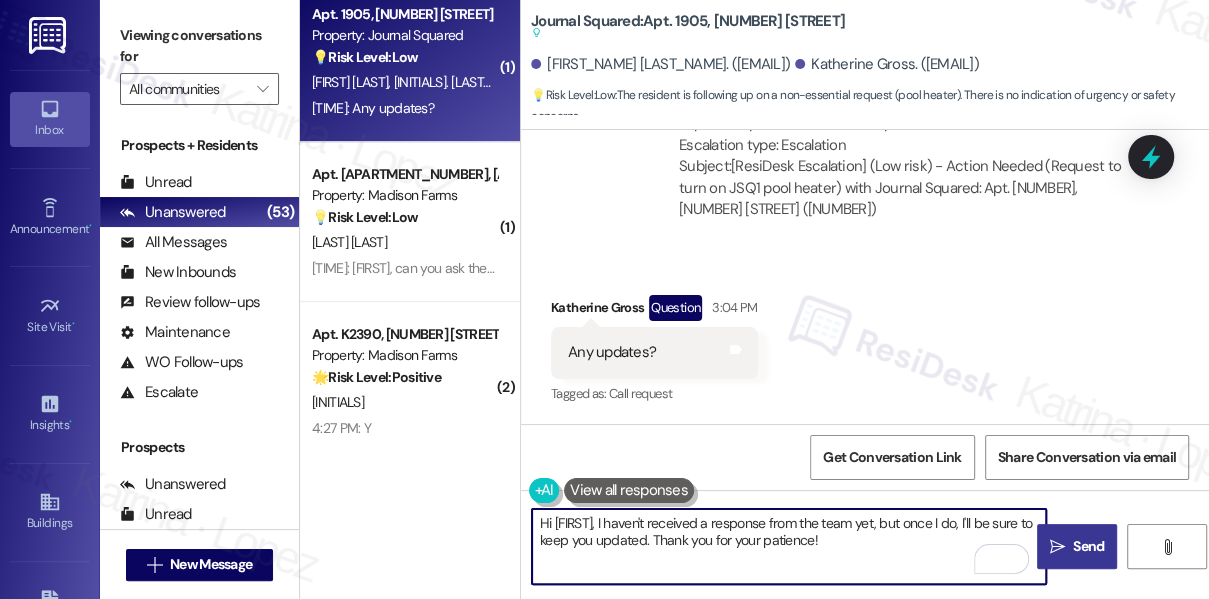 type on "Hi Katherine, I haven't received a response from the team yet, but once I do, I'll be sure to keep you updated. Thank you for your patience!" 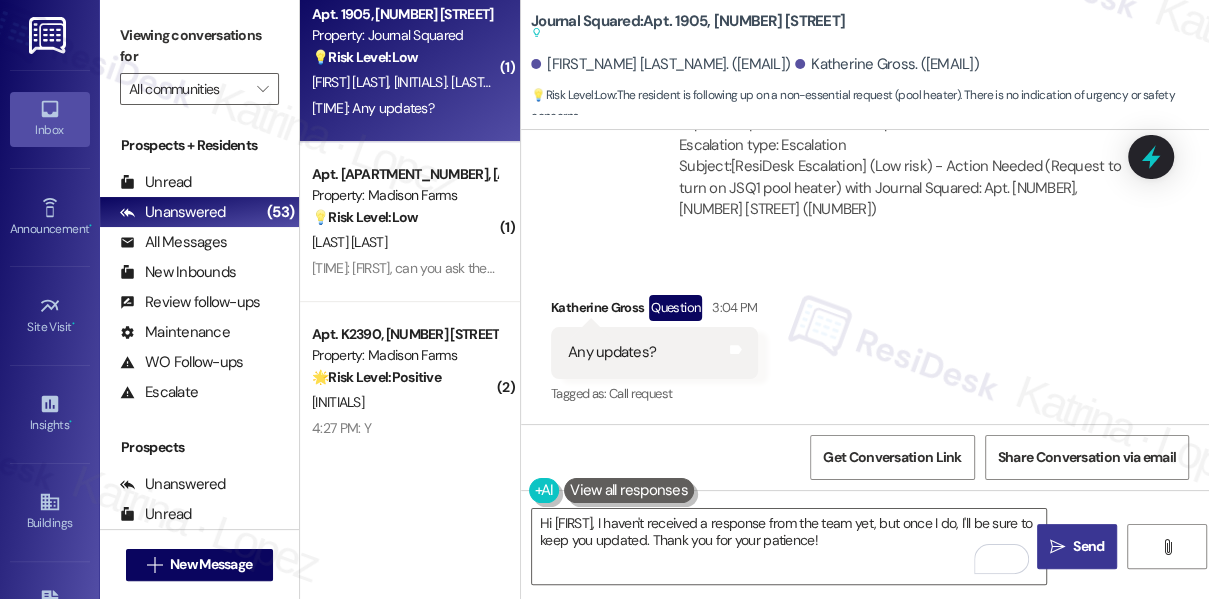 click on "Send" at bounding box center [1088, 546] 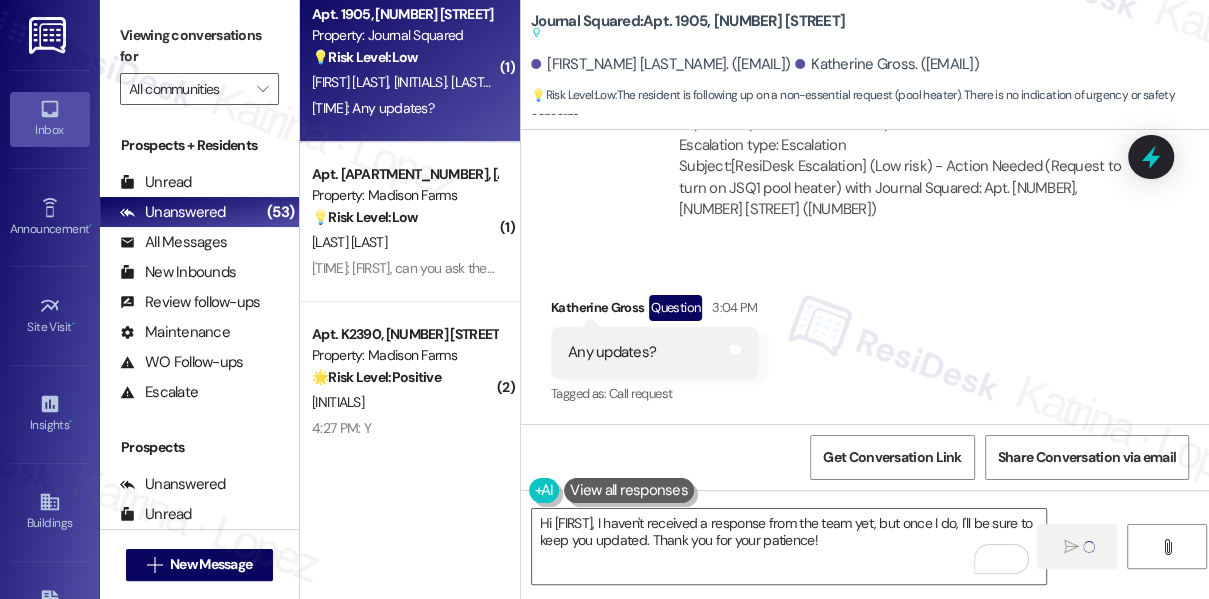 type 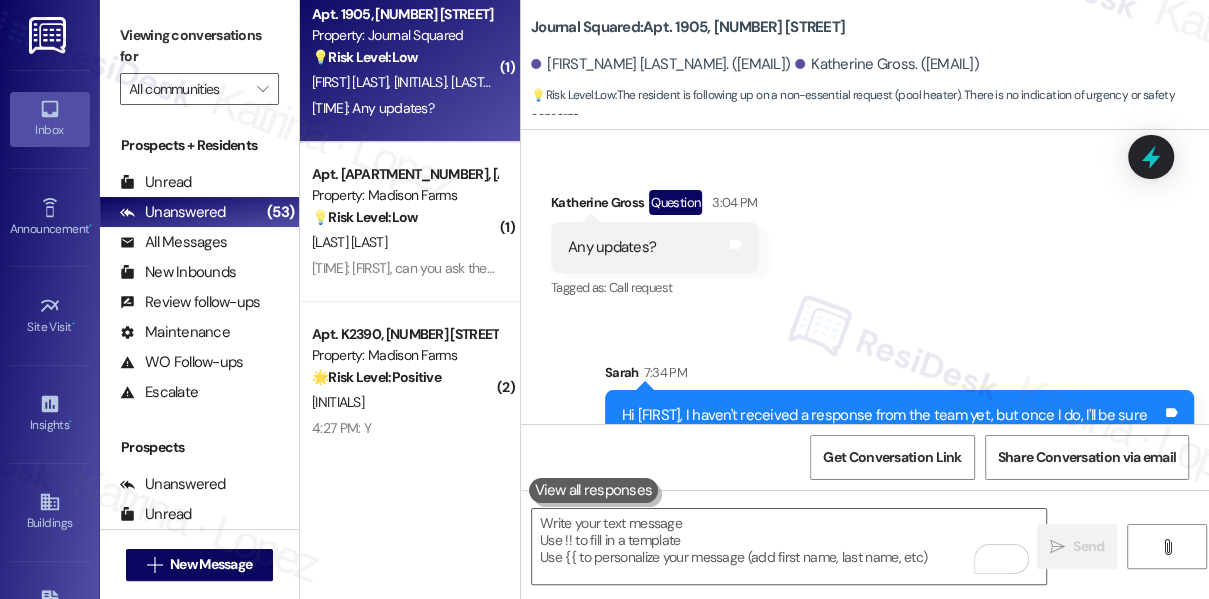 scroll, scrollTop: 23254, scrollLeft: 0, axis: vertical 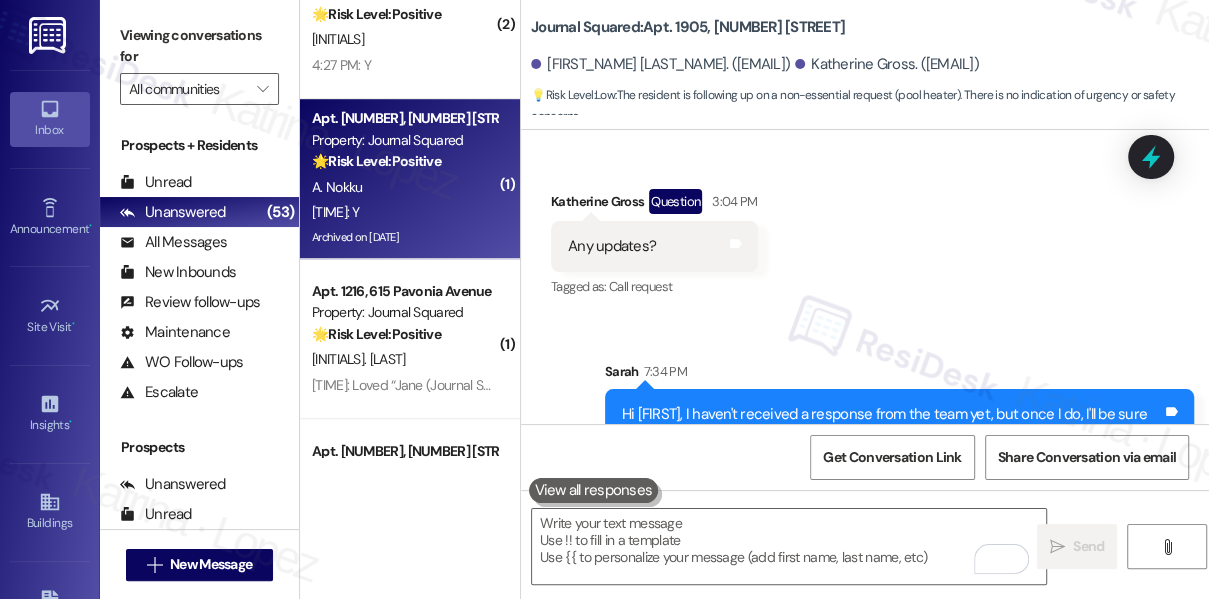click on "A. Nokku" at bounding box center (404, 187) 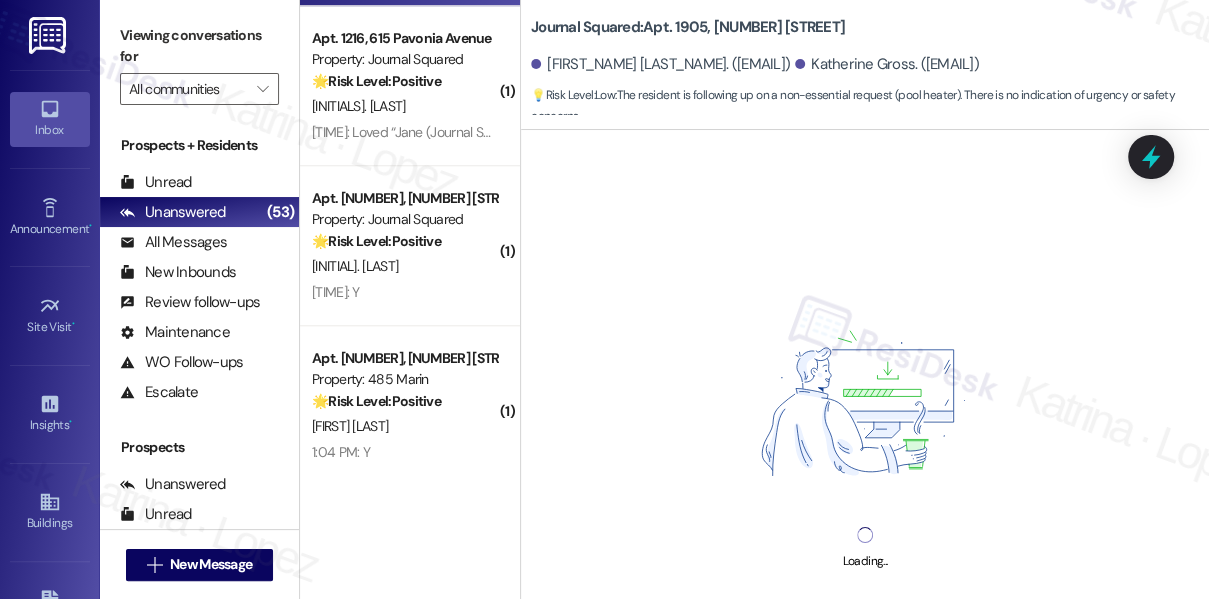 scroll, scrollTop: 5454, scrollLeft: 0, axis: vertical 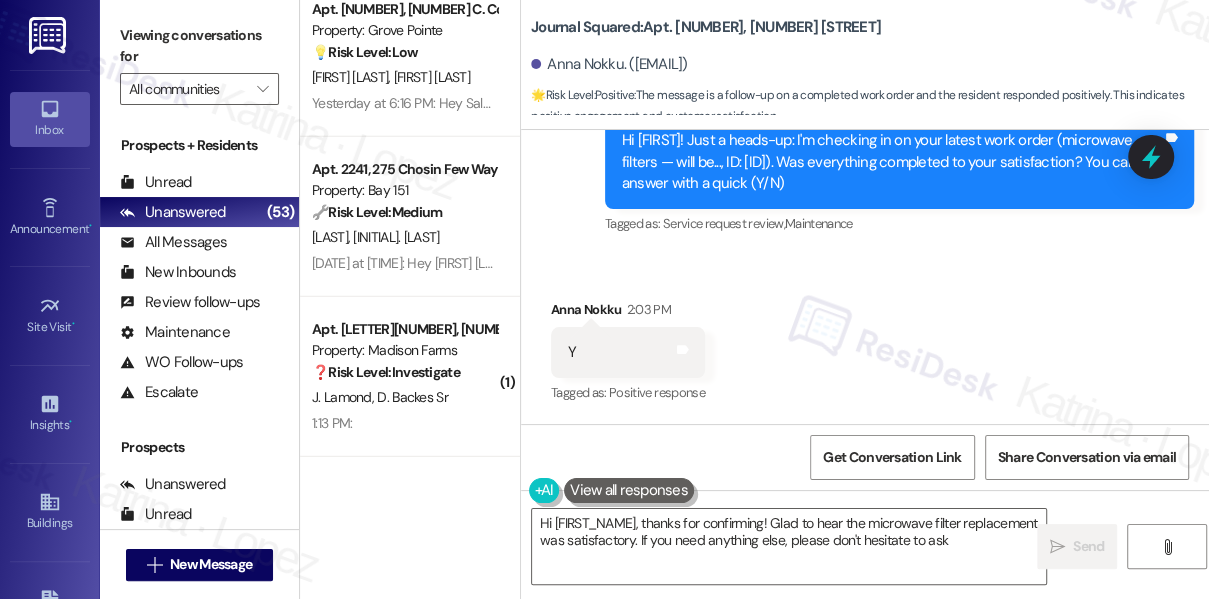 type on "Hi {{first_name}}, thanks for confirming! Glad to hear the microwave filter replacement was satisfactory. If you need anything else, please don't hesitate to ask!" 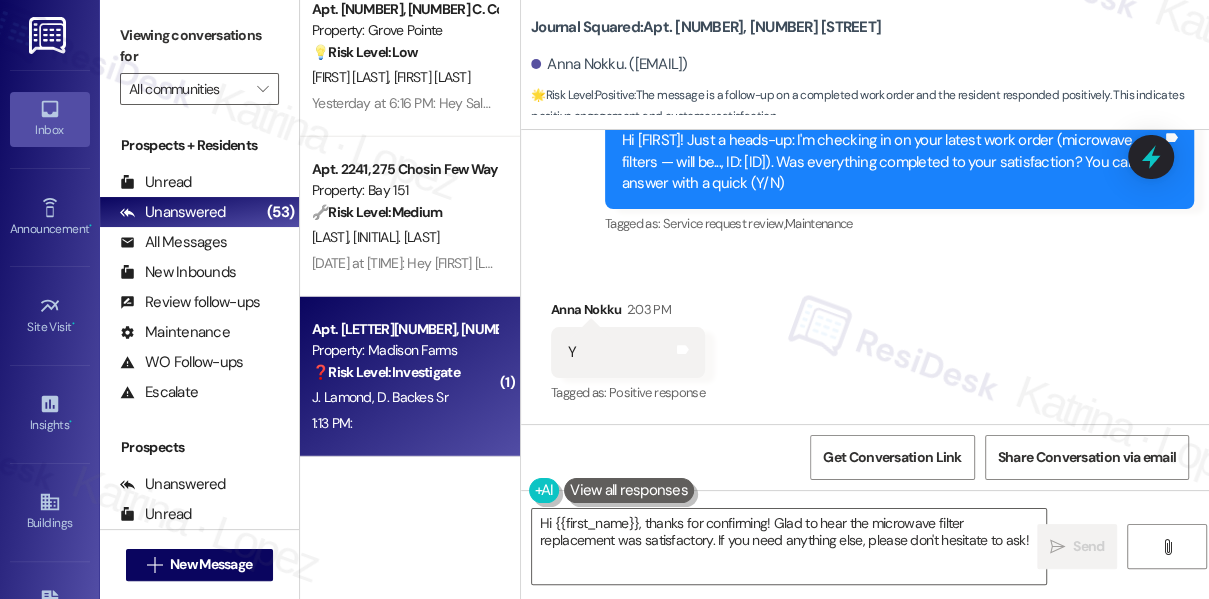 scroll, scrollTop: 5, scrollLeft: 0, axis: vertical 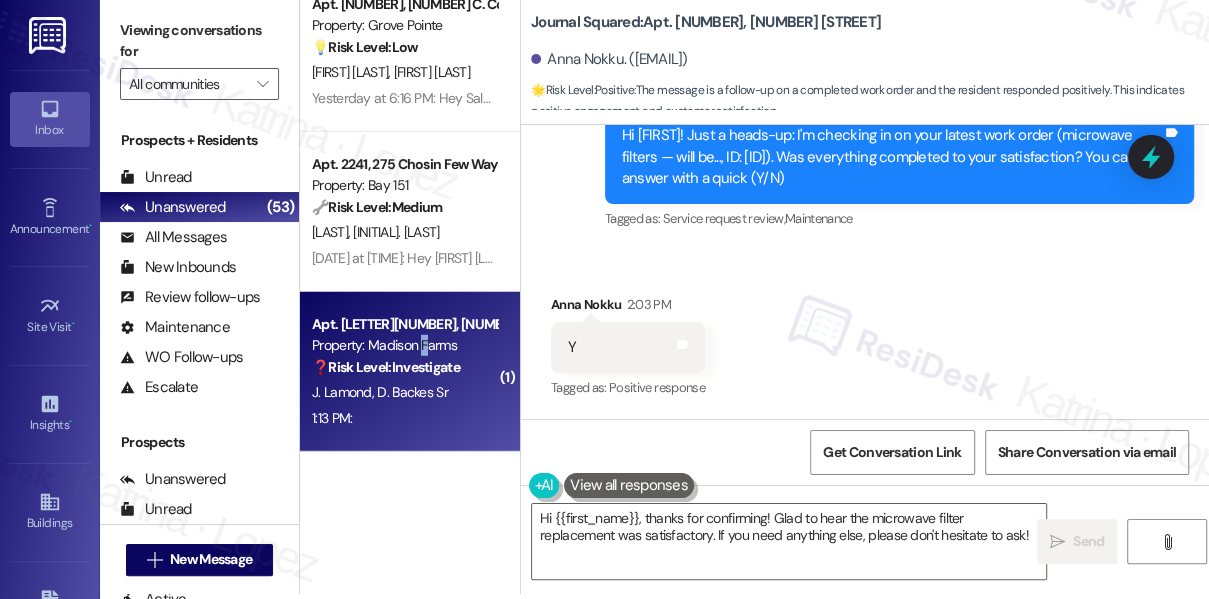 click on "Property: Madison Farms" at bounding box center [404, 345] 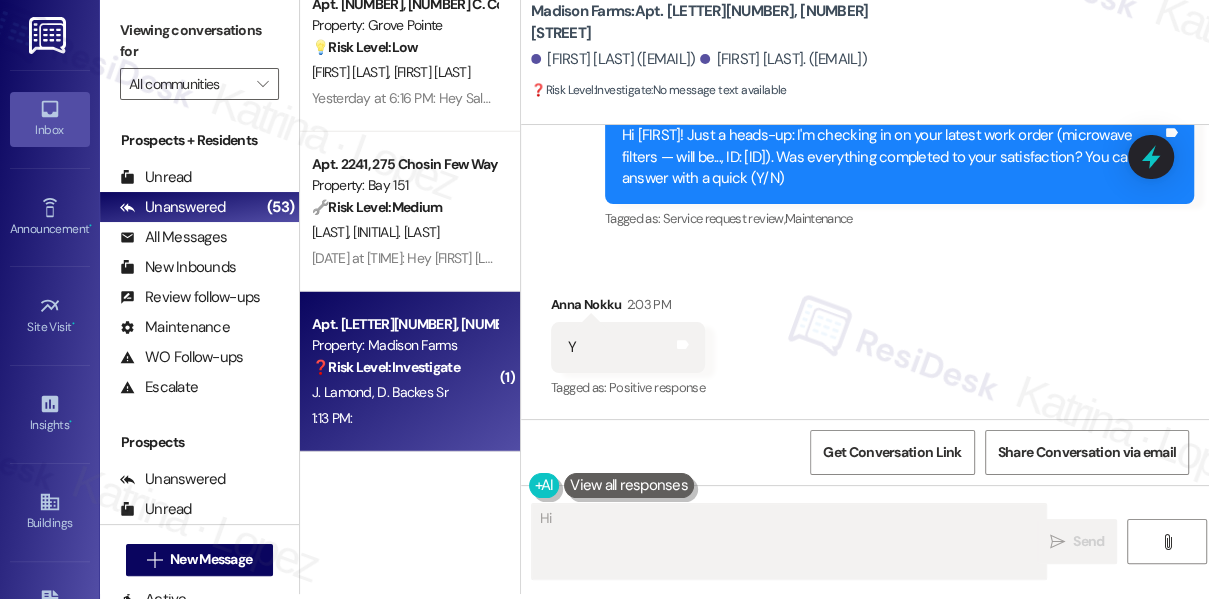 scroll, scrollTop: 645, scrollLeft: 0, axis: vertical 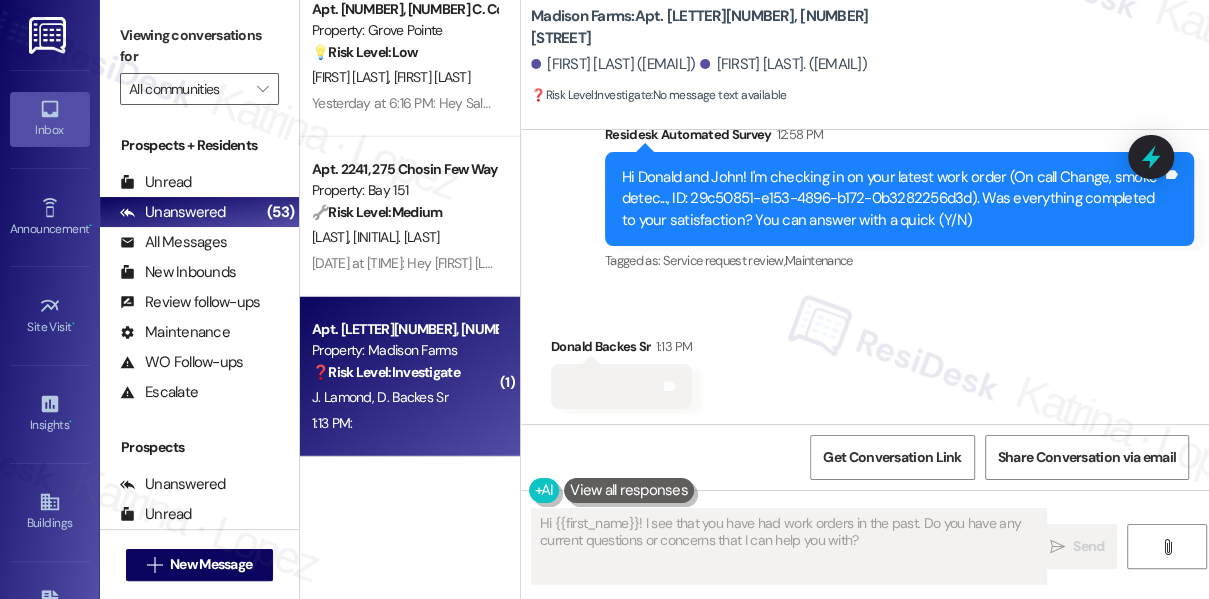 click on "Hi Donald and John! I'm checking in on your latest work order (On call Change, smoke detec..., ID: 29c50851-e153-4896-b172-0b3282256d3d). Was everything completed to your satisfaction? You can answer with a quick (Y/N)" at bounding box center [892, 199] 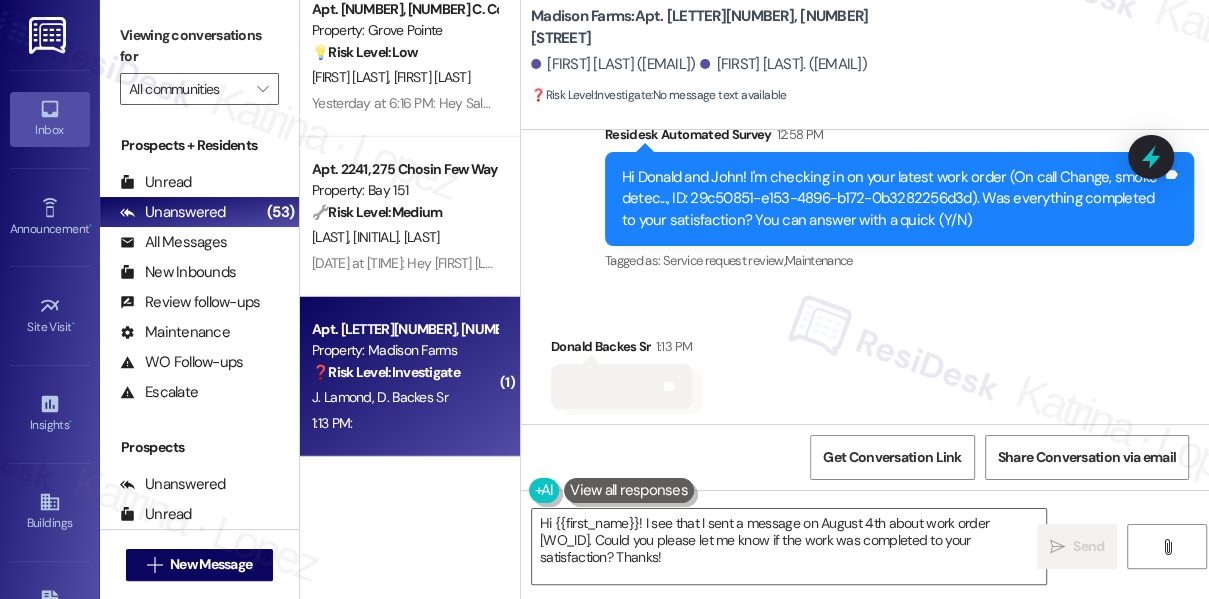 click on "Donald Backes Sr 1:13 PM" at bounding box center (621, 350) 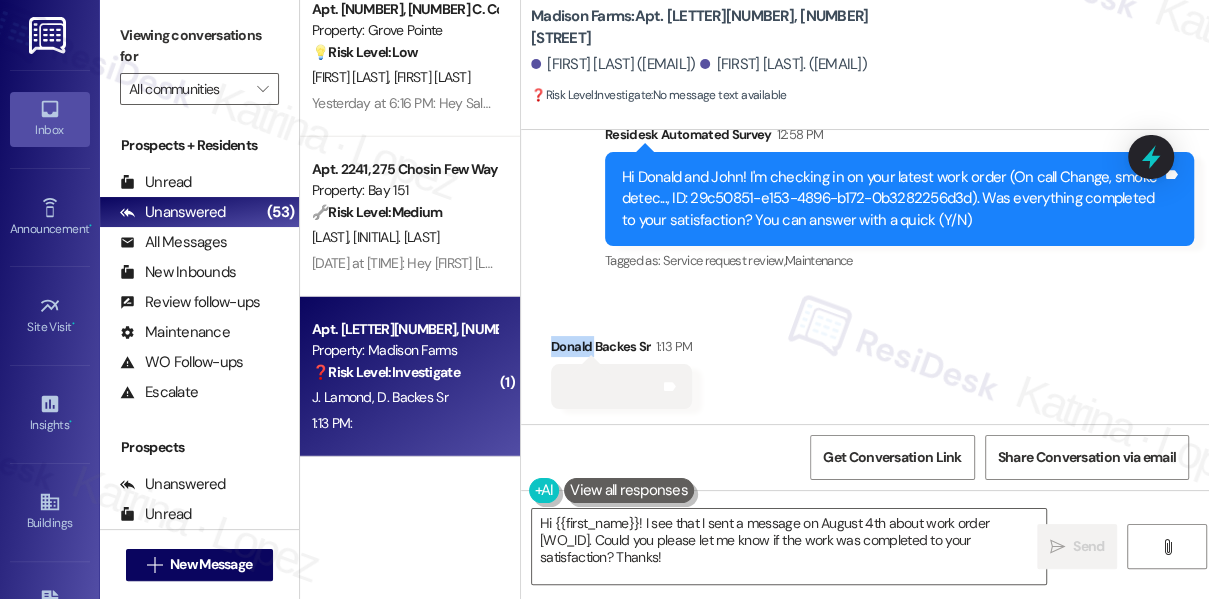 click on "Donald Backes Sr 1:13 PM" at bounding box center (621, 350) 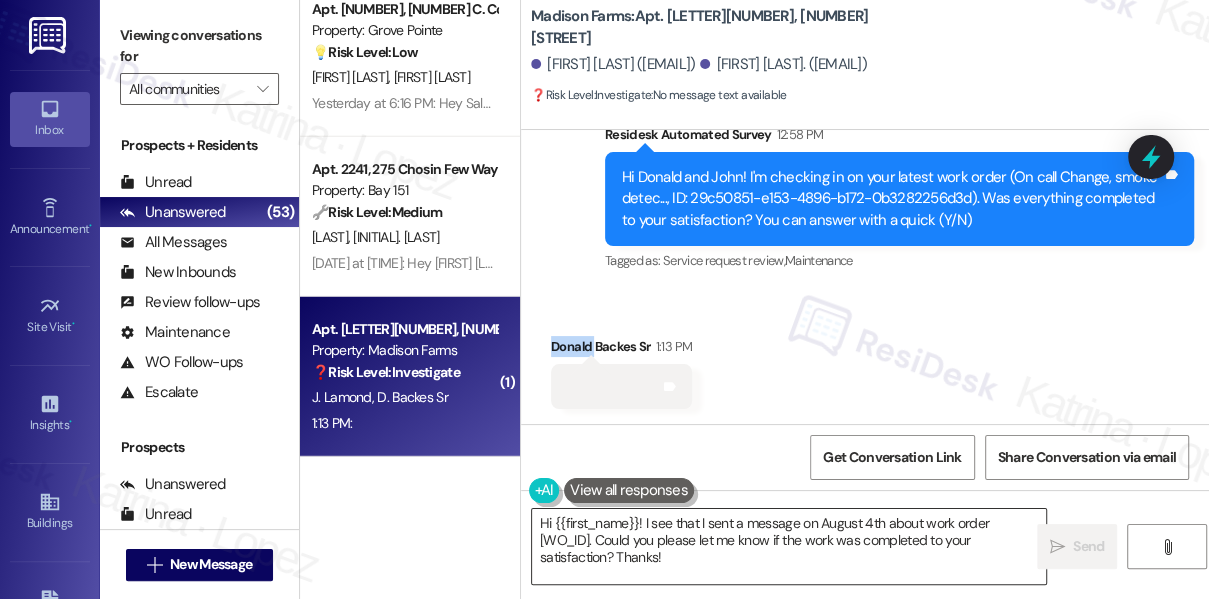 copy on "Donald" 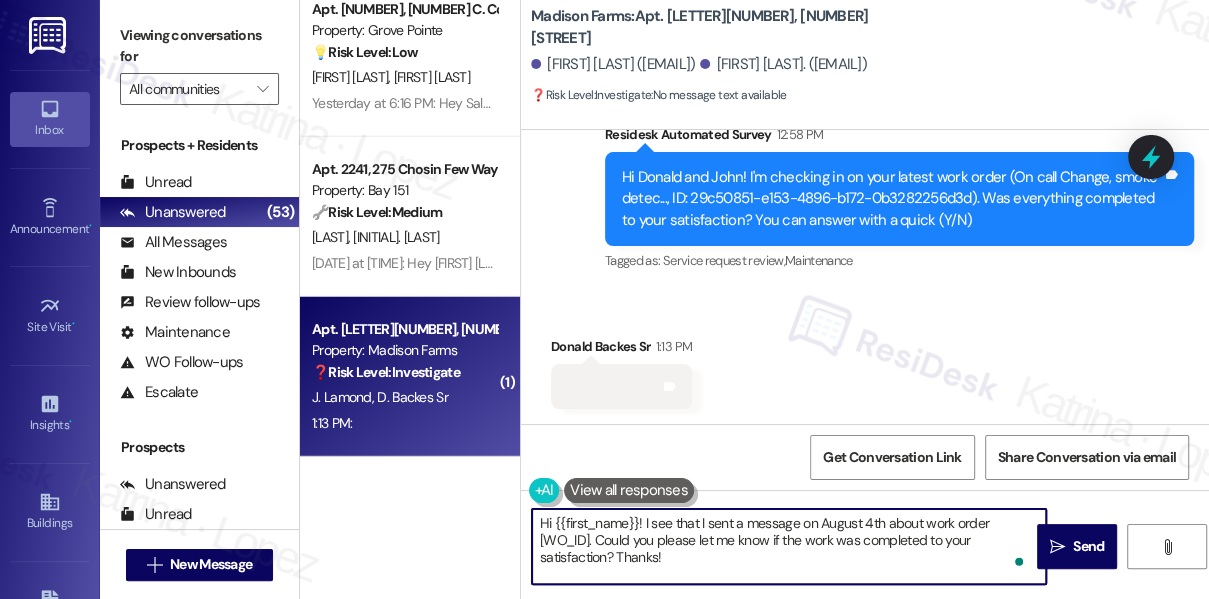 drag, startPoint x: 553, startPoint y: 519, endPoint x: 642, endPoint y: 511, distance: 89.358826 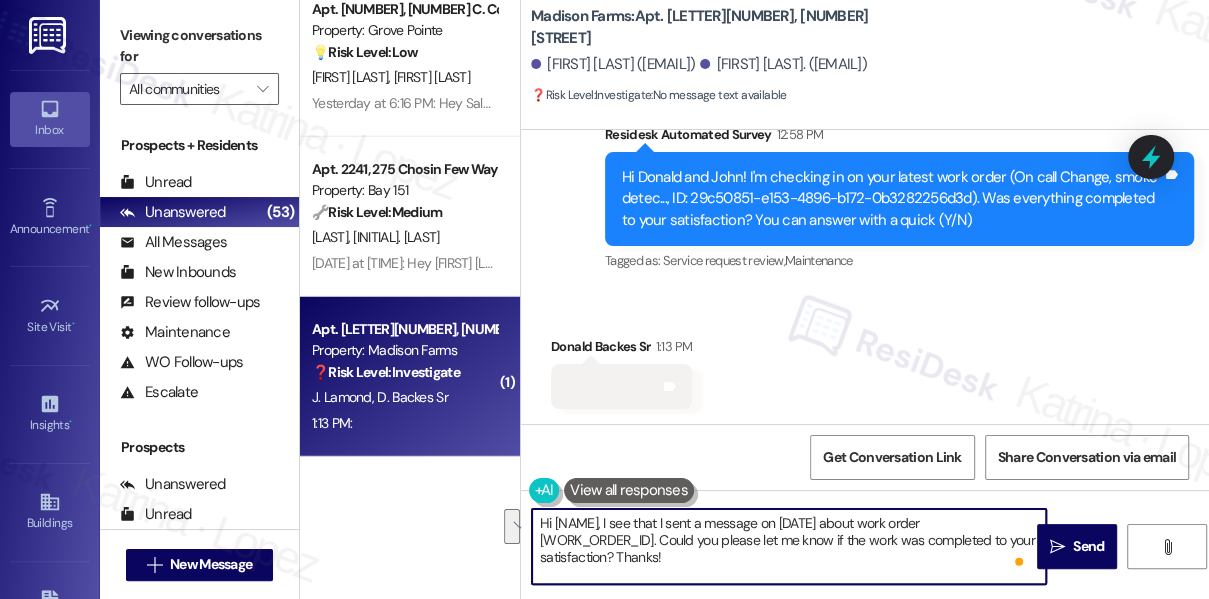 drag, startPoint x: 741, startPoint y: 541, endPoint x: 607, endPoint y: 514, distance: 136.69308 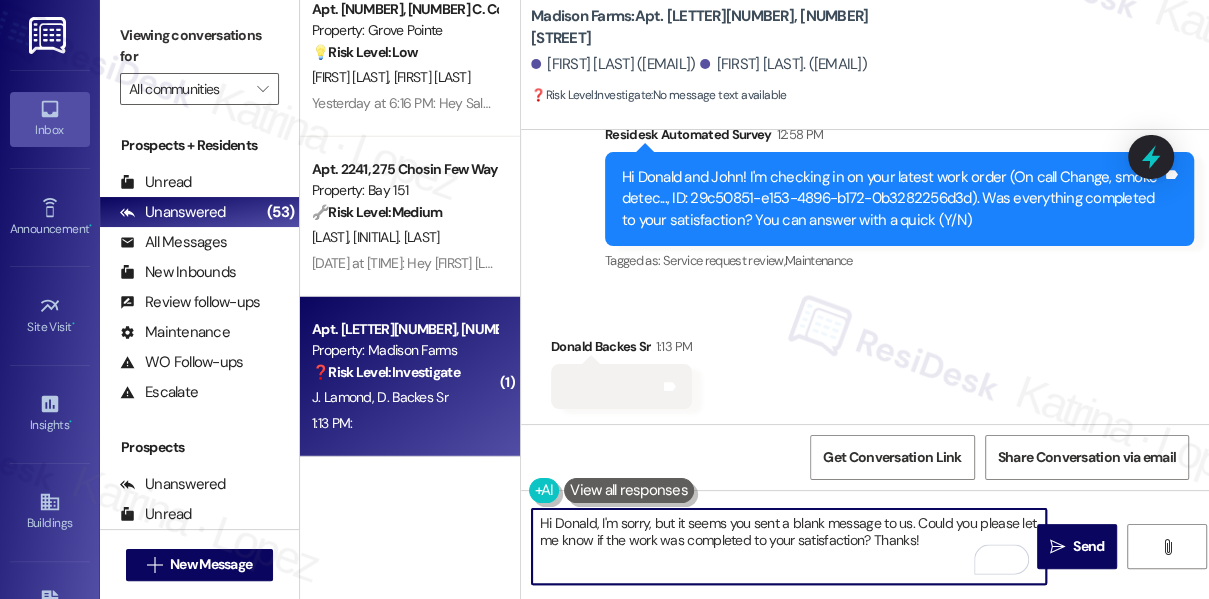 click on "Hi Donald, I'm sorry, but it seems you sent a blank message to us. Could you please let me know if the work was completed to your satisfaction? Thanks!" at bounding box center (789, 546) 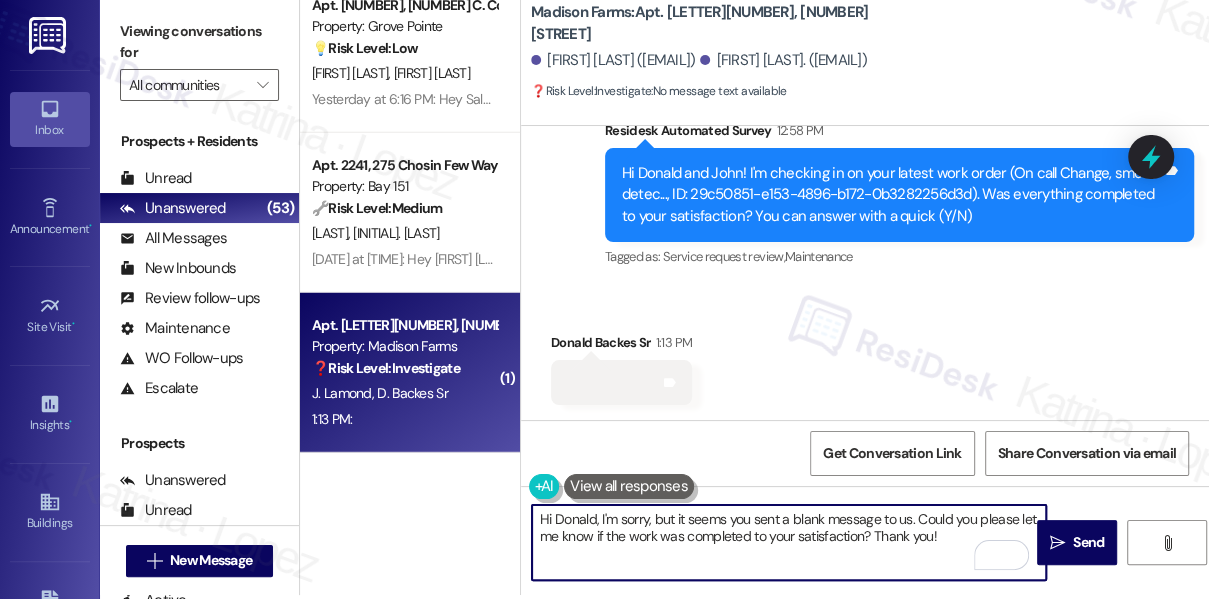 scroll, scrollTop: 5, scrollLeft: 0, axis: vertical 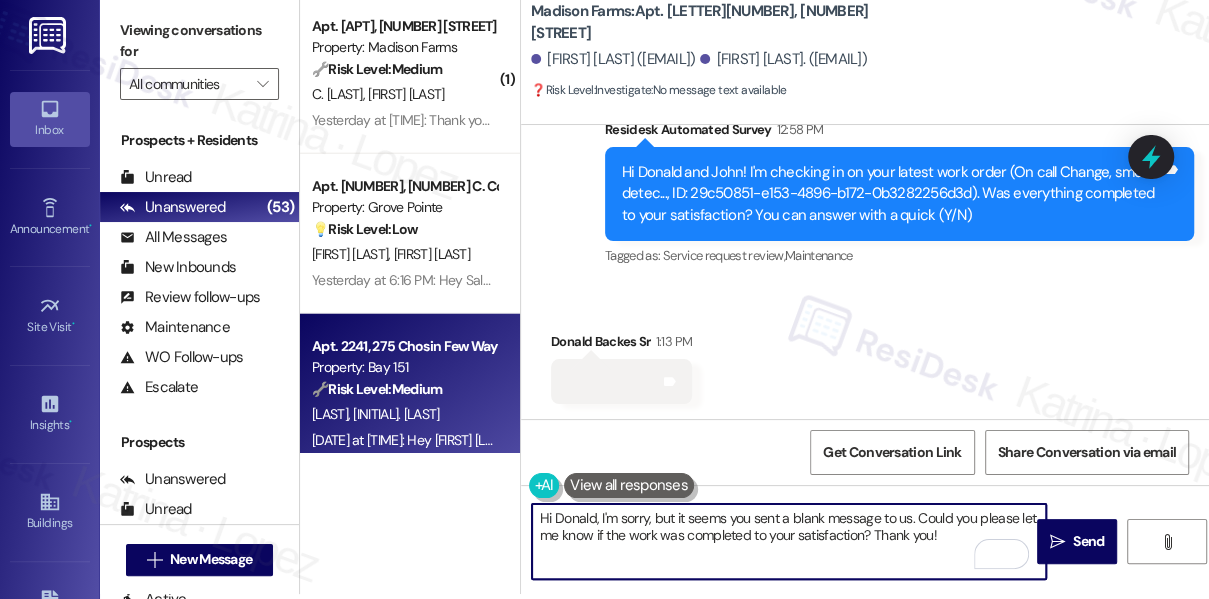 type on "Hi Donald, I'm sorry, but it seems you sent a blank message to us. Could you please let me know if the work was completed to your satisfaction? Thank you!" 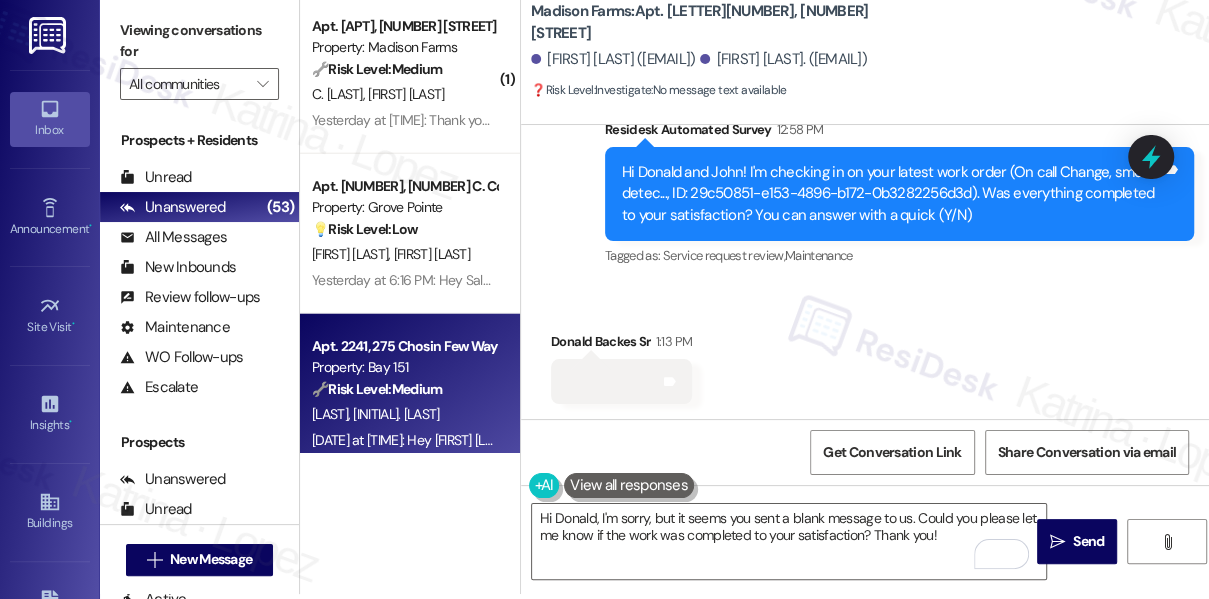 click on "🔧  Risk Level:  Medium" at bounding box center (377, 389) 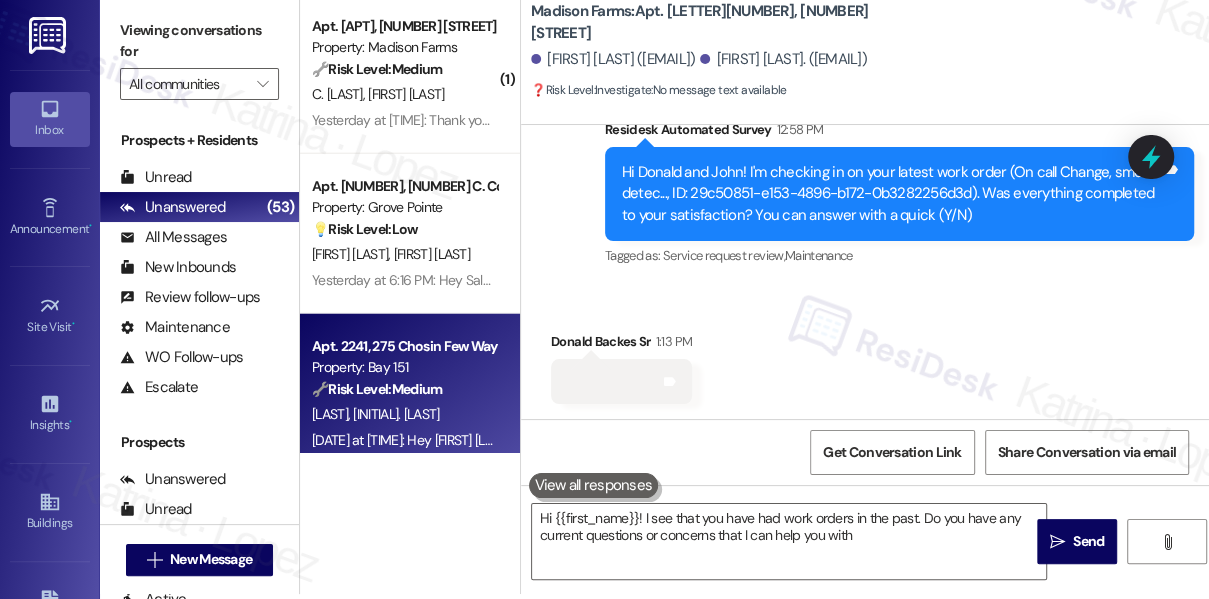 type on "Hi {{first_name}}! I see that you have had work orders in the past. Do you have any current questions or concerns that I can help you with?" 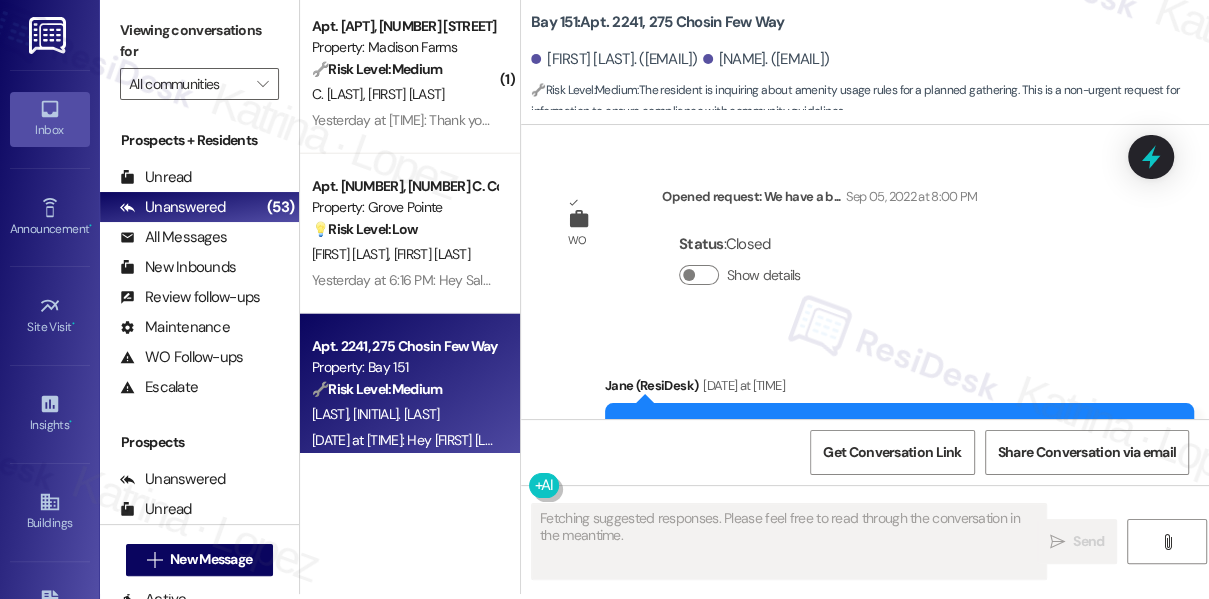 scroll, scrollTop: 33280, scrollLeft: 0, axis: vertical 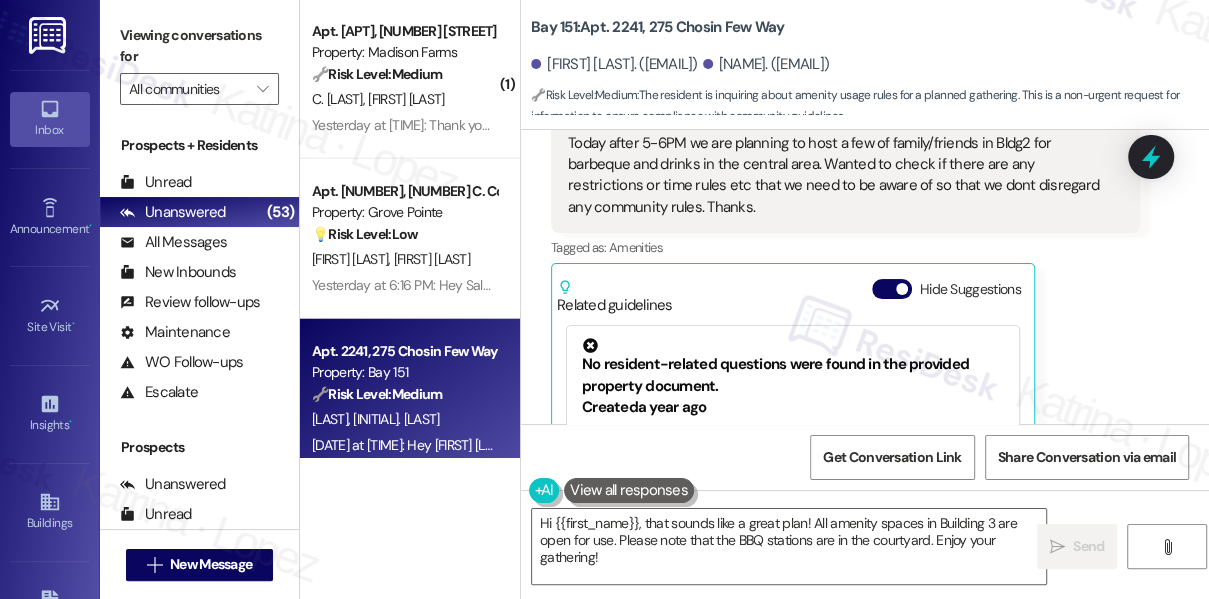 click on "hello there, we had a few questions regarding using the amenities.
Today after 5-6PM we are planning to host a few of family/friends in Bldg2 for barbeque and drinks in the central area. Wanted to check if there are any restrictions or time rules etc that we need to be aware of so that we dont disregard any community rules. Thanks." at bounding box center [838, 164] 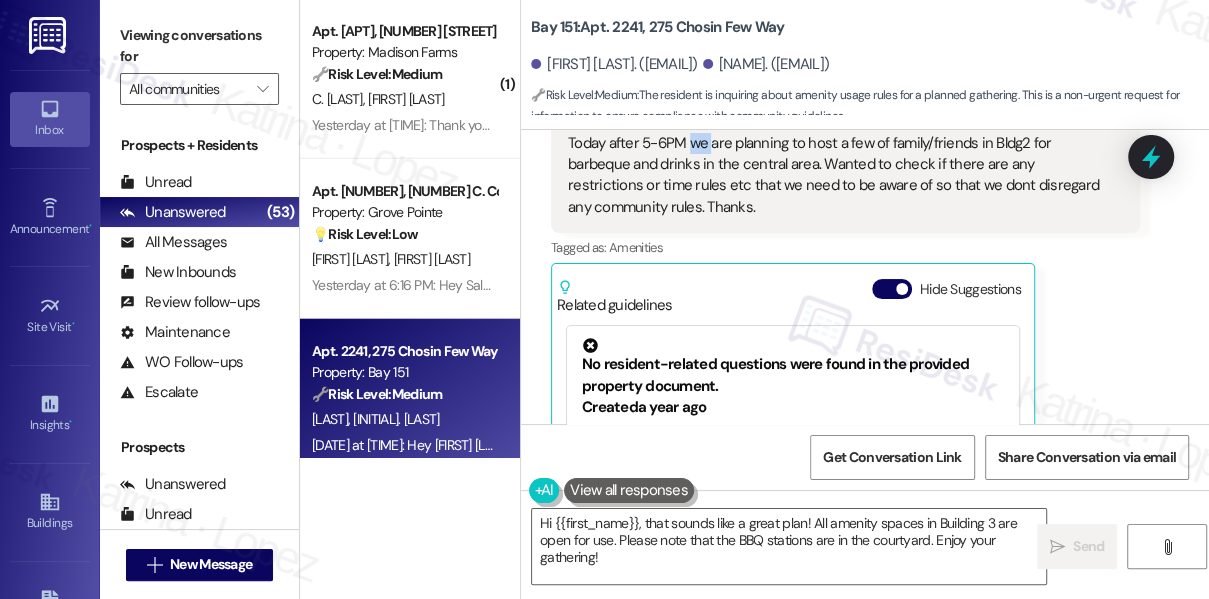 click on "hello there, we had a few questions regarding using the amenities.
Today after 5-6PM we are planning to host a few of family/friends in Bldg2 for barbeque and drinks in the central area. Wanted to check if there are any restrictions or time rules etc that we need to be aware of so that we dont disregard any community rules. Thanks." at bounding box center (838, 164) 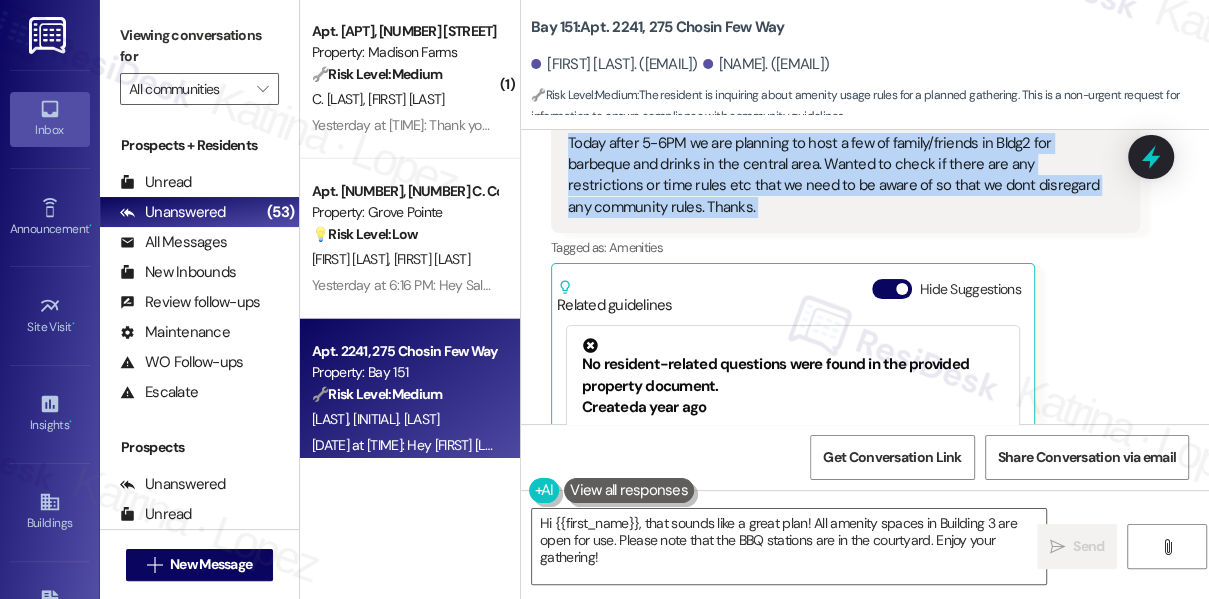 click on "hello there, we had a few questions regarding using the amenities.
Today after 5-6PM we are planning to host a few of family/friends in Bldg2 for barbeque and drinks in the central area. Wanted to check if there are any restrictions or time rules etc that we need to be aware of so that we dont disregard any community rules. Thanks." at bounding box center (838, 164) 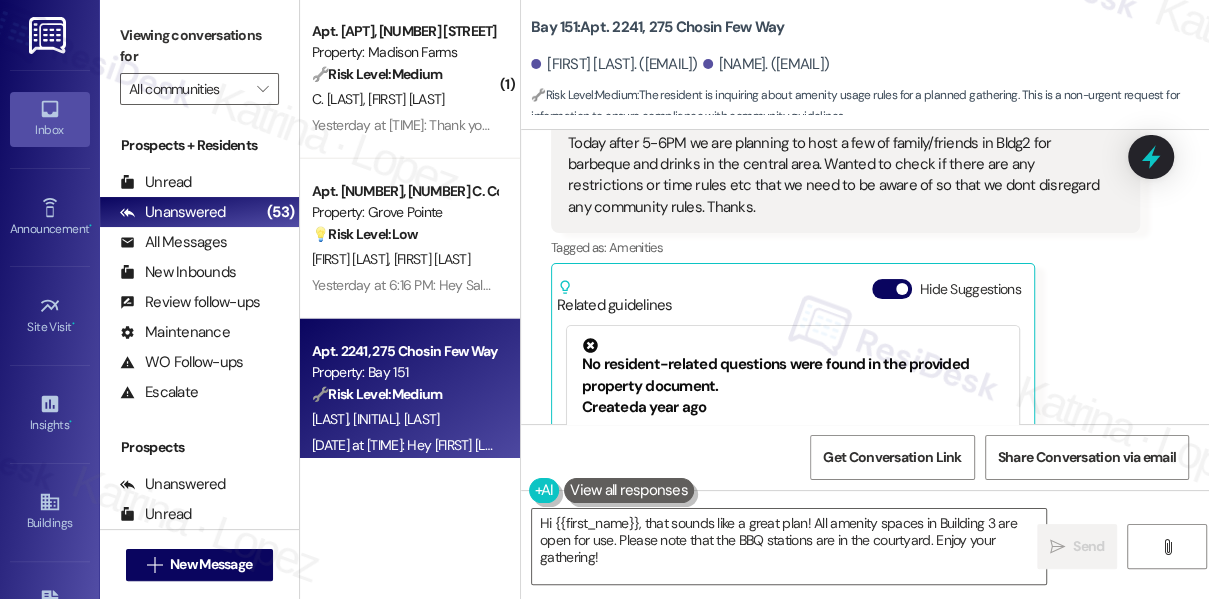 click on "Viewing conversations for" at bounding box center [199, 46] 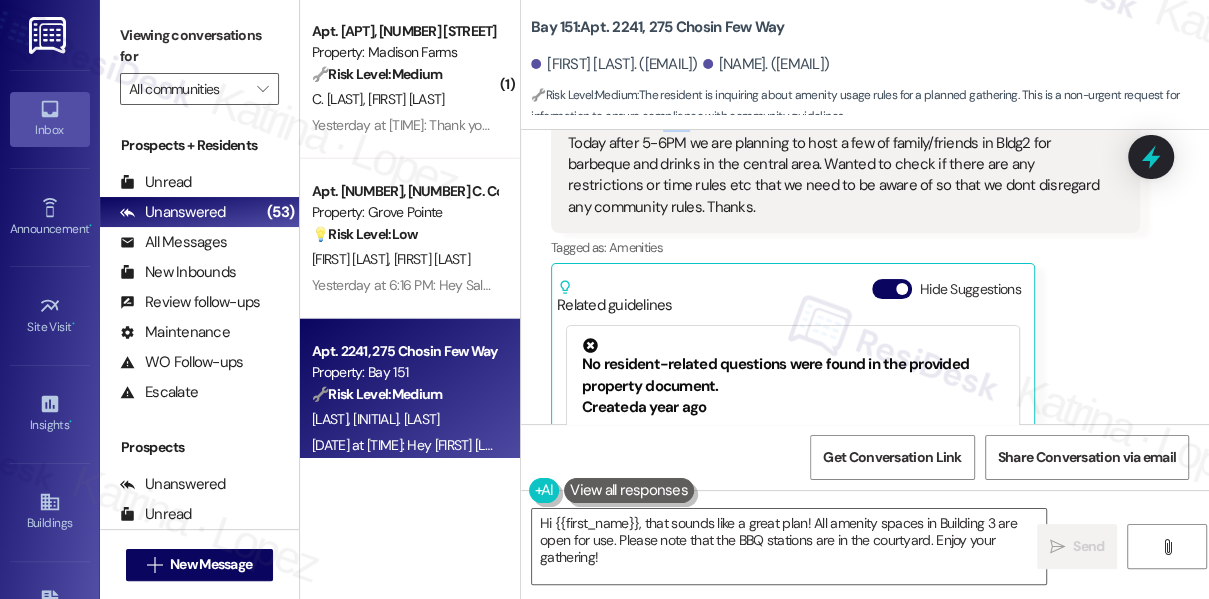 click on "hello there, we had a few questions regarding using the amenities.
Today after 5-6PM we are planning to host a few of family/friends in Bldg2 for barbeque and drinks in the central area. Wanted to check if there are any restrictions or time rules etc that we need to be aware of so that we dont disregard any community rules. Thanks." at bounding box center [838, 164] 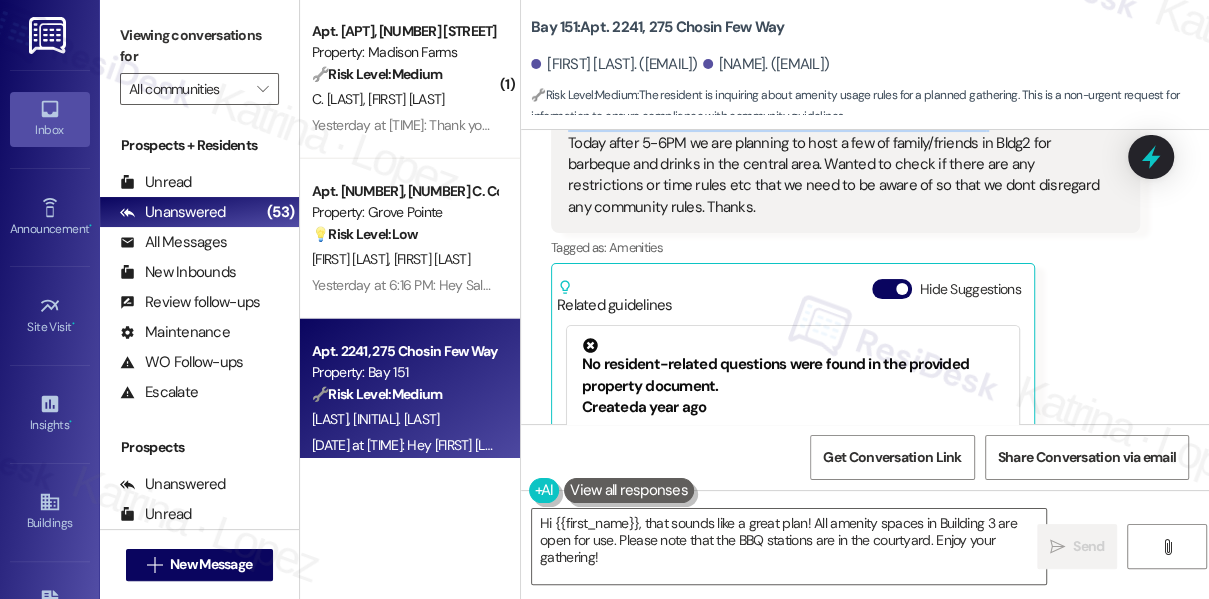 click on "hello there, we had a few questions regarding using the amenities.
Today after 5-6PM we are planning to host a few of family/friends in Bldg2 for barbeque and drinks in the central area. Wanted to check if there are any restrictions or time rules etc that we need to be aware of so that we dont disregard any community rules. Thanks." at bounding box center [838, 164] 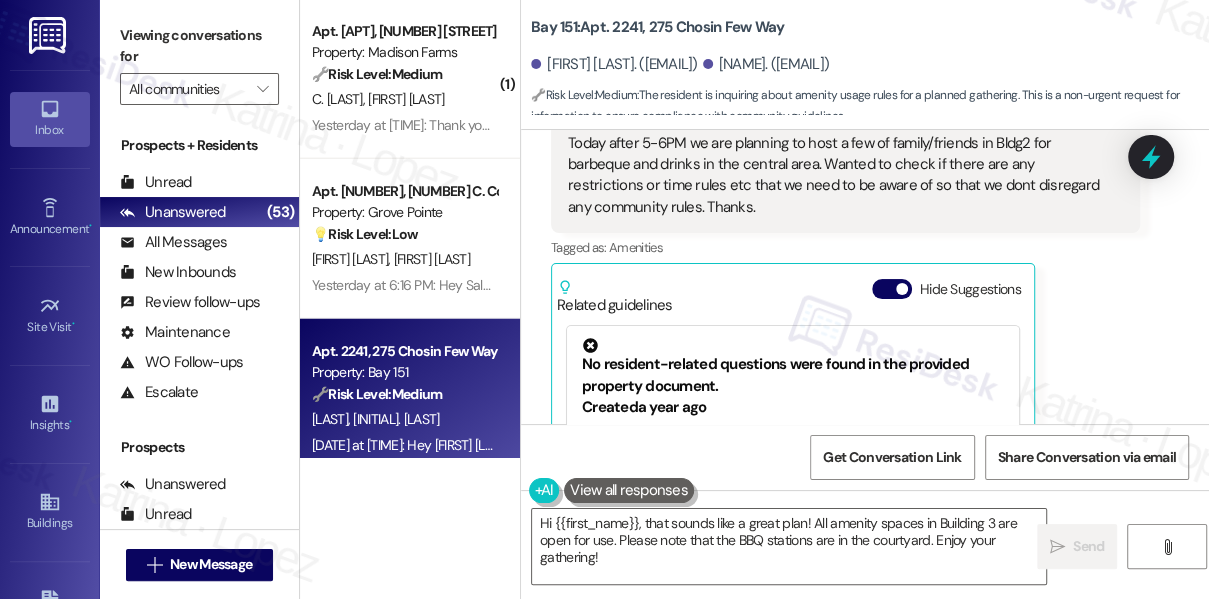 click on "hello there, we had a few questions regarding using the amenities.
Today after 5-6PM we are planning to host a few of family/friends in Bldg2 for barbeque and drinks in the central area. Wanted to check if there are any restrictions or time rules etc that we need to be aware of so that we dont disregard any community rules. Thanks." at bounding box center [838, 164] 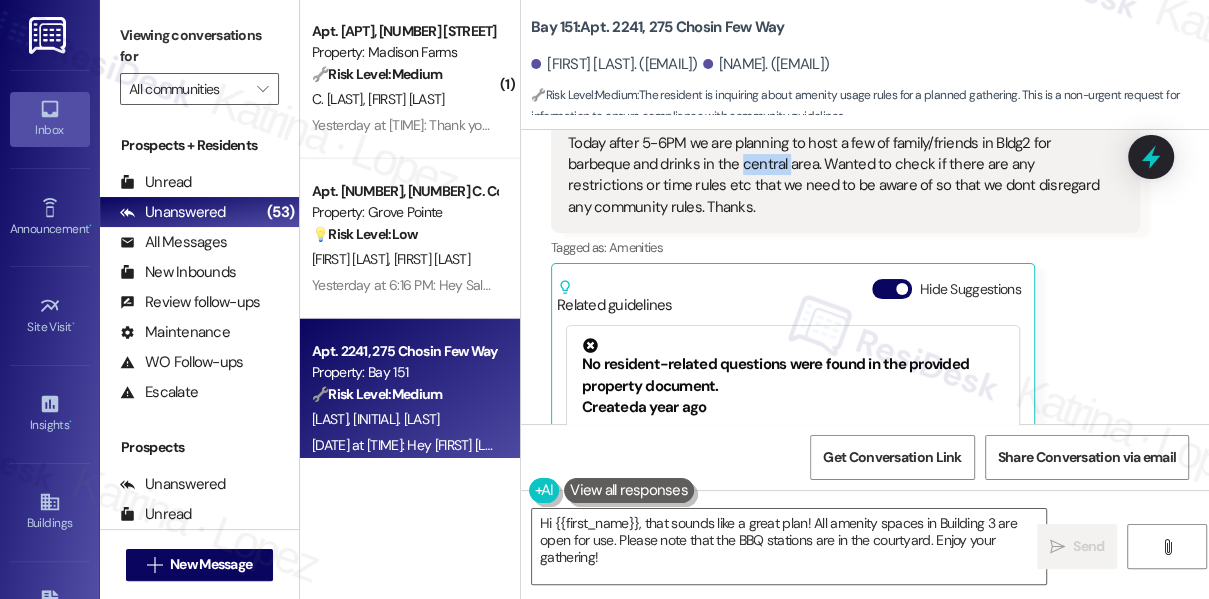 click on "hello there, we had a few questions regarding using the amenities.
Today after 5-6PM we are planning to host a few of family/friends in Bldg2 for barbeque and drinks in the central area. Wanted to check if there are any restrictions or time rules etc that we need to be aware of so that we dont disregard any community rules. Thanks." at bounding box center [838, 164] 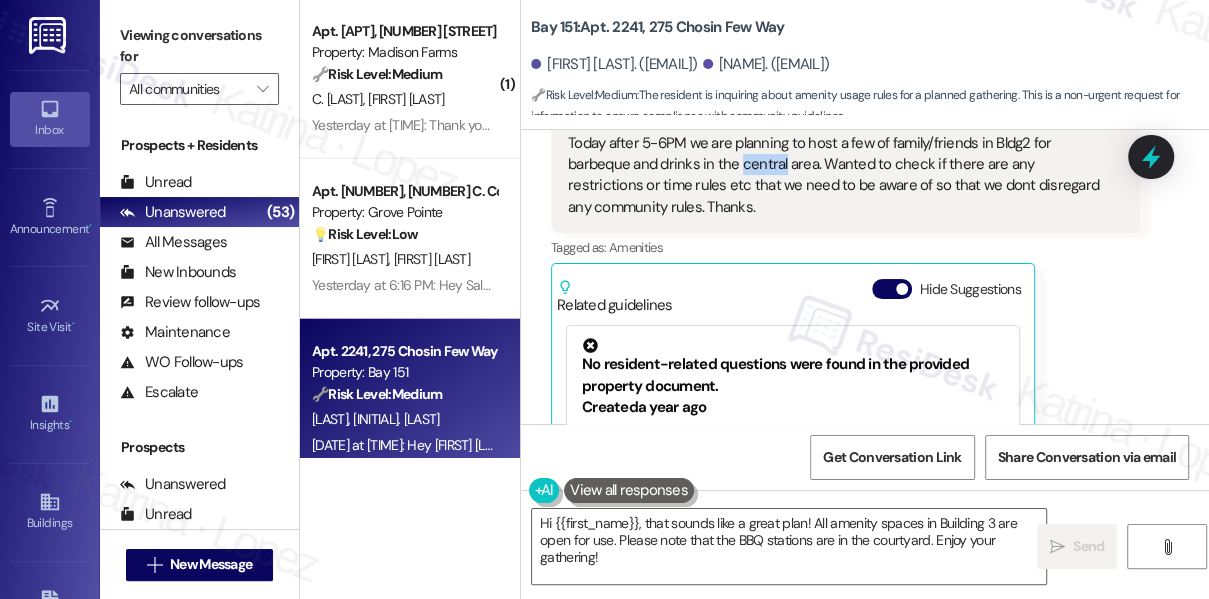 click on "hello there, we had a few questions regarding using the amenities.
Today after 5-6PM we are planning to host a few of family/friends in Bldg2 for barbeque and drinks in the central area. Wanted to check if there are any restrictions or time rules etc that we need to be aware of so that we dont disregard any community rules. Thanks." at bounding box center (838, 164) 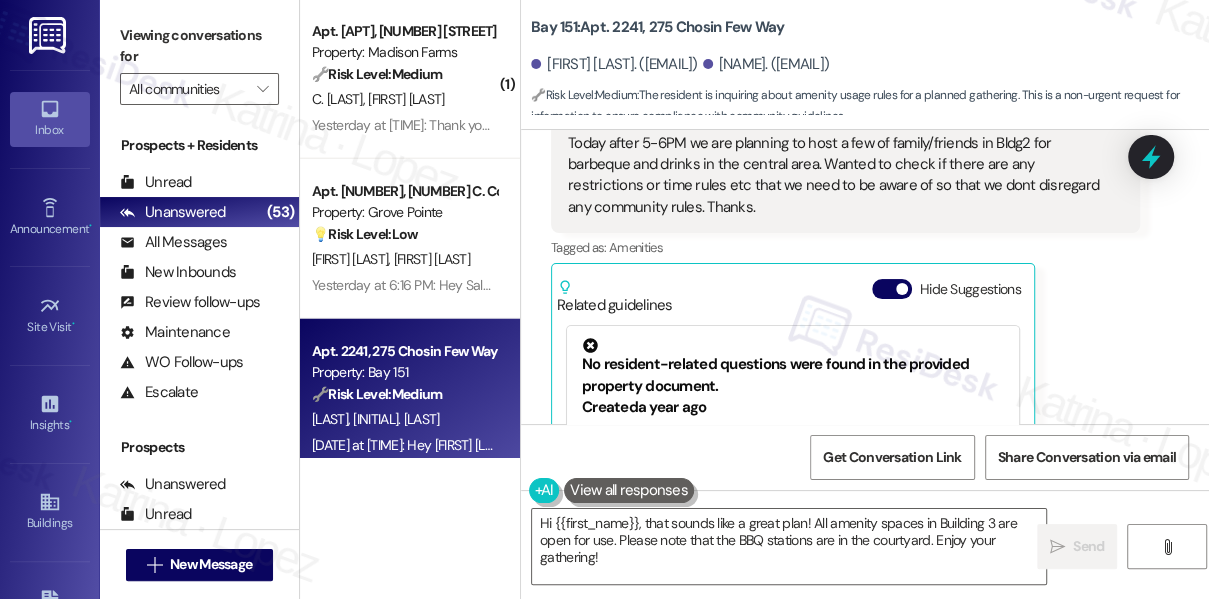 click on "hello there, we had a few questions regarding using the amenities.
Today after 5-6PM we are planning to host a few of family/friends in Bldg2 for barbeque and drinks in the central area. Wanted to check if there are any restrictions or time rules etc that we need to be aware of so that we dont disregard any community rules. Thanks." at bounding box center [838, 164] 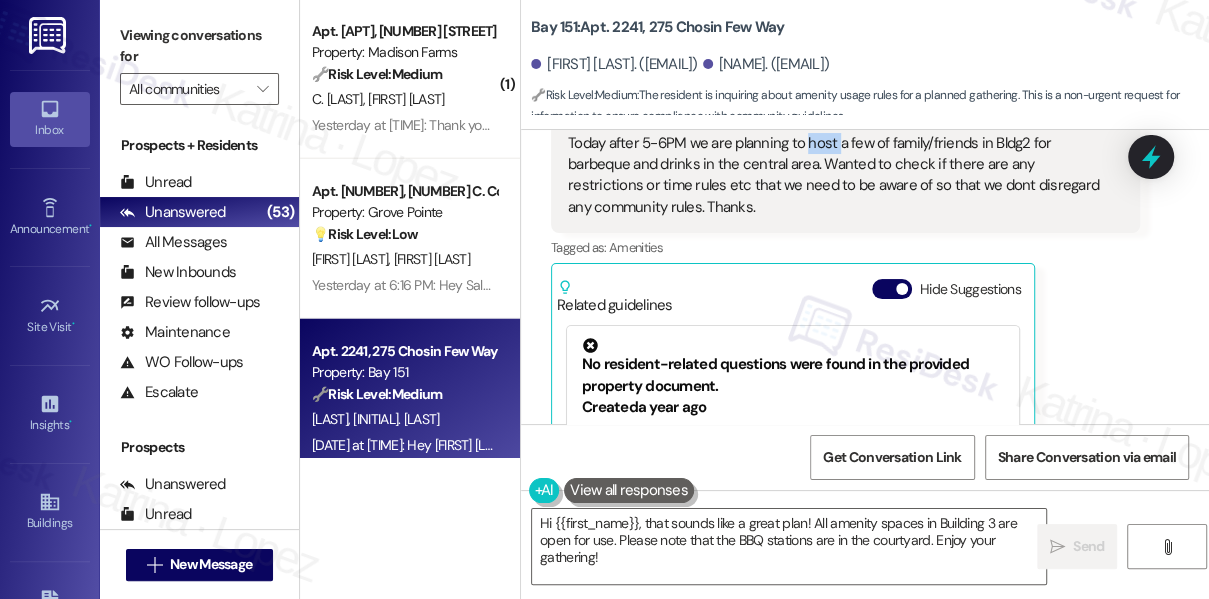 click on "hello there, we had a few questions regarding using the amenities.
Today after 5-6PM we are planning to host a few of family/friends in Bldg2 for barbeque and drinks in the central area. Wanted to check if there are any restrictions or time rules etc that we need to be aware of so that we dont disregard any community rules. Thanks." at bounding box center (838, 164) 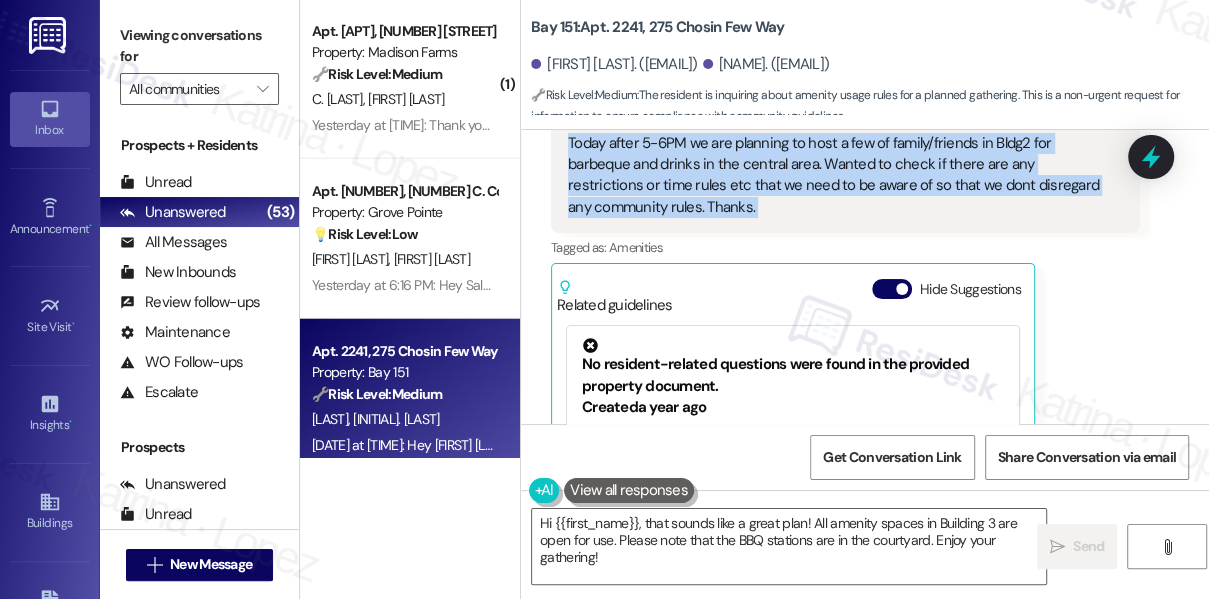 click on "hello there, we had a few questions regarding using the amenities.
Today after 5-6PM we are planning to host a few of family/friends in Bldg2 for barbeque and drinks in the central area. Wanted to check if there are any restrictions or time rules etc that we need to be aware of so that we dont disregard any community rules. Thanks." at bounding box center (838, 164) 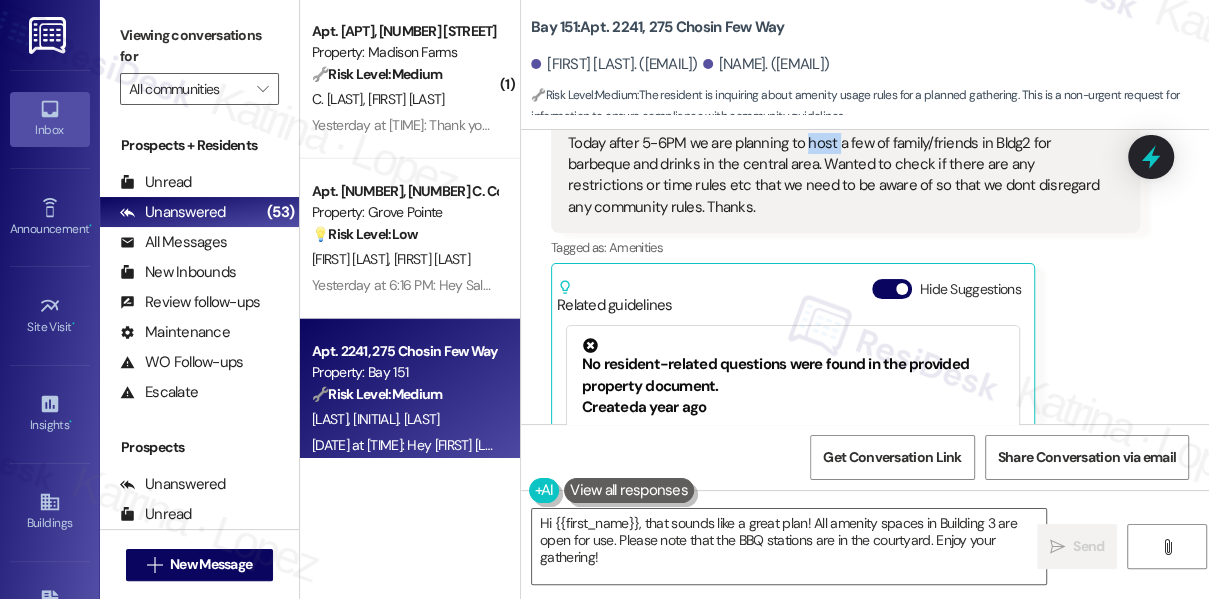 click on "hello there, we had a few questions regarding using the amenities.
Today after 5-6PM we are planning to host a few of family/friends in Bldg2 for barbeque and drinks in the central area. Wanted to check if there are any restrictions or time rules etc that we need to be aware of so that we dont disregard any community rules. Thanks." at bounding box center (838, 164) 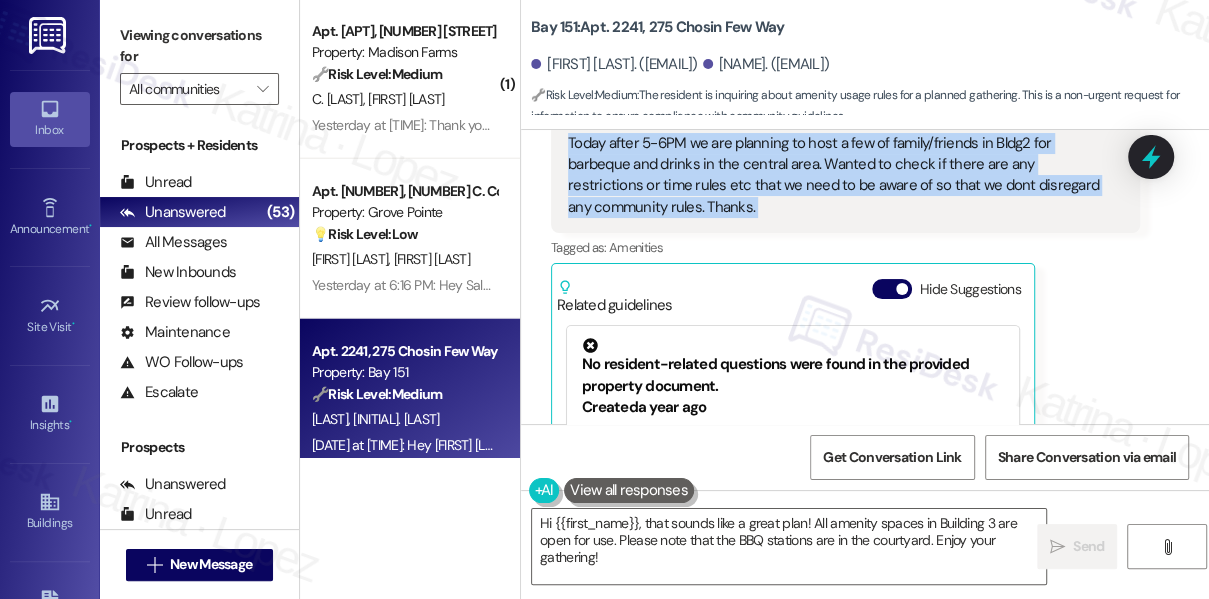 click on "hello there, we had a few questions regarding using the amenities.
Today after 5-6PM we are planning to host a few of family/friends in Bldg2 for barbeque and drinks in the central area. Wanted to check if there are any restrictions or time rules etc that we need to be aware of so that we dont disregard any community rules. Thanks." at bounding box center (838, 164) 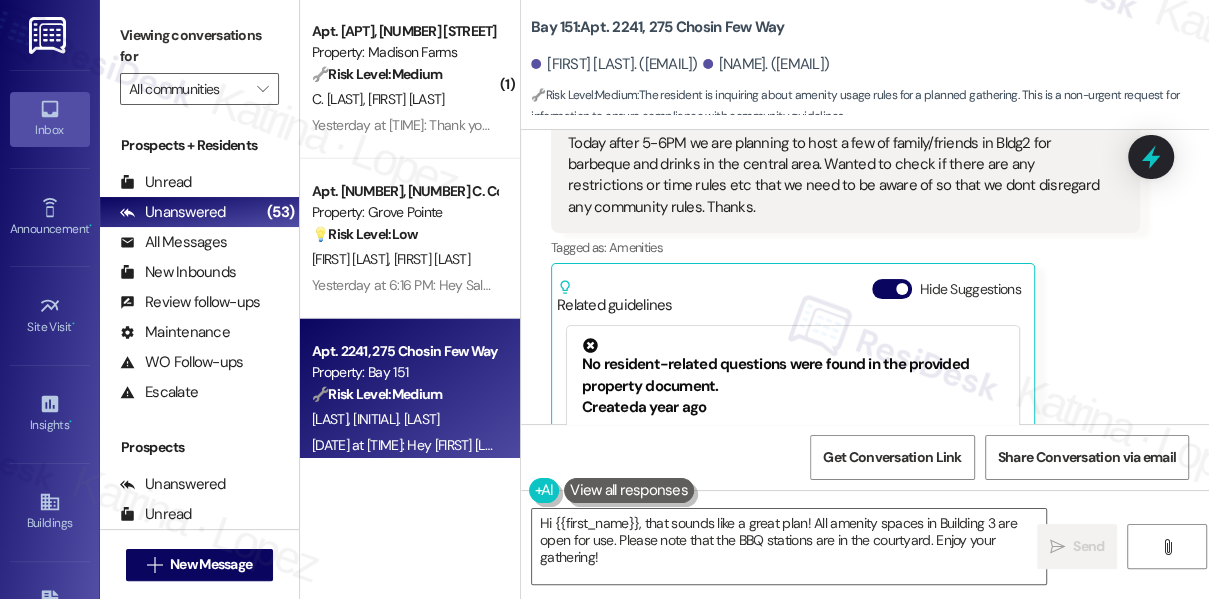 click on "hello there, we had a few questions regarding using the amenities.
Today after 5-6PM we are planning to host a few of family/friends in Bldg2 for barbeque and drinks in the central area. Wanted to check if there are any restrictions or time rules etc that we need to be aware of so that we dont disregard any community rules. Thanks." at bounding box center [838, 164] 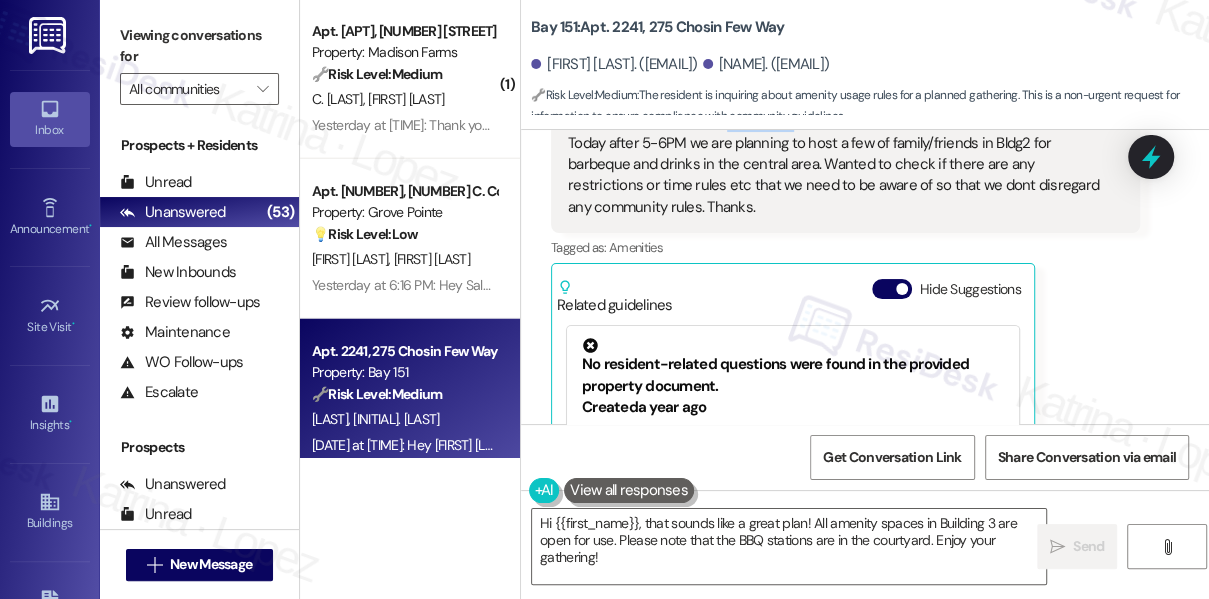 click on "hello there, we had a few questions regarding using the amenities.
Today after 5-6PM we are planning to host a few of family/friends in Bldg2 for barbeque and drinks in the central area. Wanted to check if there are any restrictions or time rules etc that we need to be aware of so that we dont disregard any community rules. Thanks." at bounding box center [838, 164] 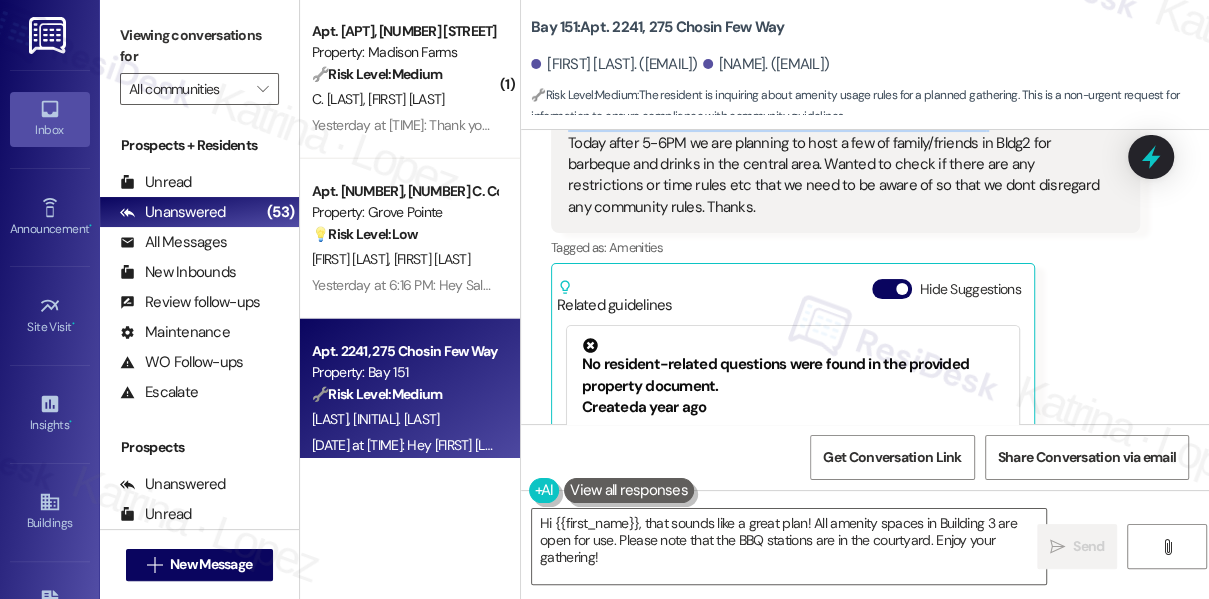 click on "hello there, we had a few questions regarding using the amenities.
Today after 5-6PM we are planning to host a few of family/friends in Bldg2 for barbeque and drinks in the central area. Wanted to check if there are any restrictions or time rules etc that we need to be aware of so that we dont disregard any community rules. Thanks." at bounding box center [838, 164] 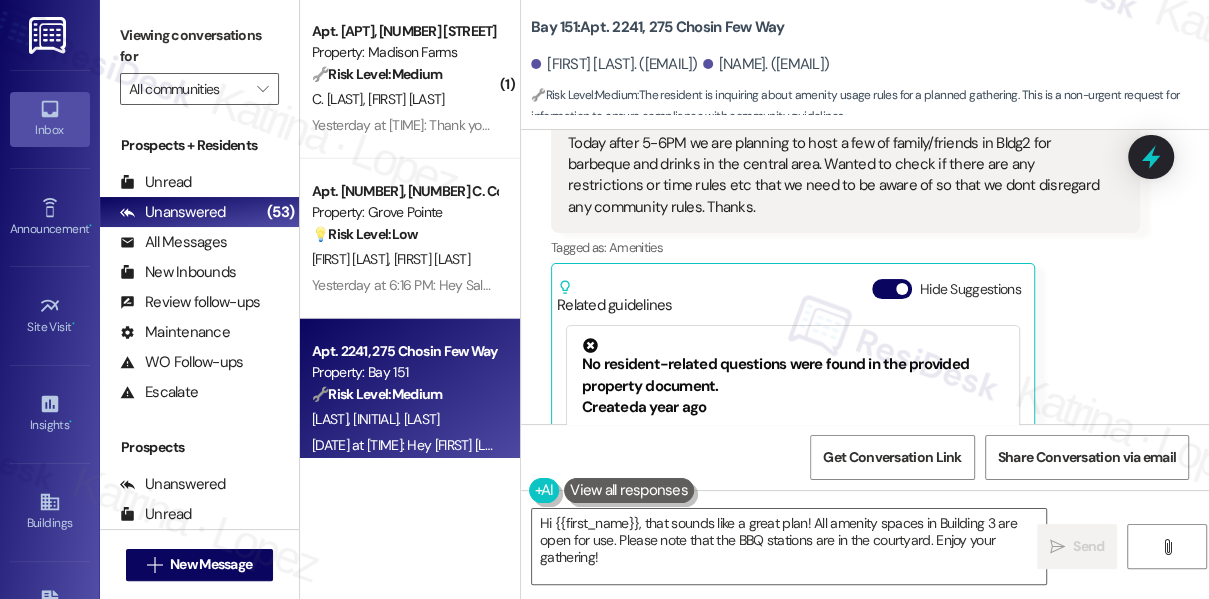 click on "hello there, we had a few questions regarding using the amenities.
Today after 5-6PM we are planning to host a few of family/friends in Bldg2 for barbeque and drinks in the central area. Wanted to check if there are any restrictions or time rules etc that we need to be aware of so that we dont disregard any community rules. Thanks." at bounding box center (838, 164) 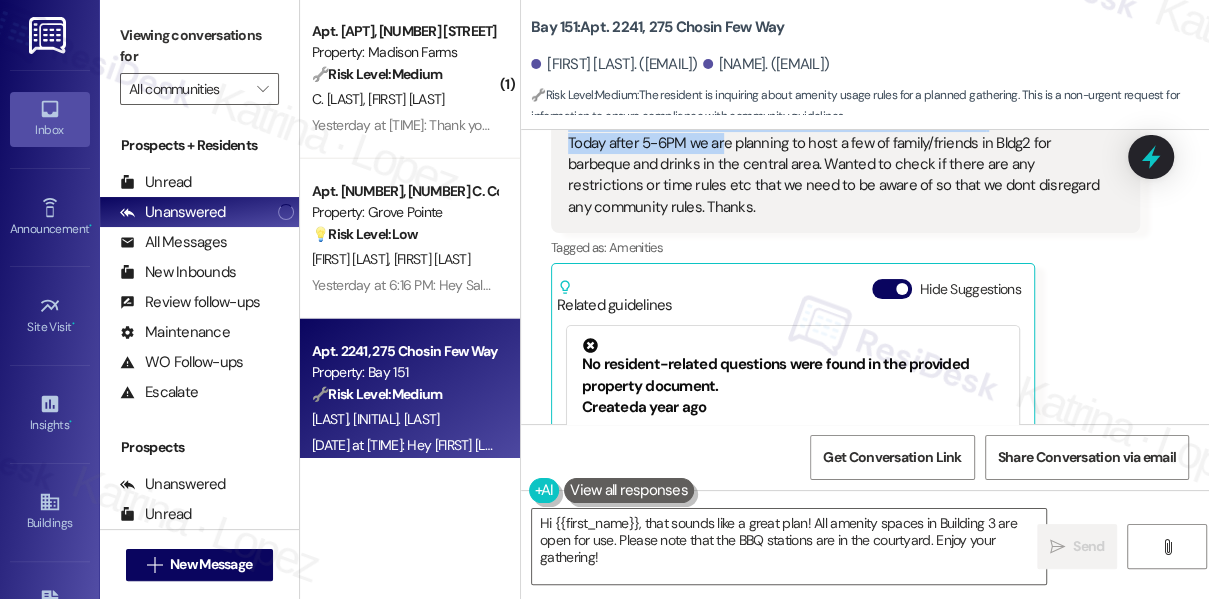 drag, startPoint x: 550, startPoint y: 227, endPoint x: 724, endPoint y: 246, distance: 175.03429 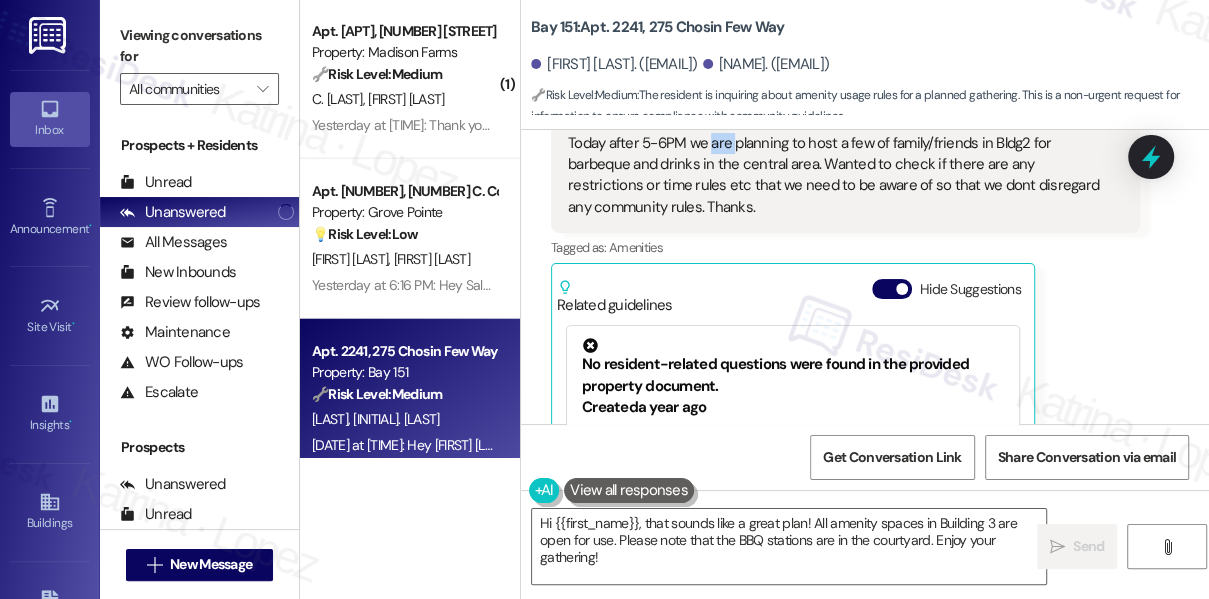click on "hello there, we had a few questions regarding using the amenities.
Today after 5-6PM we are planning to host a few of family/friends in Bldg2 for barbeque and drinks in the central area. Wanted to check if there are any restrictions or time rules etc that we need to be aware of so that we dont disregard any community rules. Thanks." at bounding box center [838, 164] 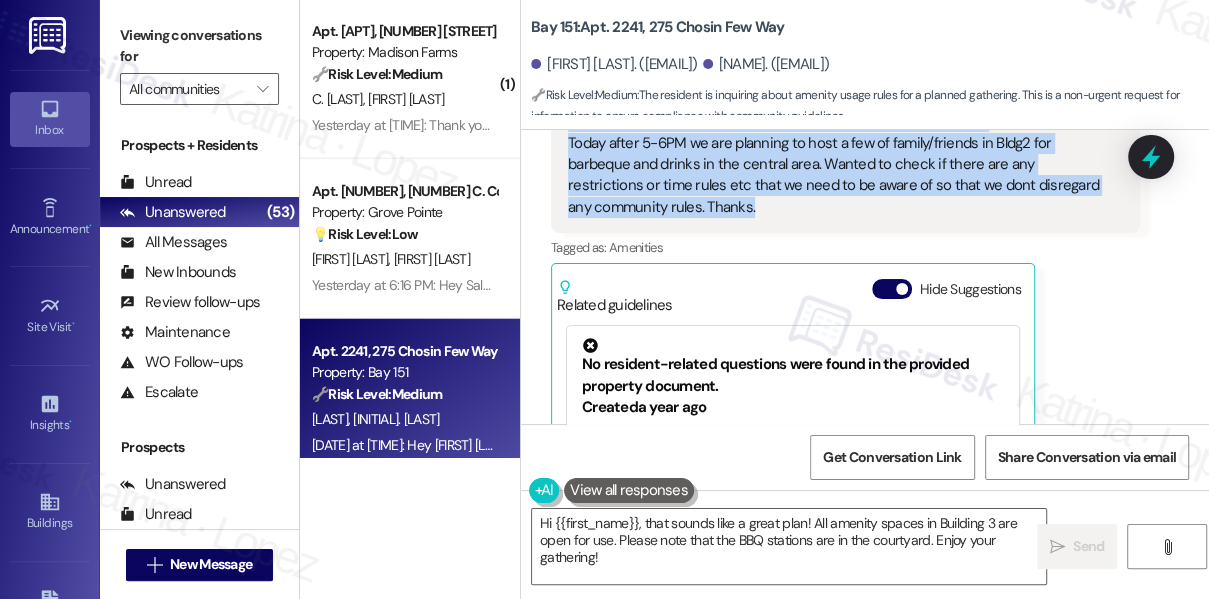 drag, startPoint x: 754, startPoint y: 318, endPoint x: 568, endPoint y: 234, distance: 204.08821 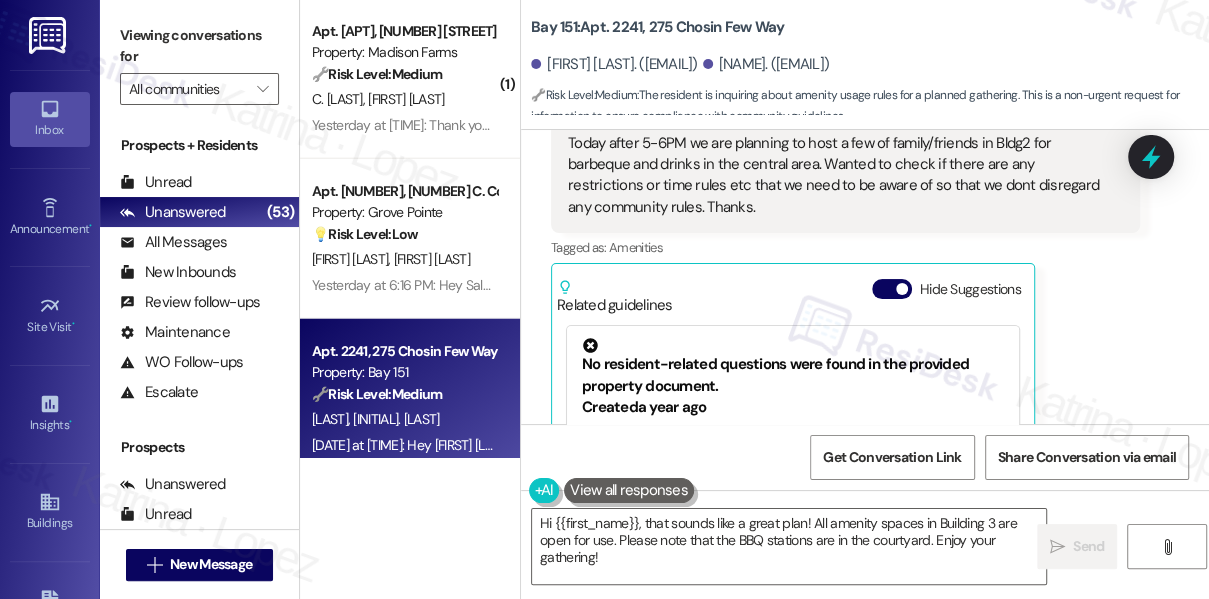 click on "Viewing conversations for" at bounding box center (199, 46) 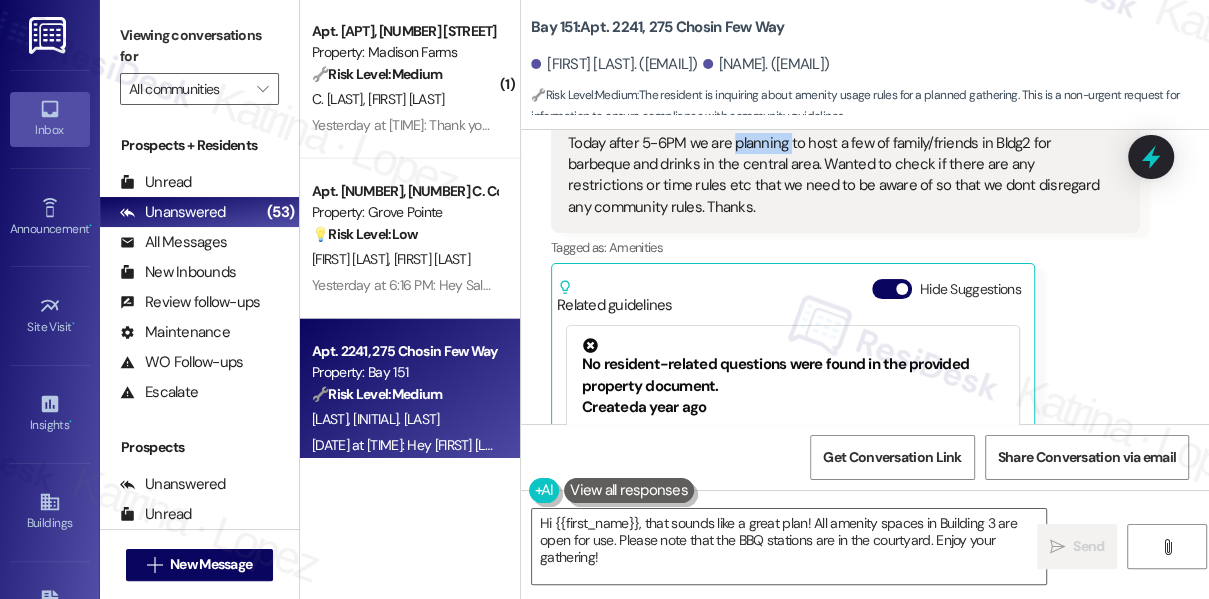 click on "hello there, we had a few questions regarding using the amenities.
Today after 5-6PM we are planning to host a few of family/friends in Bldg2 for barbeque and drinks in the central area. Wanted to check if there are any restrictions or time rules etc that we need to be aware of so that we dont disregard any community rules. Thanks." at bounding box center (838, 164) 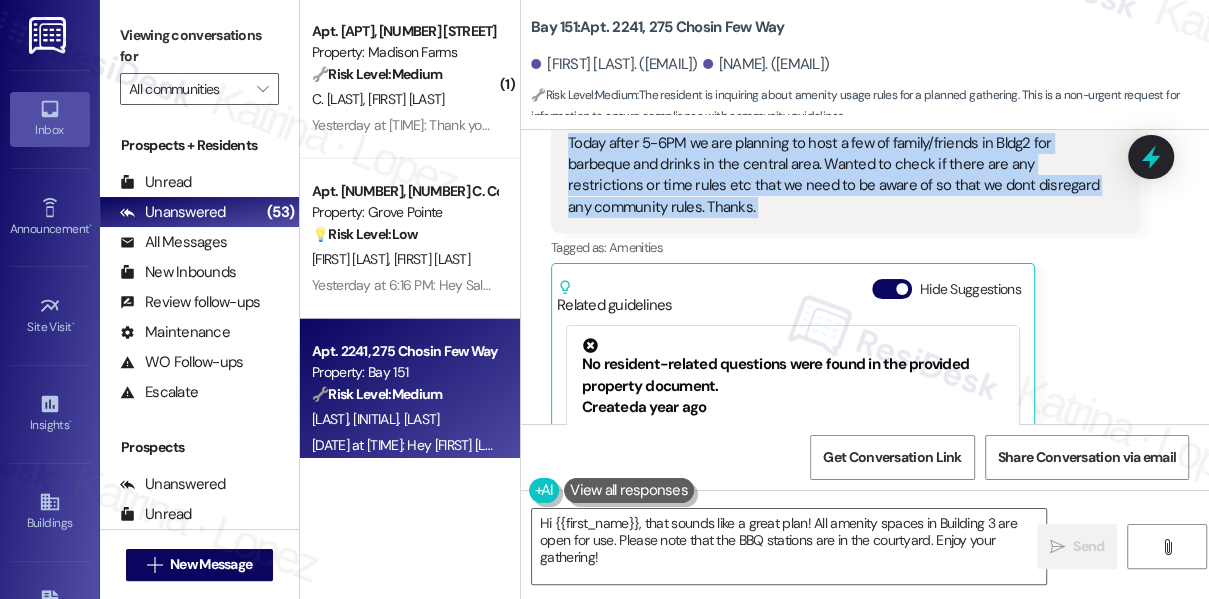 click on "hello there, we had a few questions regarding using the amenities.
Today after 5-6PM we are planning to host a few of family/friends in Bldg2 for barbeque and drinks in the central area. Wanted to check if there are any restrictions or time rules etc that we need to be aware of so that we dont disregard any community rules. Thanks." at bounding box center (838, 164) 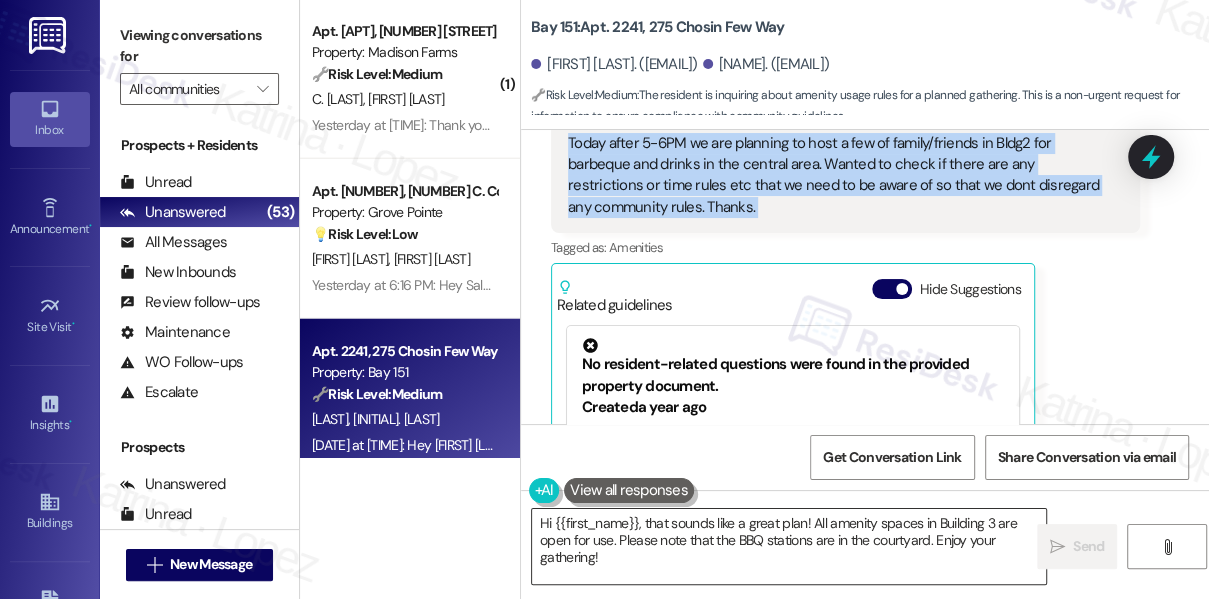 click on "Hi {{first_name}}, that sounds like a great plan! All amenity spaces in Building 3 are open for use. Please note that the BBQ stations are in the courtyard. Enjoy your gathering!" at bounding box center [789, 546] 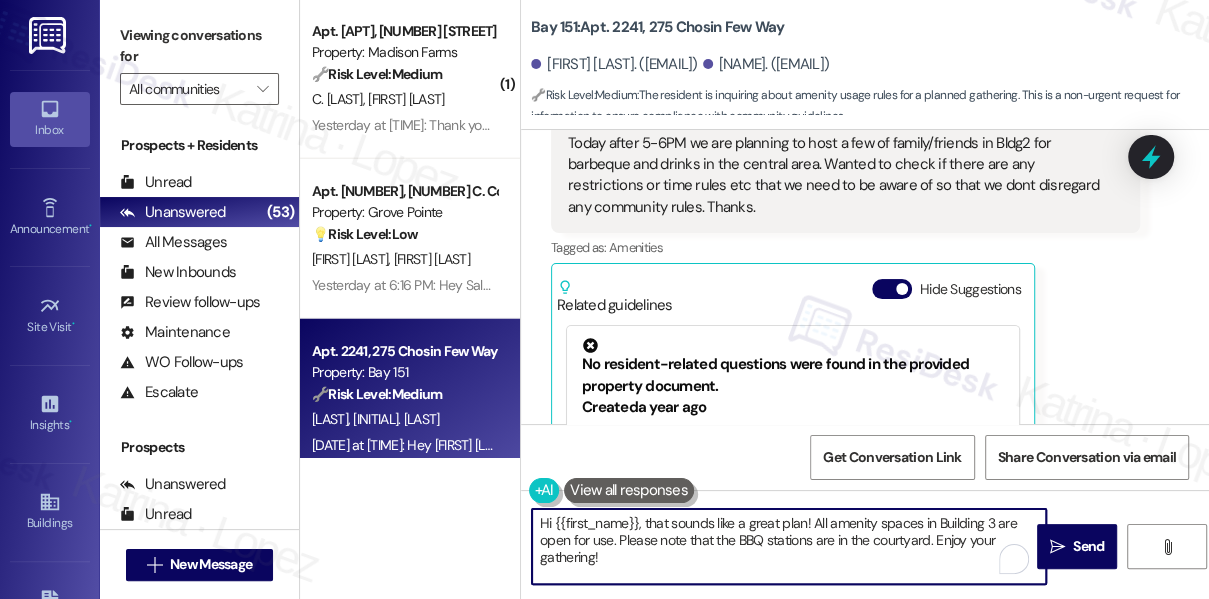 paste on "[Resident Name], just checking in—were you able to get the info you needed about the BBQ rules and any restrictions for using the central area?" 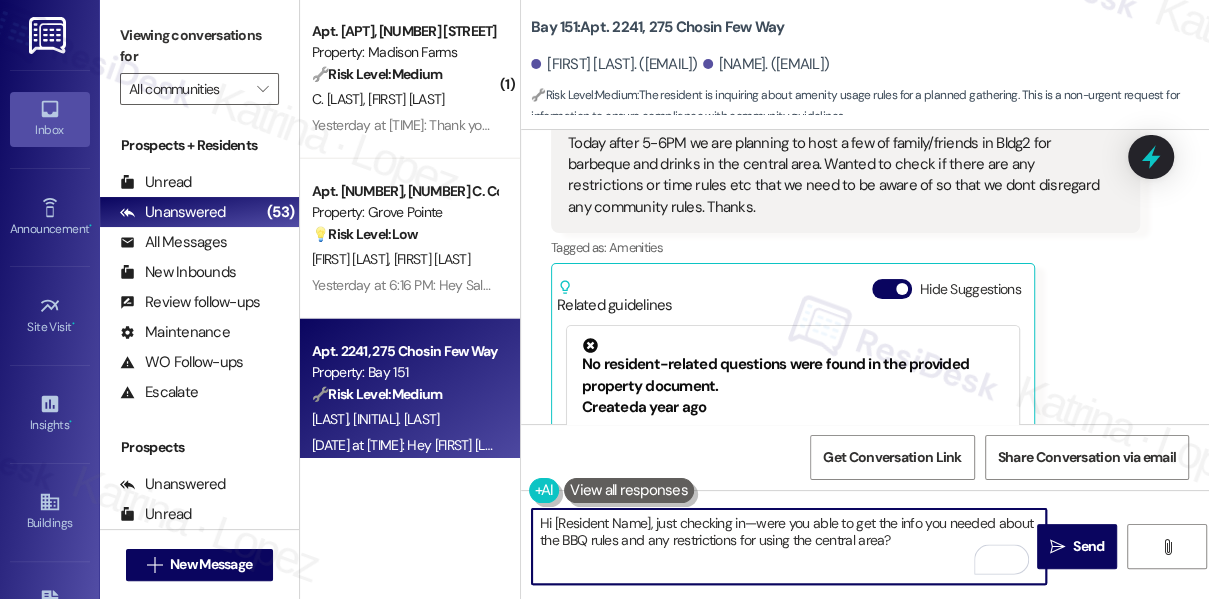 click on "Jayesh Ganpat Ghatkar Question Aug 02, 2025 at 12:11 PM" at bounding box center [845, 80] 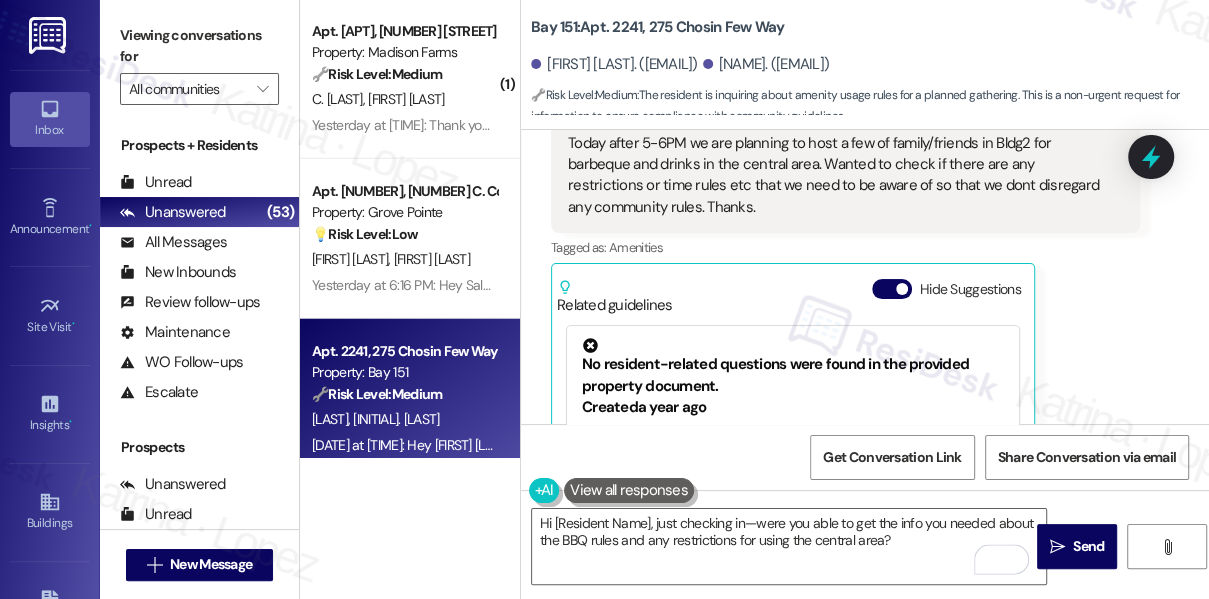 click on "Jayesh Ganpat Ghatkar Question Aug 02, 2025 at 12:11 PM" at bounding box center [845, 80] 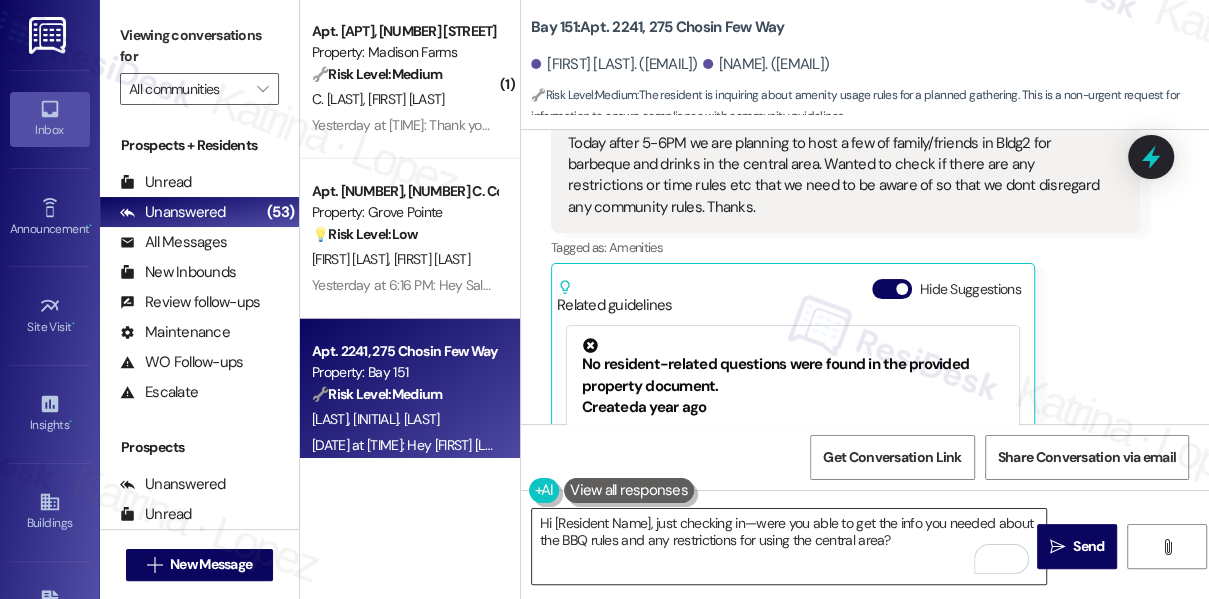 copy on "Jayesh" 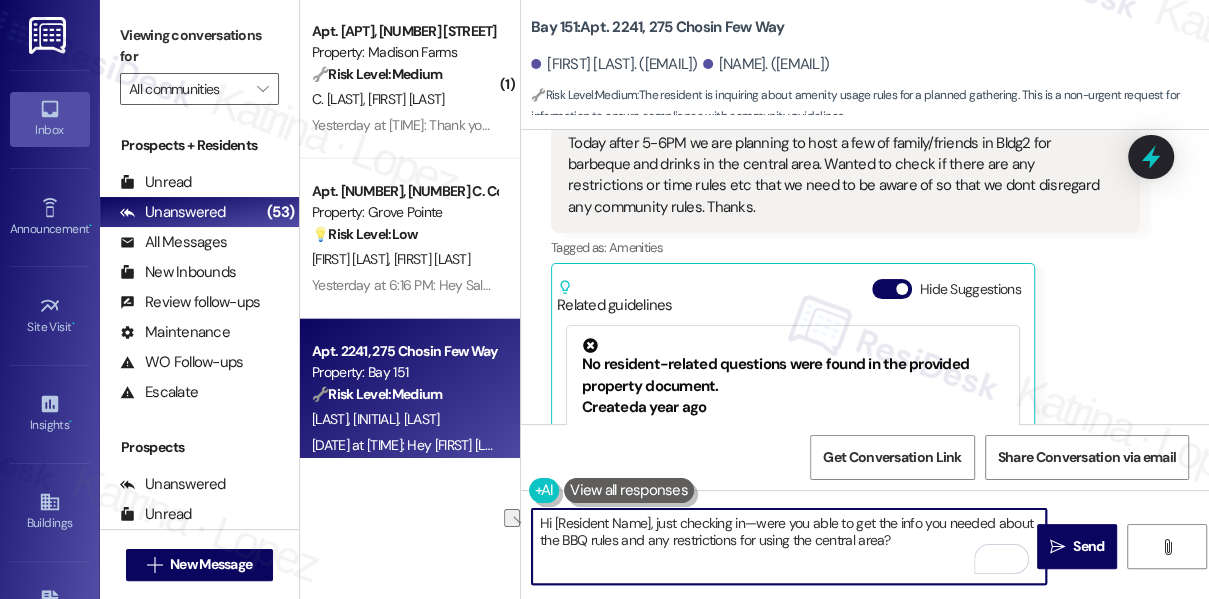 drag, startPoint x: 553, startPoint y: 520, endPoint x: 650, endPoint y: 513, distance: 97.25225 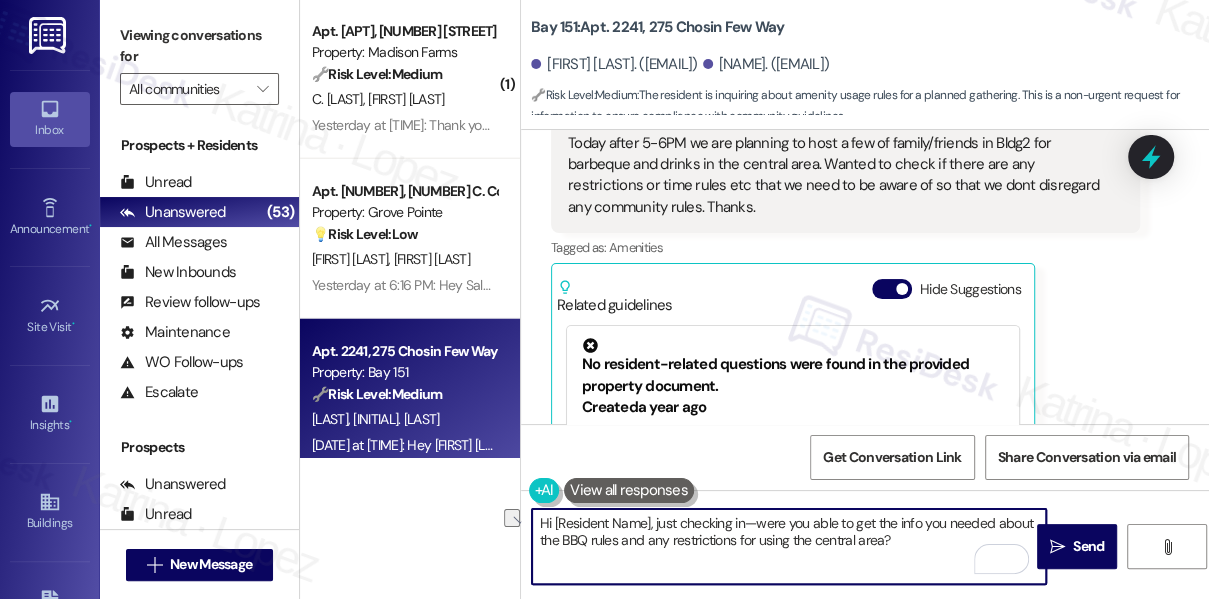 click on "Hi [Resident Name], just checking in—were you able to get the info you needed about the BBQ rules and any restrictions for using the central area?" at bounding box center [789, 546] 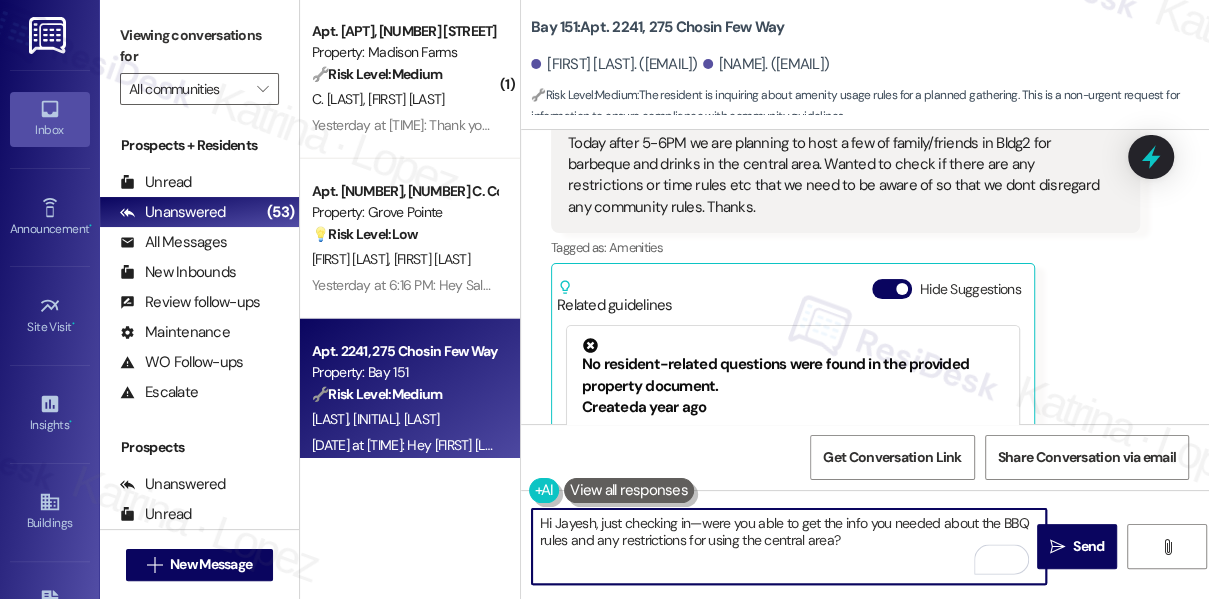 click on "Hi Jayesh, just checking in—were you able to get the info you needed about the BBQ rules and any restrictions for using the central area?" at bounding box center [789, 546] 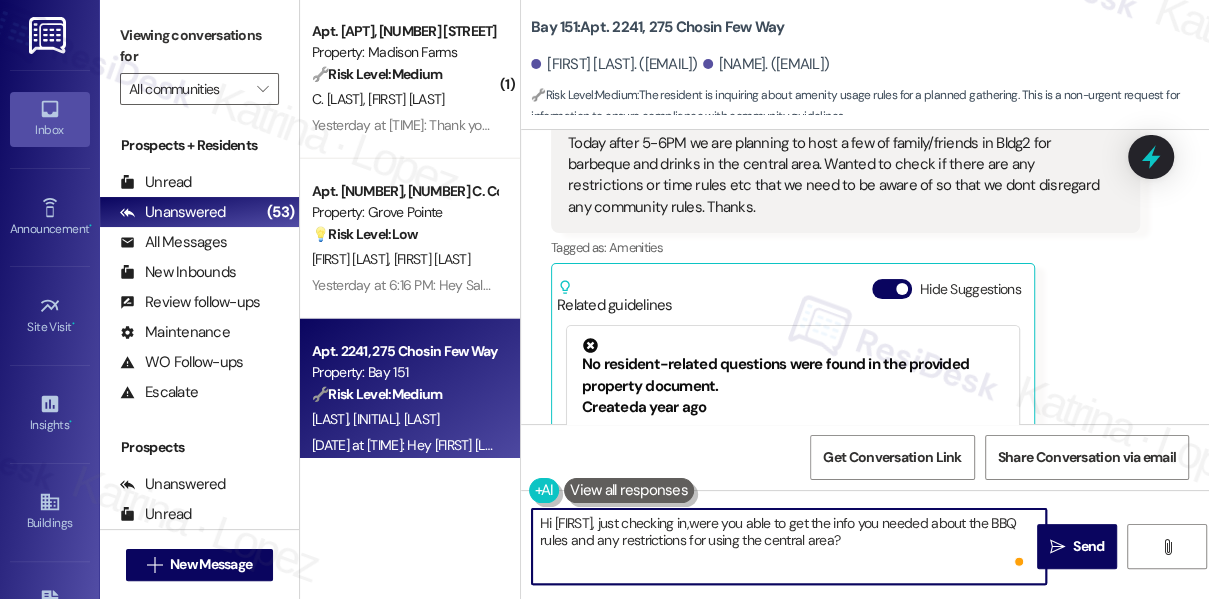 type on "Hi Jayesh, just checking in, were you able to get the info you needed about the BBQ rules and any restrictions for using the central area?" 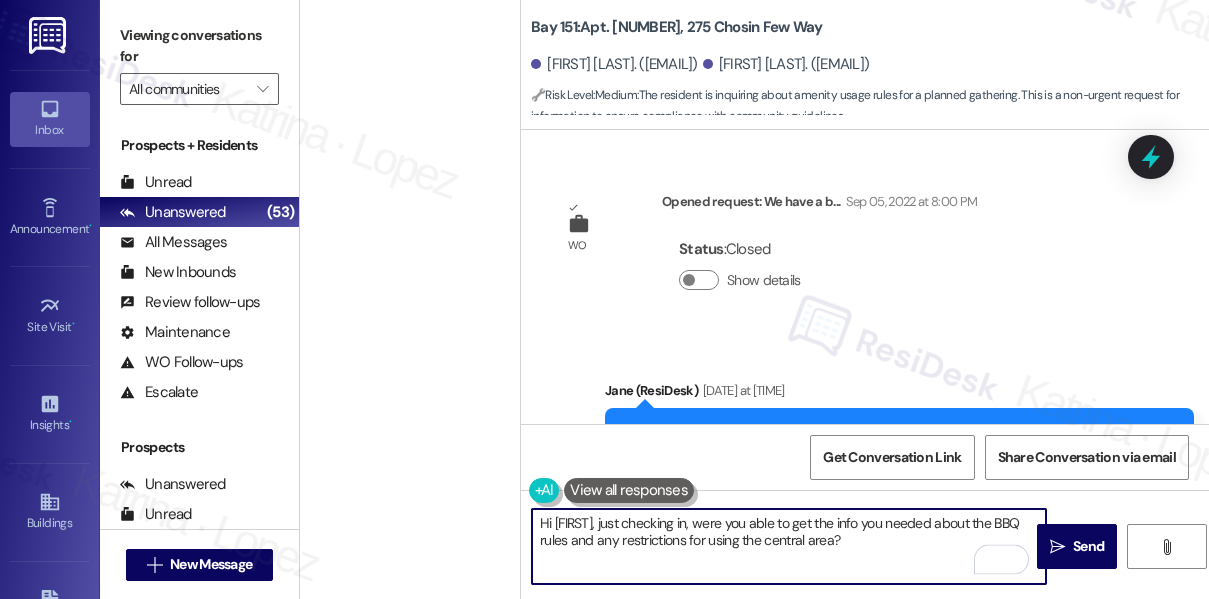 scroll, scrollTop: 0, scrollLeft: 0, axis: both 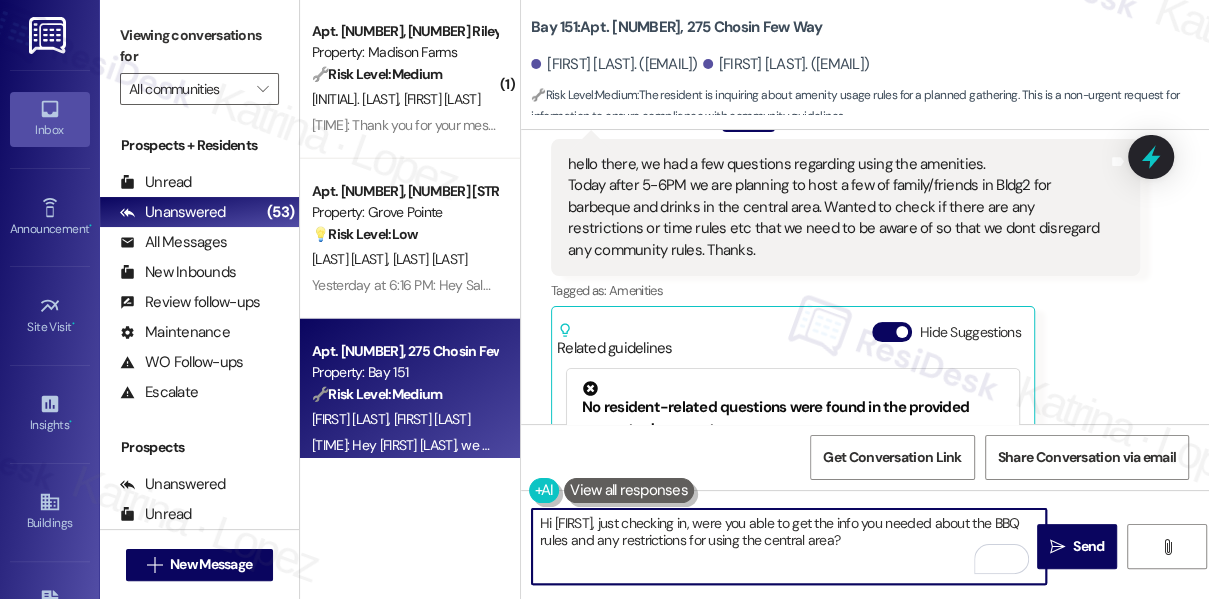 click on "Hi [FIRST], just checking in, were you able to get the info you needed about the BBQ rules and any restrictions for using the central area?" at bounding box center (789, 546) 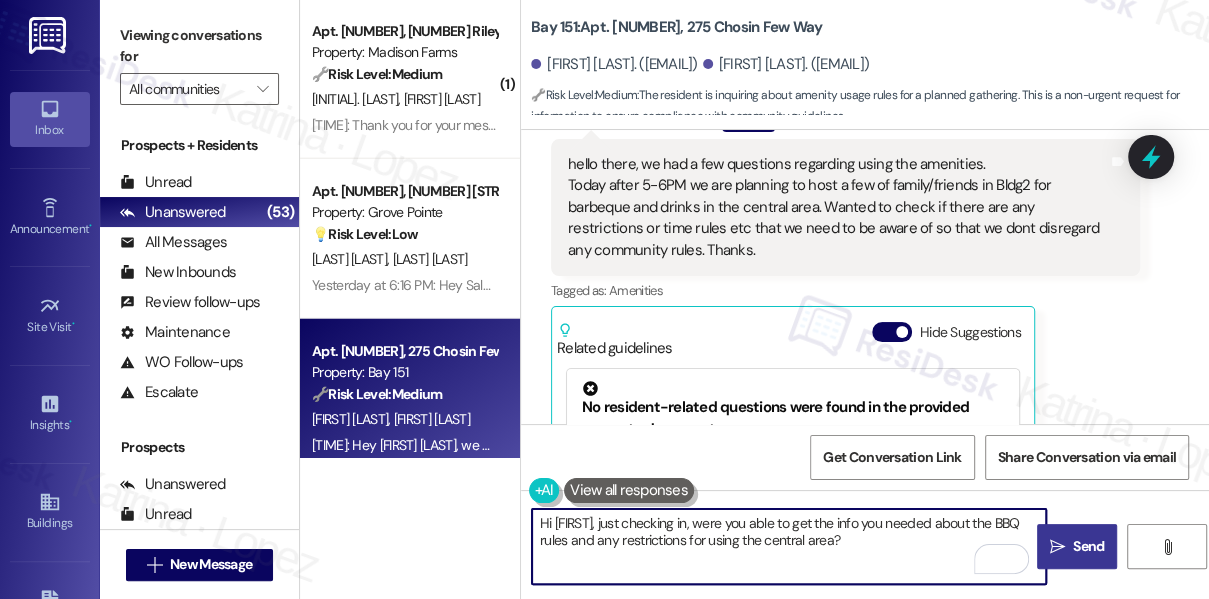 type on "Hi [FIRST], just checking in, were you able to get the info you needed about the BBQ rules and any restrictions for using the central area?" 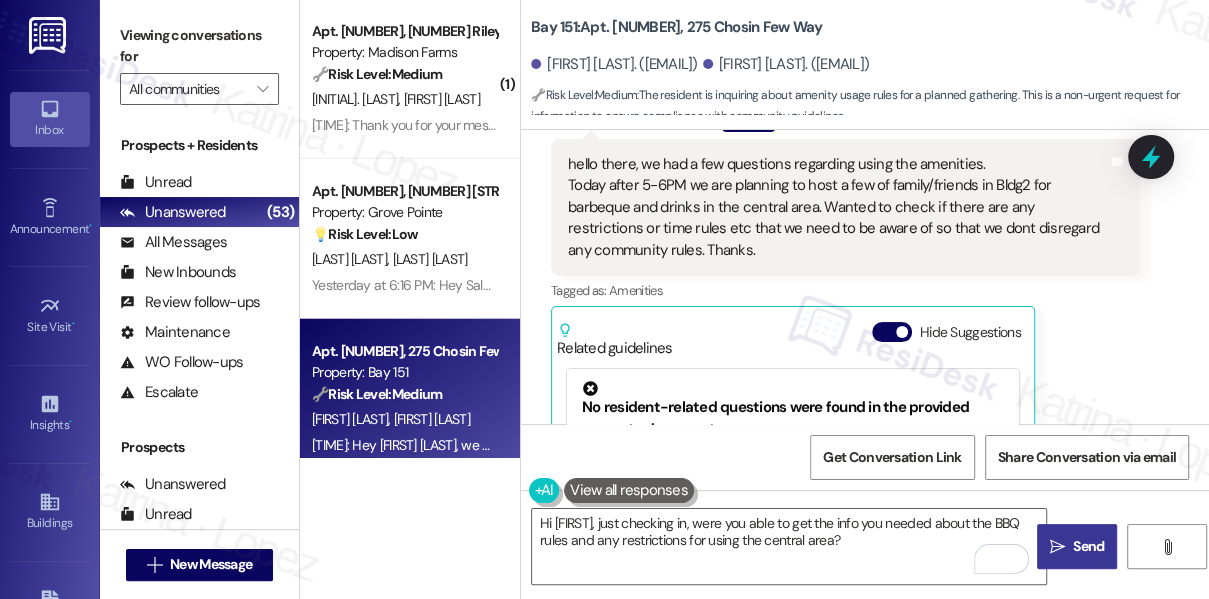 click on " Send" at bounding box center [1077, 546] 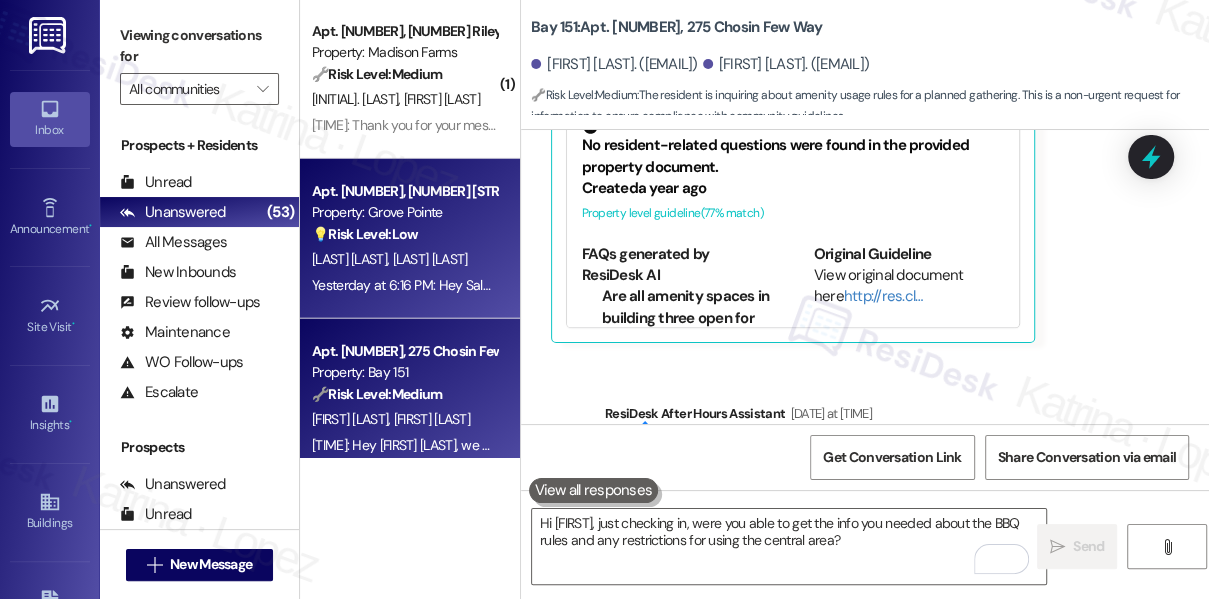scroll, scrollTop: 33090, scrollLeft: 0, axis: vertical 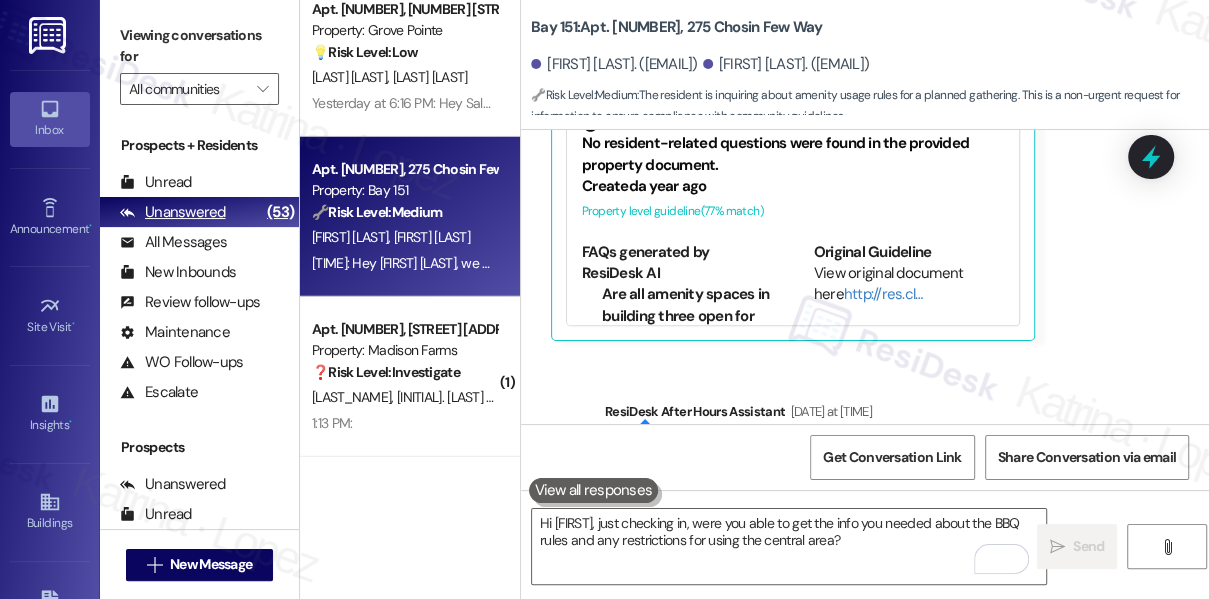 click on "Unanswered (53)" at bounding box center [199, 212] 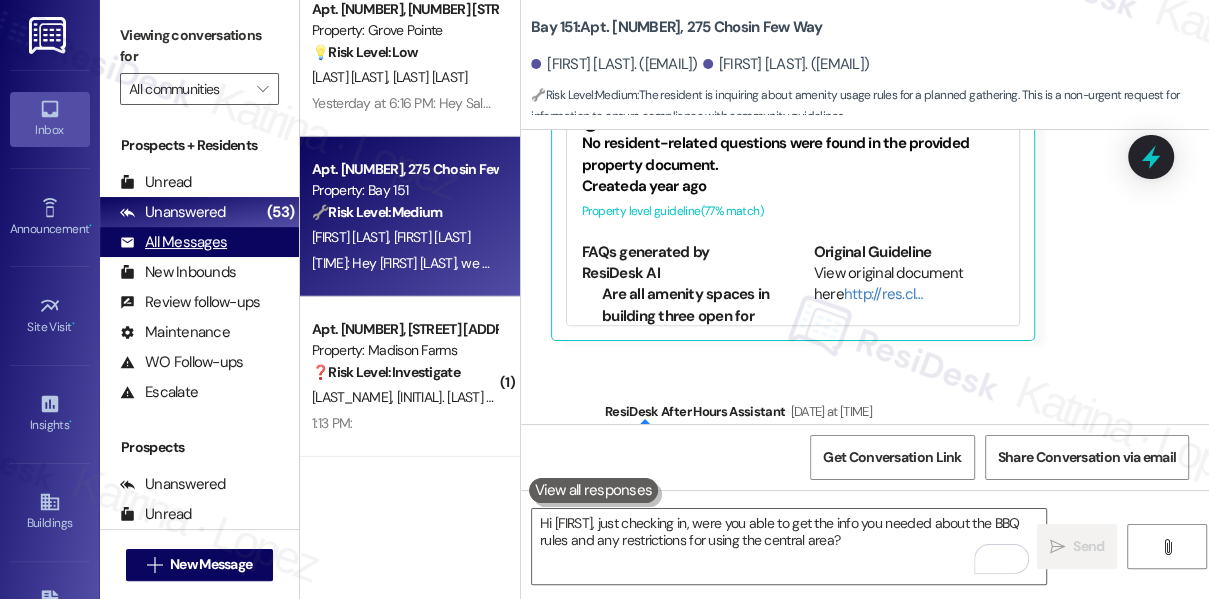 click on "All Messages (undefined)" at bounding box center [199, 242] 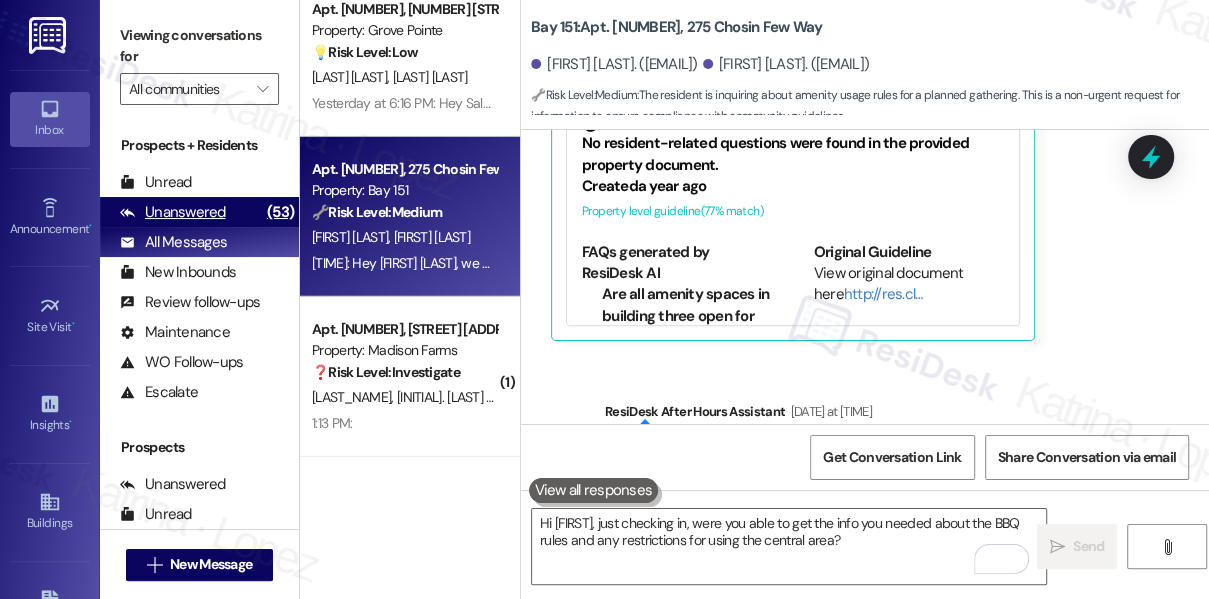 click on "Unanswered (53)" at bounding box center (199, 212) 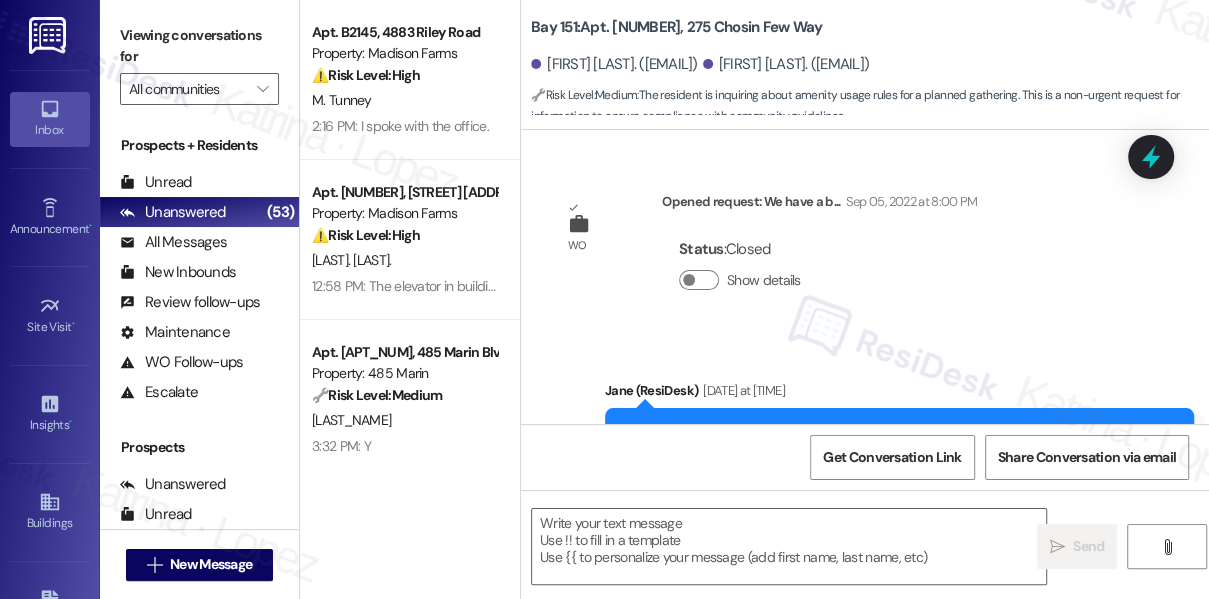 type on "Fetching suggested responses. Please feel free to read through the conversation in the meantime." 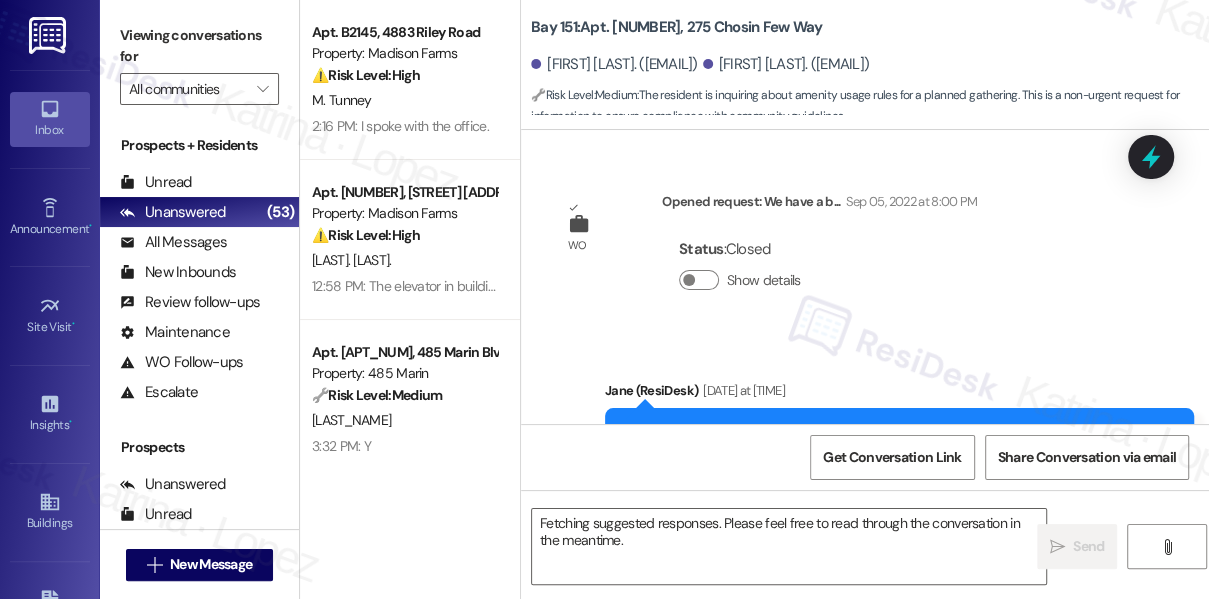 scroll, scrollTop: 33125, scrollLeft: 0, axis: vertical 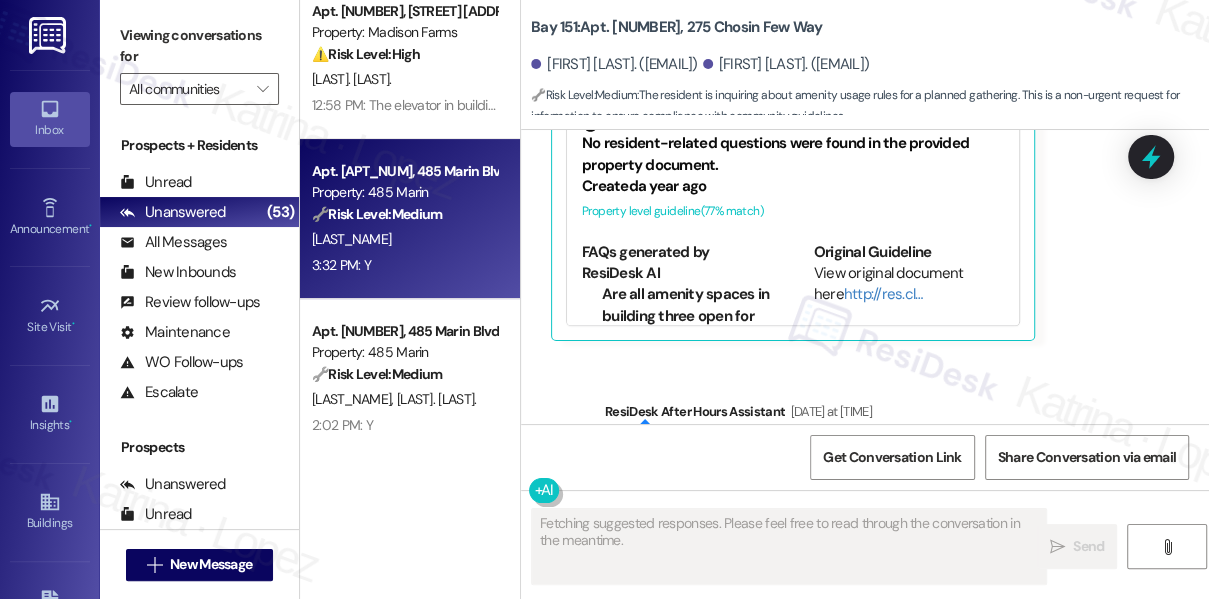 click on "[NAME]" at bounding box center (404, 239) 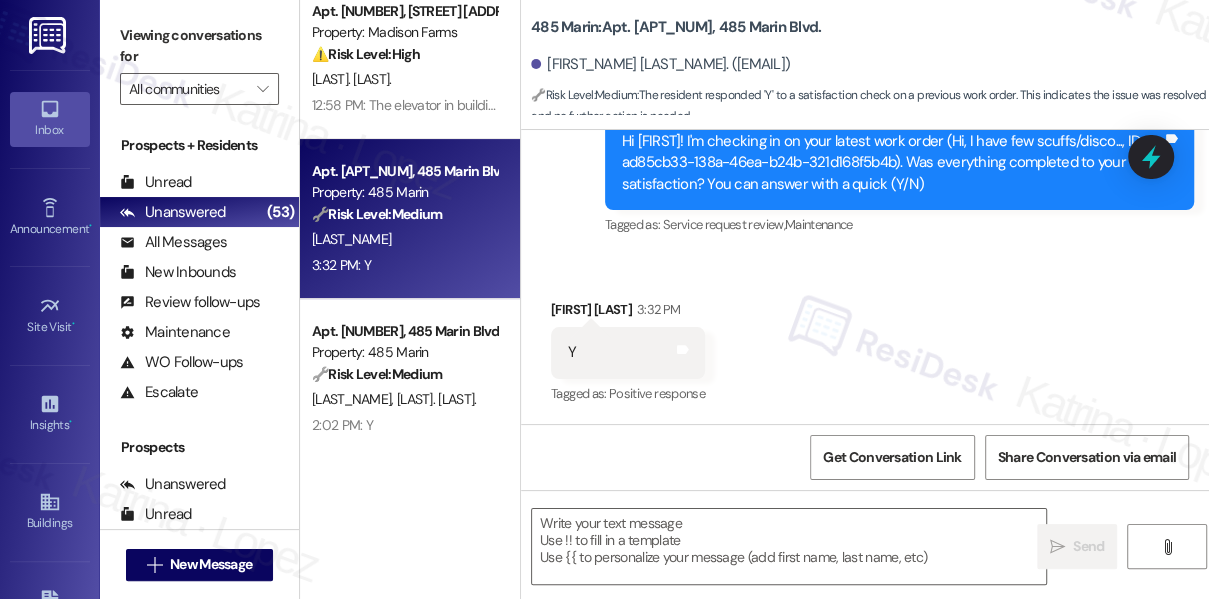 scroll, scrollTop: 411, scrollLeft: 0, axis: vertical 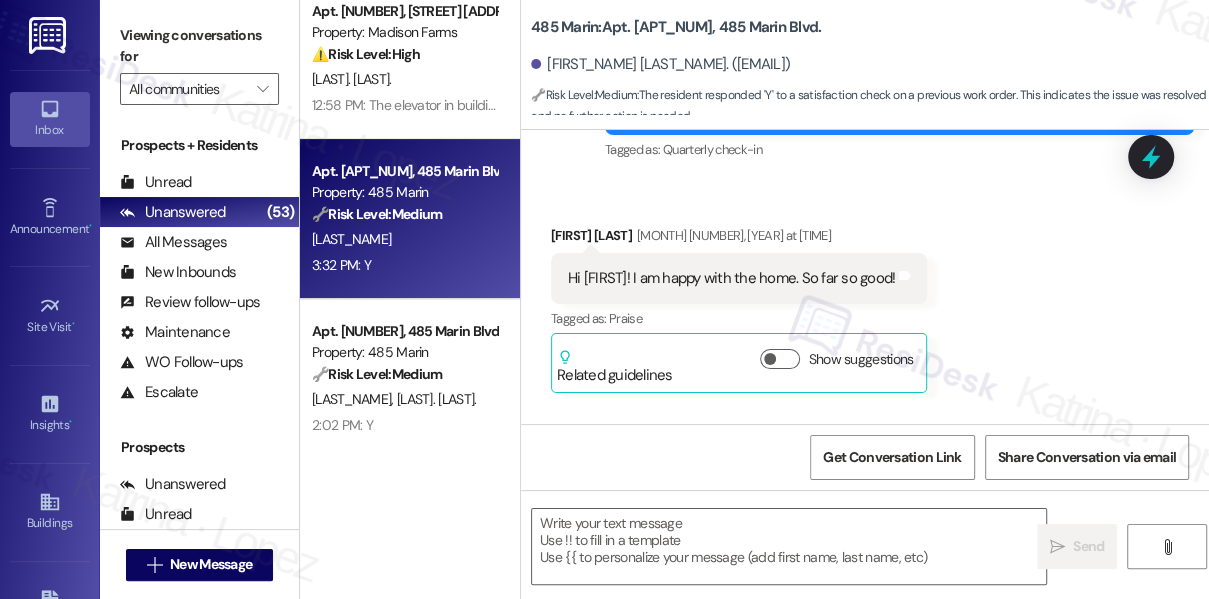 click on "Viewing conversations for All communities " at bounding box center [199, 62] 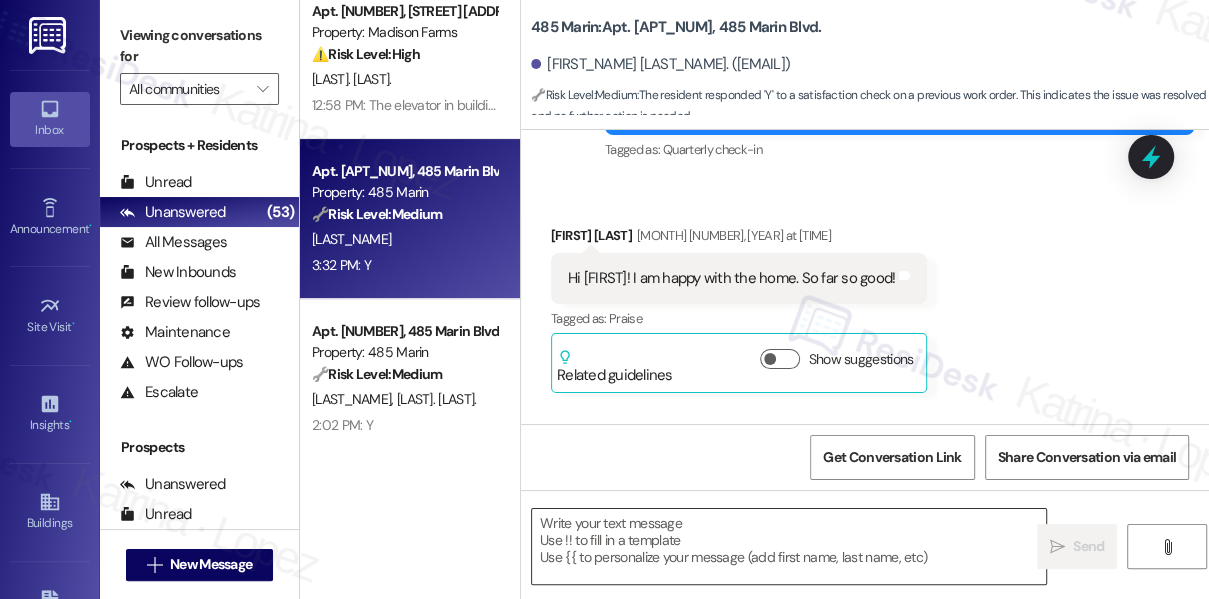 click at bounding box center (789, 546) 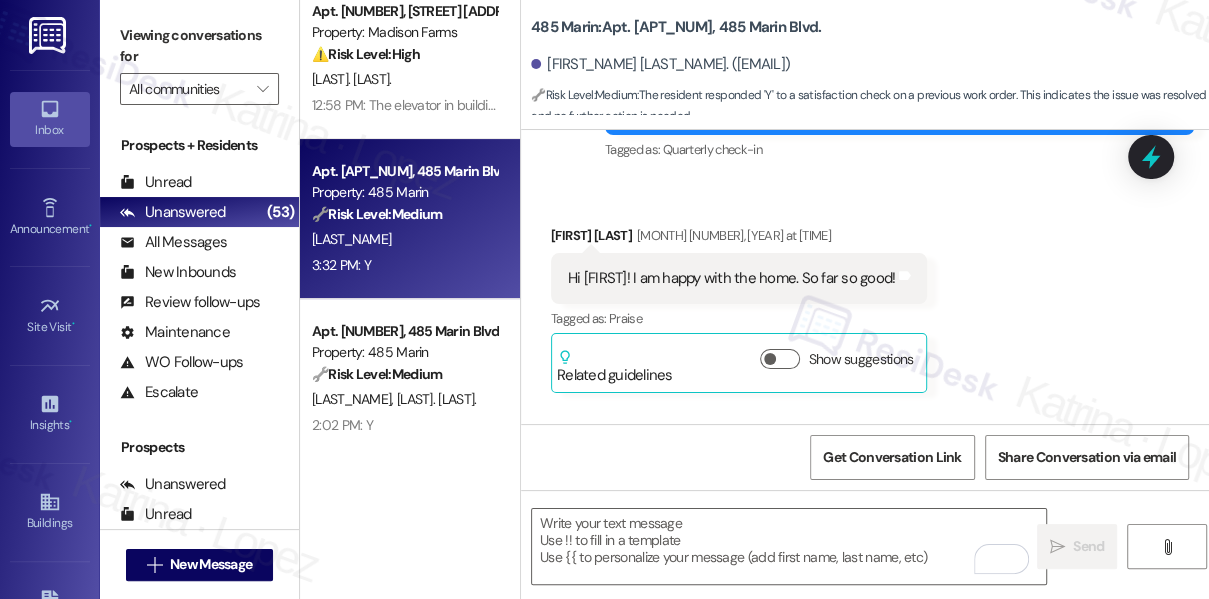 click on "Viewing conversations for" at bounding box center (199, 46) 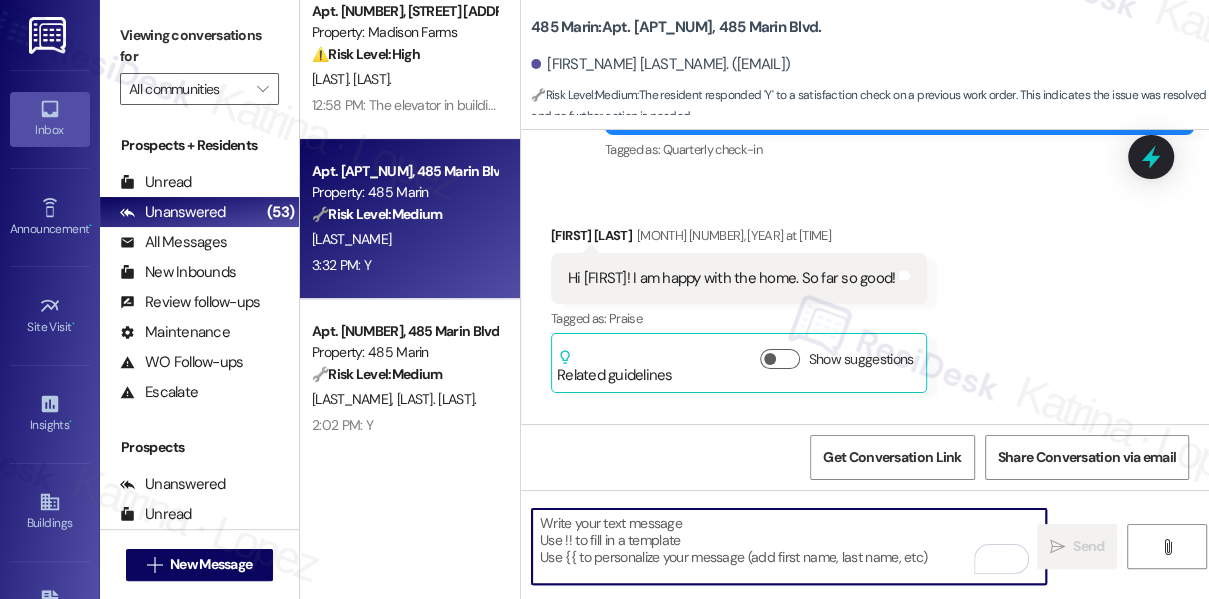 click at bounding box center [789, 546] 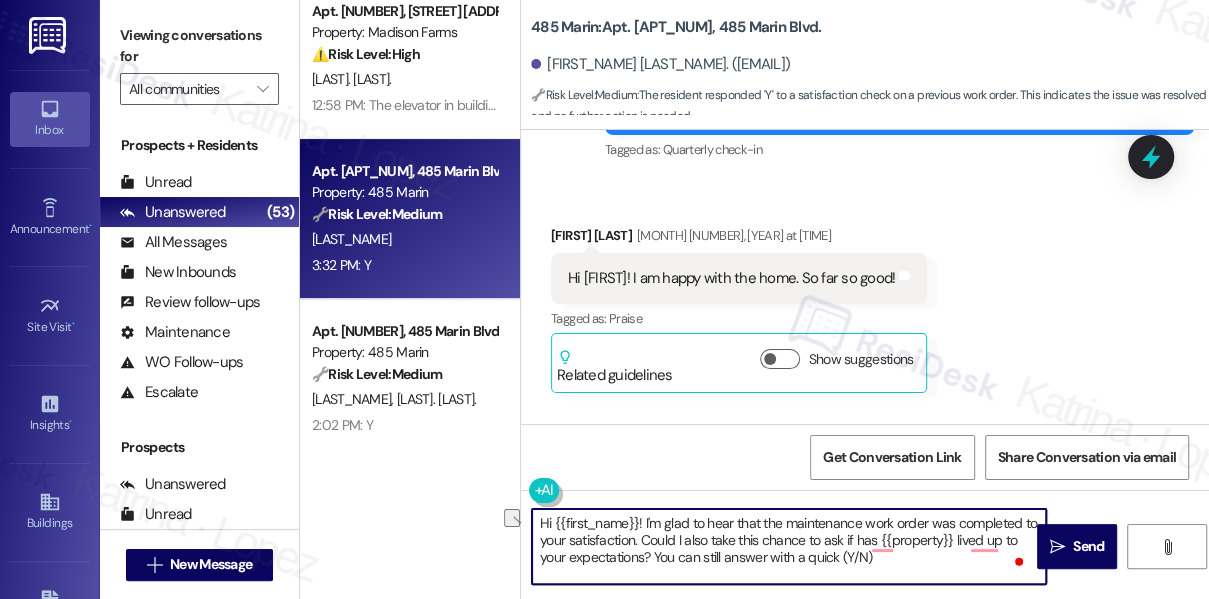 drag, startPoint x: 907, startPoint y: 558, endPoint x: 664, endPoint y: 559, distance: 243.00206 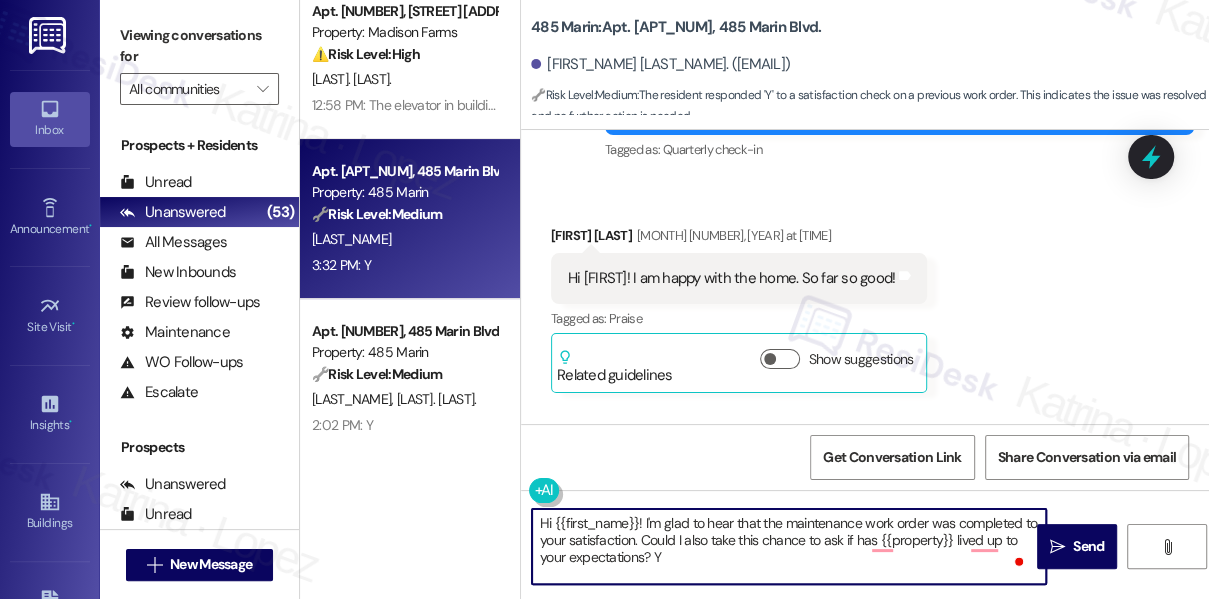 type on "Hi {{first_name}}! I'm glad to hear that the maintenance work order was completed to your satisfaction. Could I also take this chance to ask if has {{property}} lived up to your expectations?" 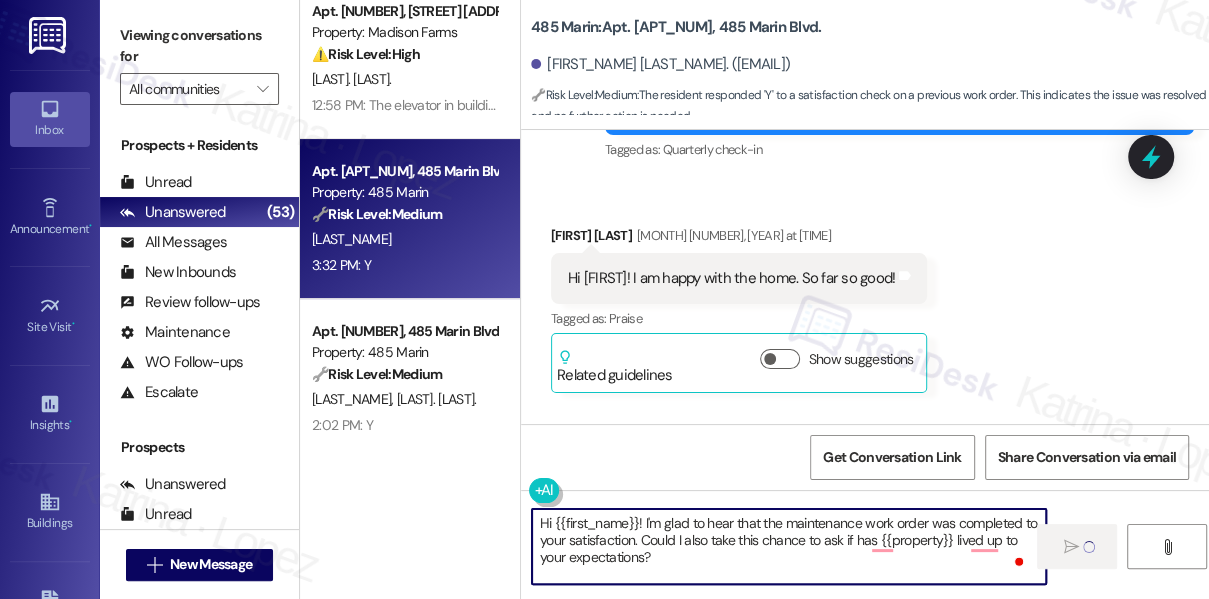 type 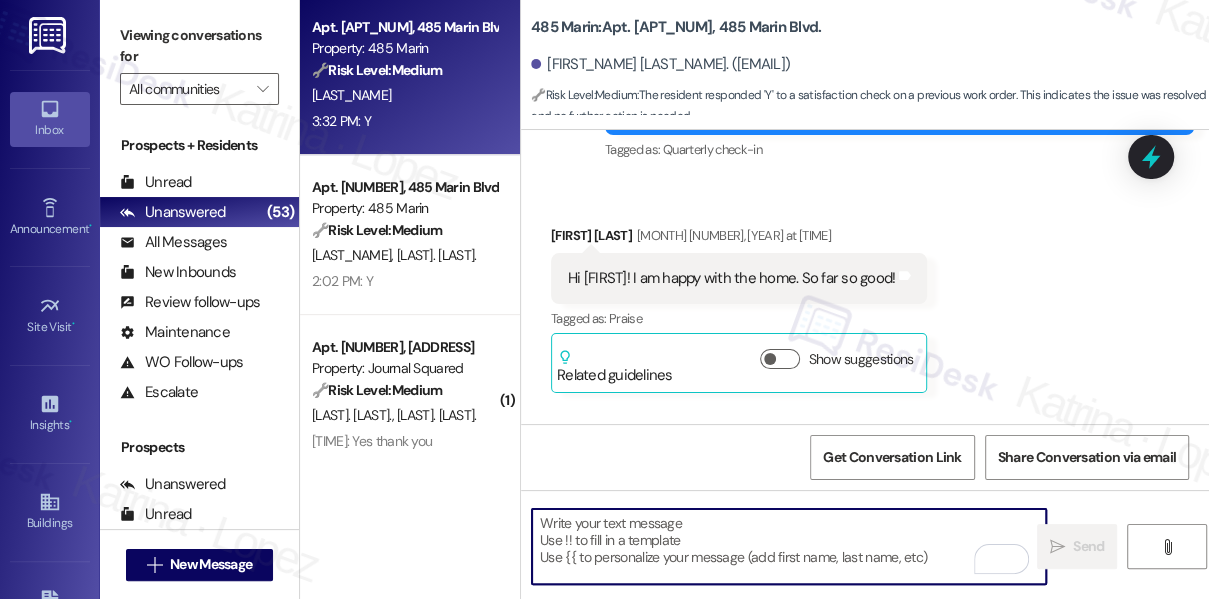 scroll, scrollTop: 454, scrollLeft: 0, axis: vertical 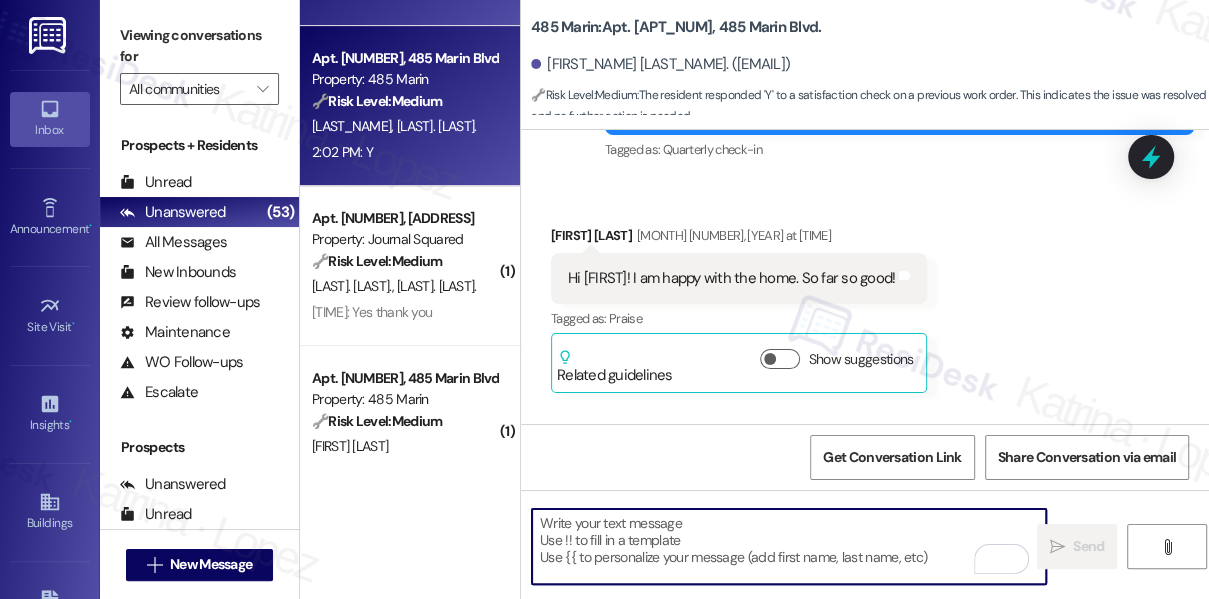 click on "2:02 PM: Y 2:02 PM: Y" at bounding box center [404, 152] 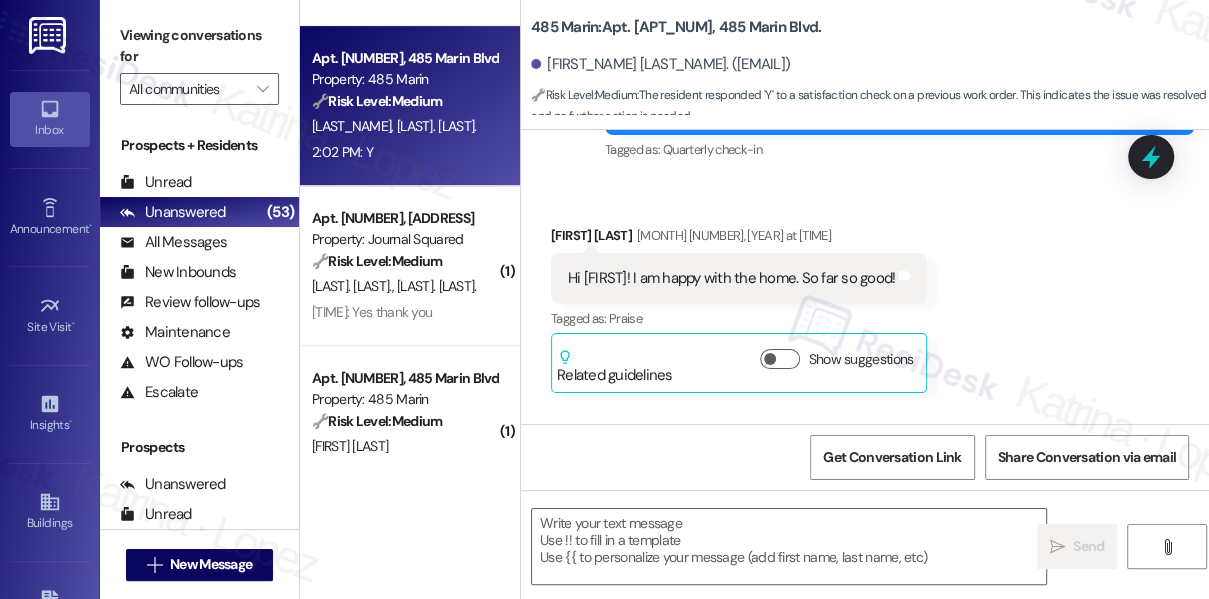 type on "Fetching suggested responses. Please feel free to read through the conversation in the meantime." 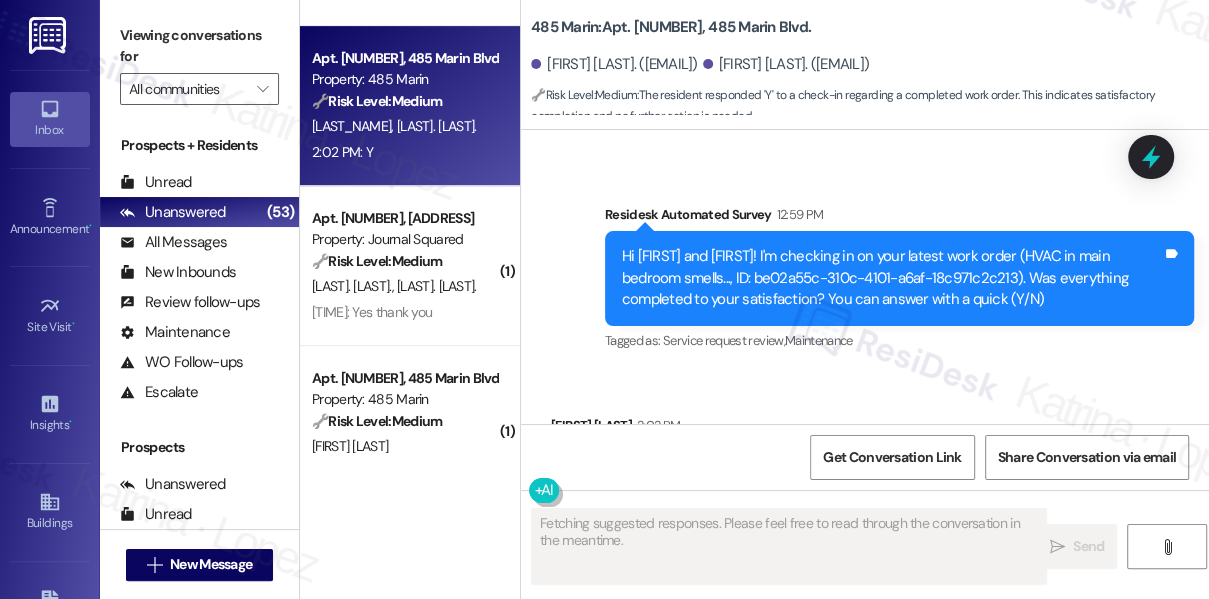 scroll, scrollTop: 685, scrollLeft: 0, axis: vertical 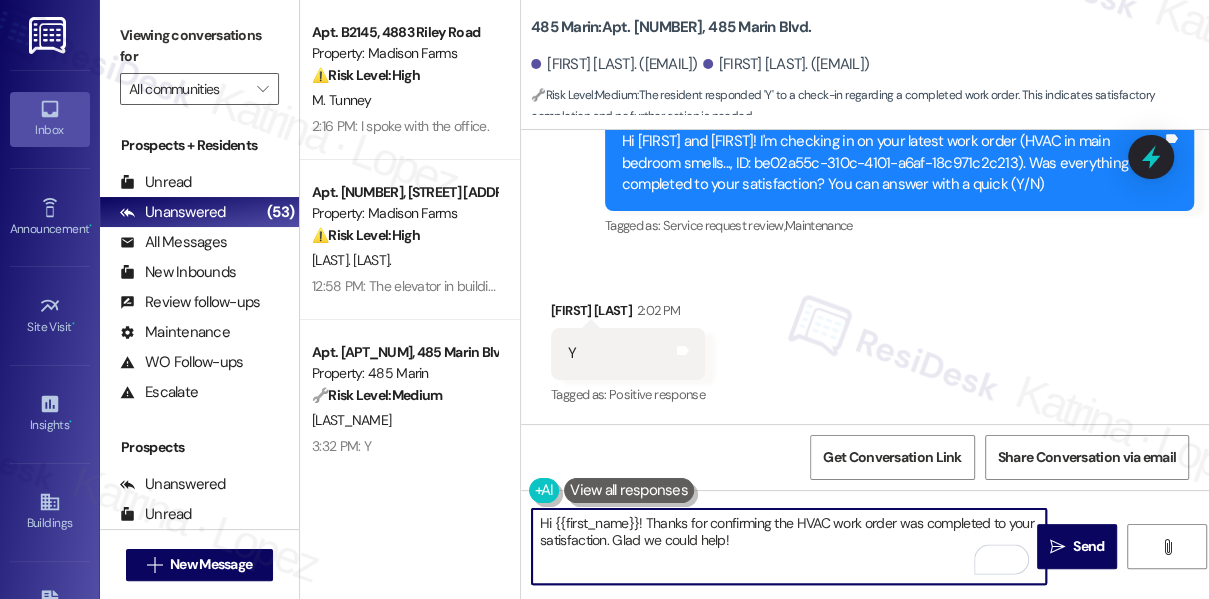 drag, startPoint x: 794, startPoint y: 556, endPoint x: 615, endPoint y: 545, distance: 179.33768 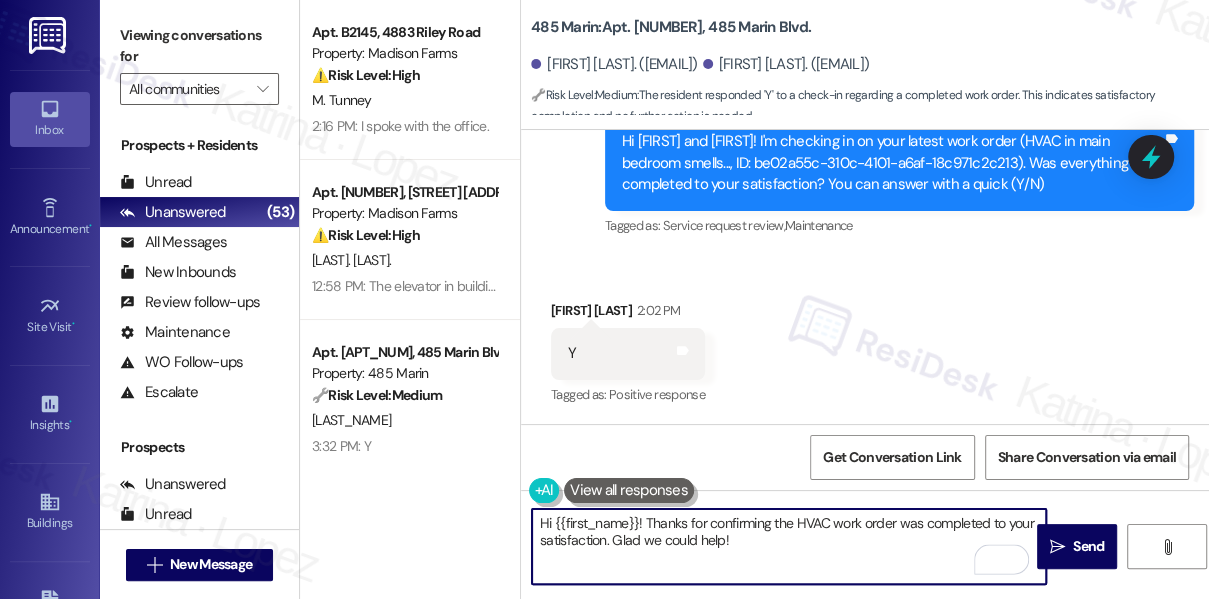 click on "Hi {{first_name}}! Thanks for confirming the HVAC work order was completed to your satisfaction. Glad we could help!" at bounding box center (789, 546) 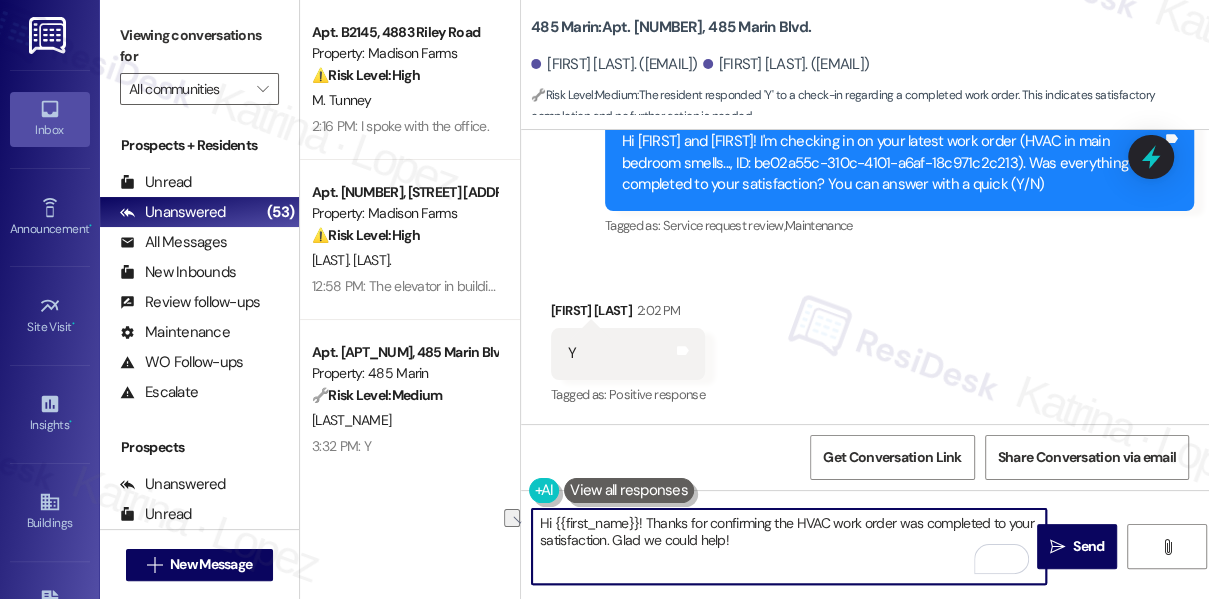 paste on "Hi {{first_name}}! I'm glad to hear that the maintenance work order was completed to your satisfaction. Could I also take this chance to ask if has {{property}} lived up to your expectations? You can still answer with a quick (Y/N)" 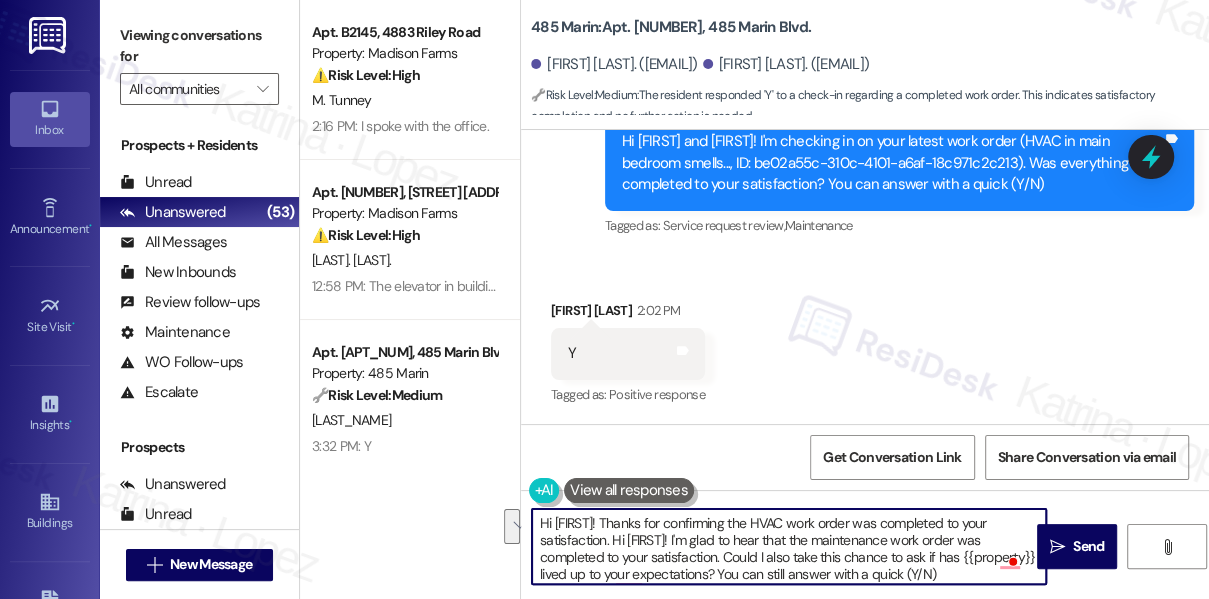 drag, startPoint x: 780, startPoint y: 553, endPoint x: 644, endPoint y: 539, distance: 136.71869 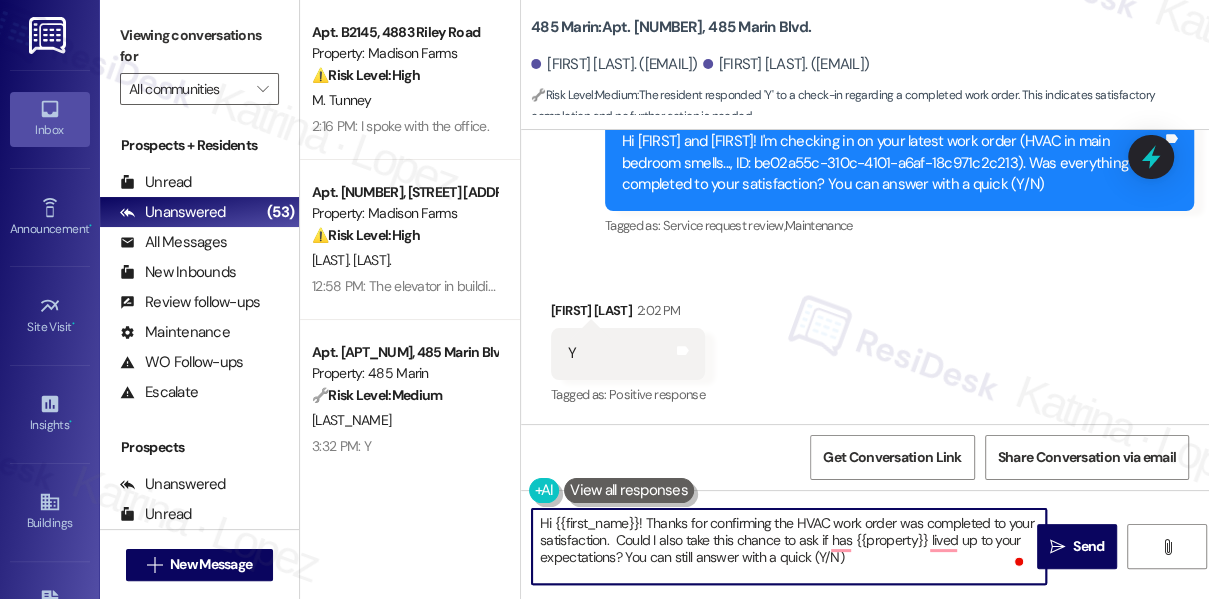 click on "Guanghao Zhang 2:02 PM" at bounding box center (628, 314) 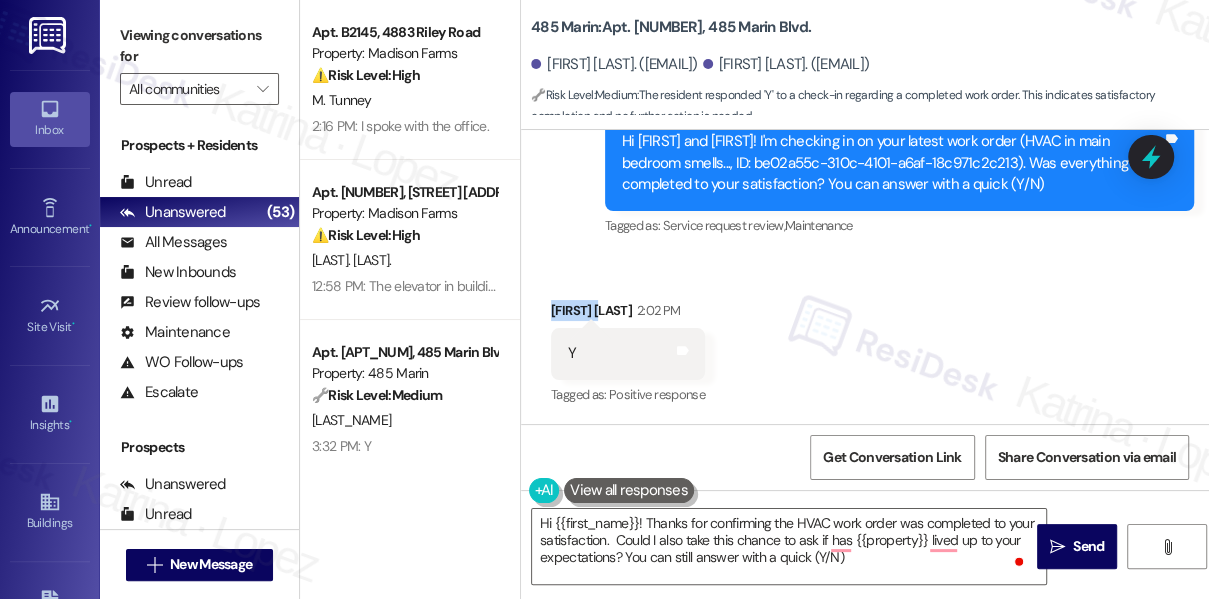 click on "Guanghao Zhang 2:02 PM" at bounding box center [628, 314] 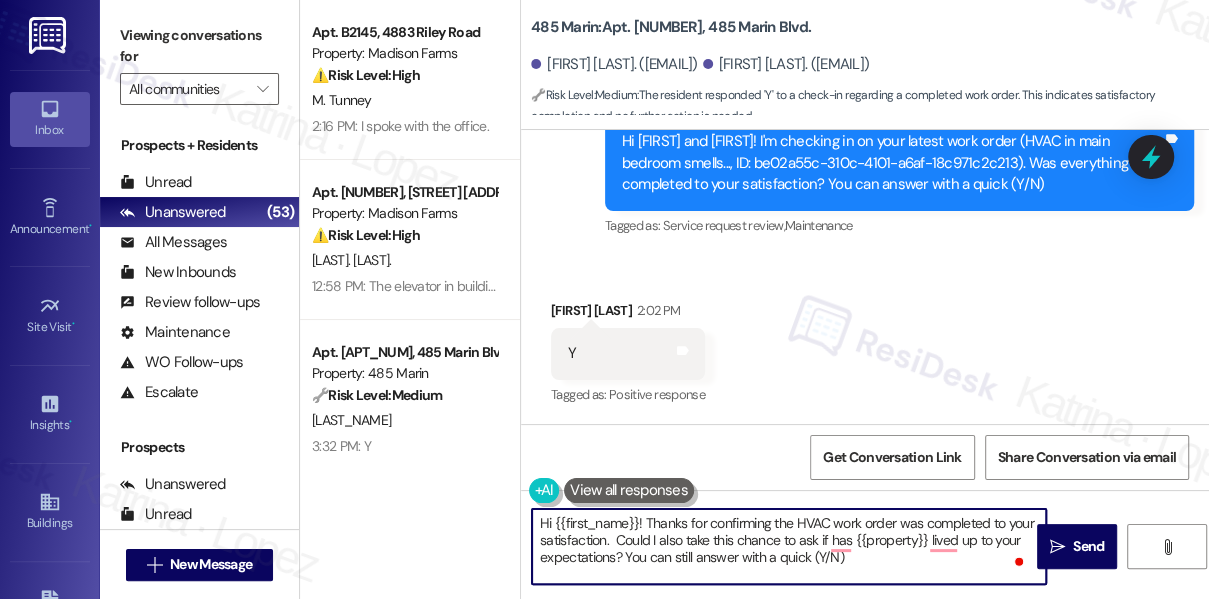 drag, startPoint x: 555, startPoint y: 518, endPoint x: 635, endPoint y: 517, distance: 80.00625 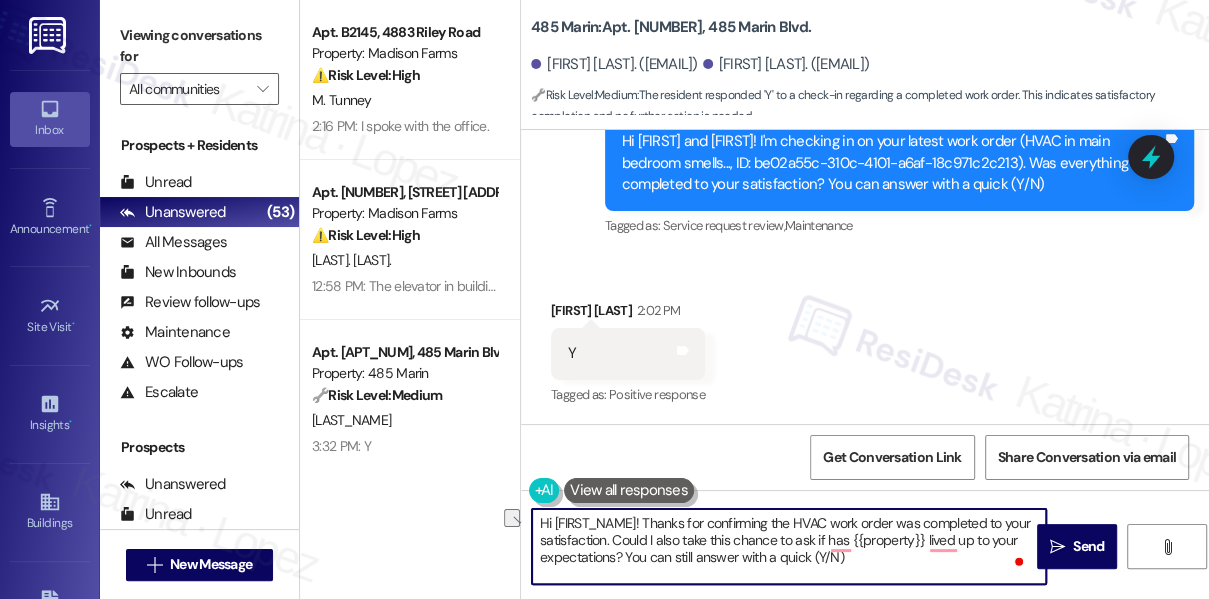 drag, startPoint x: 872, startPoint y: 567, endPoint x: 630, endPoint y: 565, distance: 242.00827 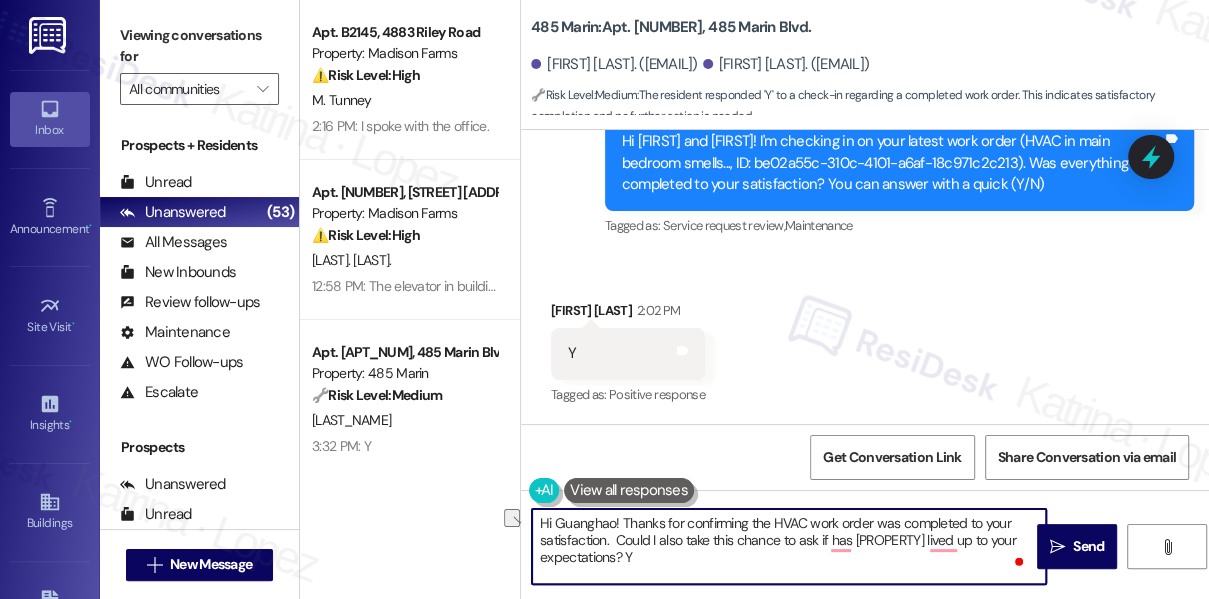 type on "Hi Guanghao! Thanks for confirming the HVAC work order was completed to your satisfaction.  Could I also take this chance to ask if has {{property}} lived up to your expectations?" 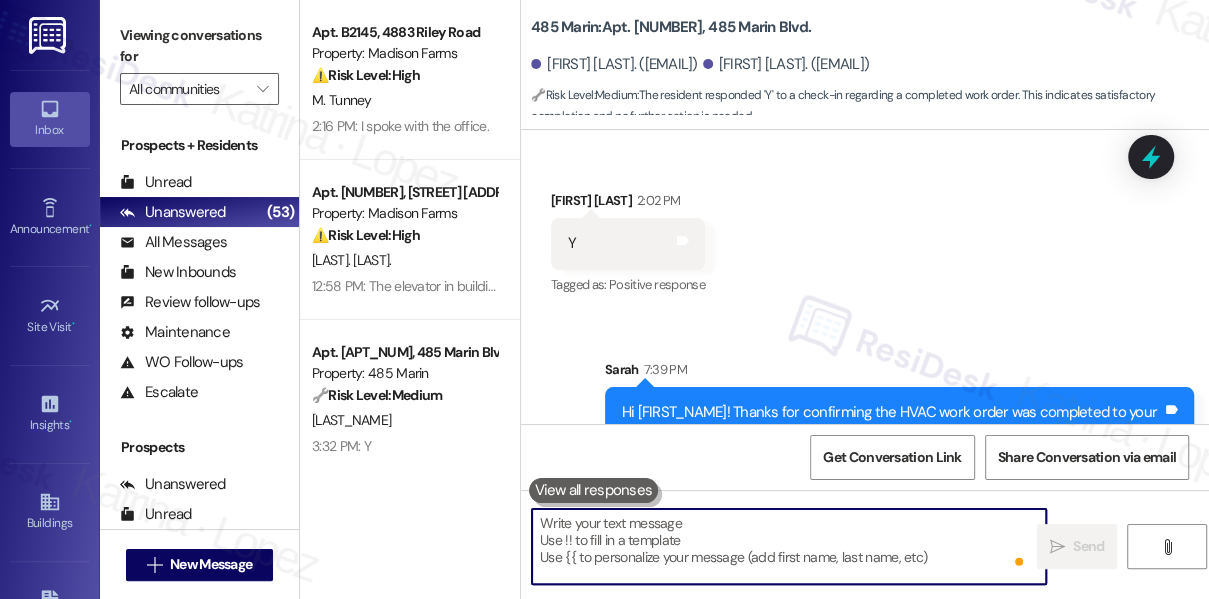 scroll, scrollTop: 867, scrollLeft: 0, axis: vertical 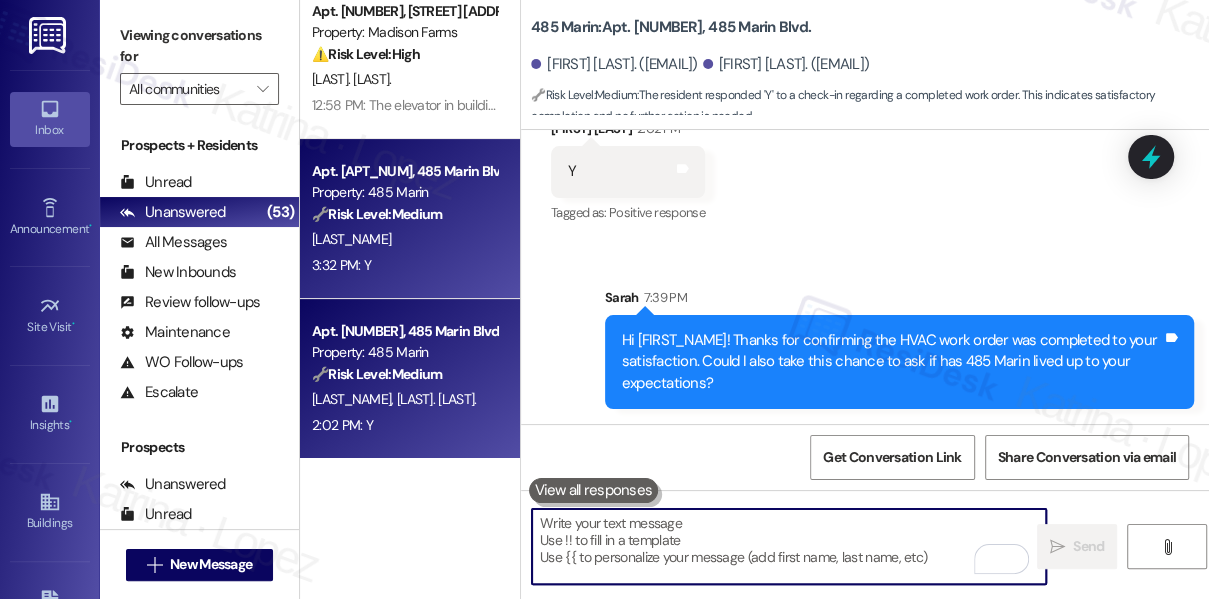 type 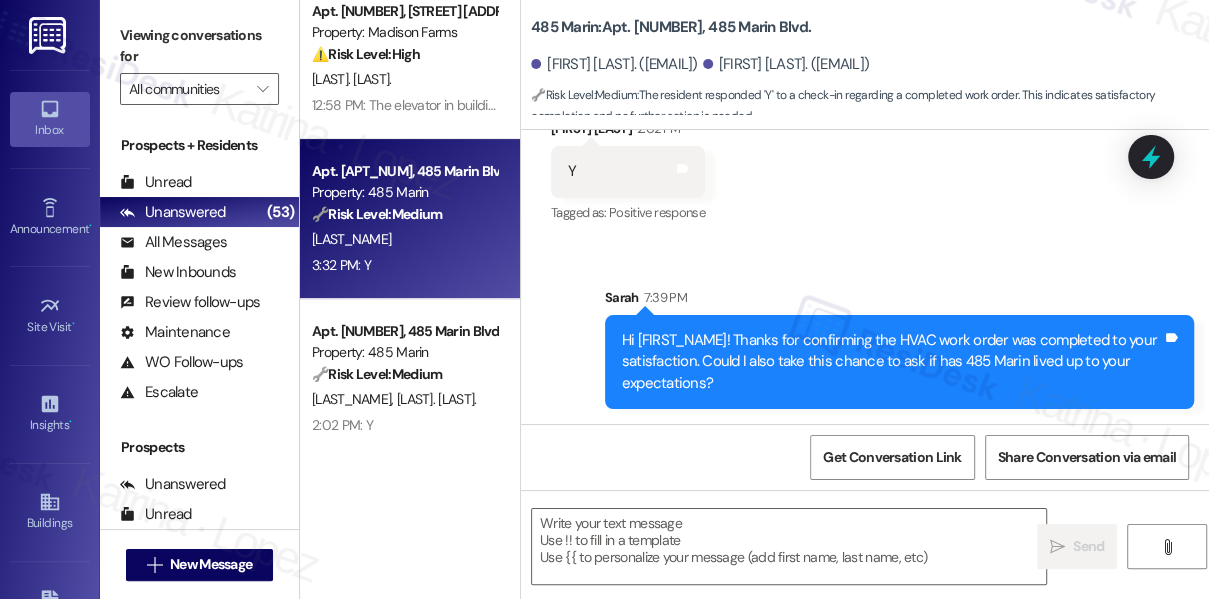 type on "Fetching suggested responses. Please feel free to read through the conversation in the meantime." 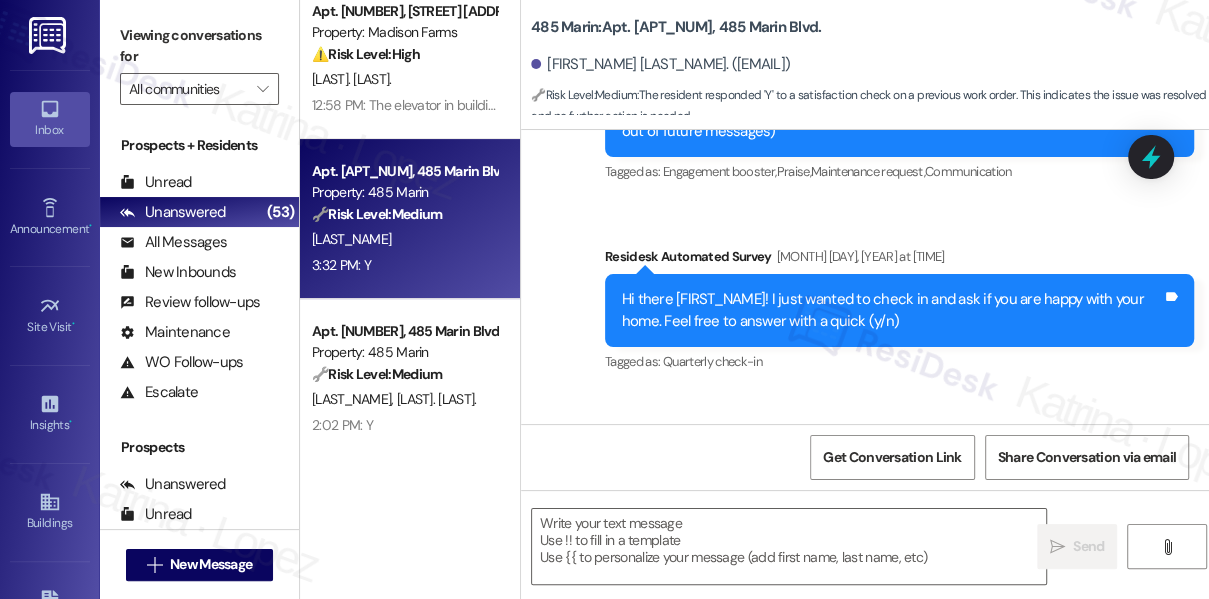 type on "Fetching suggested responses. Please feel free to read through the conversation in the meantime." 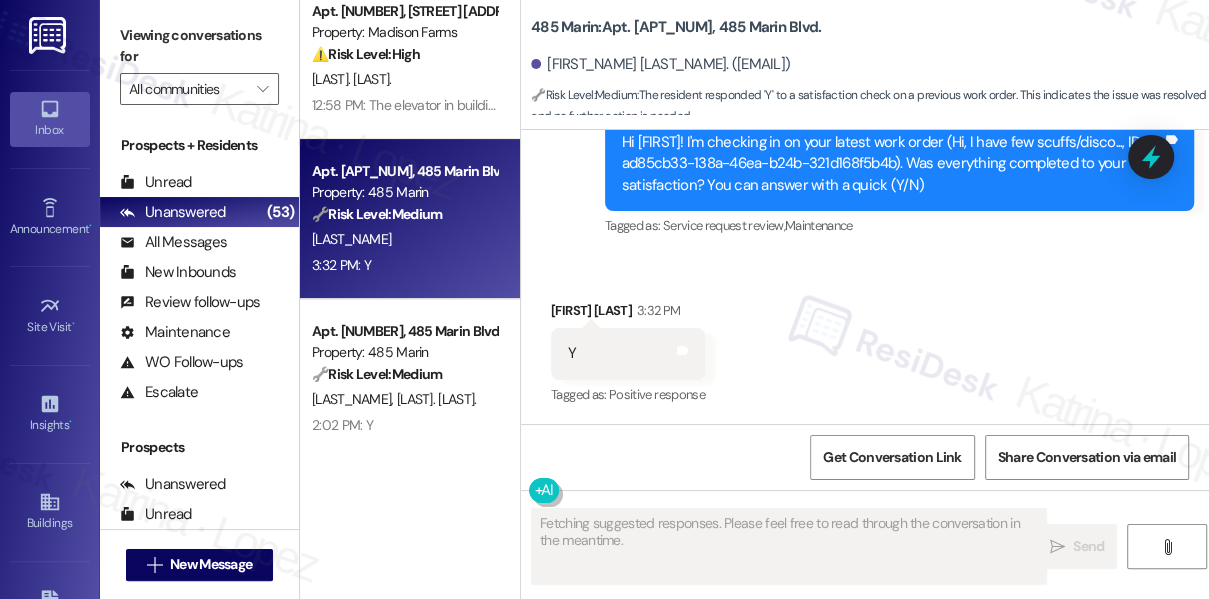 scroll, scrollTop: 3762, scrollLeft: 0, axis: vertical 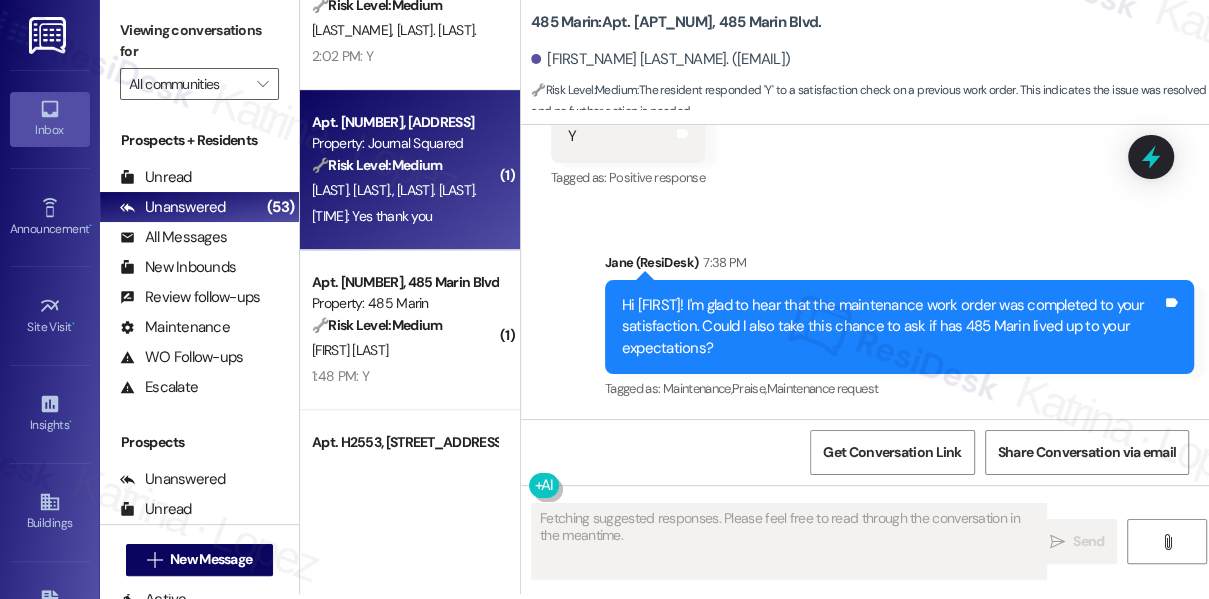 click on "Apt. 5810, 605 Pavonia Avenue Property: Journal Squared 🔧  Risk Level:  Medium The resident is confirming the satisfactory completion of a maintenance work order. This is a routine follow-up and does not indicate any urgent issues or concerns. H. Gupta I. Shah 1:56 PM: Yes thank you  1:56 PM: Yes thank you" at bounding box center (410, 170) 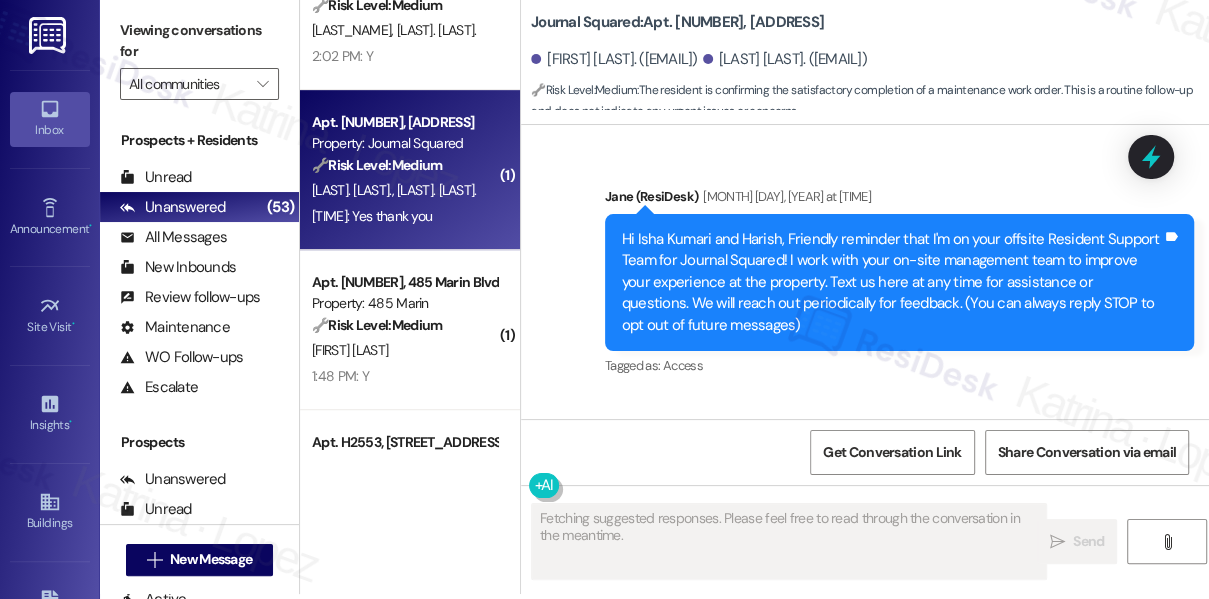 scroll, scrollTop: 5180, scrollLeft: 0, axis: vertical 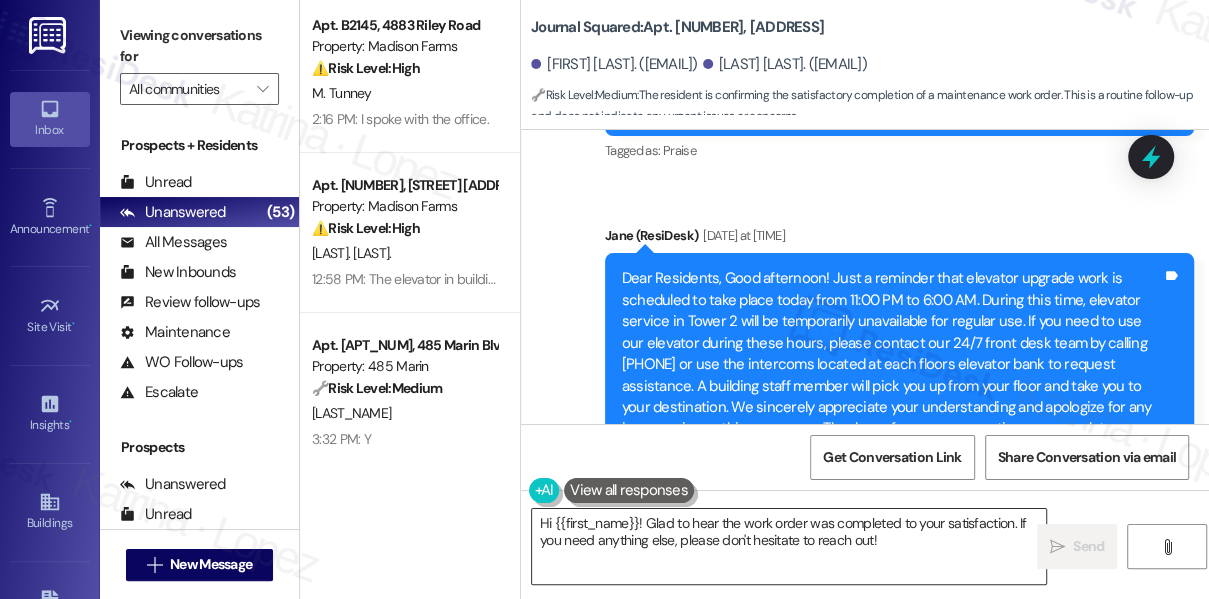 click on "Hi {{first_name}}! Glad to hear the work order was completed to your satisfaction. If you need anything else, please don't hesitate to reach out!" at bounding box center [789, 546] 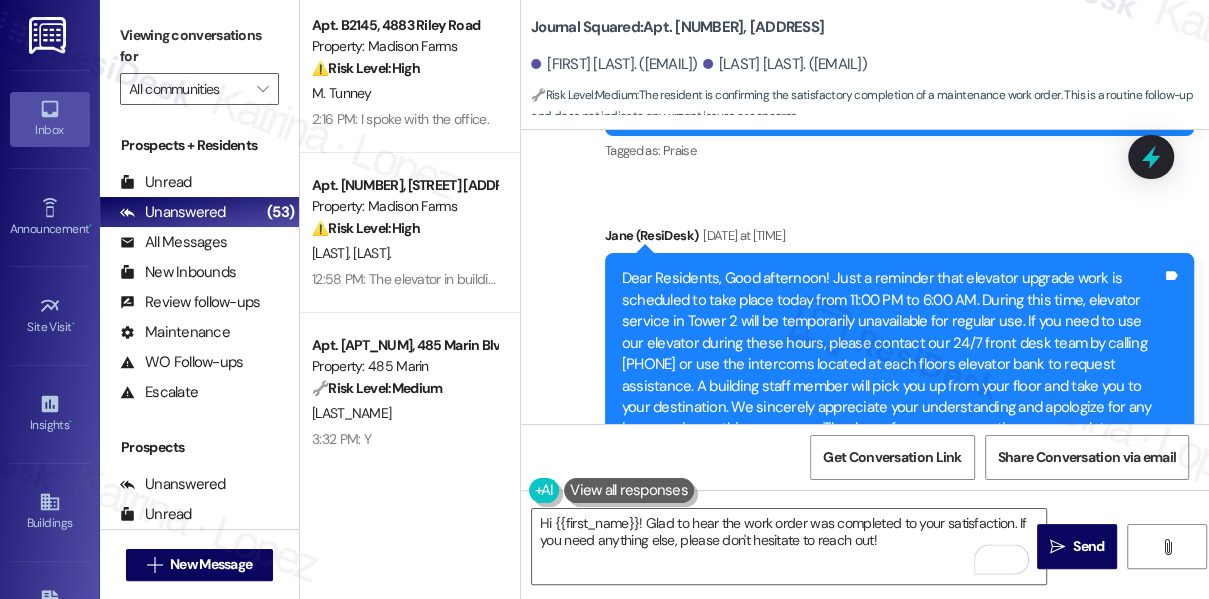 click on "Viewing conversations for" at bounding box center [199, 46] 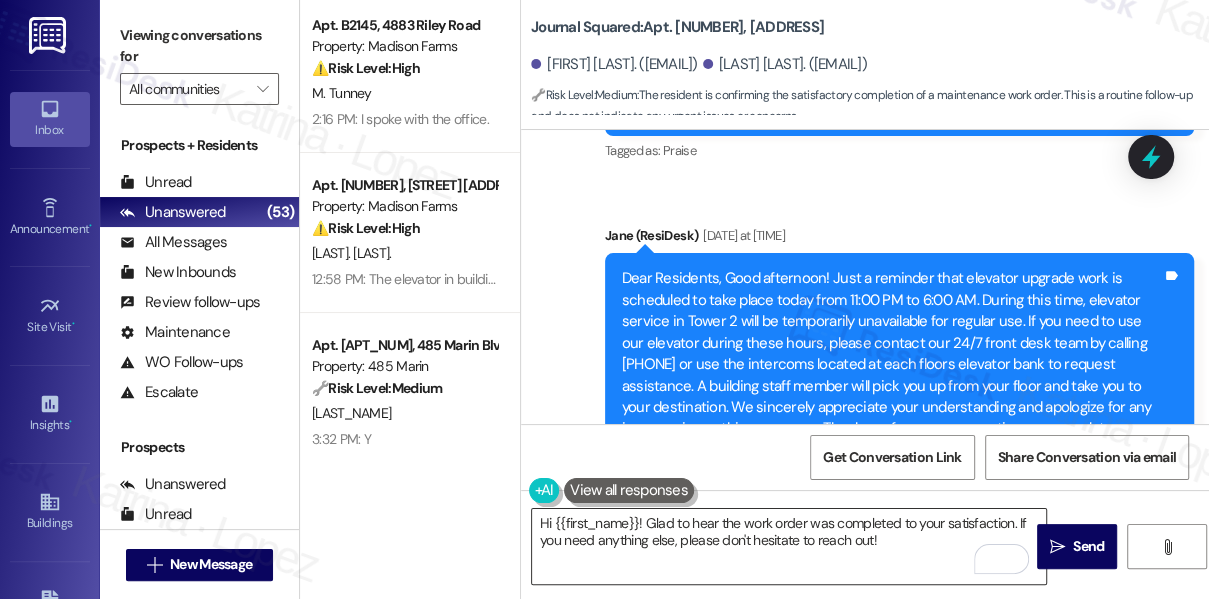 click on "Hi {{first_name}}! Glad to hear the work order was completed to your satisfaction. If you need anything else, please don't hesitate to reach out!" at bounding box center [789, 546] 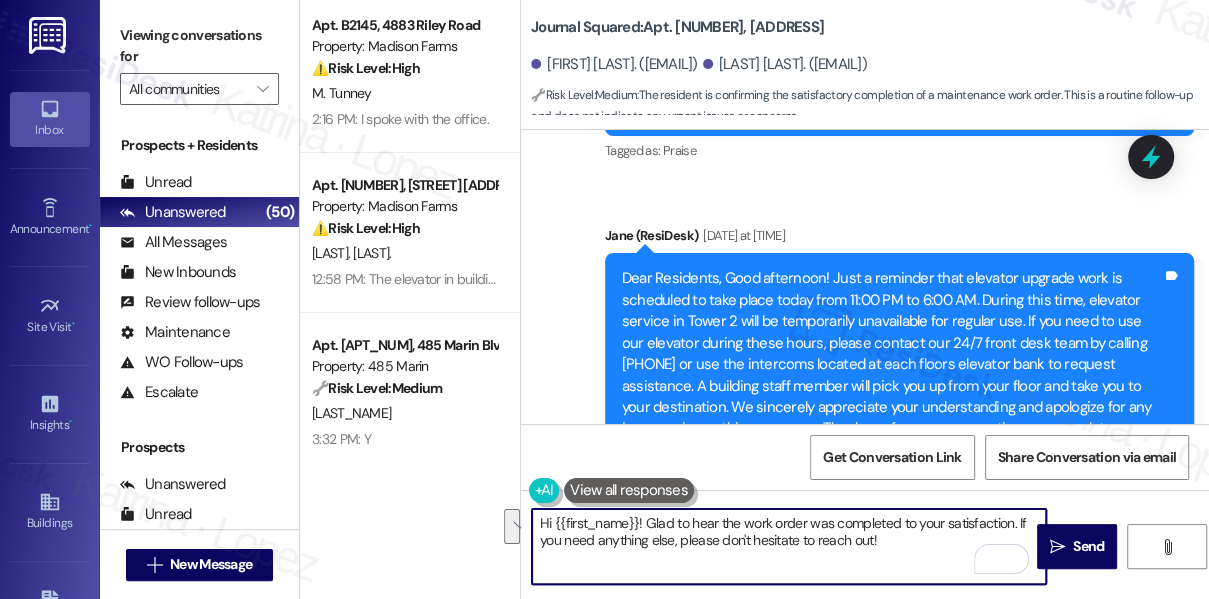 drag, startPoint x: 936, startPoint y: 551, endPoint x: 1016, endPoint y: 508, distance: 90.824005 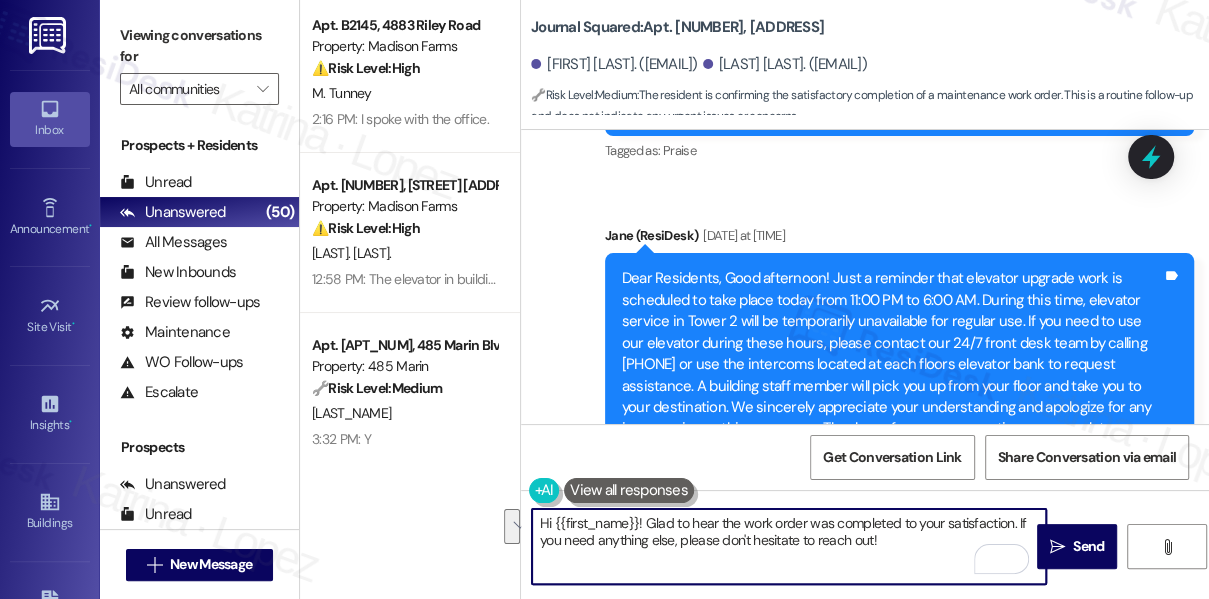 click on "Hi {{first_name}}! Glad to hear the work order was completed to your satisfaction. If you need anything else, please don't hesitate to reach out!" at bounding box center [789, 546] 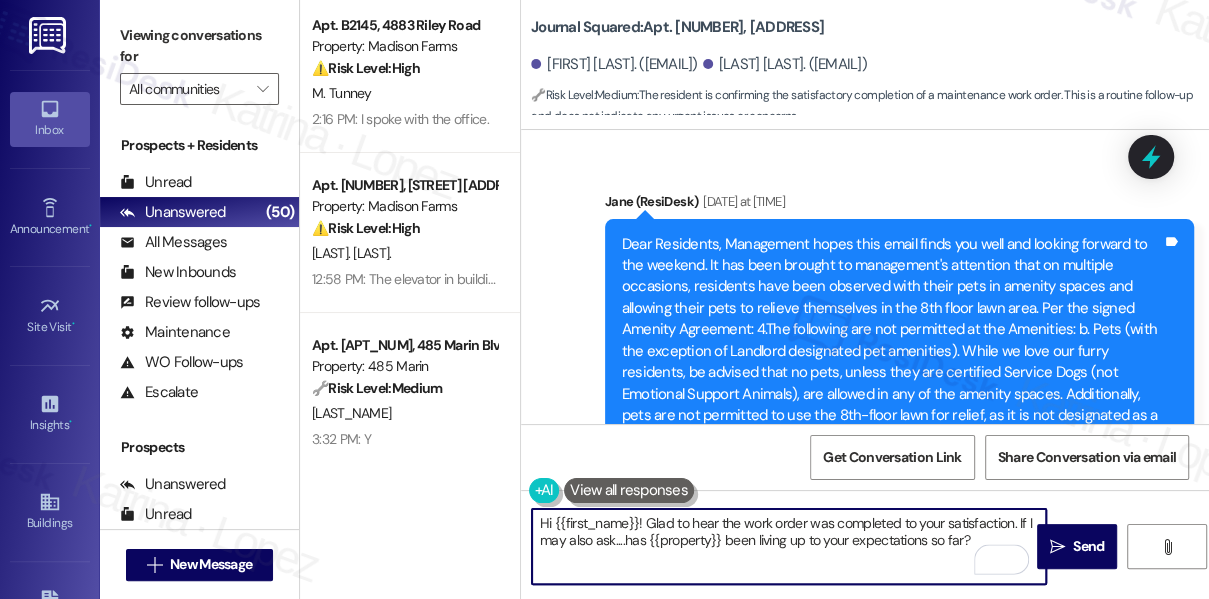scroll, scrollTop: 8920, scrollLeft: 0, axis: vertical 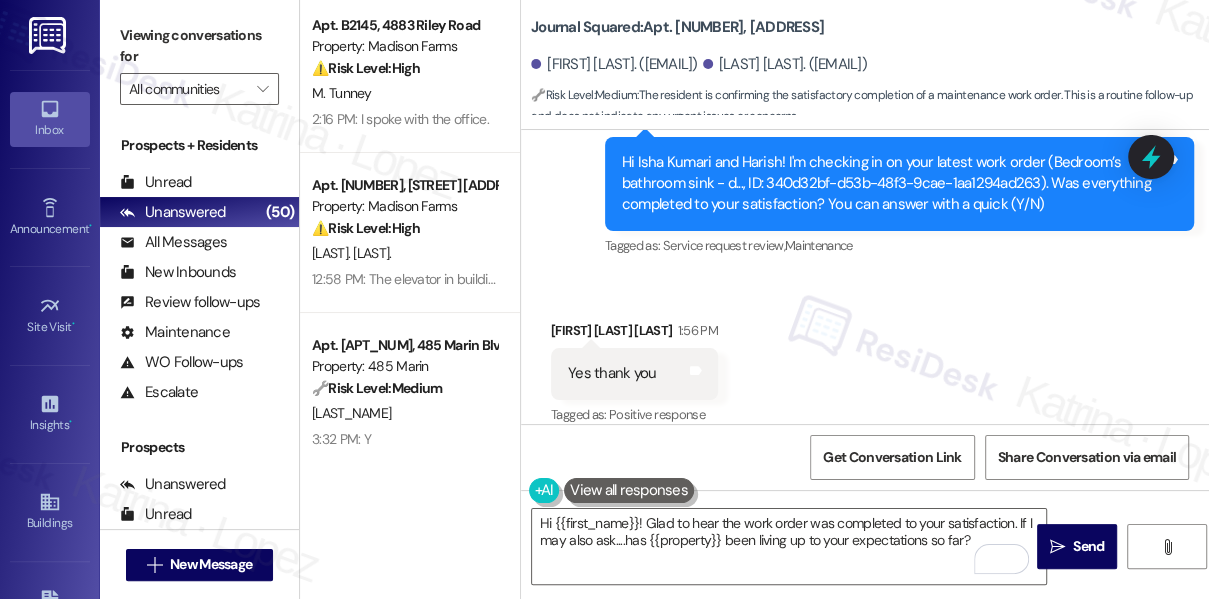 click on "Received via SMS Isha Kumari Shah 1:56 PM Yes thank you  Tags and notes Tagged as:   Positive response Click to highlight conversations about Positive response" at bounding box center [634, 374] 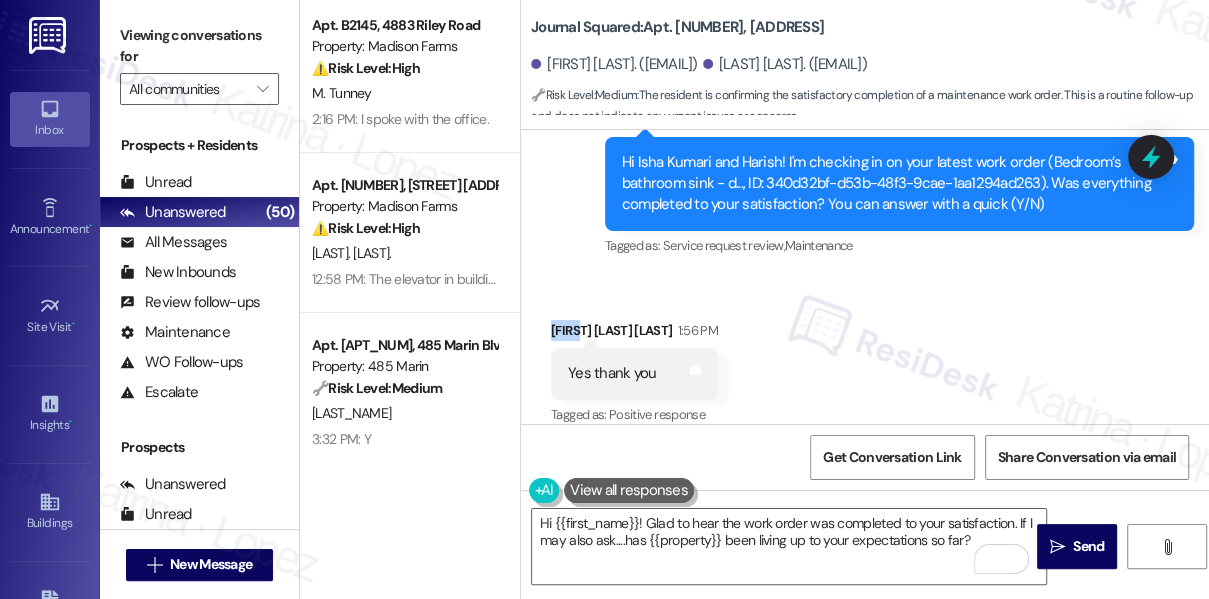 click on "Isha Kumari Shah 1:56 PM" at bounding box center [634, 334] 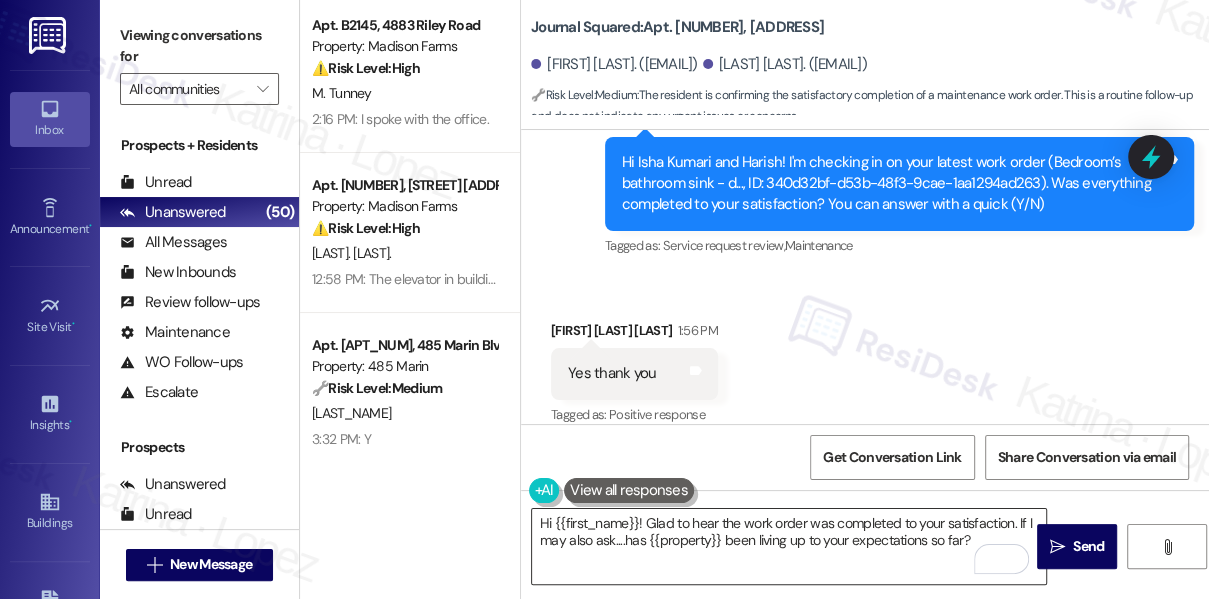 click on "Hi {{first_name}}! Glad to hear the work order was completed to your satisfaction. If I may also ask....has {{property}} been living up to your expectations so far?" at bounding box center (789, 546) 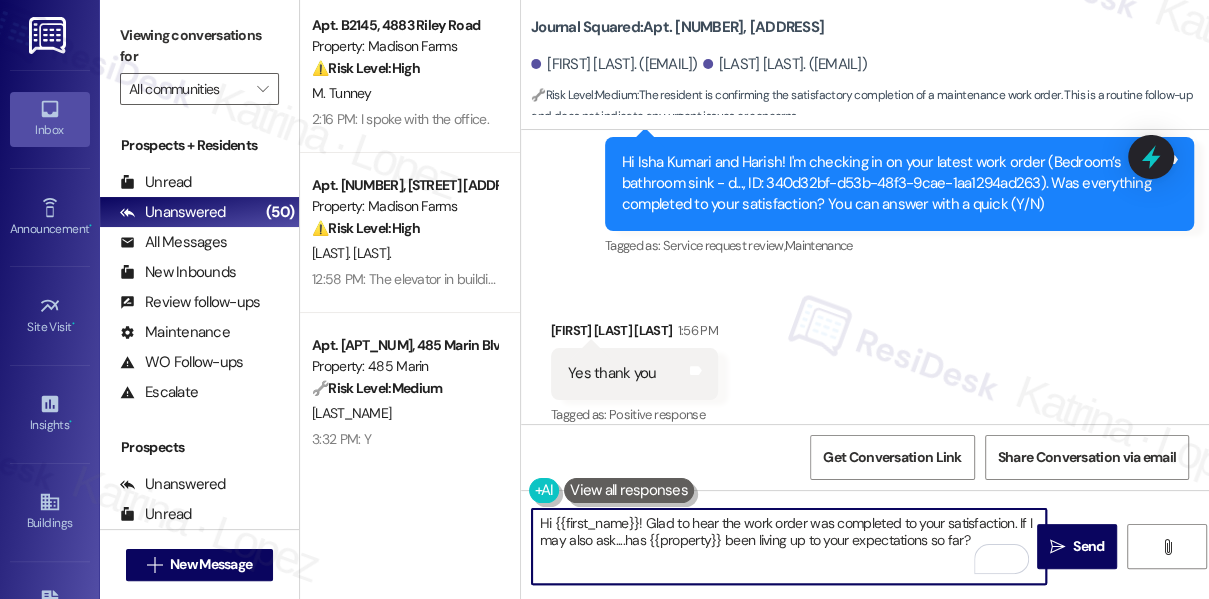 drag, startPoint x: 557, startPoint y: 521, endPoint x: 634, endPoint y: 514, distance: 77.31753 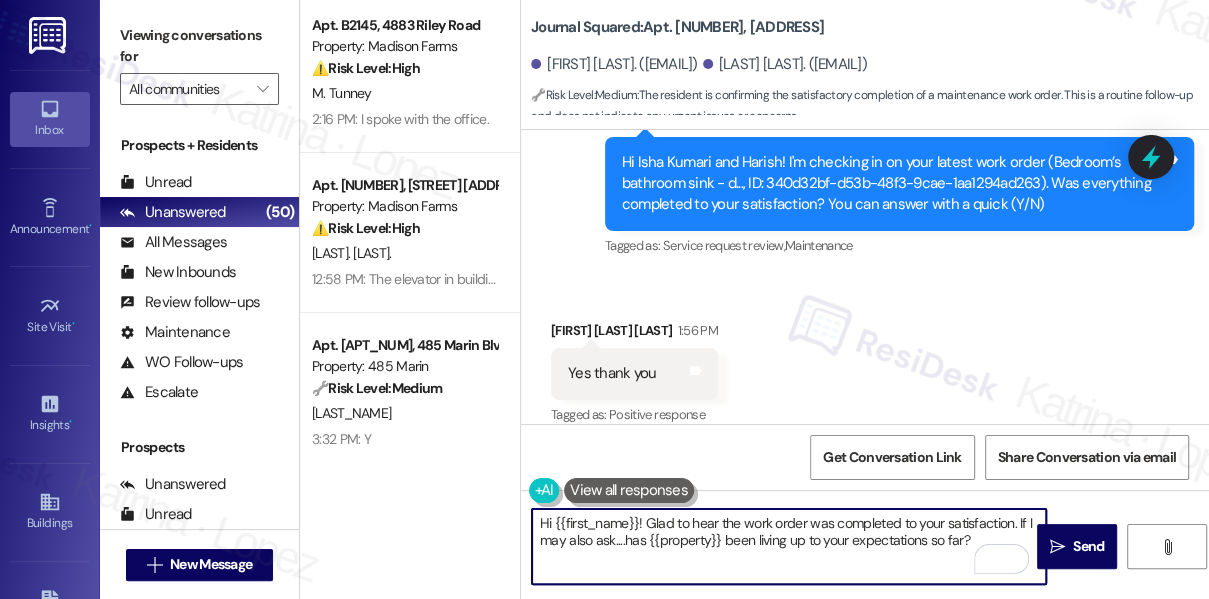 click on "Hi {{first_name}}! Glad to hear the work order was completed to your satisfaction. If I may also ask....has {{property}} been living up to your expectations so far?" at bounding box center [789, 546] 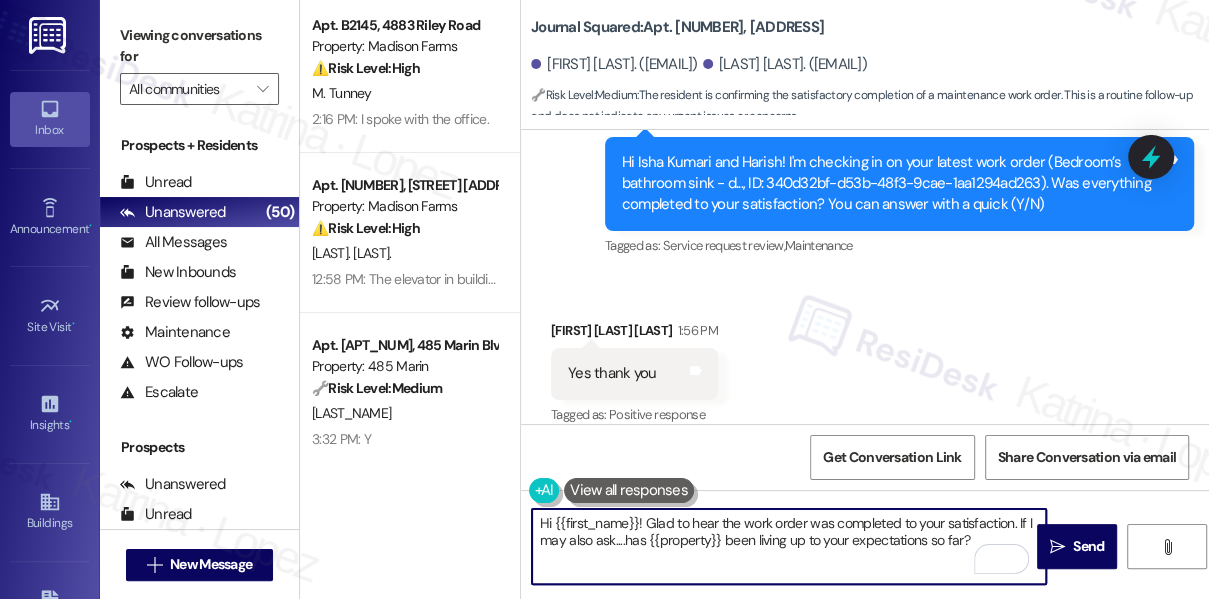 paste on "Isha" 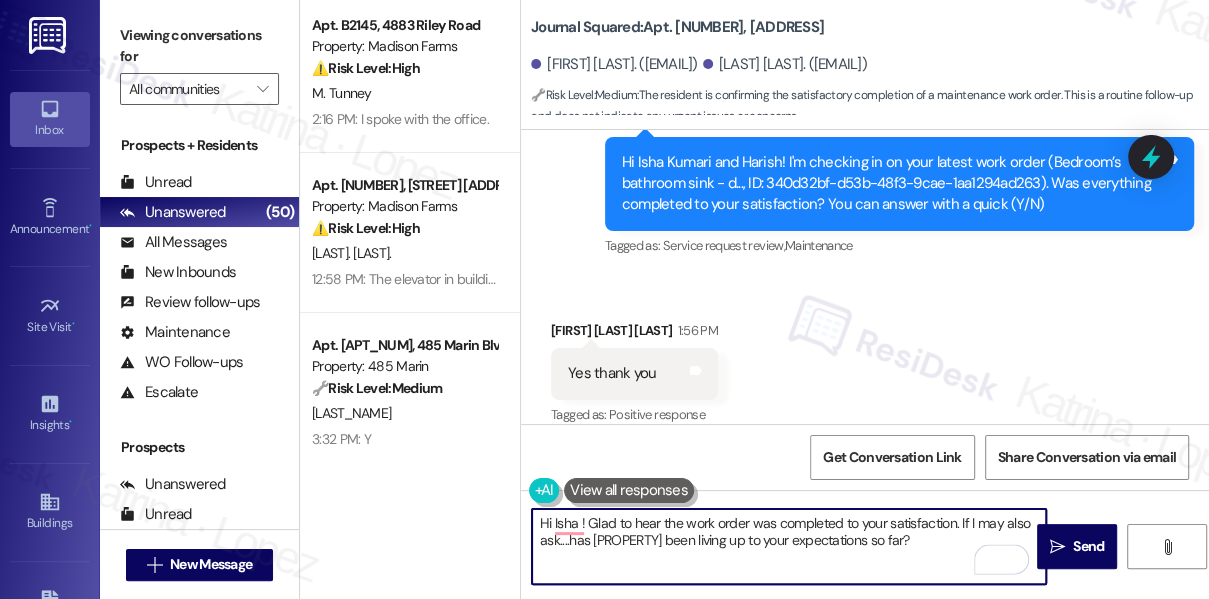 type on "Hi Isha! Glad to hear the work order was completed to your satisfaction. If I may also ask....has {{property}} been living up to your expectations so far?" 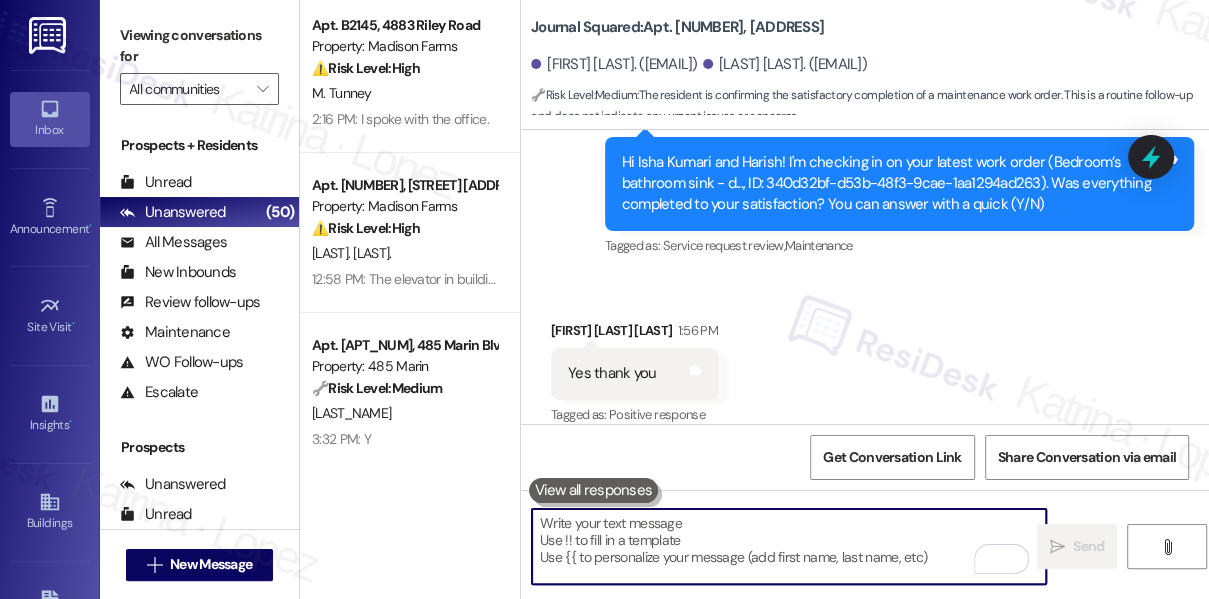 scroll, scrollTop: 17339, scrollLeft: 0, axis: vertical 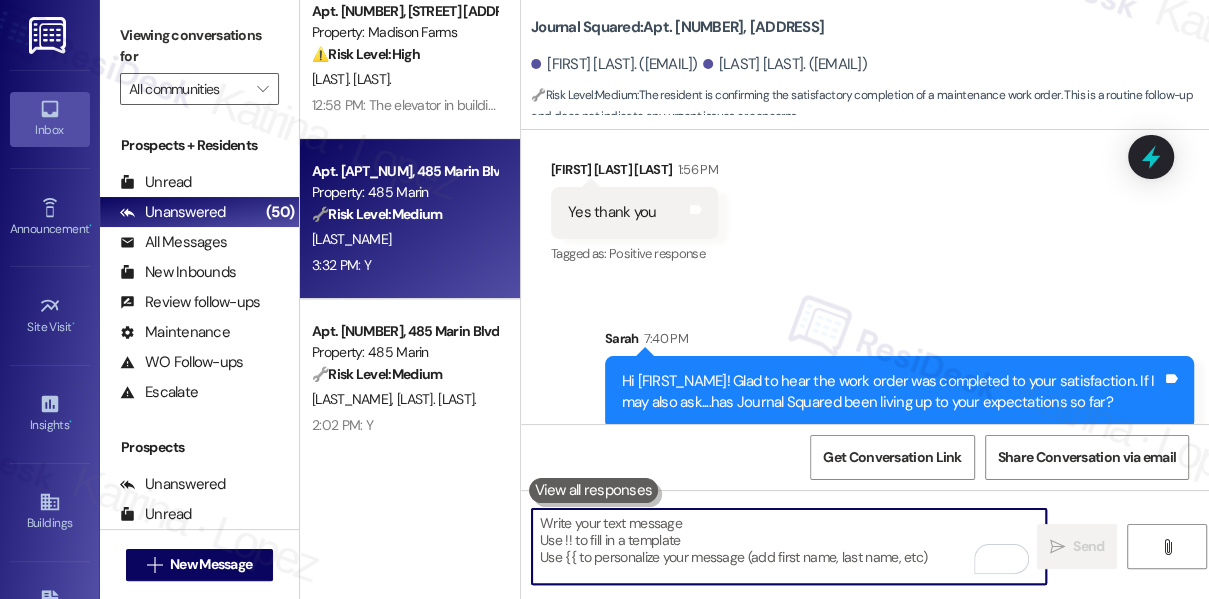 type 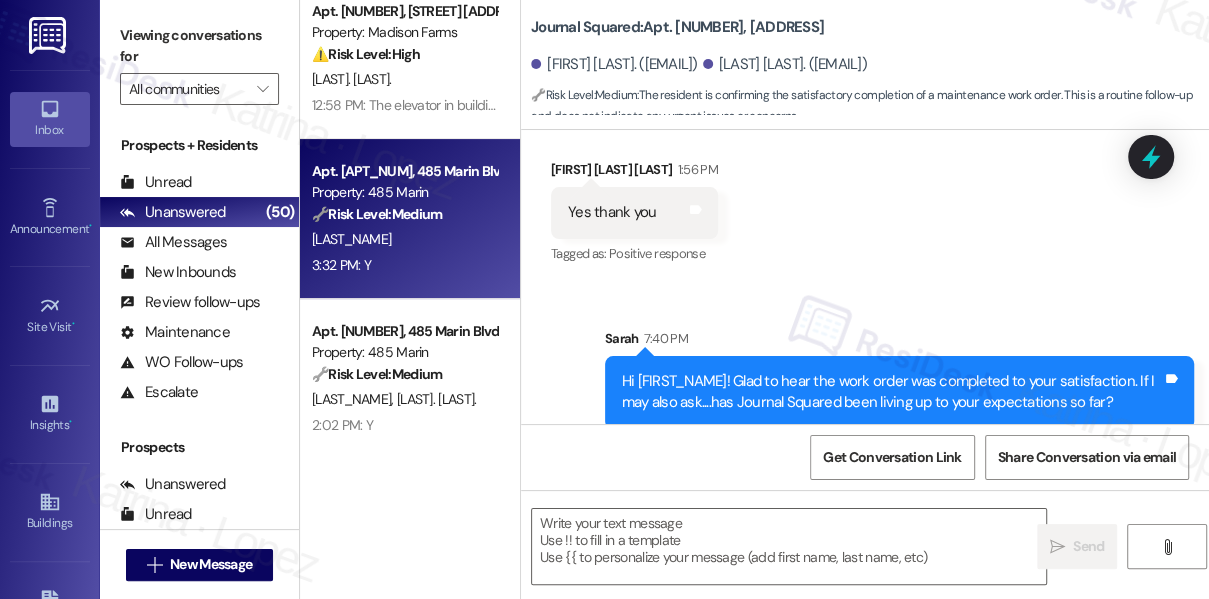 type on "Fetching suggested responses. Please feel free to read through the conversation in the meantime." 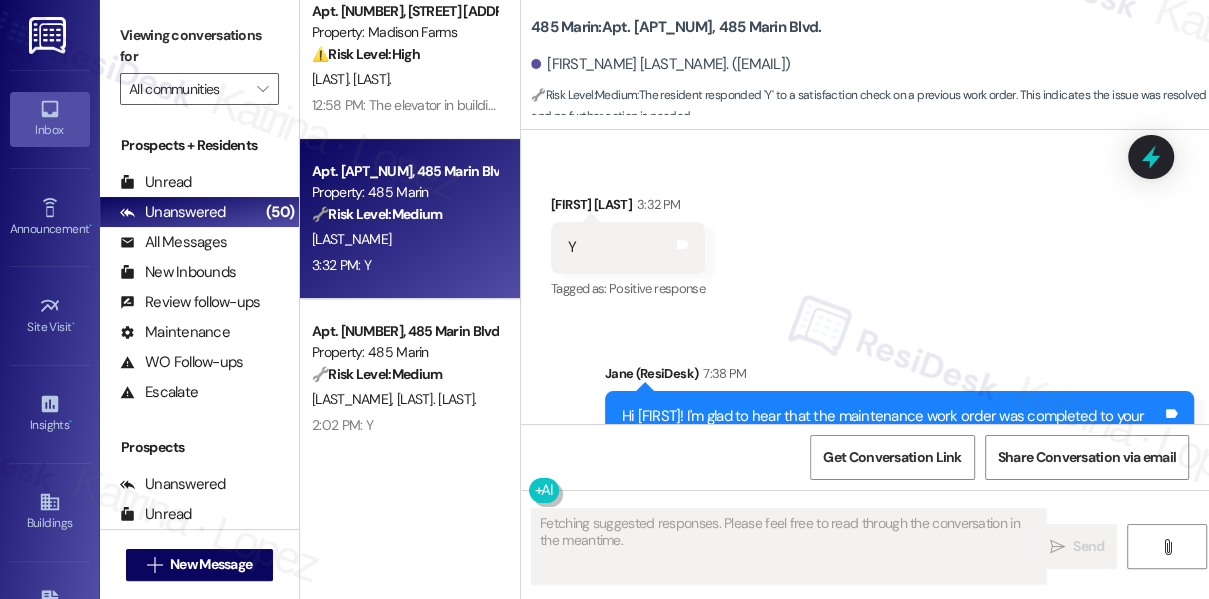 scroll, scrollTop: 3762, scrollLeft: 0, axis: vertical 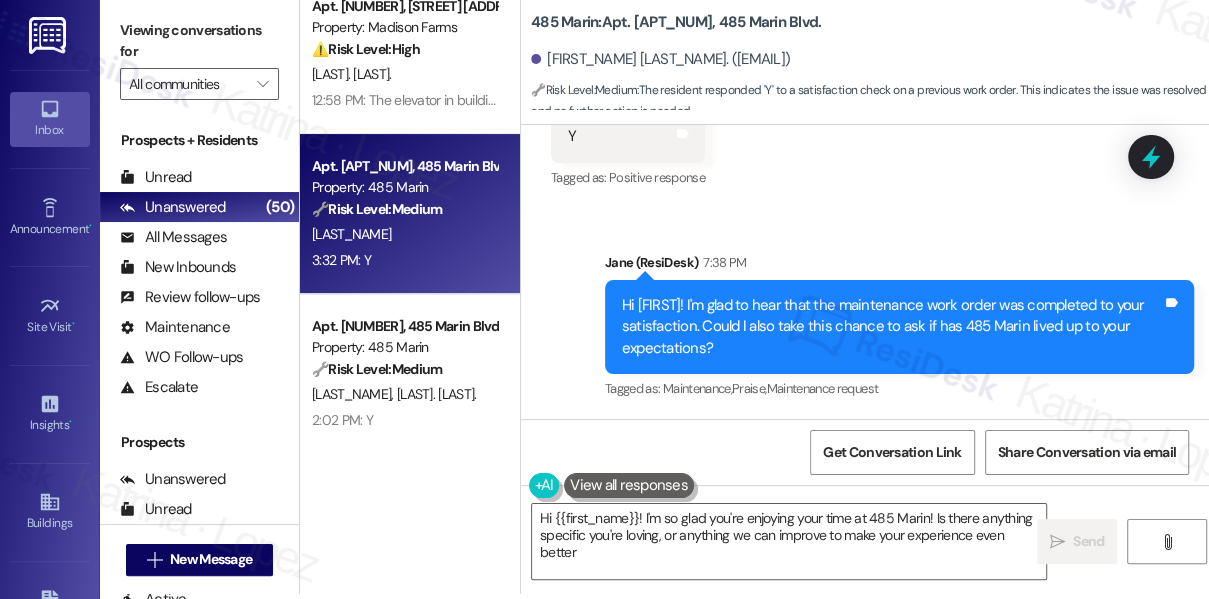 type on "Hi {{first_name}}! I'm so glad you're enjoying your time at 485 Marin! Is there anything specific you're loving, or anything we can improve to make your experience even better?" 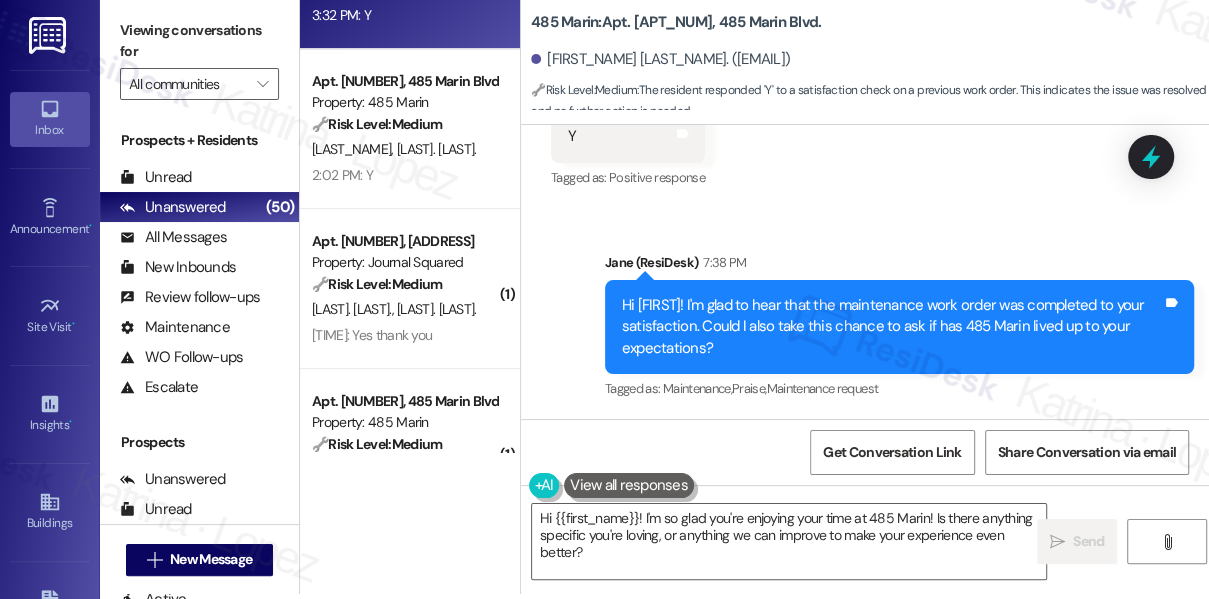 scroll, scrollTop: 454, scrollLeft: 0, axis: vertical 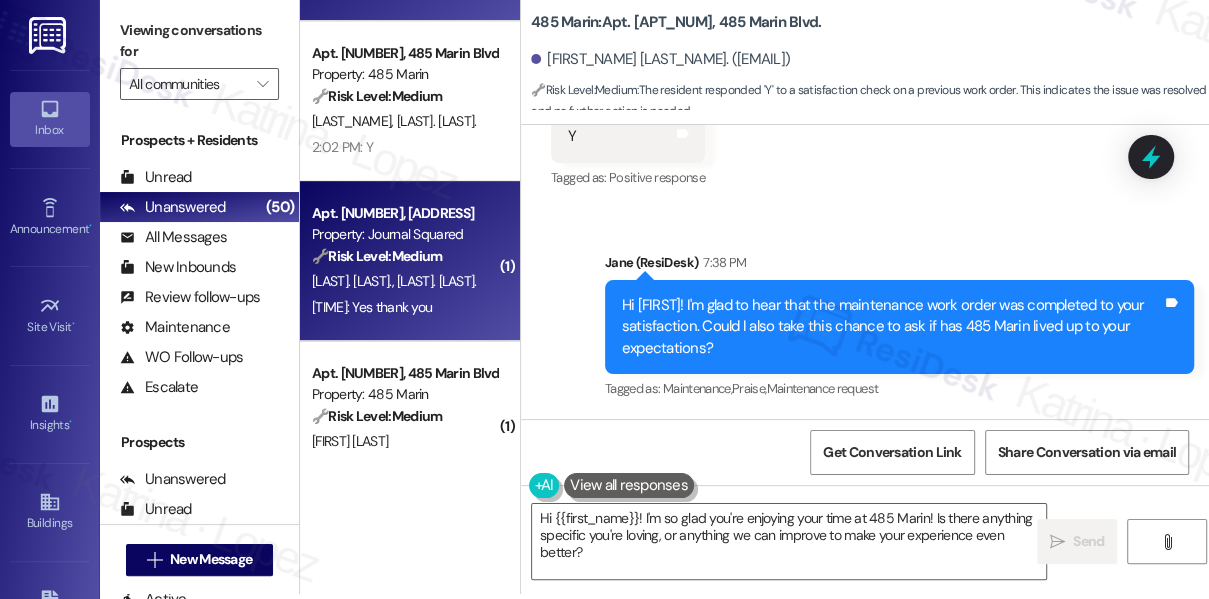 click on "Apt. 5810, 605 Pavonia Avenue Property: Journal Squared 🔧  Risk Level:  Medium The resident is confirming the satisfactory completion of a maintenance work order. This is a routine follow-up and does not indicate any urgent issues or concerns. H. Gupta I. Shah 1:56 PM: Yes thank you  1:56 PM: Yes thank you" at bounding box center (410, 261) 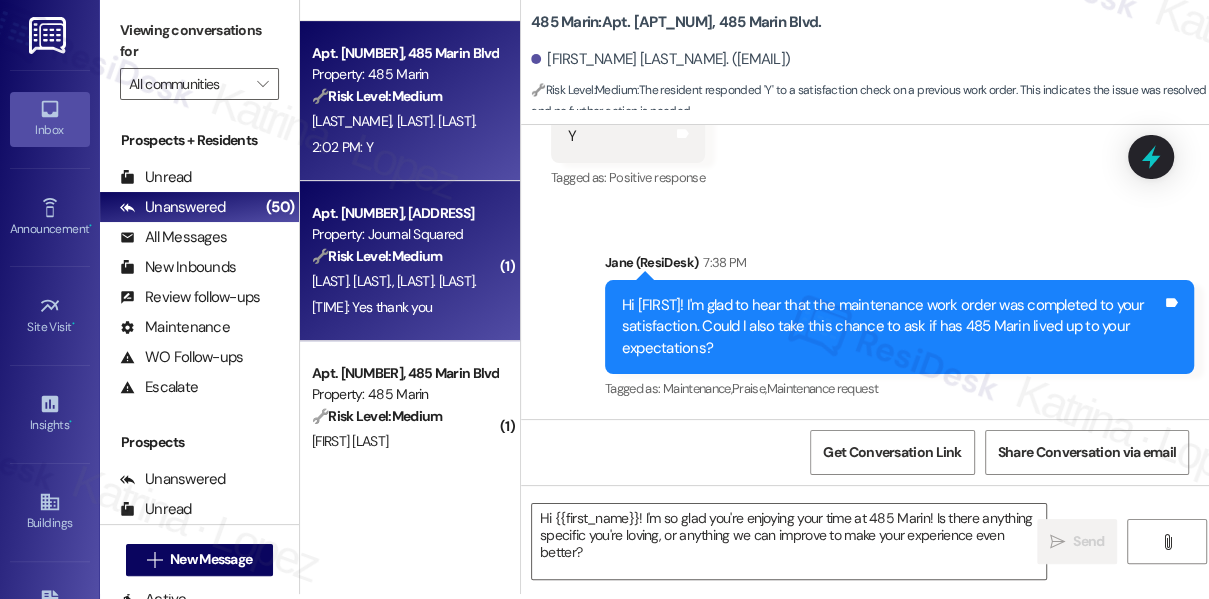 type on "Fetching suggested responses. Please feel free to read through the conversation in the meantime." 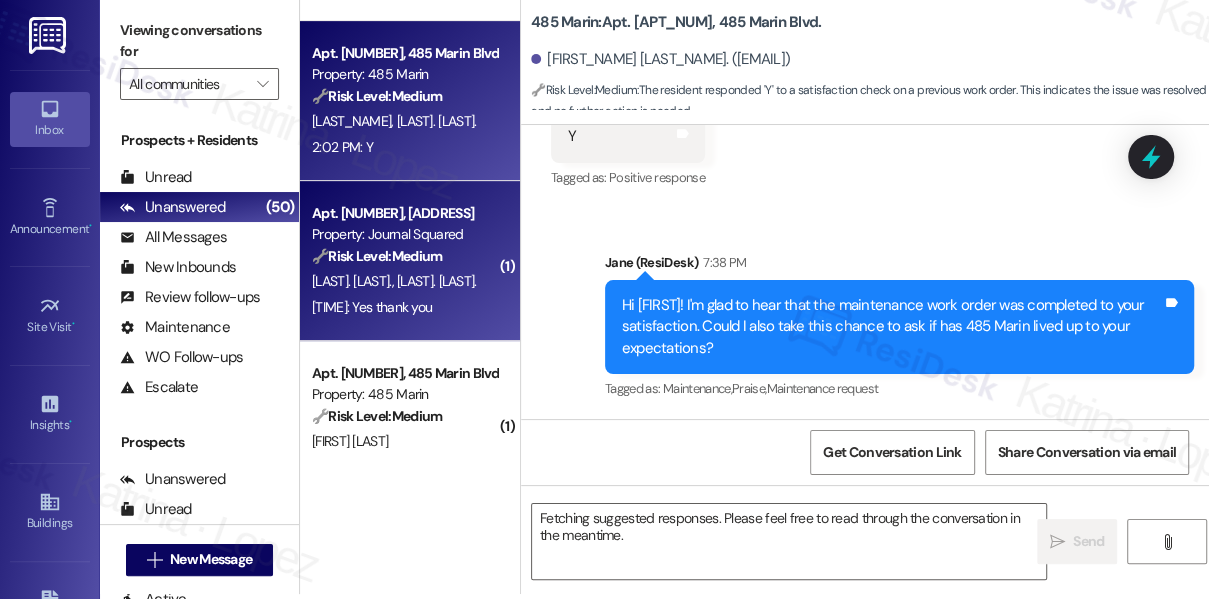 click on "G. Zhang K. Feng" at bounding box center [404, 121] 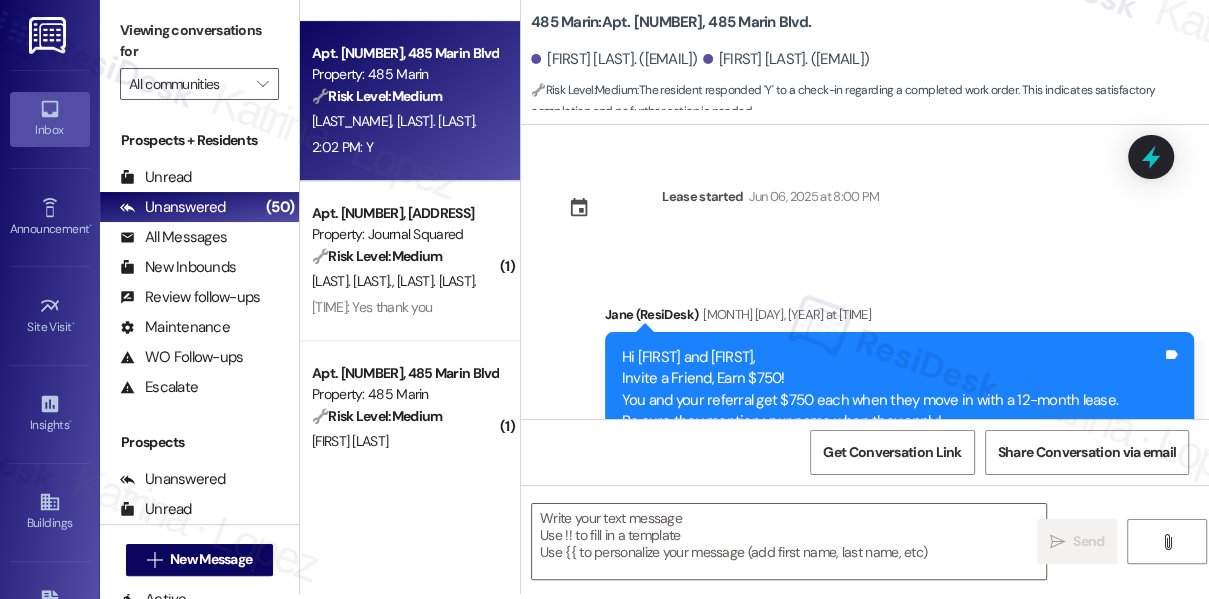 scroll, scrollTop: 897, scrollLeft: 0, axis: vertical 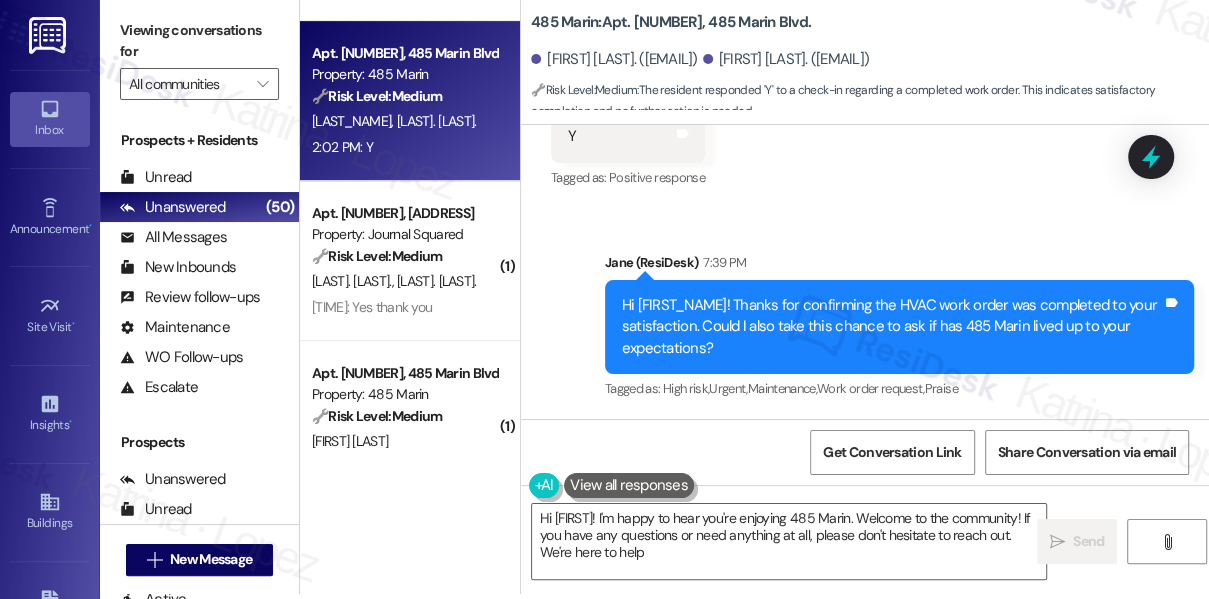 type on "Hi {{first_name}}! I'm happy to hear you're enjoying 485 Marin. Welcome to the community! If you have any questions or need anything at all, please don't hesitate to reach out. We're here to help!" 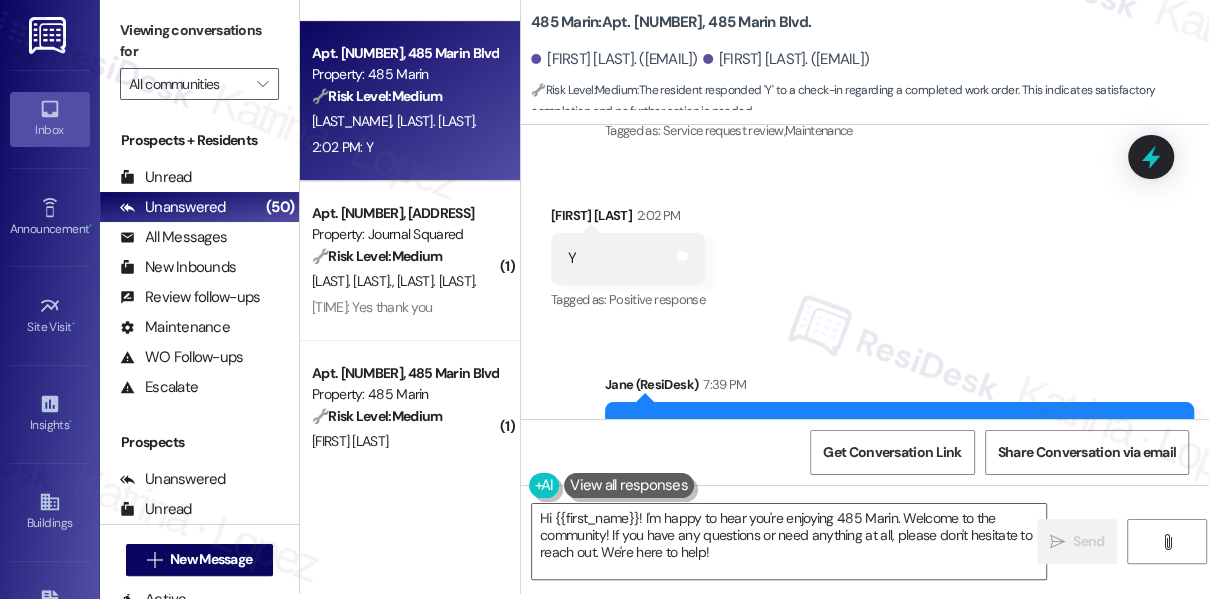 scroll, scrollTop: 897, scrollLeft: 0, axis: vertical 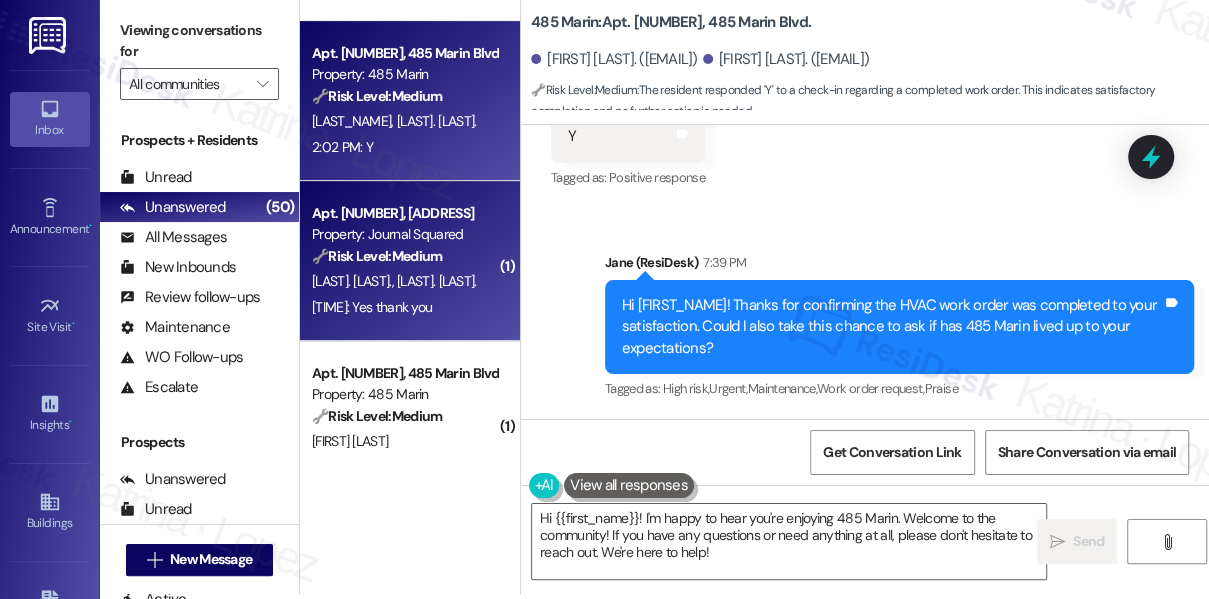 click on "1:56 PM: Yes thank you  1:56 PM: Yes thank you" at bounding box center (404, 307) 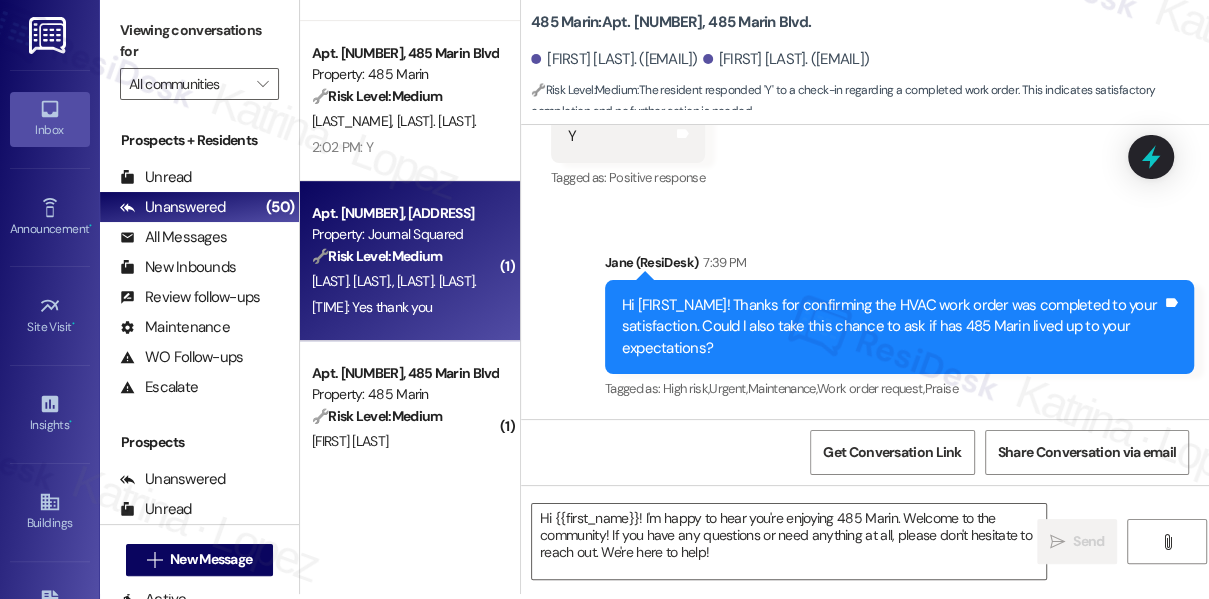 type on "Fetching suggested responses. Please feel free to read through the conversation in the meantime." 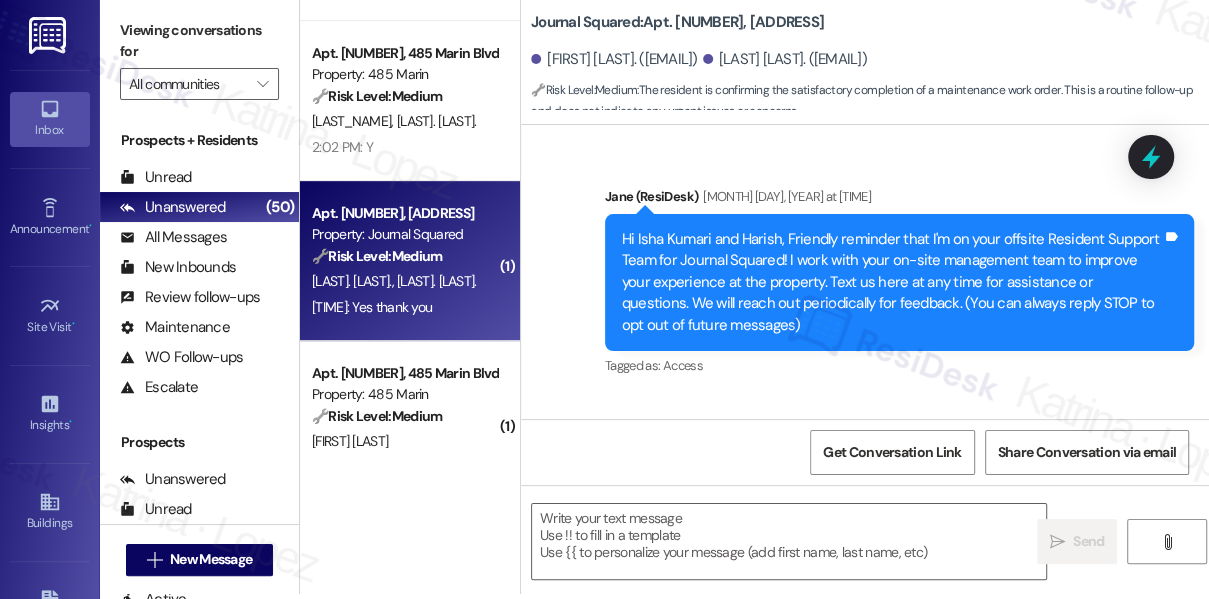 scroll, scrollTop: 0, scrollLeft: 0, axis: both 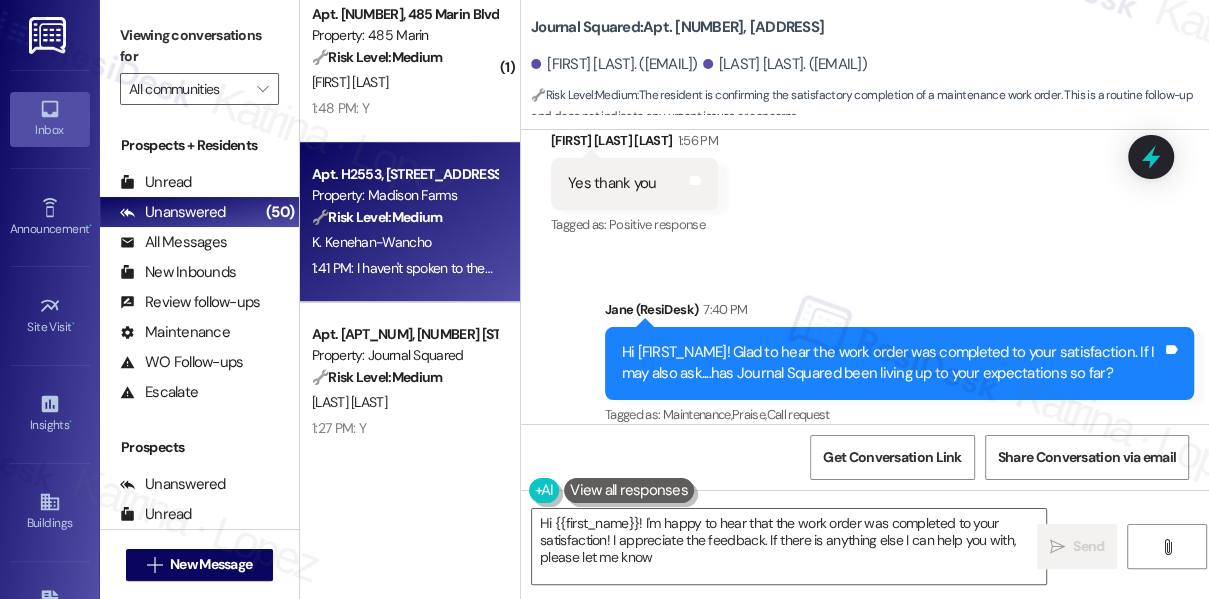 type on "Hi {{first_name}}! I'm happy to hear that the work order was completed to your satisfaction! I appreciate the feedback. If there is anything else I can help you with, please let me know!" 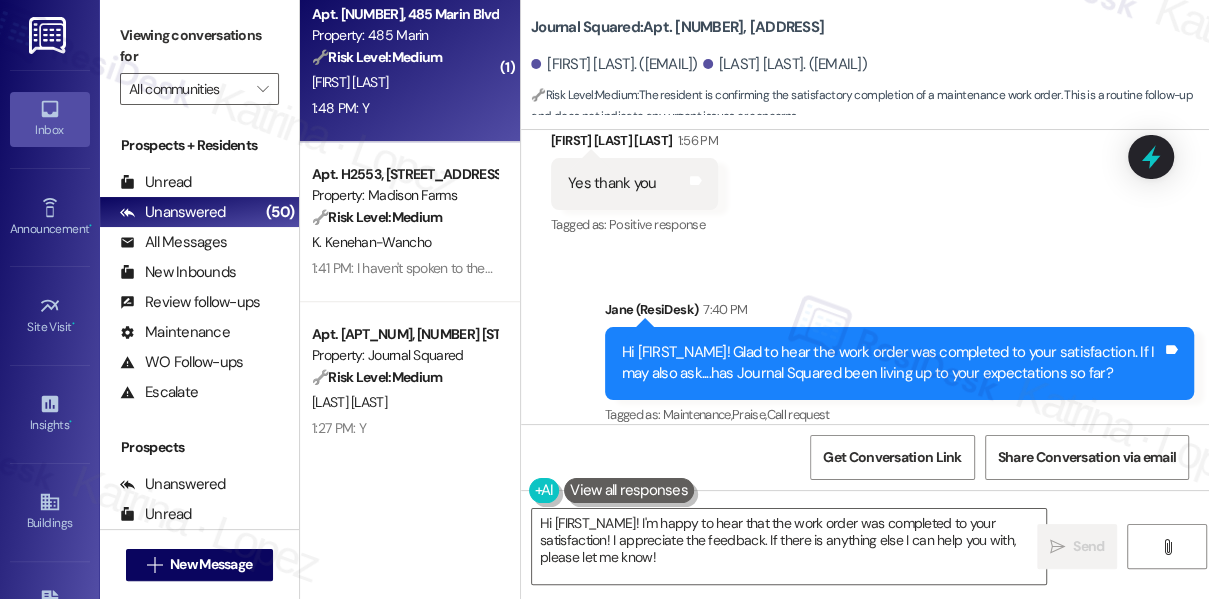 click on "1:48 PM: Y 1:48 PM: Y" at bounding box center [404, 108] 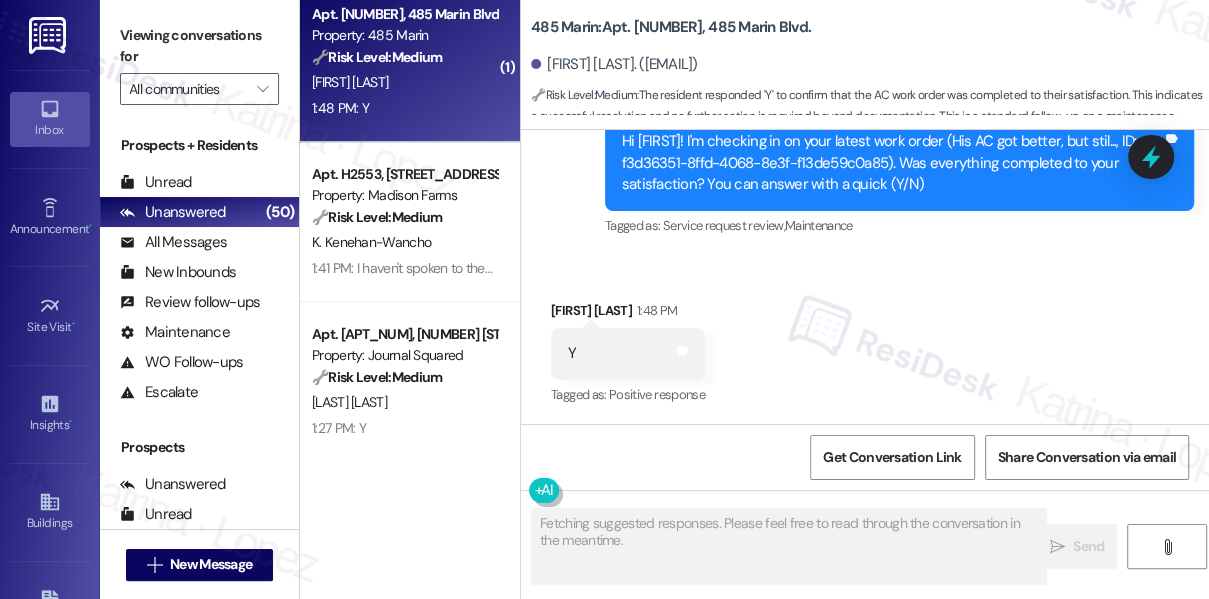 scroll, scrollTop: 685, scrollLeft: 0, axis: vertical 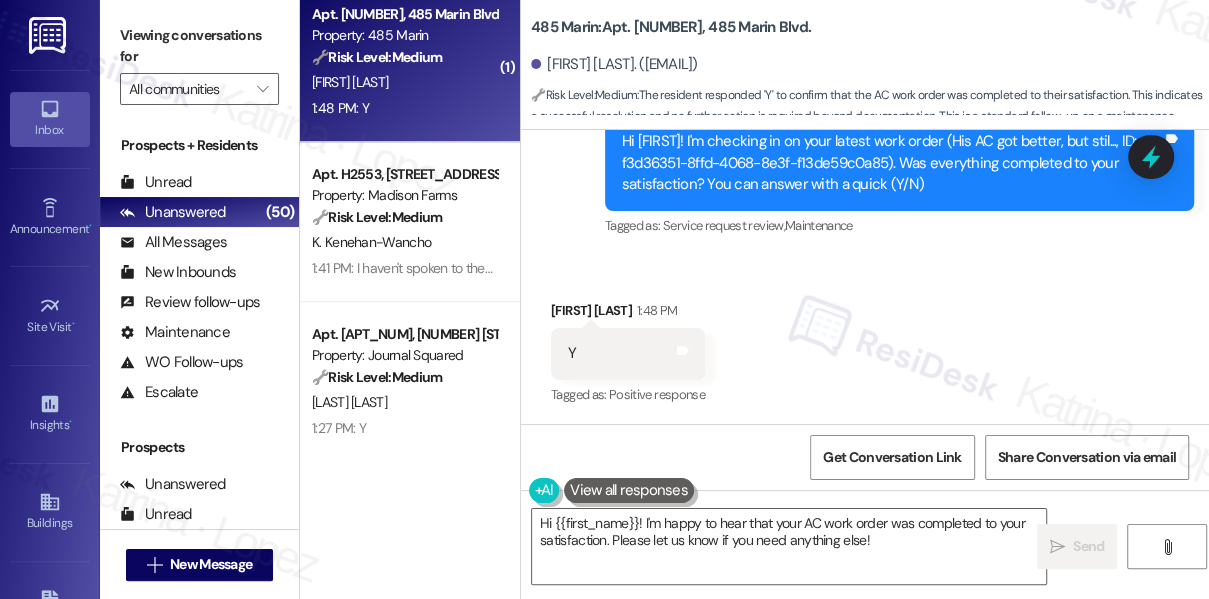 click on "Viewing conversations for" at bounding box center [199, 46] 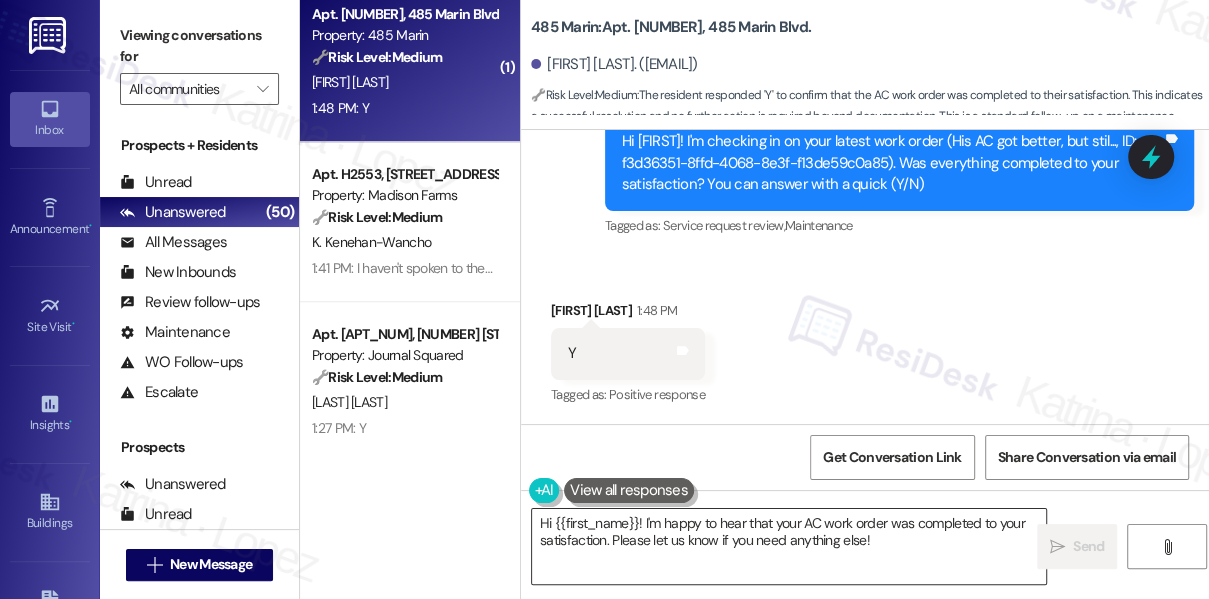 click on "Hi {{first_name}}! I'm happy to hear that your AC work order was completed to your satisfaction. Please let us know if you need anything else!" at bounding box center (789, 546) 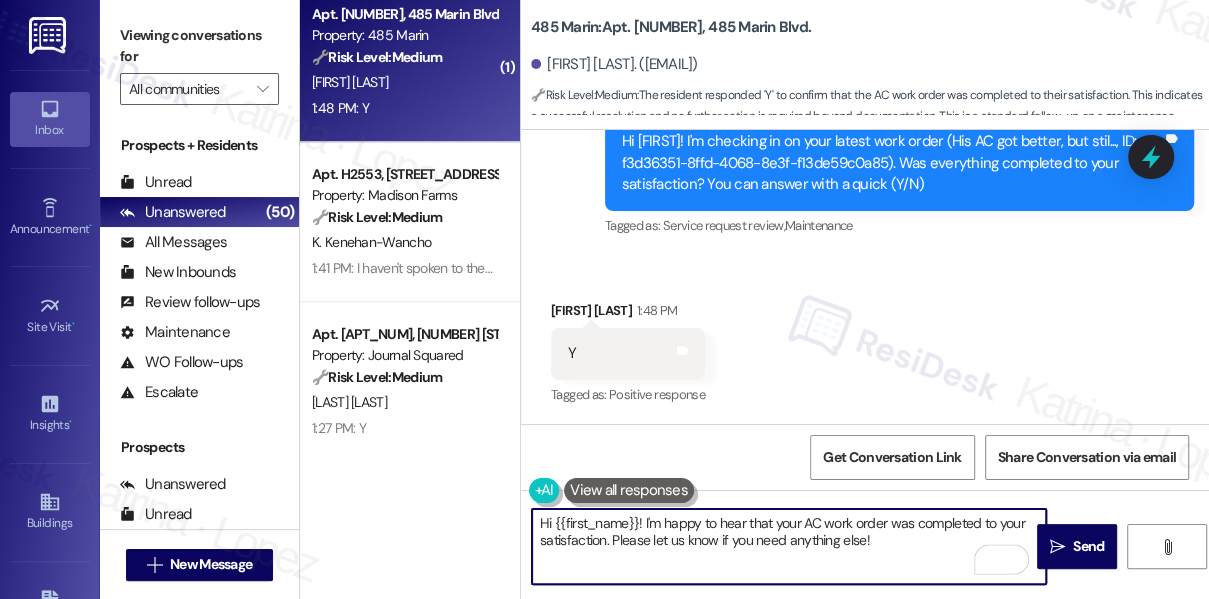 drag, startPoint x: 930, startPoint y: 544, endPoint x: 610, endPoint y: 535, distance: 320.12653 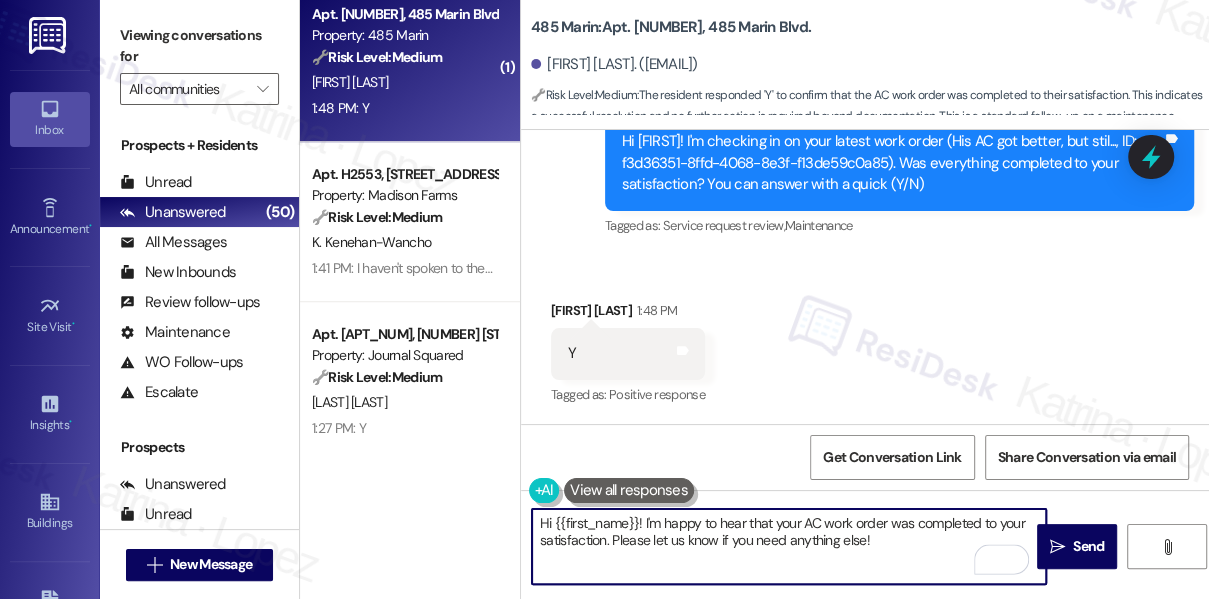 click on "Hi {{first_name}}! I'm happy to hear that your AC work order was completed to your satisfaction. Please let us know if you need anything else!" at bounding box center (789, 546) 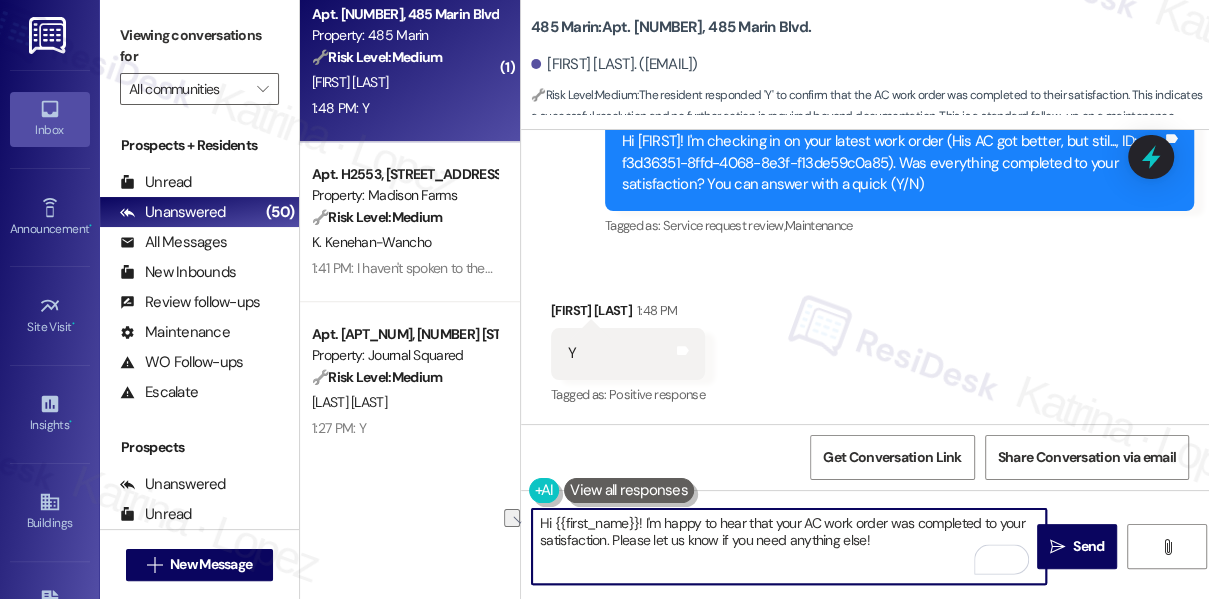paste on "If I may also ask....has {{property}} been living up to your expectations so far?" 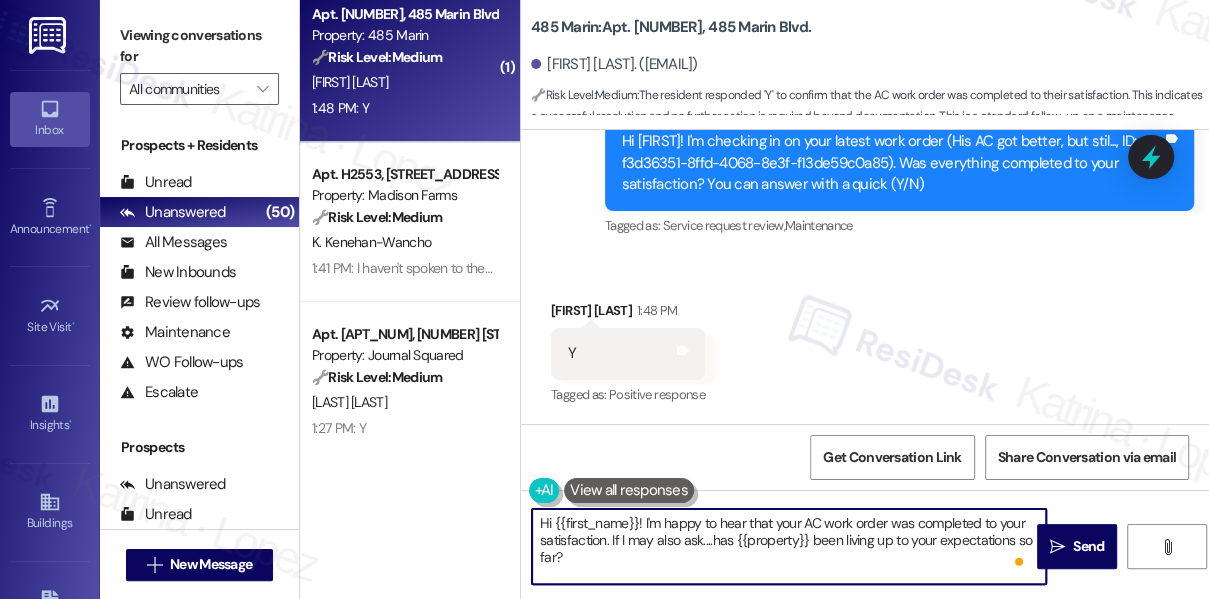 type on "Hi {{first_name}}! I'm happy to hear that your AC work order was completed to your satisfaction. If I may also ask....has {{property}} been living up to your expectations so far?" 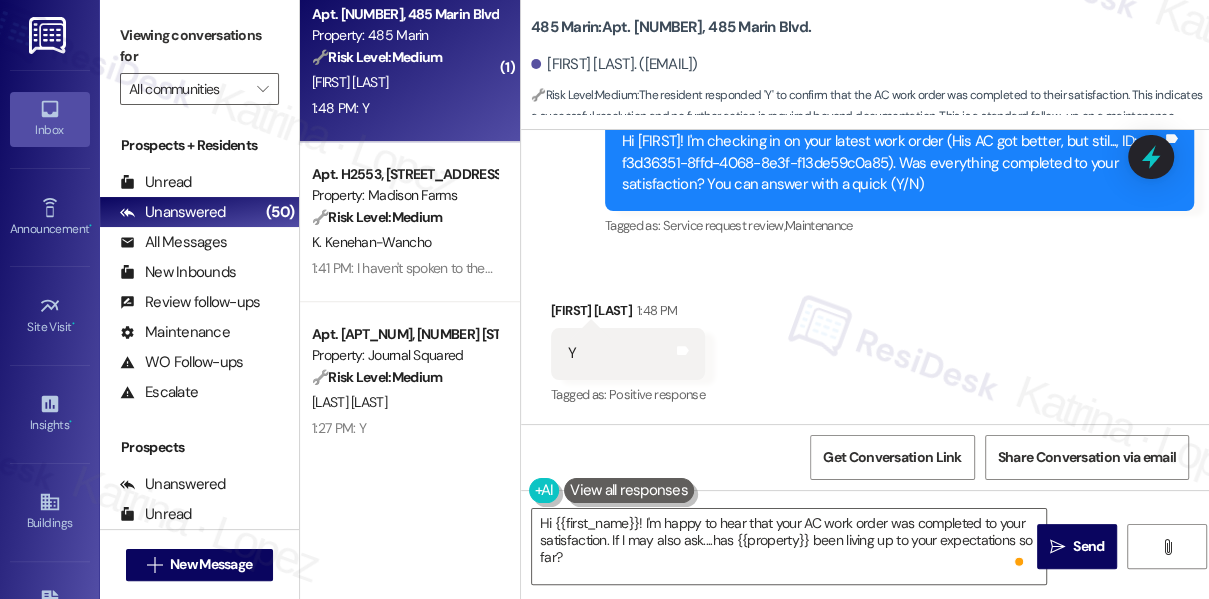 click on "Alexis Chaizemartin 1:48 PM" at bounding box center (628, 314) 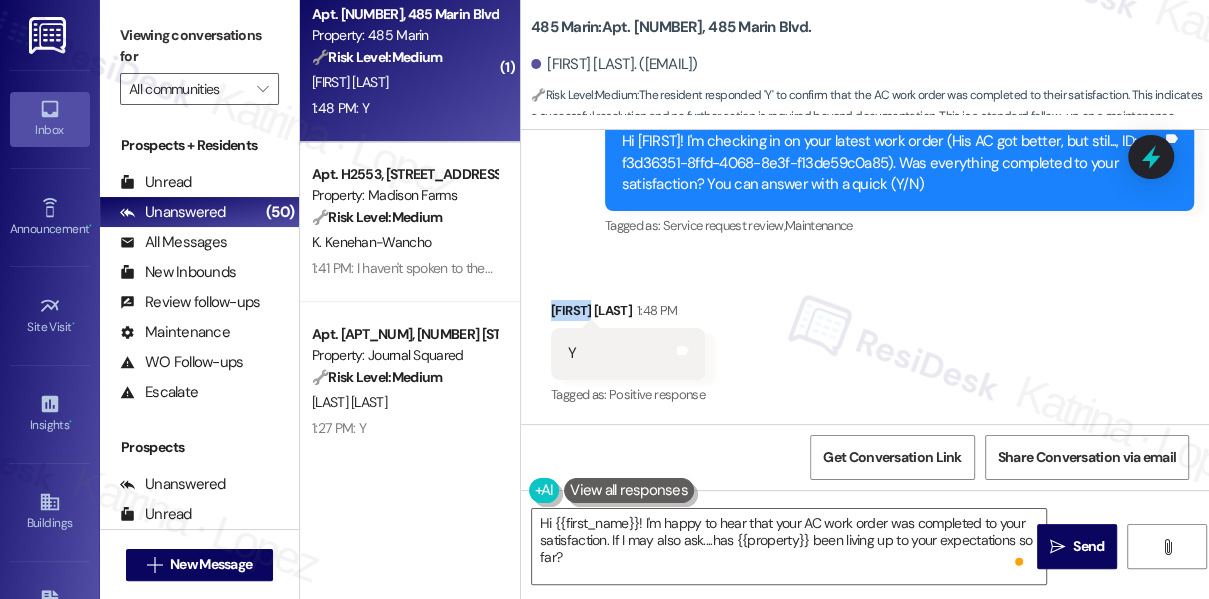 click on "Alexis Chaizemartin 1:48 PM" at bounding box center [628, 314] 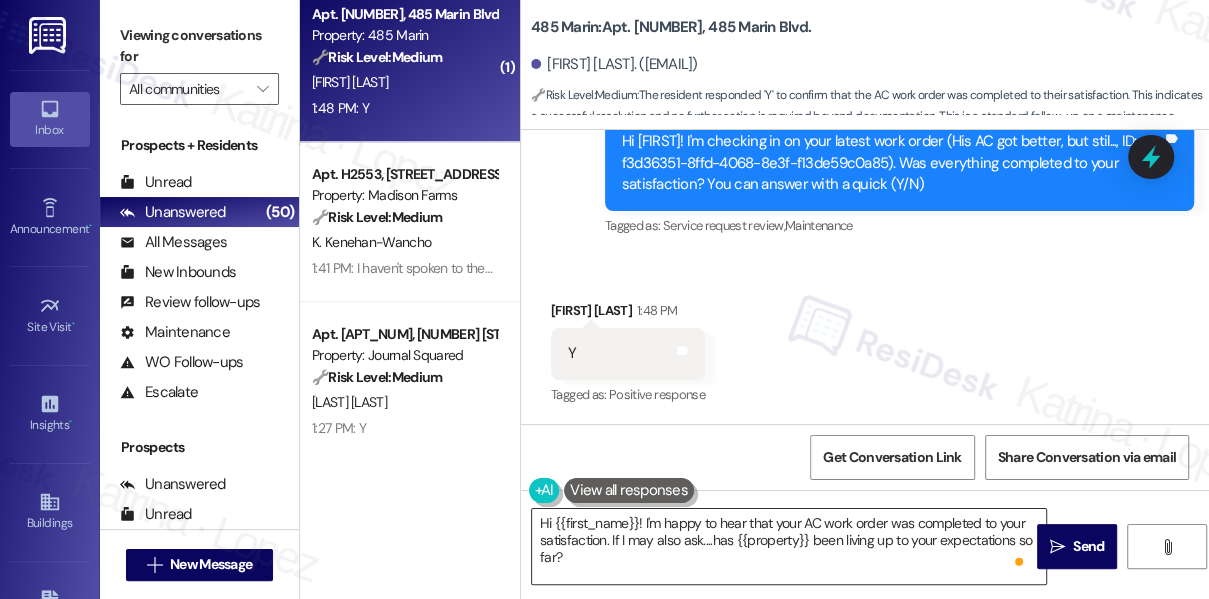 click on "Hi {{first_name}}! I'm happy to hear that your AC work order was completed to your satisfaction. If I may also ask....has {{property}} been living up to your expectations so far?" at bounding box center [789, 546] 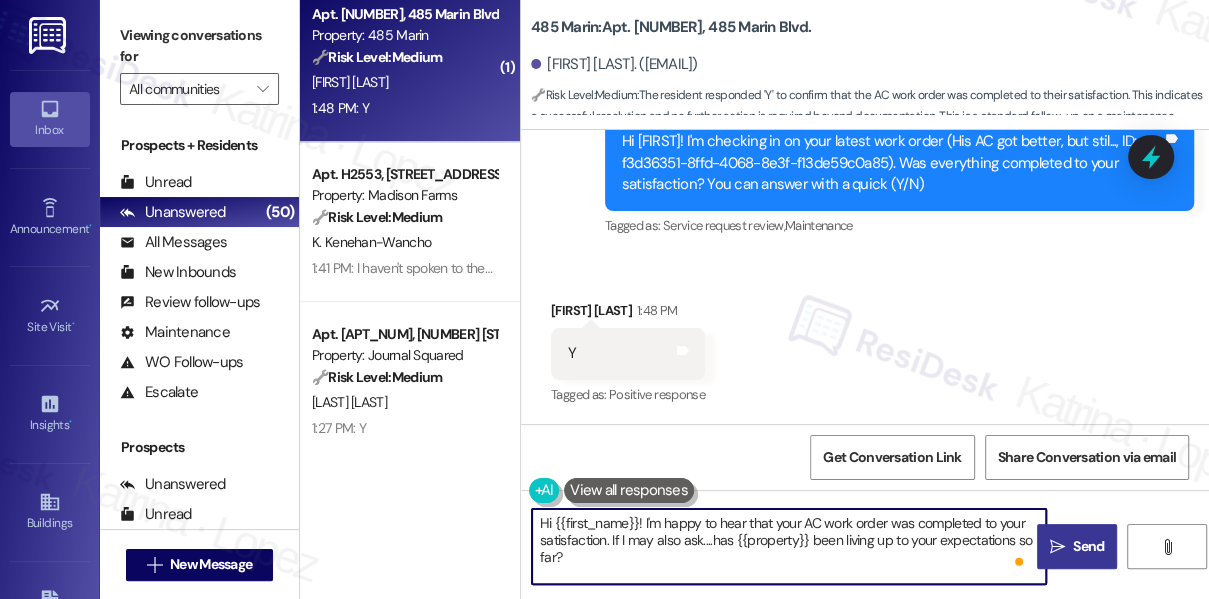 click on " Send" at bounding box center (1077, 546) 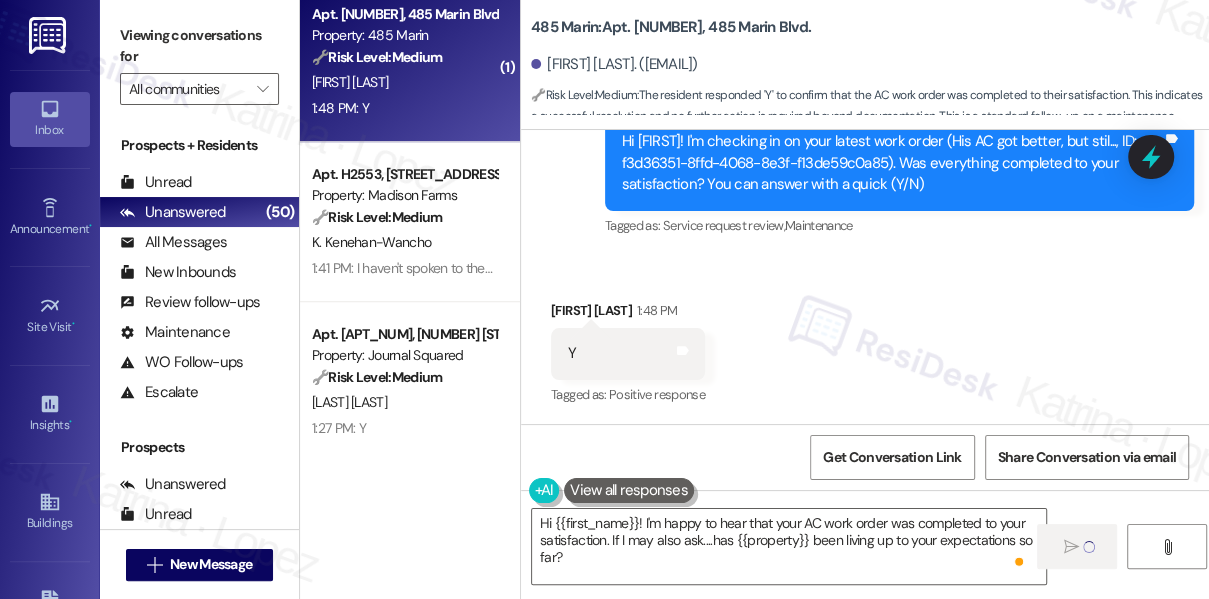 type 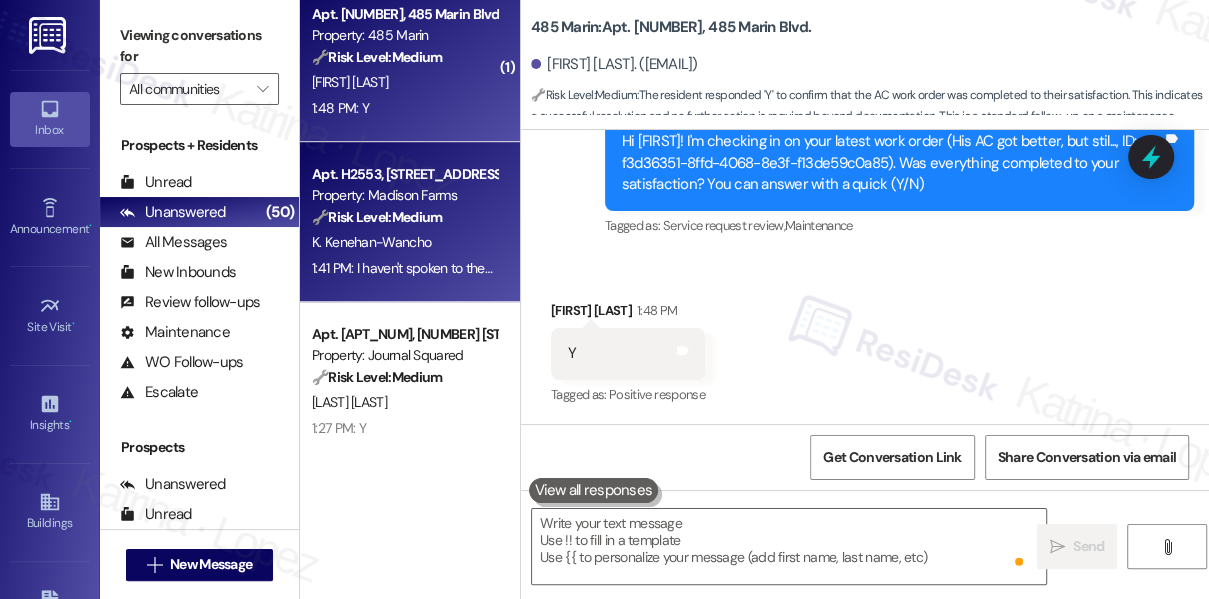 scroll, scrollTop: 685, scrollLeft: 0, axis: vertical 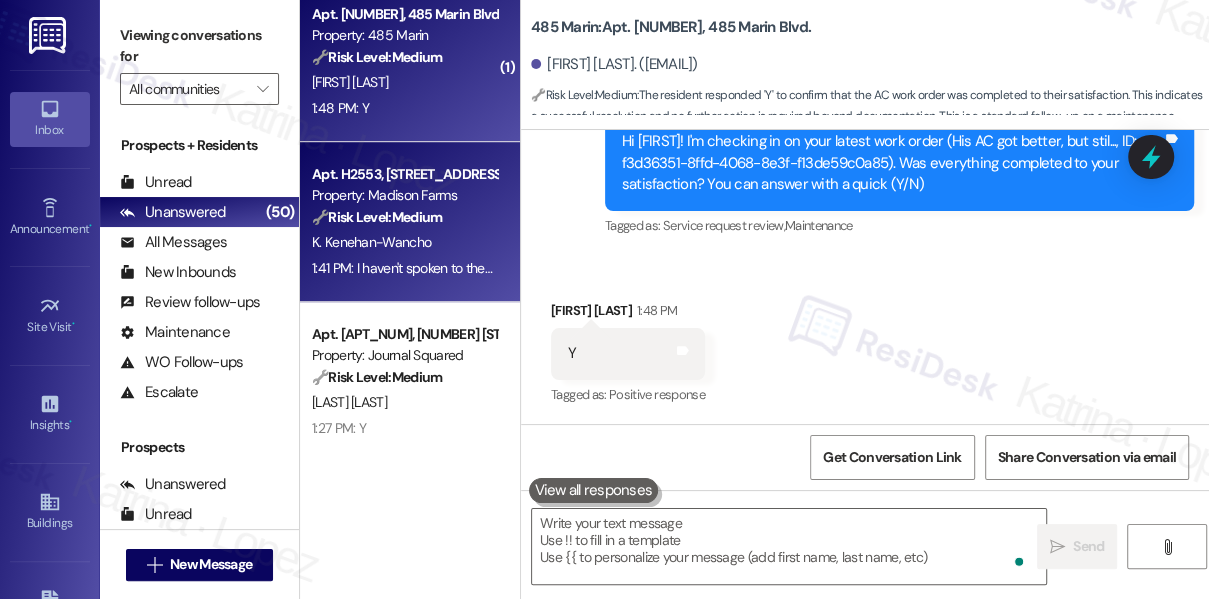 click on "K. Kenehan-Wancho" at bounding box center [404, 242] 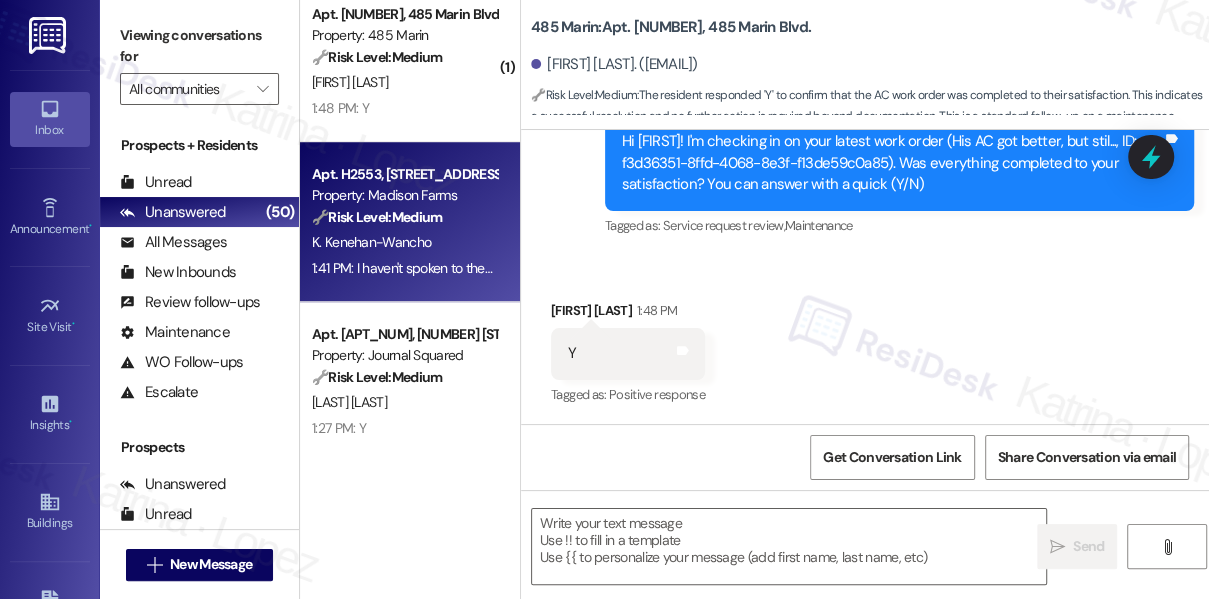 type on "Fetching suggested responses. Please feel free to read through the conversation in the meantime." 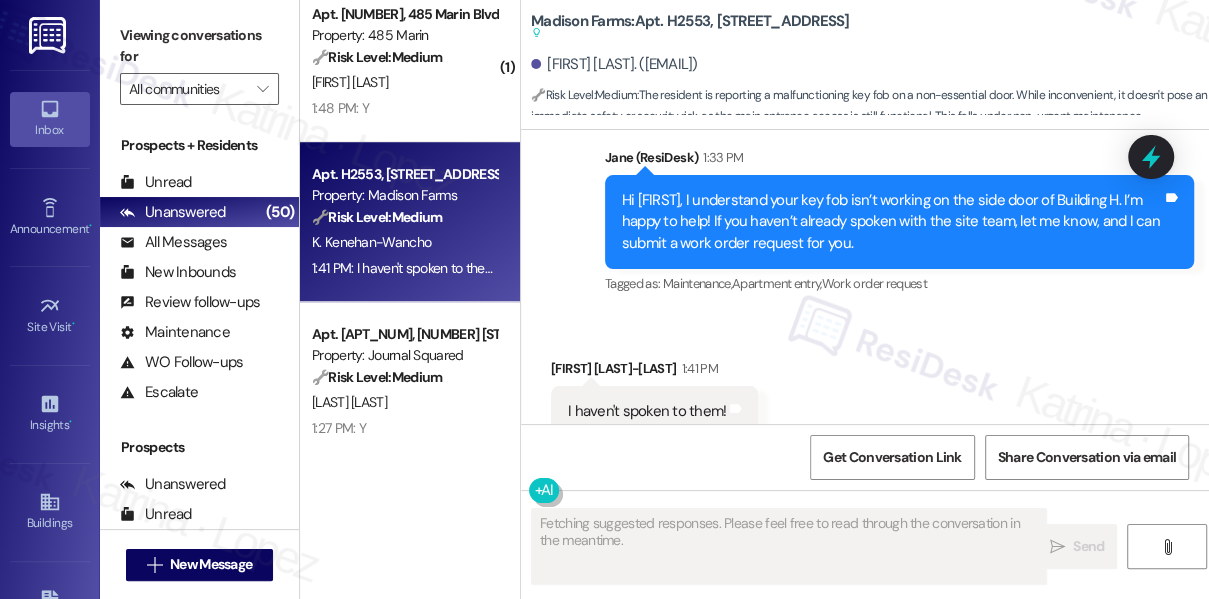 scroll, scrollTop: 5374, scrollLeft: 0, axis: vertical 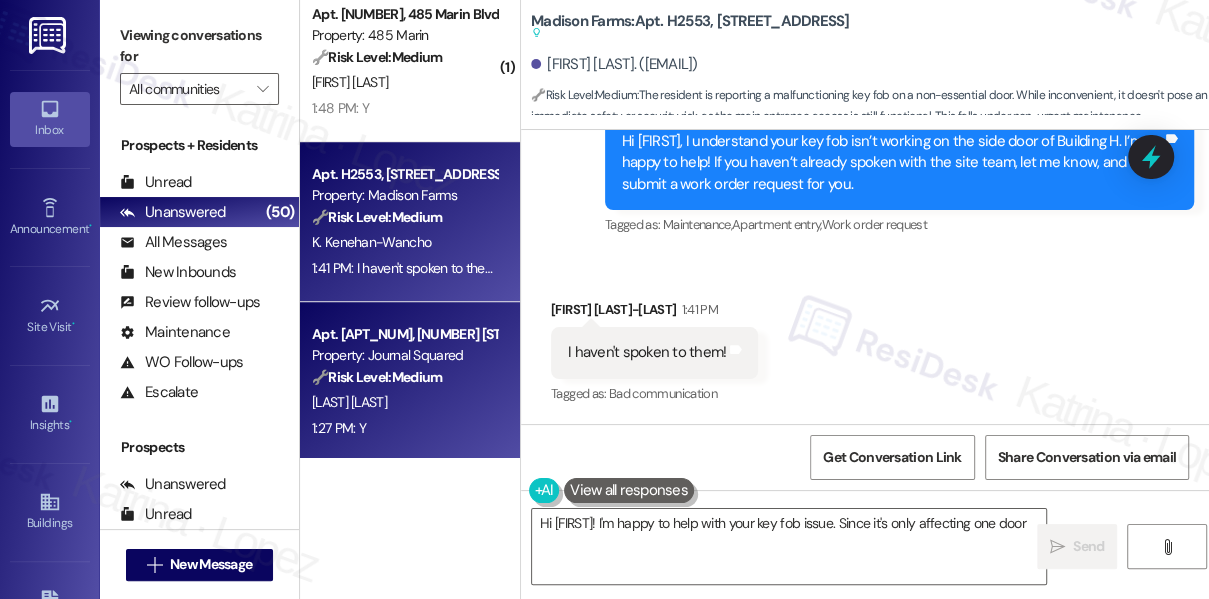 type on "Hi {{first_name}}! I'm happy to help with your key fob issue. Since it's only affecting one door," 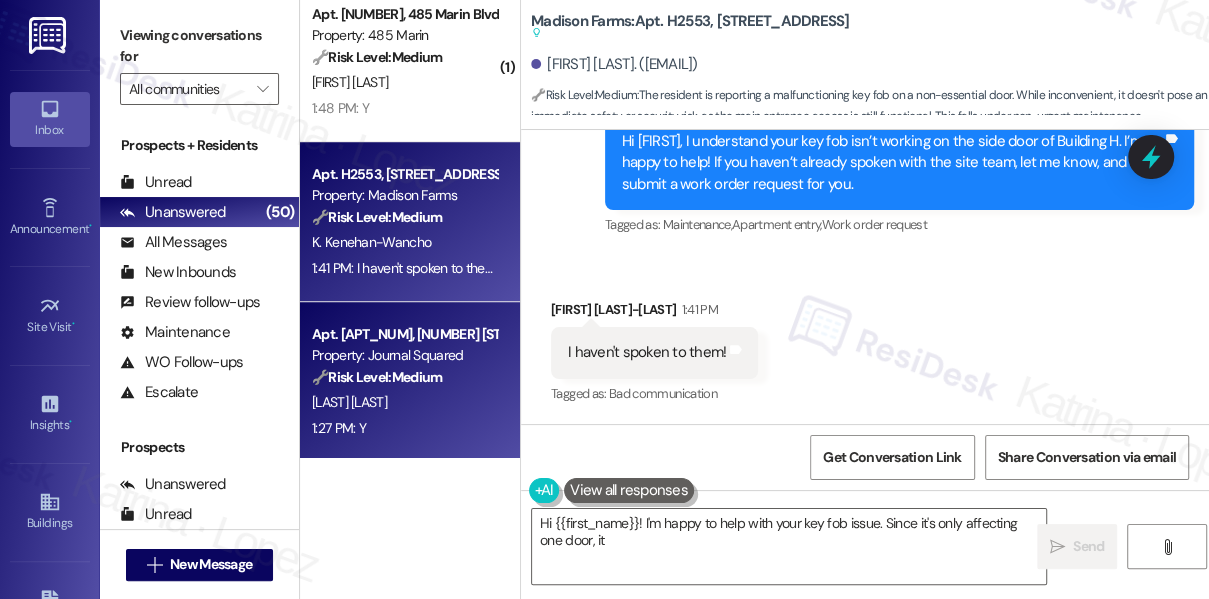 click on "1:27 PM: Y 1:27 PM: Y" at bounding box center (404, 428) 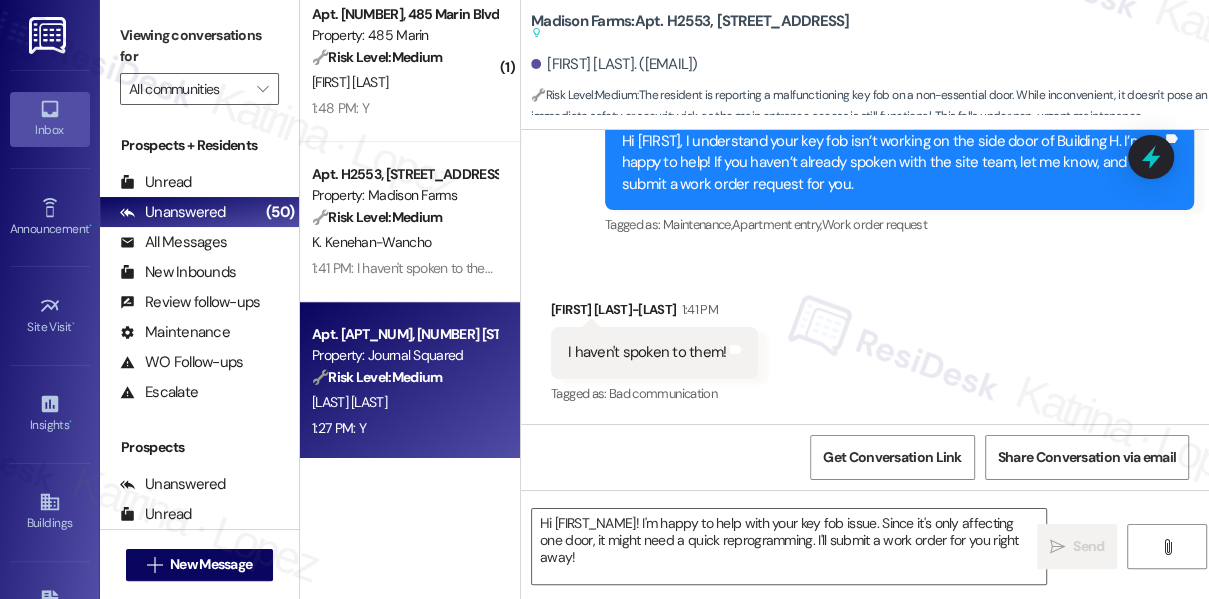 type on "Fetching suggested responses. Please feel free to read through the conversation in the meantime." 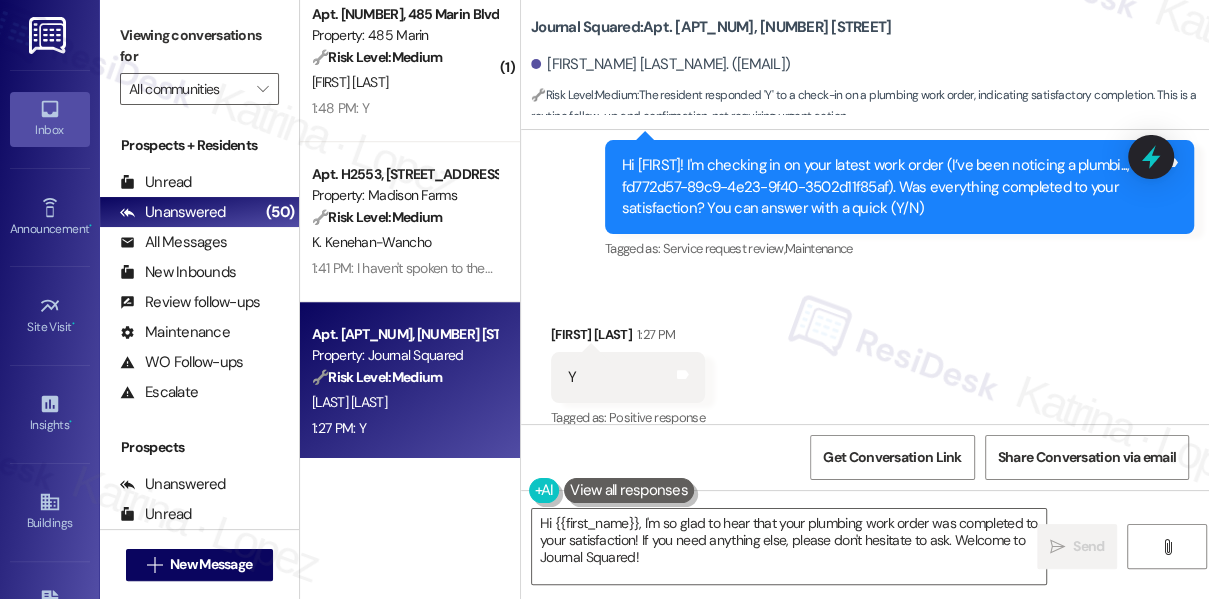 scroll, scrollTop: 610, scrollLeft: 0, axis: vertical 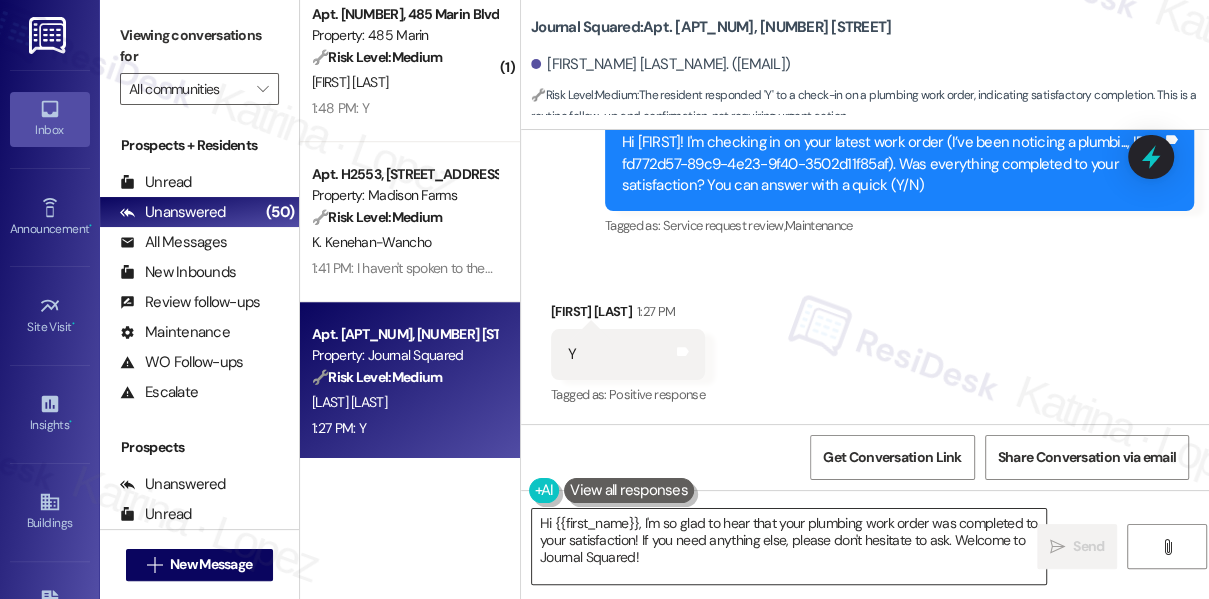 click on "Hi {{first_name}}, I'm so glad to hear that your plumbing work order was completed to your satisfaction! If you need anything else, please don't hesitate to ask. Welcome to Journal Squared!" at bounding box center [789, 546] 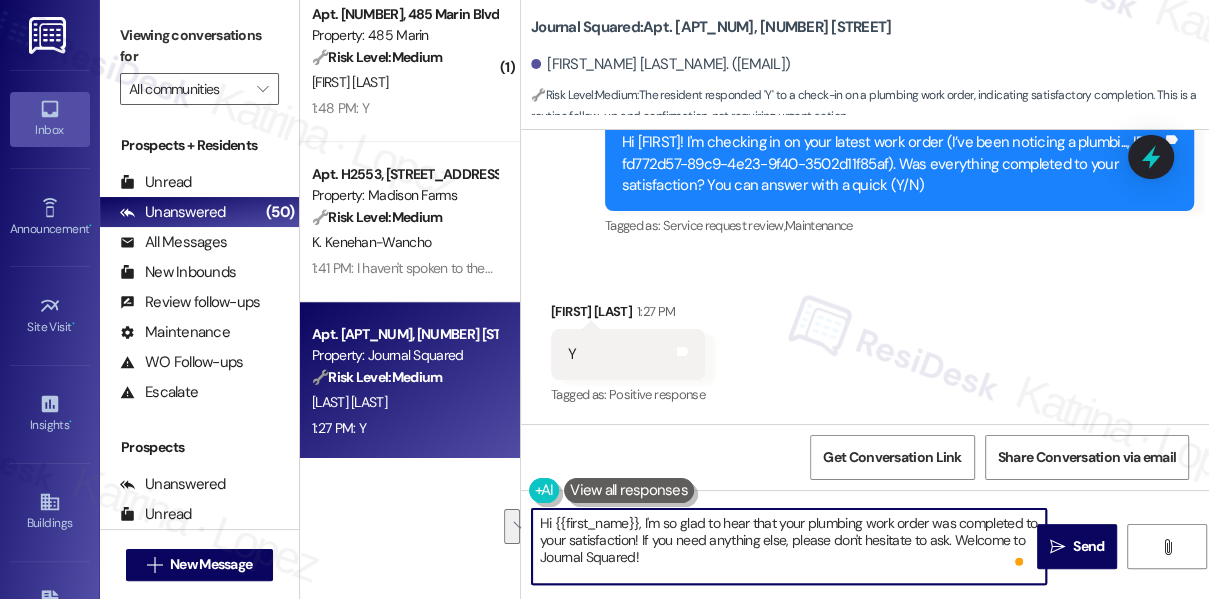 drag, startPoint x: 714, startPoint y: 568, endPoint x: 657, endPoint y: 537, distance: 64.884514 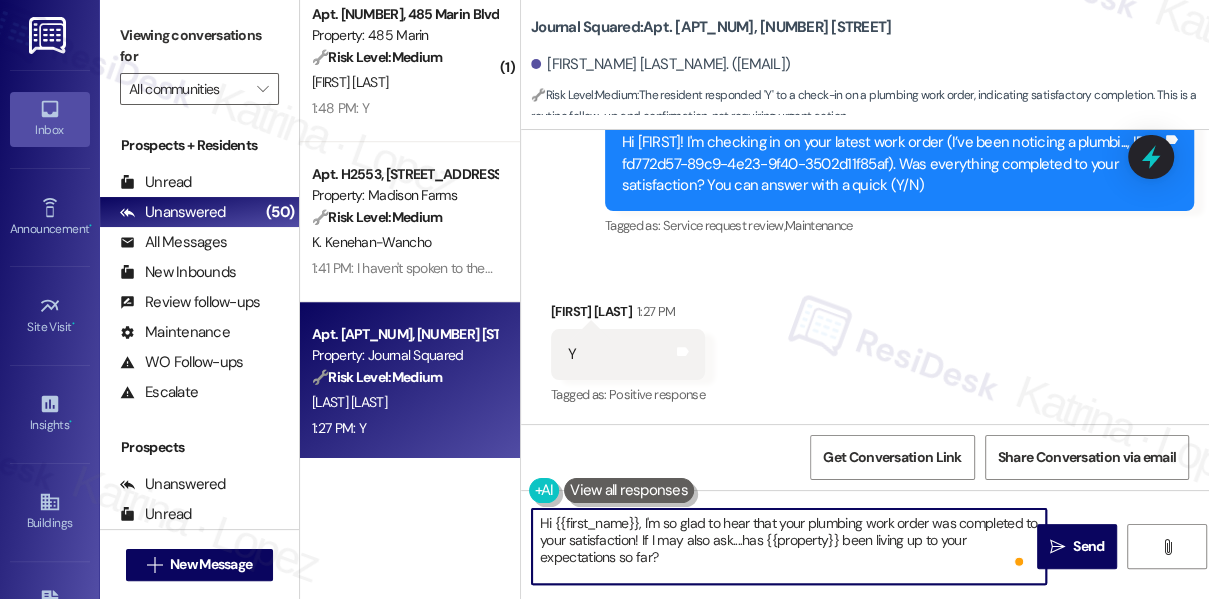 click on "Hi {{first_name}}, I'm so glad to hear that your plumbing work order was completed to your satisfaction! If I may also ask....has {{property}} been living up to your expectations so far?" at bounding box center [789, 546] 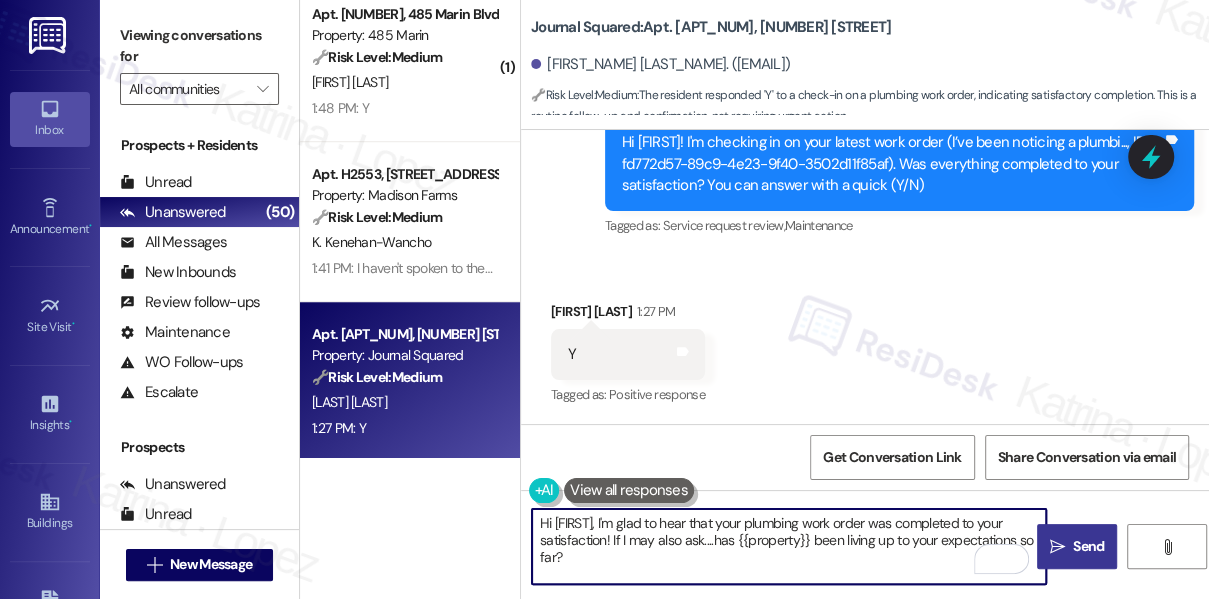 type on "Hi {{first_name}}, I'm glad to hear that your plumbing work order was completed to your satisfaction! If I may also ask....has {{property}} been living up to your expectations so far?" 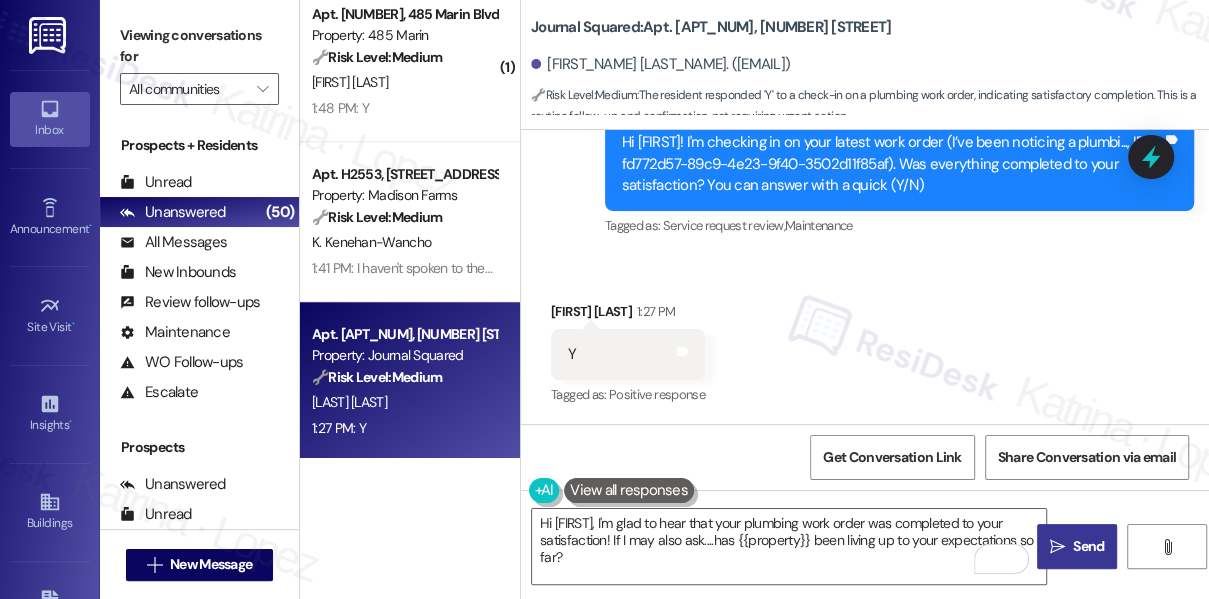 click on " Send" at bounding box center [1077, 546] 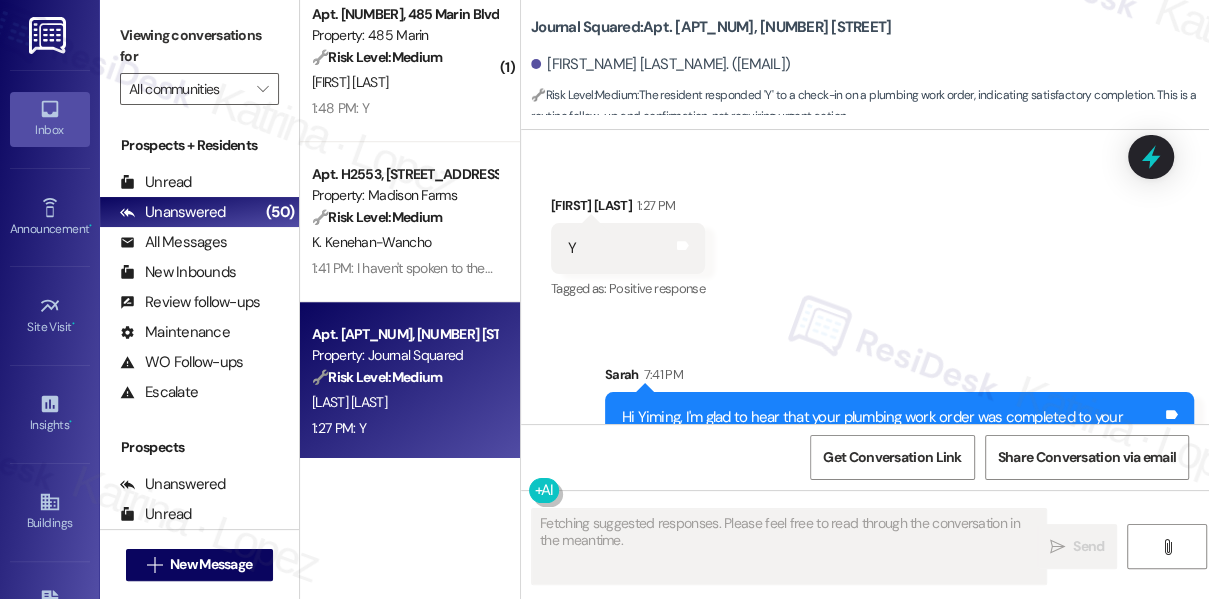 scroll, scrollTop: 793, scrollLeft: 0, axis: vertical 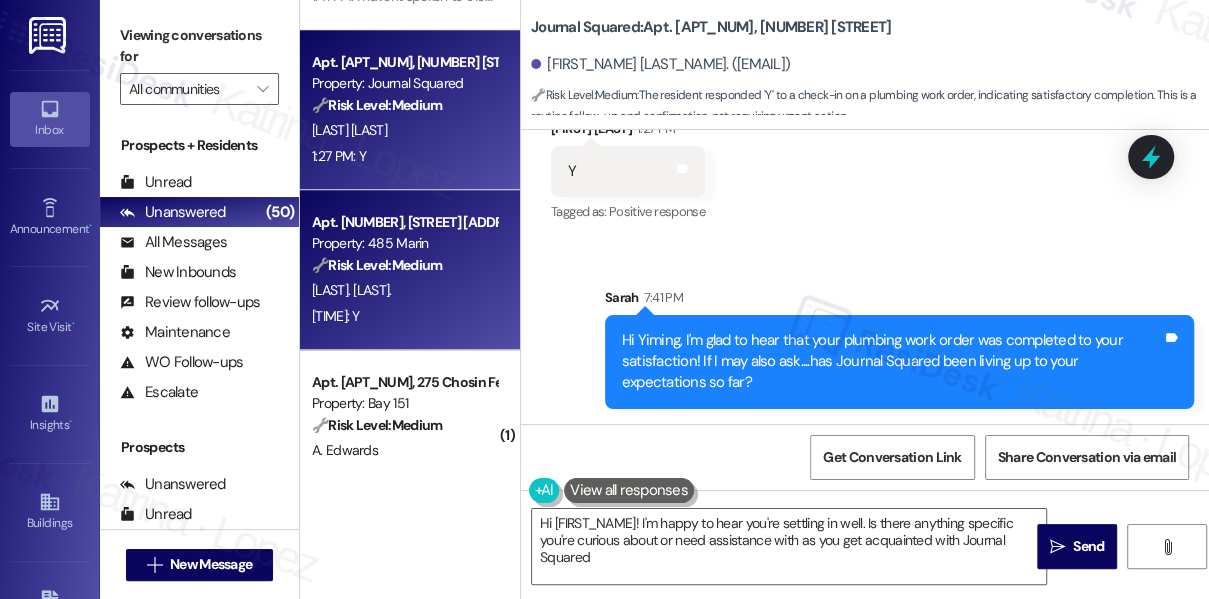 type on "Hi {{first_name}}! I'm happy to hear you're settling in well. Is there anything specific you're curious about or need assistance with as you get acquainted with Journal Squared?" 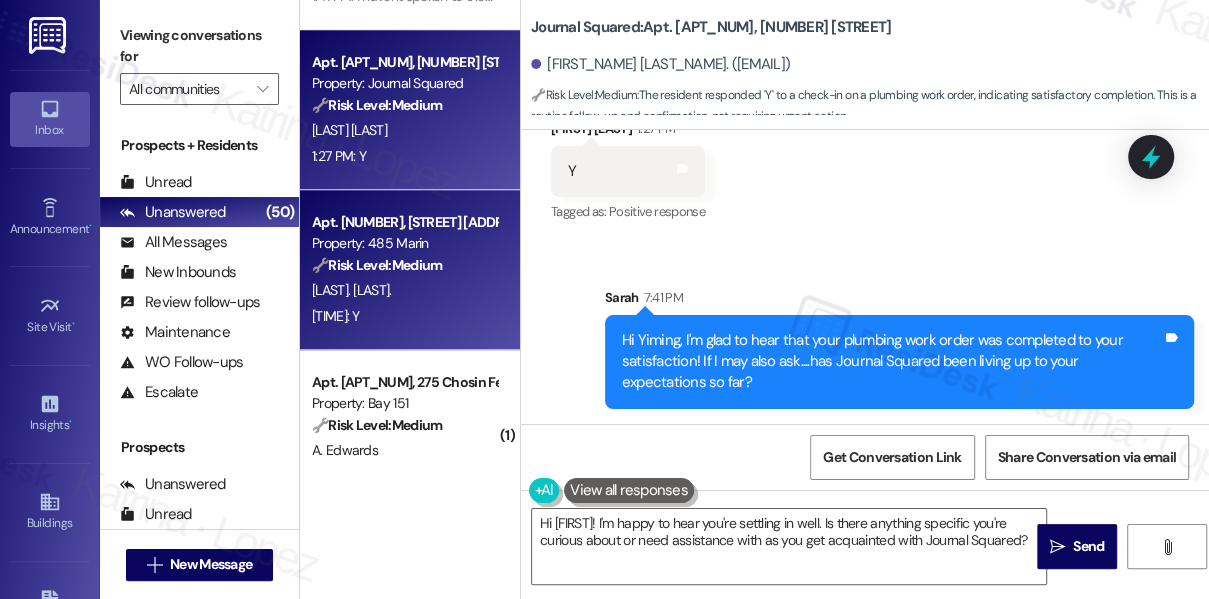 click on "🔧  Risk Level:  Medium" at bounding box center [377, 265] 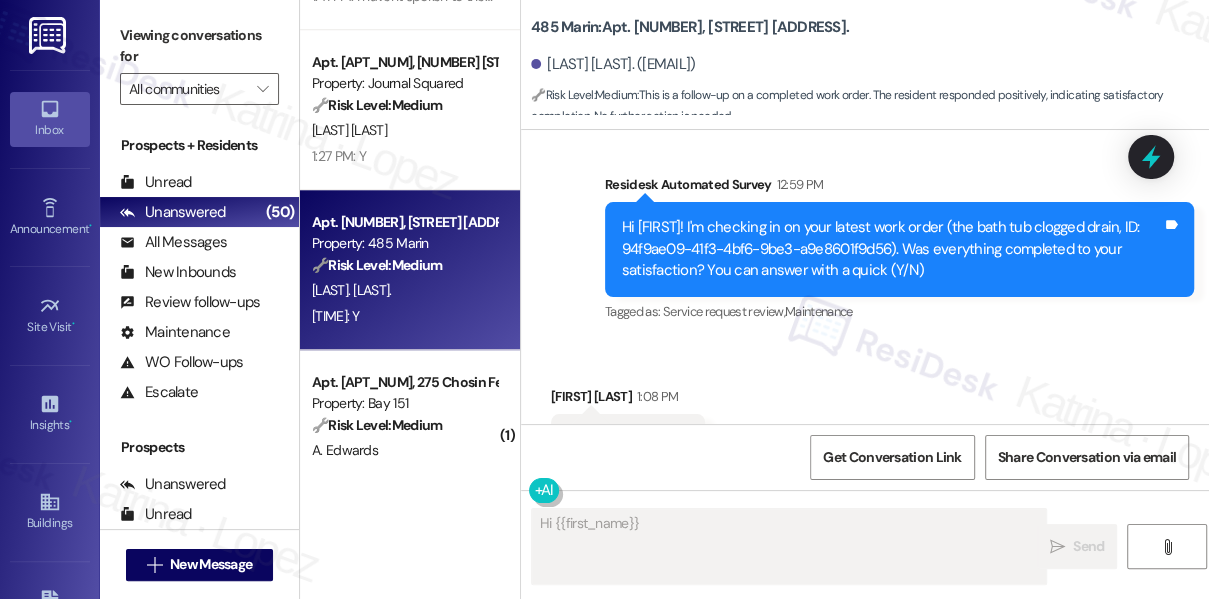 scroll, scrollTop: 2762, scrollLeft: 0, axis: vertical 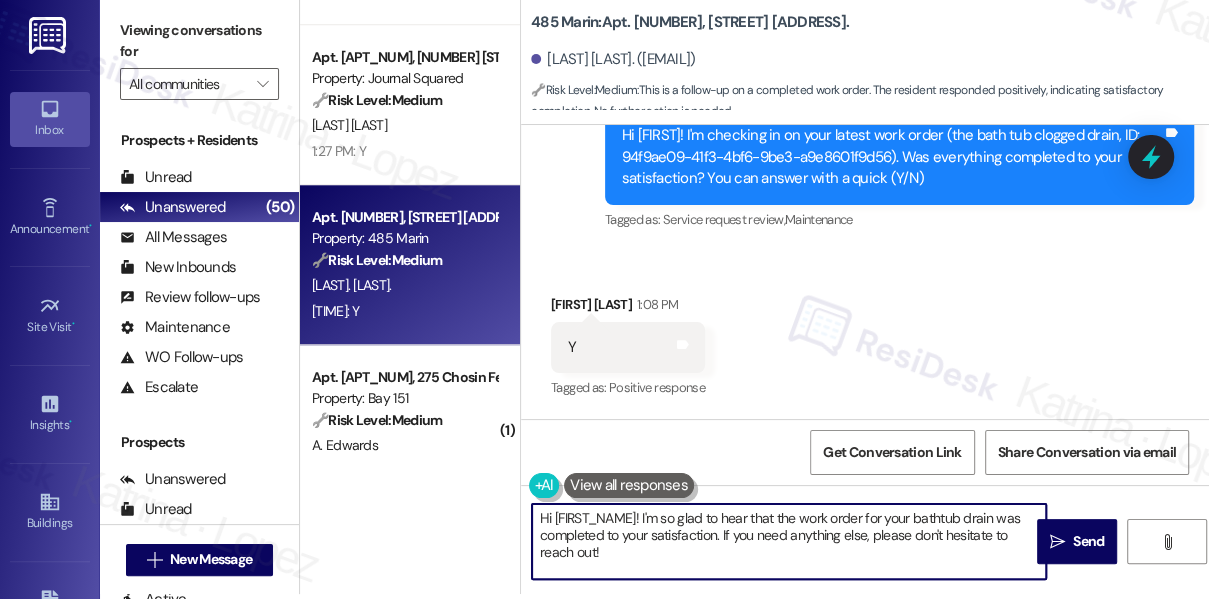 click on "Hi {{first_name}}! I'm so glad to hear that the work order for your bathtub drain was completed to your satisfaction. If you need anything else, please don't hesitate to reach out!" at bounding box center [789, 541] 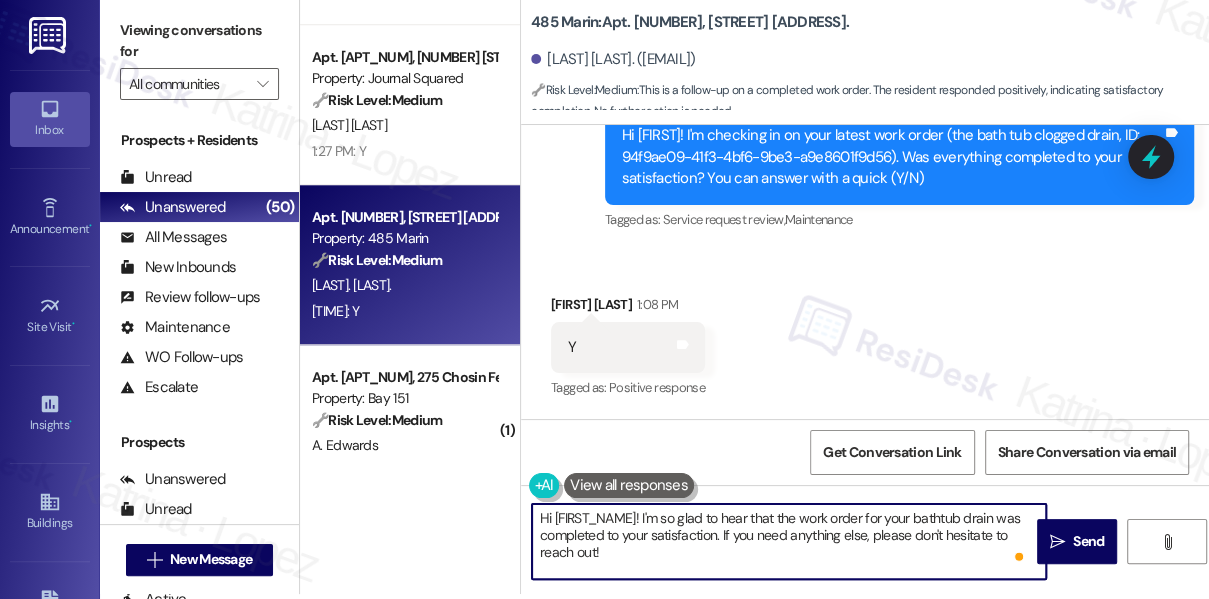 drag, startPoint x: 801, startPoint y: 553, endPoint x: 724, endPoint y: 531, distance: 80.08121 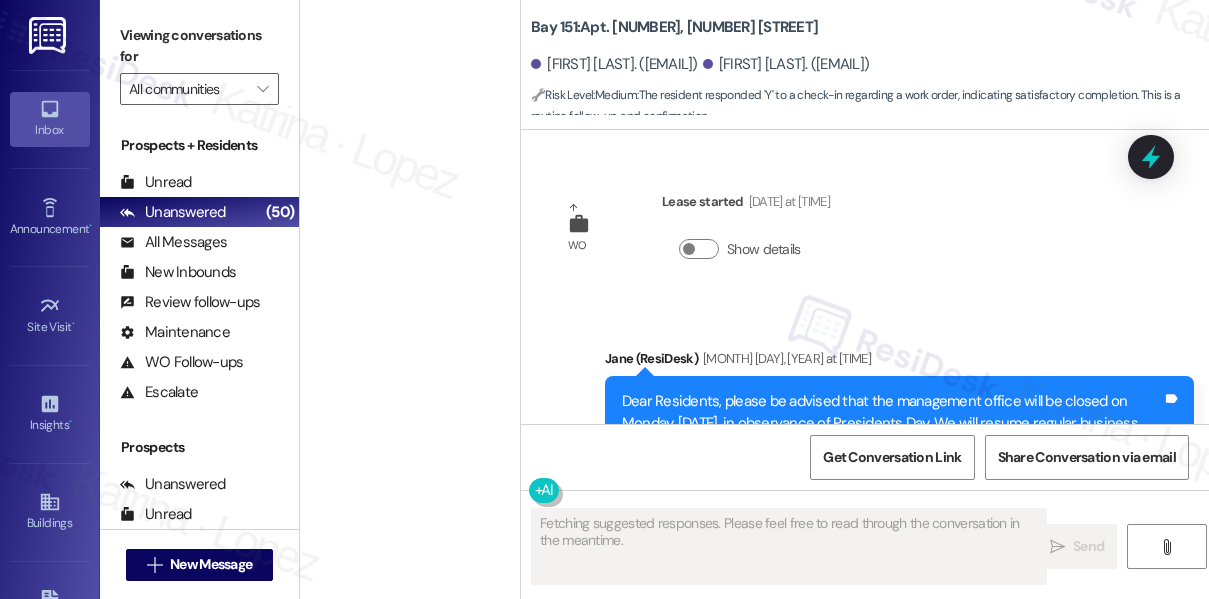 scroll, scrollTop: 0, scrollLeft: 0, axis: both 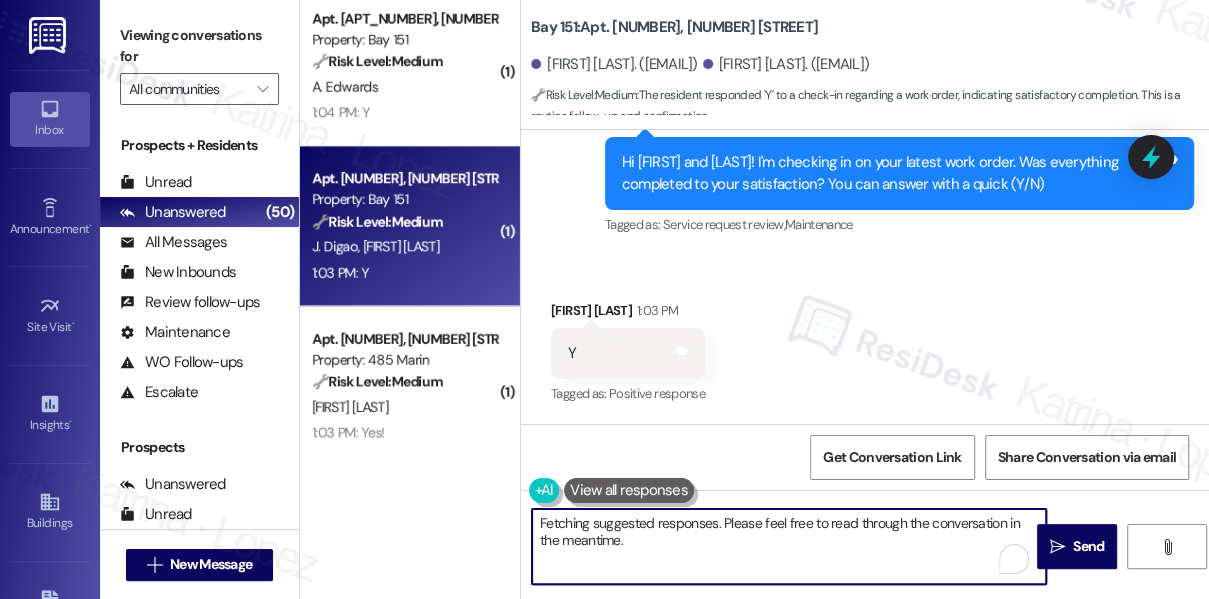 drag, startPoint x: 854, startPoint y: 548, endPoint x: 818, endPoint y: 521, distance: 45 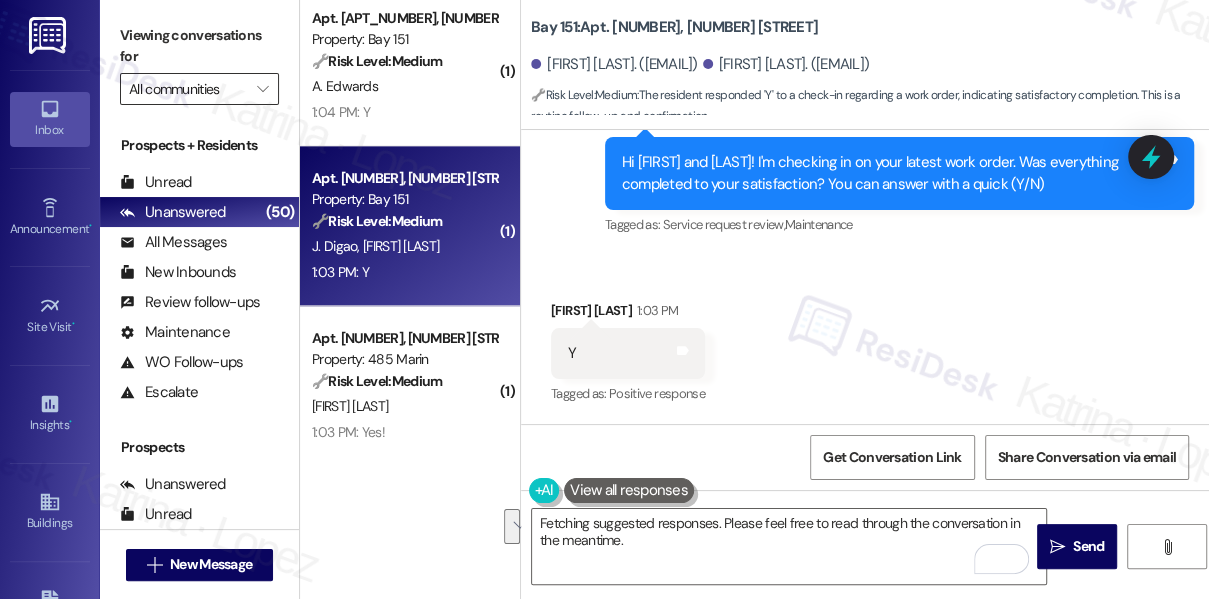drag, startPoint x: 173, startPoint y: 27, endPoint x: 234, endPoint y: 89, distance: 86.977005 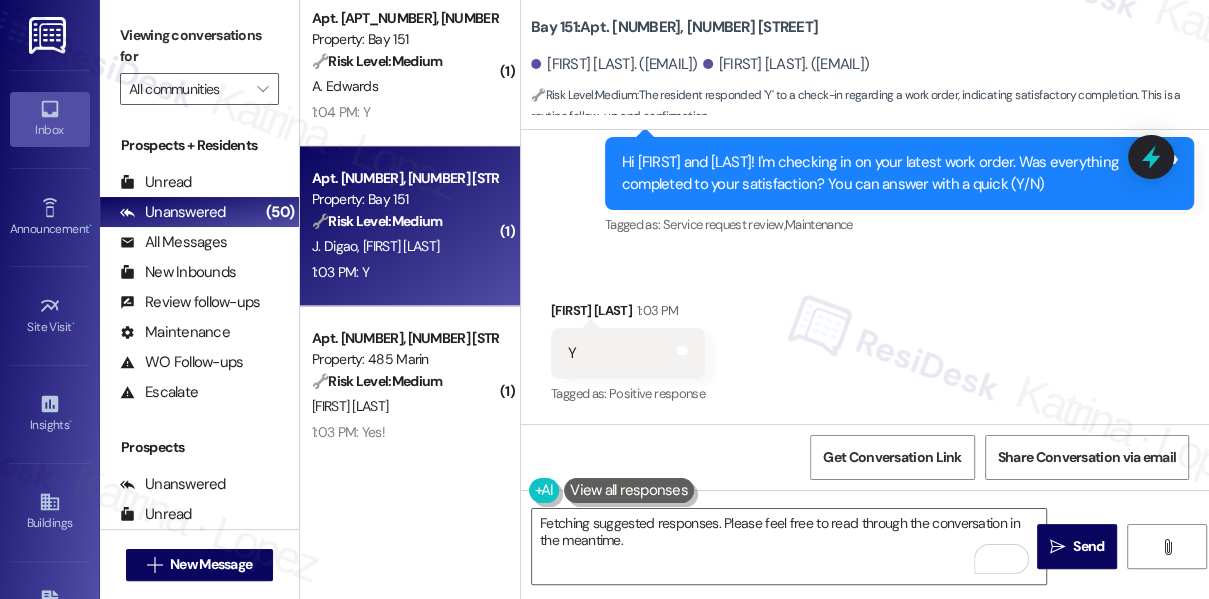 click on "Get Conversation Link Share Conversation via email" at bounding box center [865, 457] 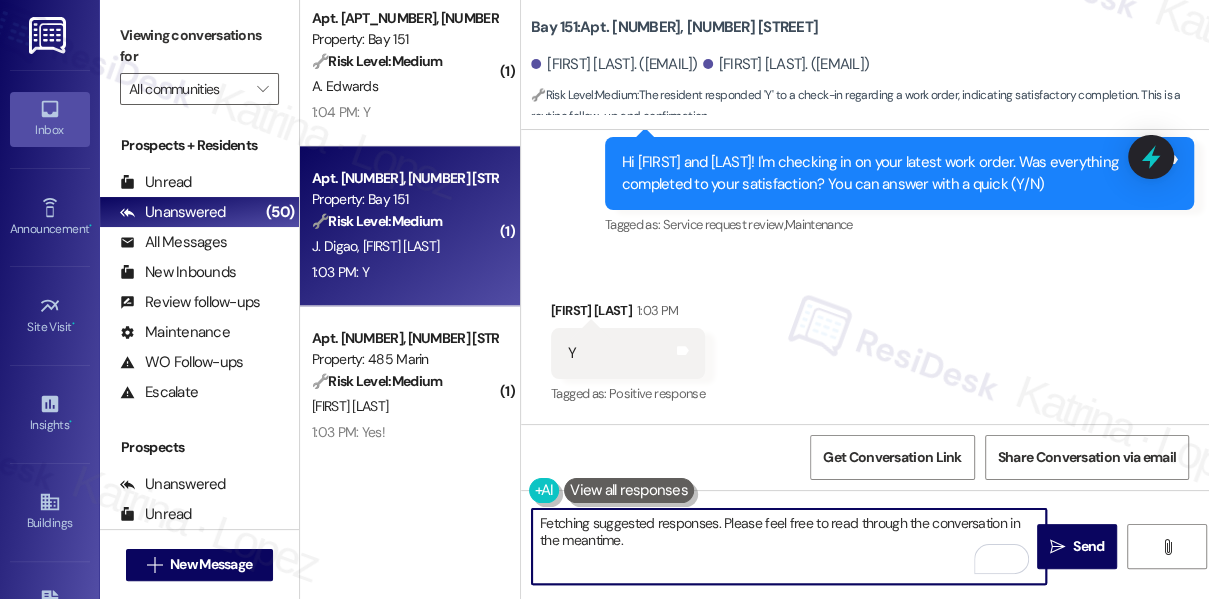 click on "Hi {{first_name}}! Since there's no new message, I don't have anything to respond to right now. If you have any questions, feel free to ask!" at bounding box center [789, 546] 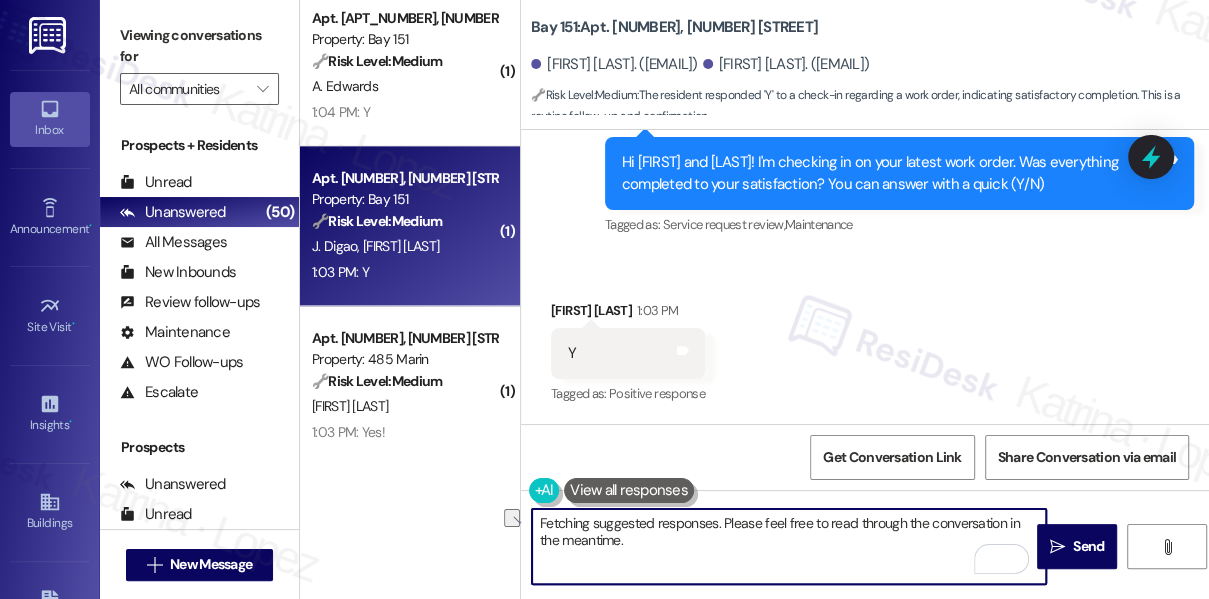 drag, startPoint x: 868, startPoint y: 538, endPoint x: 596, endPoint y: 545, distance: 272.09006 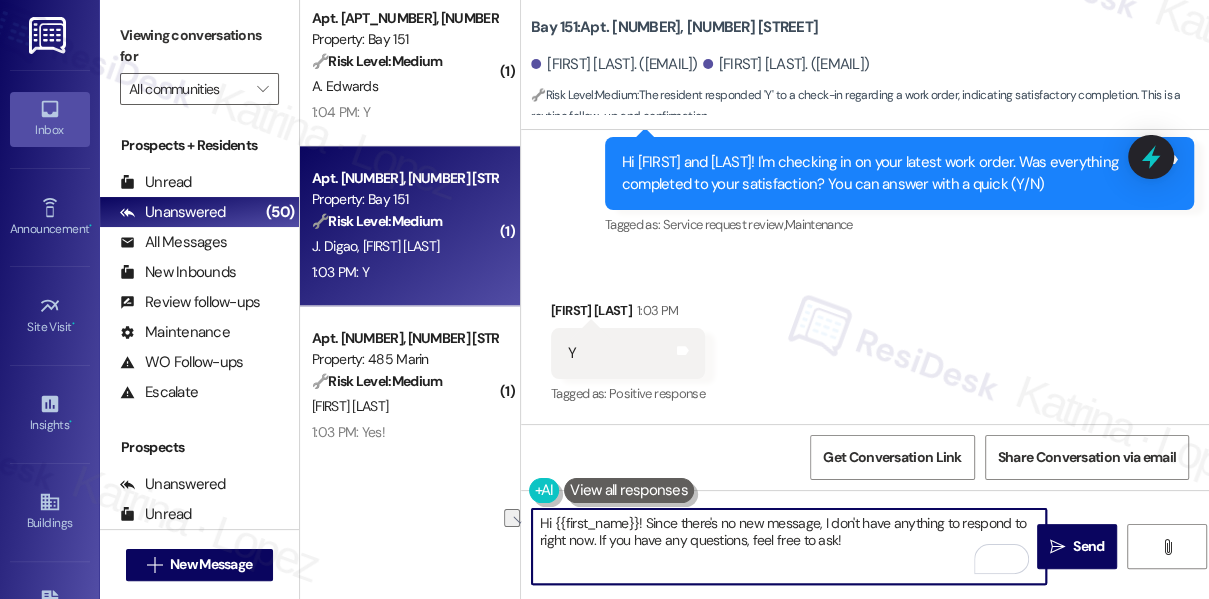 paste on "By the way, if you have a moment, we’d really appreciate it if you could share your experience in a Google review—it only takes a minute and means a lot to us" 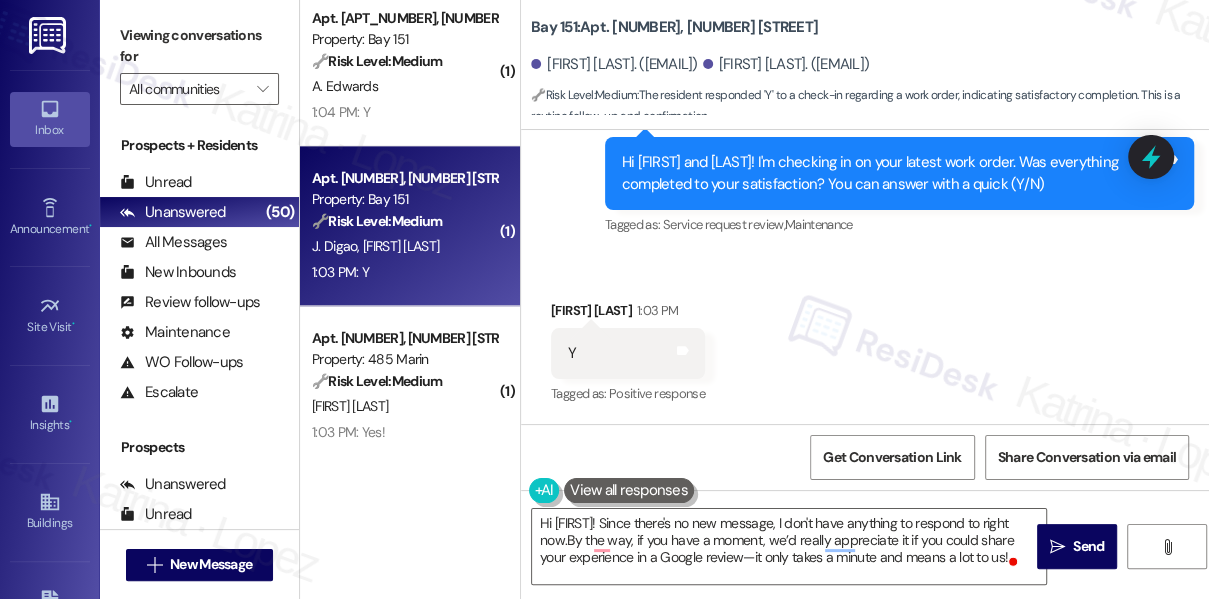 drag, startPoint x: 183, startPoint y: 36, endPoint x: 237, endPoint y: 63, distance: 60.373837 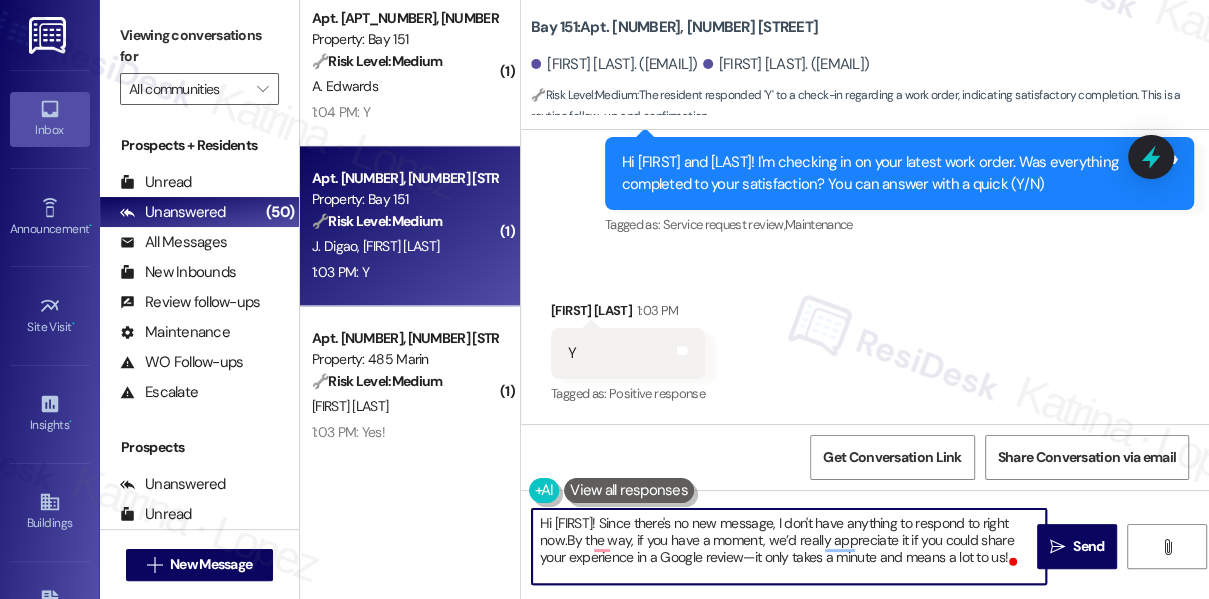 click on "Hi [FIRST]! Since there's no new message, I don't have anything to respond to right now.By the way, if you have a moment, we’d really appreciate it if you could share your experience in a Google review—it only takes a minute and means a lot to us!" at bounding box center [789, 546] 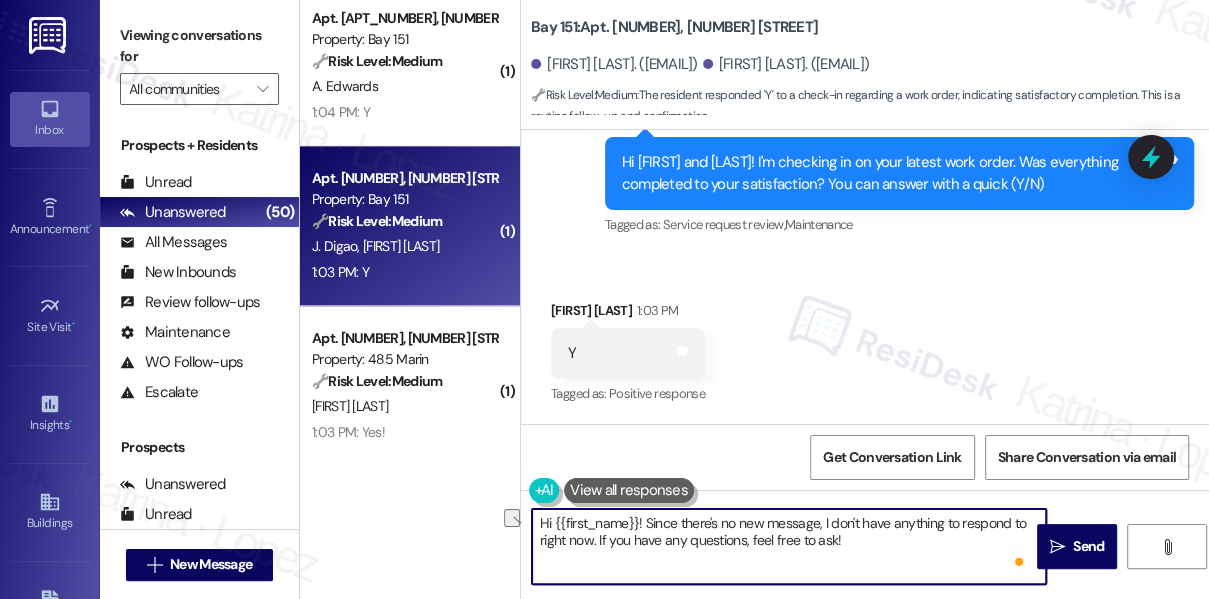 click on "Hi {{first_name}}! Since there's no new message, I don't have anything to respond to right now. If you have any questions, feel free to ask!" at bounding box center [789, 546] 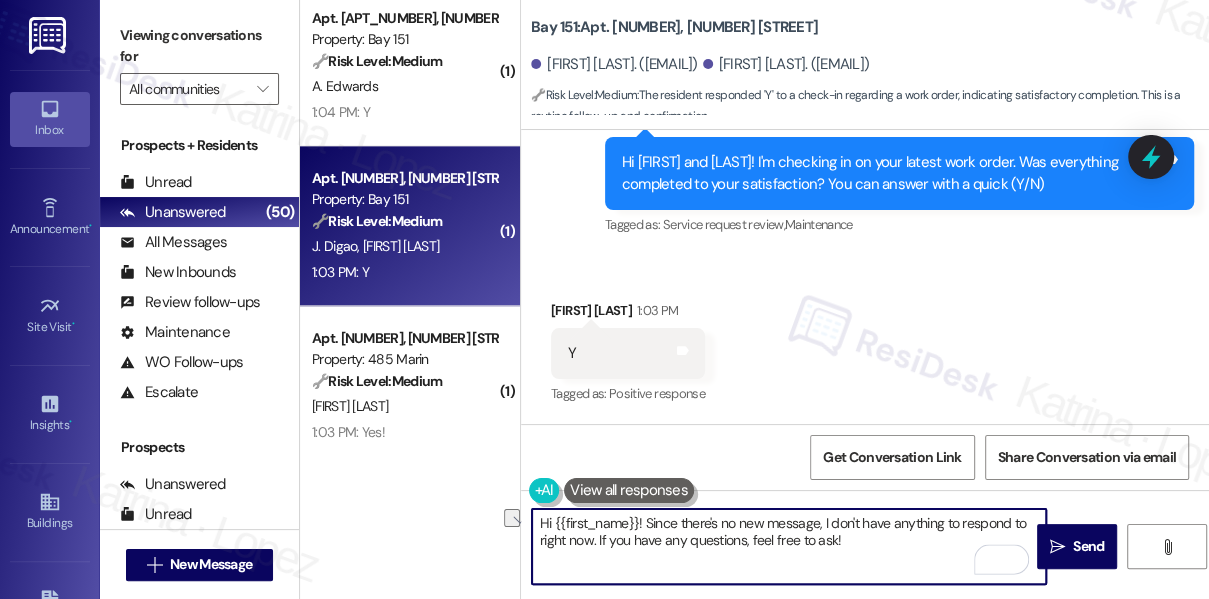 drag, startPoint x: 876, startPoint y: 540, endPoint x: 598, endPoint y: 540, distance: 278 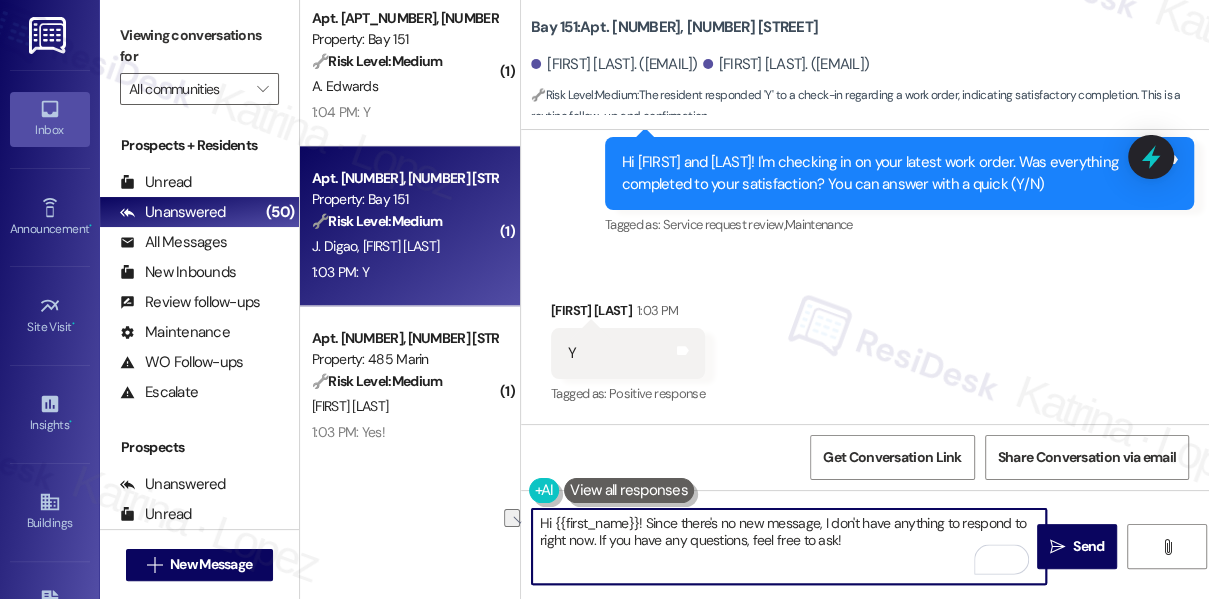 click on "Hi {{first_name}}! Since there's no new message, I don't have anything to respond to right now. If you have any questions, feel free to ask!" at bounding box center (789, 546) 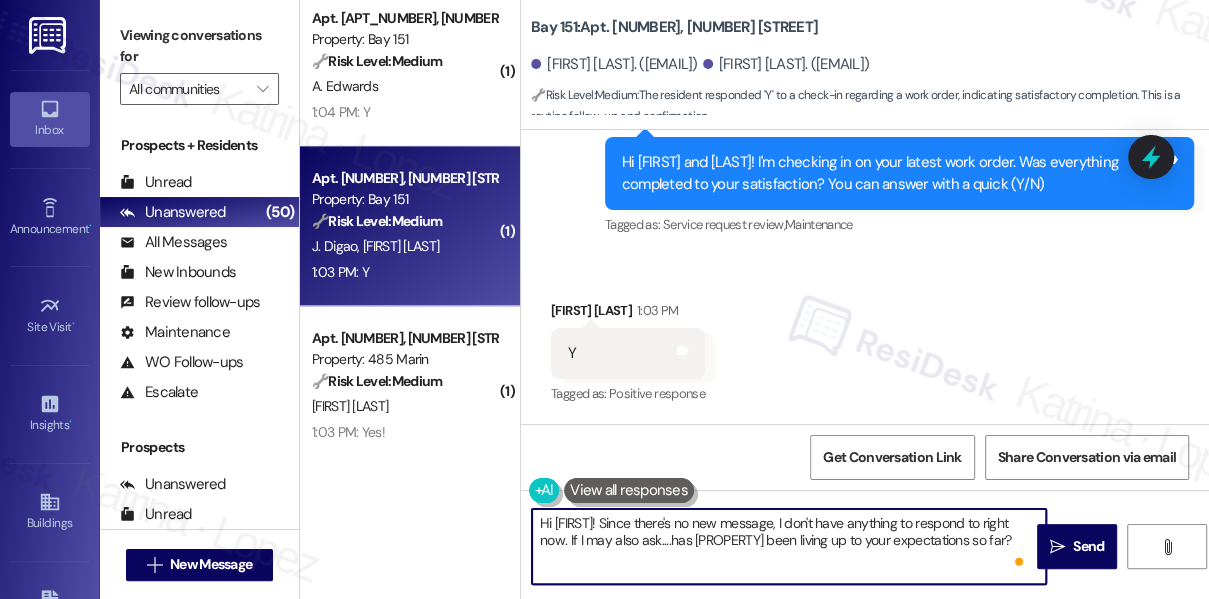 click on "Hi [FIRST]! Since there's no new message, I don't have anything to respond to right now. If I may also ask....has [PROPERTY] been living up to your expectations so far?" at bounding box center [789, 546] 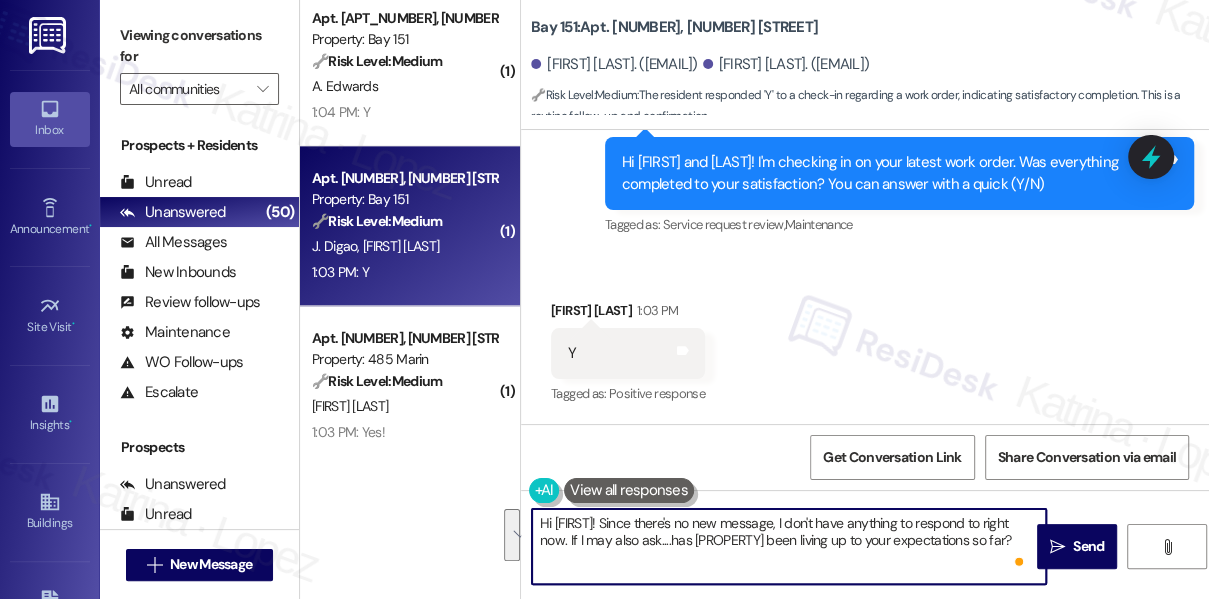 click on "Hi [FIRST]! Since there's no new message, I don't have anything to respond to right now. If I may also ask....has [PROPERTY] been living up to your expectations so far?" at bounding box center (789, 546) 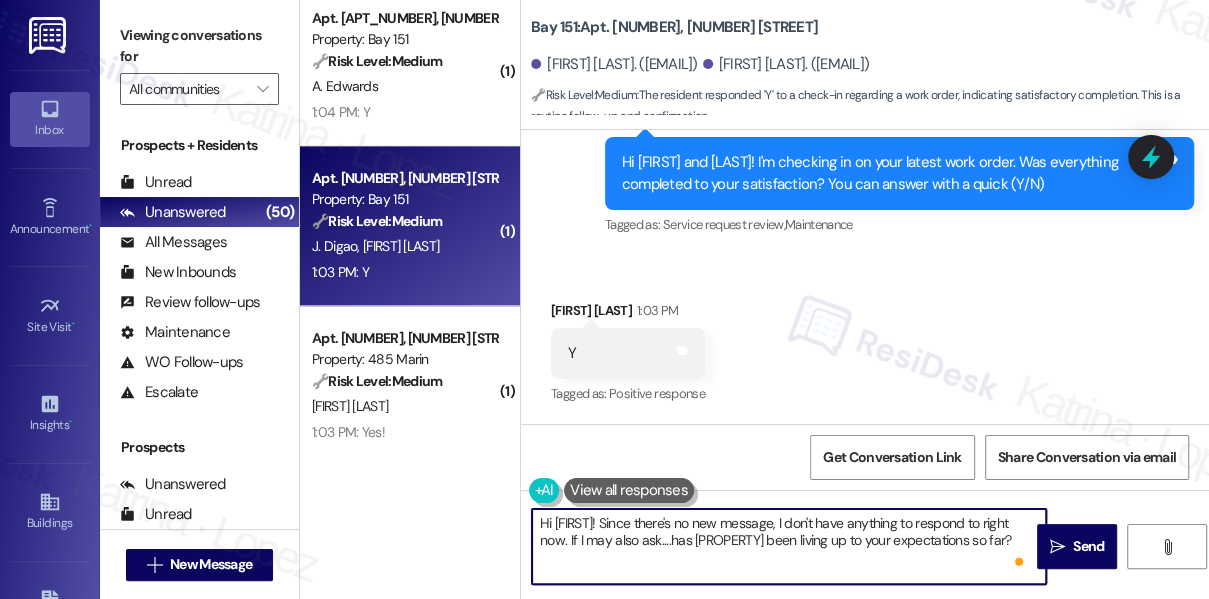 click on "Hi [FIRST]! Since there's no new message, I don't have anything to respond to right now. If I may also ask....has [PROPERTY] been living up to your expectations so far?" at bounding box center (789, 546) 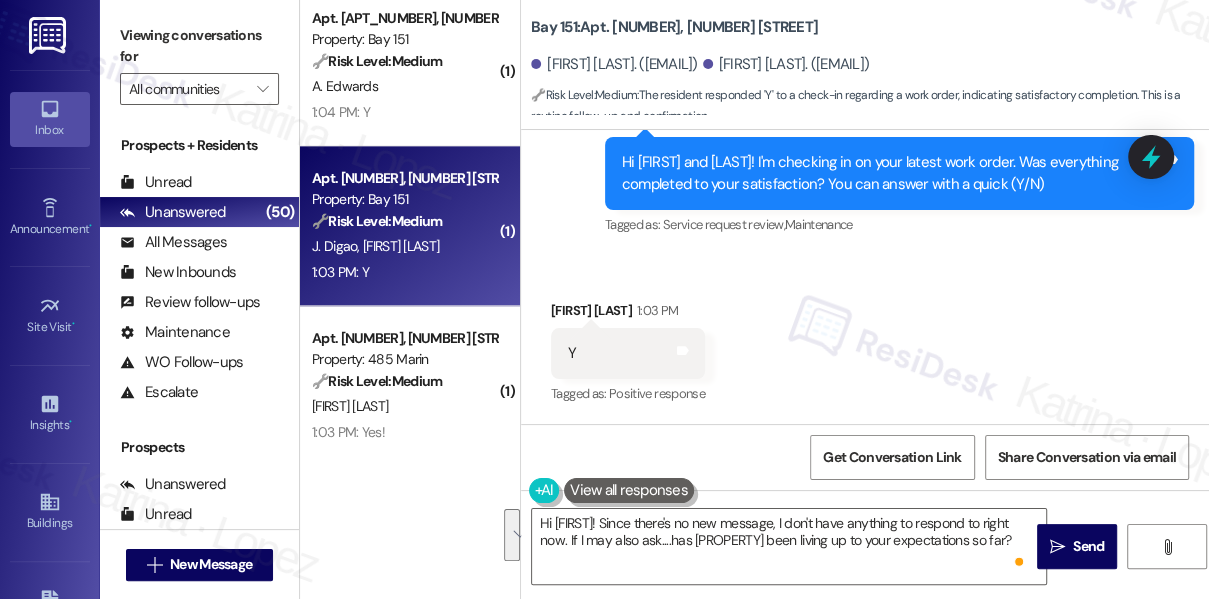 click on "Viewing conversations for" at bounding box center (199, 46) 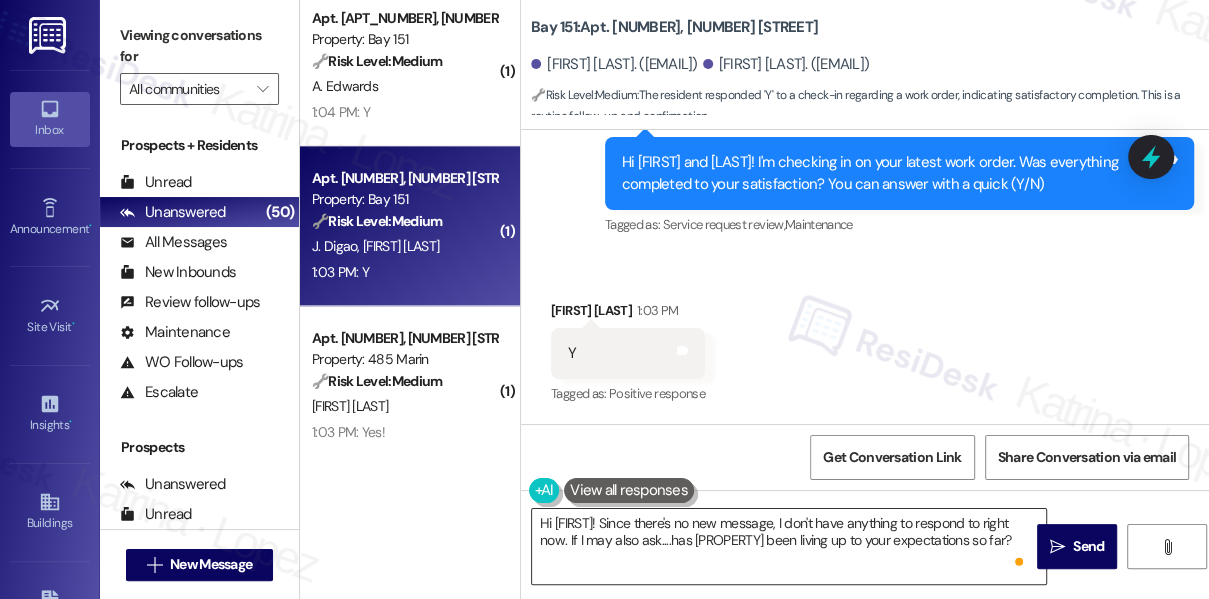 click on "Hi [FIRST]! Since there's no new message, I don't have anything to respond to right now. If I may also ask....has [PROPERTY] been living up to your expectations so far?" at bounding box center [789, 546] 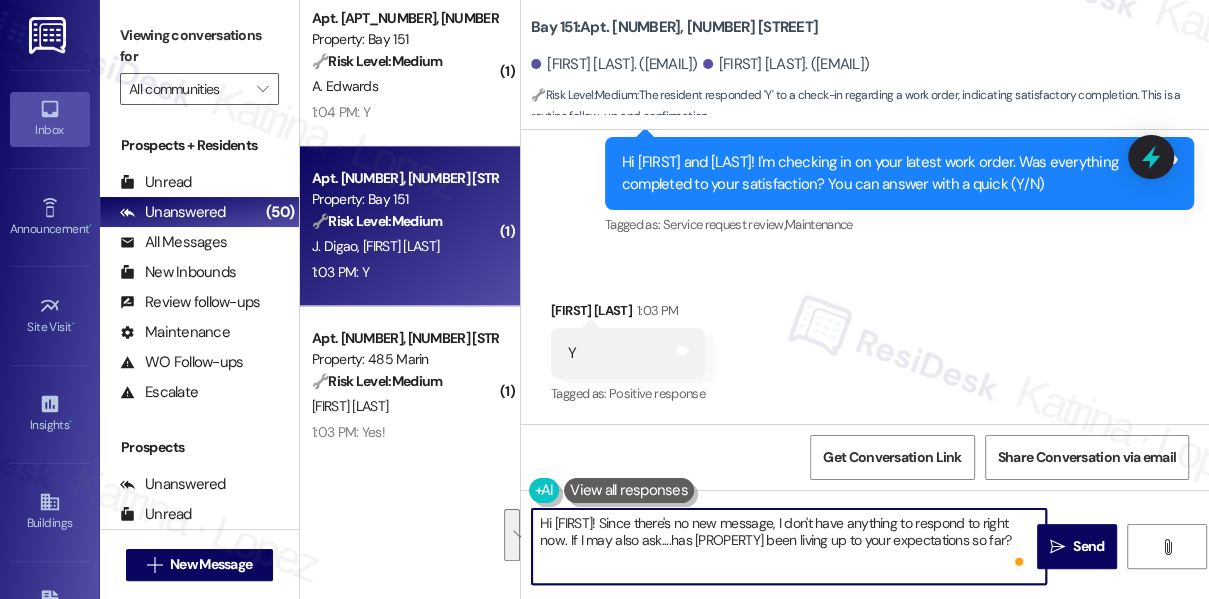 paste on "I'm glad to hear that the maintenance work order was completed to your satisfaction. Could I also take this chance to ask if has {{property}} lived up to your expectations? You can still answer with a quick (Y/N)" 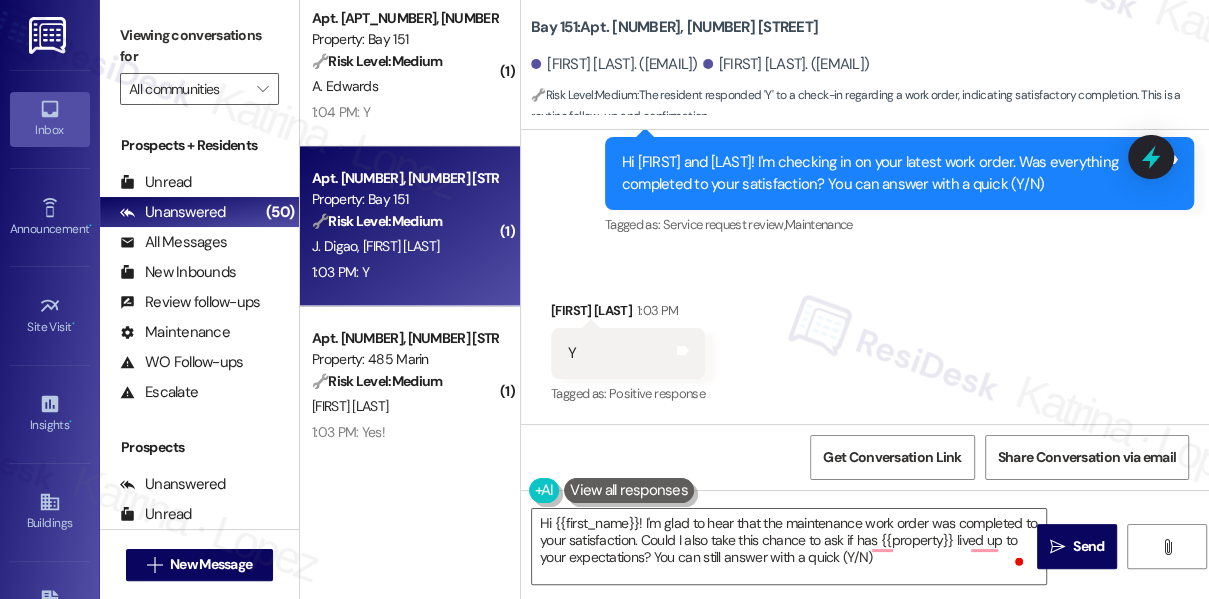 click on "[FIRST] [LAST] [TIME]" at bounding box center (628, 314) 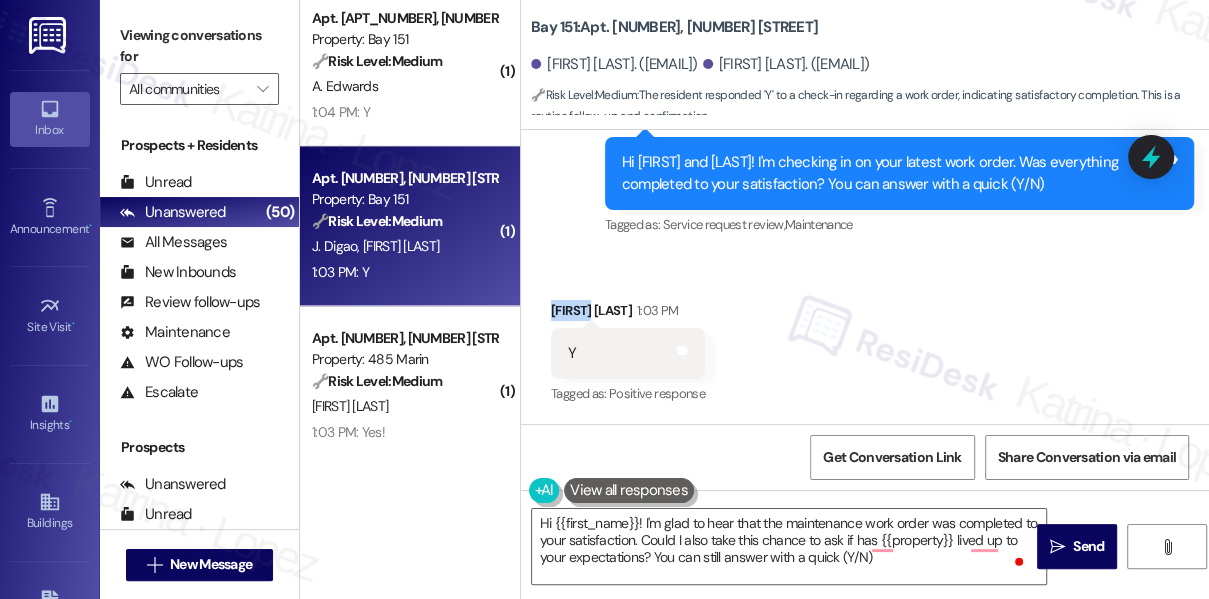 click on "[FIRST] [LAST] [TIME]" at bounding box center (628, 314) 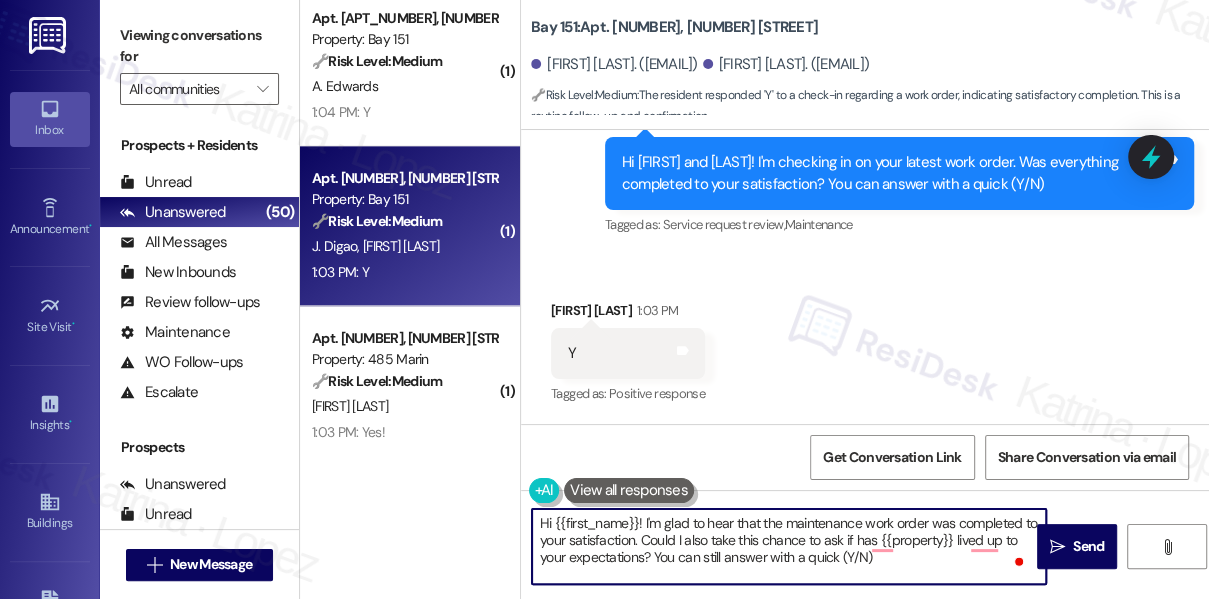 drag, startPoint x: 555, startPoint y: 528, endPoint x: 637, endPoint y: 515, distance: 83.02409 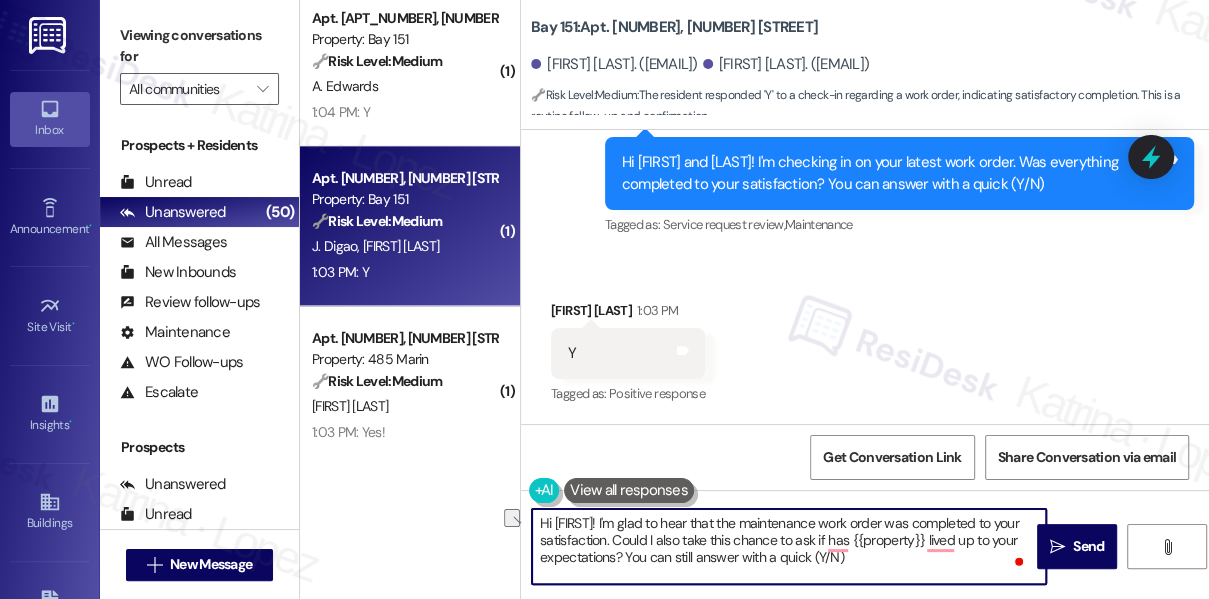 drag, startPoint x: 858, startPoint y: 555, endPoint x: 630, endPoint y: 570, distance: 228.49289 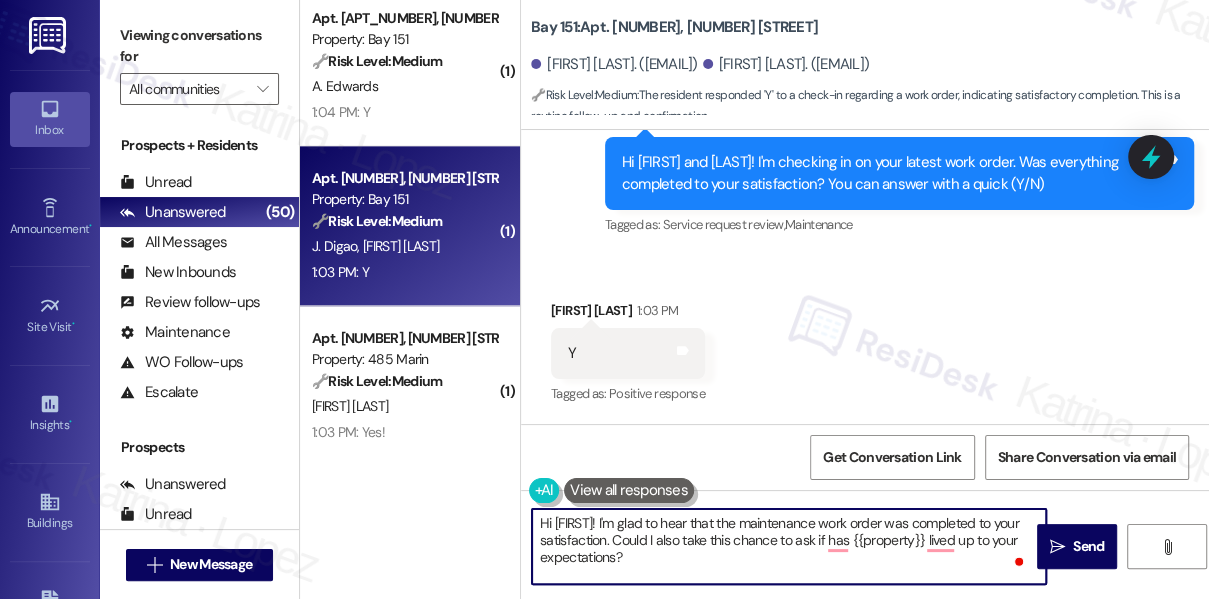 type on "Hi [FIRST]! I'm glad to hear that the maintenance work order was completed to your satisfaction. Could I also take this chance to ask if has {{property}} lived up to your expectations?" 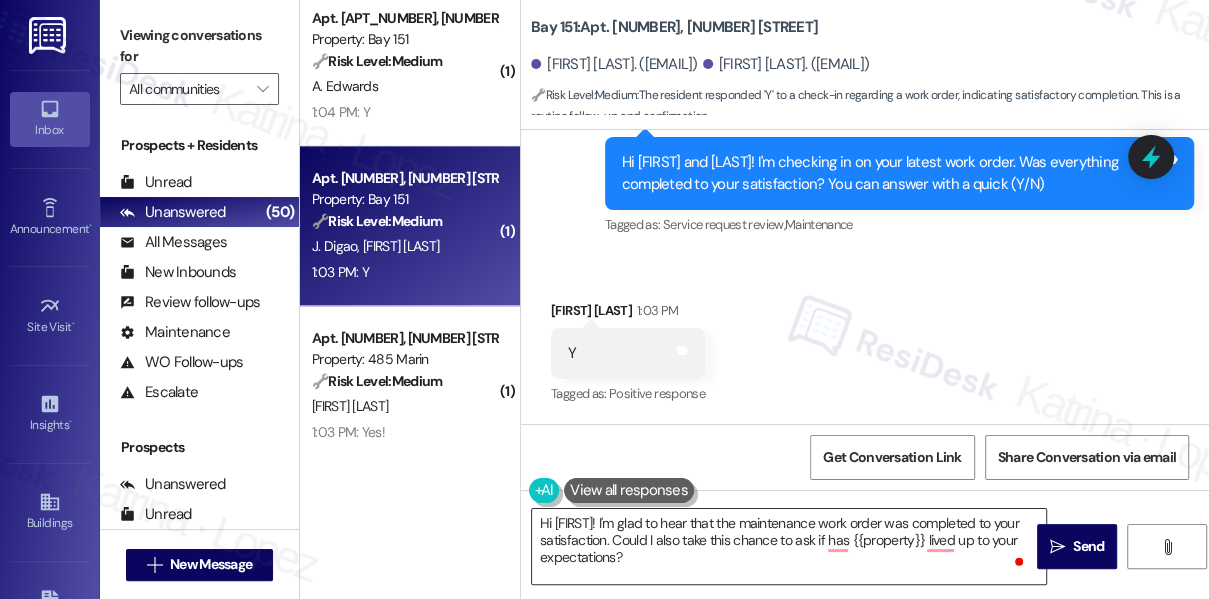 click on "Hi [FIRST]! I'm glad to hear that the maintenance work order was completed to your satisfaction. Could I also take this chance to ask if has {{property}} lived up to your expectations?" at bounding box center [789, 546] 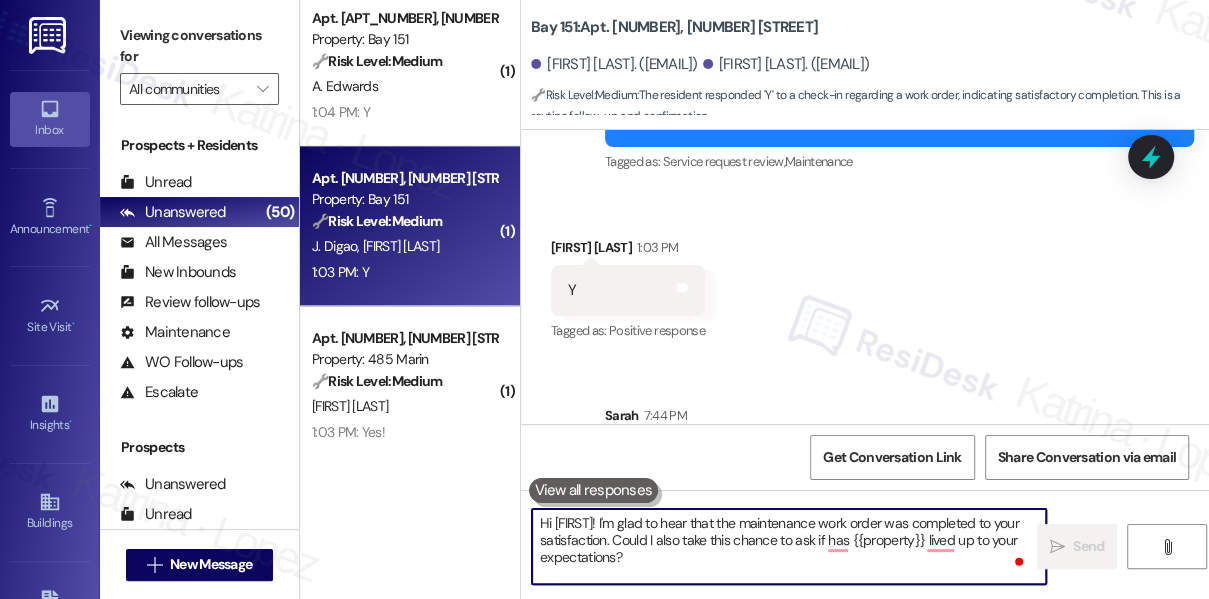 scroll, scrollTop: 16938, scrollLeft: 0, axis: vertical 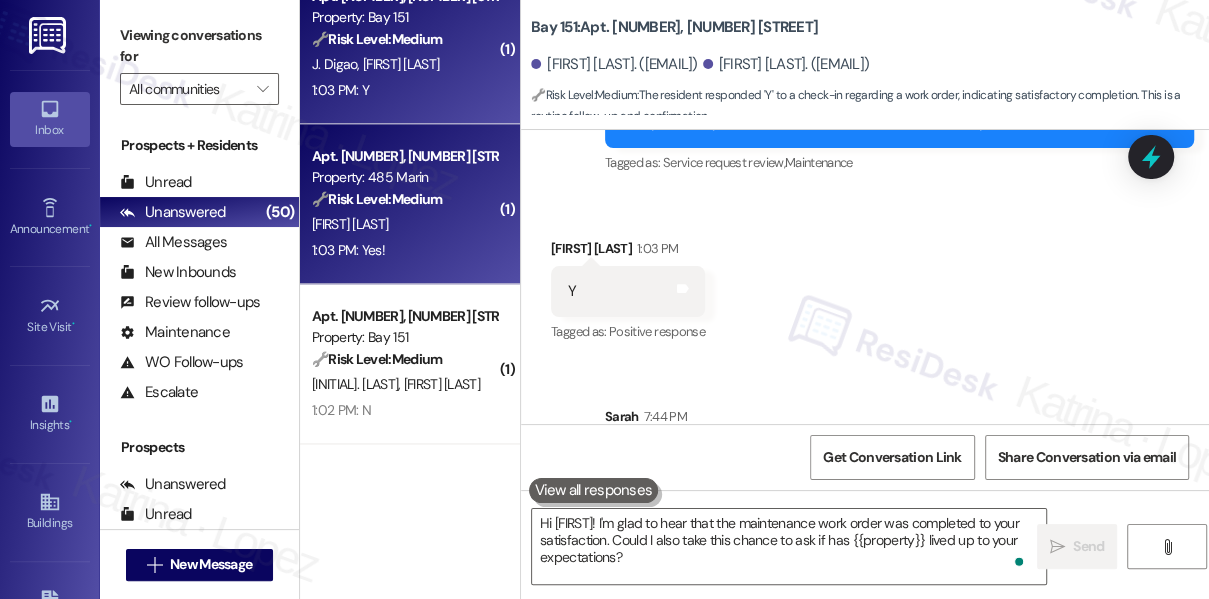 click on "[TIME]: Yes! [TIME]: Yes!" at bounding box center [404, 250] 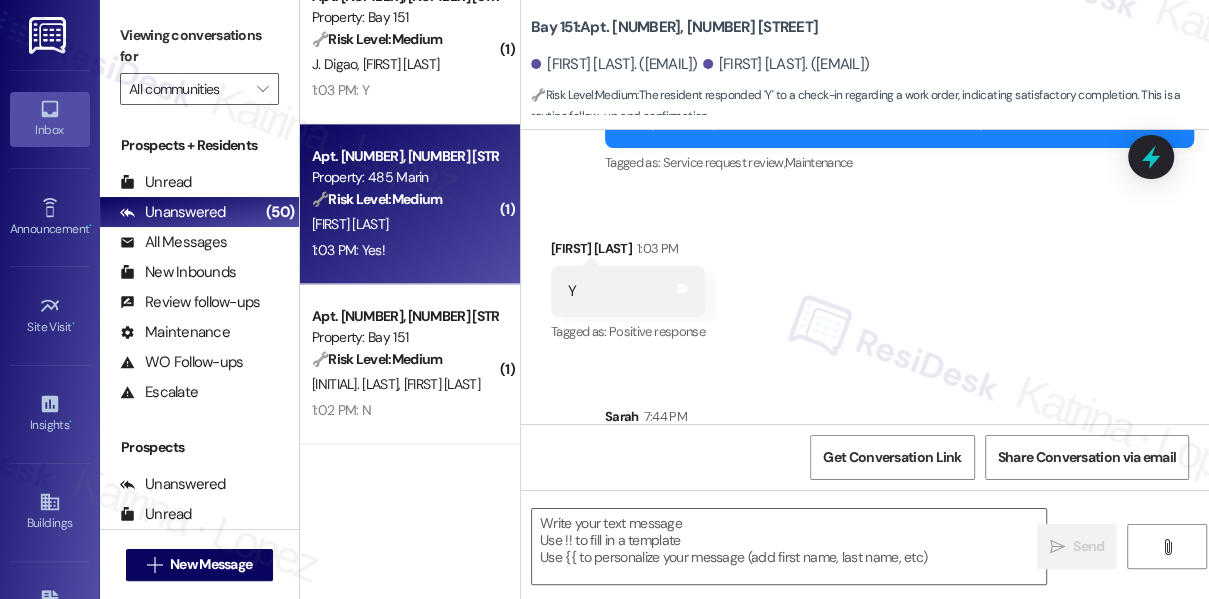 type on "Fetching suggested responses. Please feel free to read through the conversation in the meantime." 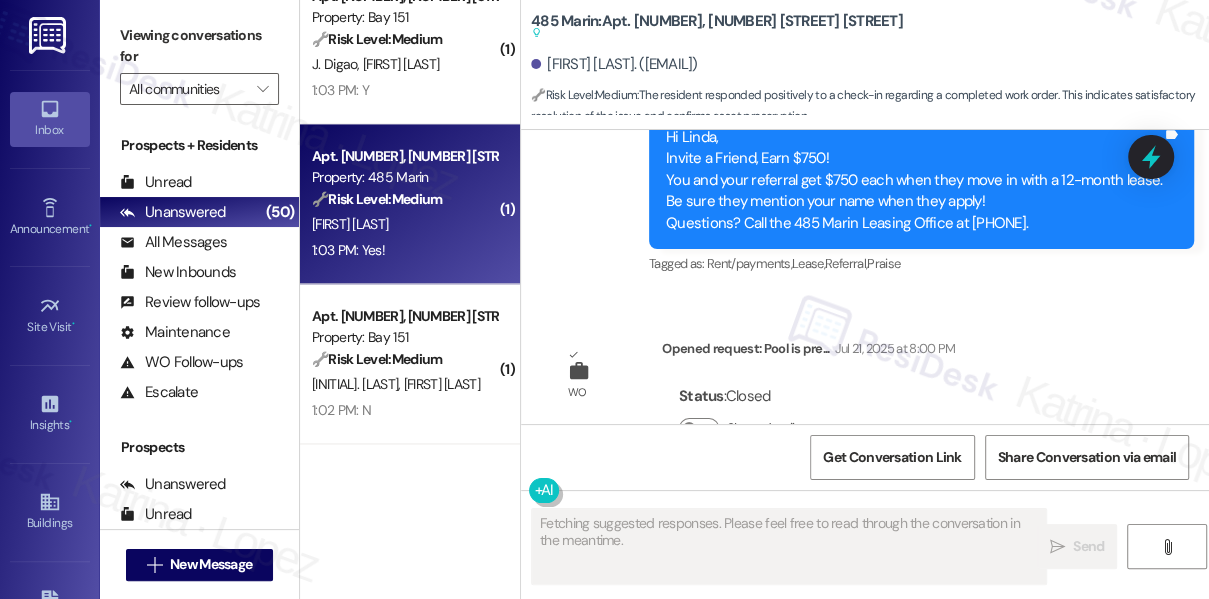 scroll, scrollTop: 3237, scrollLeft: 0, axis: vertical 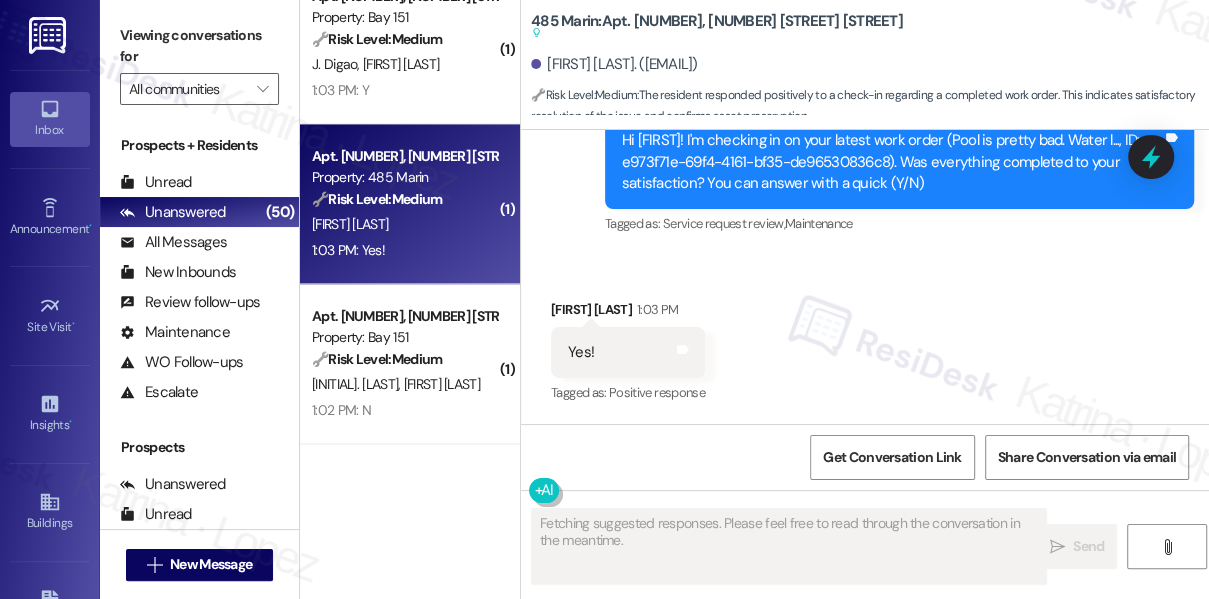 click on "Received via SMS [FIRST_NAME] [LAST_NAME] [TIME] Yes! Tags and notes Tagged as: Positive response Click to highlight conversations about Positive response" at bounding box center [865, 338] 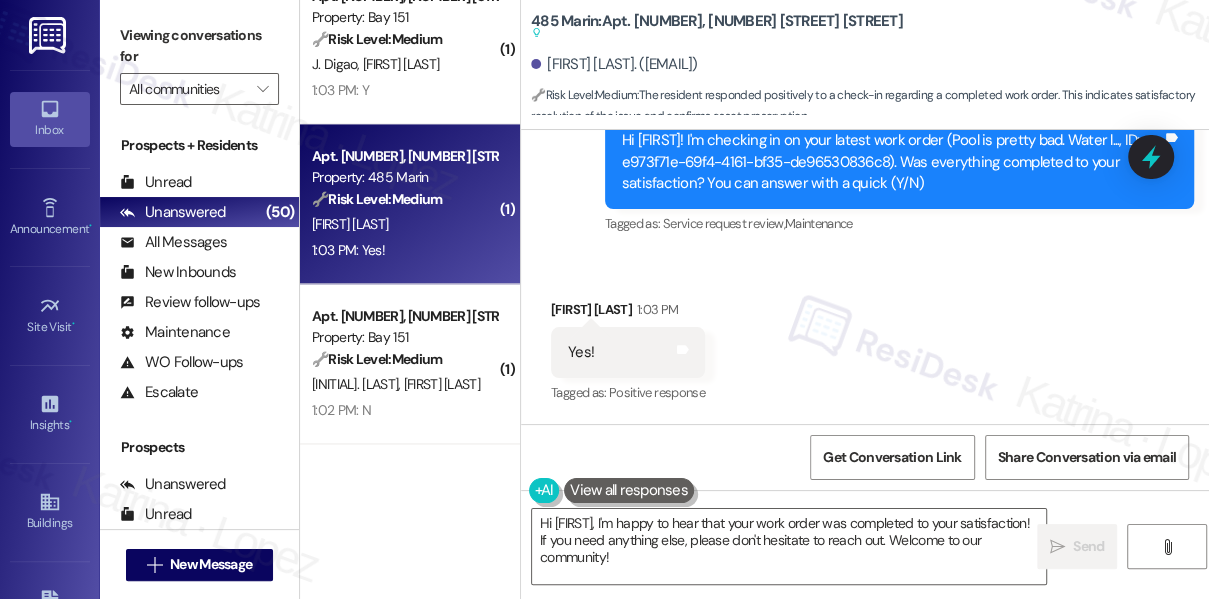 click on "Viewing conversations for All communities " at bounding box center (199, 62) 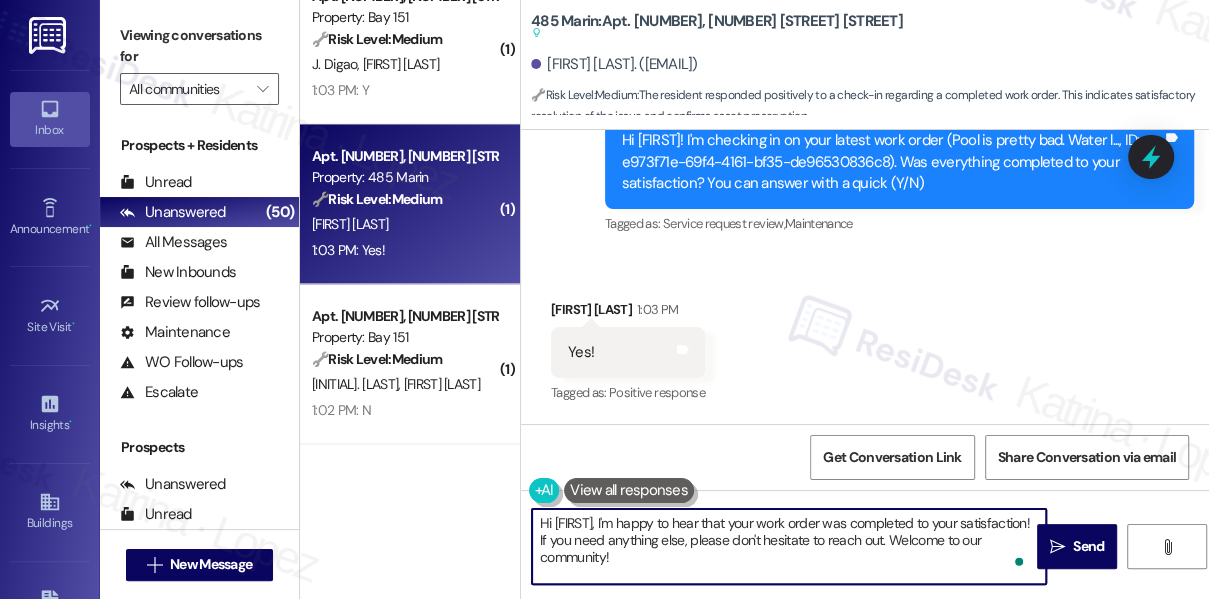 drag, startPoint x: 730, startPoint y: 550, endPoint x: 612, endPoint y: 536, distance: 118.82761 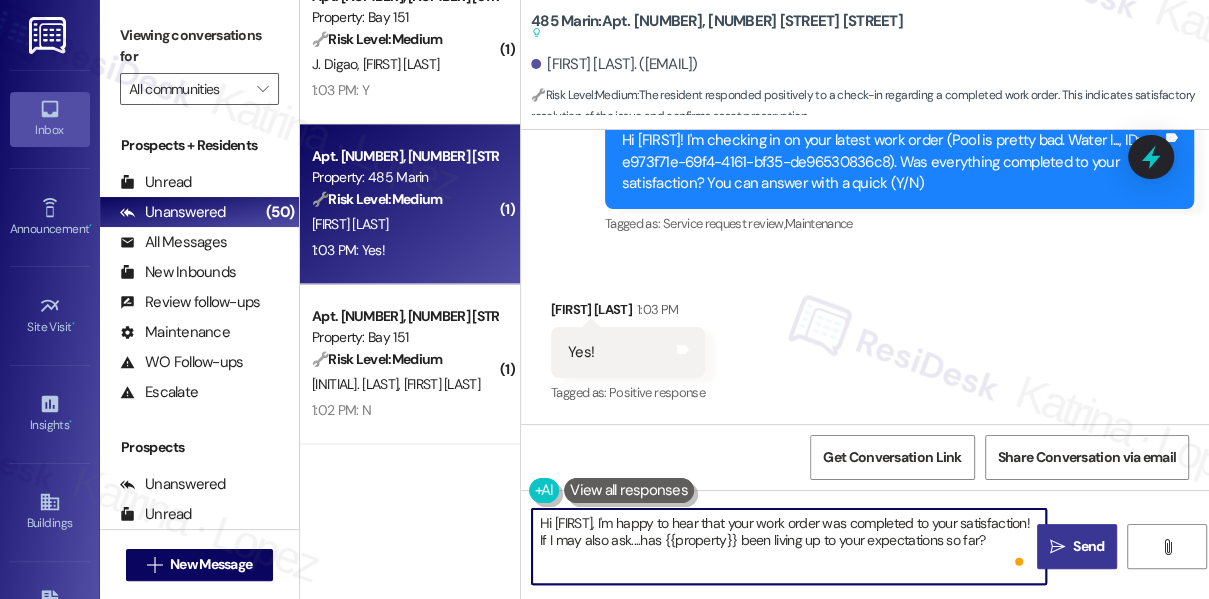type on "Hi [FIRST], I'm happy to hear that your work order was completed to your satisfaction! If I may also ask....has {{property}} been living up to your expectations so far?" 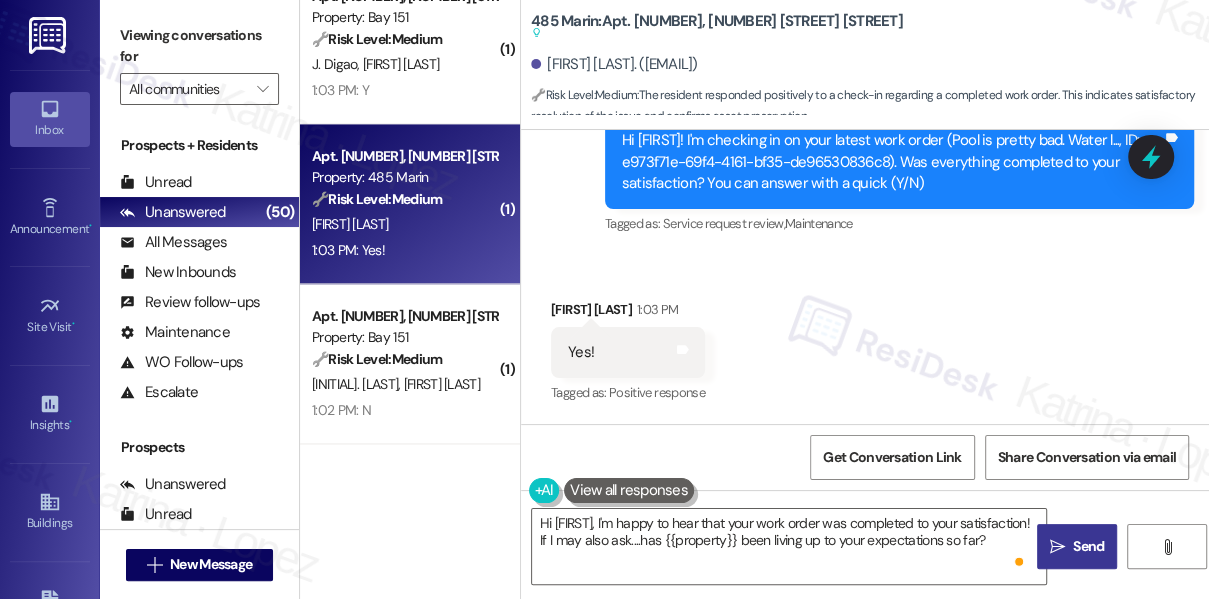 click on " Send" at bounding box center (1077, 546) 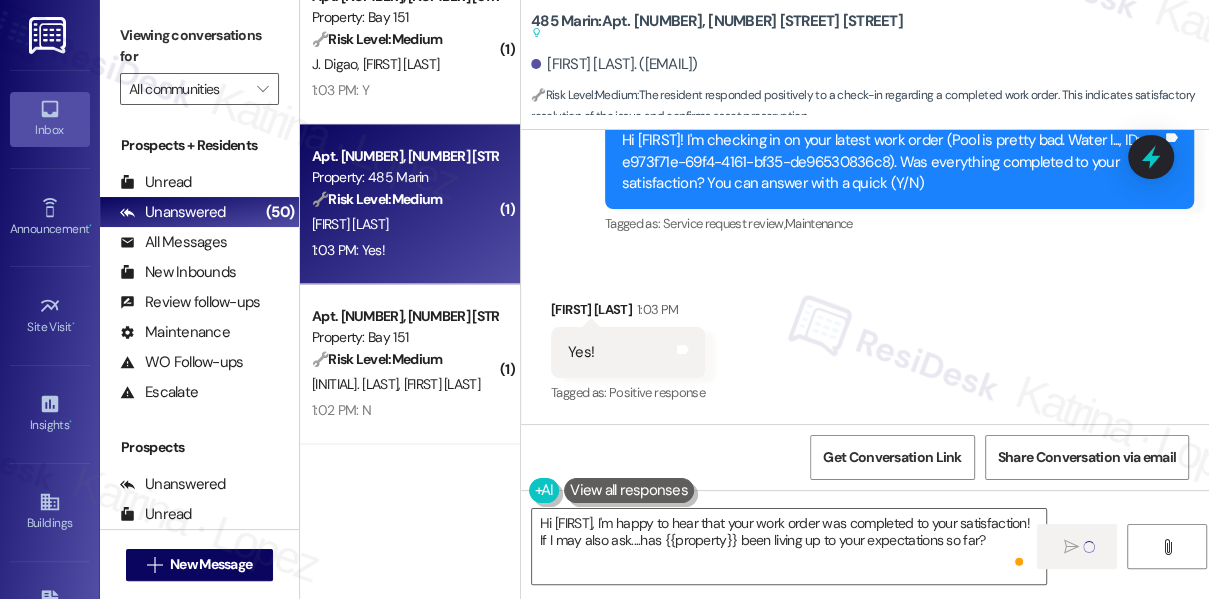 type 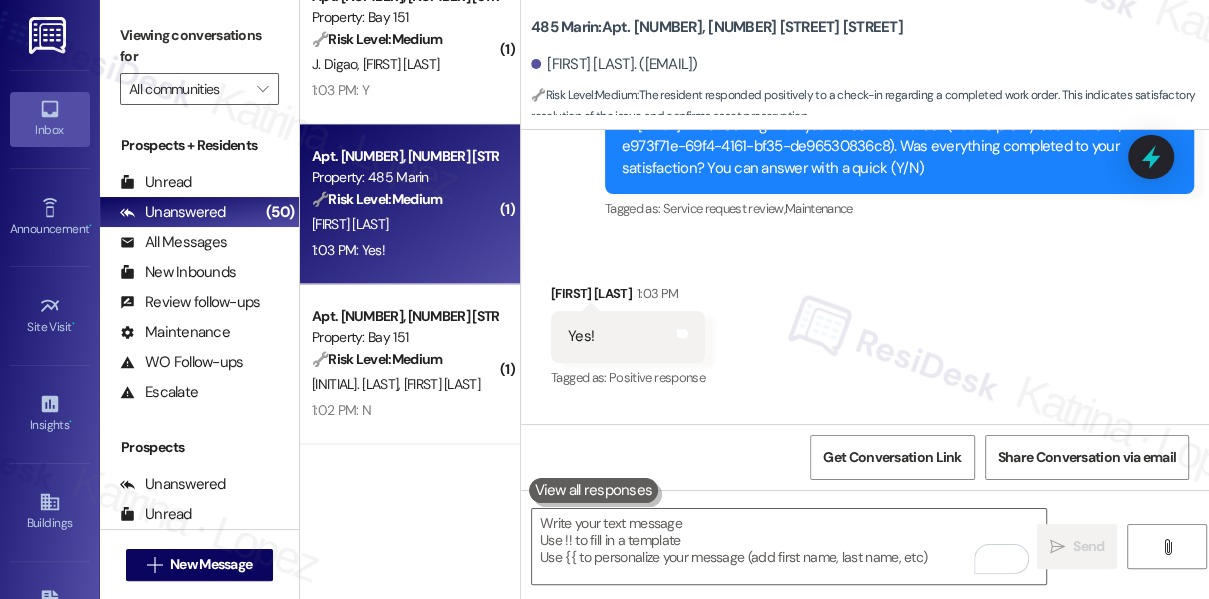 scroll, scrollTop: 2885, scrollLeft: 0, axis: vertical 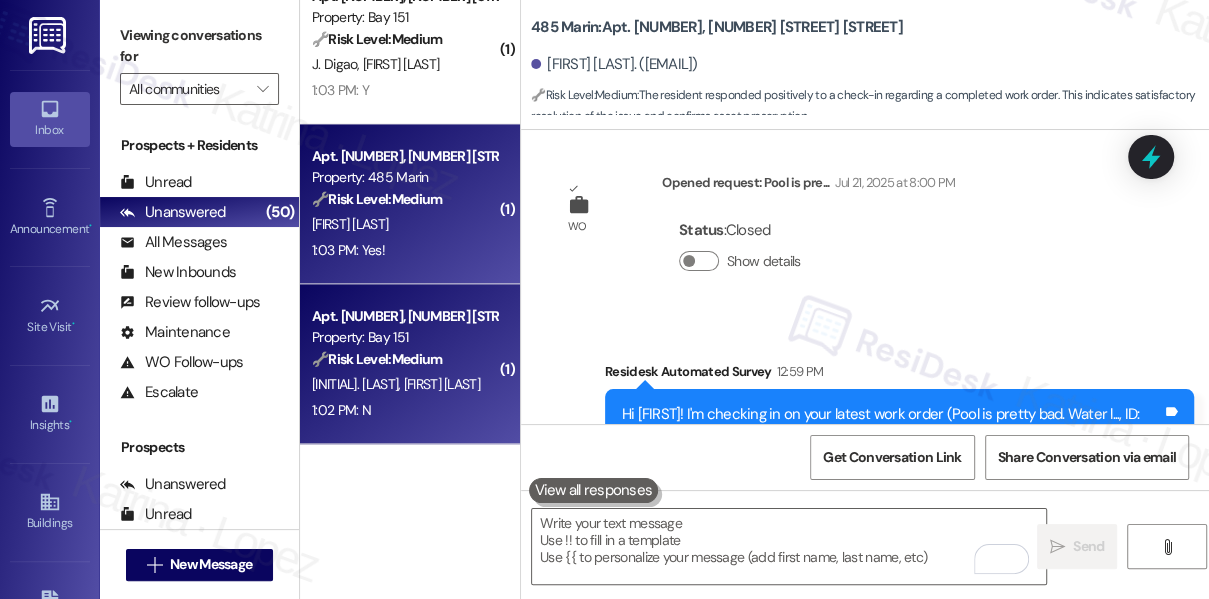 click on "Property: Bay 151" at bounding box center [404, 337] 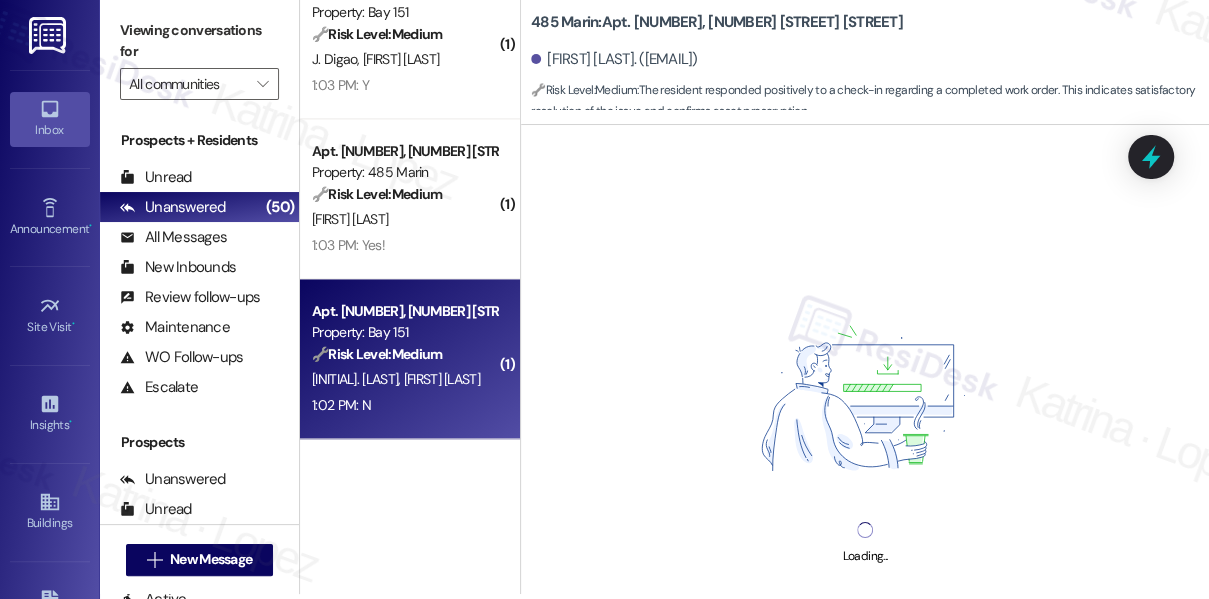 scroll, scrollTop: 0, scrollLeft: 0, axis: both 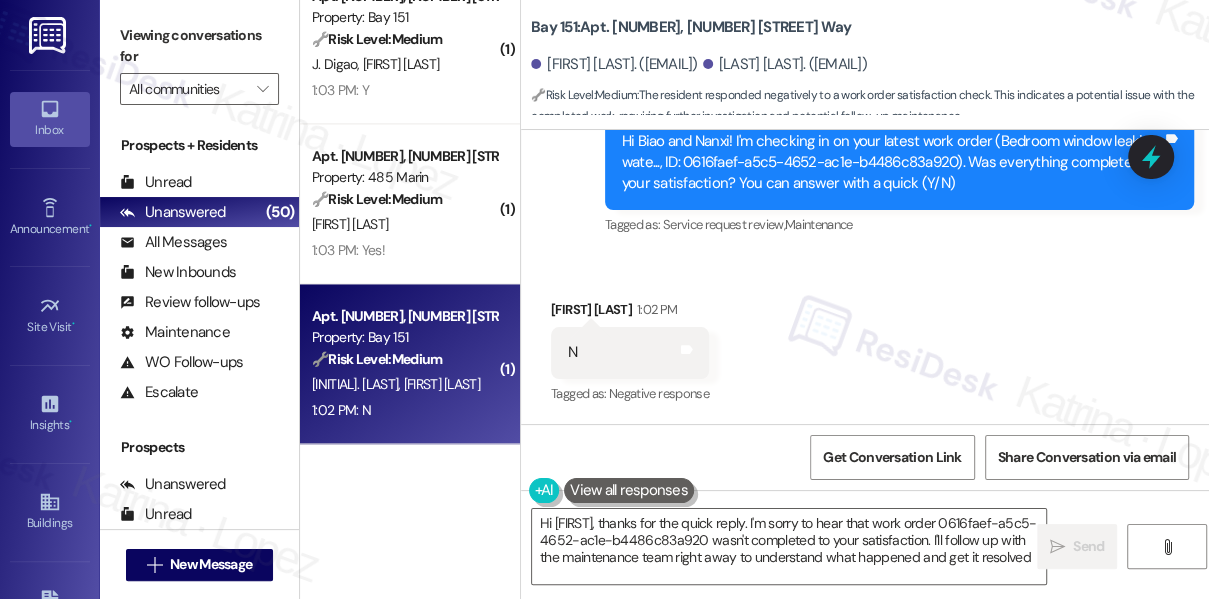 type on "Hi {{first_name}}, thanks for the quick reply. I'm sorry to hear that work order 0616faef-a5c5-4652-ac1e-b4486c83a920 wasn't completed to your satisfaction. I'll follow up with the maintenance team right away to understand what happened and get it resolved." 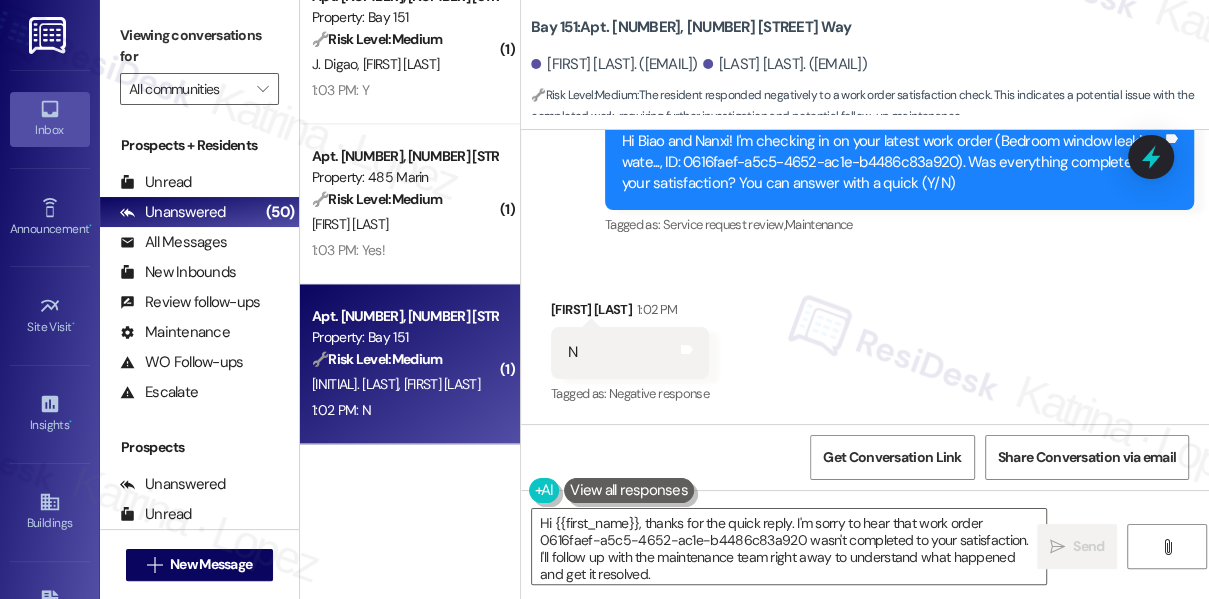 scroll, scrollTop: 2000, scrollLeft: 0, axis: vertical 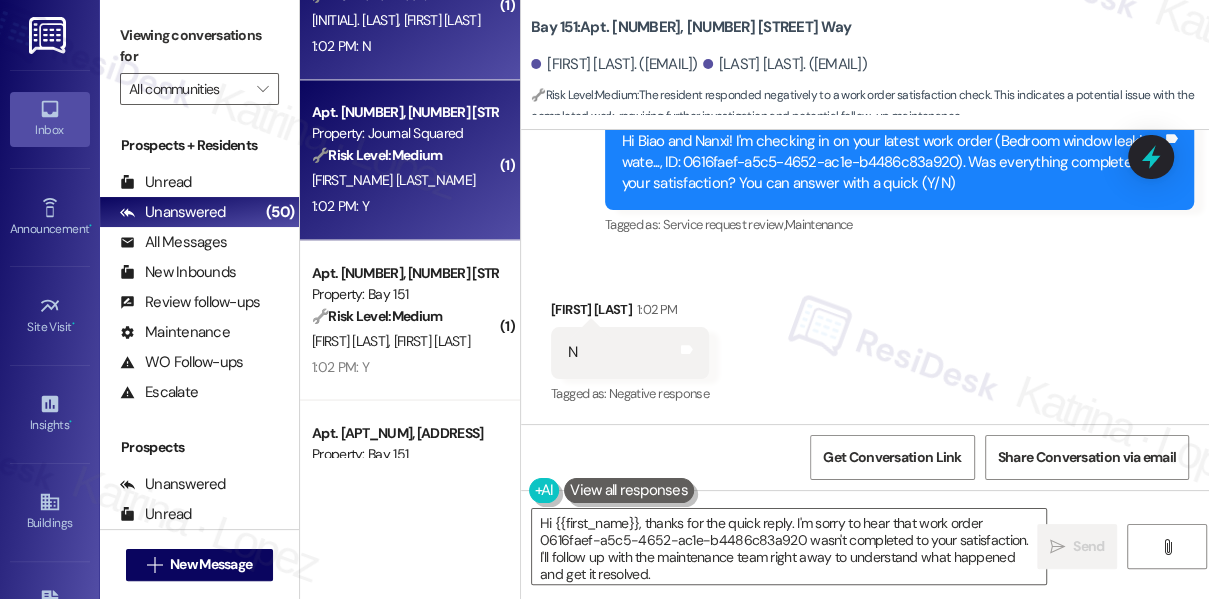 click on "🔧  Risk Level:  Medium" at bounding box center [377, 155] 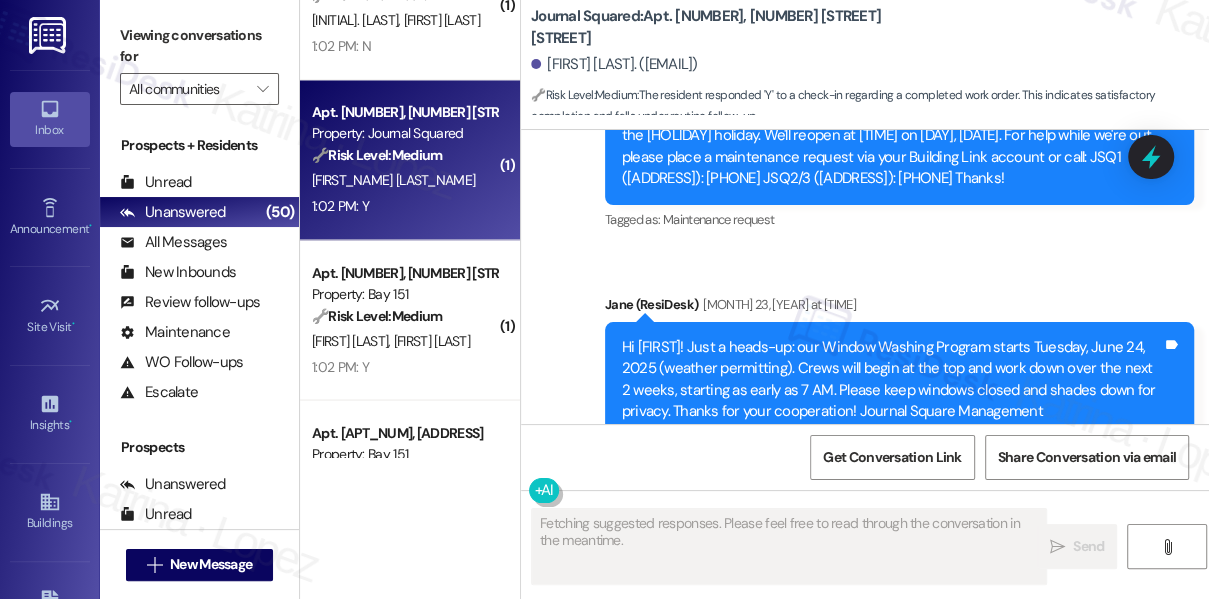 scroll, scrollTop: 13572, scrollLeft: 0, axis: vertical 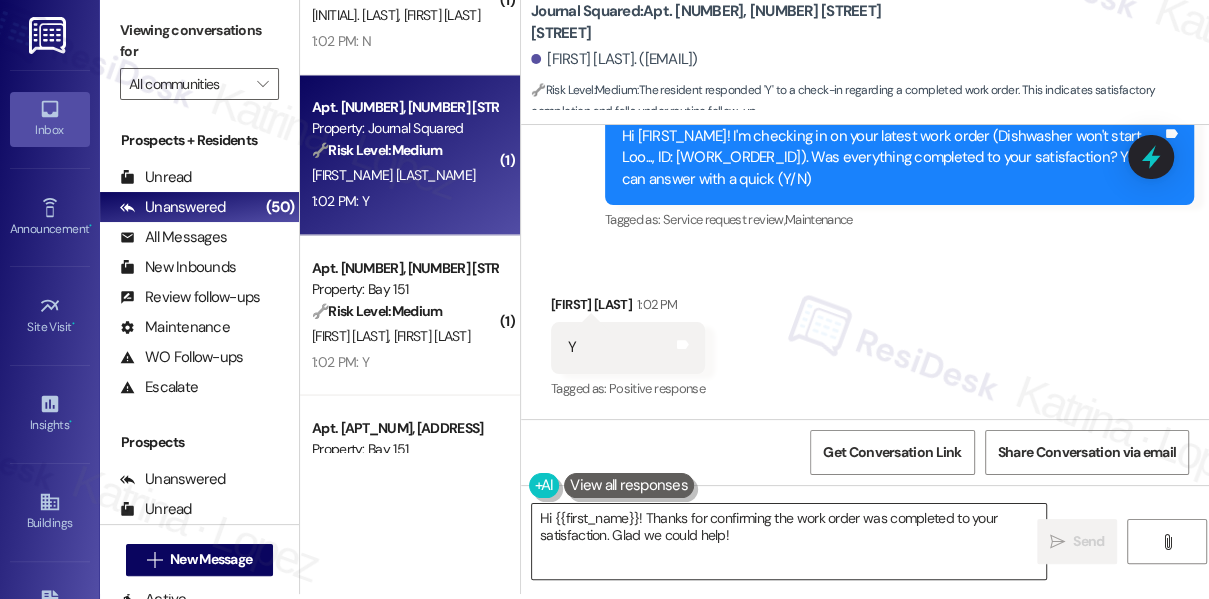 click on "Hi {{first_name}}! Thanks for confirming the work order was completed to your satisfaction. Glad we could help!" at bounding box center [789, 541] 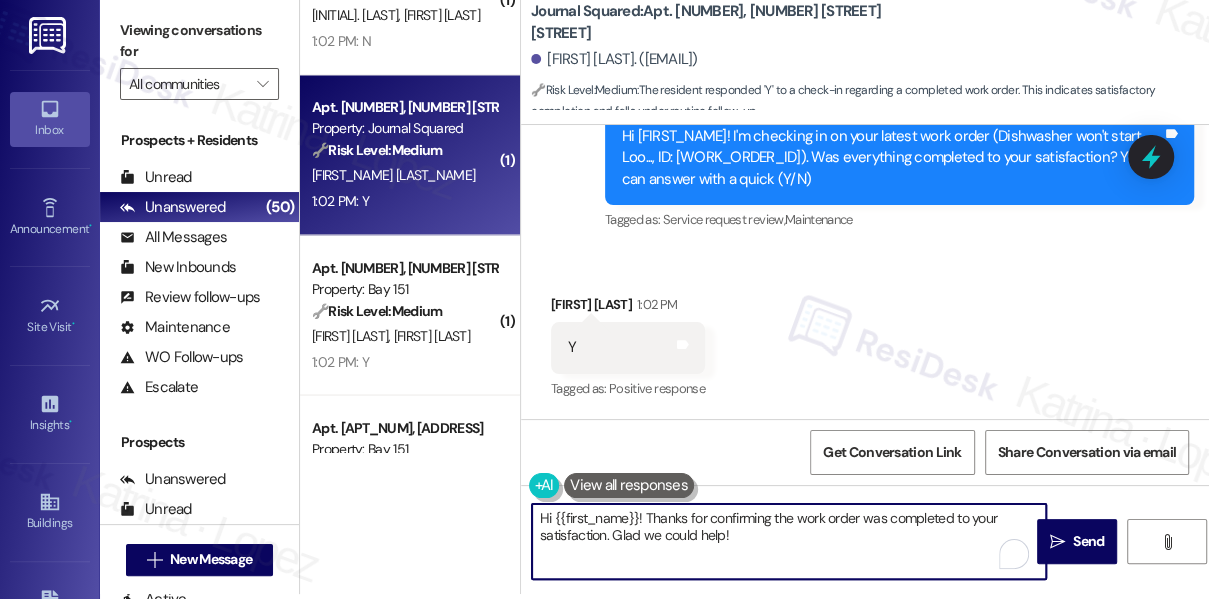 click on "Hi {{first_name}}! Thanks for confirming the work order was completed to your satisfaction. Glad we could help!" at bounding box center [789, 541] 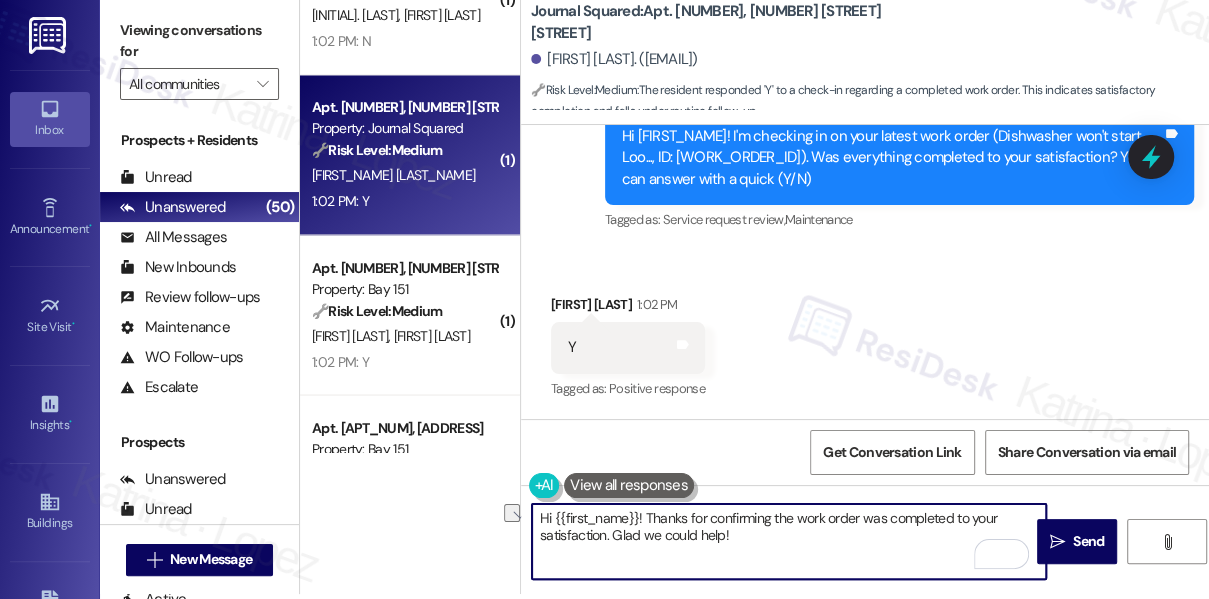 drag, startPoint x: 738, startPoint y: 541, endPoint x: 613, endPoint y: 538, distance: 125.035995 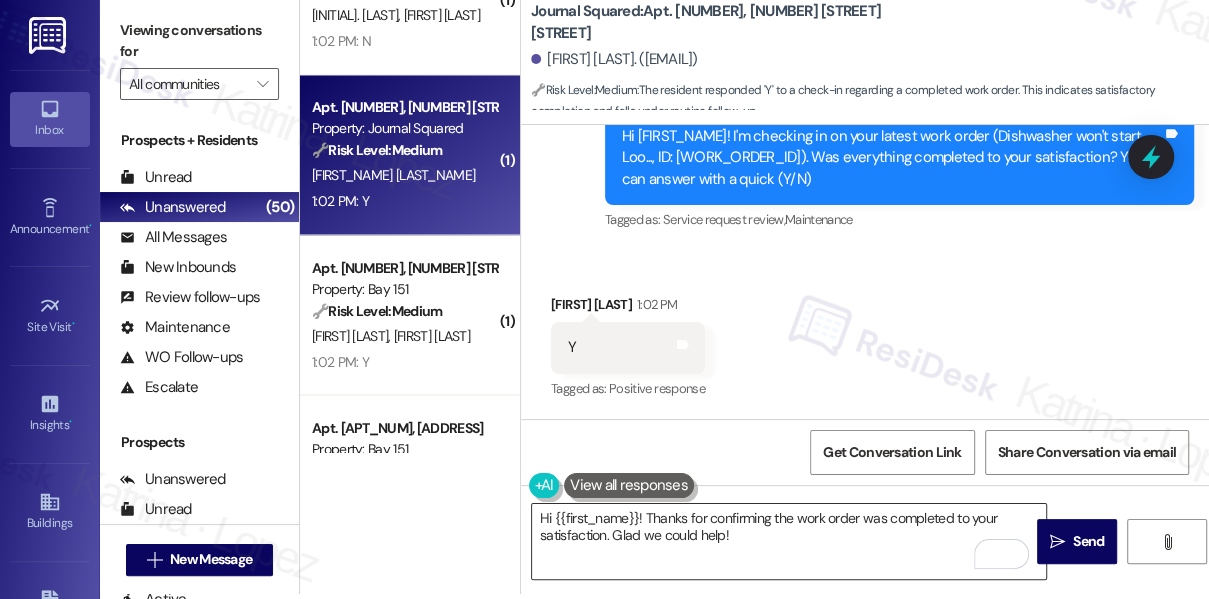 scroll, scrollTop: 5935, scrollLeft: 0, axis: vertical 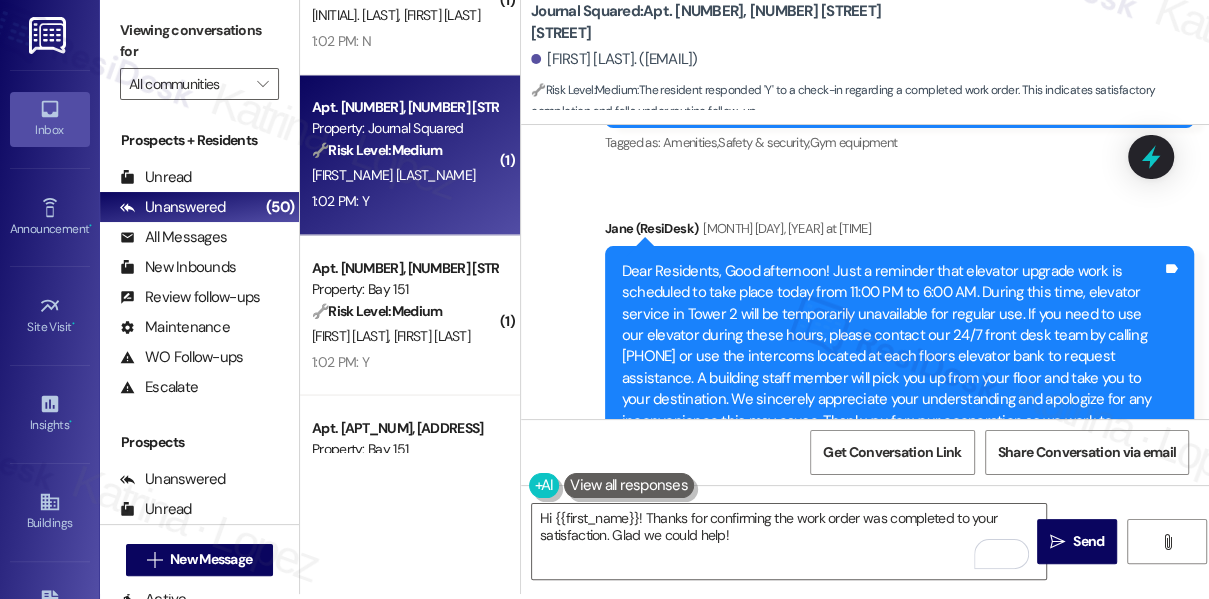 click on "Viewing conversations for All communities " at bounding box center [199, 57] 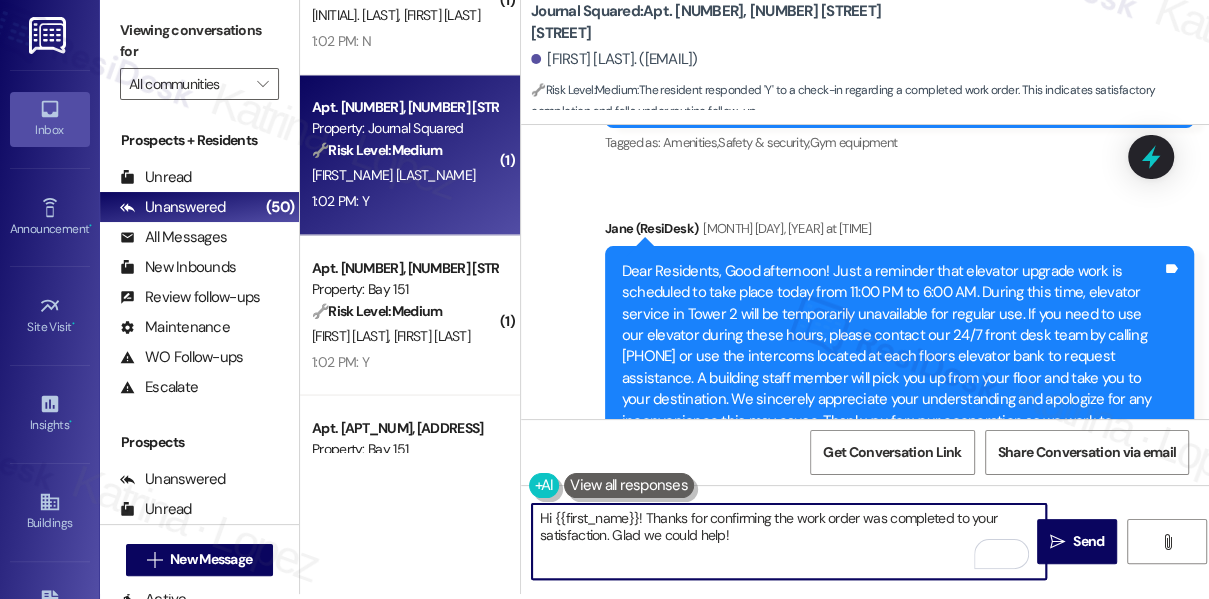 click on "Hi {{first_name}}! Thanks for confirming the work order was completed to your satisfaction. Glad we could help!" at bounding box center (789, 541) 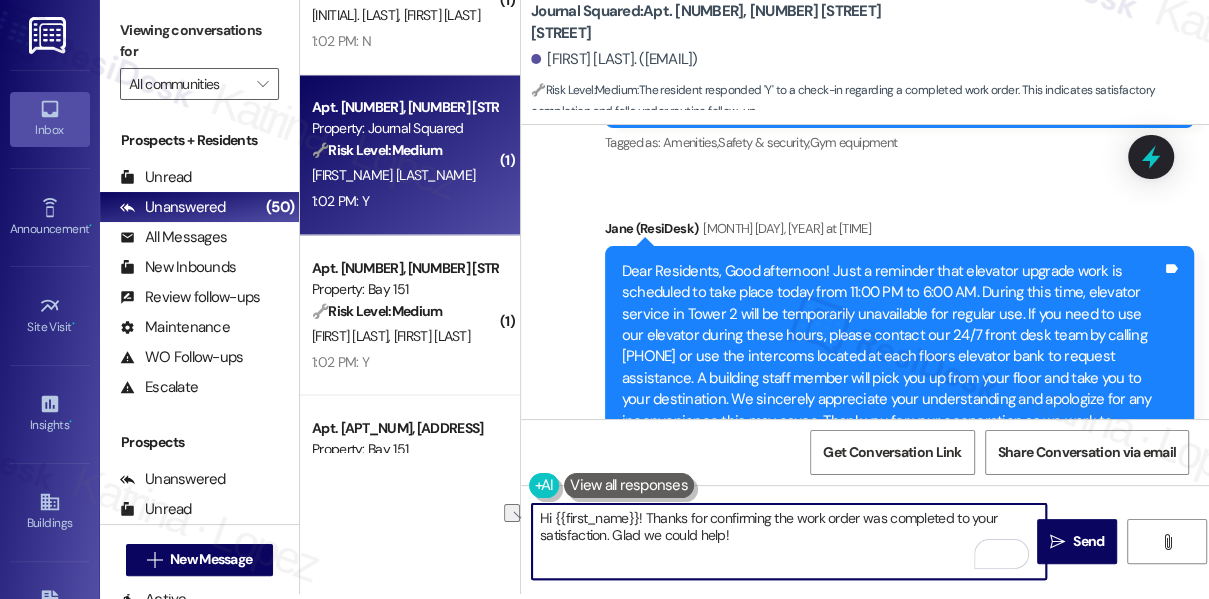drag, startPoint x: 765, startPoint y: 543, endPoint x: 609, endPoint y: 532, distance: 156.38734 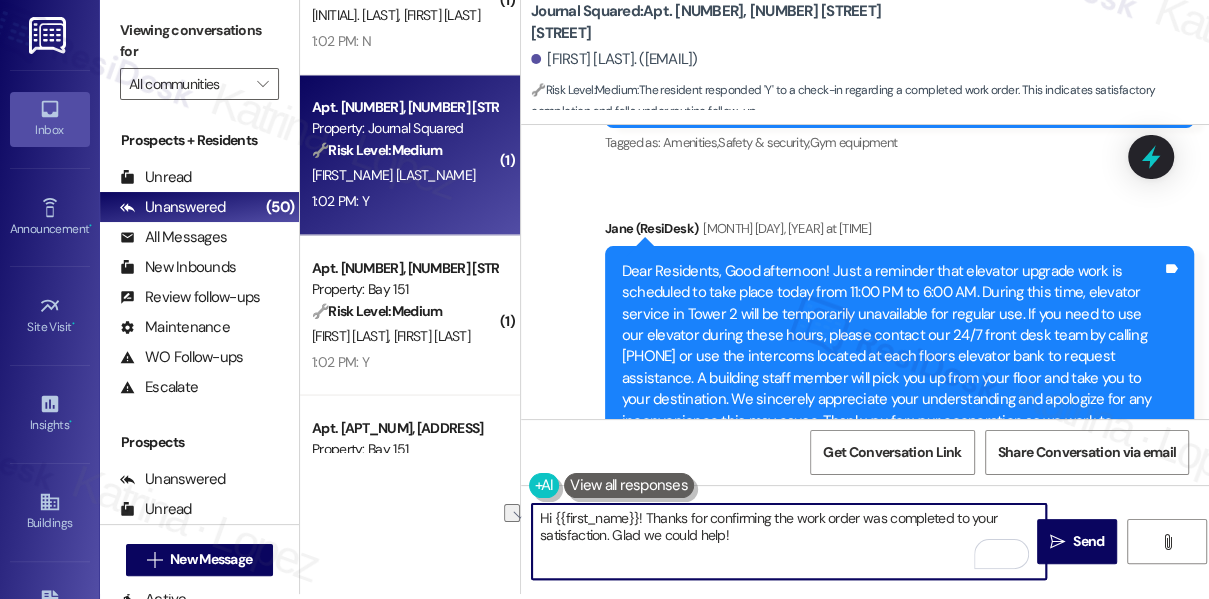 click on "Hi {{first_name}}! Thanks for confirming the work order was completed to your satisfaction. Glad we could help!" at bounding box center (789, 541) 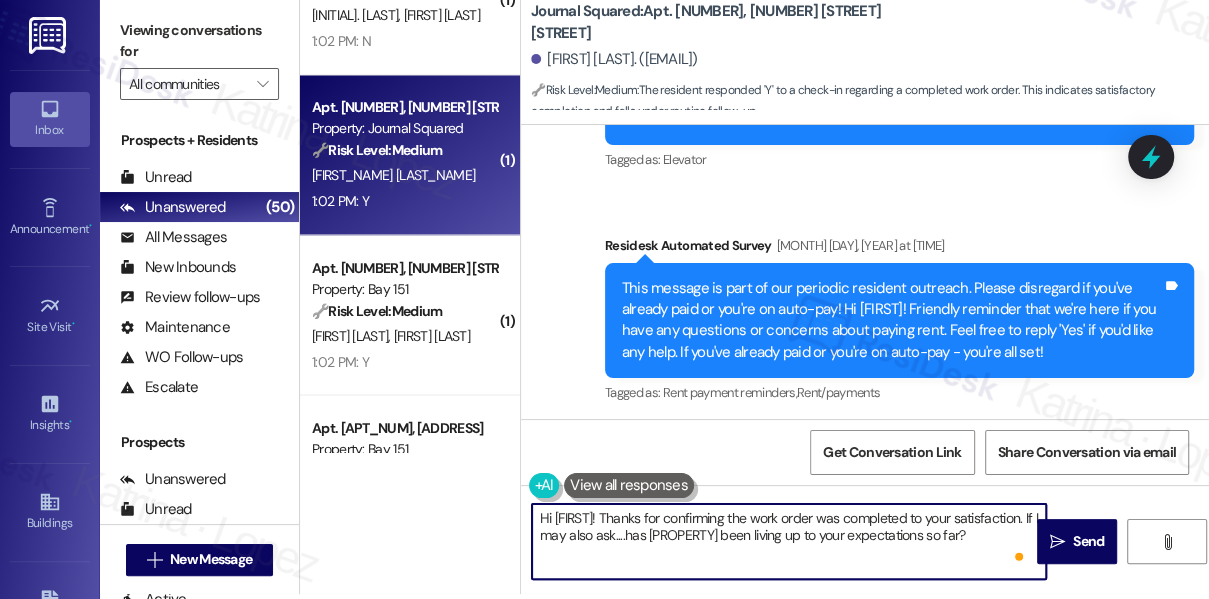 scroll, scrollTop: 7026, scrollLeft: 0, axis: vertical 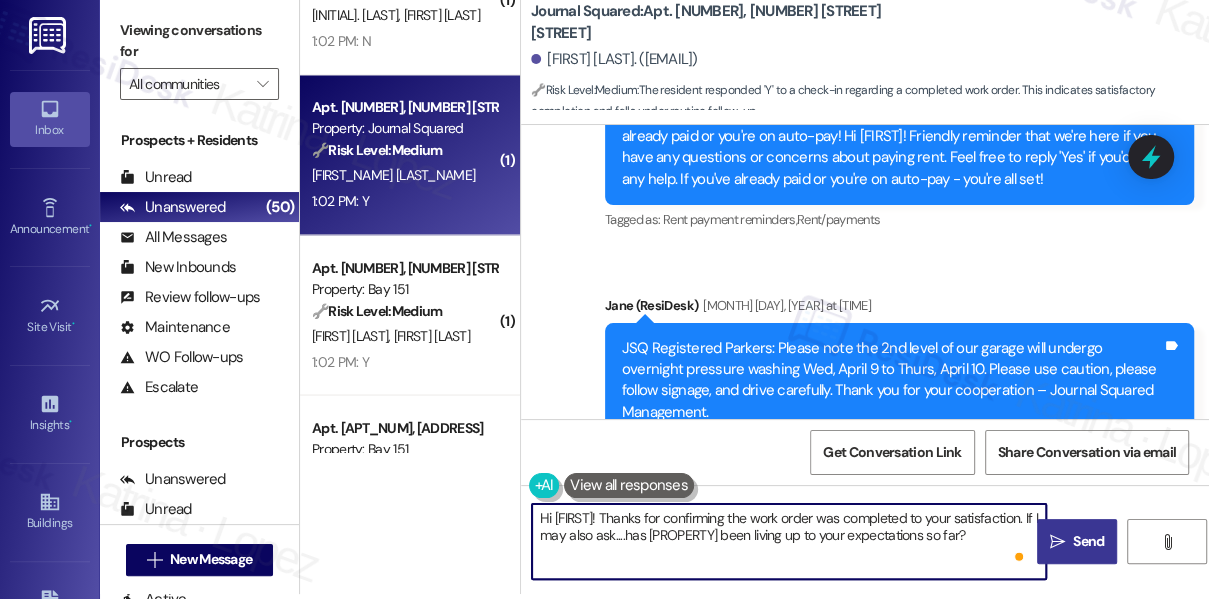 type on "Hi {{first_name}}! Thanks for confirming the work order was completed to your satisfaction. If I may also ask....has {{property}} been living up to your expectations so far?" 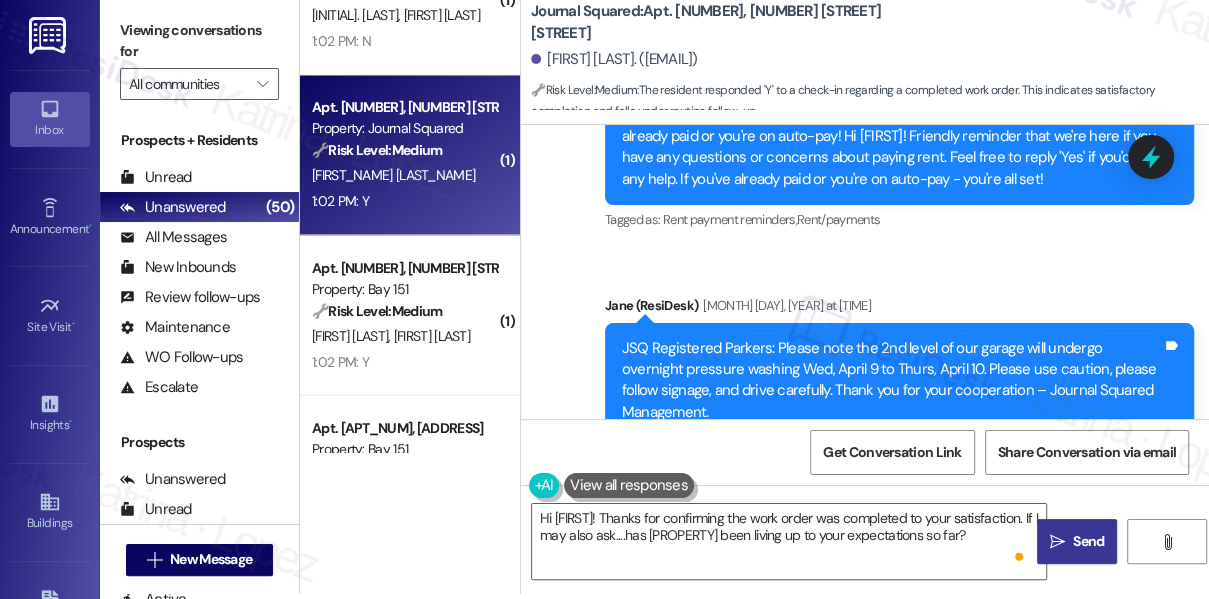 click on "Send" at bounding box center (1088, 541) 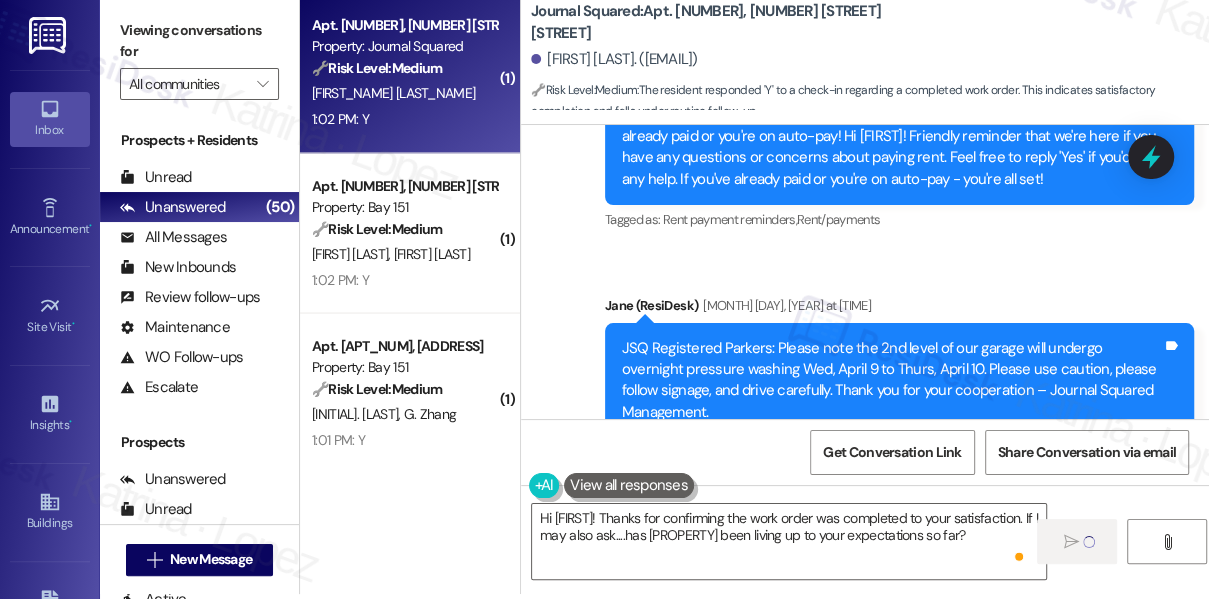 scroll, scrollTop: 2272, scrollLeft: 0, axis: vertical 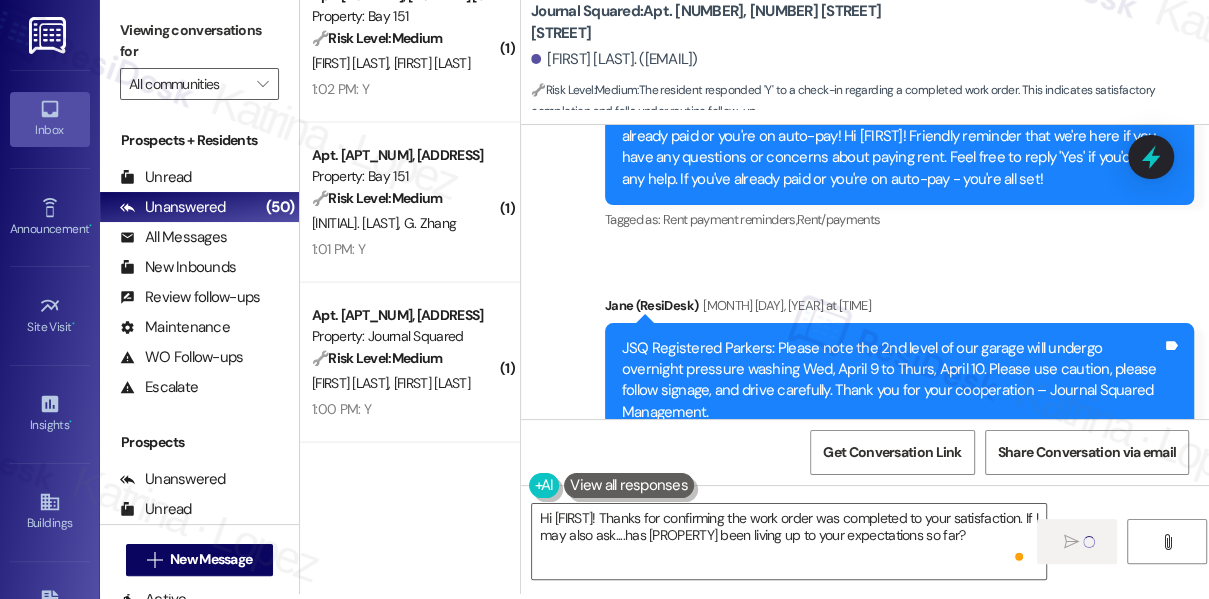 type 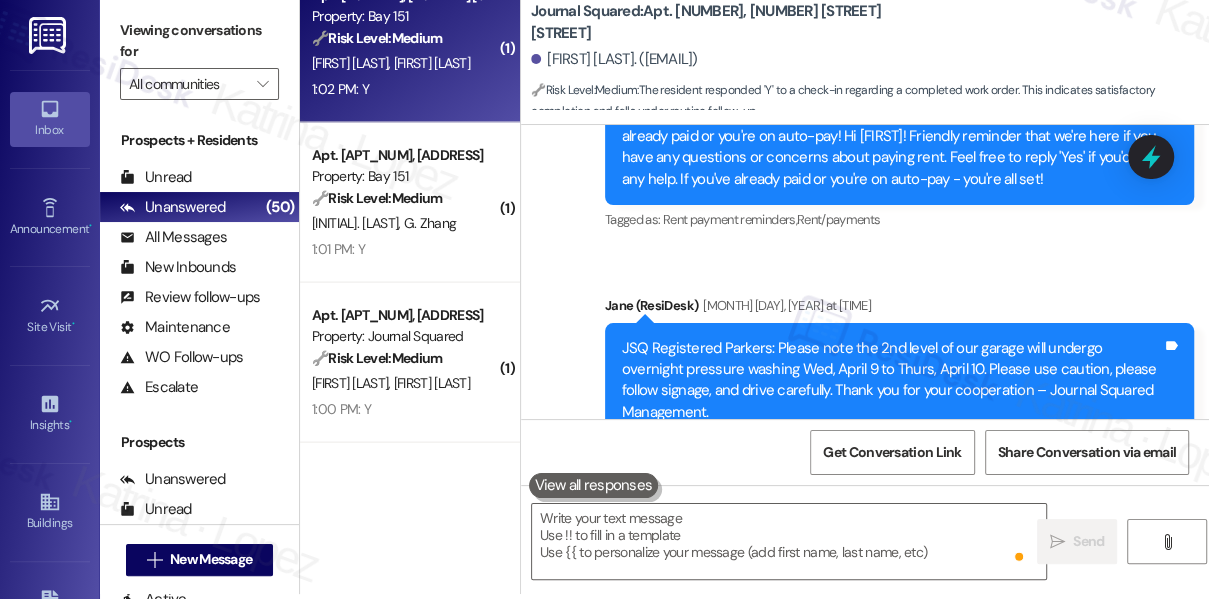 scroll, scrollTop: 7956, scrollLeft: 0, axis: vertical 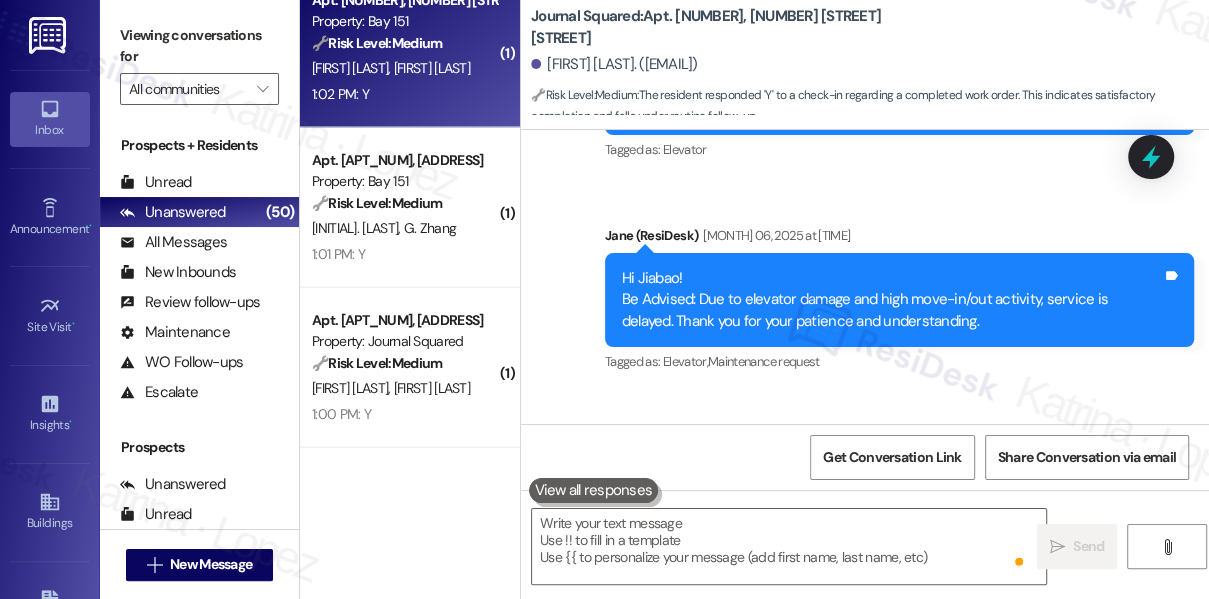 click on "M. Rodriguez M. Fraga" at bounding box center [404, 68] 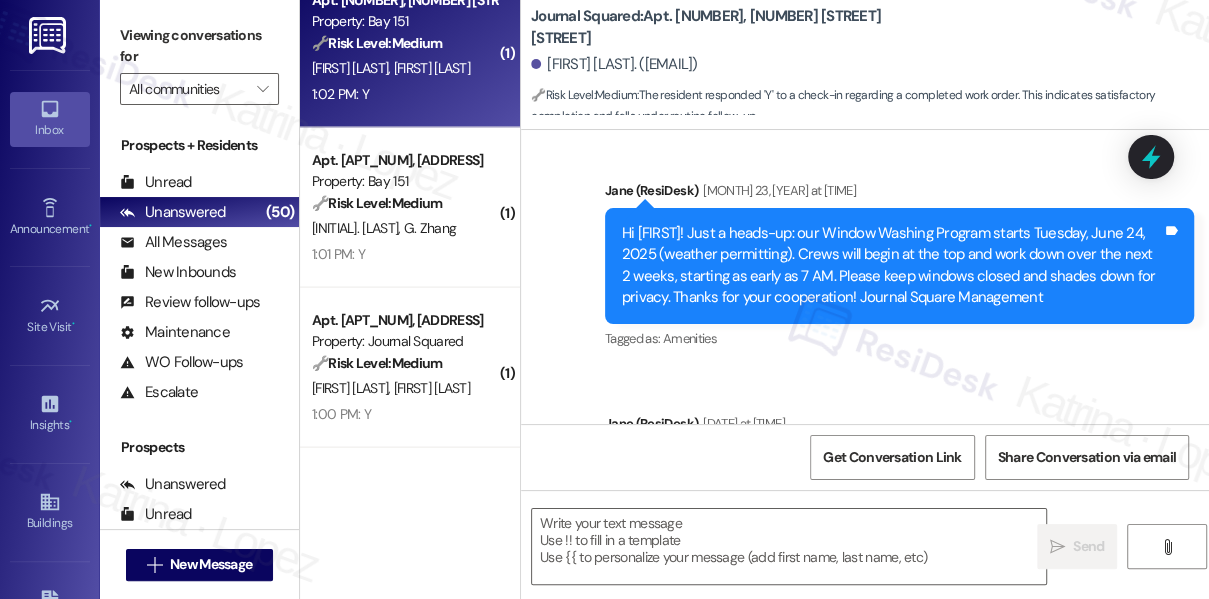 scroll, scrollTop: 13572, scrollLeft: 0, axis: vertical 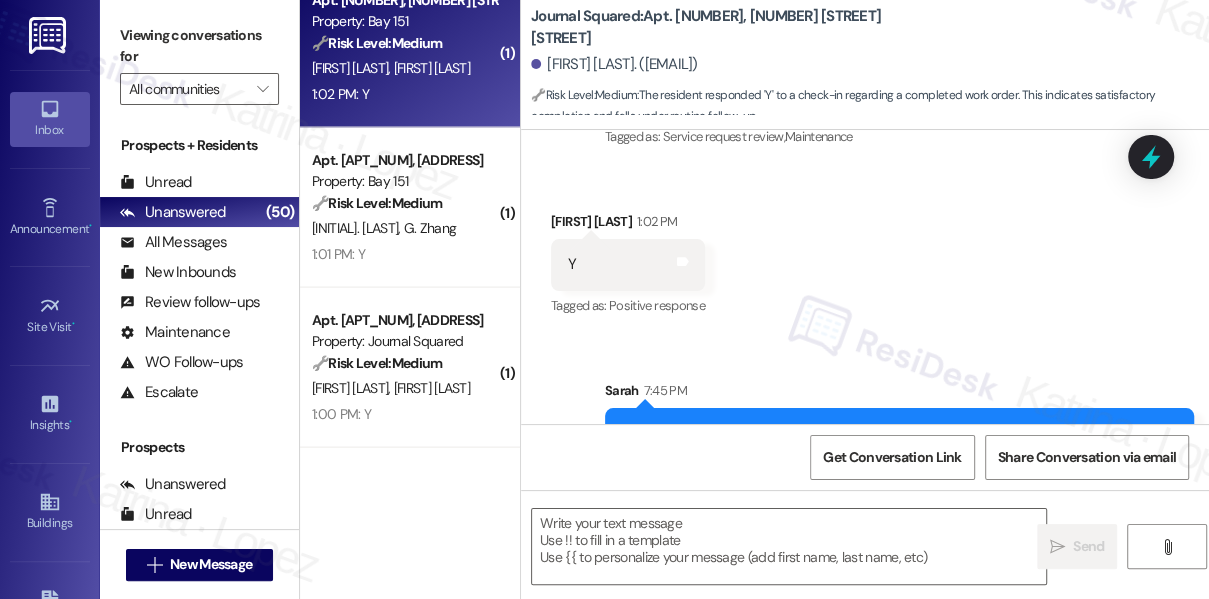 type on "Fetching suggested responses. Please feel free to read through the conversation in the meantime." 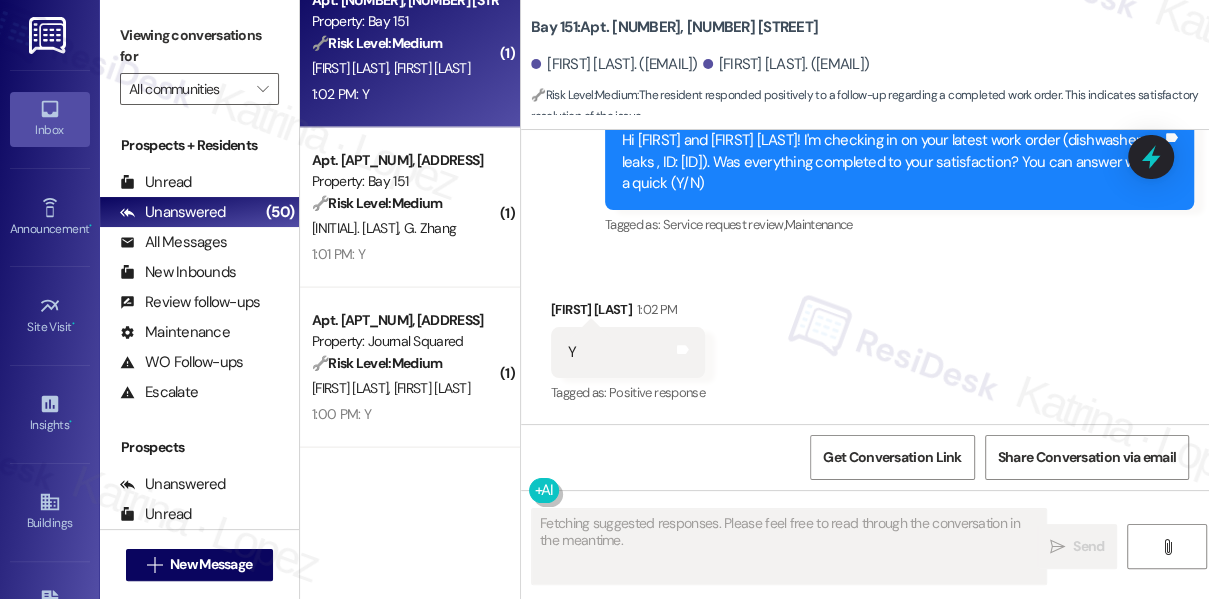 scroll, scrollTop: 36989, scrollLeft: 0, axis: vertical 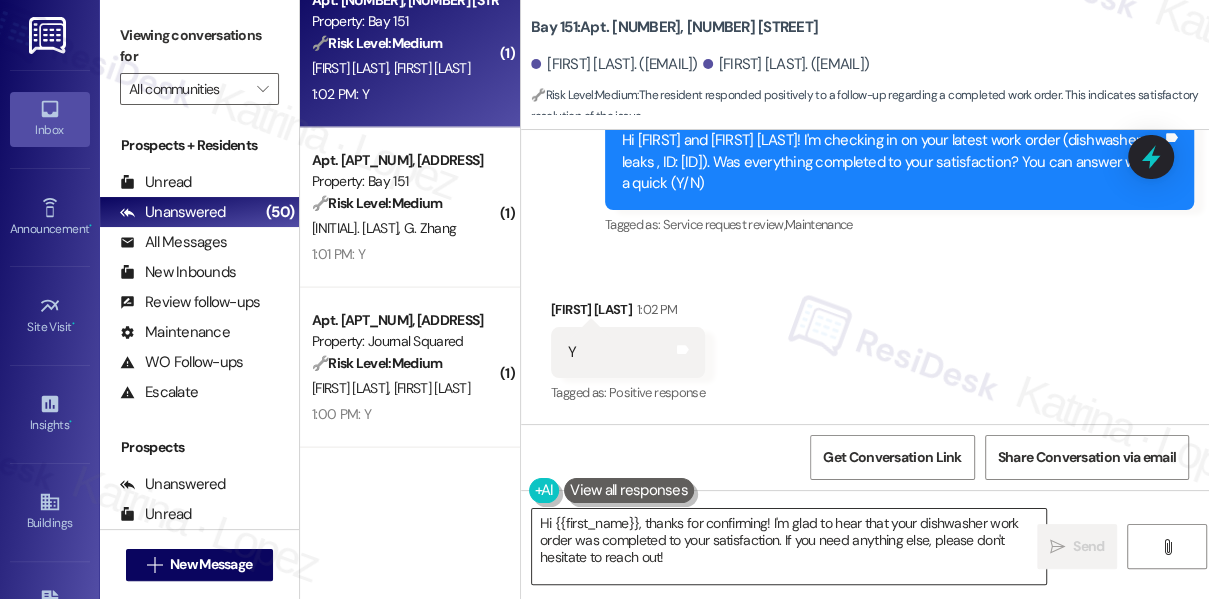 click on "Hi {{first_name}}, thanks for confirming! I'm glad to hear that your dishwasher work order was completed to your satisfaction. If you need anything else, please don't hesitate to reach out!" at bounding box center [789, 546] 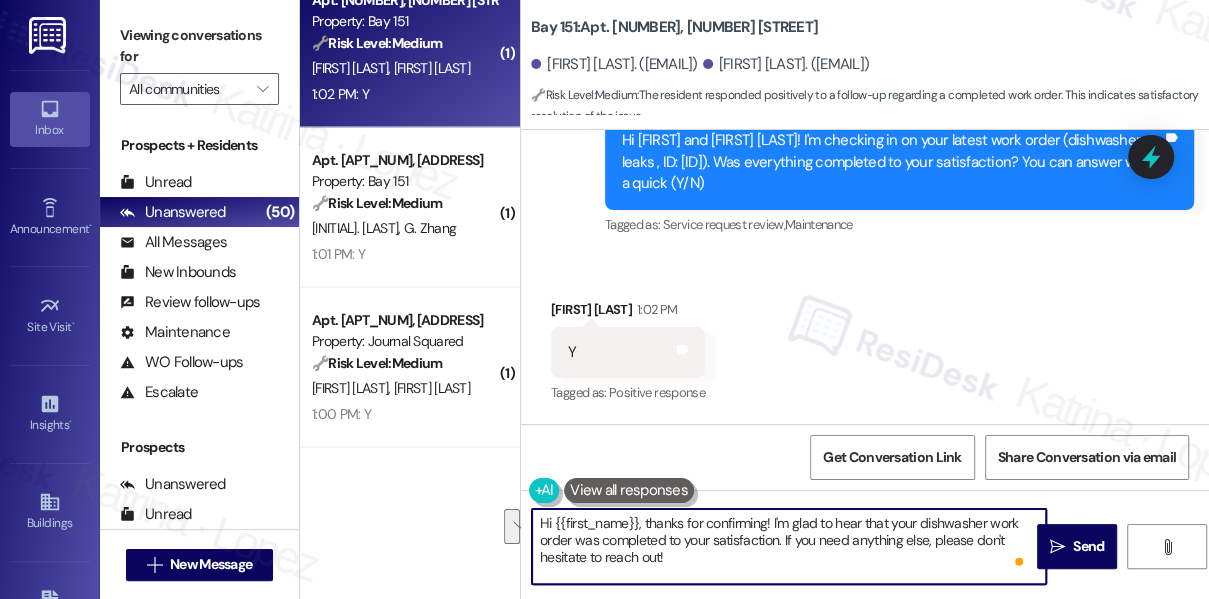 drag, startPoint x: 728, startPoint y: 562, endPoint x: 784, endPoint y: 535, distance: 62.169125 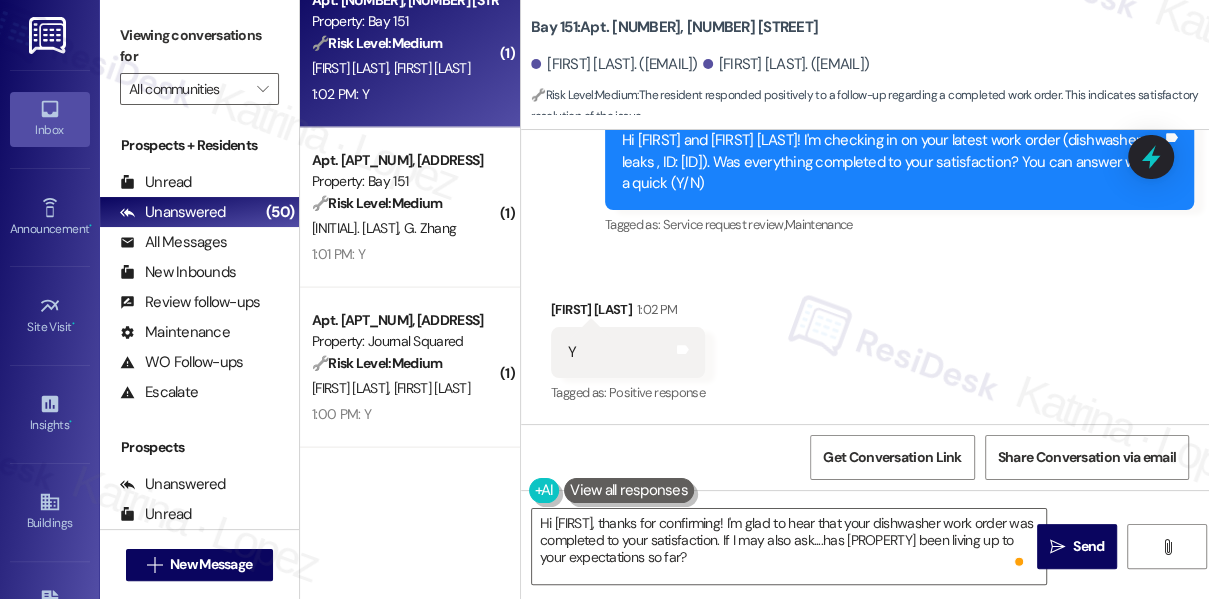 click on "Maris Fraga 1:02 PM" at bounding box center (628, 313) 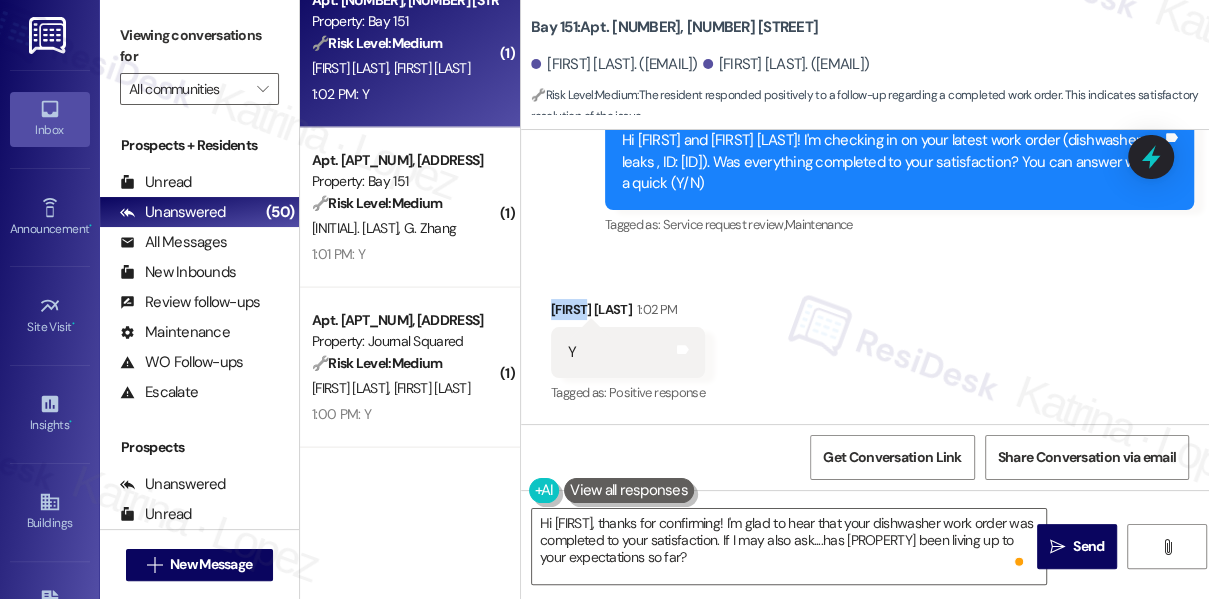 click on "Maris Fraga 1:02 PM" at bounding box center [628, 313] 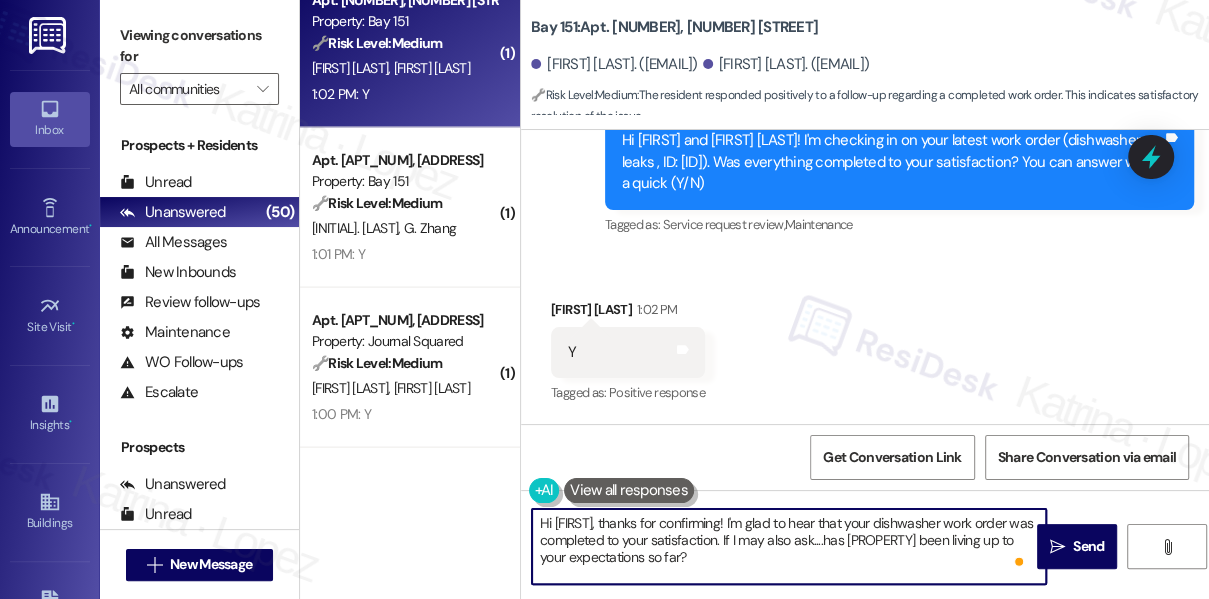 drag, startPoint x: 555, startPoint y: 522, endPoint x: 637, endPoint y: 508, distance: 83.18654 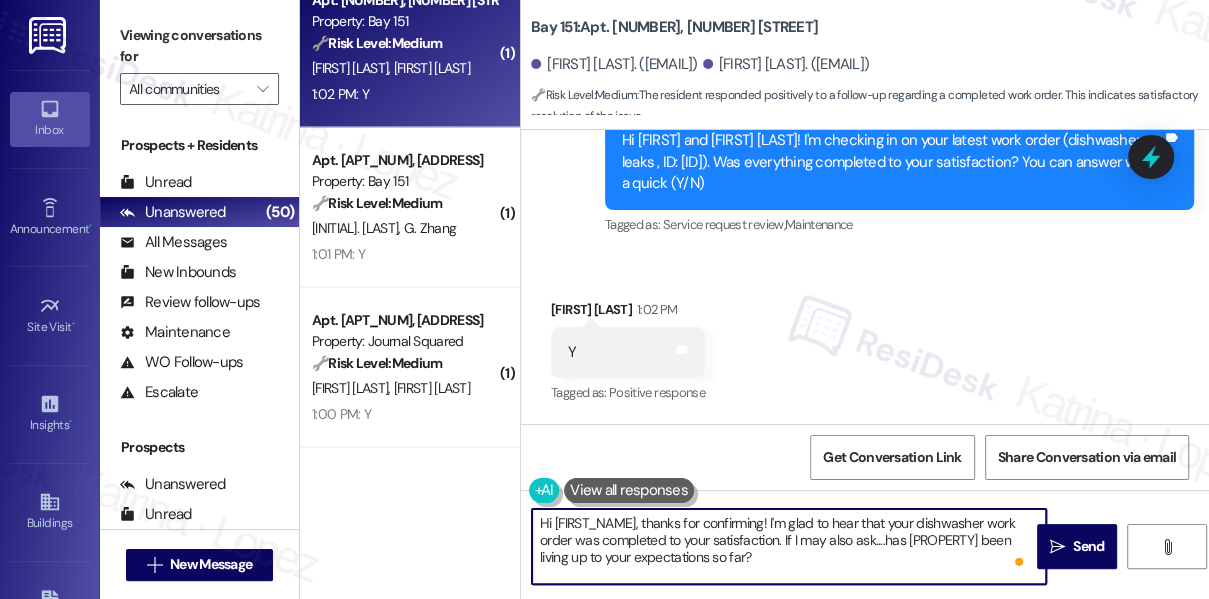 click on "Hi Maris, thanks for confirming! I'm glad to hear that your dishwasher work order was completed to your satisfaction. If I may also ask....has {{property}} been living up to your expectations so far?" at bounding box center (789, 546) 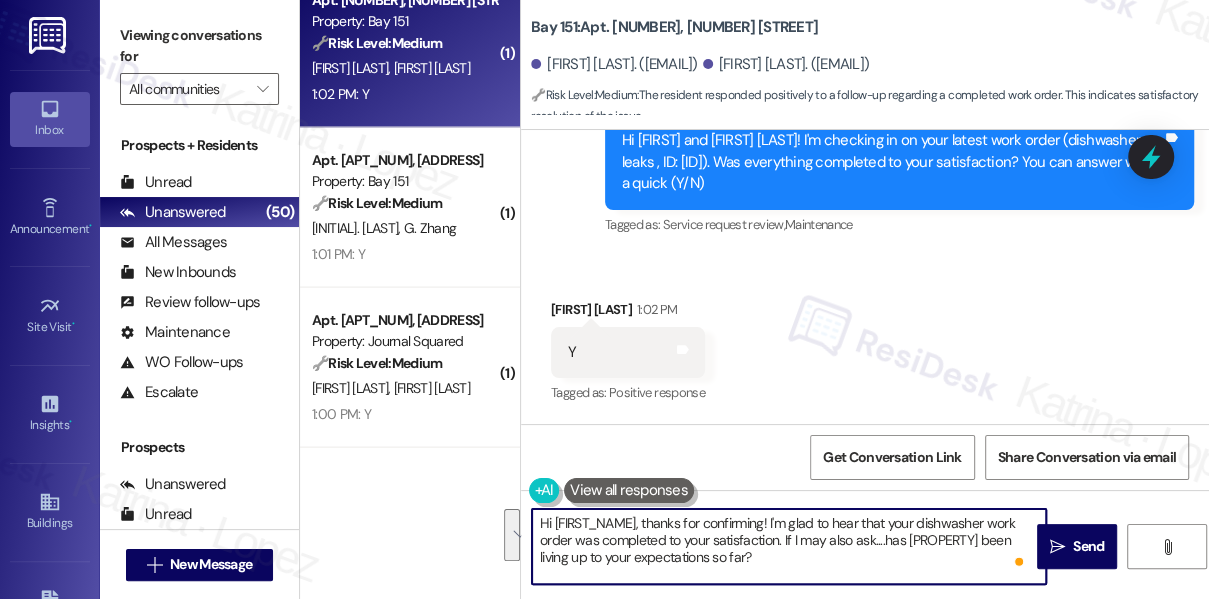 type on "Hi Maris, thanks for confirming! I'm glad to hear that your dishwasher work order was completed to your satisfaction. If I may also ask....has {{property}} been living up to your expectations so far?" 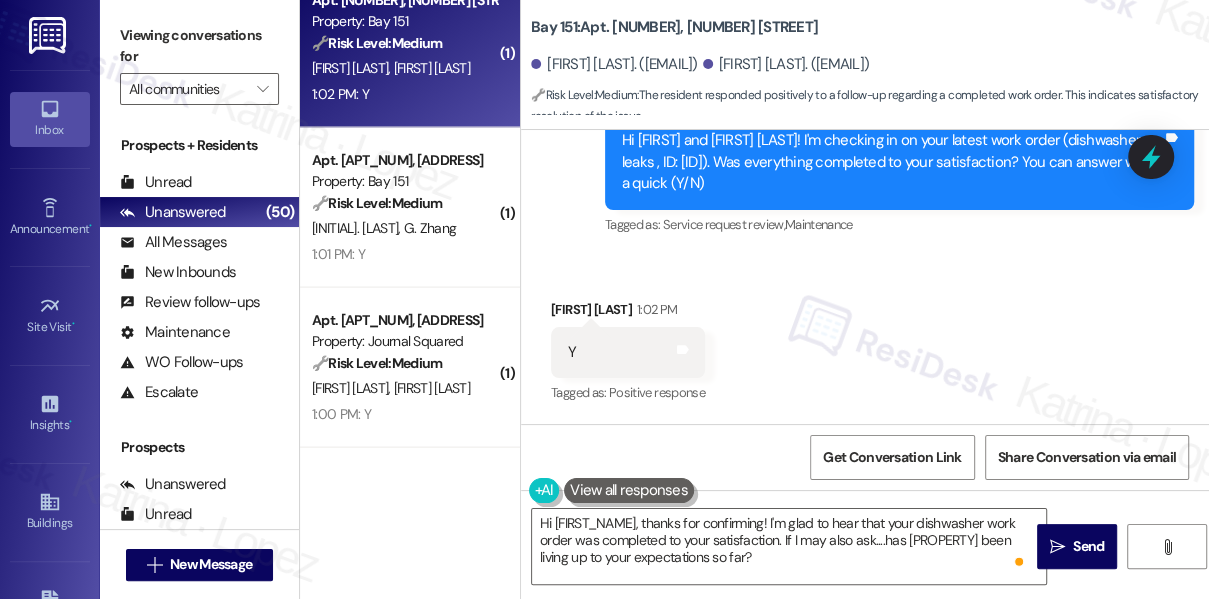 scroll, scrollTop: 7632, scrollLeft: 0, axis: vertical 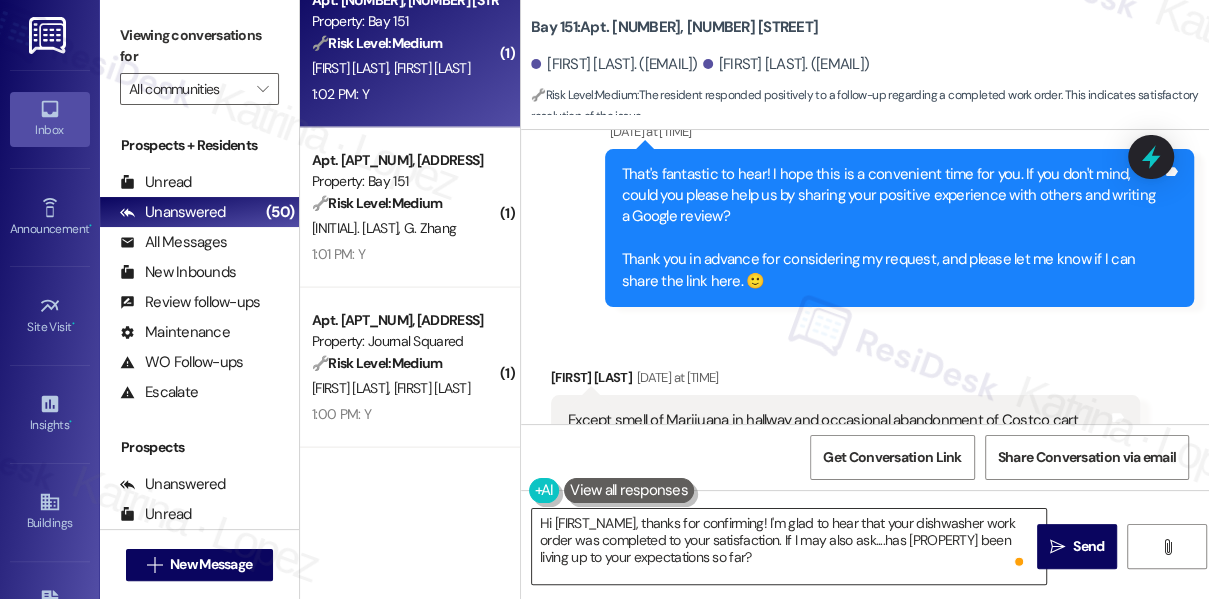 click on "Hi Maris, thanks for confirming! I'm glad to hear that your dishwasher work order was completed to your satisfaction. If I may also ask....has {{property}} been living up to your expectations so far?" at bounding box center (789, 546) 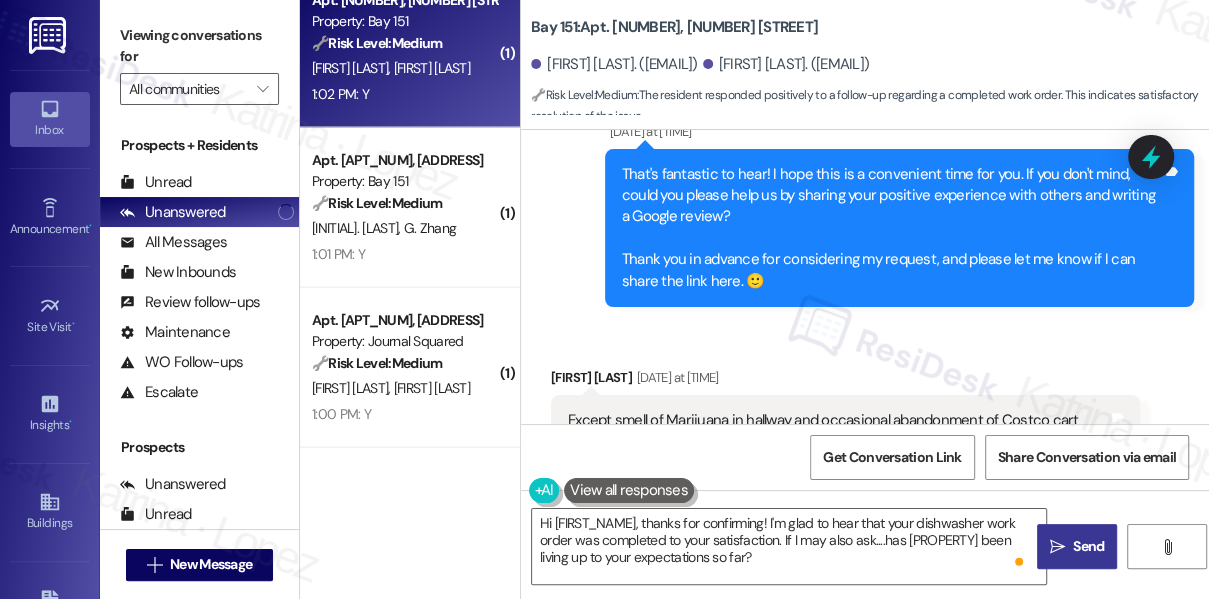 click on " Send" at bounding box center (1077, 546) 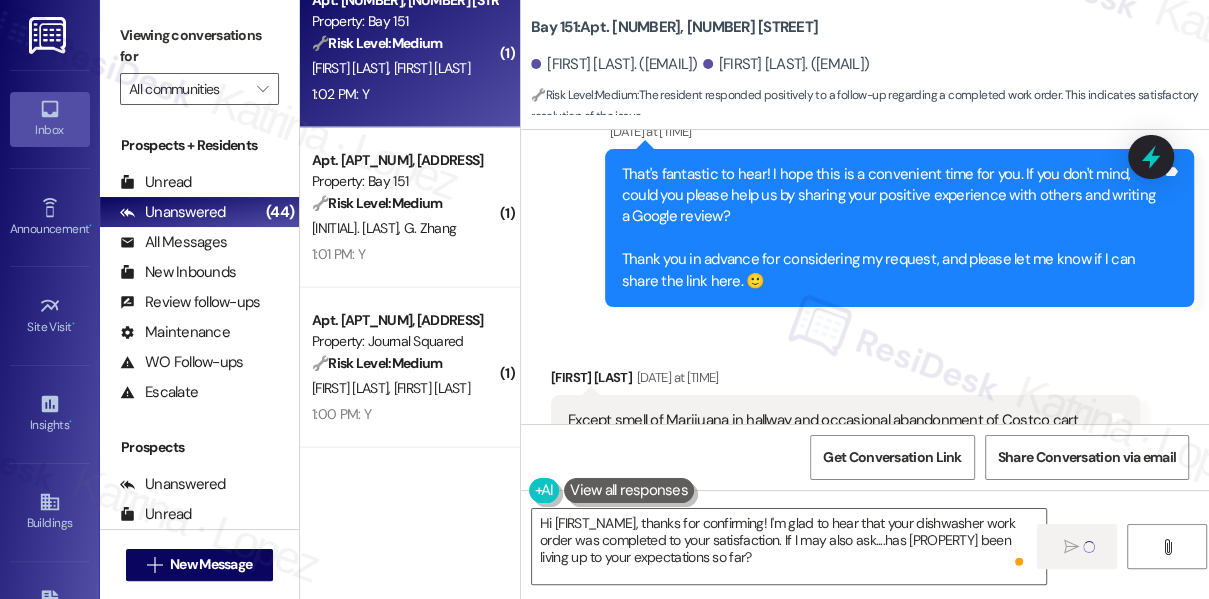 type 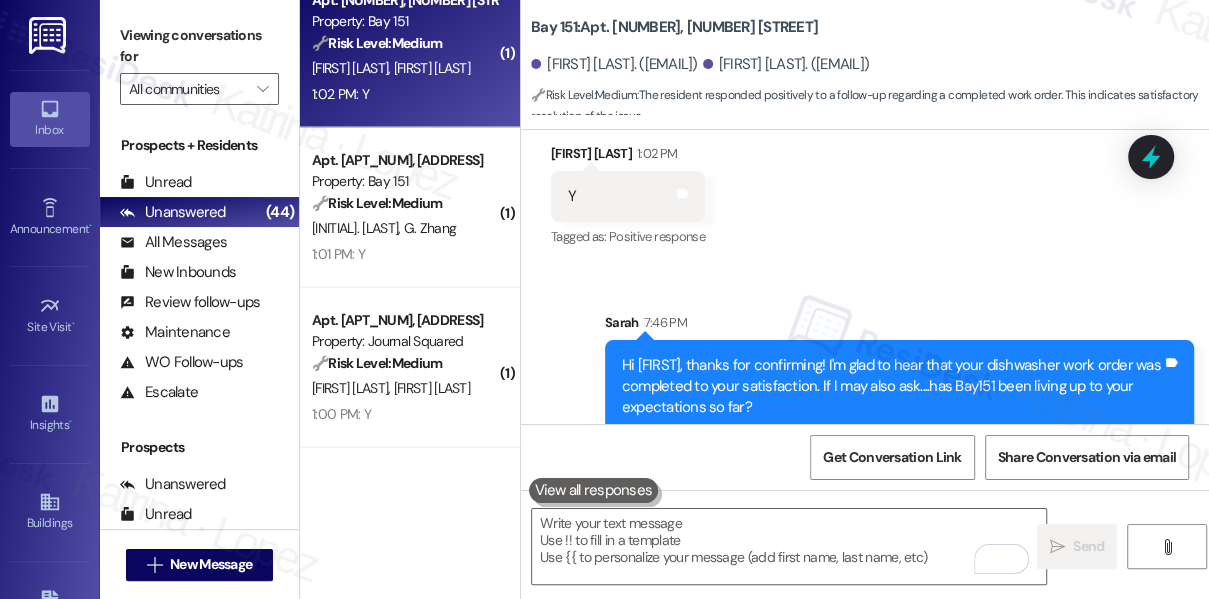 scroll, scrollTop: 37171, scrollLeft: 0, axis: vertical 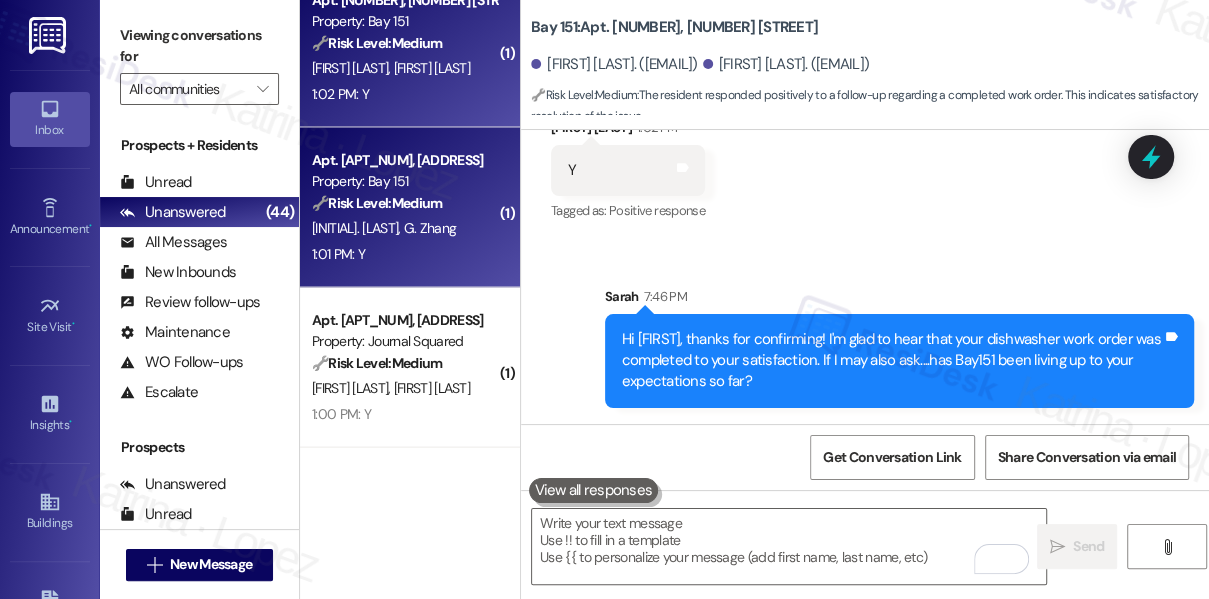 click on "J. Wang G. Zhang" at bounding box center [404, 228] 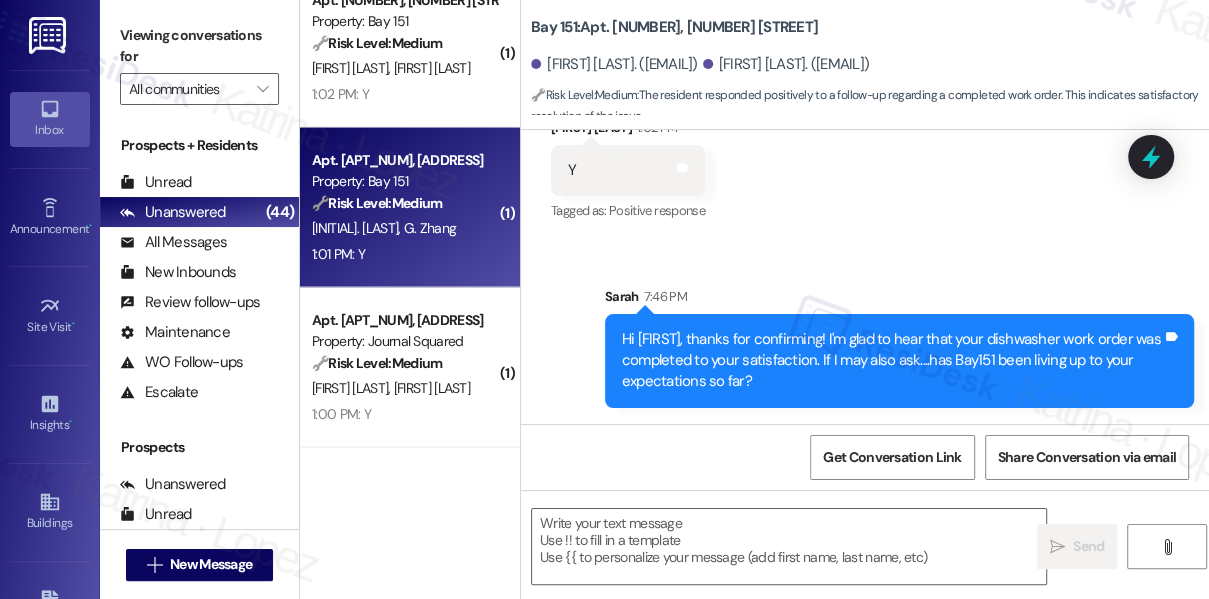 type on "Fetching suggested responses. Please feel free to read through the conversation in the meantime." 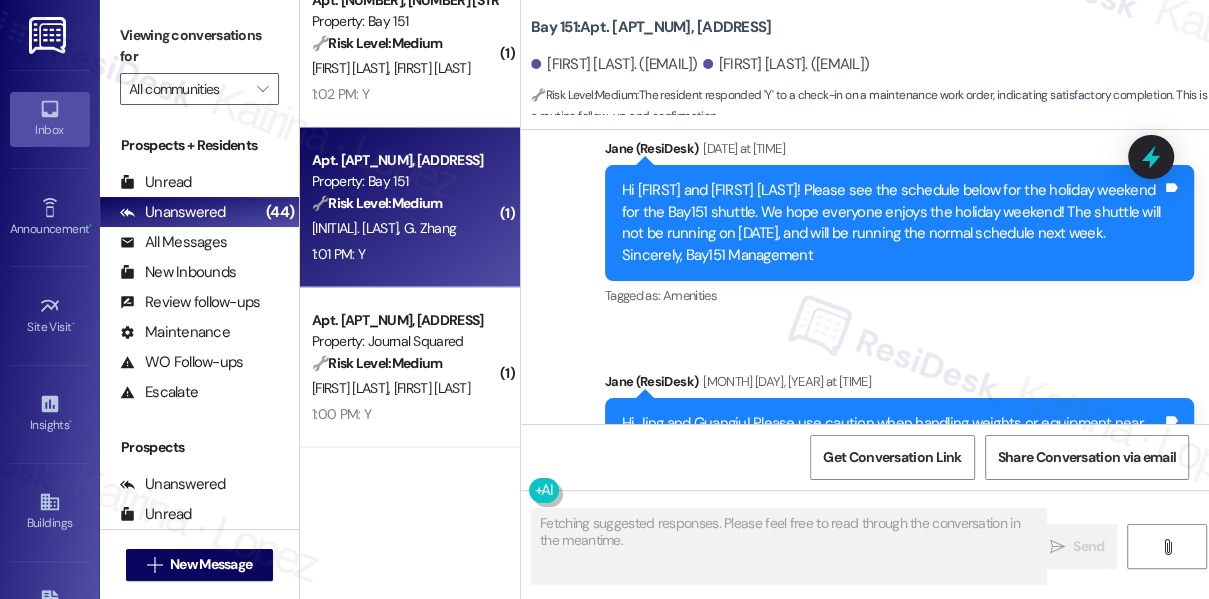 scroll, scrollTop: 17172, scrollLeft: 0, axis: vertical 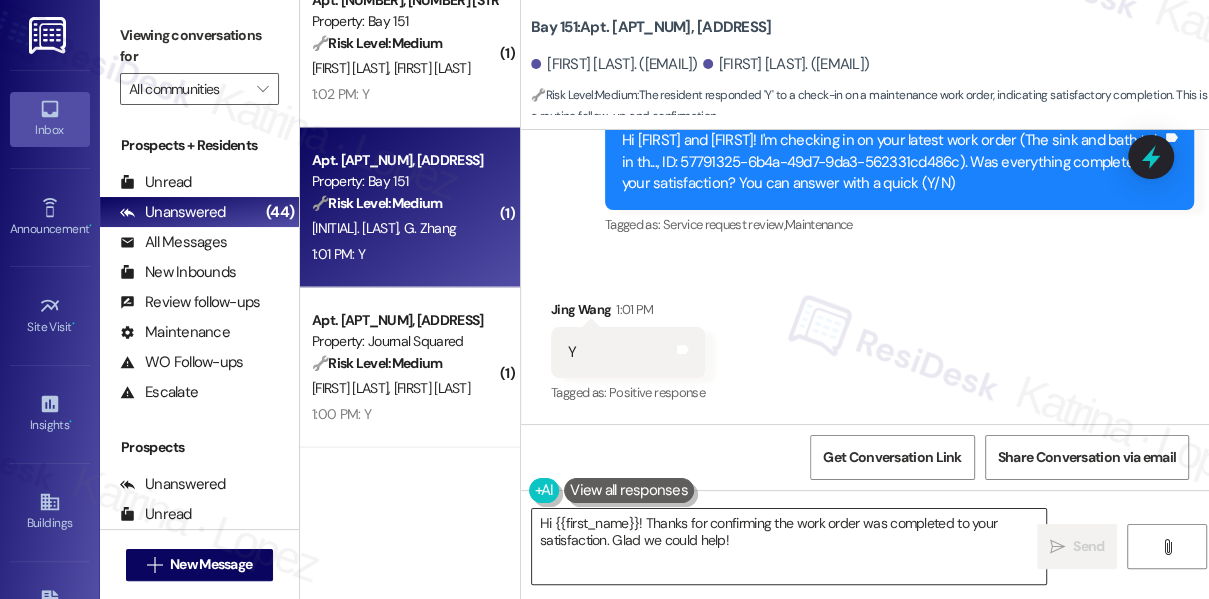 click on "Hi {{first_name}}! Thanks for confirming the work order was completed to your satisfaction. Glad we could help!" at bounding box center (789, 546) 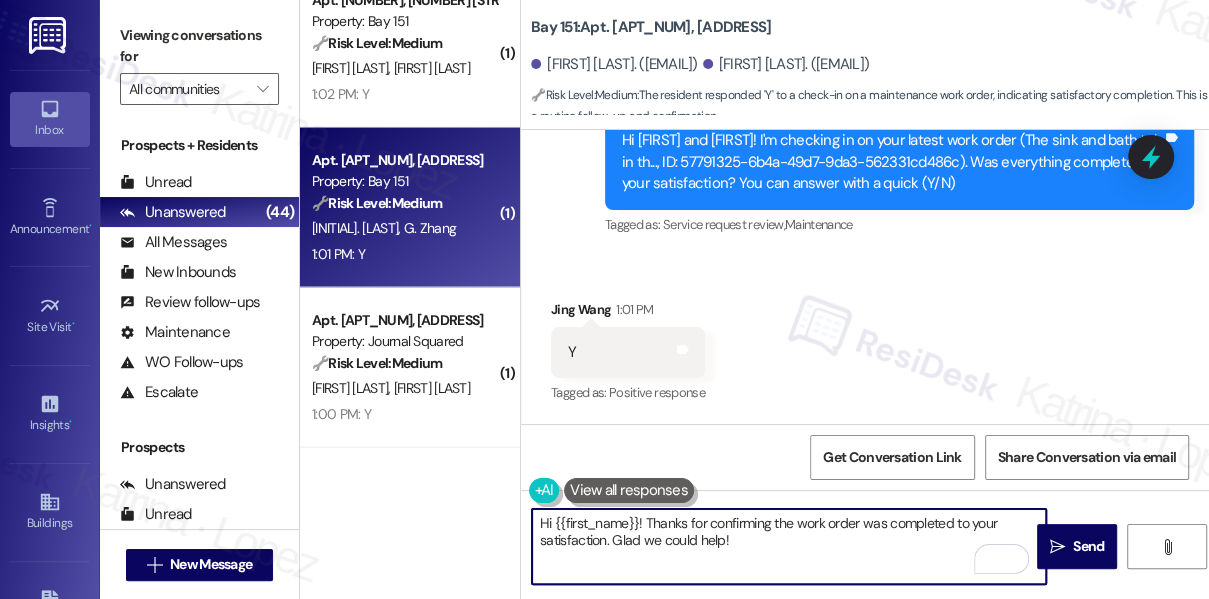 drag, startPoint x: 794, startPoint y: 556, endPoint x: 614, endPoint y: 539, distance: 180.801 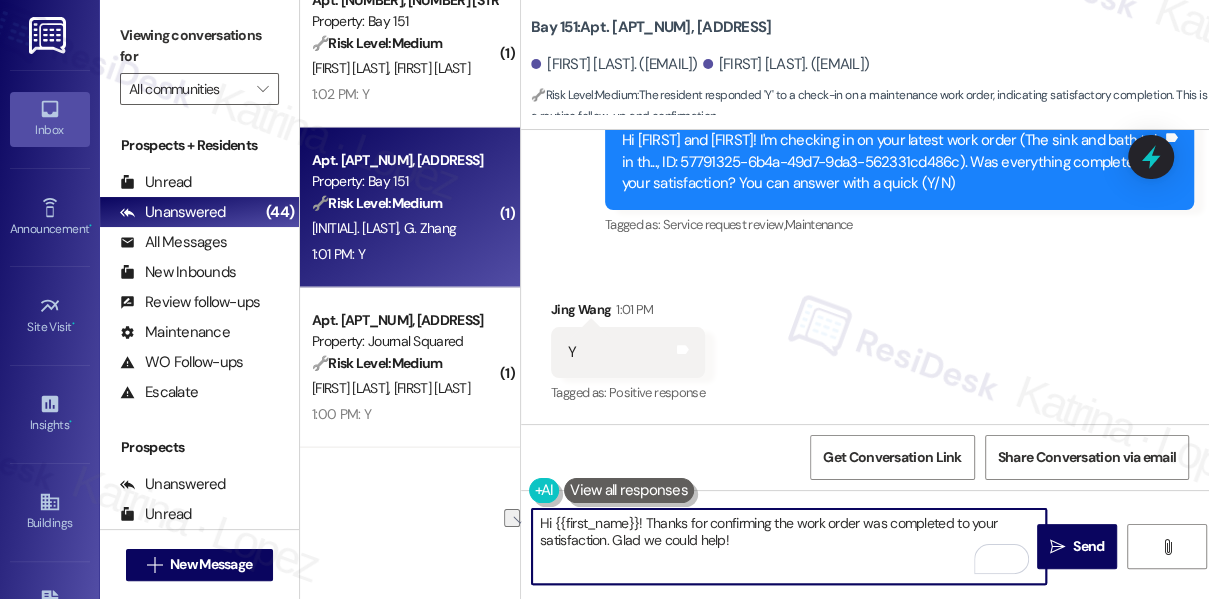 click on "Hi {{first_name}}! Thanks for confirming the work order was completed to your satisfaction. Glad we could help!" at bounding box center (789, 546) 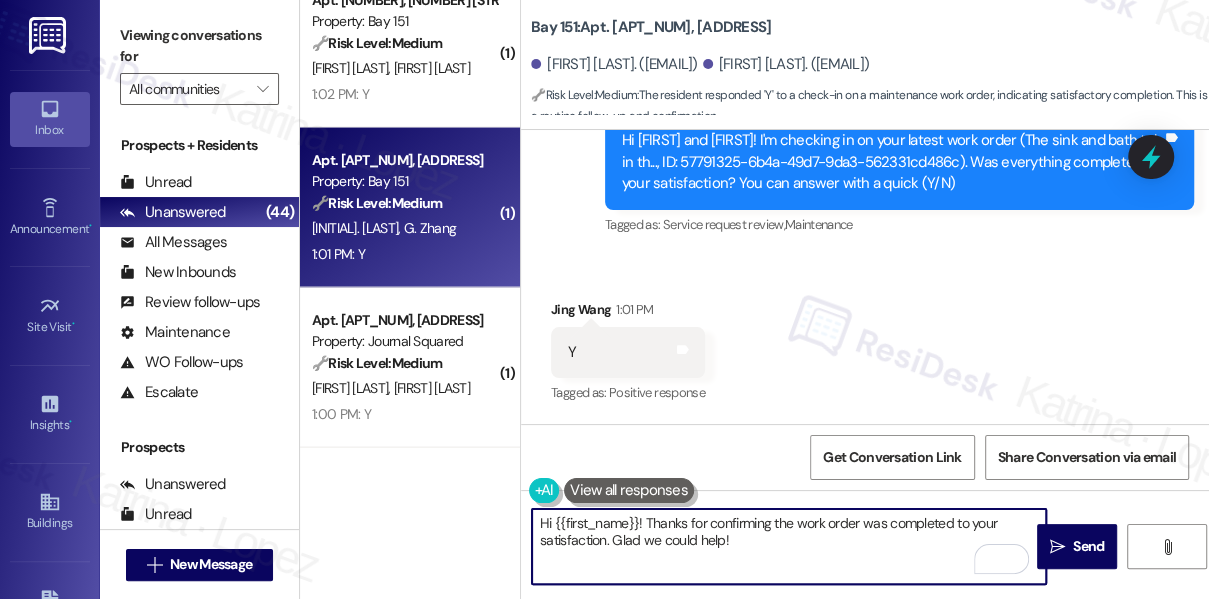 click on "Hi {{first_name}}! Thanks for confirming the work order was completed to your satisfaction. Glad we could help!" at bounding box center (789, 546) 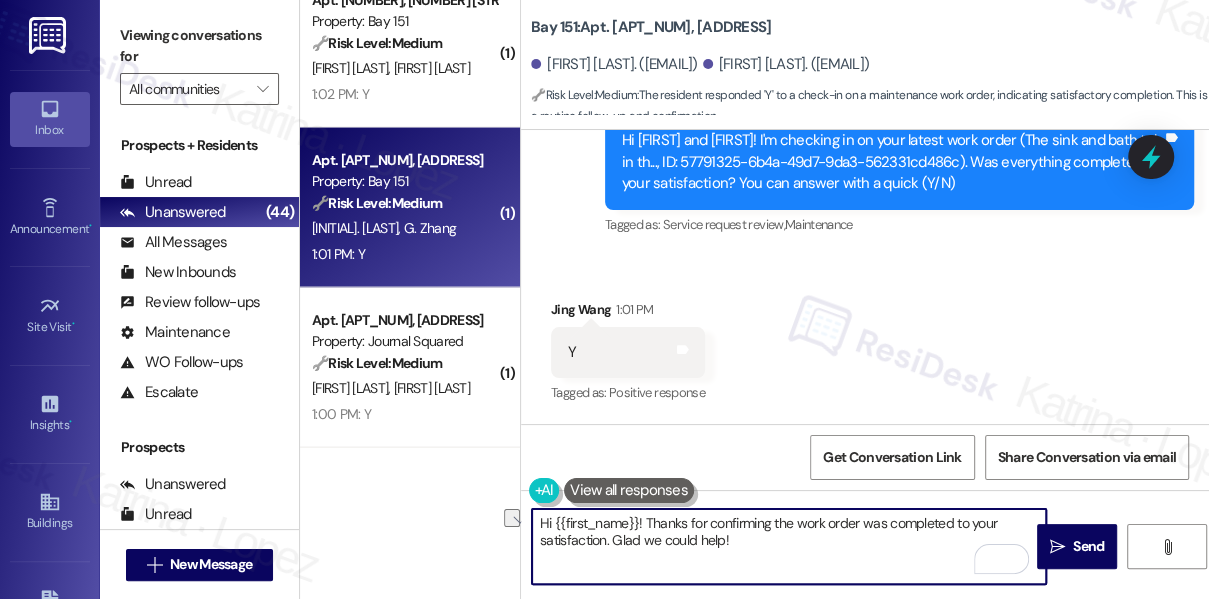 drag, startPoint x: 814, startPoint y: 538, endPoint x: 610, endPoint y: 537, distance: 204.00246 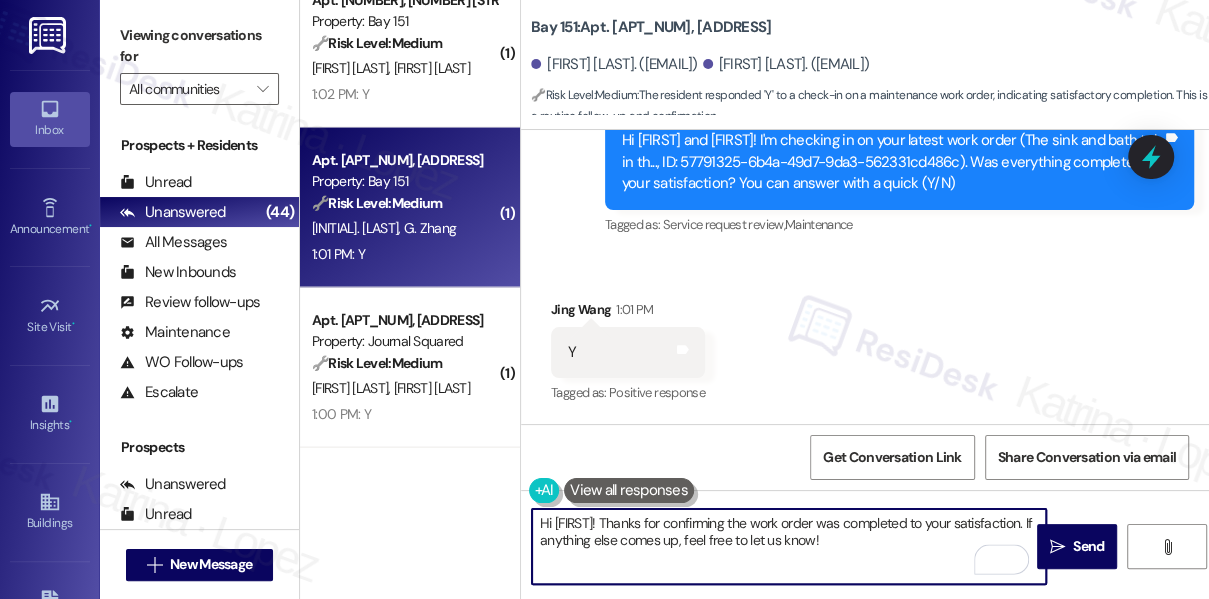 click on "Hi {{first_name}}! Thanks for confirming the work order was completed to your satisfaction. If anything else comes up, feel free to let us know!" at bounding box center [789, 546] 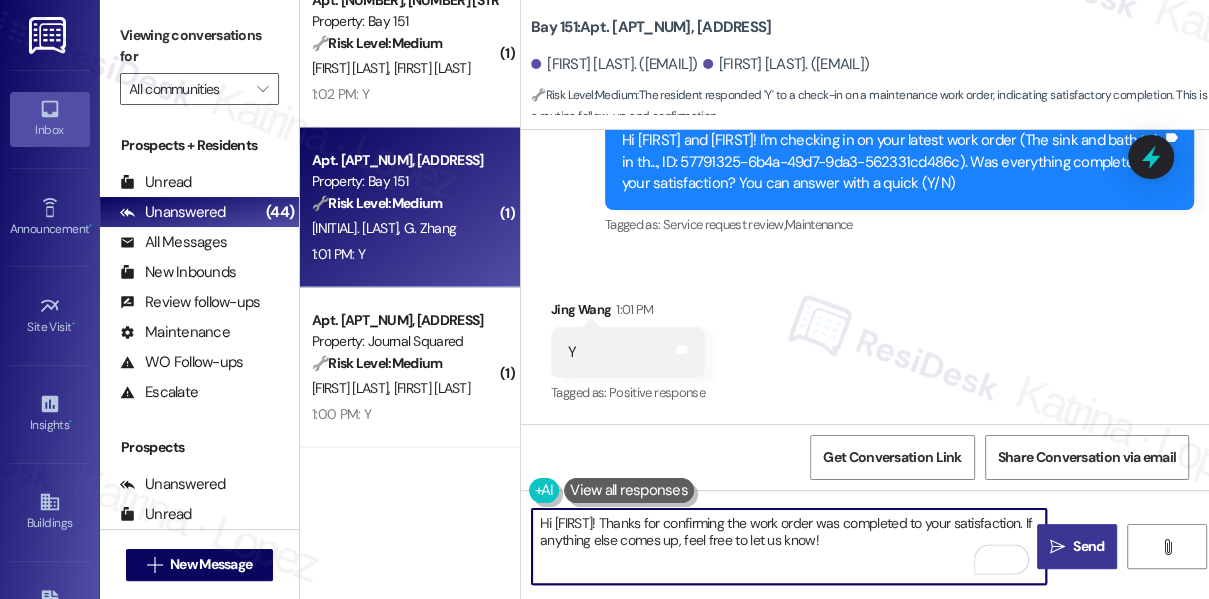 type on "Hi {{first_name}}! Thanks for confirming the work order was completed to your satisfaction. If anything else comes up, feel free to let us know!" 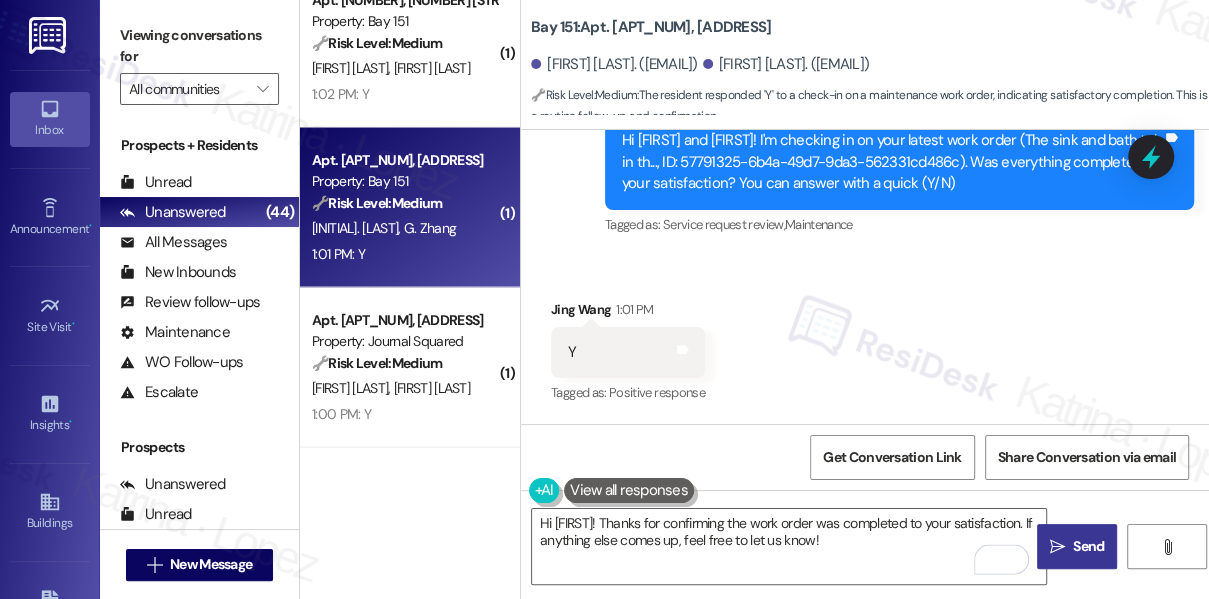 click on "Send" at bounding box center (1088, 546) 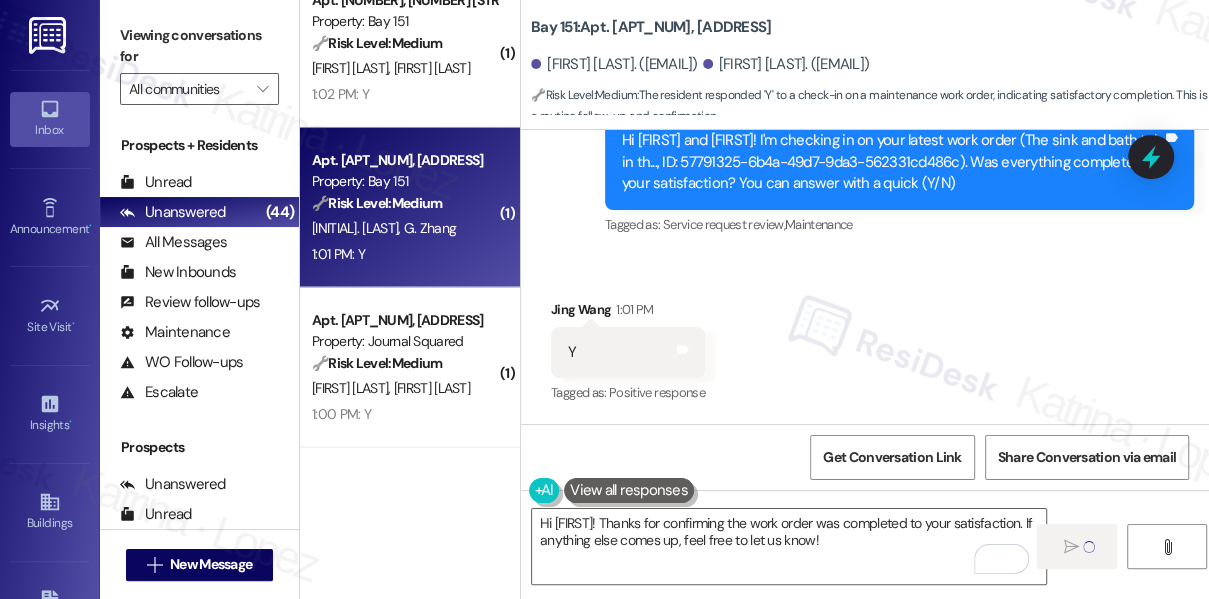 type 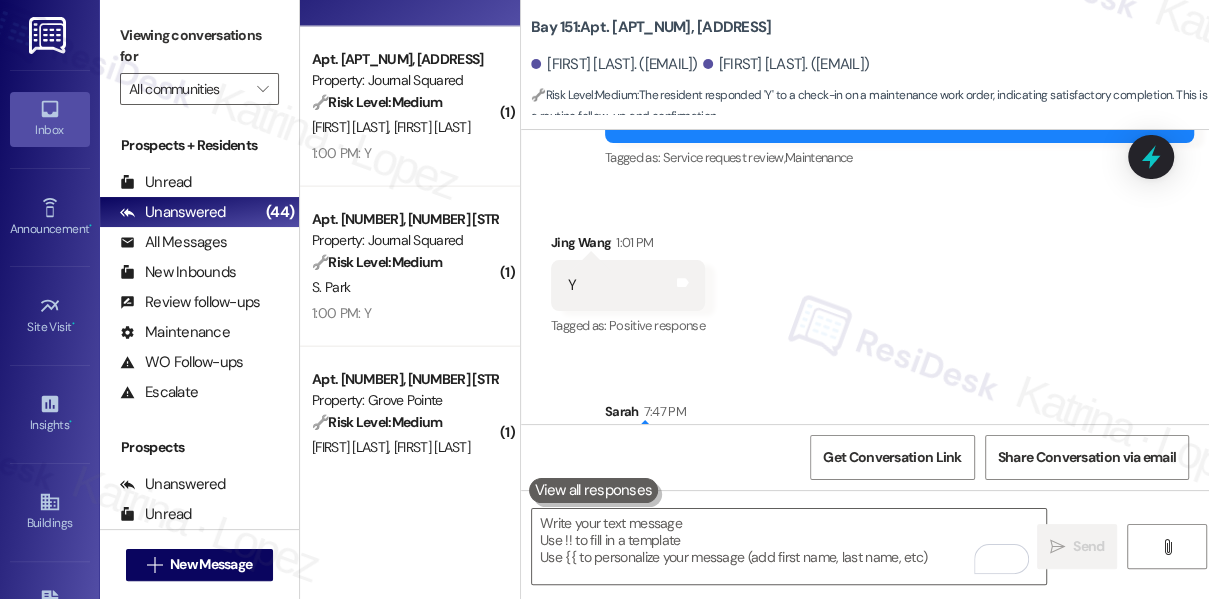 scroll, scrollTop: 2545, scrollLeft: 0, axis: vertical 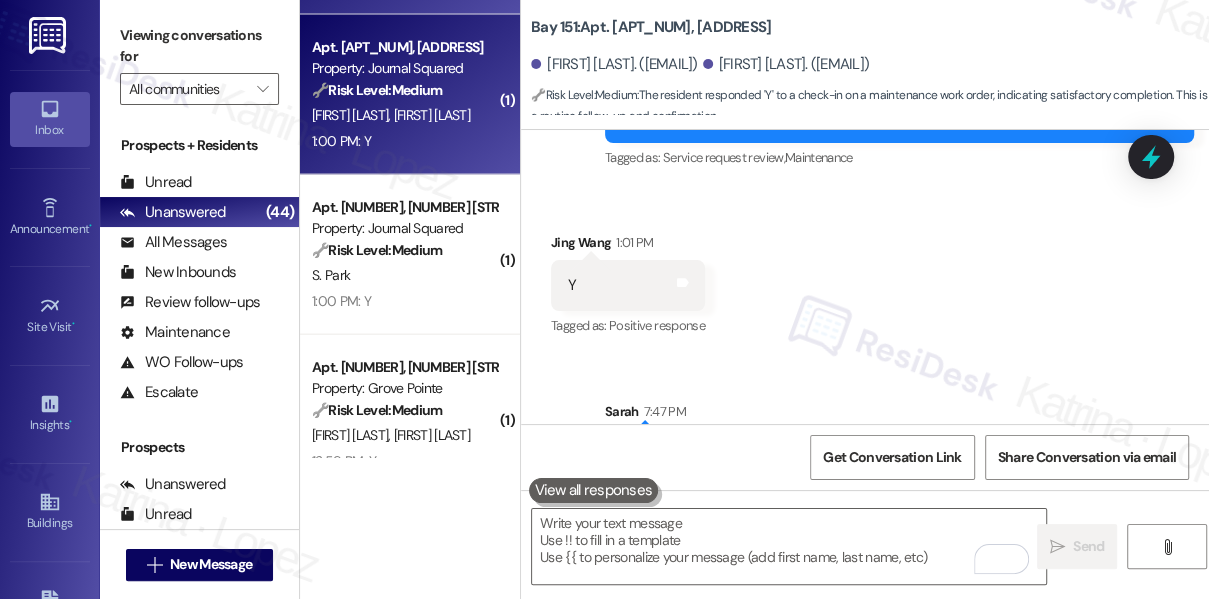 click on "Property: Journal Squared" at bounding box center [404, 68] 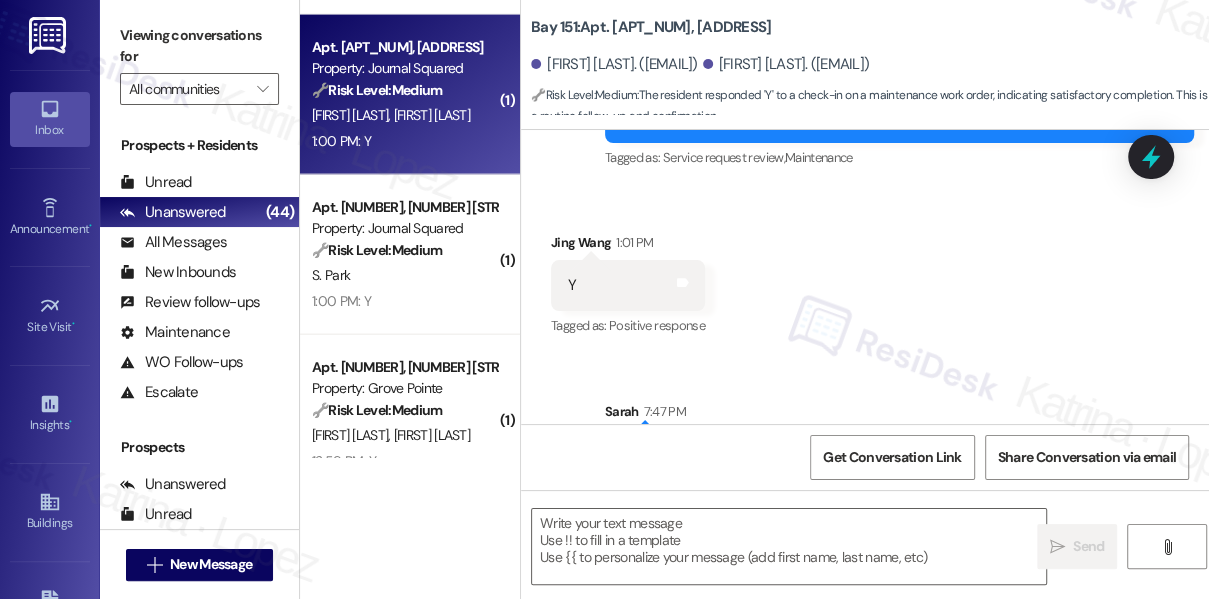 type on "Fetching suggested responses. Please feel free to read through the conversation in the meantime." 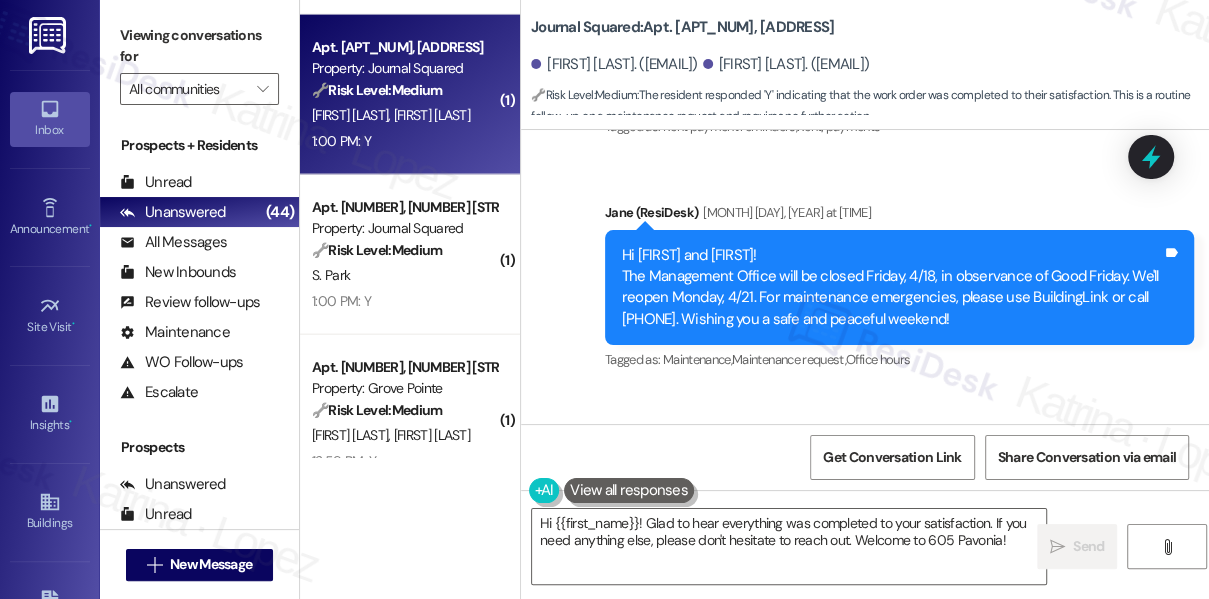 scroll, scrollTop: 4213, scrollLeft: 0, axis: vertical 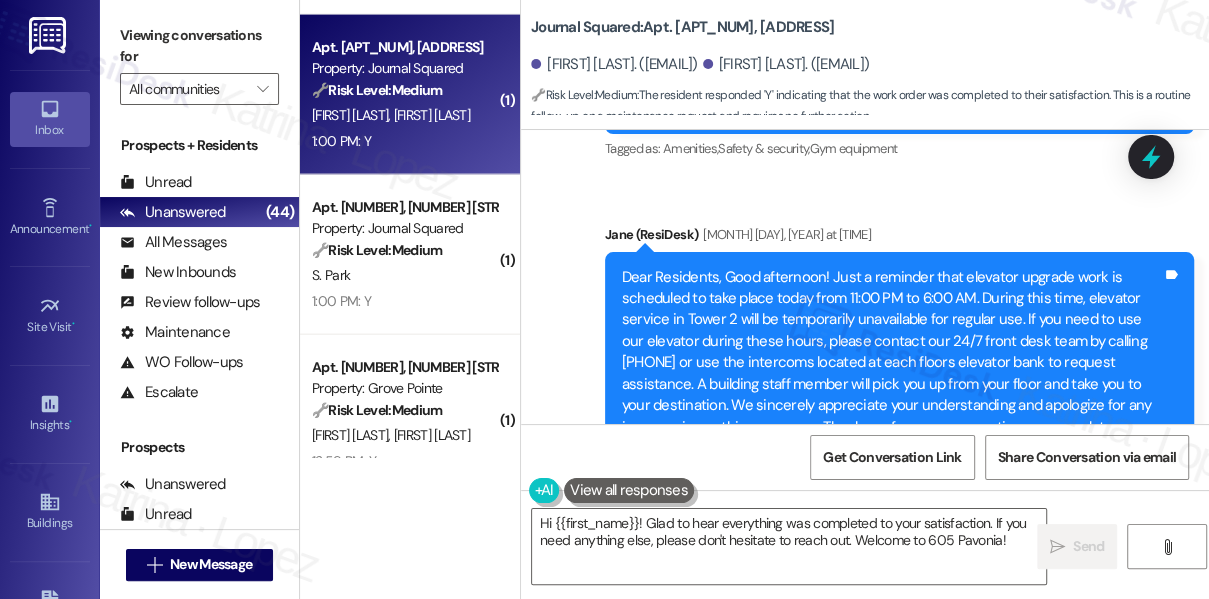 drag, startPoint x: 155, startPoint y: 44, endPoint x: 182, endPoint y: 56, distance: 29.546574 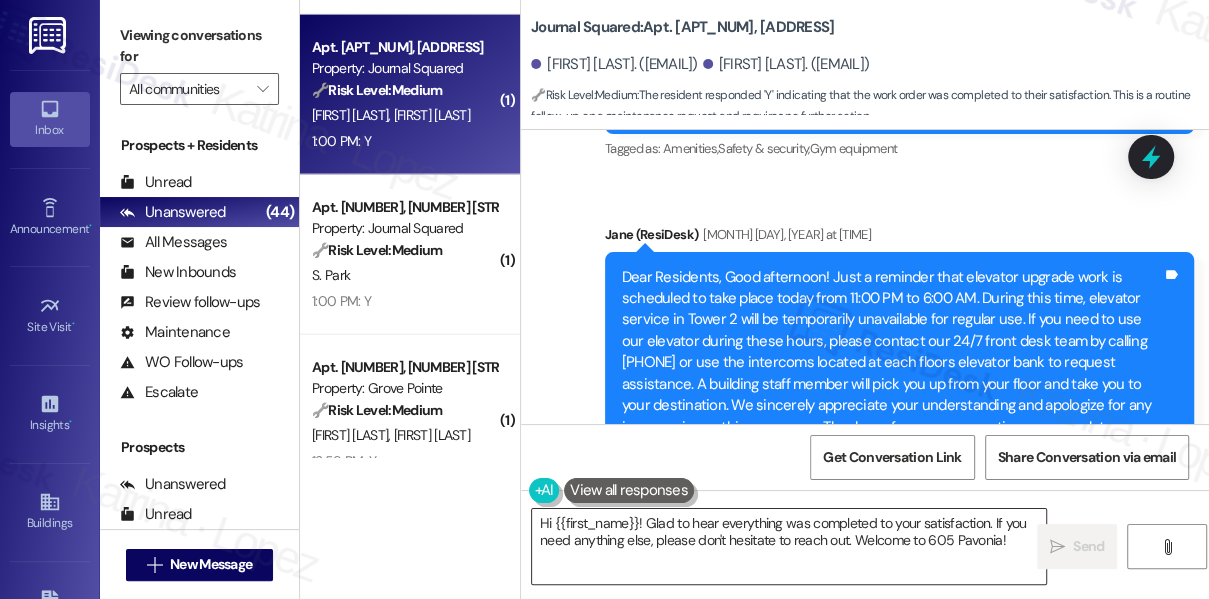 click on "Hi {{first_name}}! Glad to hear everything was completed to your satisfaction. If you need anything else, please don't hesitate to reach out. Welcome to 605 Pavonia!" at bounding box center (789, 546) 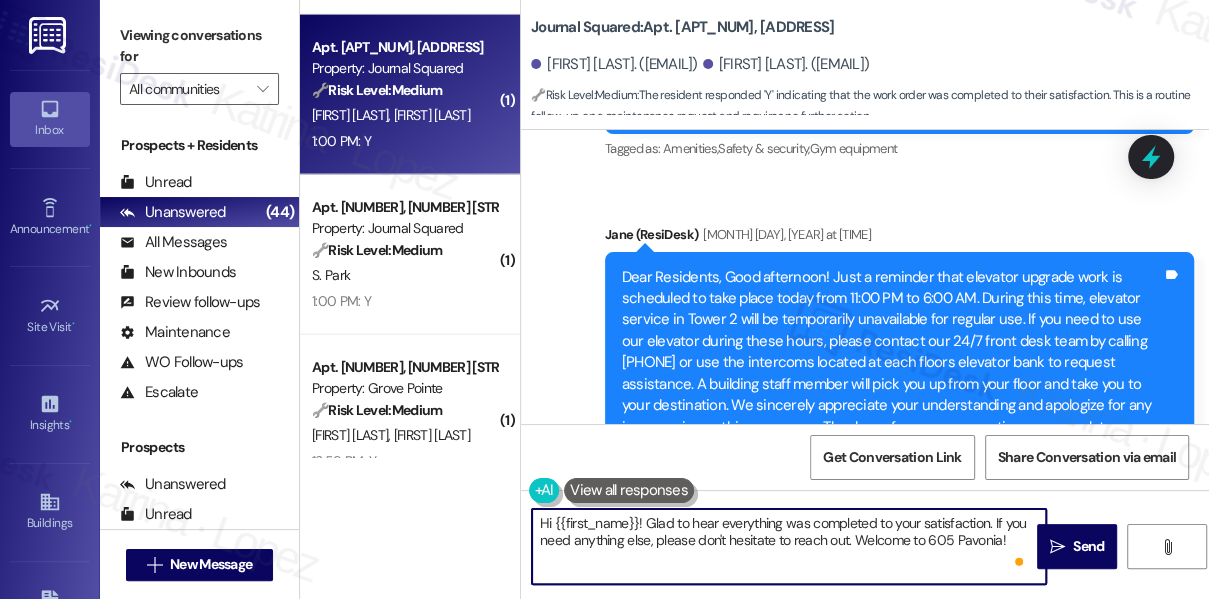 drag, startPoint x: 1009, startPoint y: 539, endPoint x: 994, endPoint y: 512, distance: 30.88689 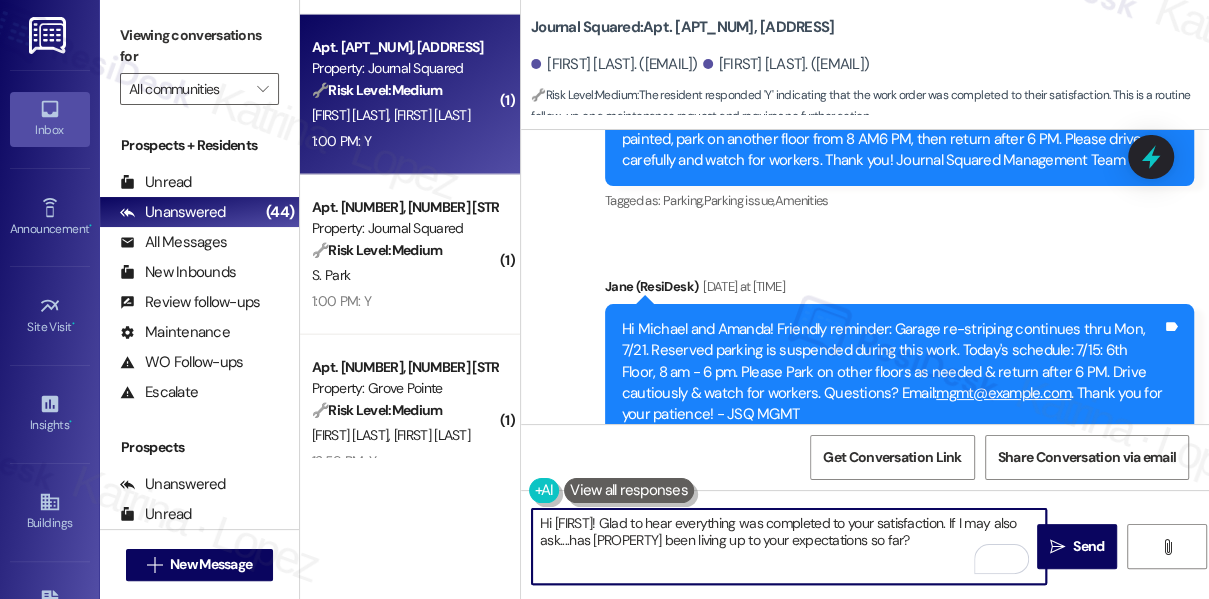 scroll, scrollTop: 12698, scrollLeft: 0, axis: vertical 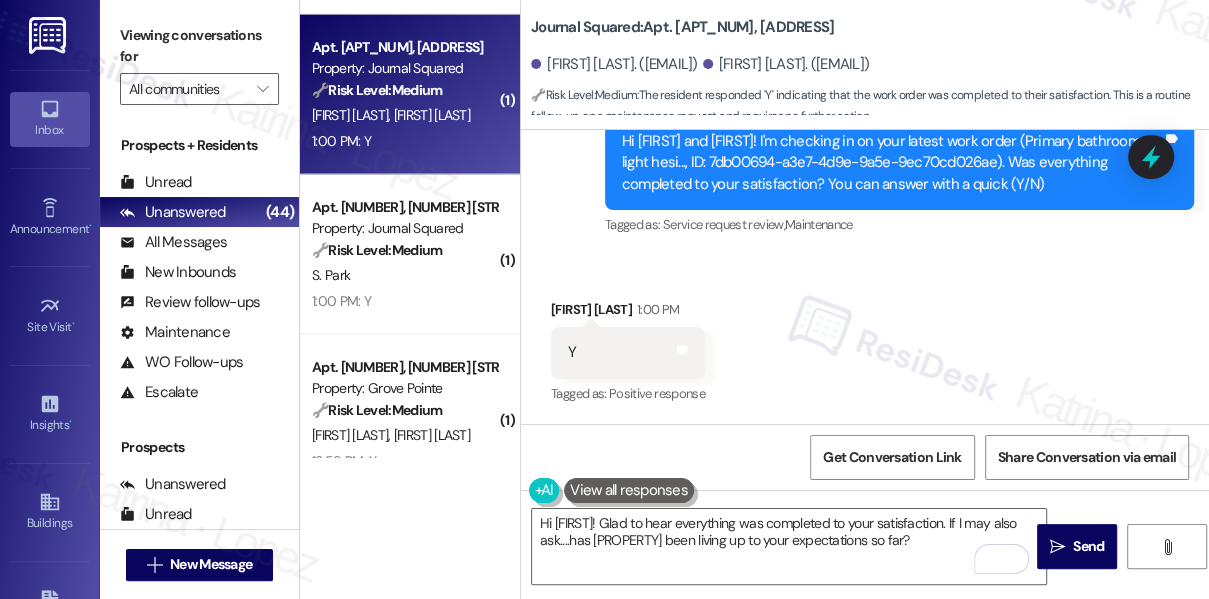 click on "Received via SMS Michael Tyler 1:00 PM Y Tags and notes Tagged as:   Positive response Click to highlight conversations about Positive response" at bounding box center (628, 353) 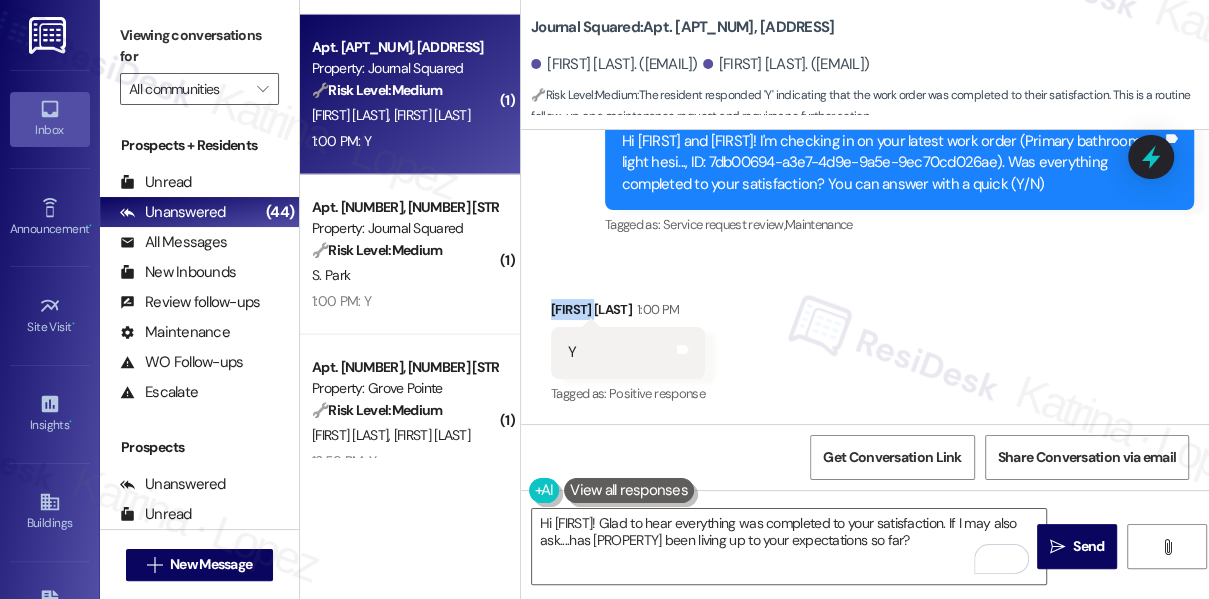 click on "Received via SMS Michael Tyler 1:00 PM Y Tags and notes Tagged as:   Positive response Click to highlight conversations about Positive response" at bounding box center (628, 353) 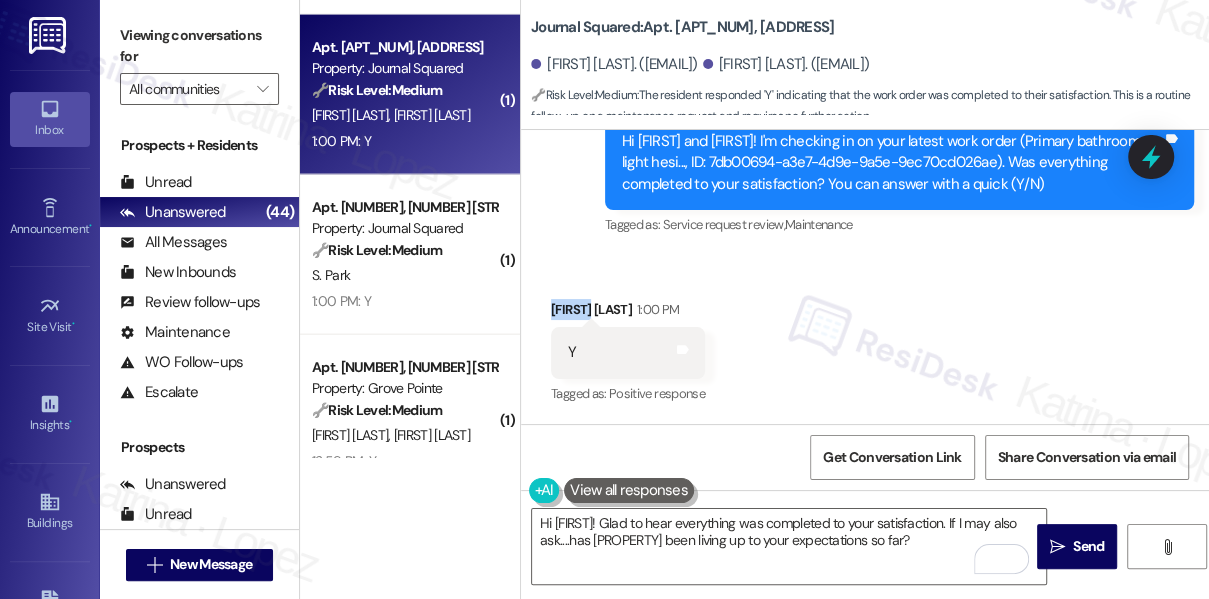 copy on "Michael" 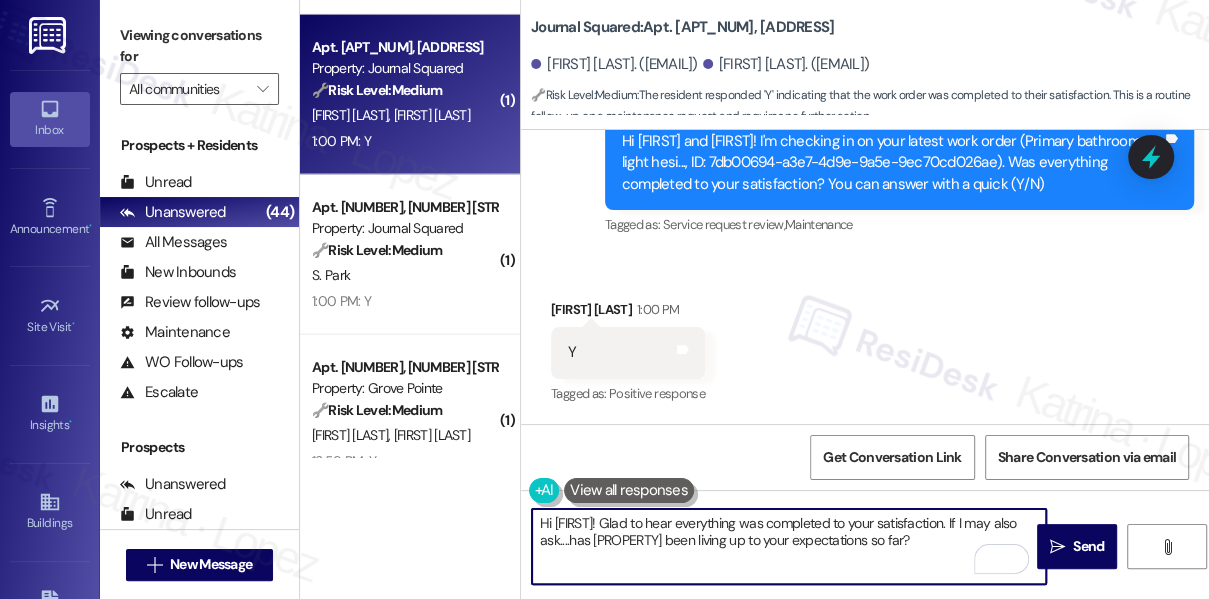drag, startPoint x: 554, startPoint y: 522, endPoint x: 640, endPoint y: 505, distance: 87.66413 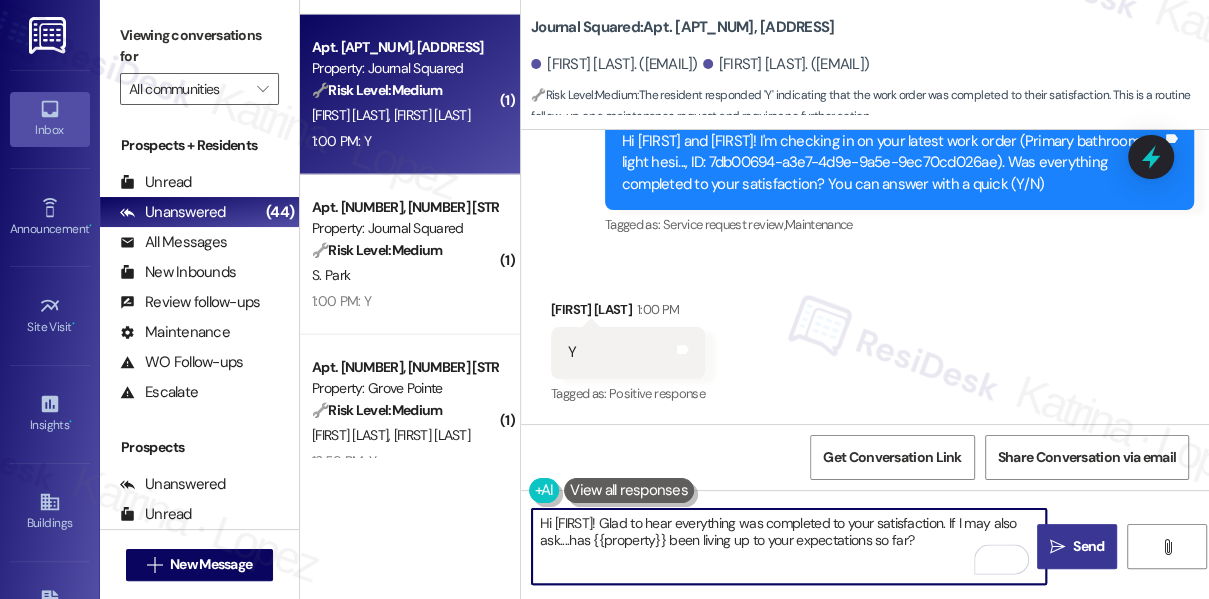 type on "Hi Michael! Glad to hear everything was completed to your satisfaction. If I may also ask....has {{property}} been living up to your expectations so far?" 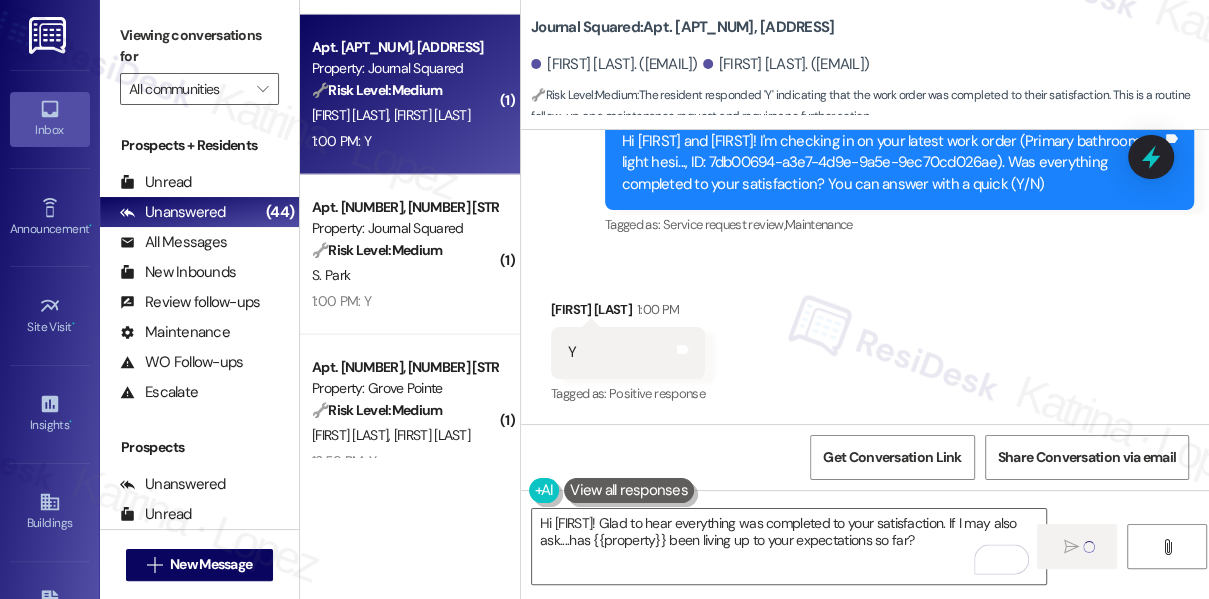 type 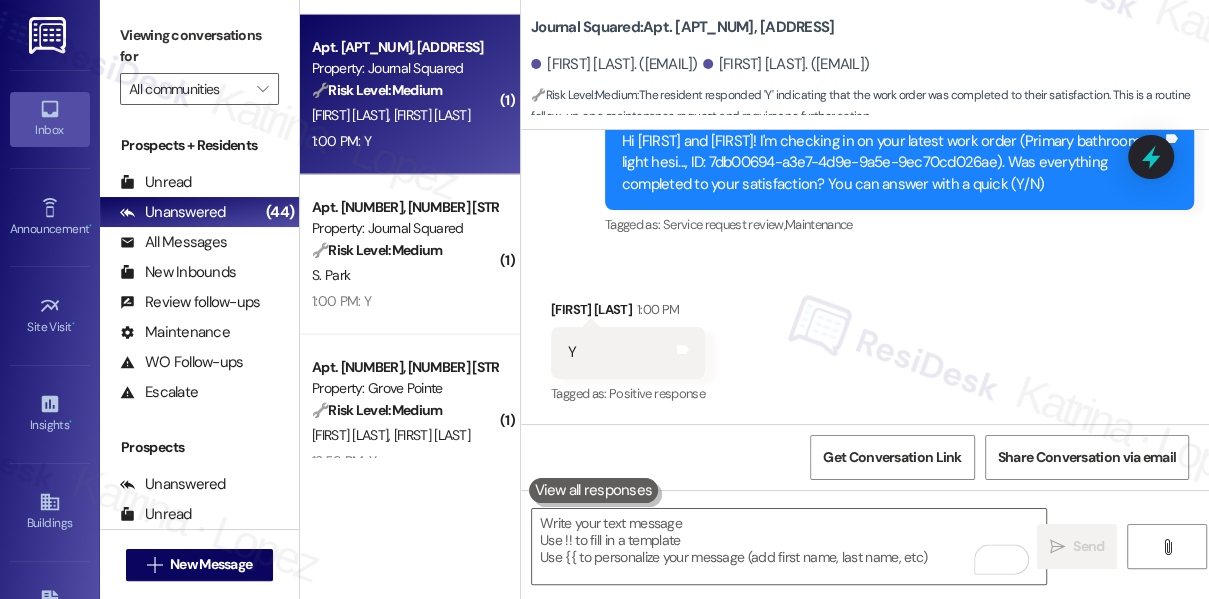 scroll, scrollTop: 12697, scrollLeft: 0, axis: vertical 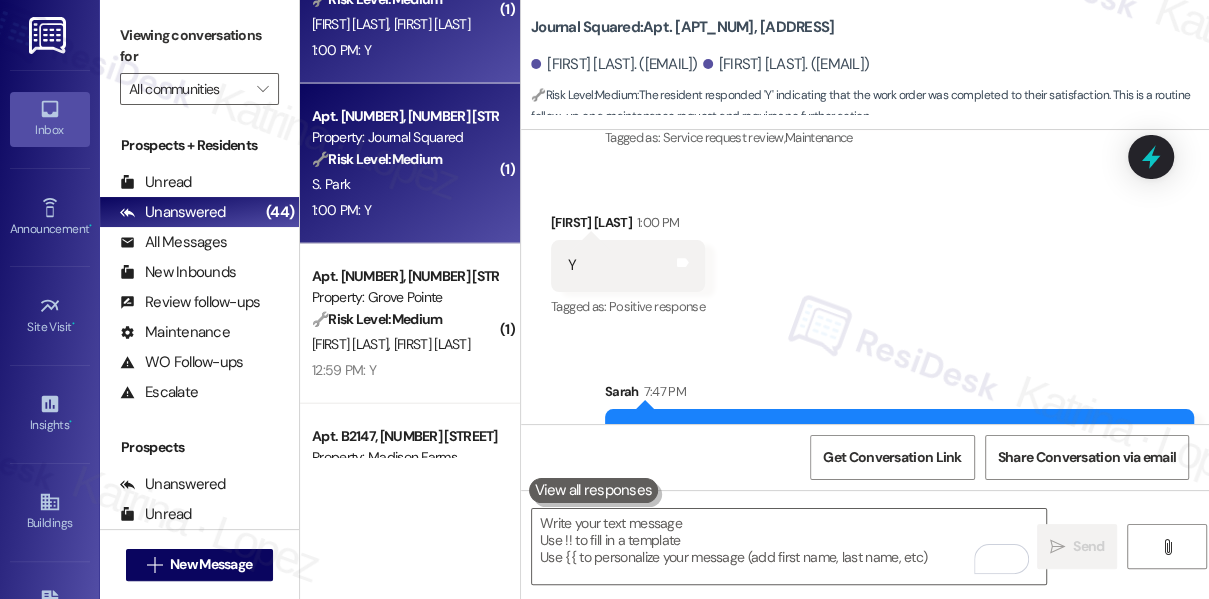 click on "Property: Journal Squared" at bounding box center (404, 137) 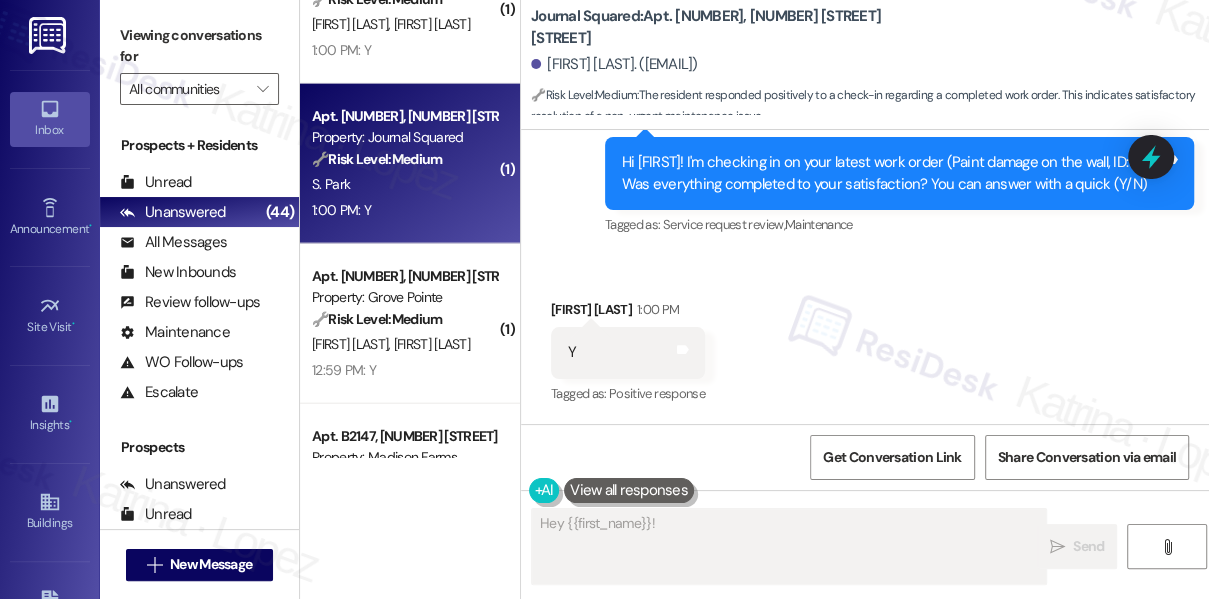 scroll, scrollTop: 610, scrollLeft: 0, axis: vertical 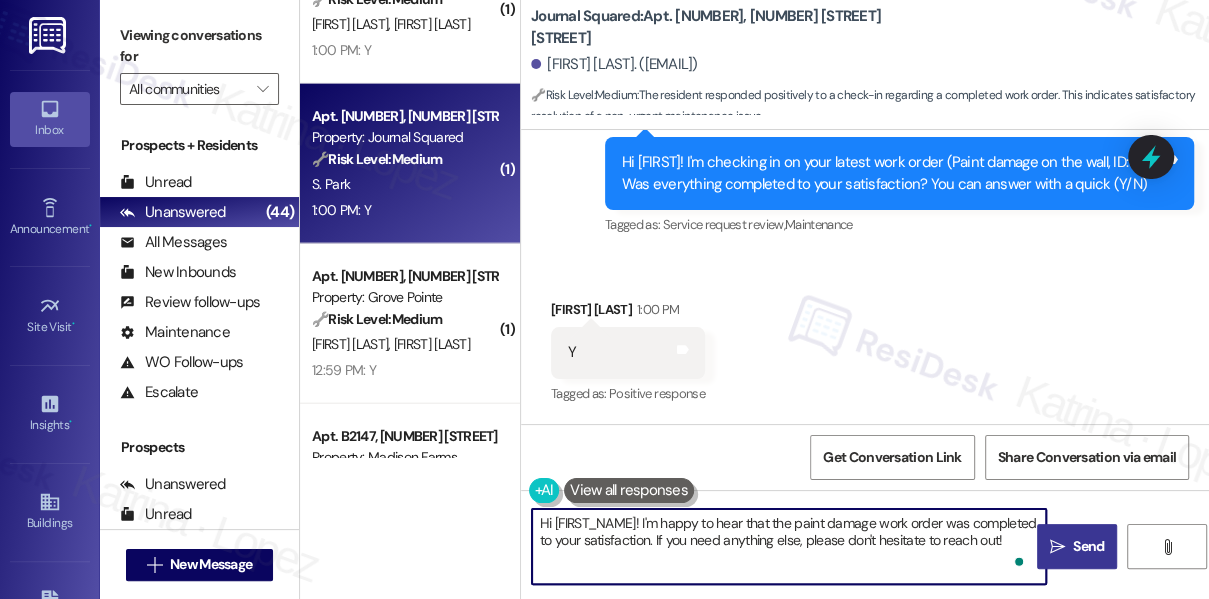 drag, startPoint x: 681, startPoint y: 563, endPoint x: 723, endPoint y: 535, distance: 50.47772 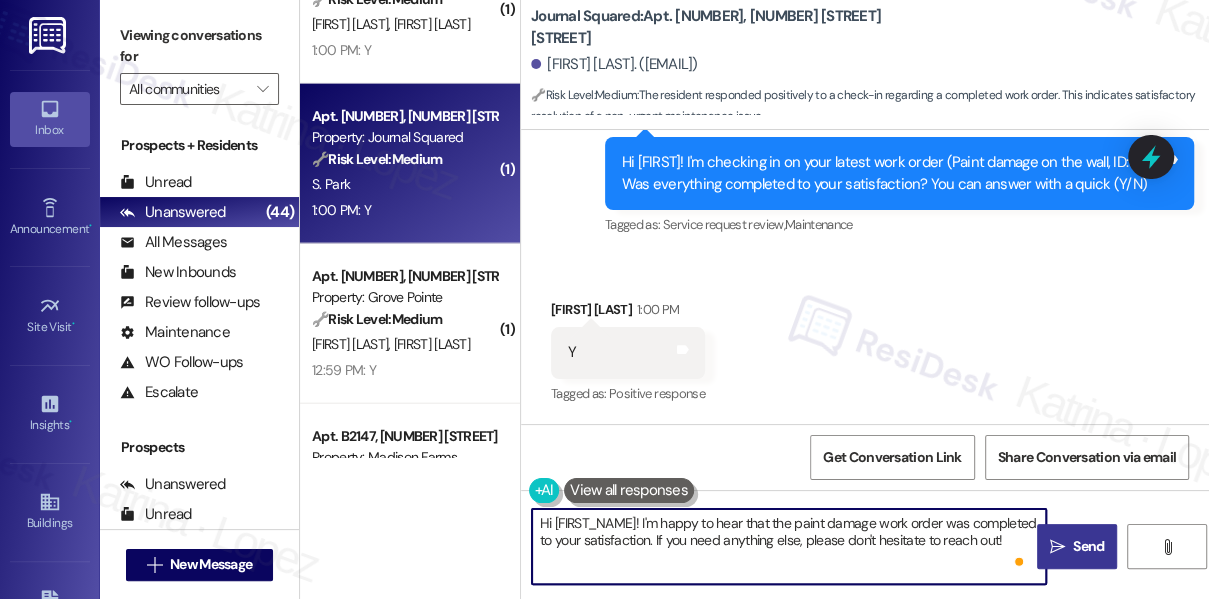 paste on "Michael" 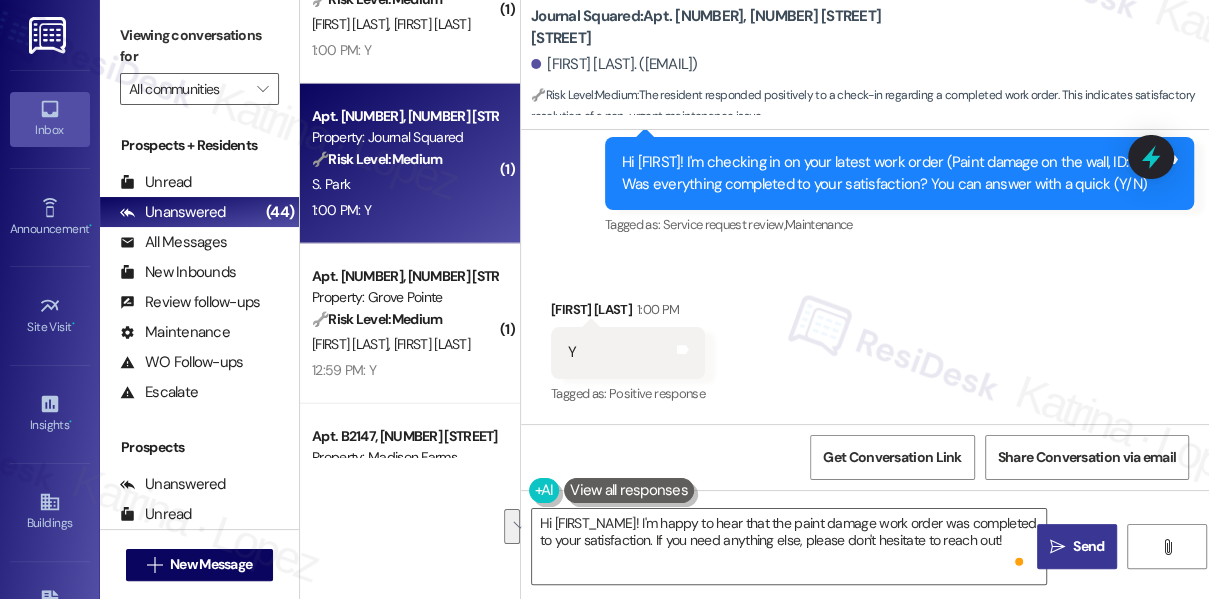 drag, startPoint x: 210, startPoint y: 40, endPoint x: 240, endPoint y: 58, distance: 34.98571 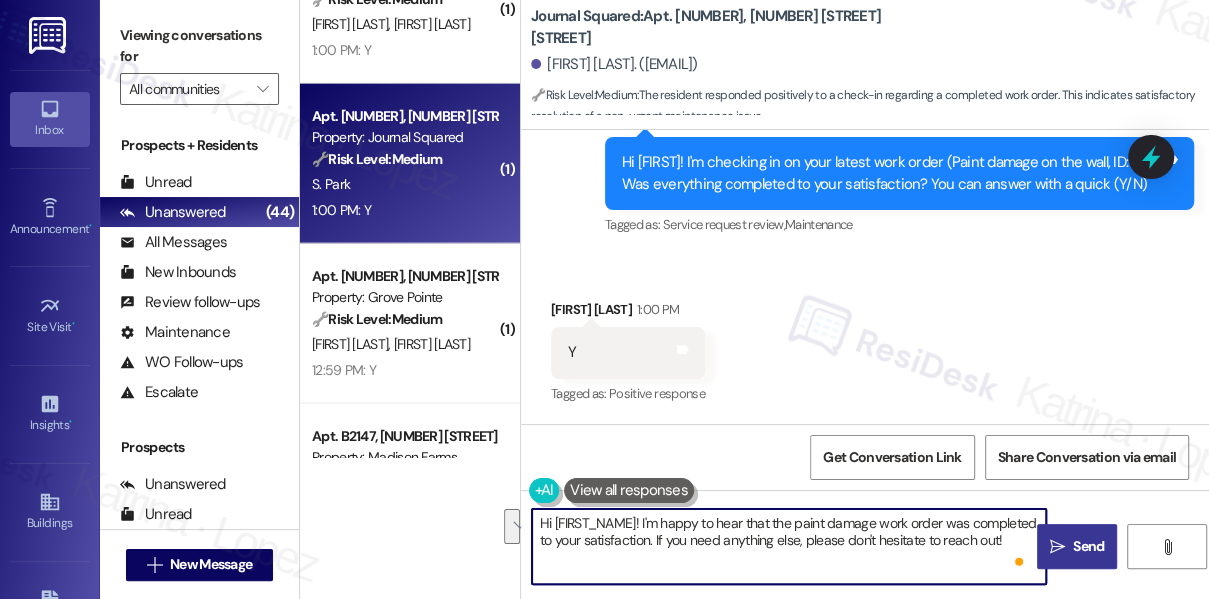 drag, startPoint x: 661, startPoint y: 559, endPoint x: 722, endPoint y: 536, distance: 65.192024 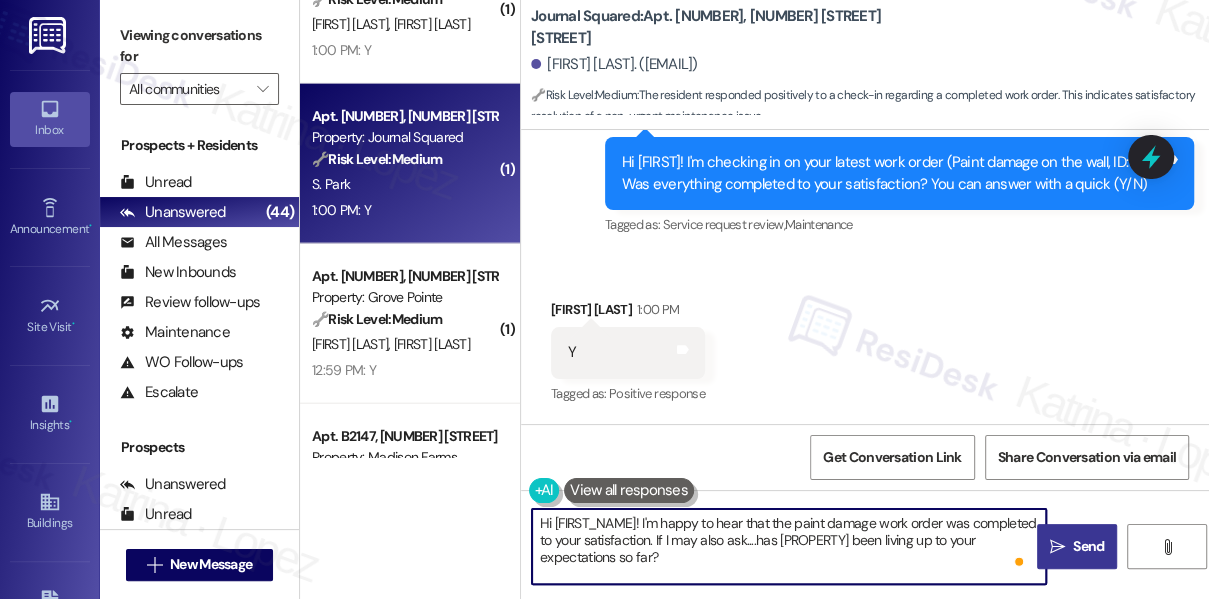 type on "Hi {{first_name}}! I'm happy to hear that the paint damage work order was completed to your satisfaction. If I may also ask....has {{property}} been living up to your expectations so far?" 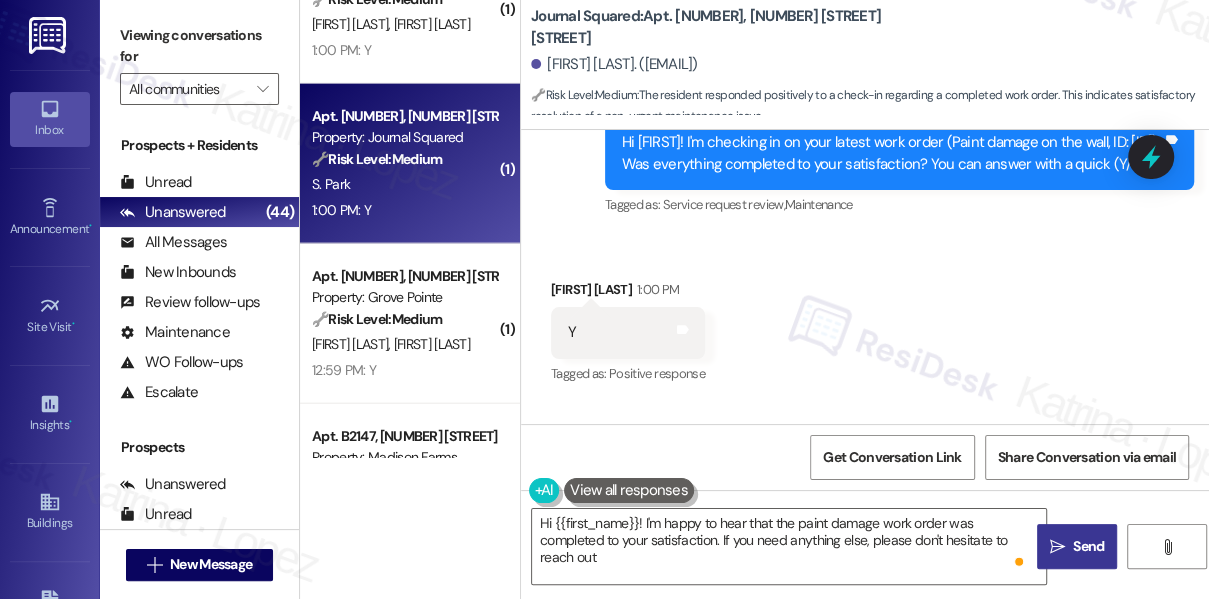 type on "Hi {{first_name}}! I'm happy to hear that the paint damage work order was completed to your satisfaction. If you need anything else, please don't hesitate to reach out!" 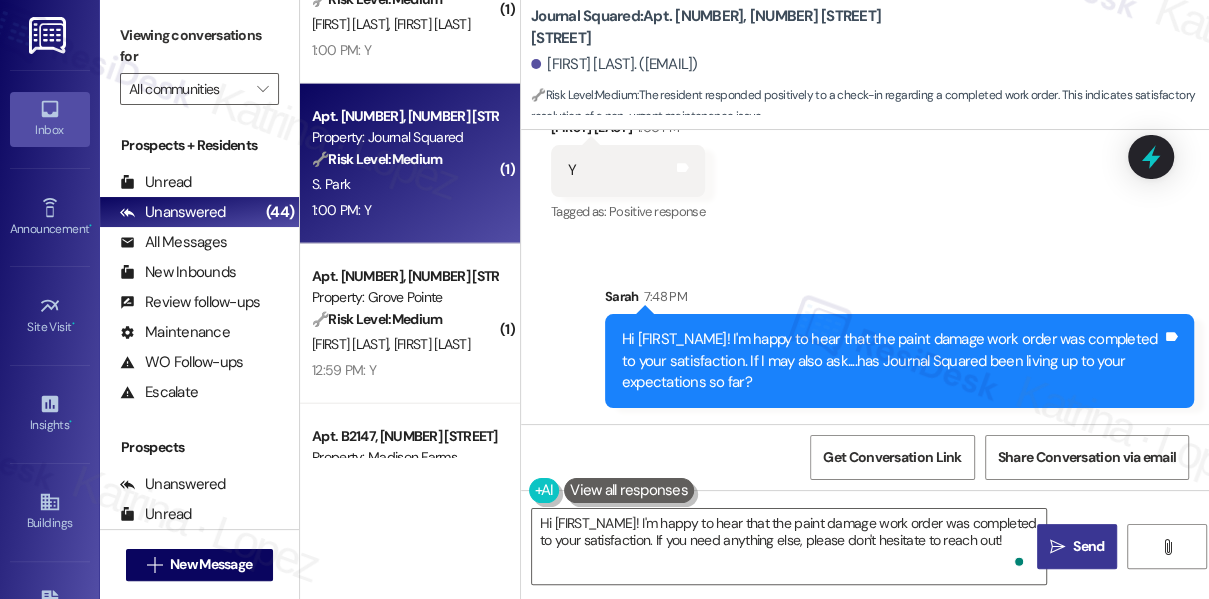 scroll, scrollTop: 793, scrollLeft: 0, axis: vertical 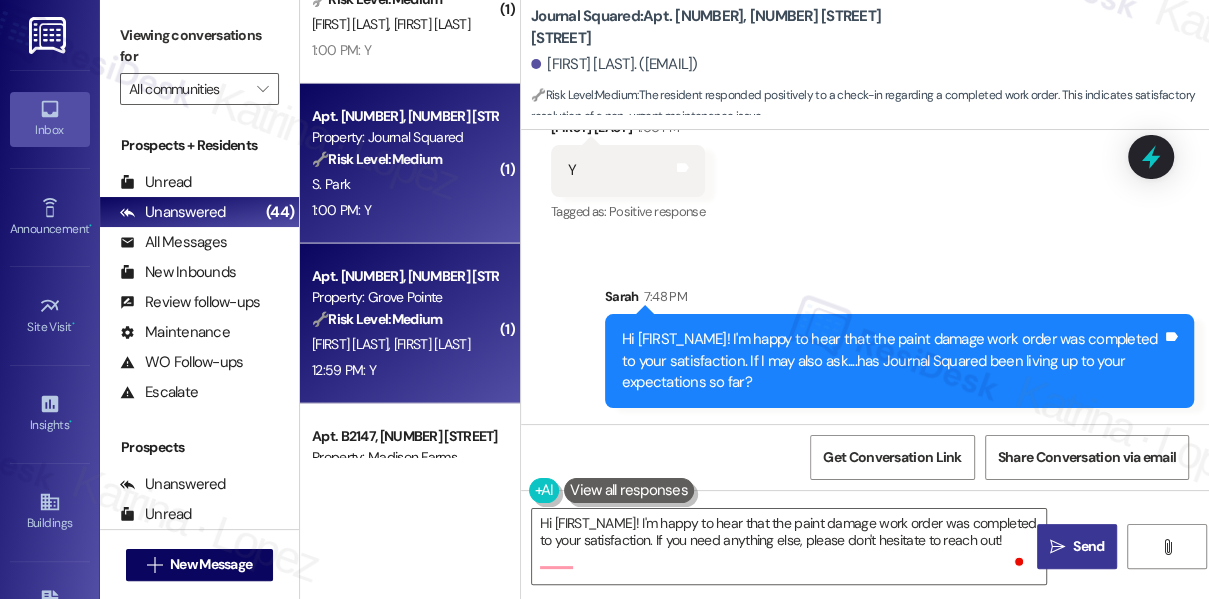 click on "S. Yang J. Chen" at bounding box center [404, 344] 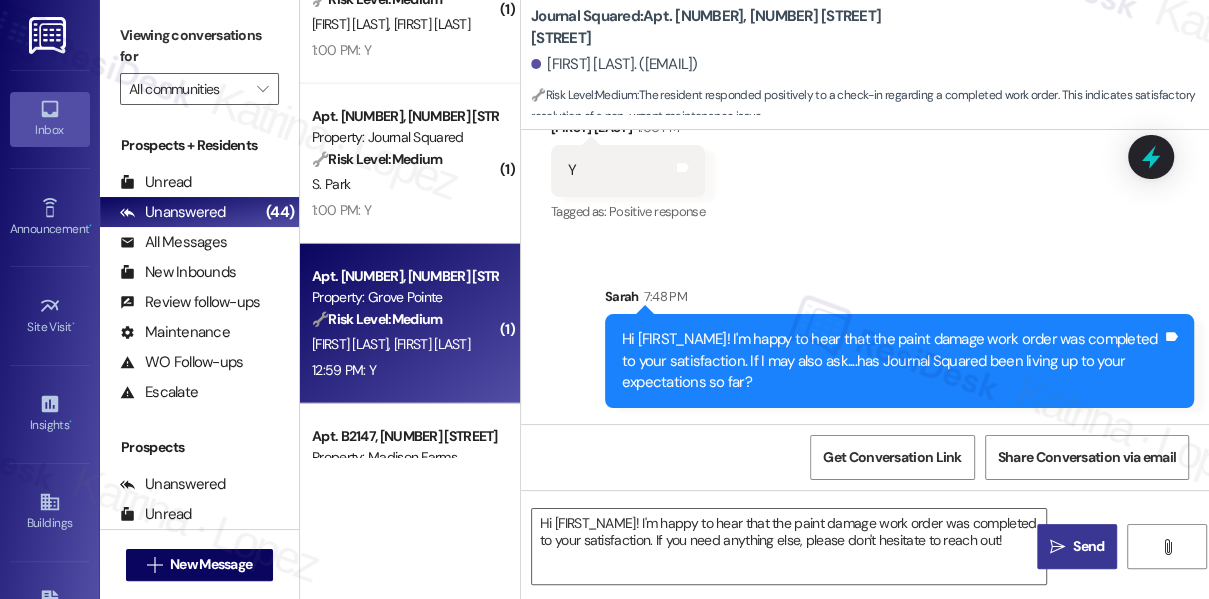 type on "Fetching suggested responses. Please feel free to read through the conversation in the meantime." 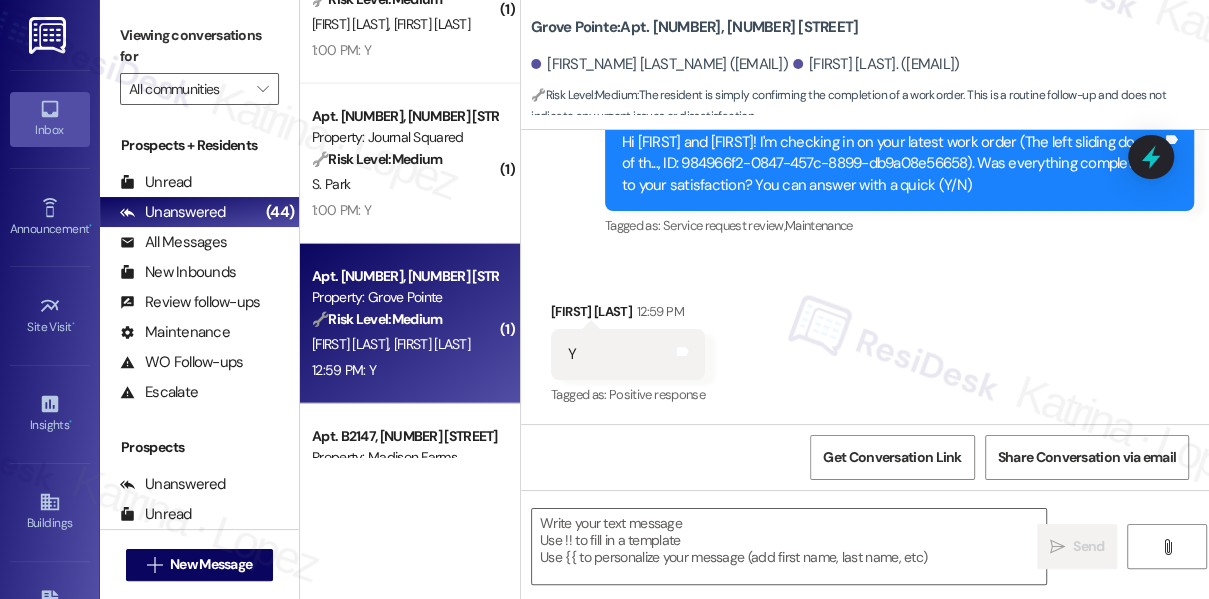 scroll, scrollTop: 682, scrollLeft: 0, axis: vertical 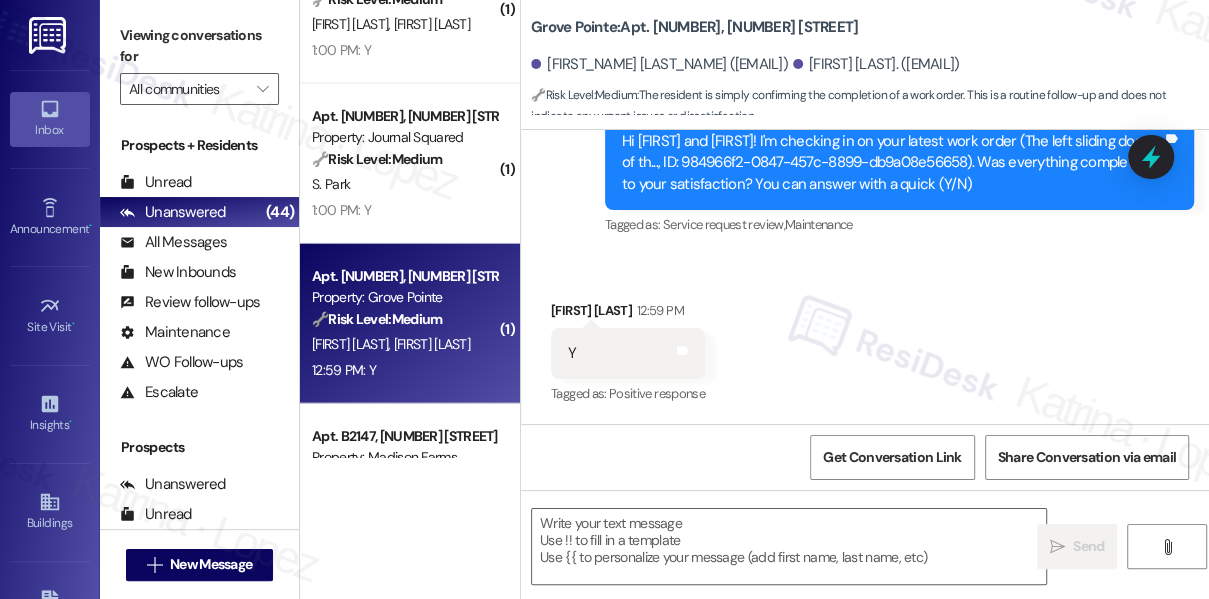 click on "Viewing conversations for" at bounding box center [199, 46] 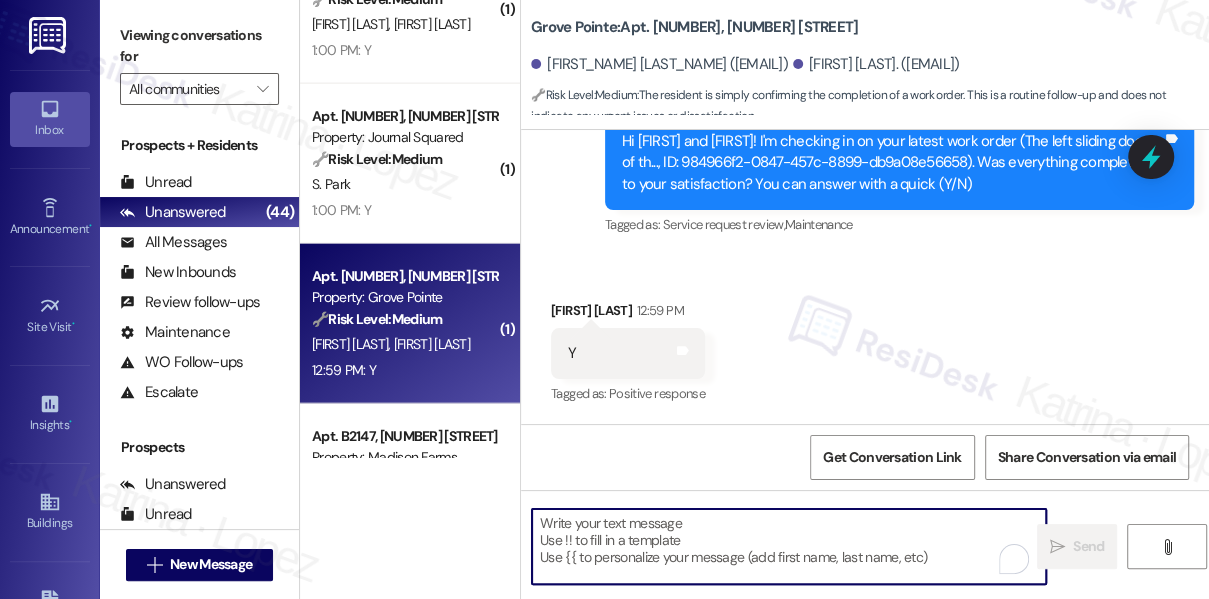 click at bounding box center [789, 546] 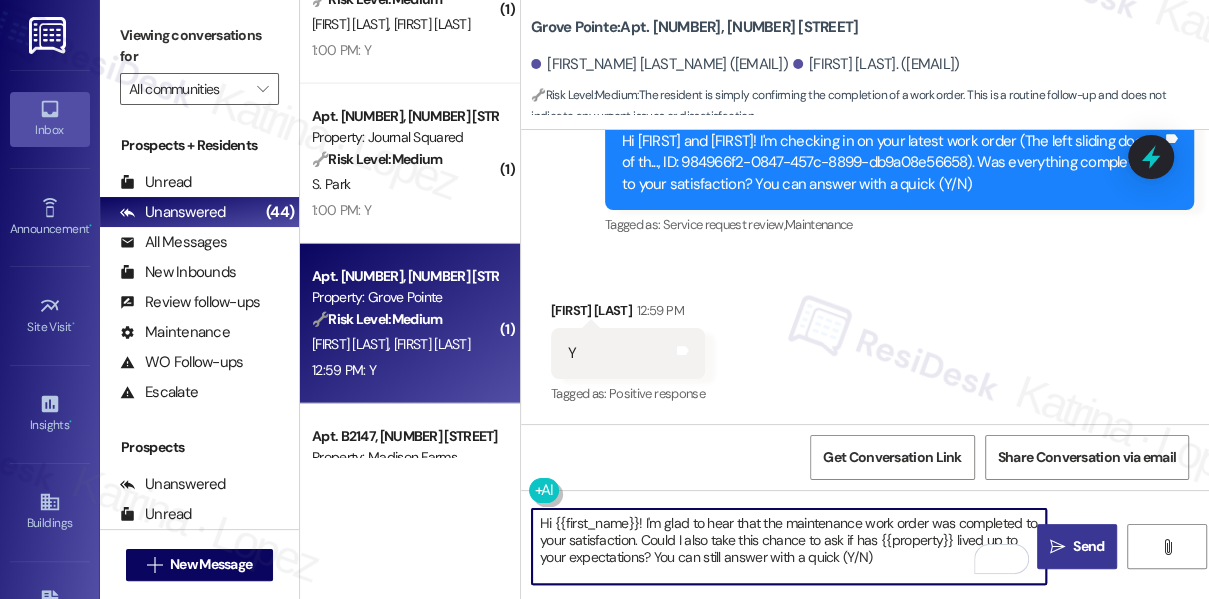 click on "Shuting Yang 12:59 PM" at bounding box center (628, 314) 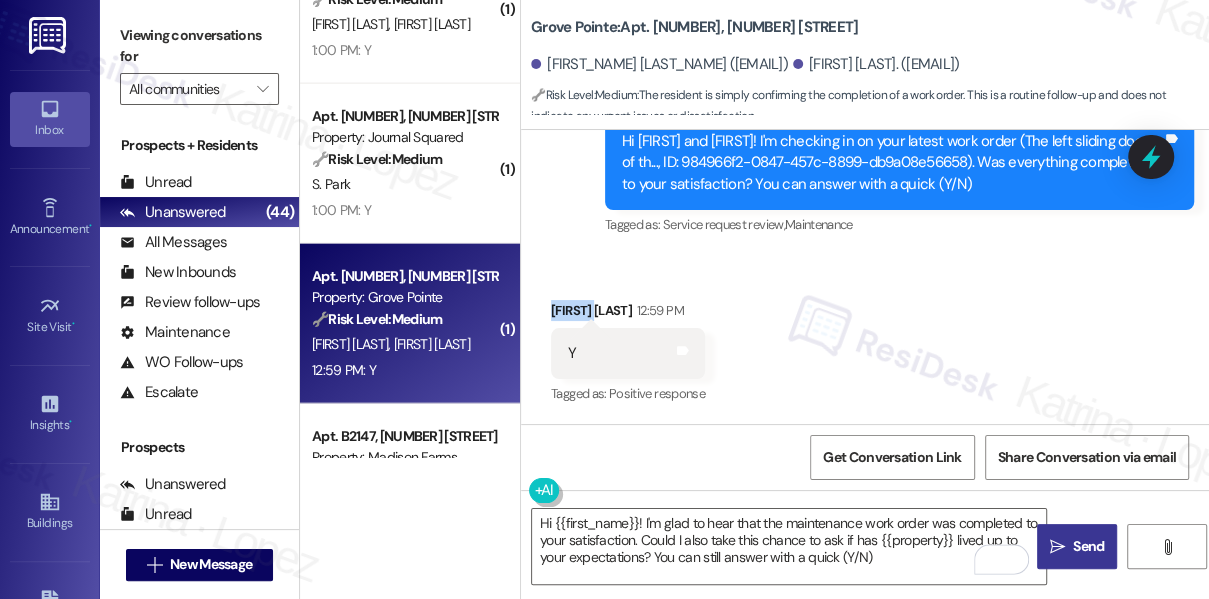 click on "Shuting Yang 12:59 PM" at bounding box center (628, 314) 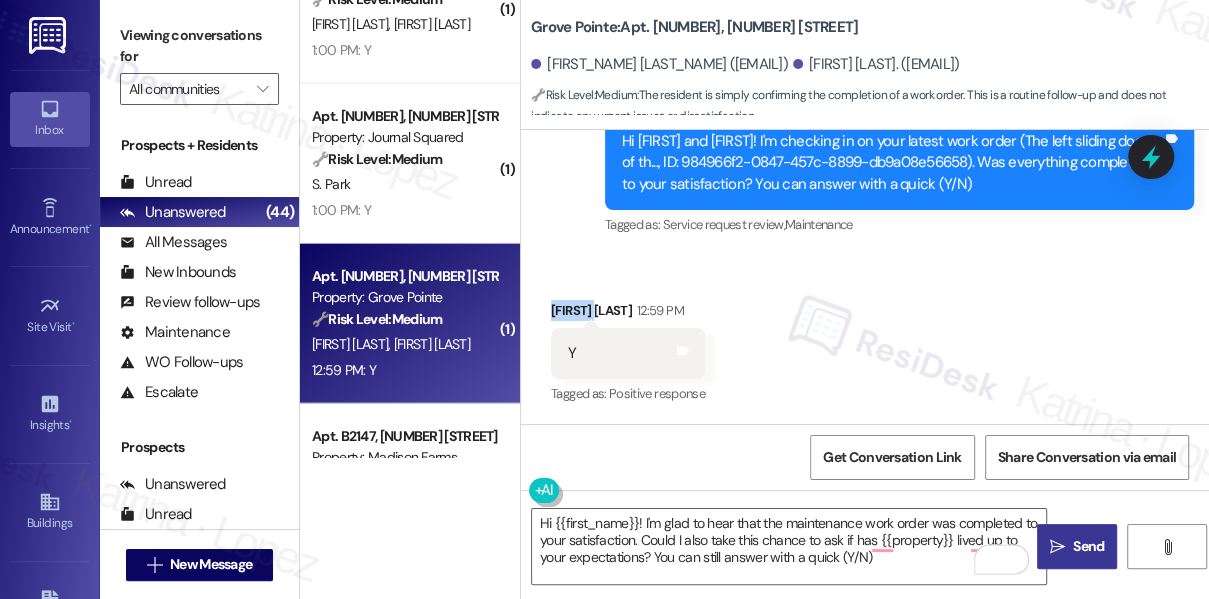 copy on "Shuting" 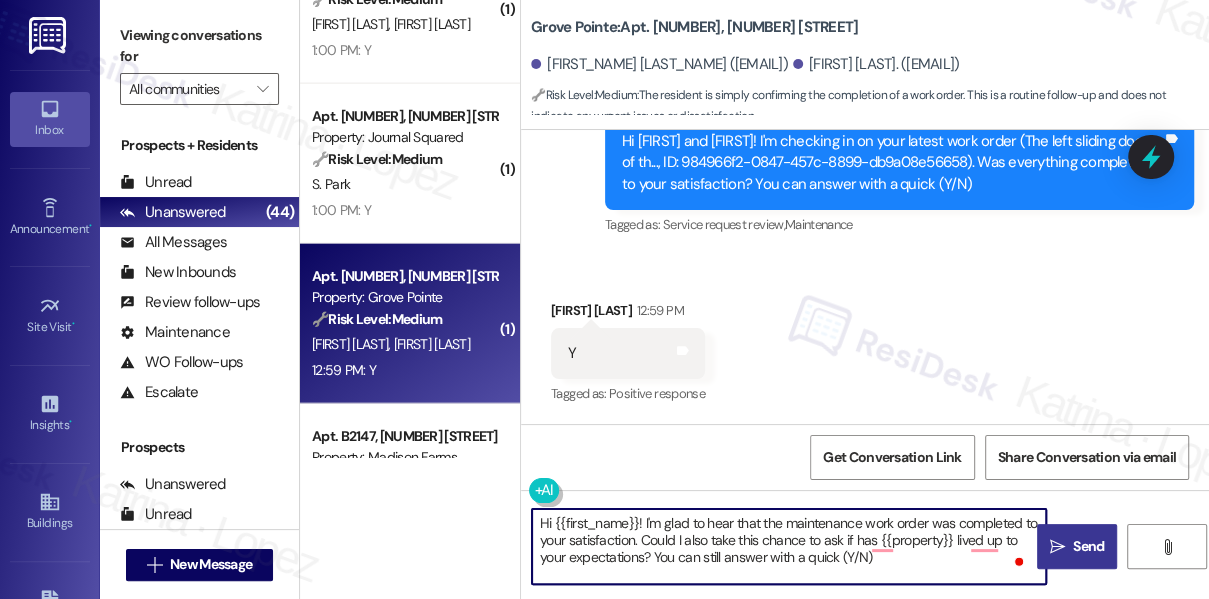 drag, startPoint x: 553, startPoint y: 520, endPoint x: 637, endPoint y: 503, distance: 85.70297 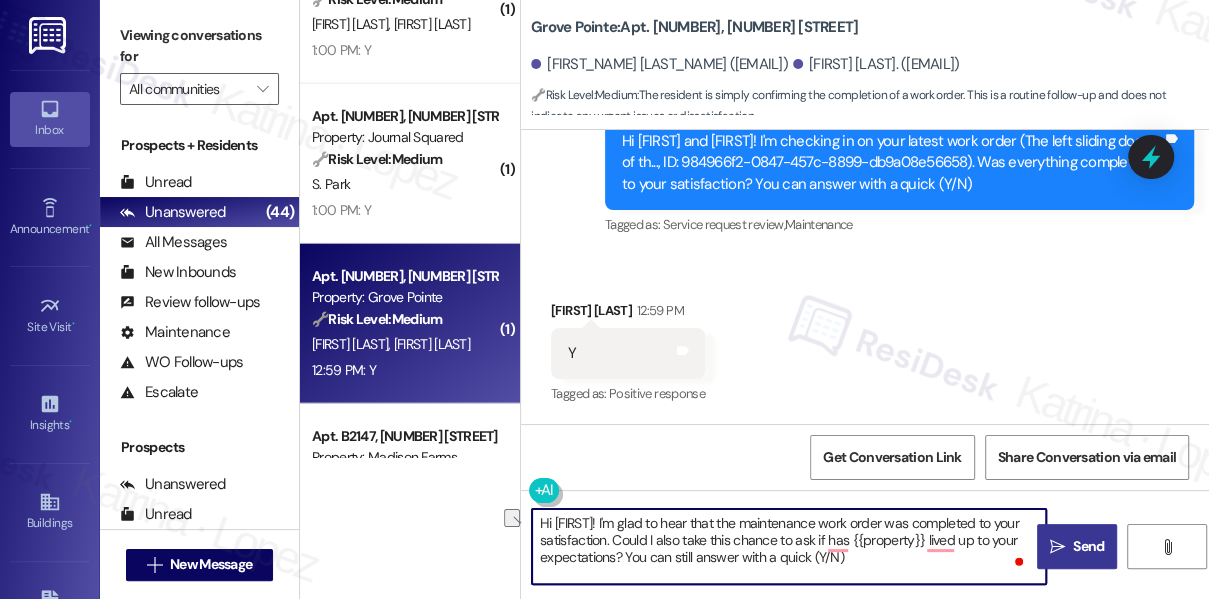 drag, startPoint x: 889, startPoint y: 563, endPoint x: 624, endPoint y: 556, distance: 265.09244 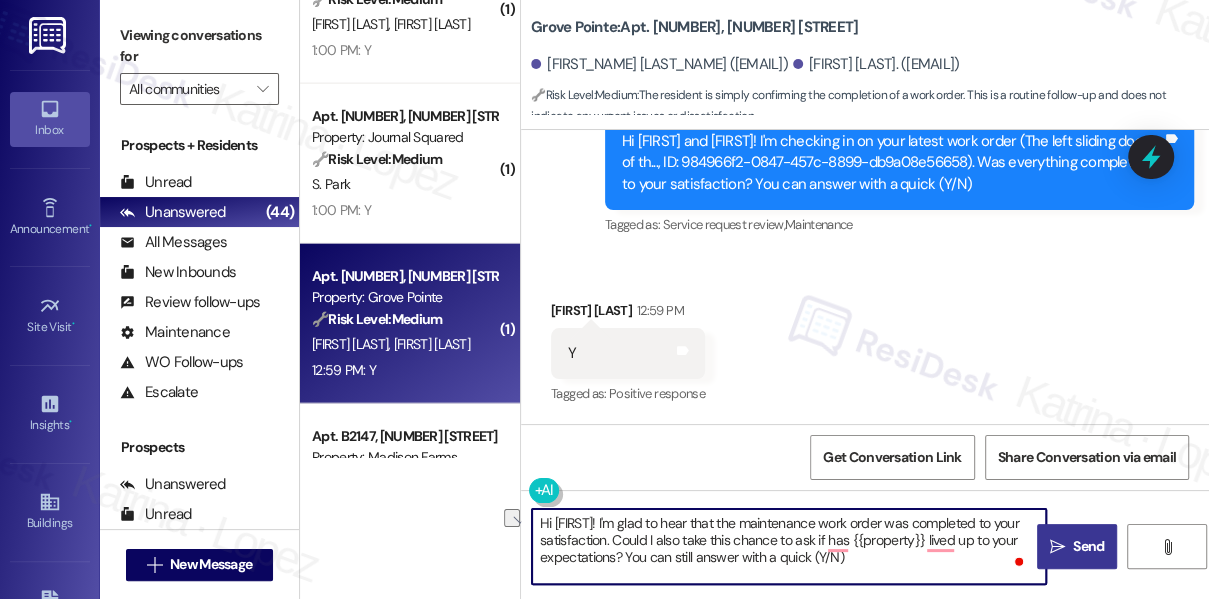 type on "Hi Shuting! I'm glad to hear that the maintenance work order was completed to your satisfaction. Could I also take this chance to ask if has {{property}} lived up to your expectations?" 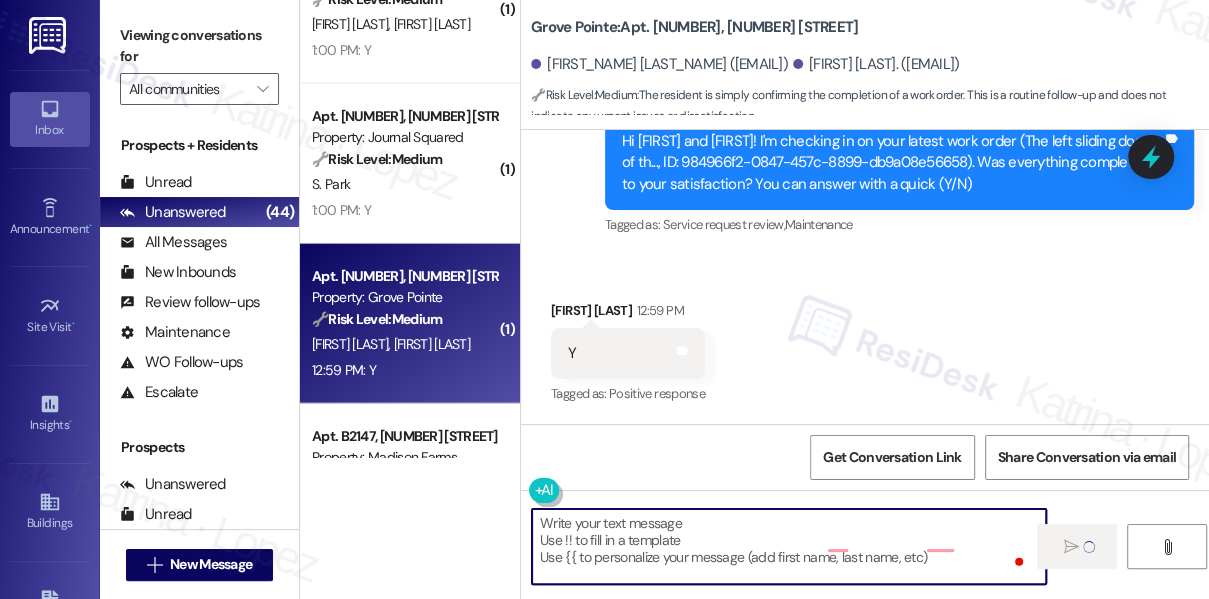 scroll, scrollTop: 681, scrollLeft: 0, axis: vertical 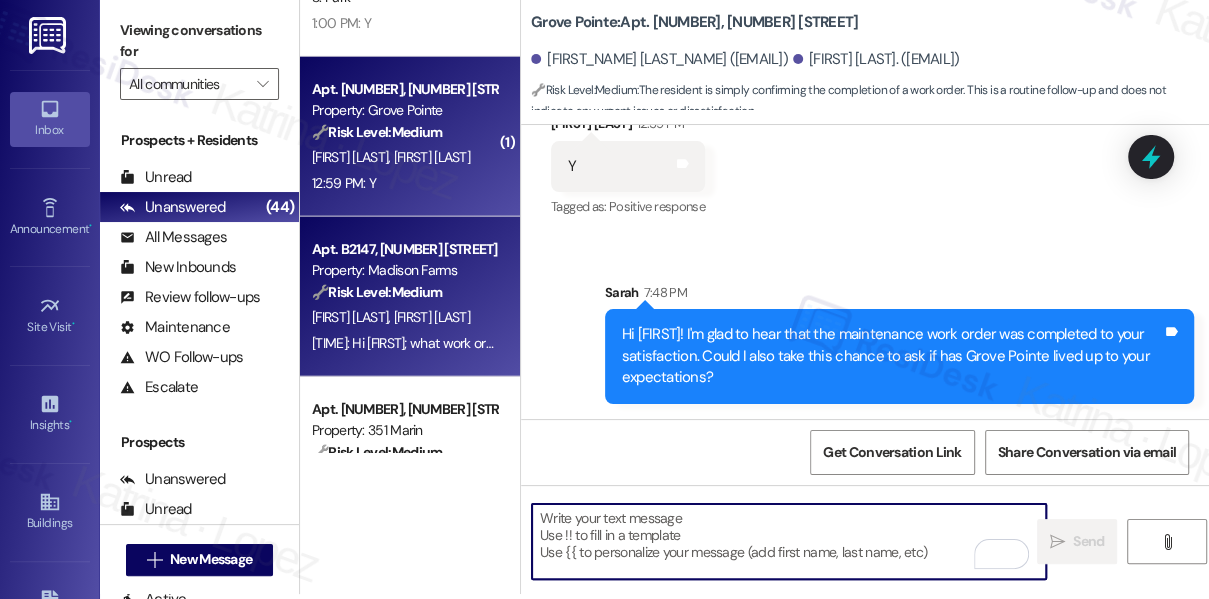 type 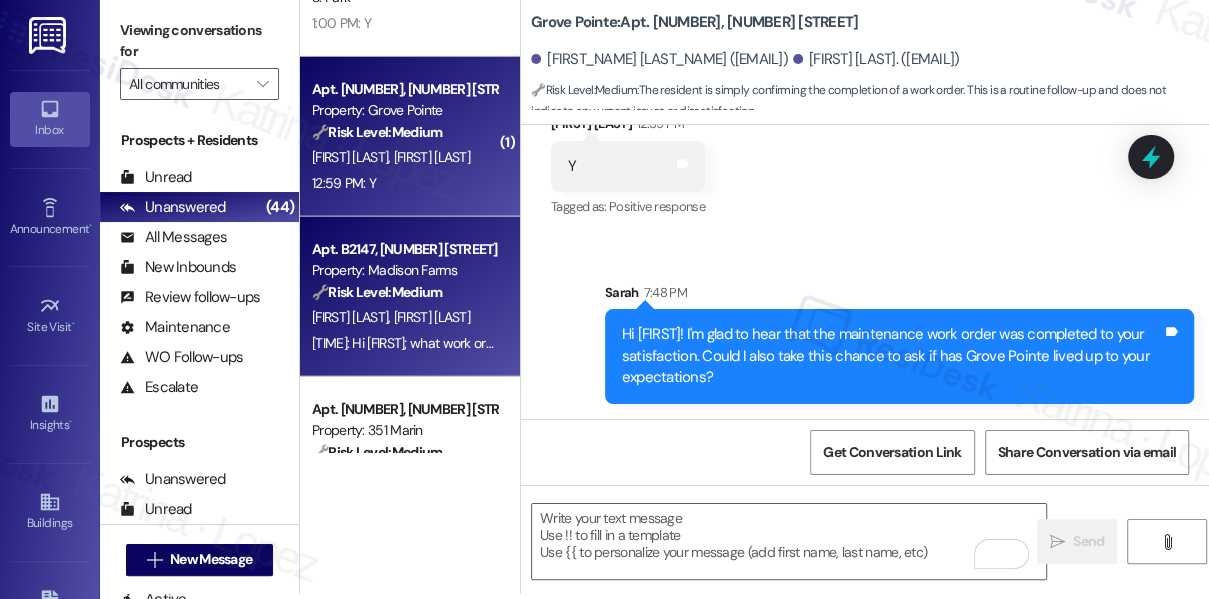 click on "Property: Madison Farms" at bounding box center [404, 270] 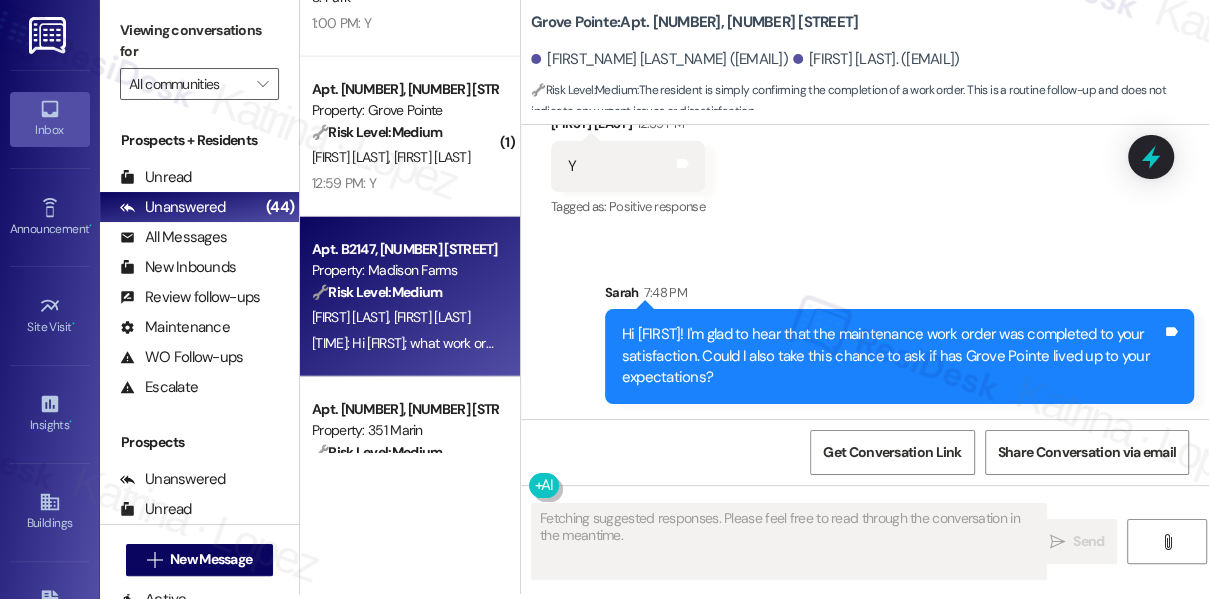 scroll, scrollTop: 917, scrollLeft: 0, axis: vertical 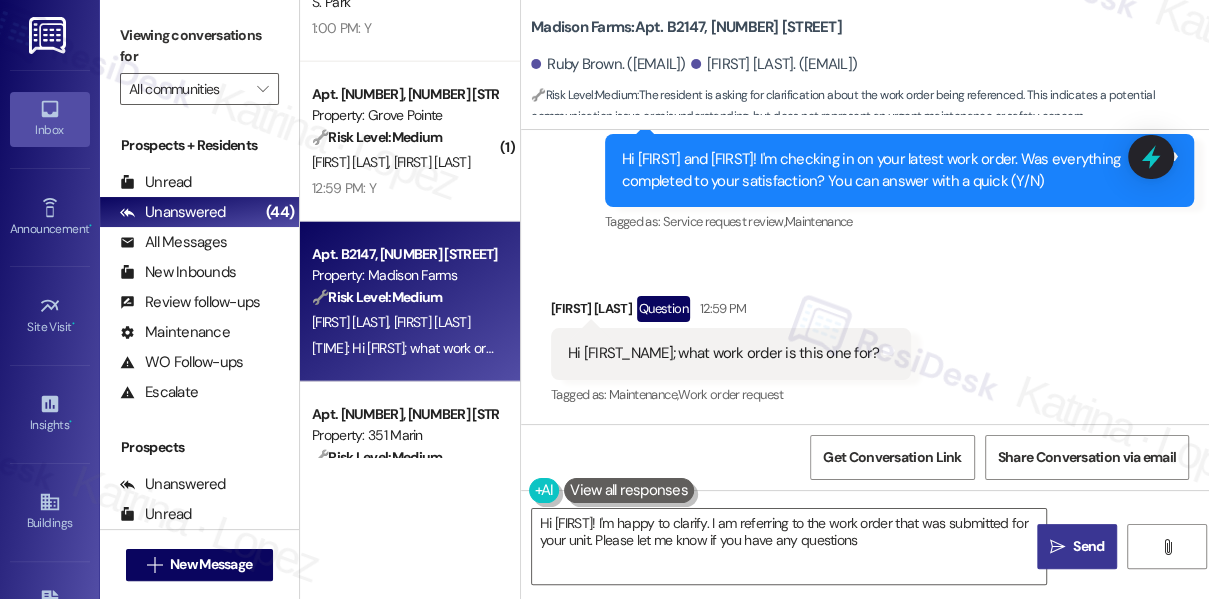 type on "Hi {{first_name}}! I'm happy to clarify. I am referring to the work order that was submitted for your unit. Please let me know if you have any questions!" 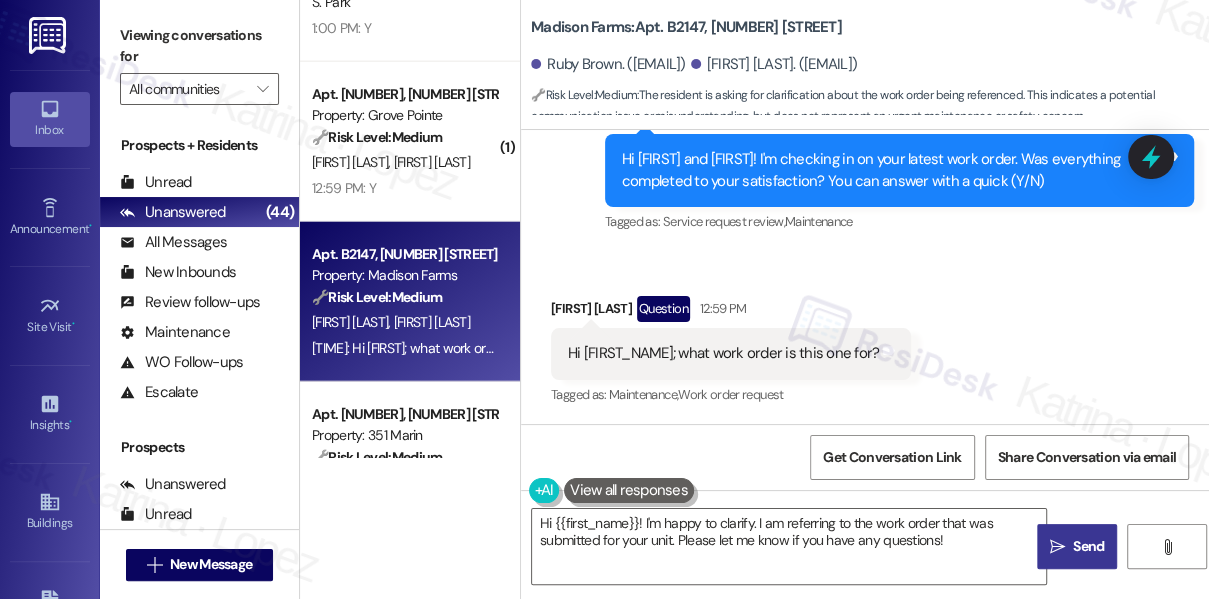 click on "Hi Jane; what work order is this one for?" at bounding box center [723, 353] 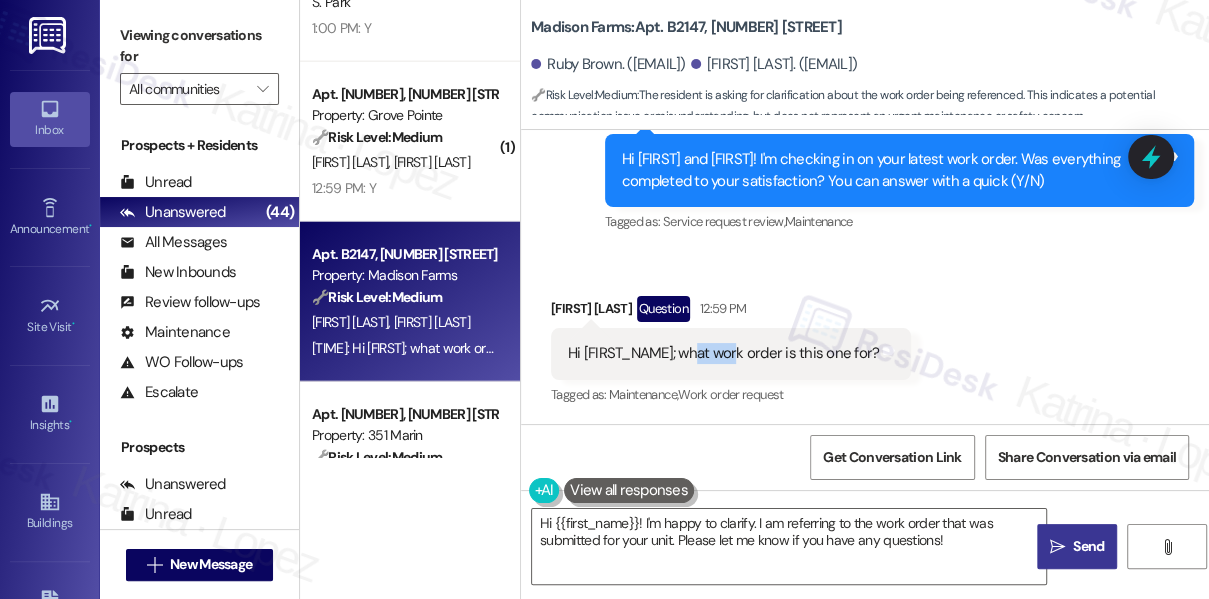 click on "Hi Jane; what work order is this one for?" at bounding box center [723, 353] 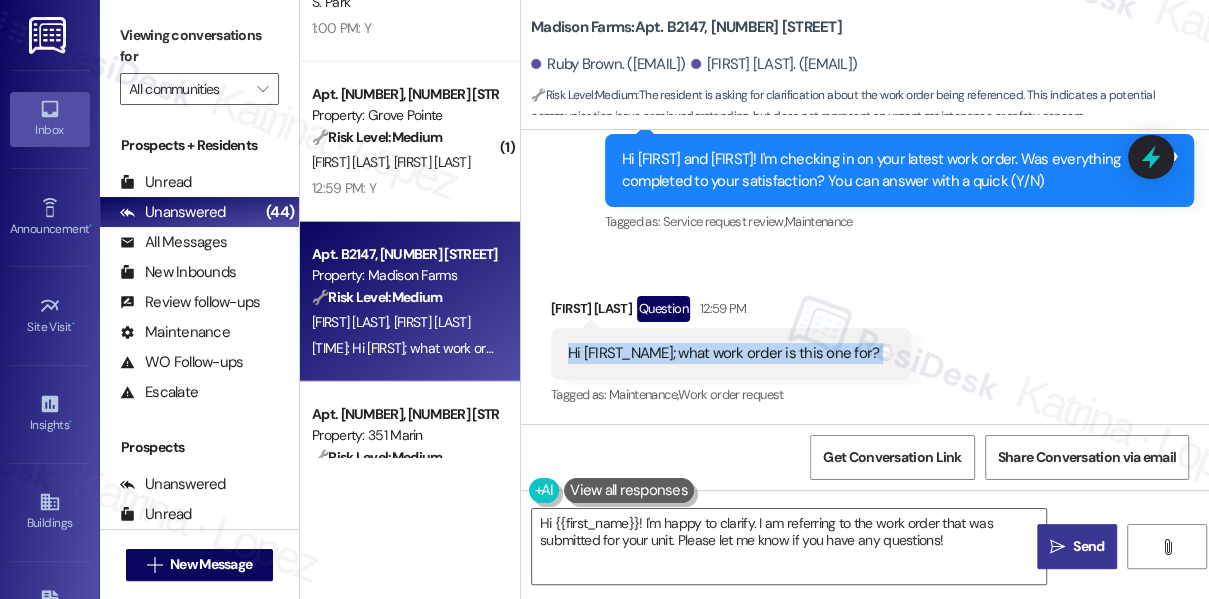 click on "Hi Jane; what work order is this one for?" at bounding box center [723, 353] 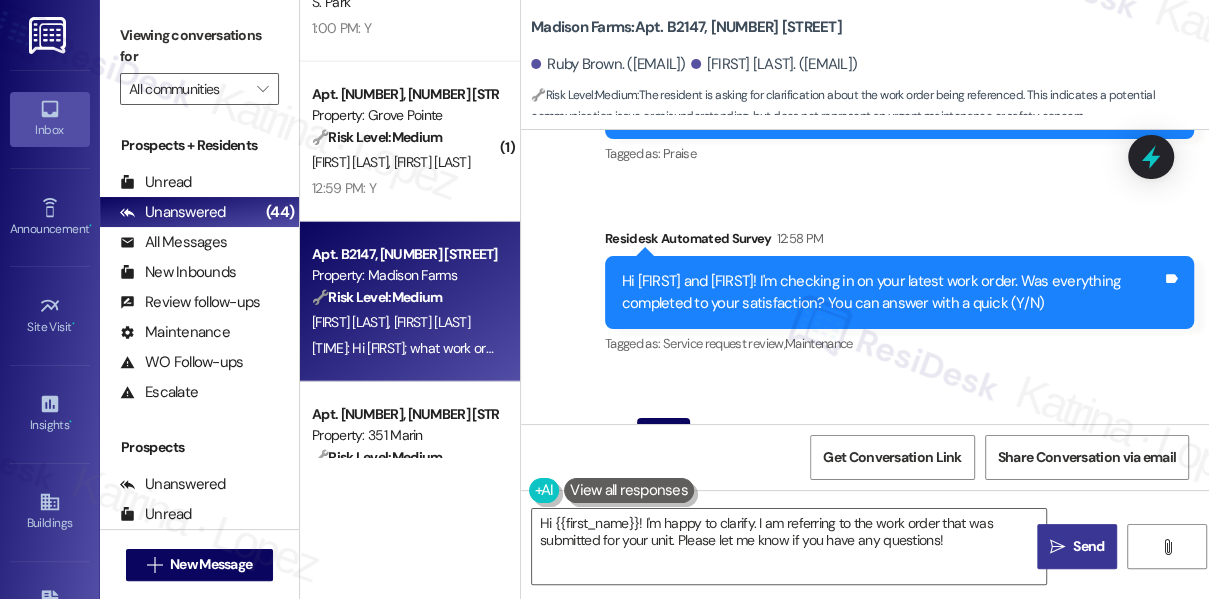 scroll, scrollTop: 1476, scrollLeft: 0, axis: vertical 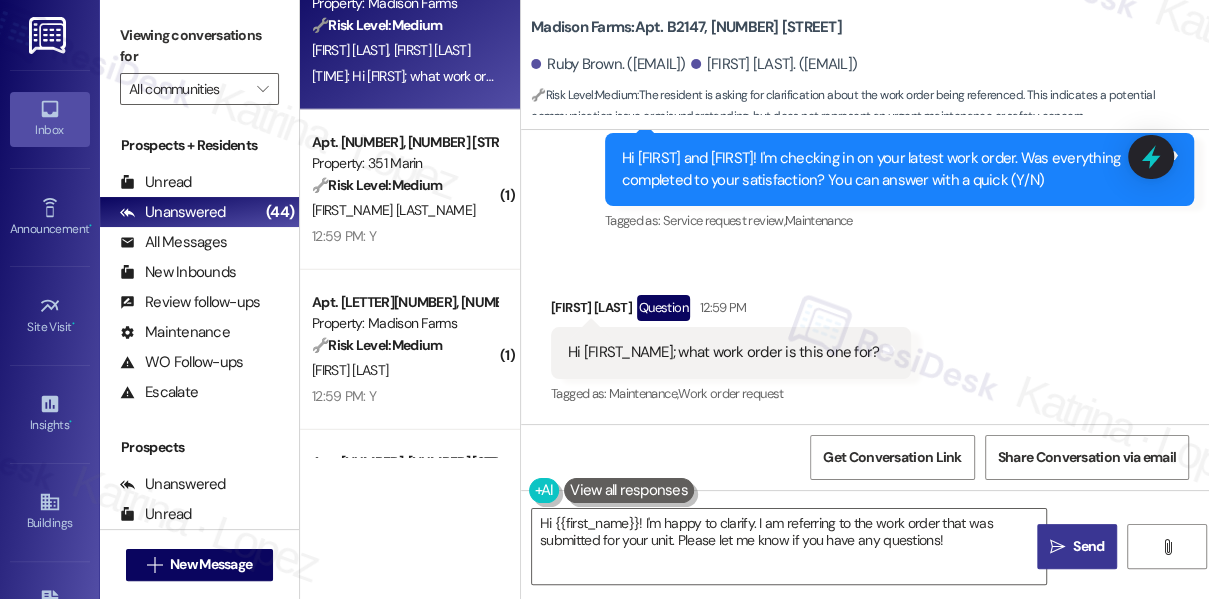 click on "[FIRST] [LAST]" at bounding box center [404, 210] 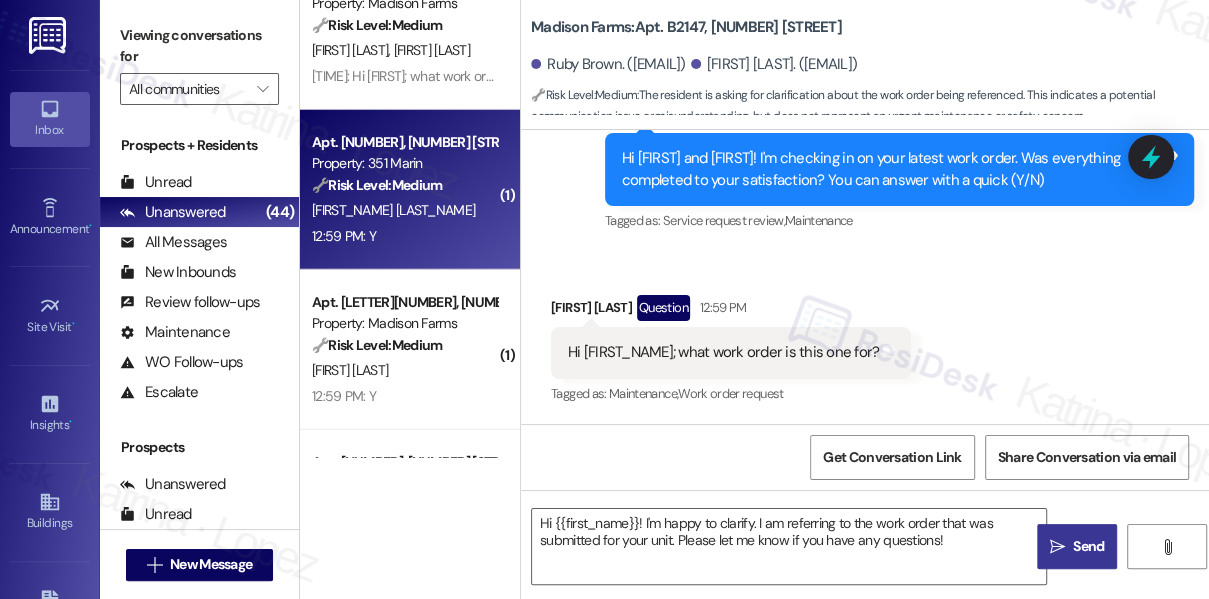 type on "Fetching suggested responses. Please feel free to read through the conversation in the meantime." 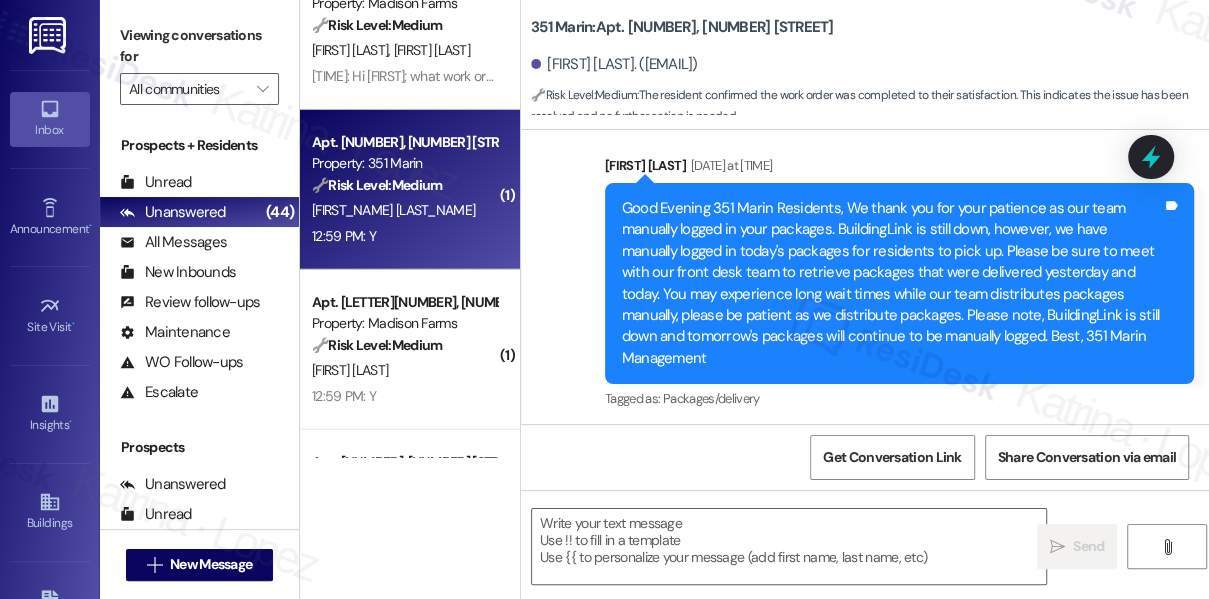 type on "Fetching suggested responses. Please feel free to read through the conversation in the meantime." 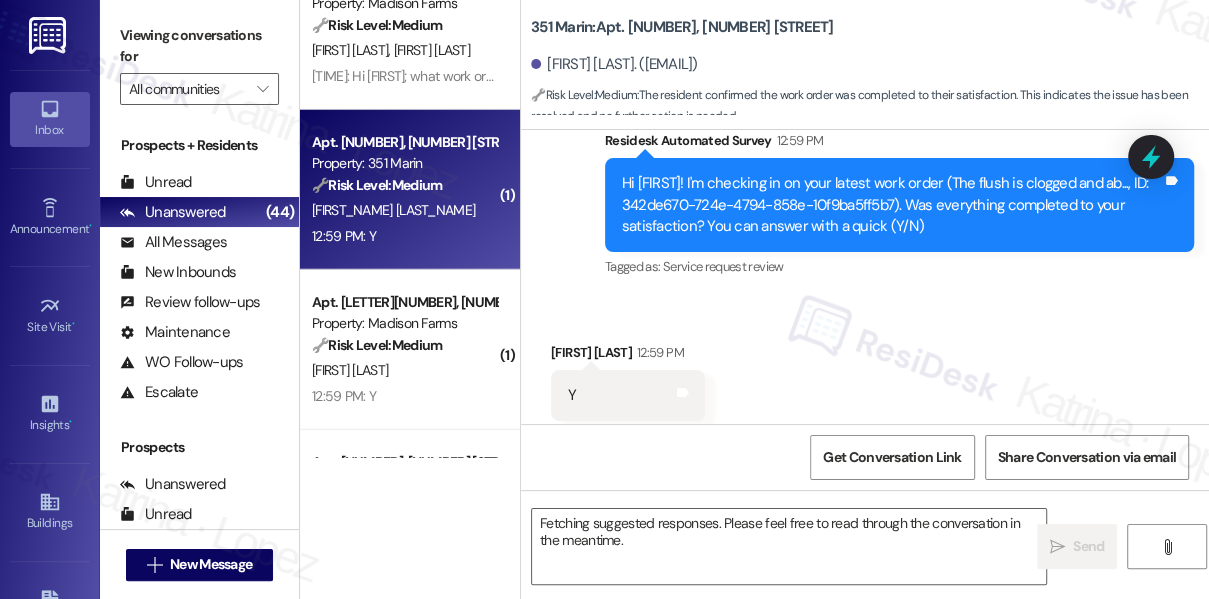 type 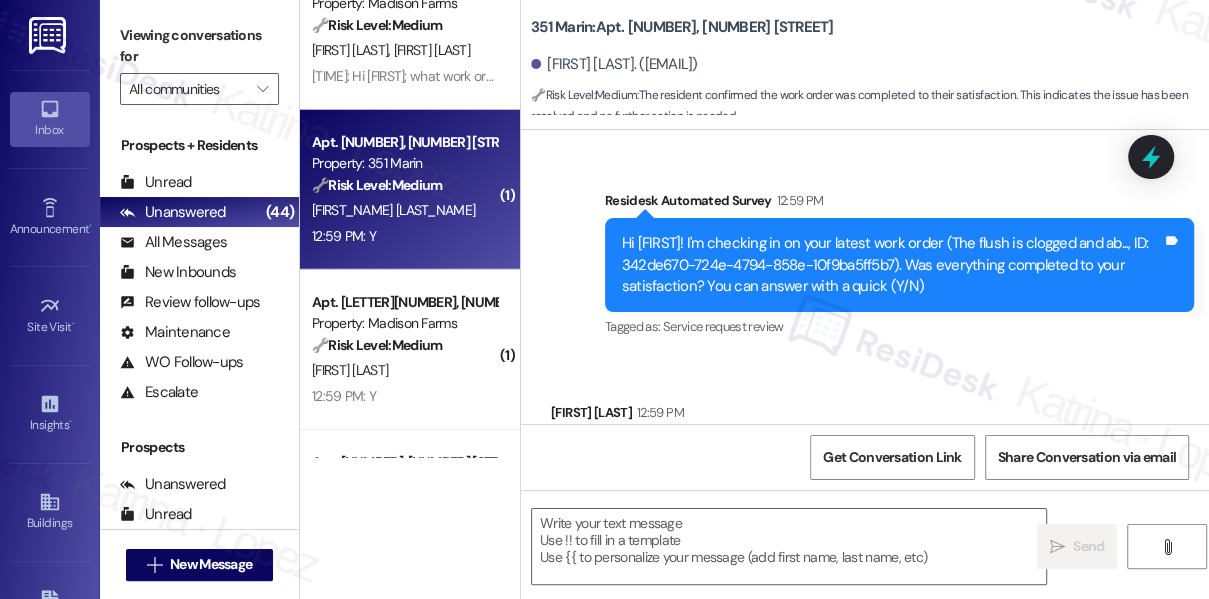 scroll, scrollTop: 7606, scrollLeft: 0, axis: vertical 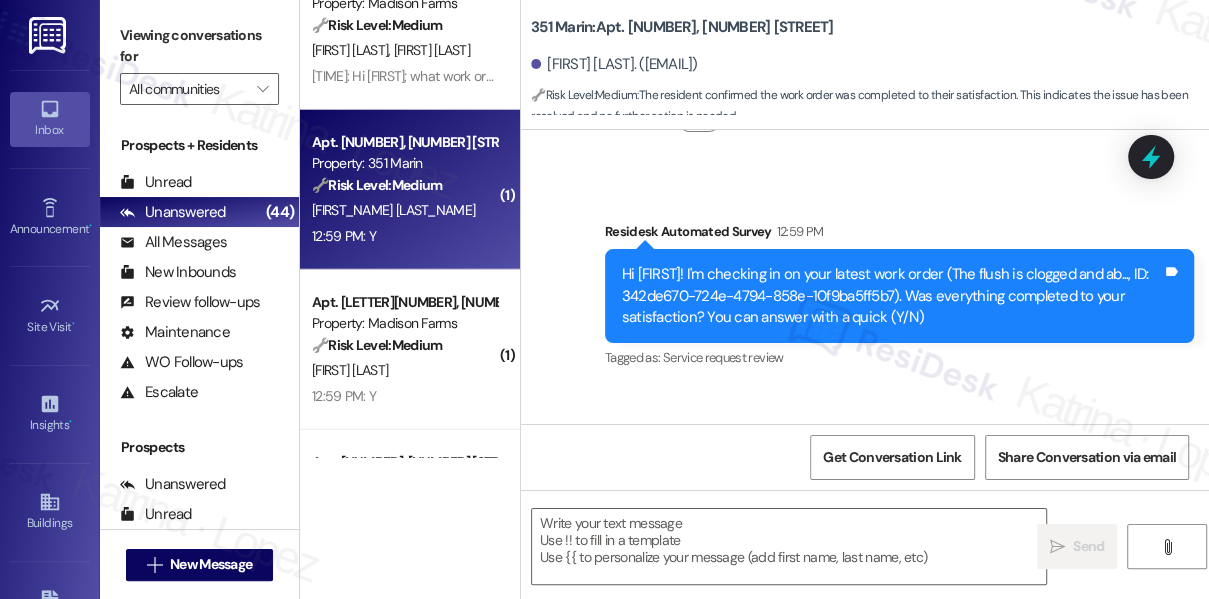 click on "Tagged as:   Service request review Click to highlight conversations about Service request review" at bounding box center [899, 357] 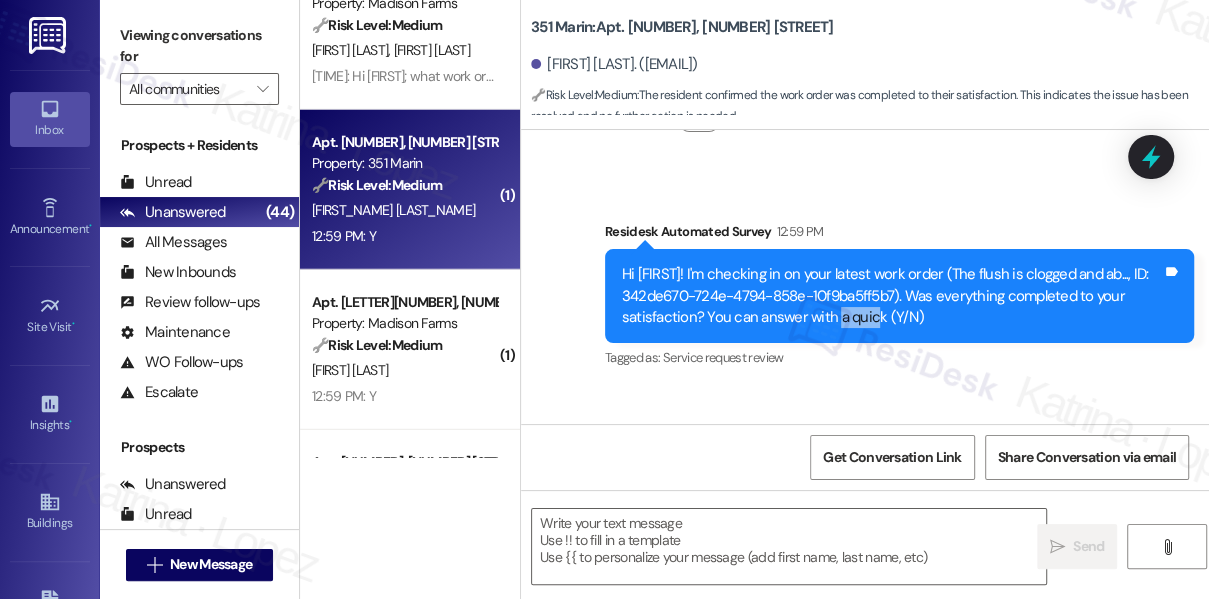 click on "Hi [FIRST]! I'm checking in on your latest work order (The flush is clogged and ab..., ID: 342de670-724e-4794-858e-10f9ba5ff5b7). Was everything completed to your satisfaction? You can answer with a quick (Y/N)" at bounding box center [892, 296] 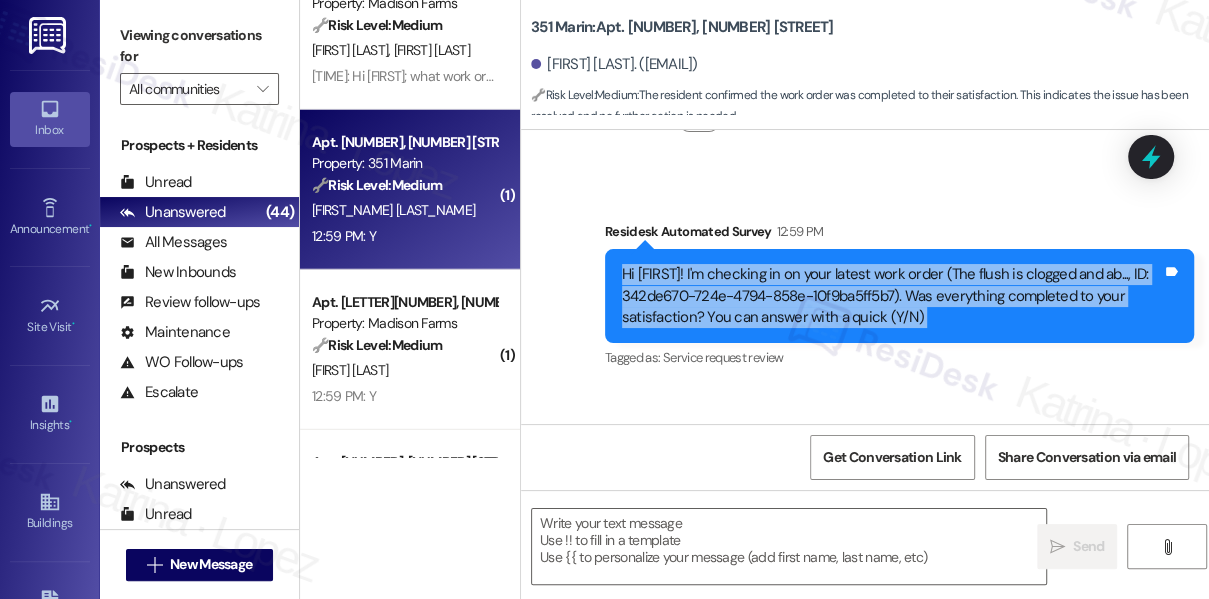 click on "Hi [FIRST]! I'm checking in on your latest work order (The flush is clogged and ab..., ID: 342de670-724e-4794-858e-10f9ba5ff5b7). Was everything completed to your satisfaction? You can answer with a quick (Y/N)" at bounding box center [892, 296] 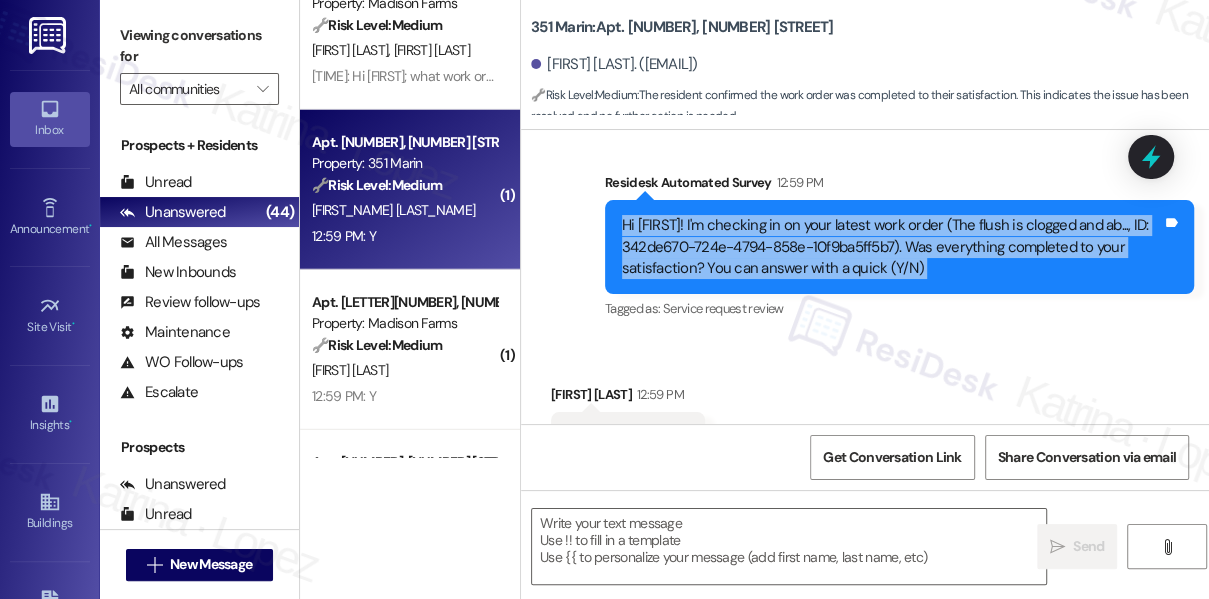 scroll, scrollTop: 7698, scrollLeft: 0, axis: vertical 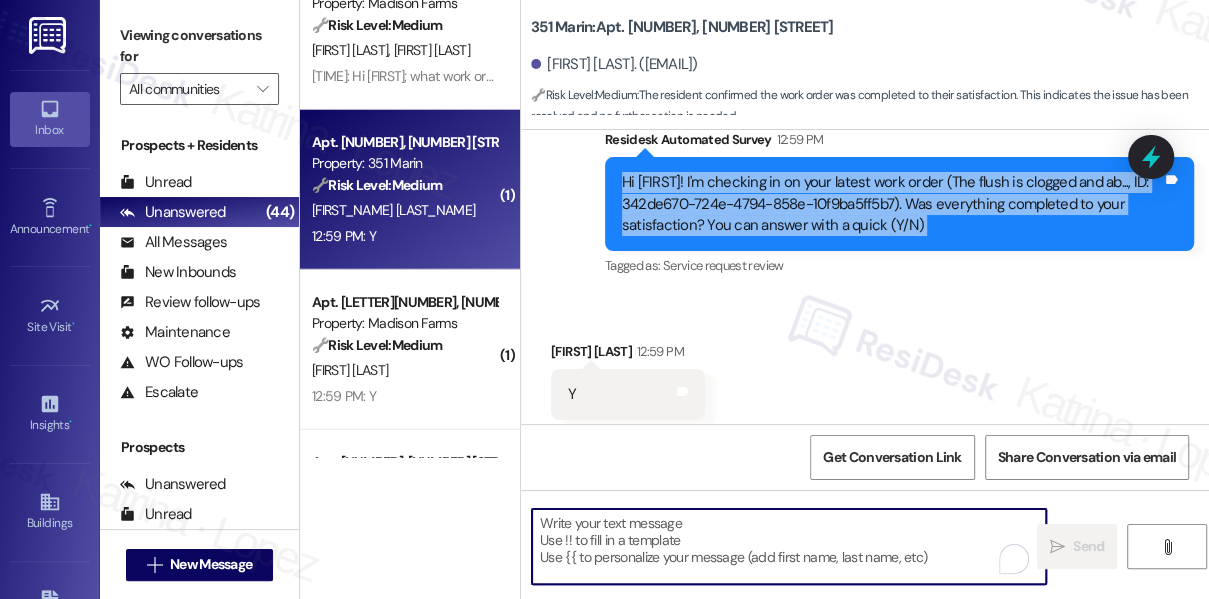 click at bounding box center (789, 546) 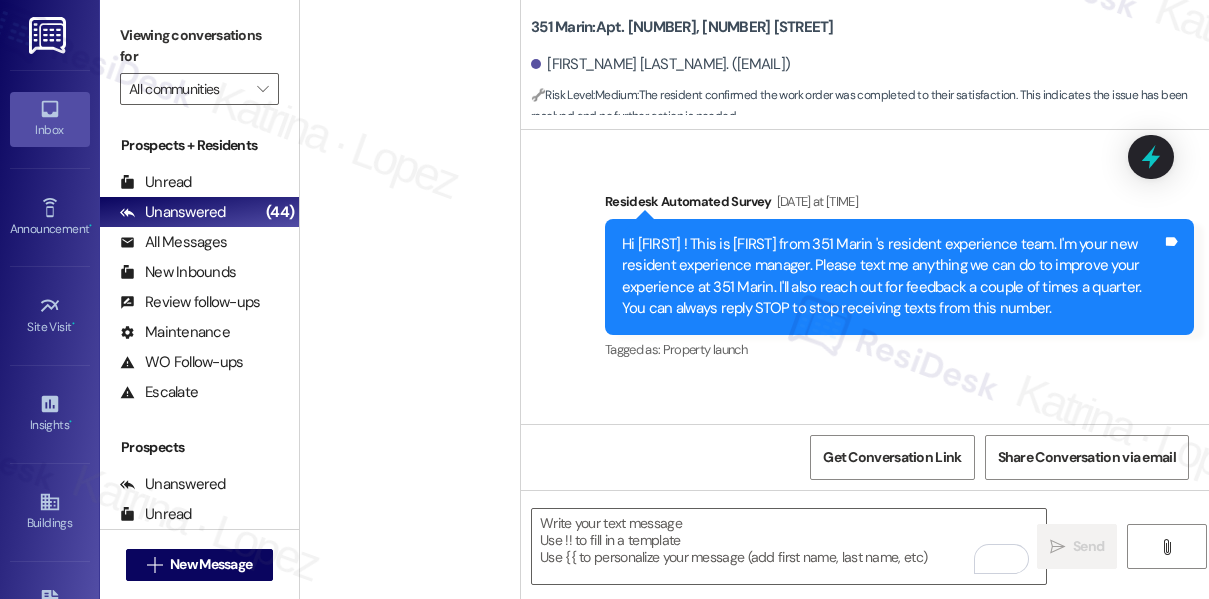 scroll, scrollTop: 0, scrollLeft: 0, axis: both 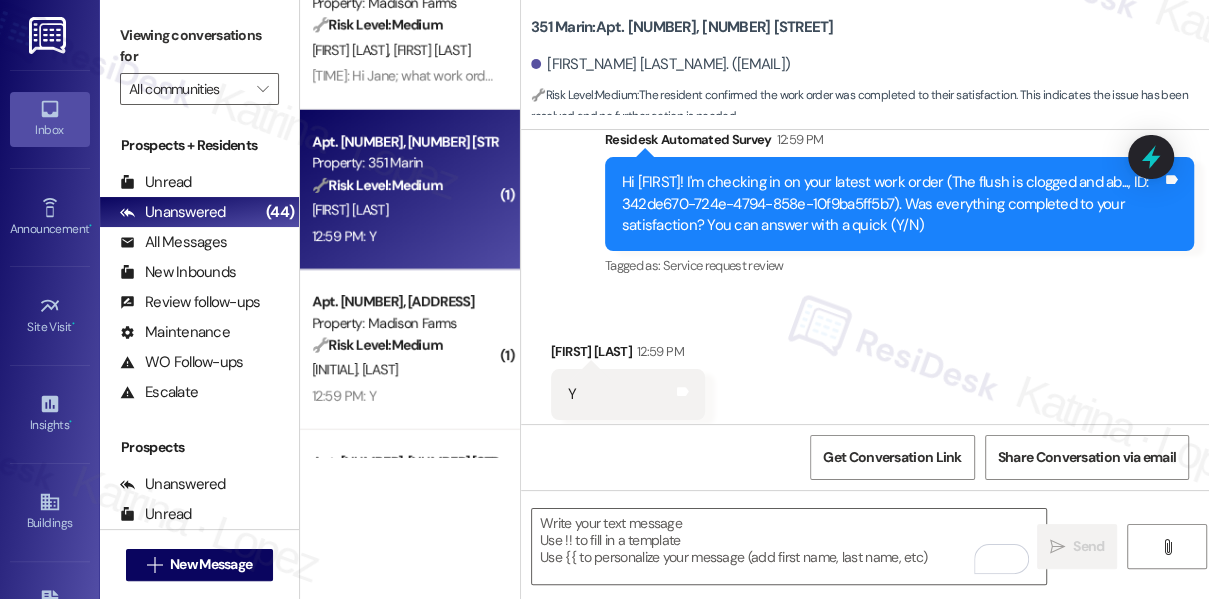 click on "Viewing conversations for" at bounding box center [199, 46] 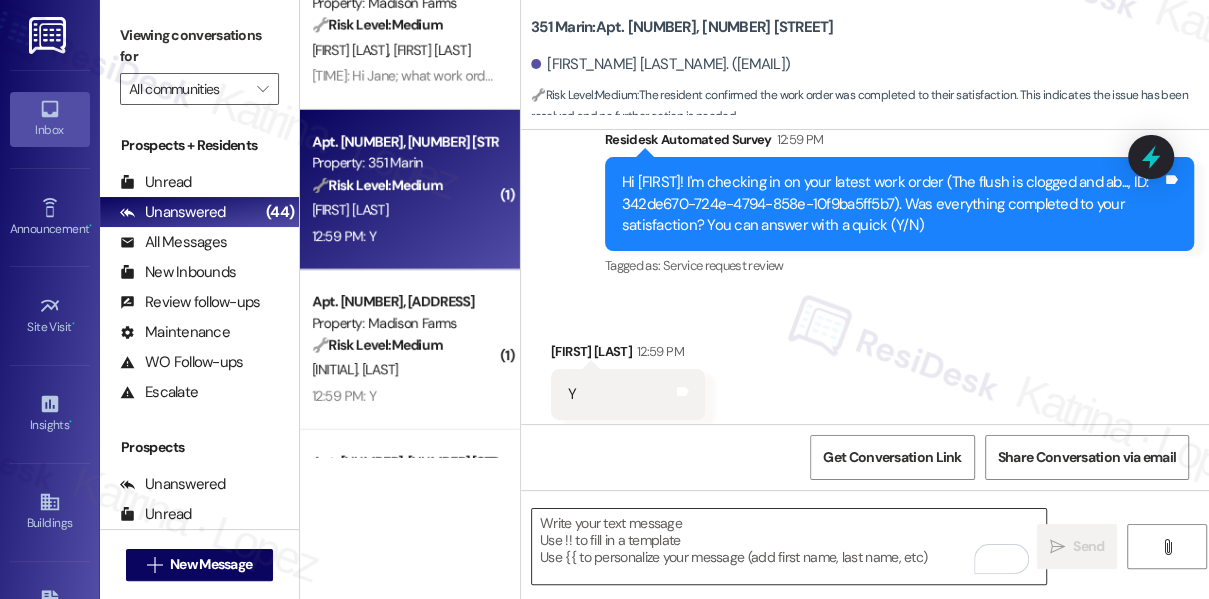click at bounding box center [789, 546] 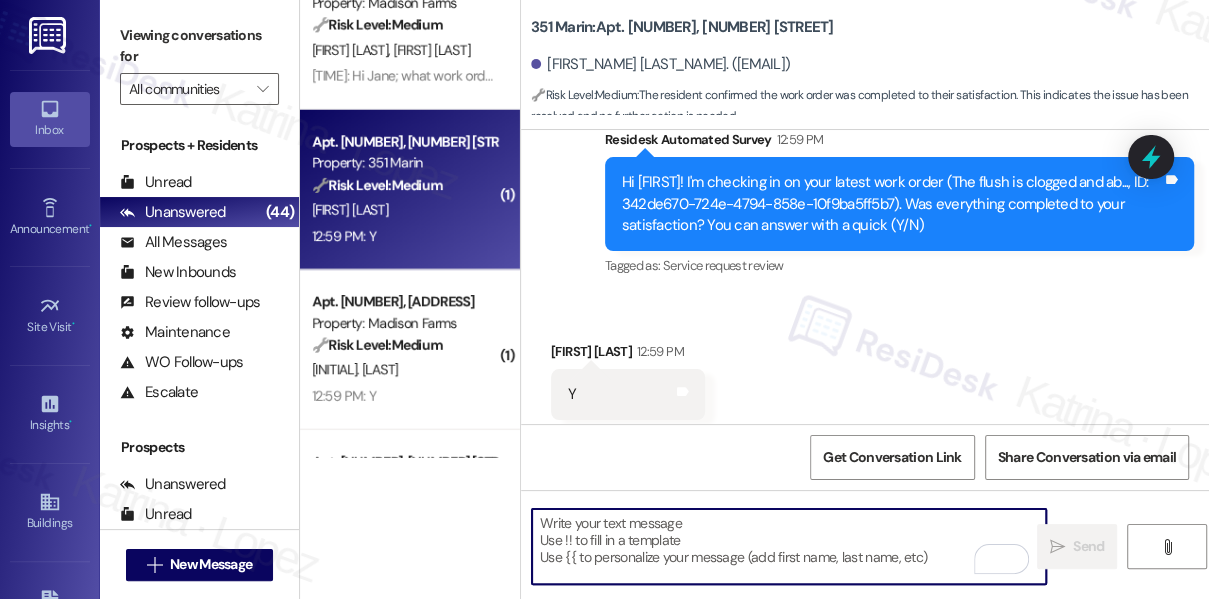paste on "Hi {{first_name}}! I'm glad to hear that the maintenance work order was completed to your satisfaction. Could I also take this chance to ask if has {{property}} lived up to your expectations? You can still answer with a quick (Y/N)" 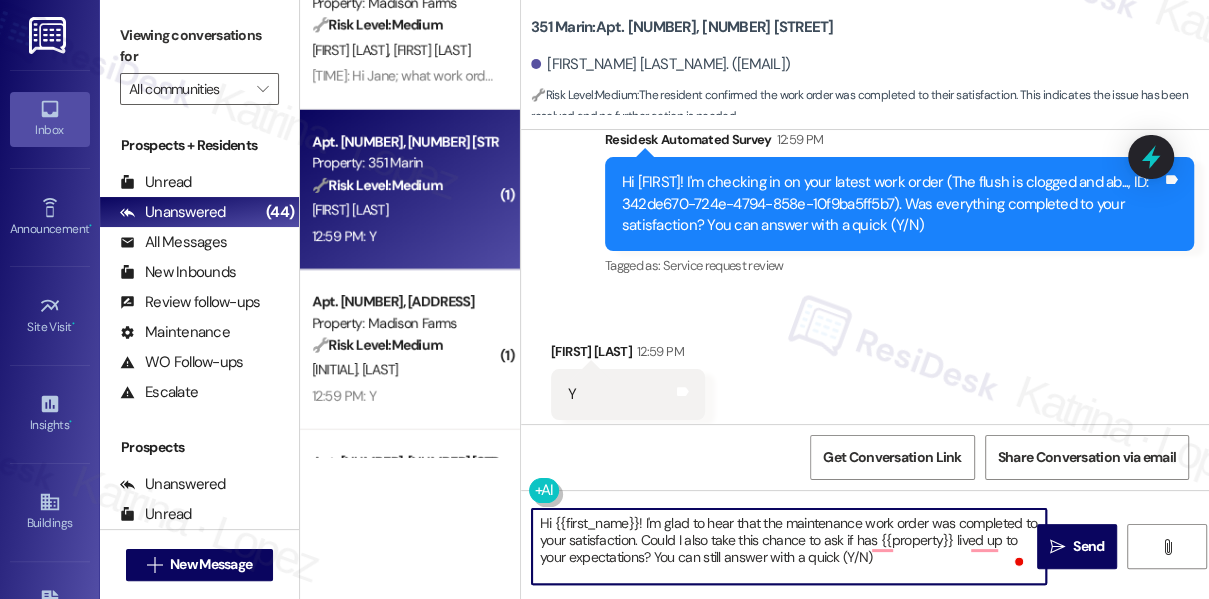 click on "Hi {{first_name}}! I'm glad to hear that the maintenance work order was completed to your satisfaction. Could I also take this chance to ask if has {{property}} lived up to your expectations? You can still answer with a quick (Y/N)" at bounding box center (789, 546) 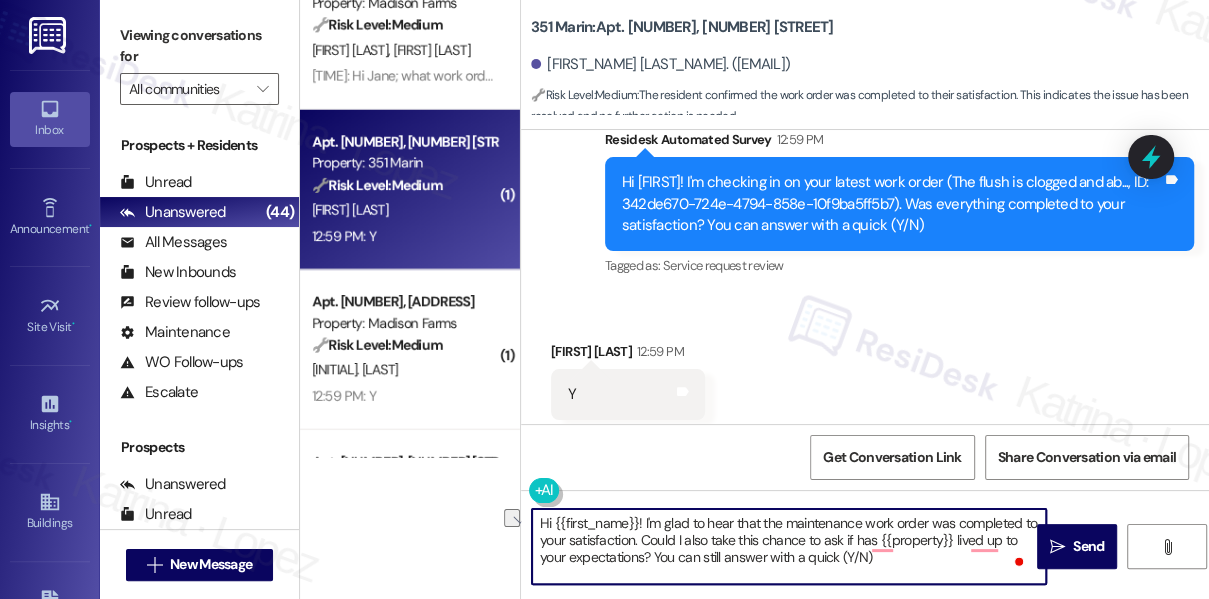 drag, startPoint x: 888, startPoint y: 557, endPoint x: 653, endPoint y: 559, distance: 235.00851 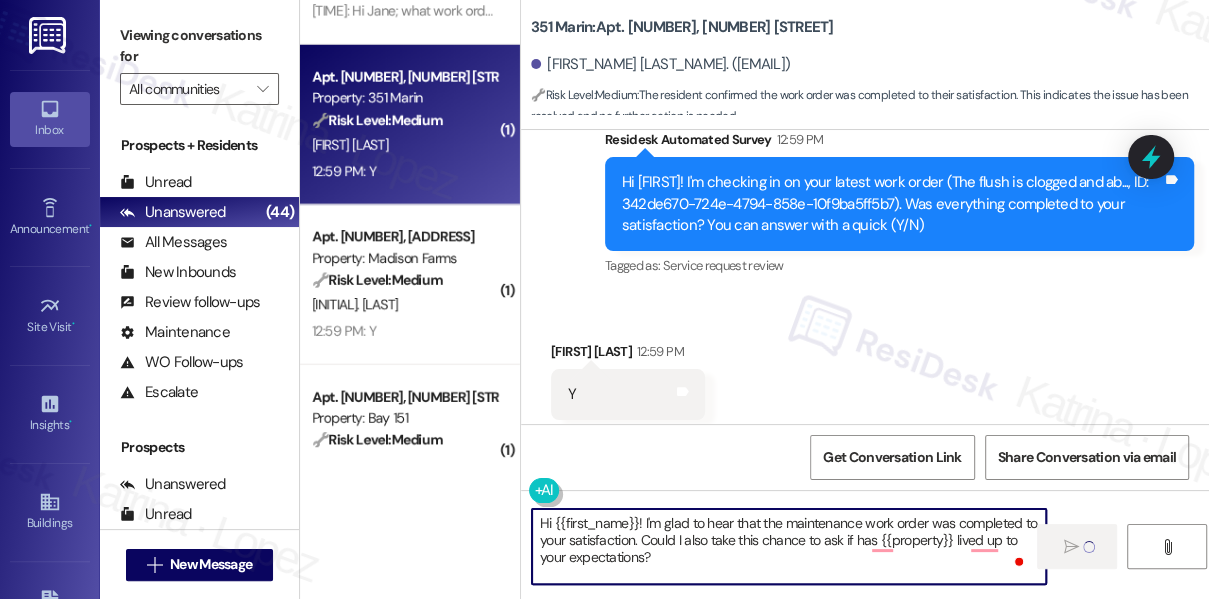 scroll, scrollTop: 3272, scrollLeft: 0, axis: vertical 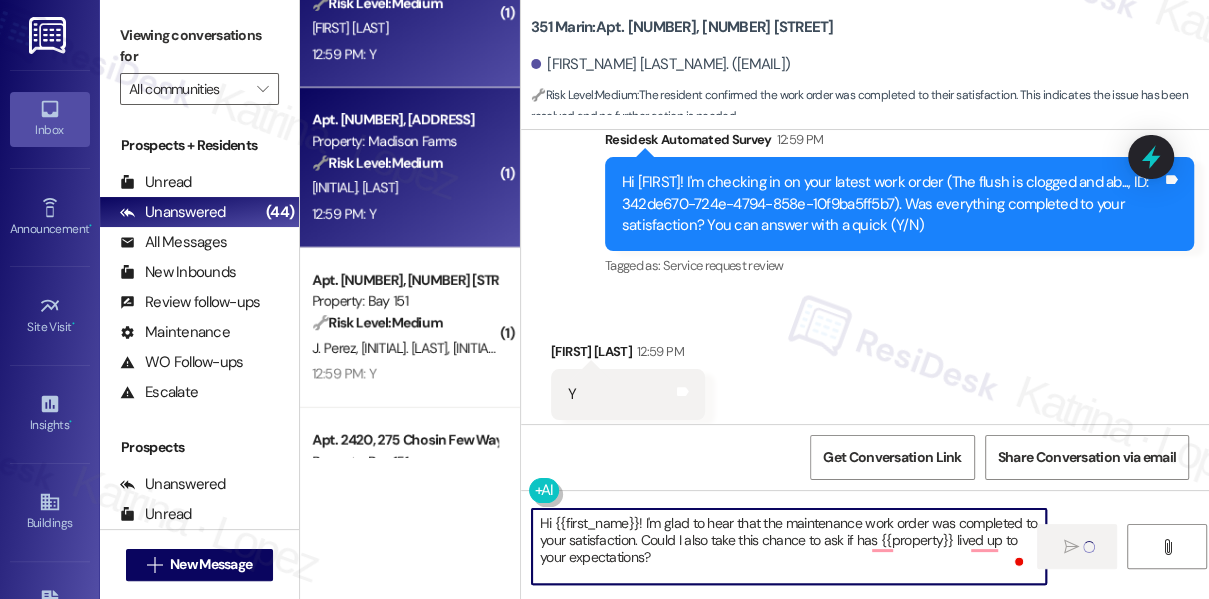 type on "Hi {{first_name}}! I'm glad to hear that the maintenance work order was completed to your satisfaction. Could I also take this chance to ask if has {{property}} lived up to your expectations?" 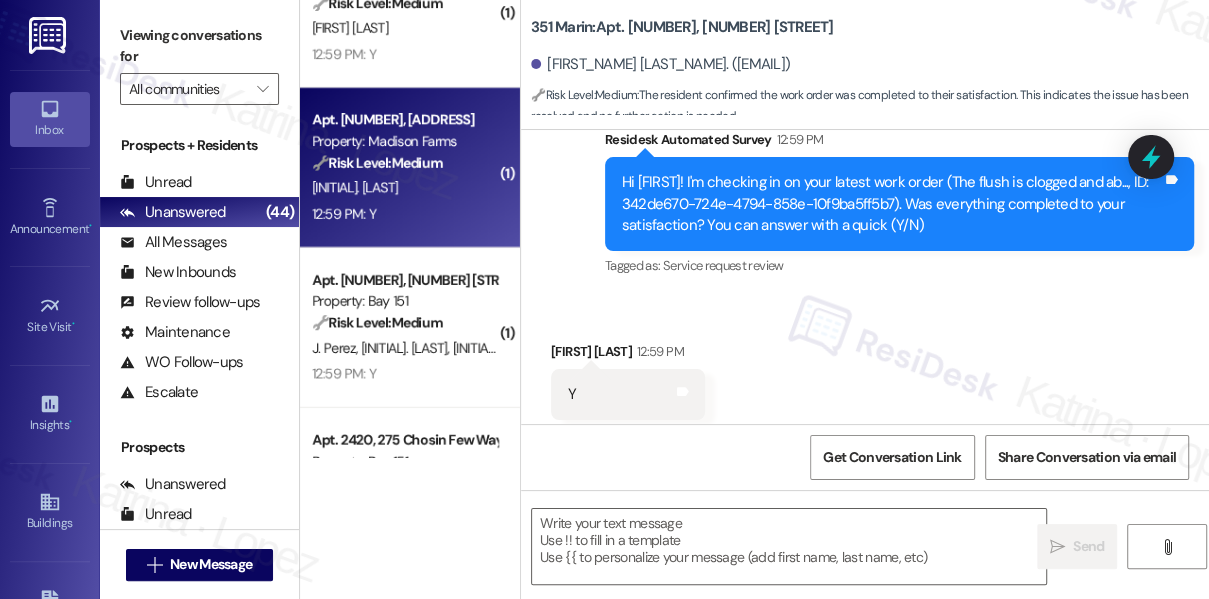 scroll, scrollTop: 7697, scrollLeft: 0, axis: vertical 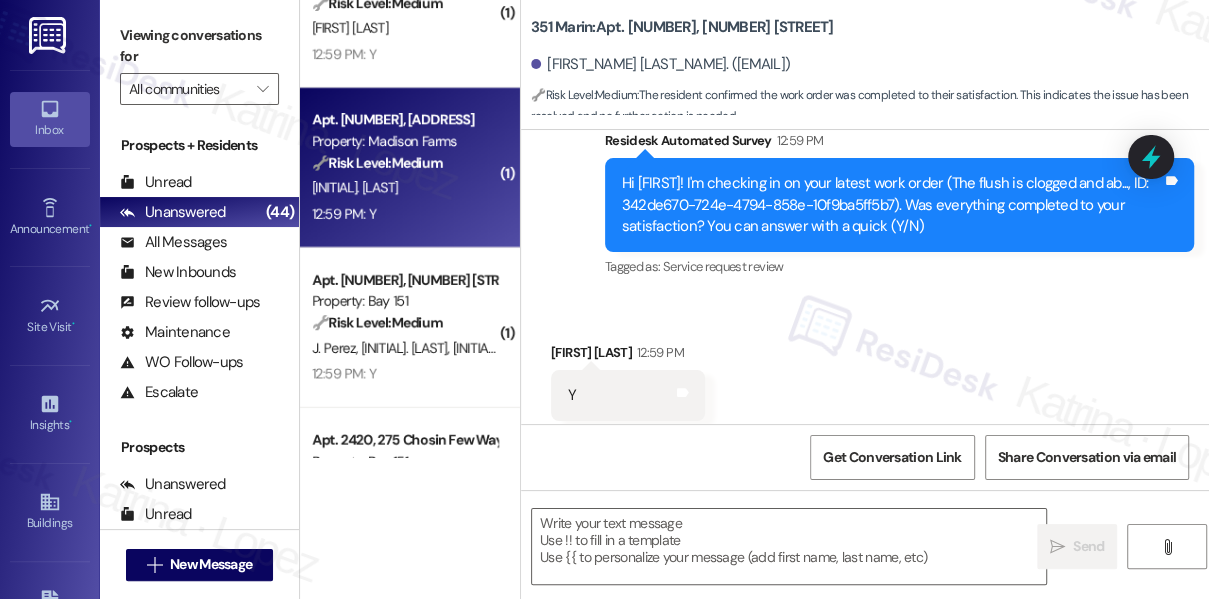 type on "Fetching suggested responses. Please feel free to read through the conversation in the meantime." 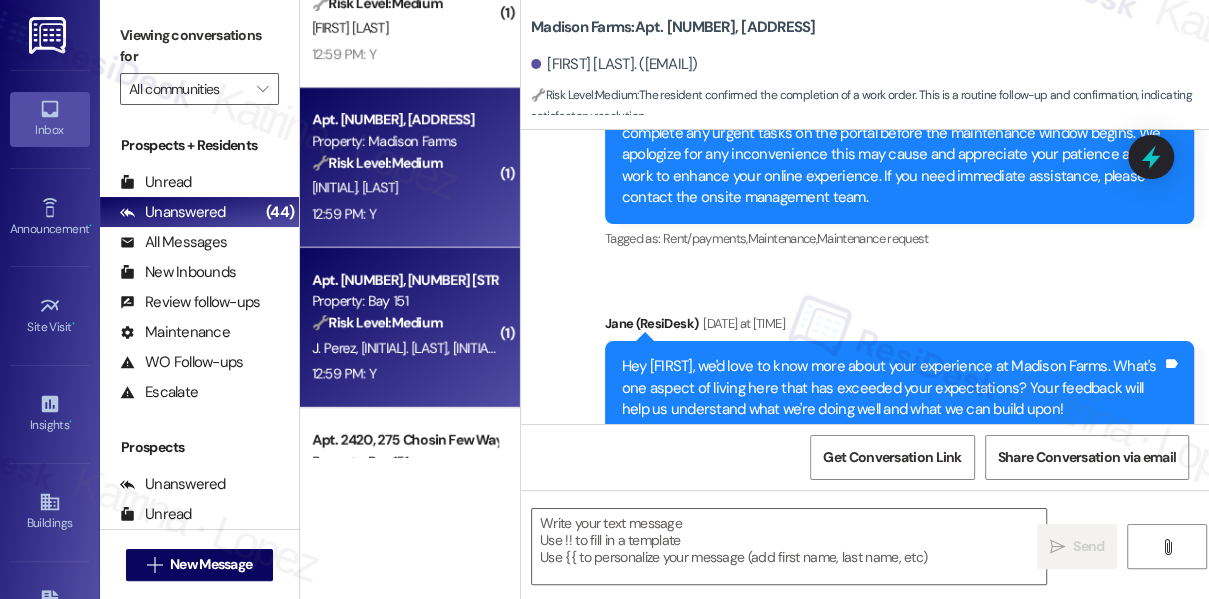 type on "Fetching suggested responses. Please feel free to read through the conversation in the meantime." 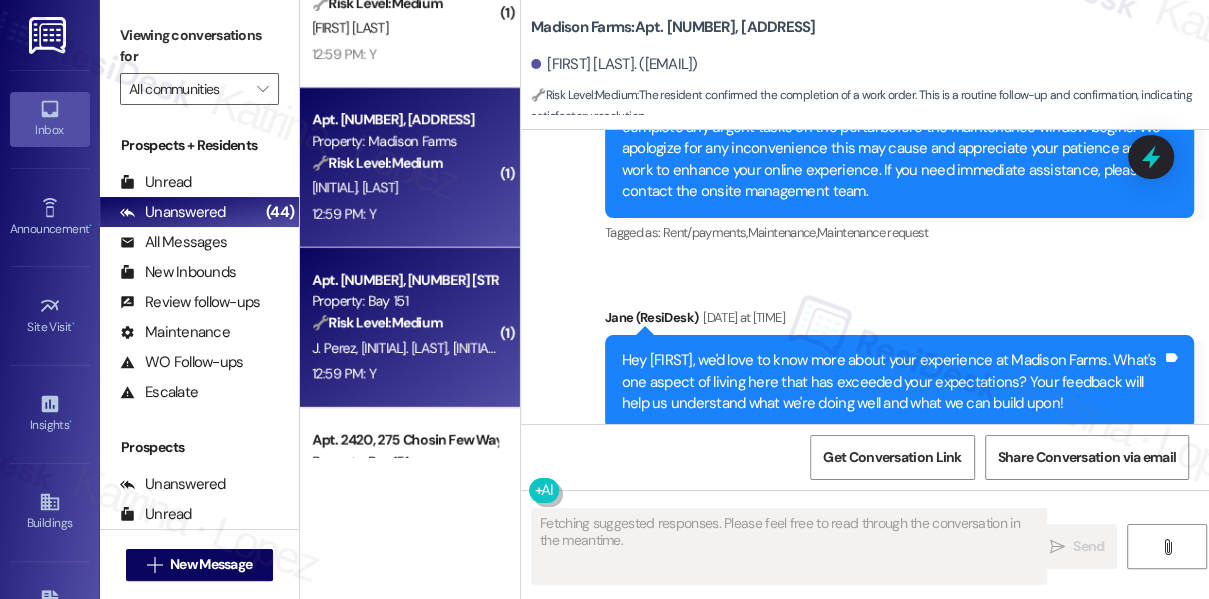 click on "12:59 PM: Y 12:59 PM: Y" at bounding box center [404, 374] 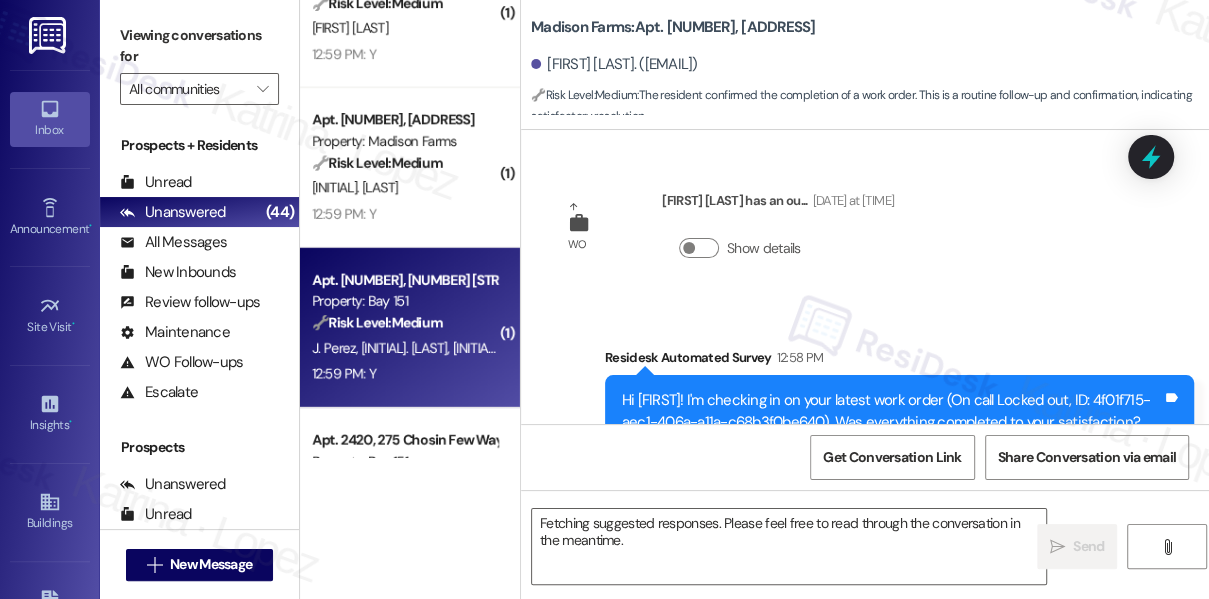 scroll, scrollTop: 2751, scrollLeft: 0, axis: vertical 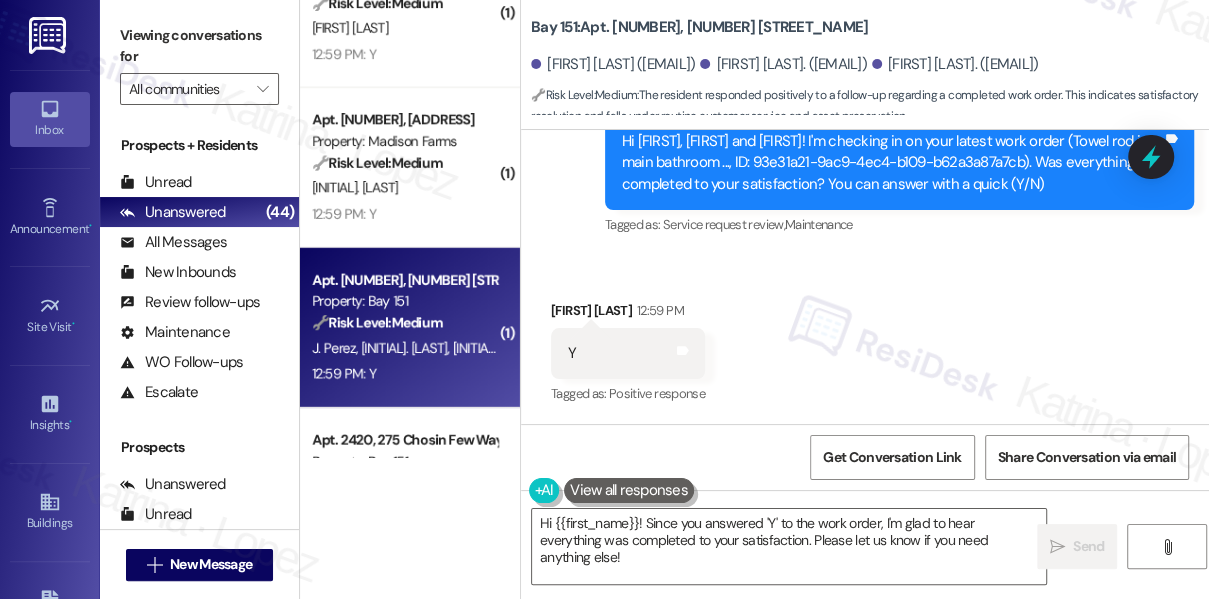 click on "Viewing conversations for All communities " at bounding box center [199, 62] 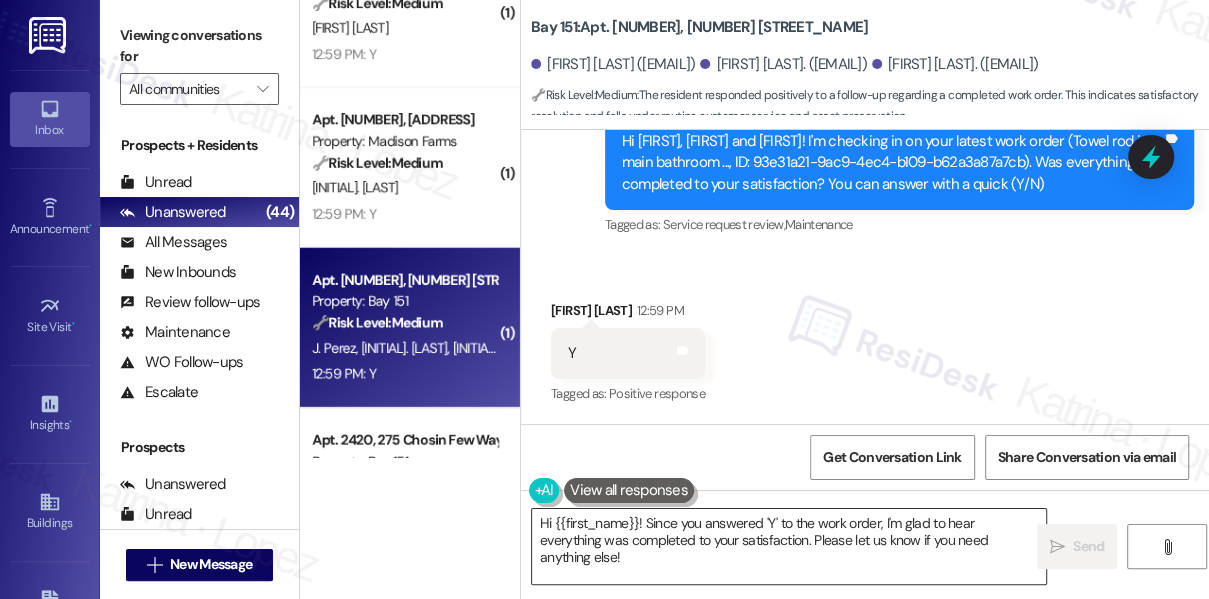 click on "Hi {{first_name}}! Since you answered 'Y' to the work order, I'm glad to hear everything was completed to your satisfaction. Please let us know if you need anything else!" at bounding box center (789, 546) 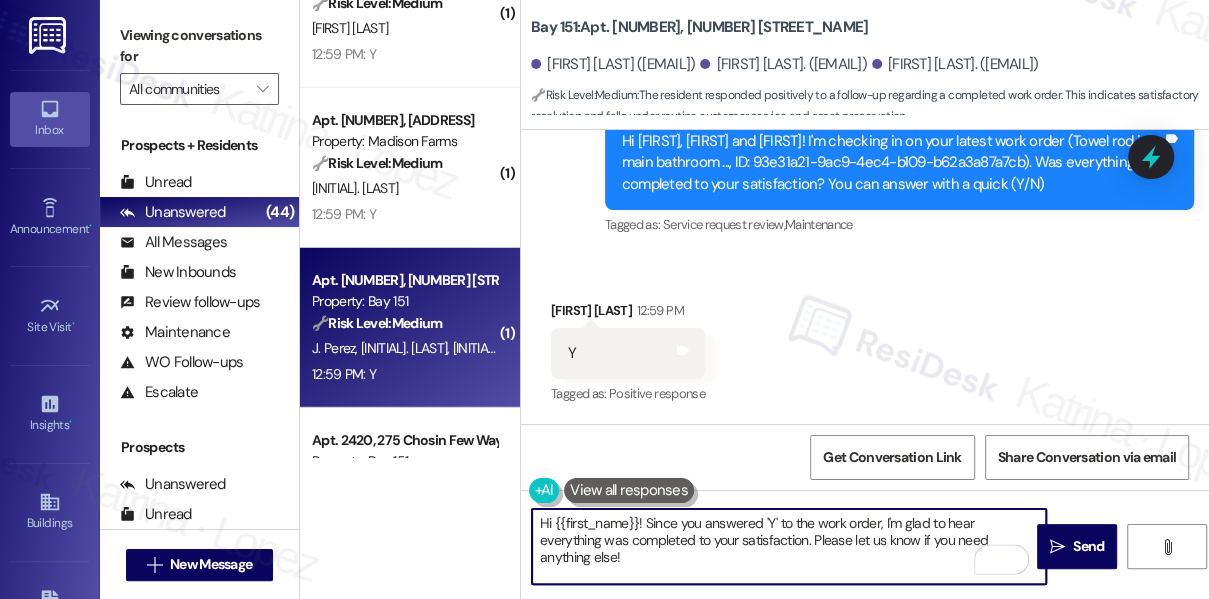 paste on "I'm glad to hear that the maintenance work order was completed to your satisfaction. Could I also take this chance to ask if has {{property}} lived up to your expectations? You can still answer with a quick (Y/N)" 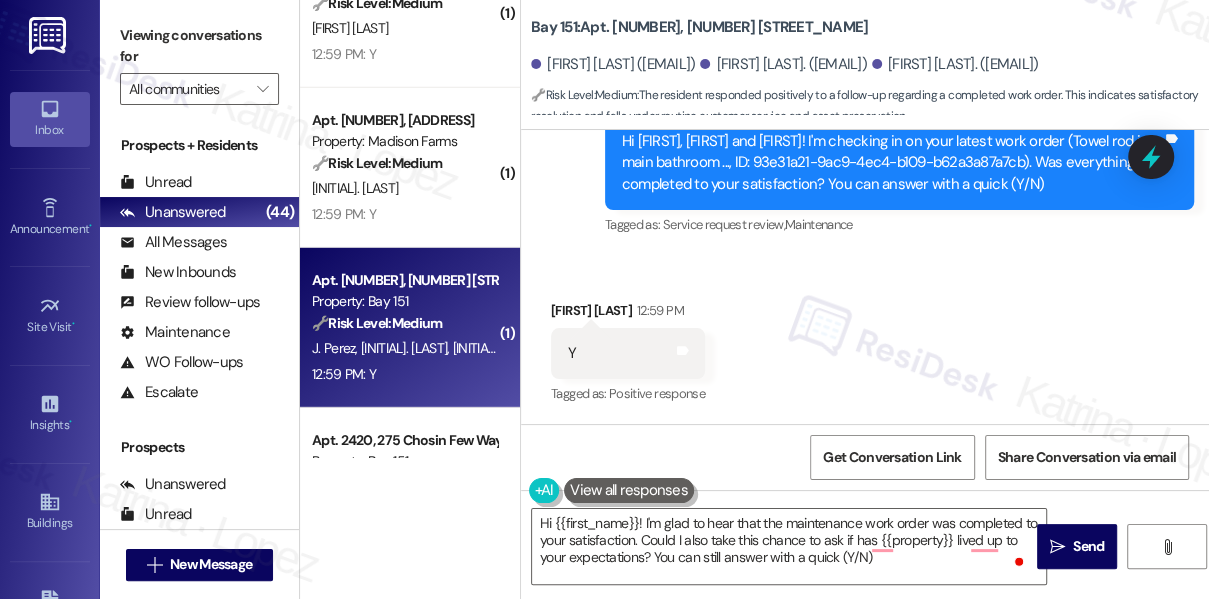 click on "Received via SMS [FIRST] [LAST] [TIME] Y Tags and notes Tagged as: Positive response Click to highlight conversations about Positive response" at bounding box center (628, 354) 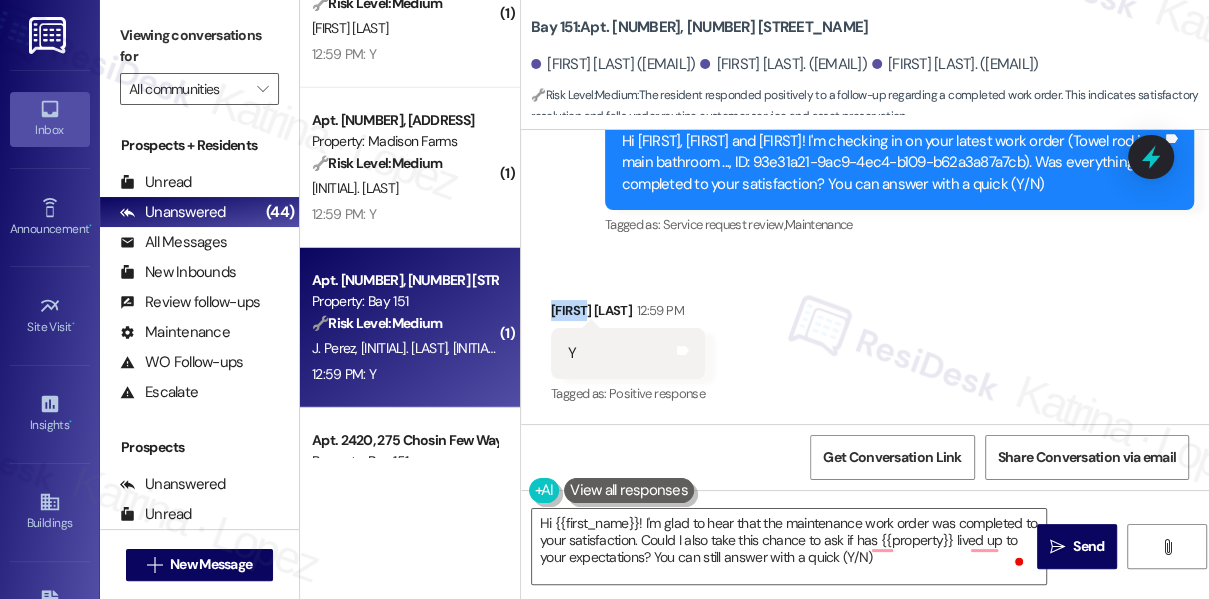click on "Received via SMS [FIRST] [LAST] [TIME] Y Tags and notes Tagged as: Positive response Click to highlight conversations about Positive response" at bounding box center [628, 354] 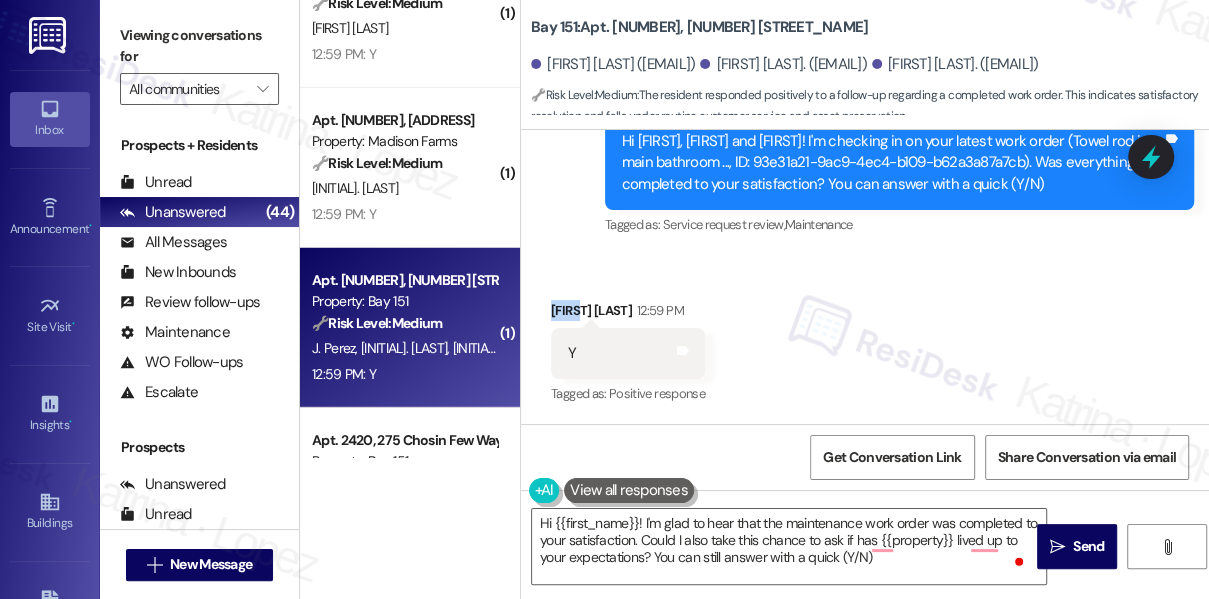 copy on "[FIRST]" 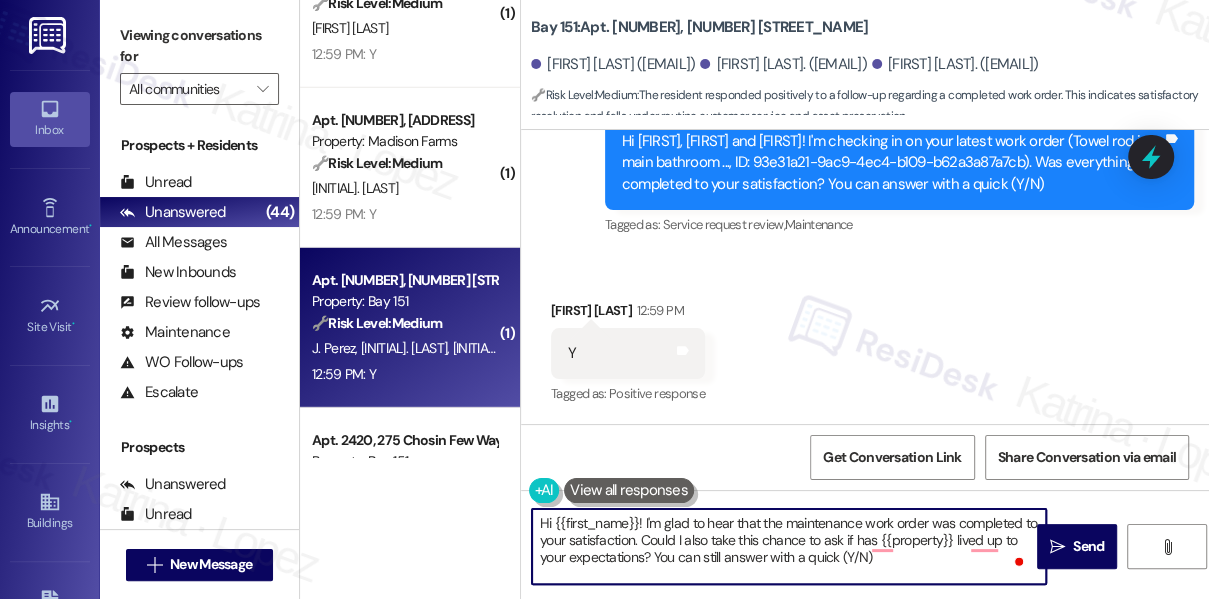 drag, startPoint x: 679, startPoint y: 530, endPoint x: 662, endPoint y: 530, distance: 17 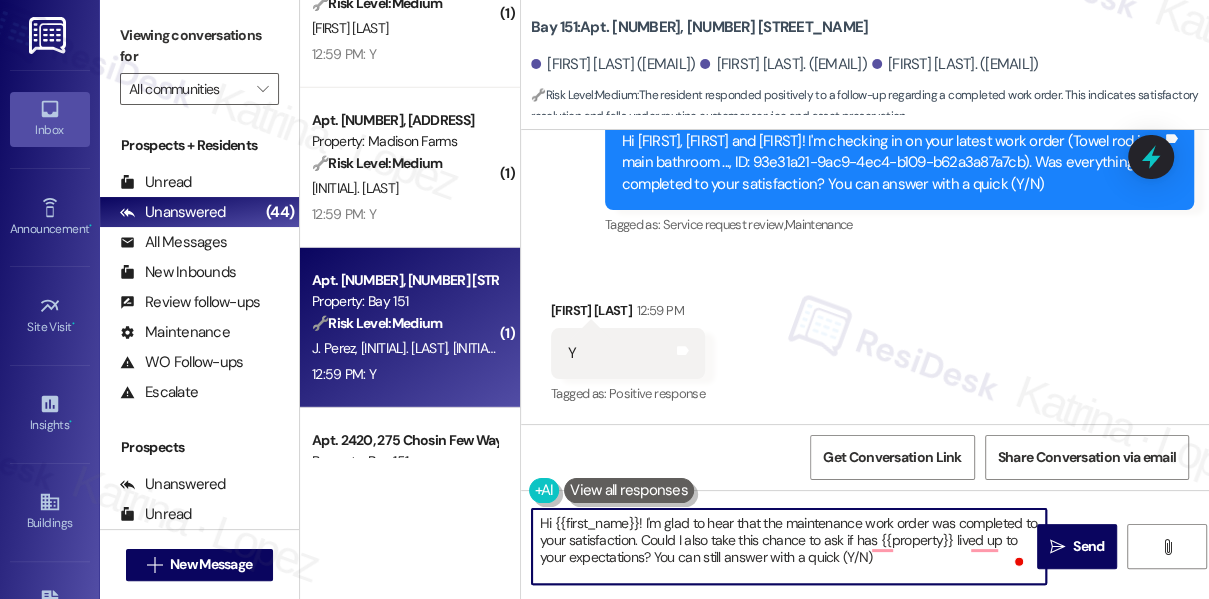 drag, startPoint x: 559, startPoint y: 524, endPoint x: 642, endPoint y: 531, distance: 83.294655 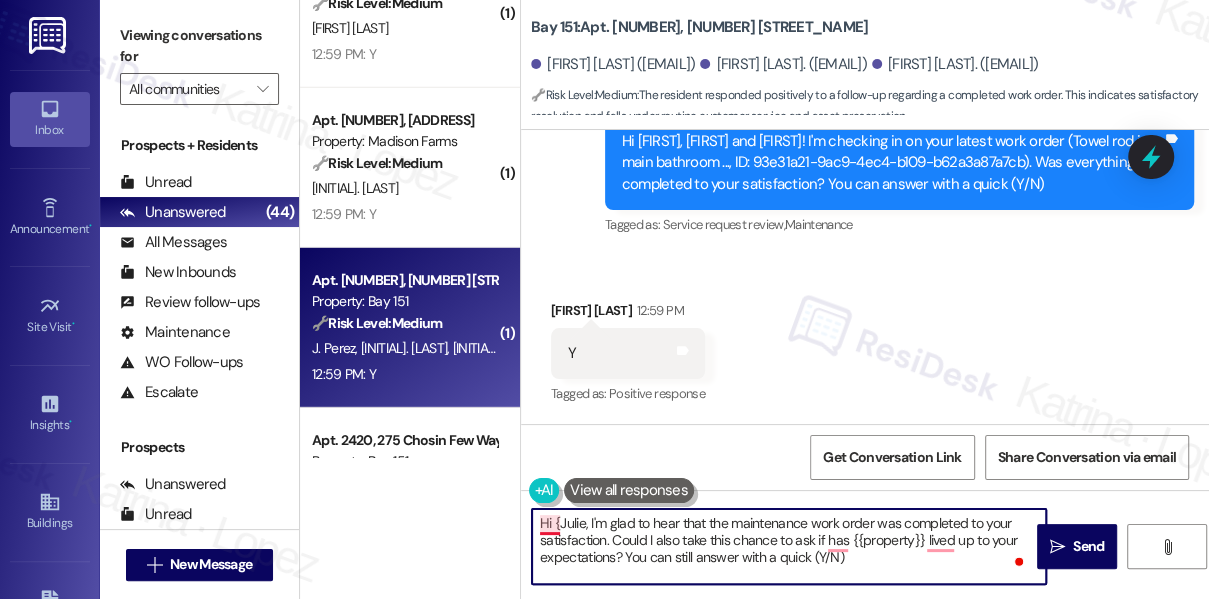 click on "Hi {Julie, I'm glad to hear that the maintenance work order was completed to your satisfaction. Could I also take this chance to ask if has {{property}} lived up to your expectations? You can still answer with a quick (Y/N)" at bounding box center (789, 546) 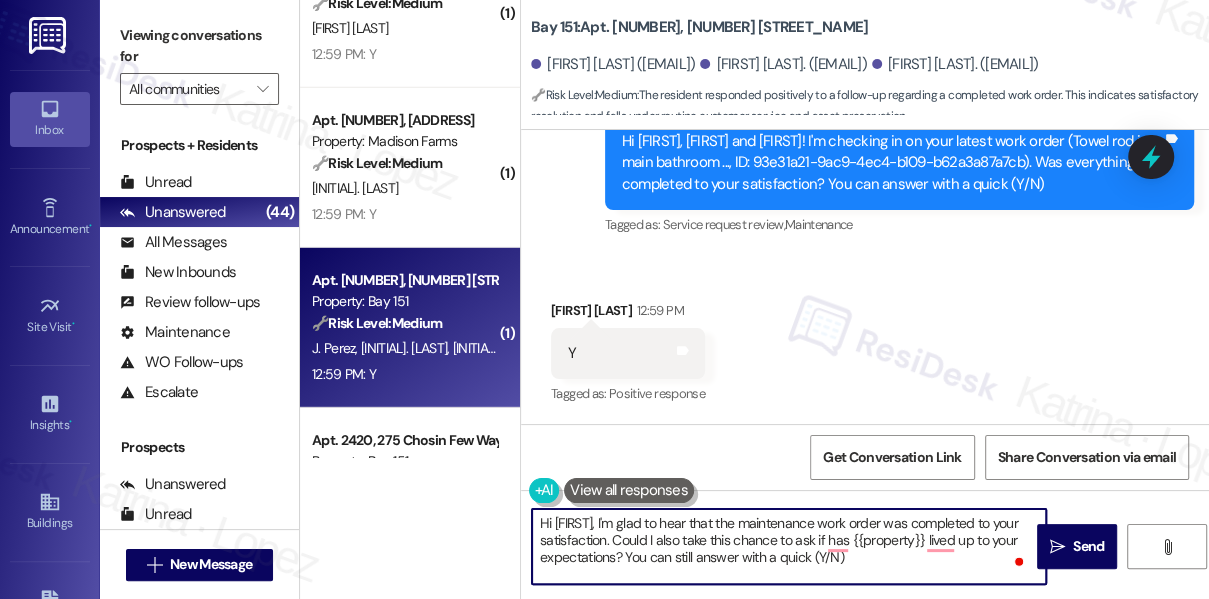 click on "Hi [FIRST], I'm glad to hear that the maintenance work order was completed to your satisfaction. Could I also take this chance to ask if has {{property}} lived up to your expectations? You can still answer with a quick (Y/N)" at bounding box center [789, 546] 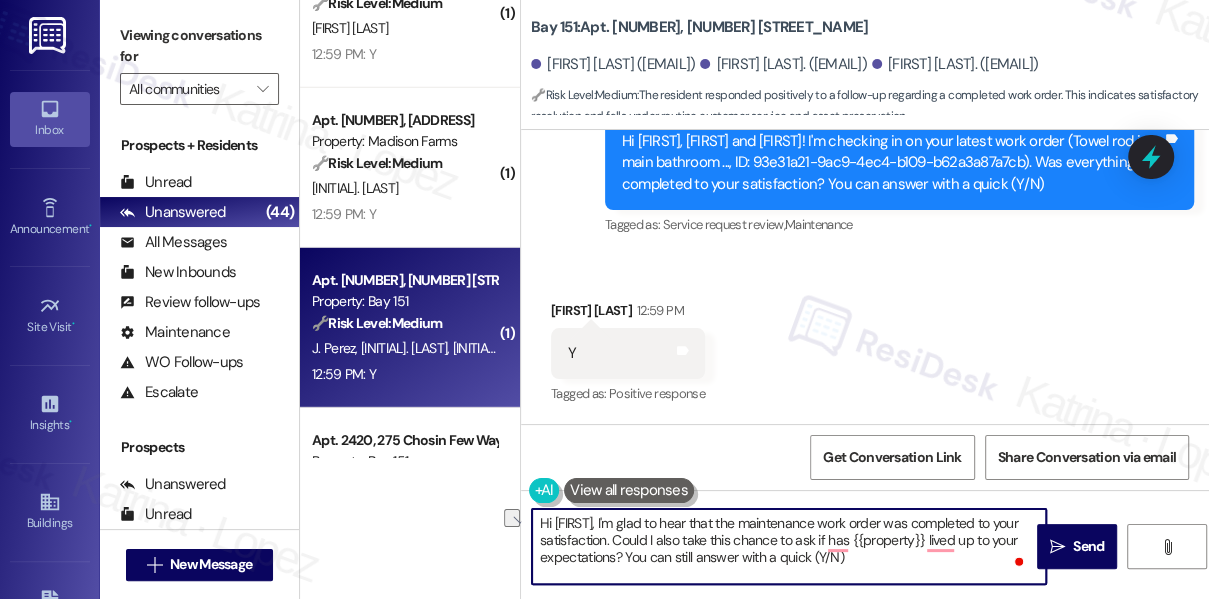 drag, startPoint x: 856, startPoint y: 557, endPoint x: 631, endPoint y: 559, distance: 225.0089 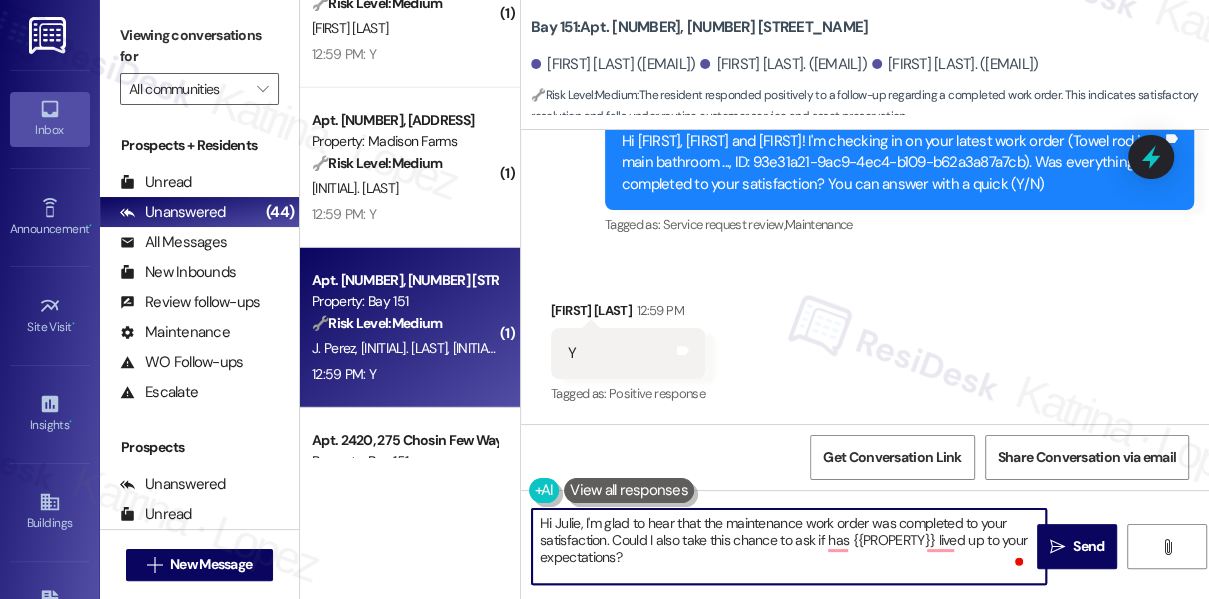 type on "Hi Julie, I'm glad to hear that the maintenance work order was completed to your satisfaction. Could I also take this chance to ask if has {{PROPERTY}} lived up to your expectations?" 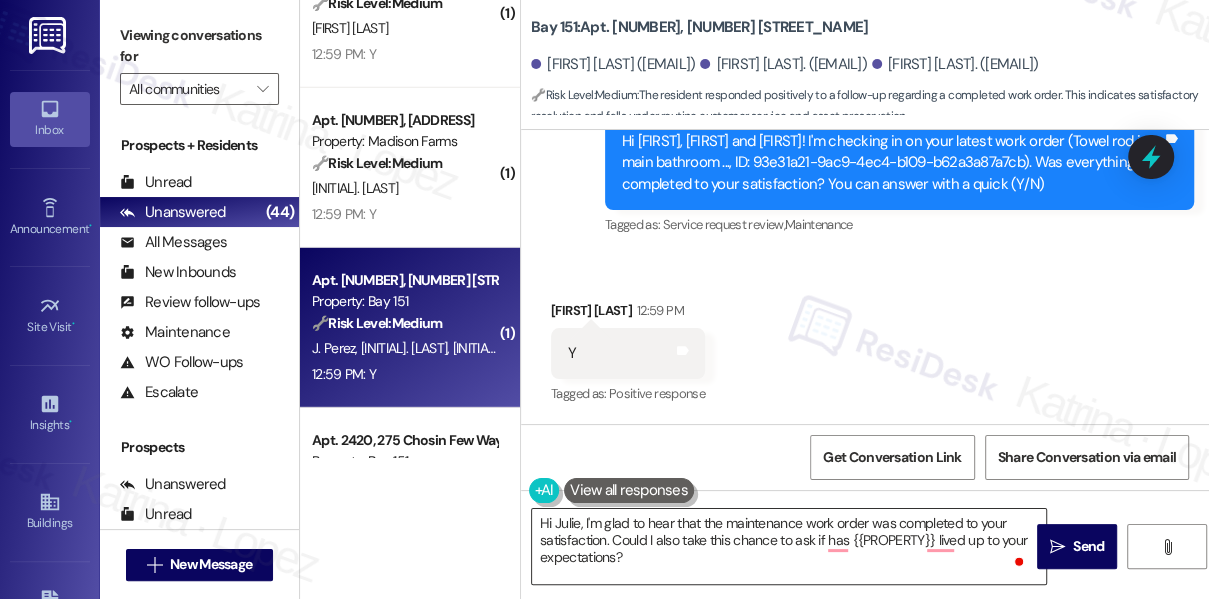 click on "Hi Julie, I'm glad to hear that the maintenance work order was completed to your satisfaction. Could I also take this chance to ask if has {{PROPERTY}} lived up to your expectations?" at bounding box center (789, 546) 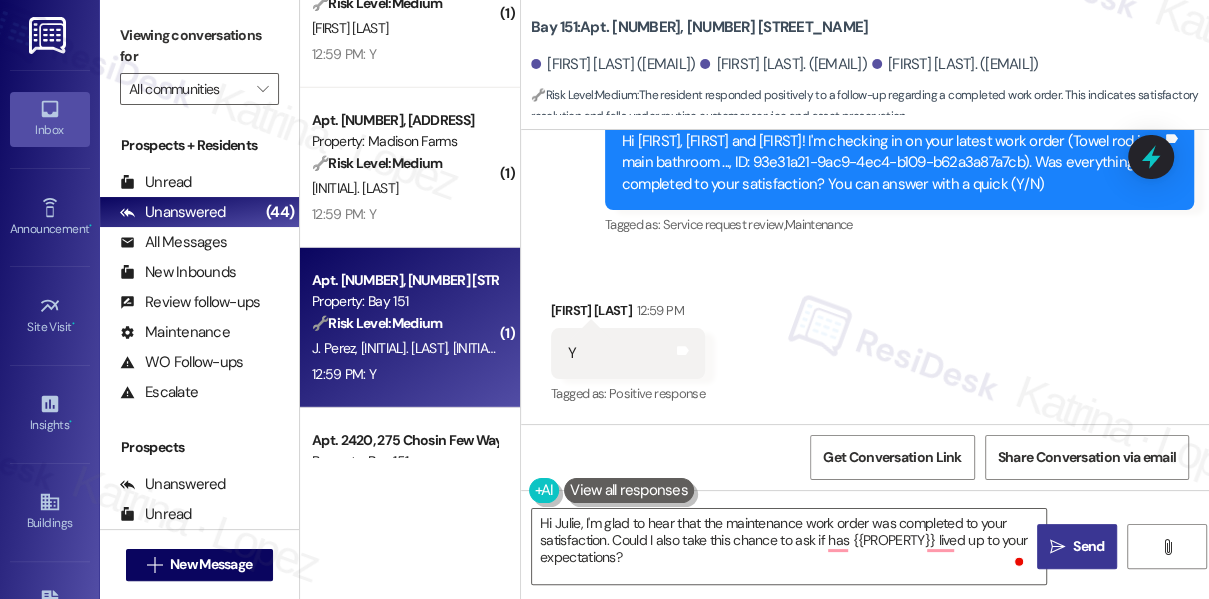 click on "Send" at bounding box center (1088, 546) 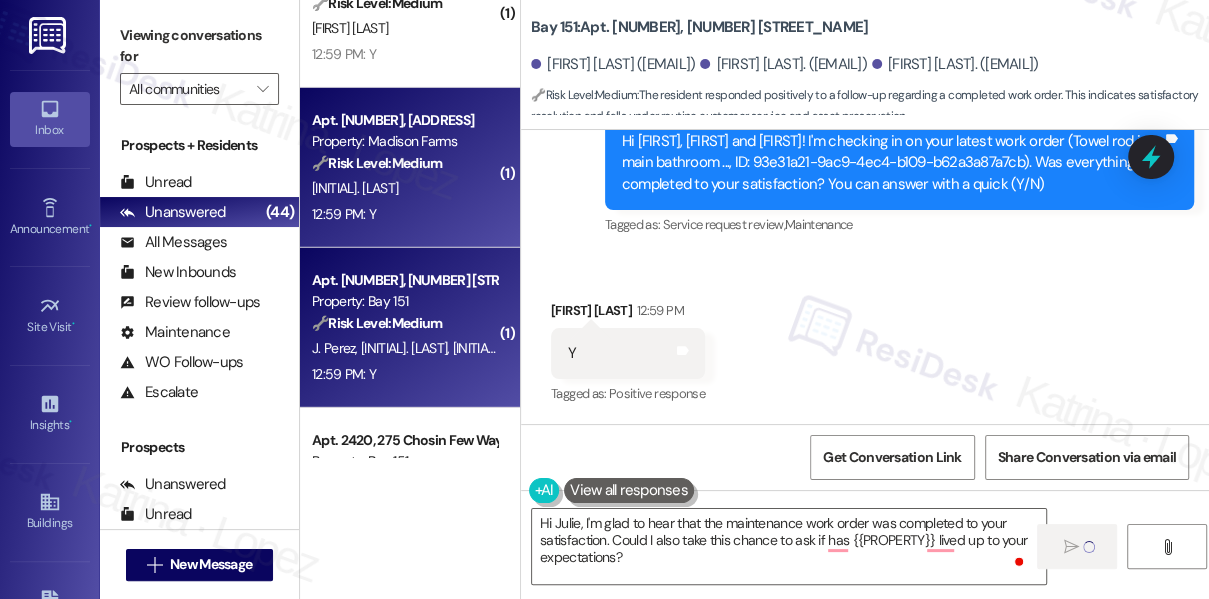 type 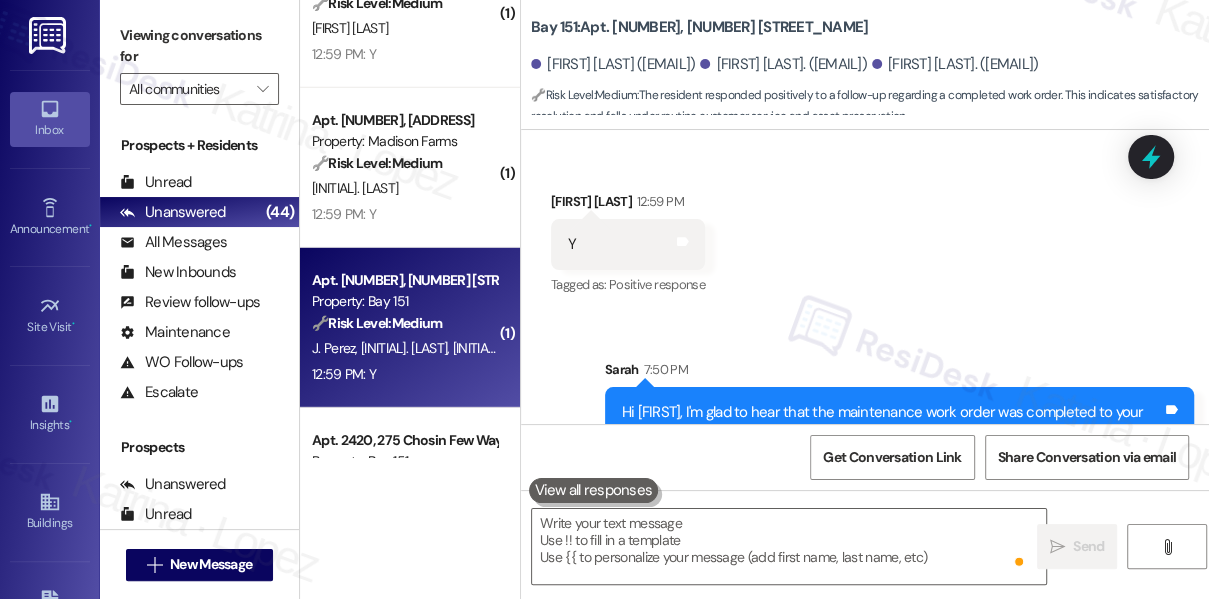 scroll, scrollTop: 22980, scrollLeft: 0, axis: vertical 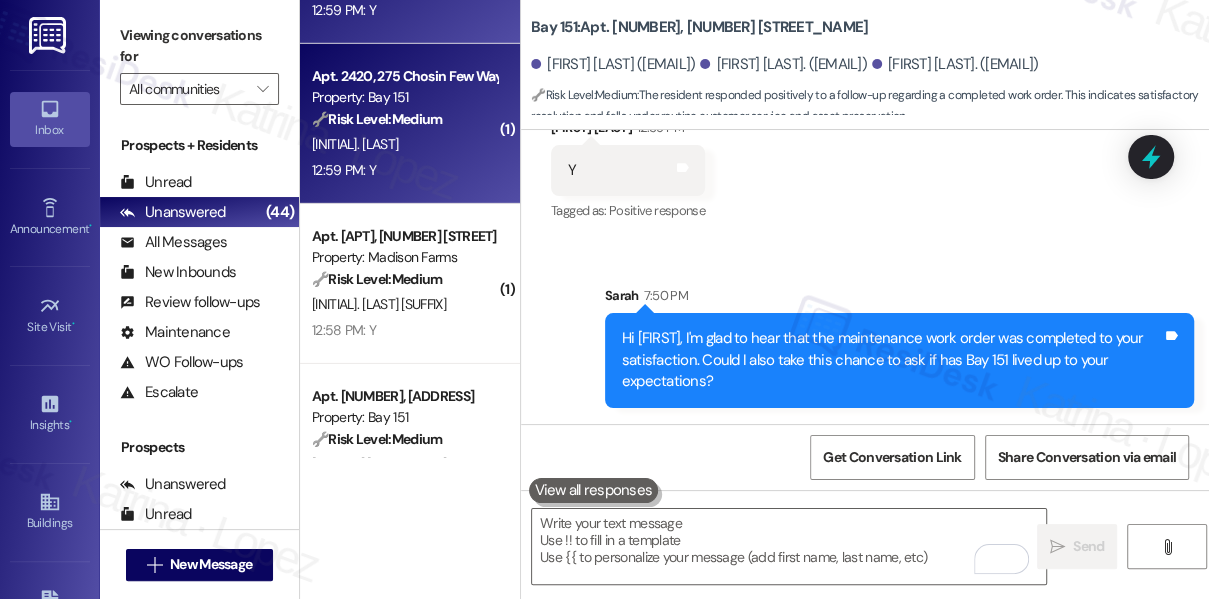 click on "[INITIAL]. [LAST]" at bounding box center [404, 144] 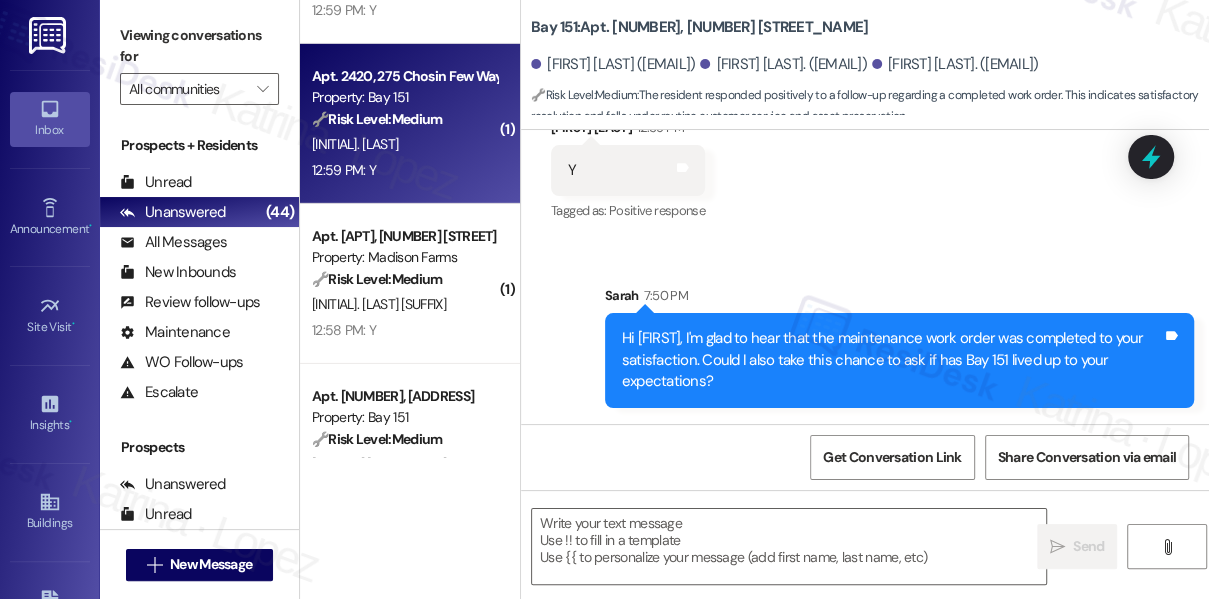 type on "Fetching suggested responses. Please feel free to read through the conversation in the meantime." 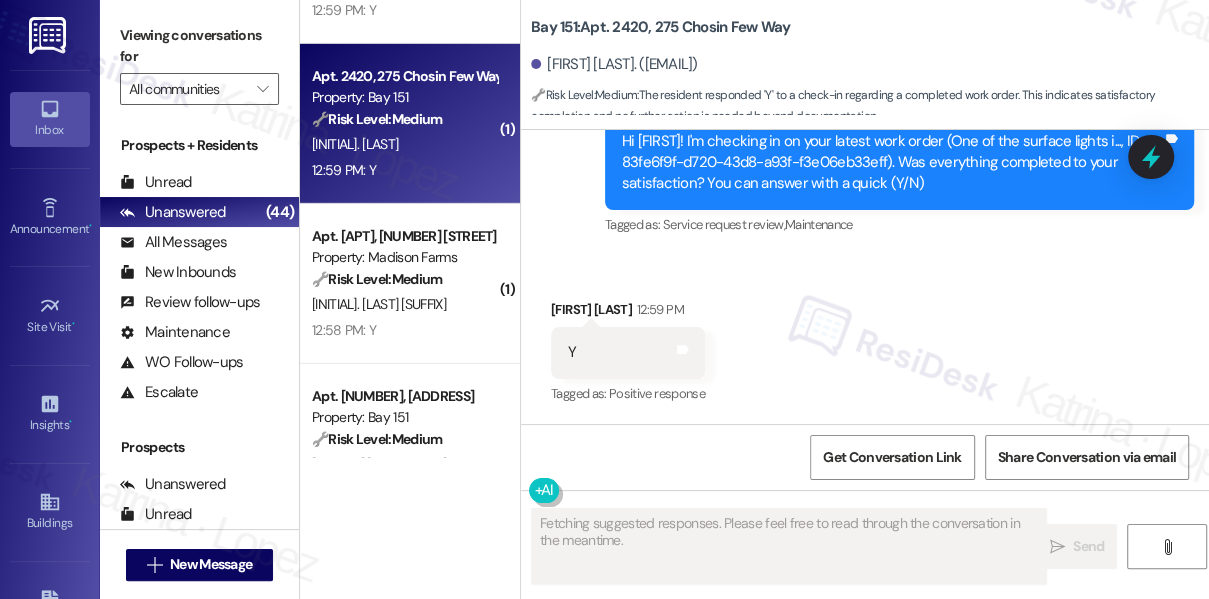 scroll, scrollTop: 36870, scrollLeft: 0, axis: vertical 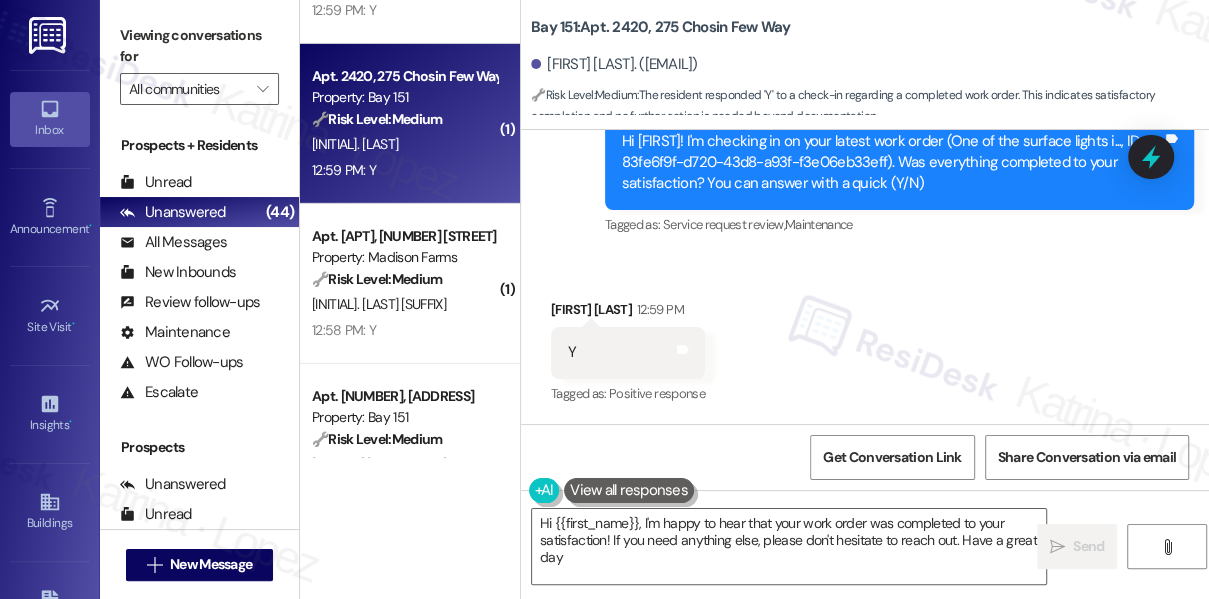 type on "Hi {{first_name}}, I'm happy to hear that your work order was completed to your satisfaction! If you need anything else, please don't hesitate to reach out. Have a great day!" 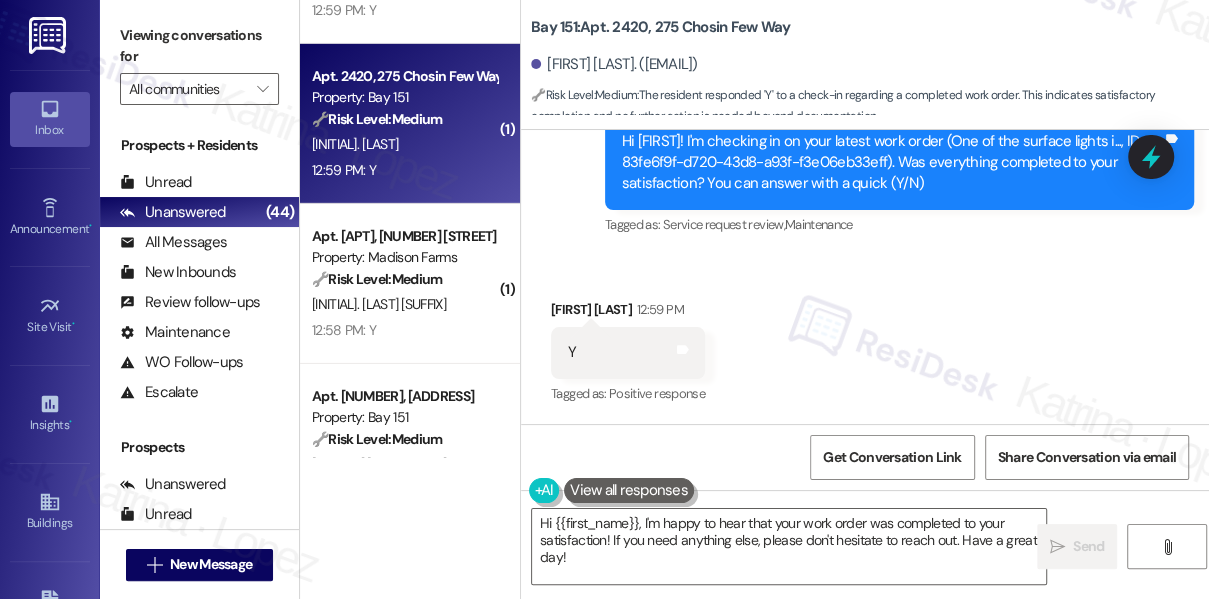 click on "Hi [FIRST]! I'm checking in on your latest work order (One of the surface lights i..., ID: 83fe6f9f-d720-43d8-a93f-f3e06eb33eff). Was everything completed to your satisfaction? You can answer with a quick (Y/N)" at bounding box center (892, 163) 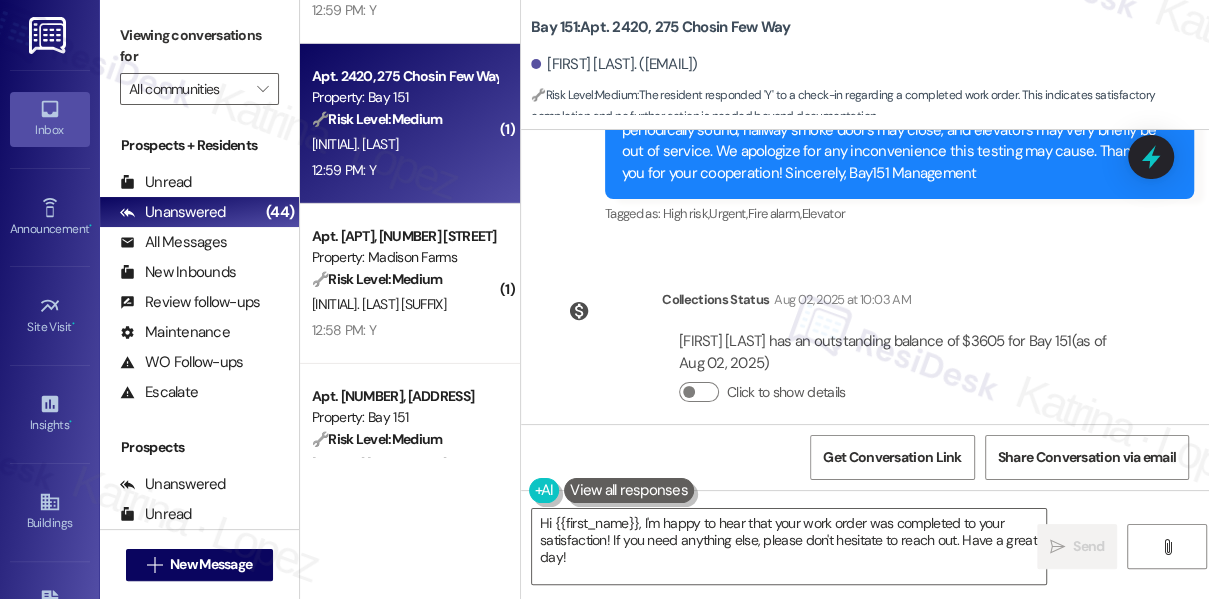 scroll, scrollTop: 36870, scrollLeft: 0, axis: vertical 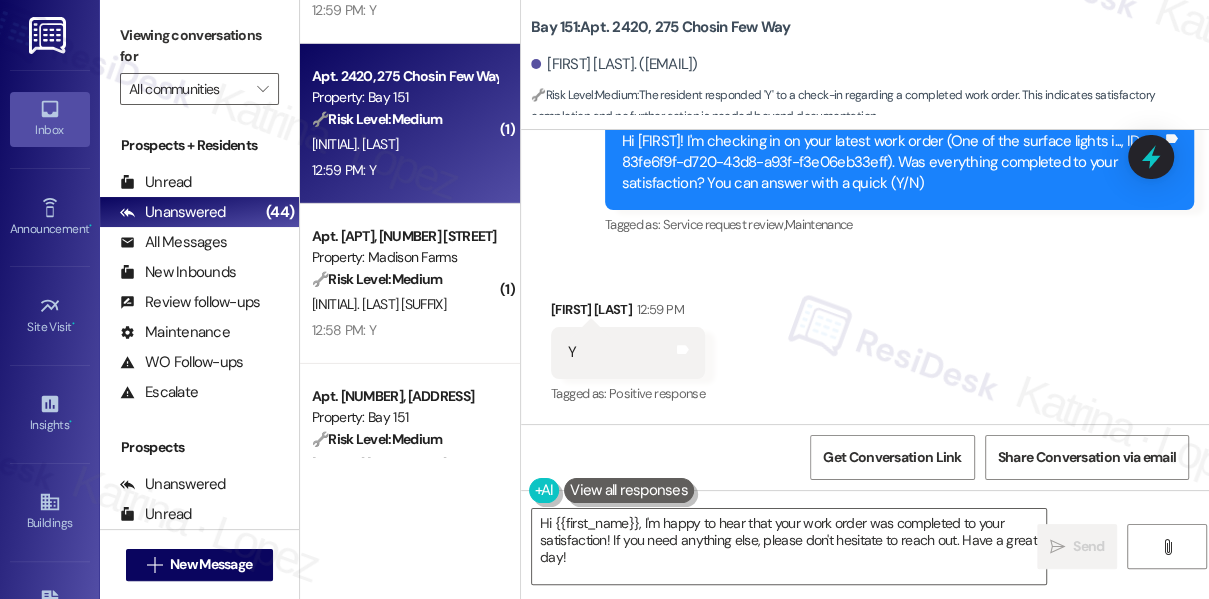 click on "Received via SMS [FIRST] [LAST] [TIME] Y Tags and notes Tagged as:   Positive response Click to highlight conversations about Positive response" at bounding box center [628, 353] 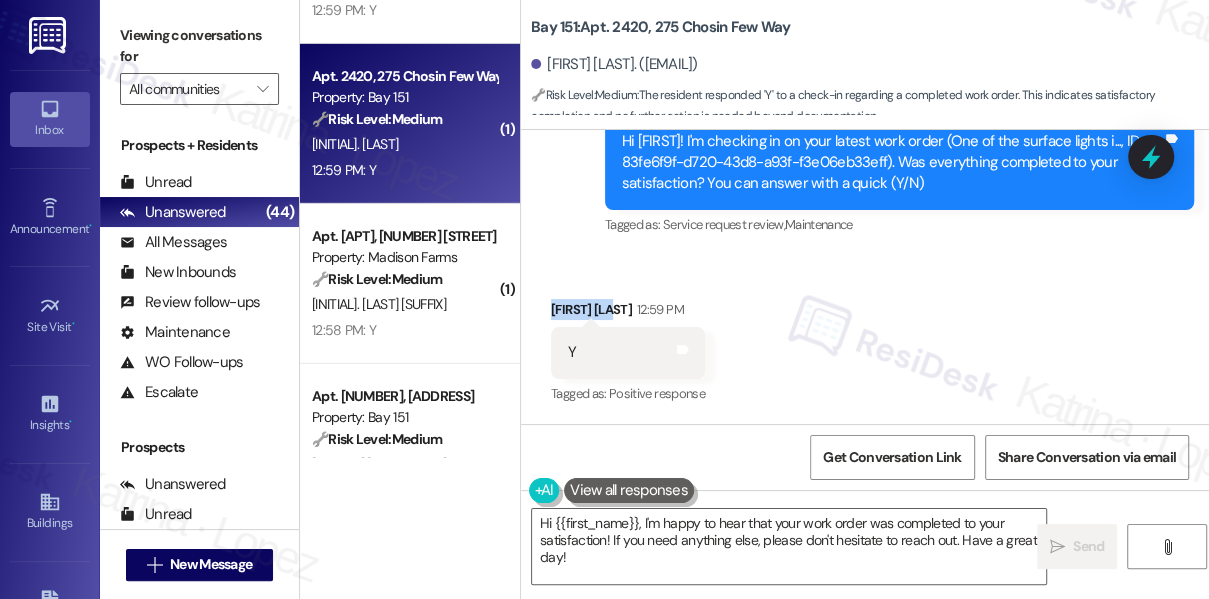 click on "Received via SMS [FIRST] [LAST] [TIME] Y Tags and notes Tagged as:   Positive response Click to highlight conversations about Positive response" at bounding box center [628, 353] 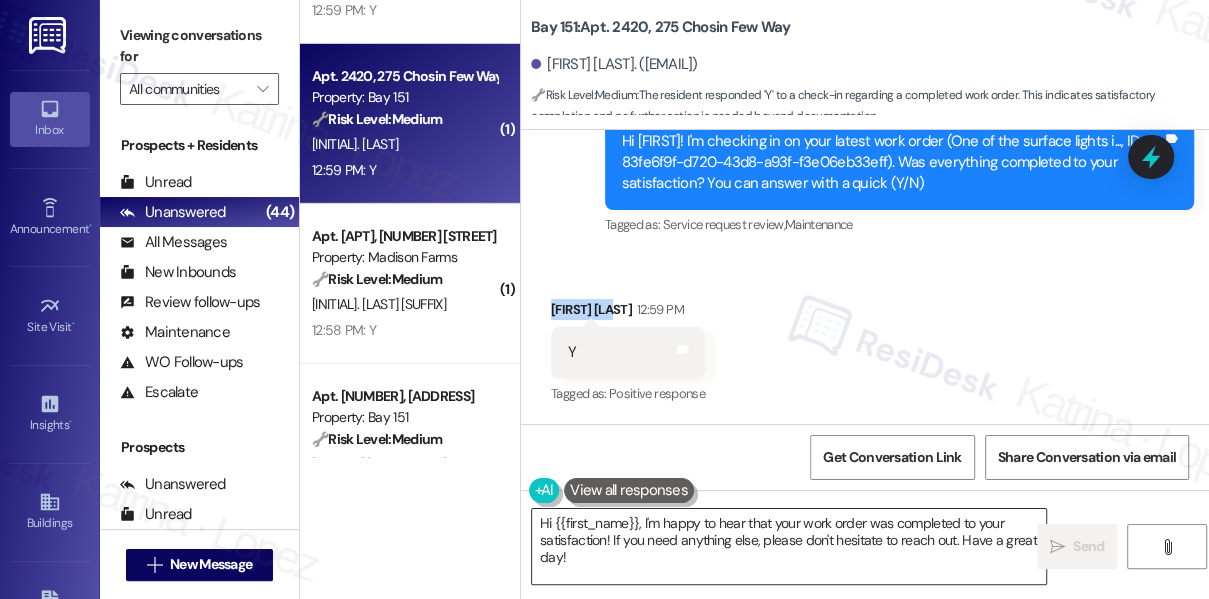 click on "Hi {{first_name}}, I'm happy to hear that your work order was completed to your satisfaction! If you need anything else, please don't hesitate to reach out. Have a great day!" at bounding box center (789, 546) 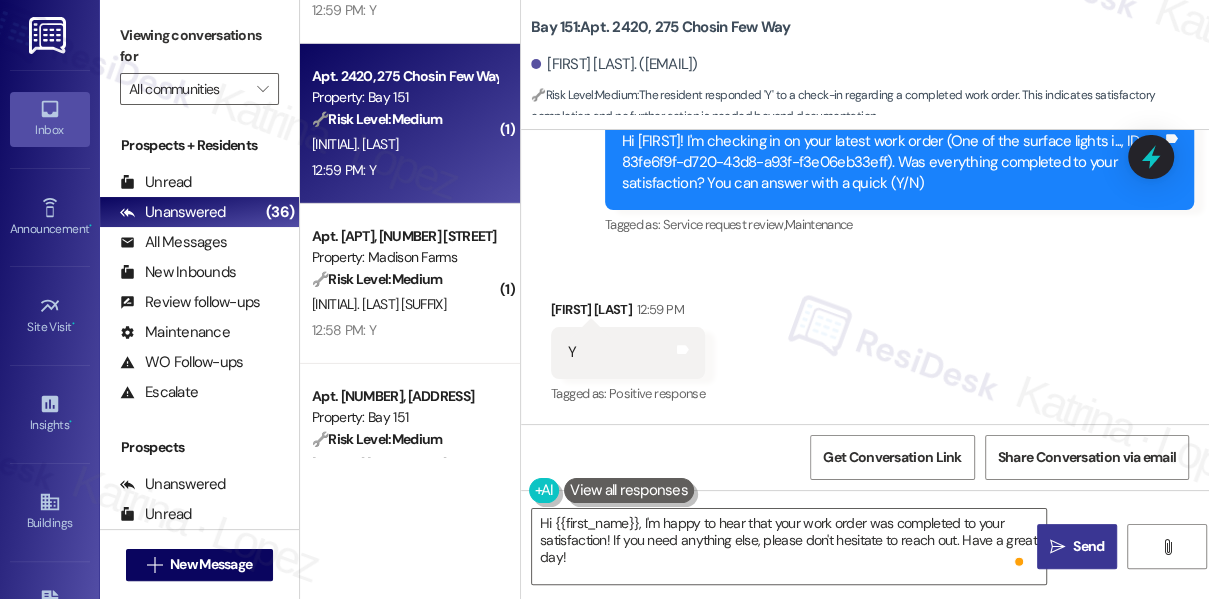 click on " Send" at bounding box center [1077, 546] 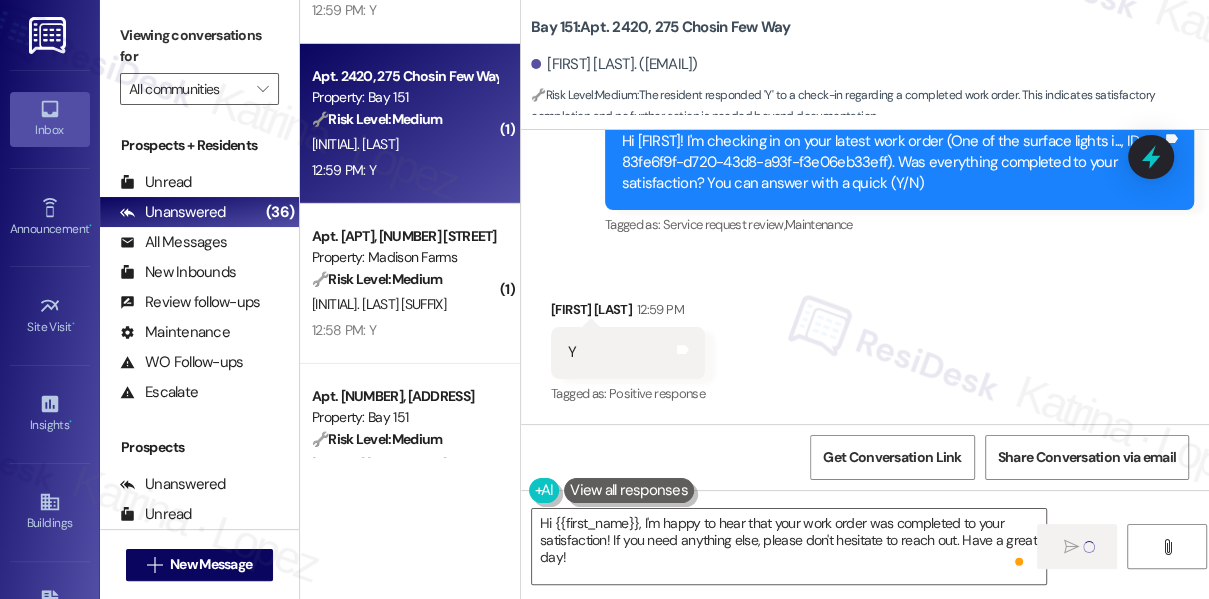 type 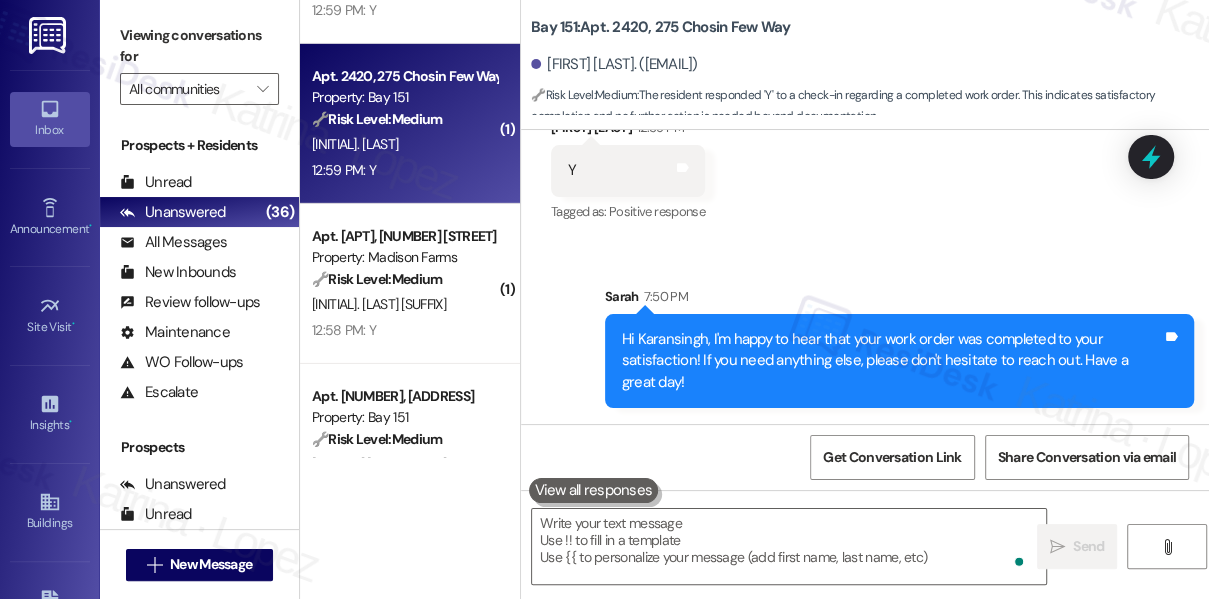 scroll, scrollTop: 37053, scrollLeft: 0, axis: vertical 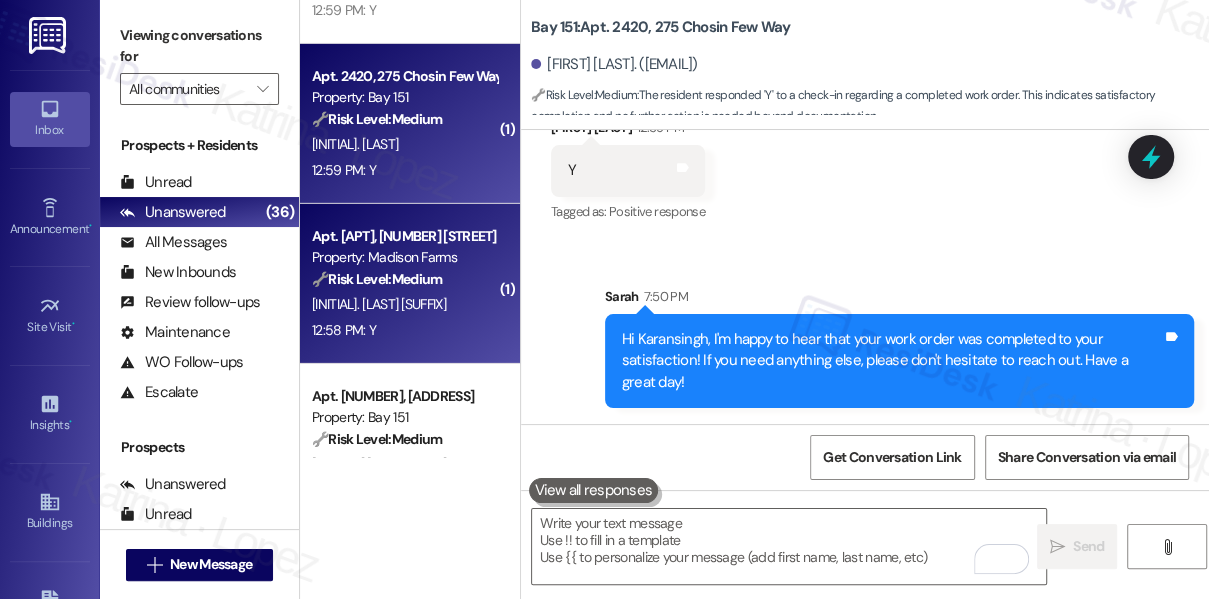 click on "[INITIAL]. [LAST] [SUFFIX]" at bounding box center (404, 304) 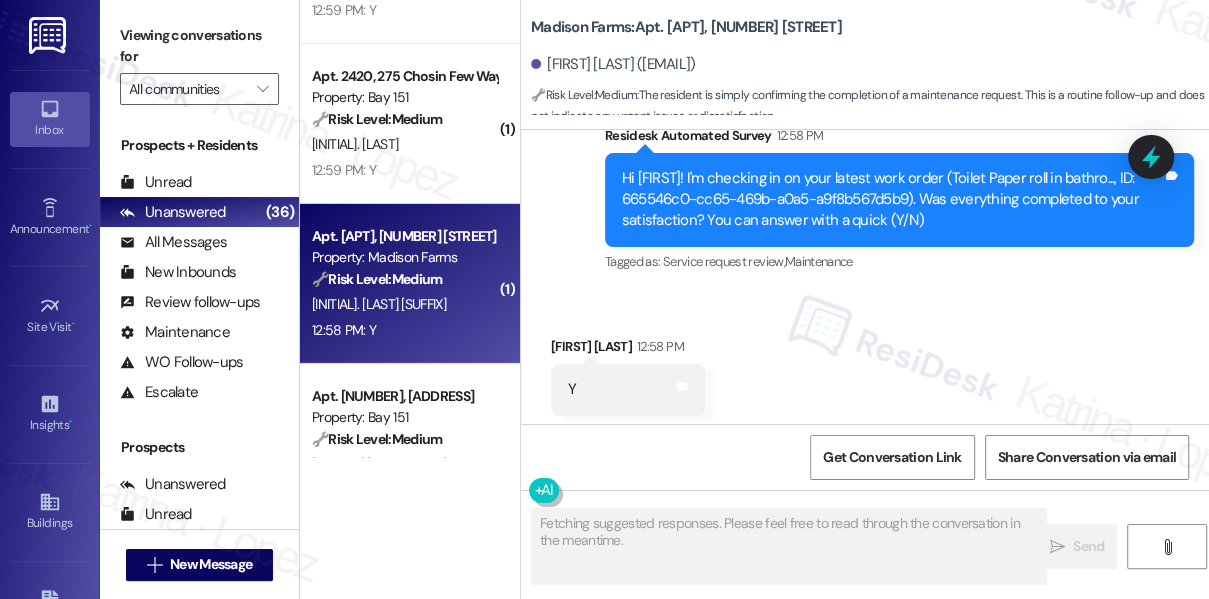 scroll, scrollTop: 642, scrollLeft: 0, axis: vertical 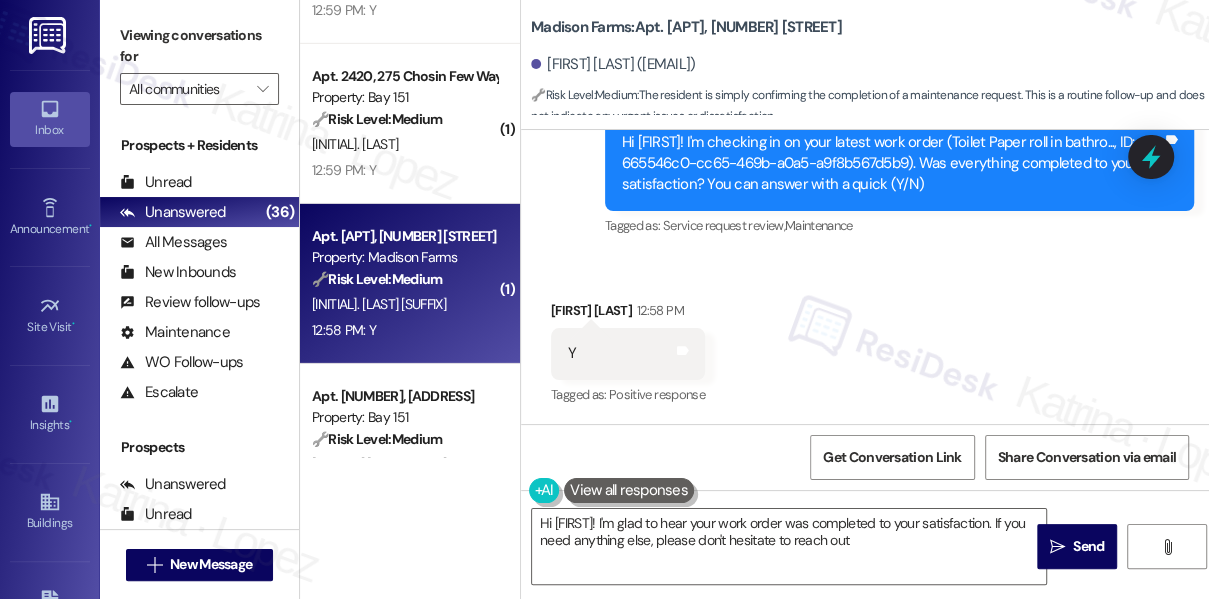 type on "Hi {{first_name}}! I'm glad to hear your work order was completed to your satisfaction. If you need anything else, please don't hesitate to reach out!" 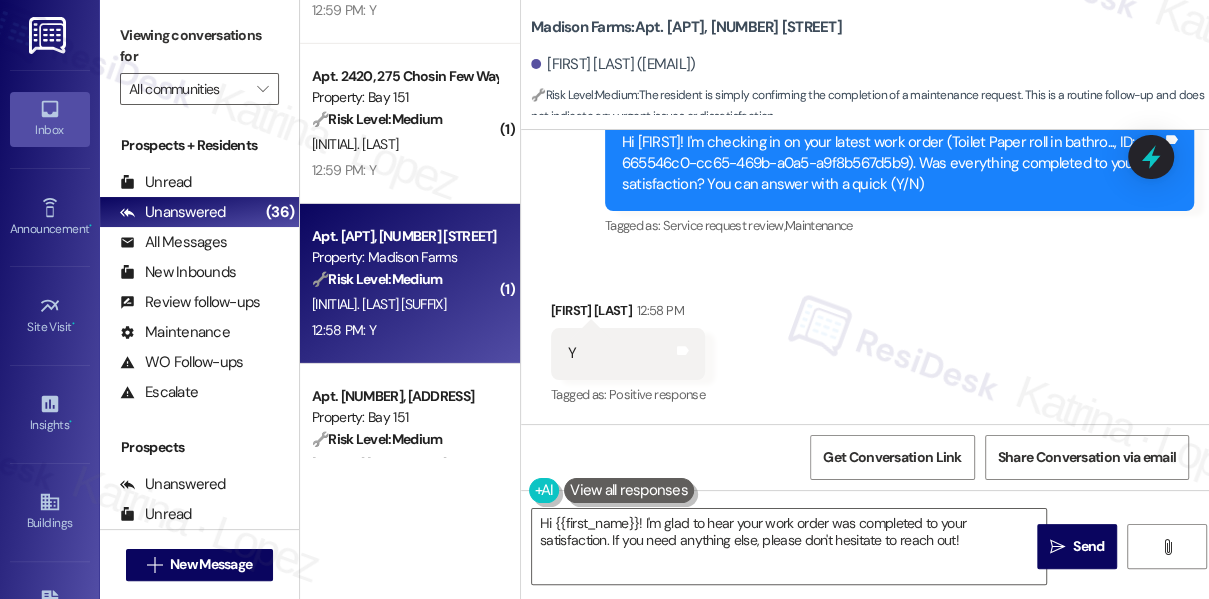 click on "Hi [FIRST]! I'm checking in on your latest work order (Toilet Paper roll in bathro..., ID: 665546c0-cc65-469b-a0a5-a9f8b567d5b9). Was everything completed to your satisfaction? You can answer with a quick (Y/N)" at bounding box center [892, 164] 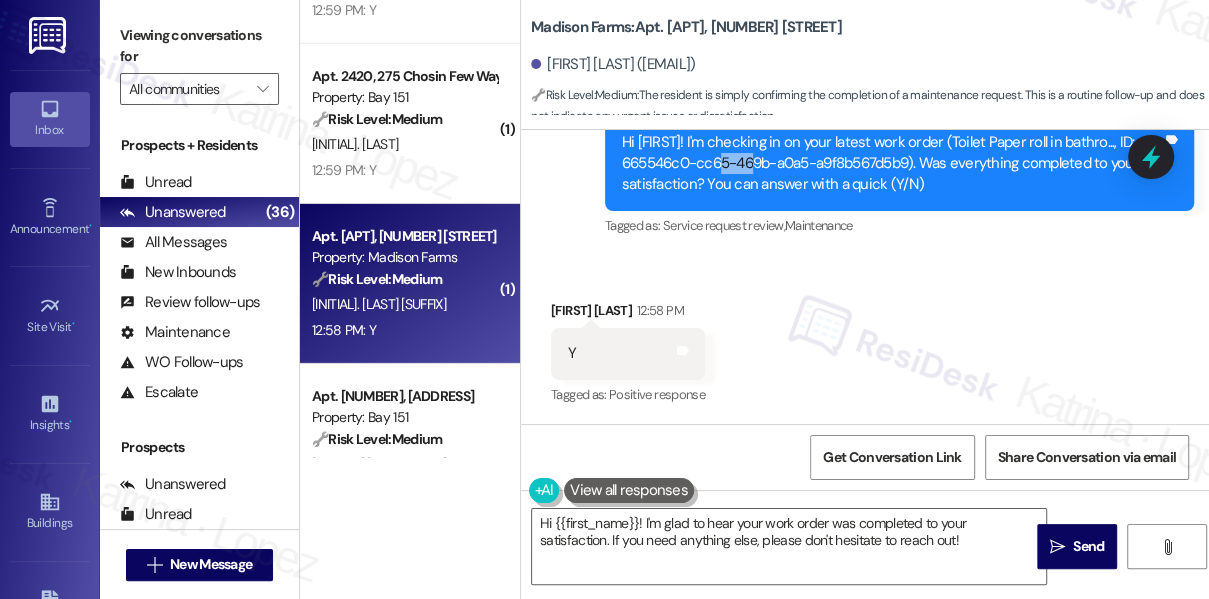 click on "Hi [FIRST]! I'm checking in on your latest work order (Toilet Paper roll in bathro..., ID: 665546c0-cc65-469b-a0a5-a9f8b567d5b9). Was everything completed to your satisfaction? You can answer with a quick (Y/N)" at bounding box center (892, 164) 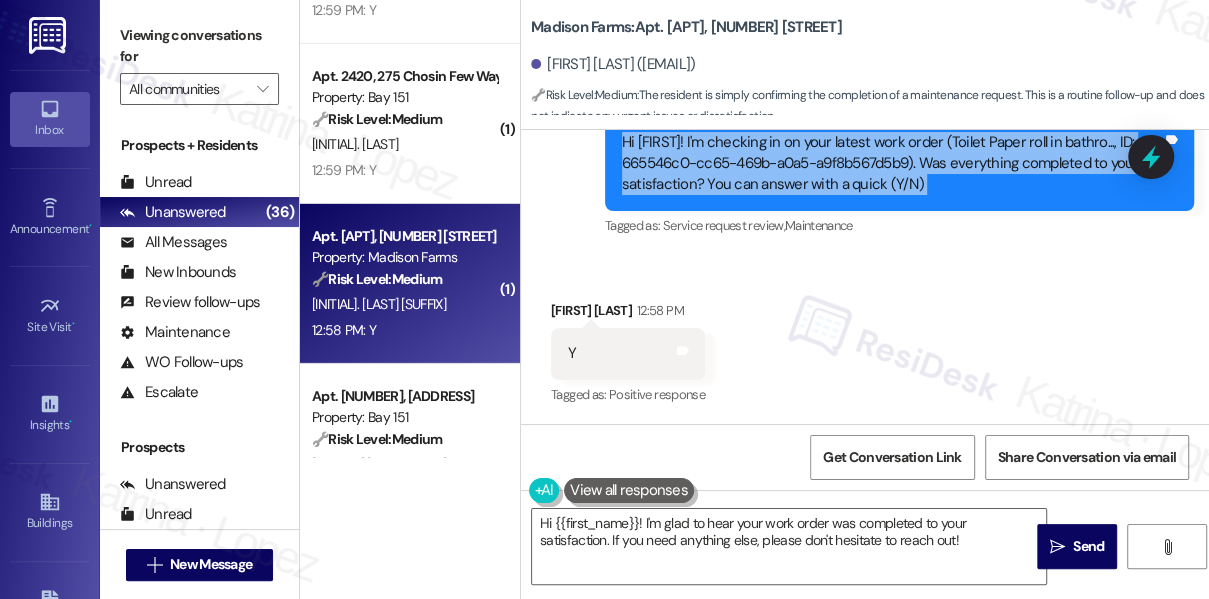 click on "Hi [FIRST]! I'm checking in on your latest work order (Toilet Paper roll in bathro..., ID: 665546c0-cc65-469b-a0a5-a9f8b567d5b9). Was everything completed to your satisfaction? You can answer with a quick (Y/N)" at bounding box center [892, 164] 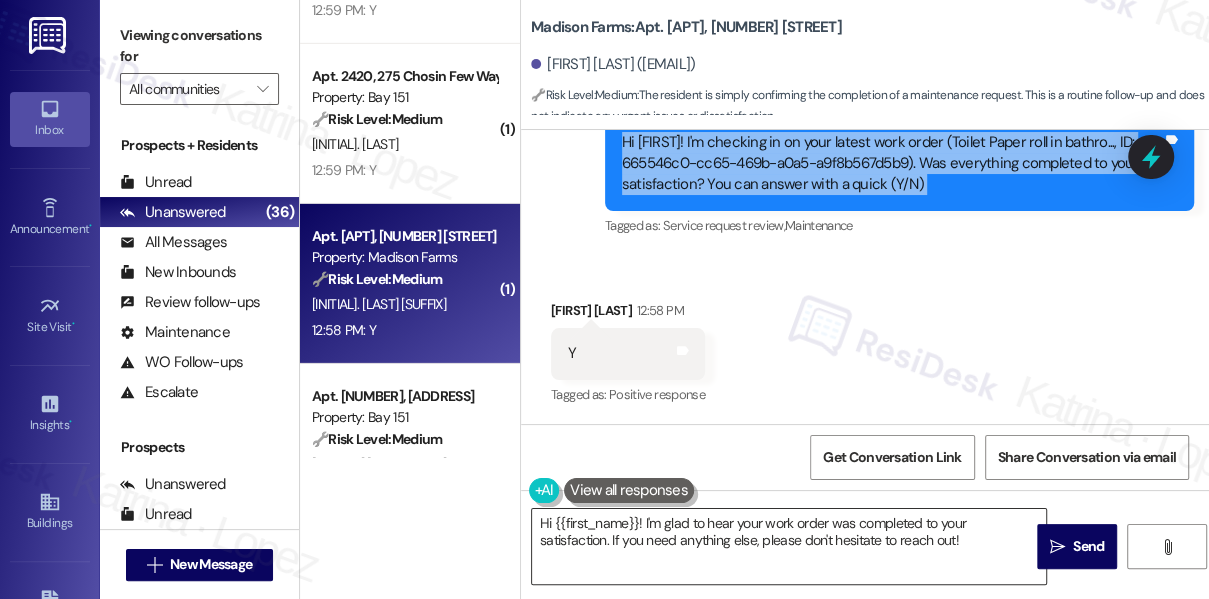 click on "Hi {{first_name}}! I'm glad to hear your work order was completed to your satisfaction. If you need anything else, please don't hesitate to reach out!" at bounding box center (789, 546) 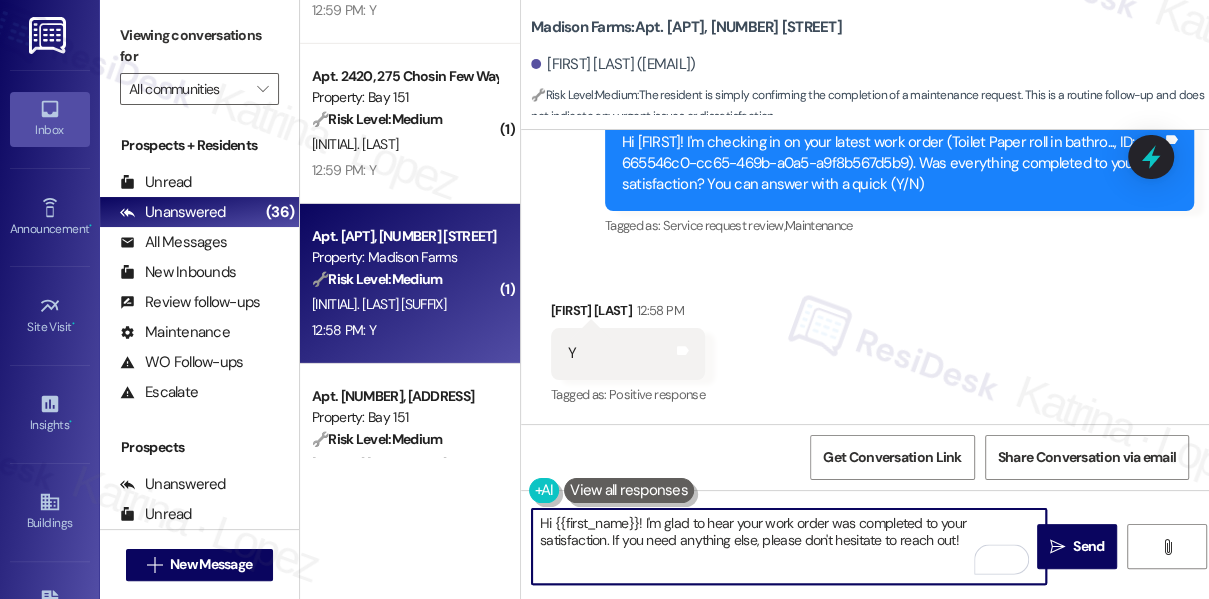 drag, startPoint x: 959, startPoint y: 538, endPoint x: 722, endPoint y: 539, distance: 237.0021 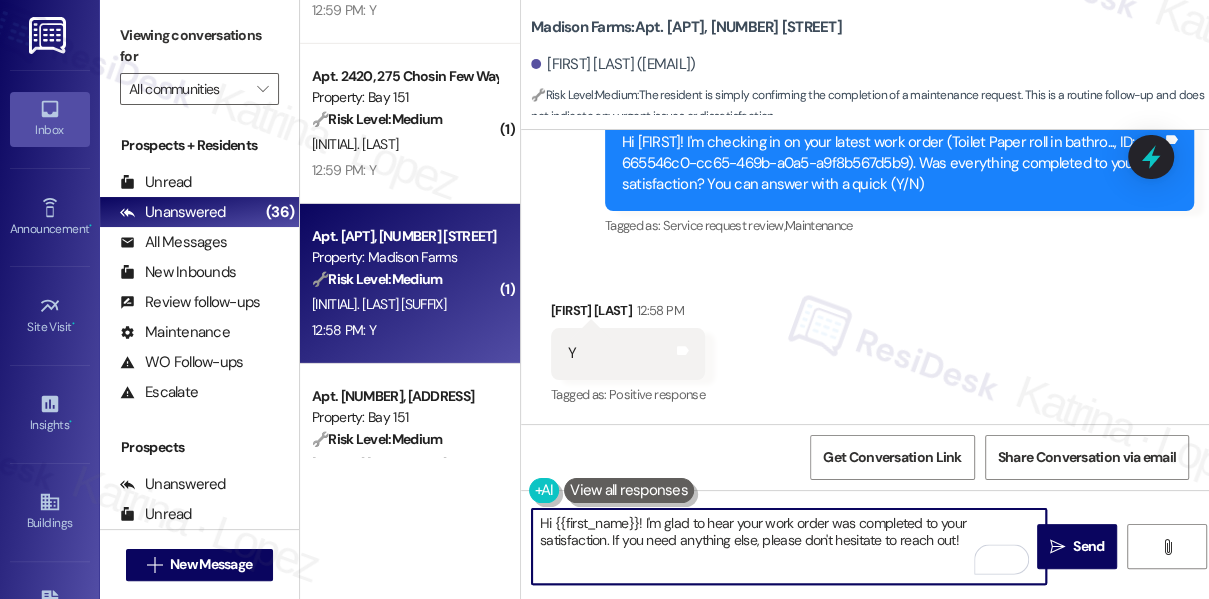 click on "Hi {{first_name}}! I'm glad to hear your work order was completed to your satisfaction. If you need anything else, please don't hesitate to reach out!" at bounding box center (789, 546) 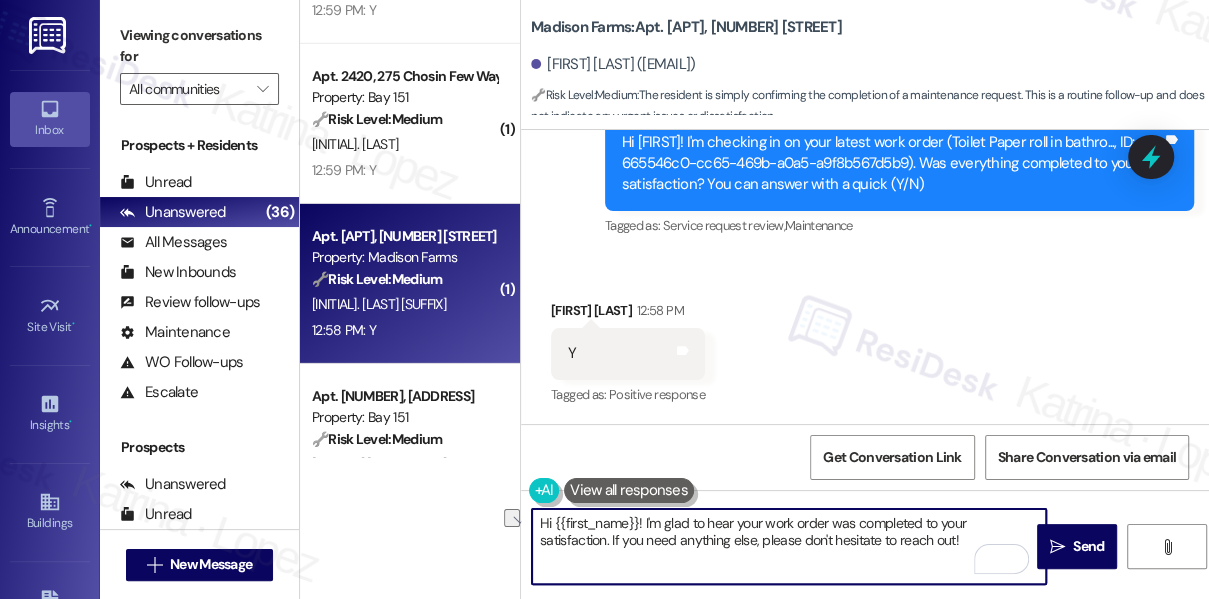 click on "[FIRST] [LAST] [TIME]" at bounding box center (628, 314) 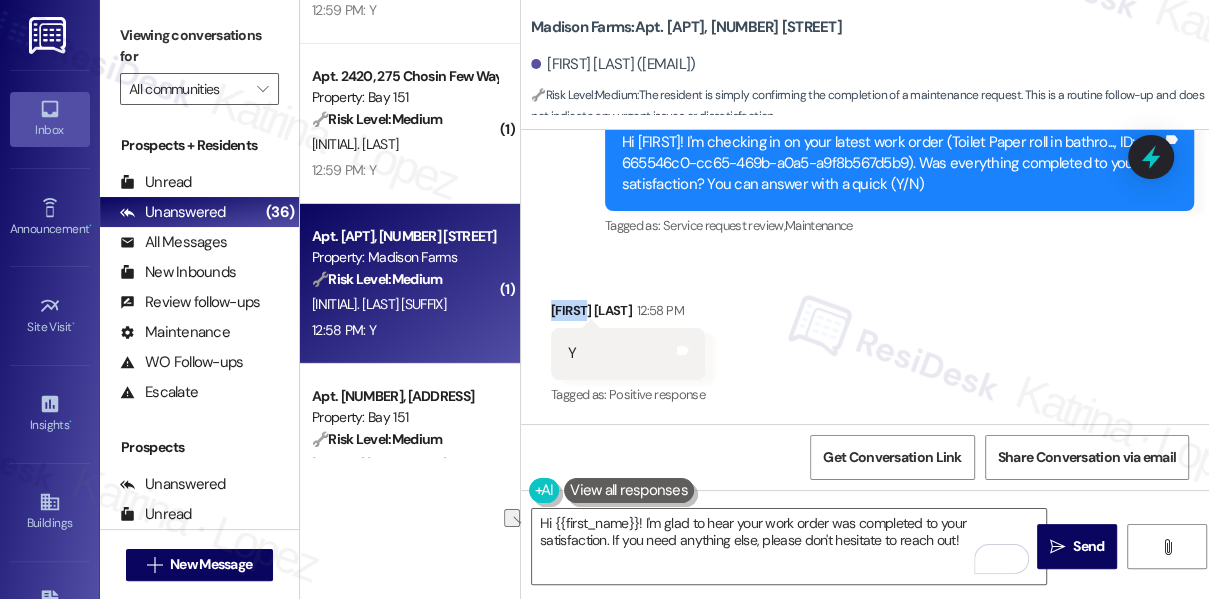 click on "[FIRST] [LAST] [TIME]" at bounding box center [628, 314] 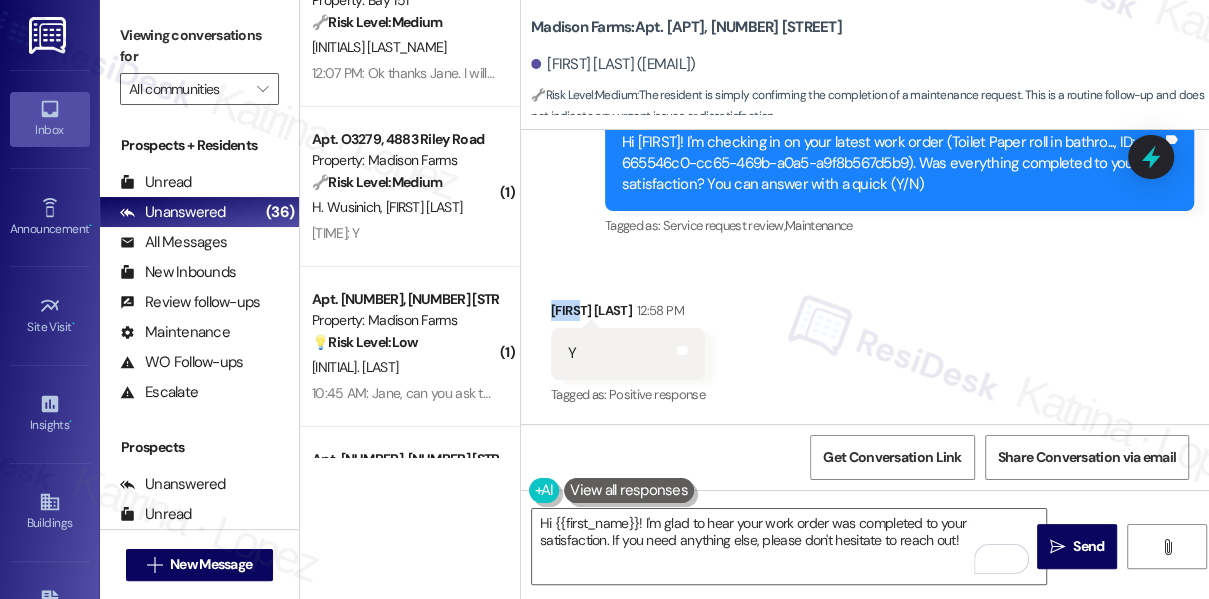 scroll, scrollTop: 4181, scrollLeft: 0, axis: vertical 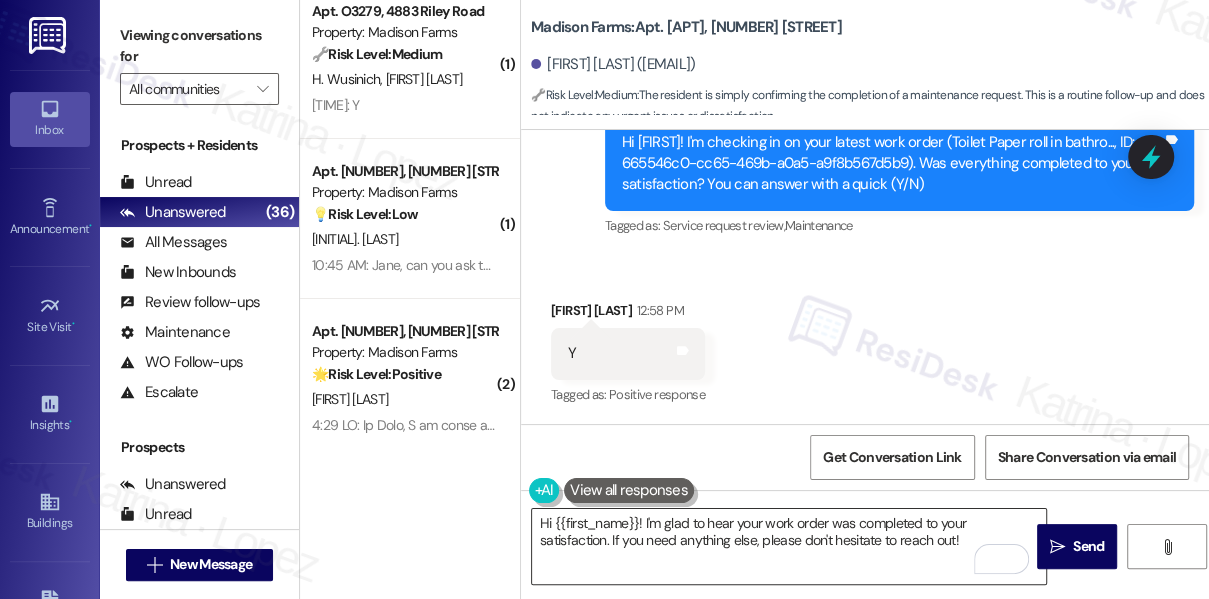 click on "Hi {{first_name}}! I'm glad to hear your work order was completed to your satisfaction. If you need anything else, please don't hesitate to reach out!" at bounding box center [789, 546] 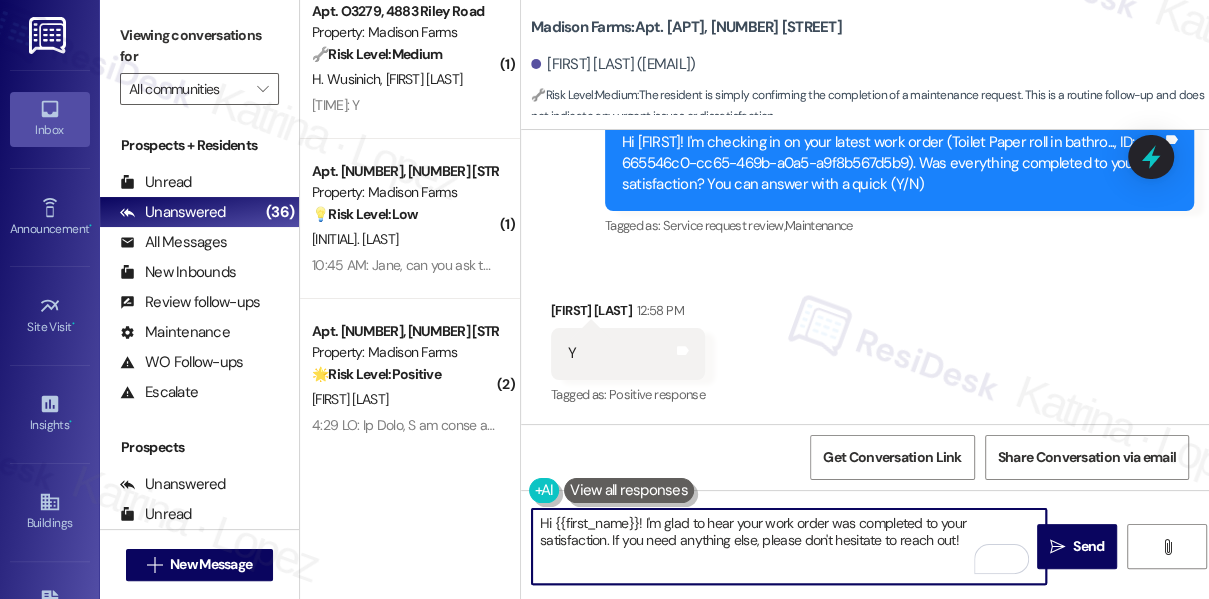click on "Hi {{first_name}}! I'm glad to hear your work order was completed to your satisfaction. If you need anything else, please don't hesitate to reach out!  Send " at bounding box center [865, 565] 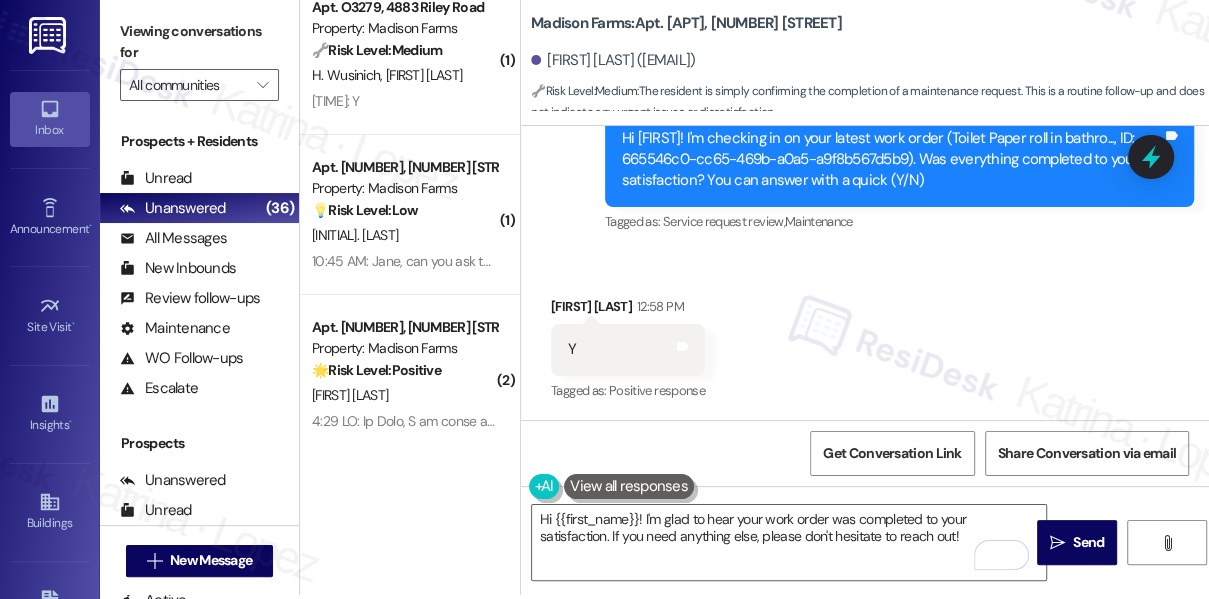 scroll, scrollTop: 5, scrollLeft: 0, axis: vertical 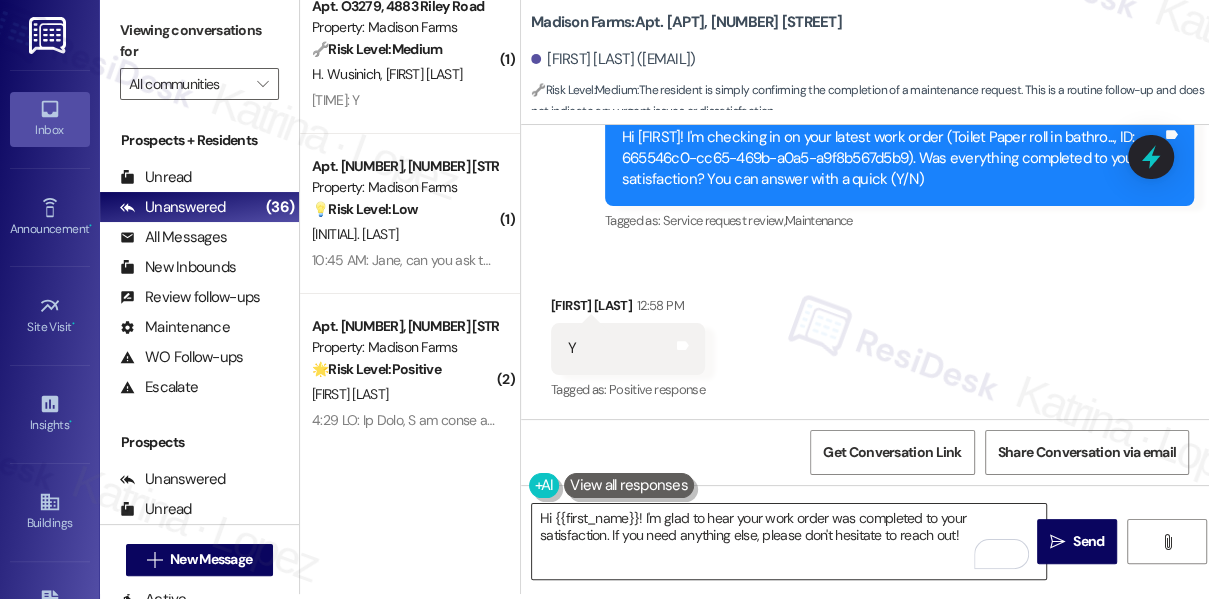 click on "Hi {{first_name}}! I'm glad to hear your work order was completed to your satisfaction. If you need anything else, please don't hesitate to reach out!" at bounding box center [789, 541] 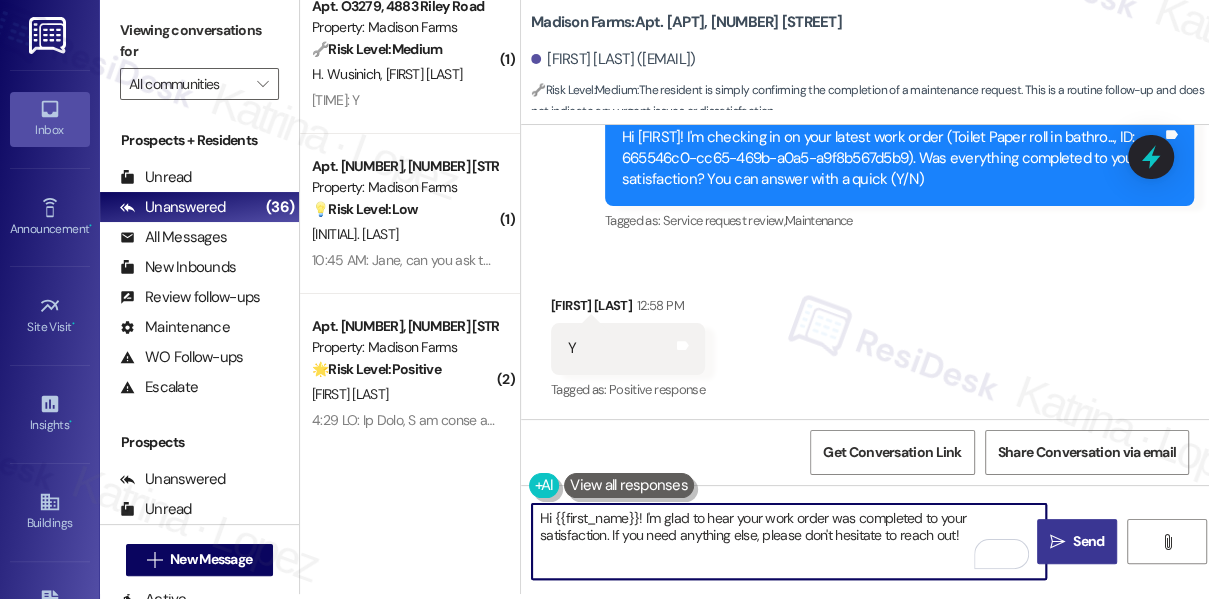 click on "Send" at bounding box center [1088, 541] 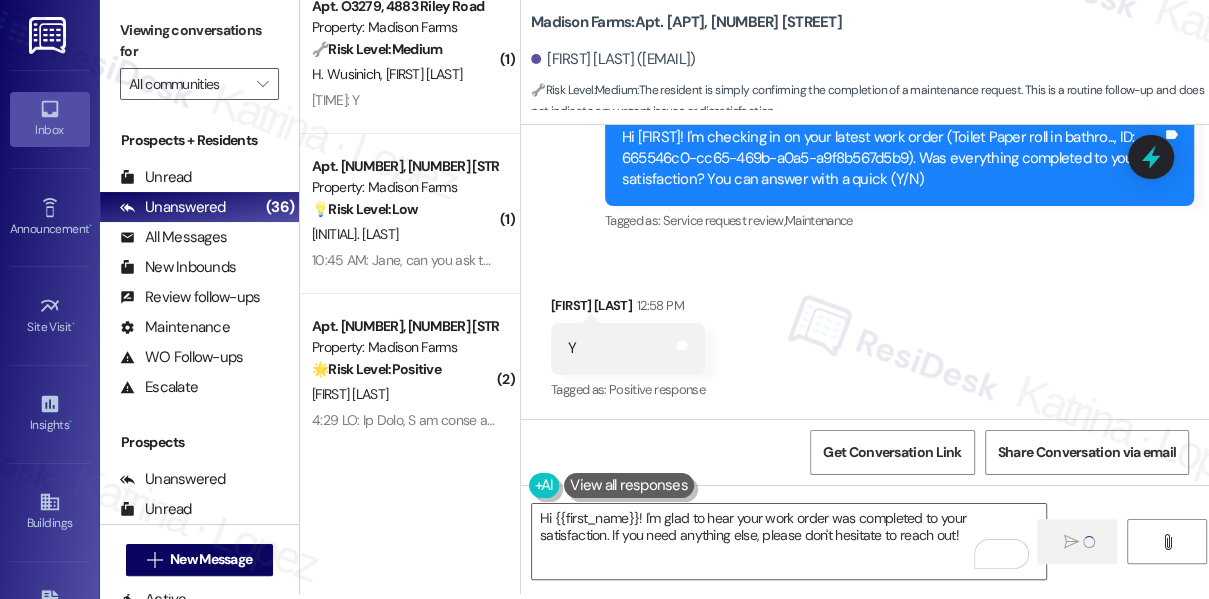 type 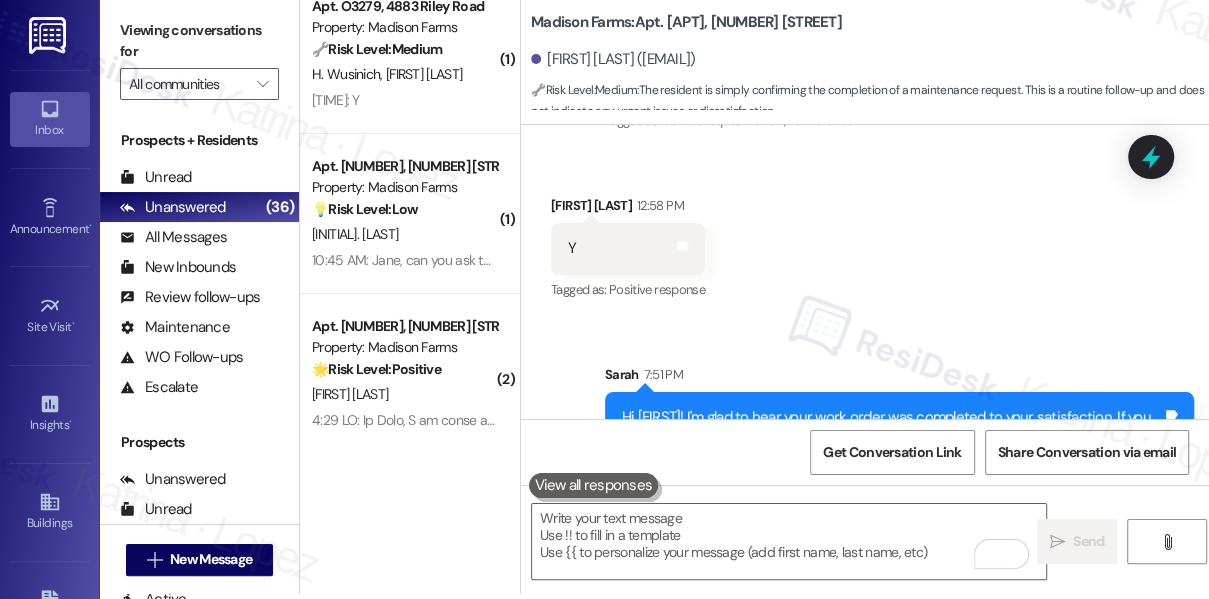 scroll, scrollTop: 803, scrollLeft: 0, axis: vertical 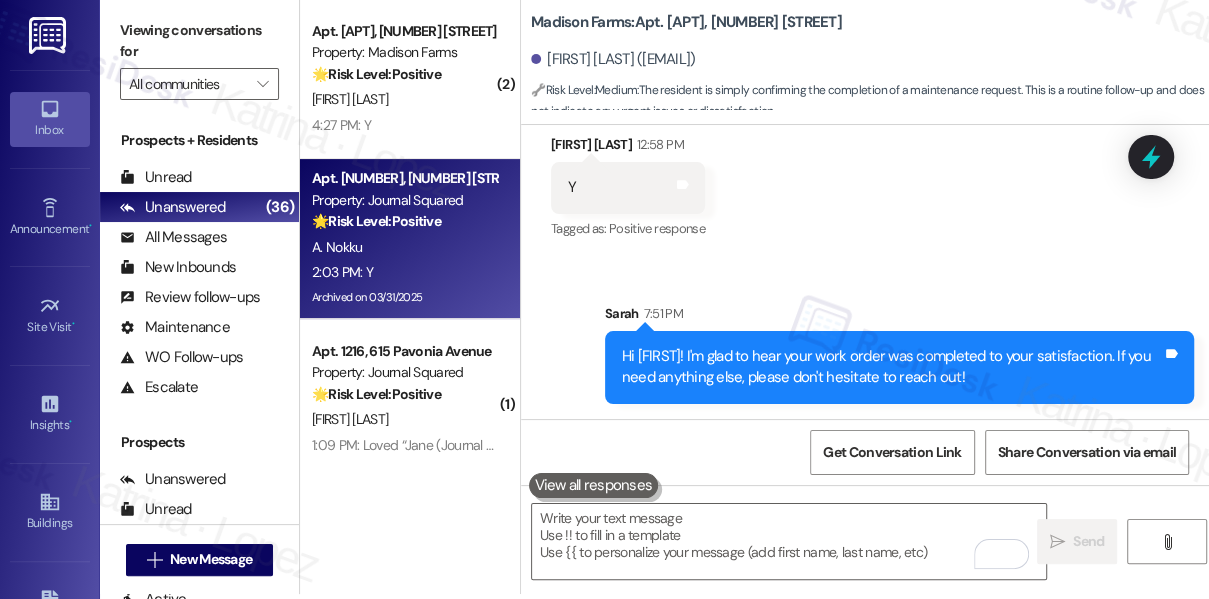 click on "2:03 PM: Y 2:03 PM: Y" at bounding box center [342, 272] 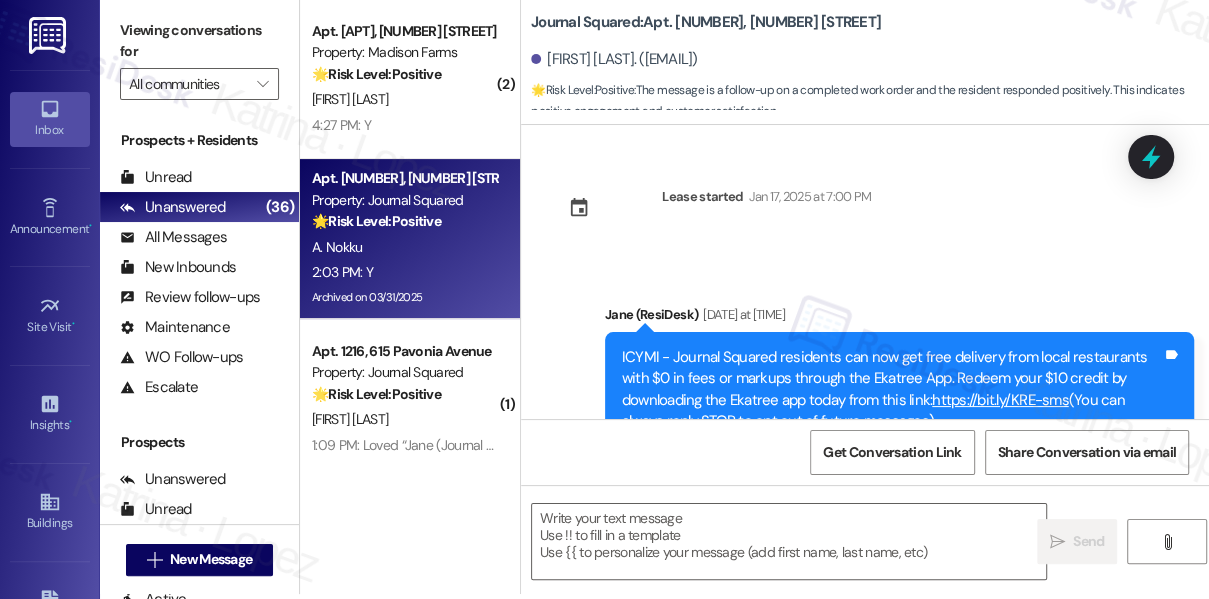 scroll, scrollTop: 0, scrollLeft: 0, axis: both 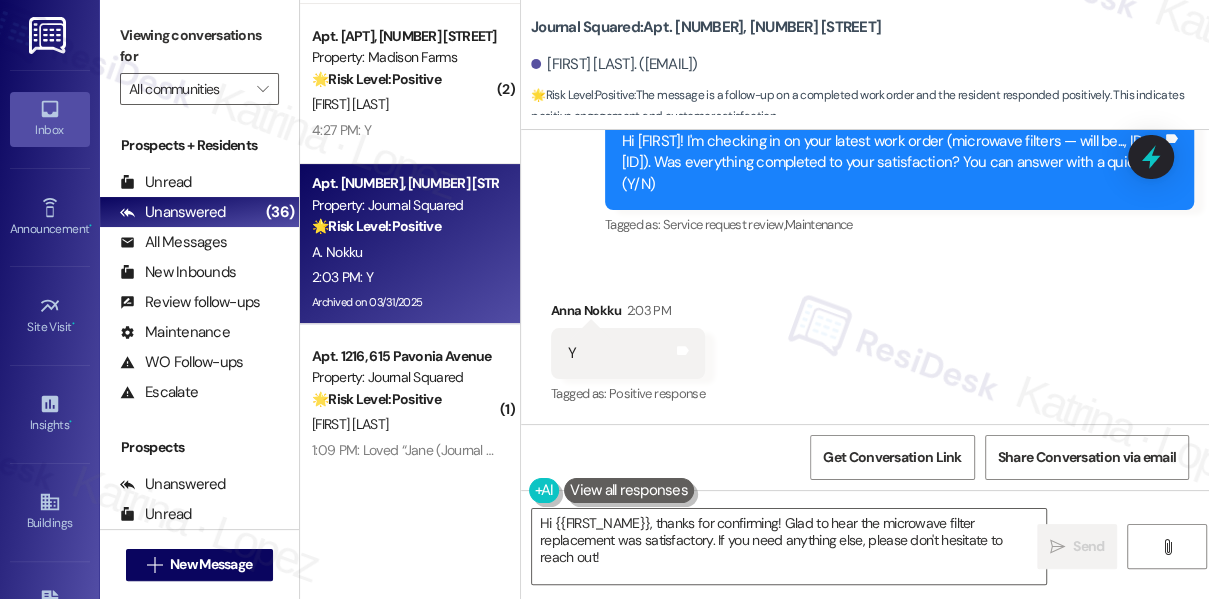 click on "Viewing conversations for" at bounding box center [199, 46] 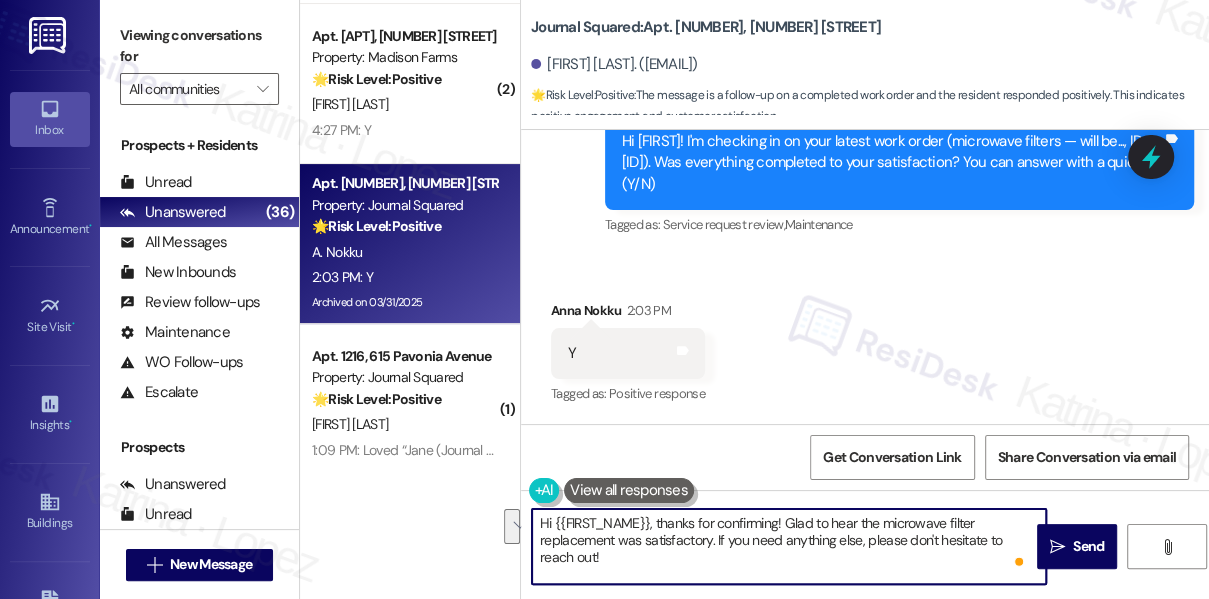drag, startPoint x: 797, startPoint y: 578, endPoint x: 717, endPoint y: 540, distance: 88.56636 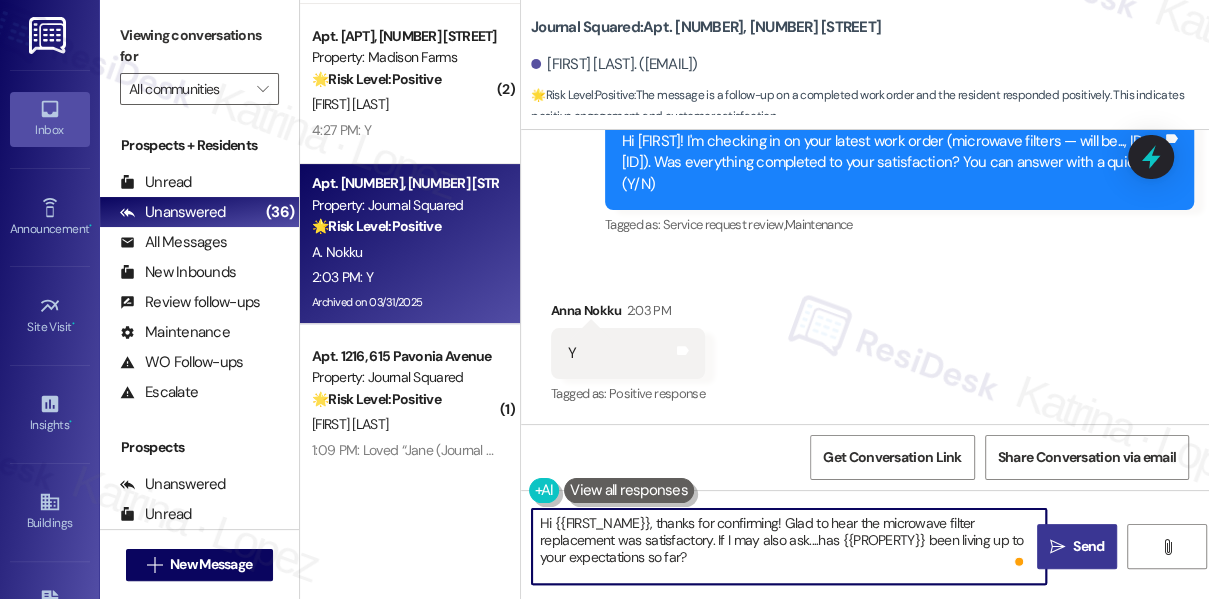 type on "Hi {{FIRST_NAME}}, thanks for confirming! Glad to hear the microwave filter replacement was satisfactory. If I may also ask....has {{PROPERTY}} been living up to your expectations so far?" 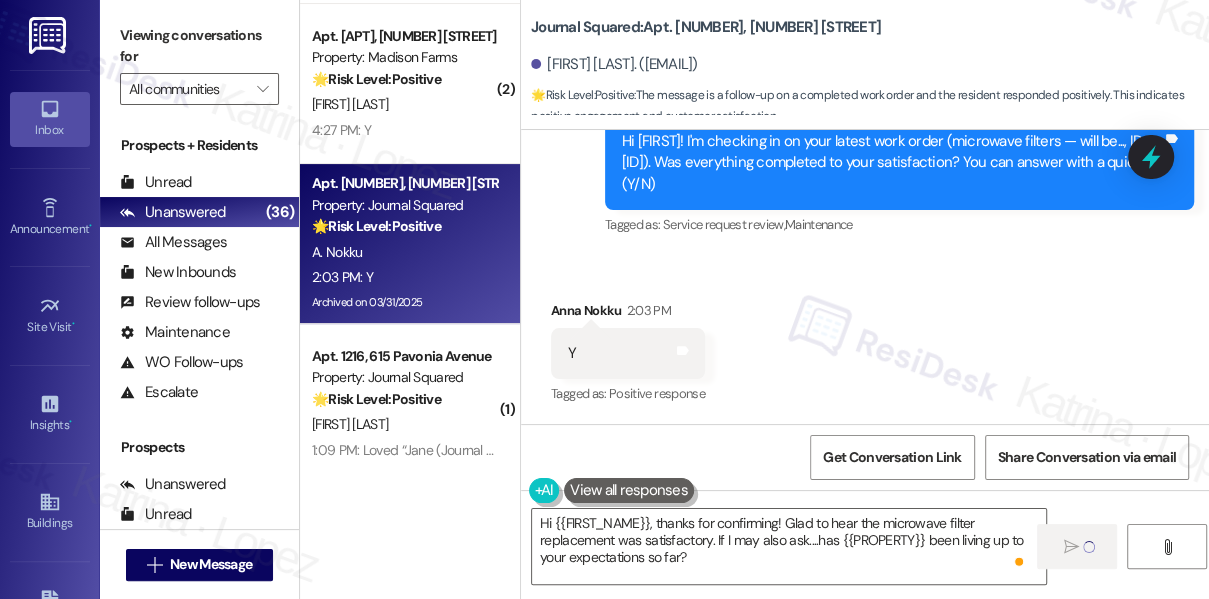 type 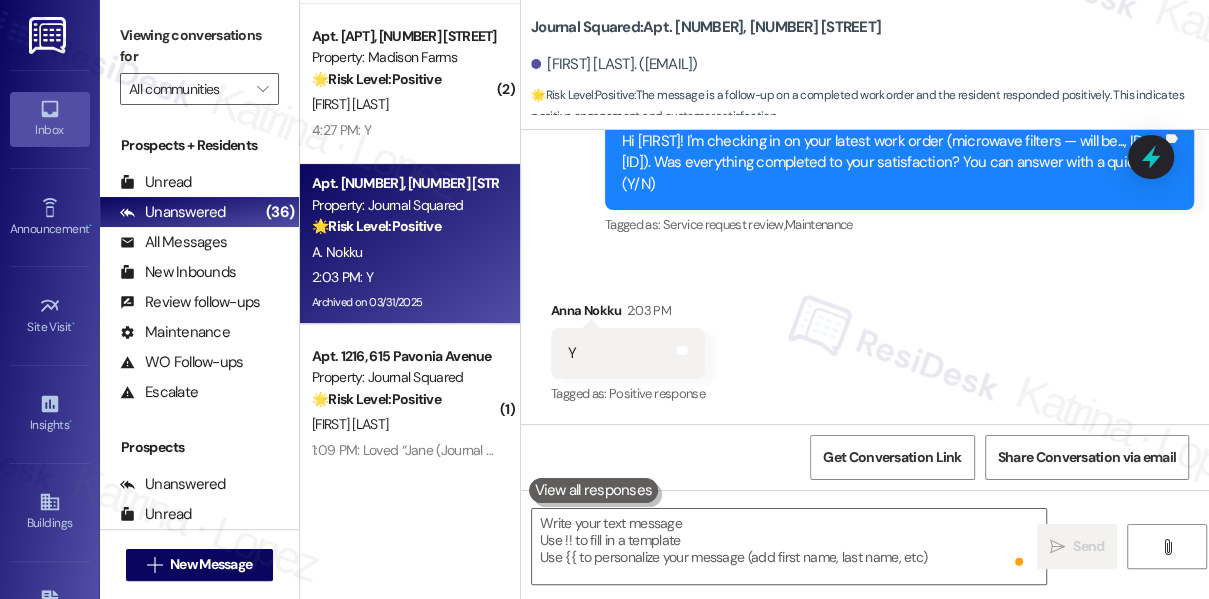 scroll, scrollTop: 10578, scrollLeft: 0, axis: vertical 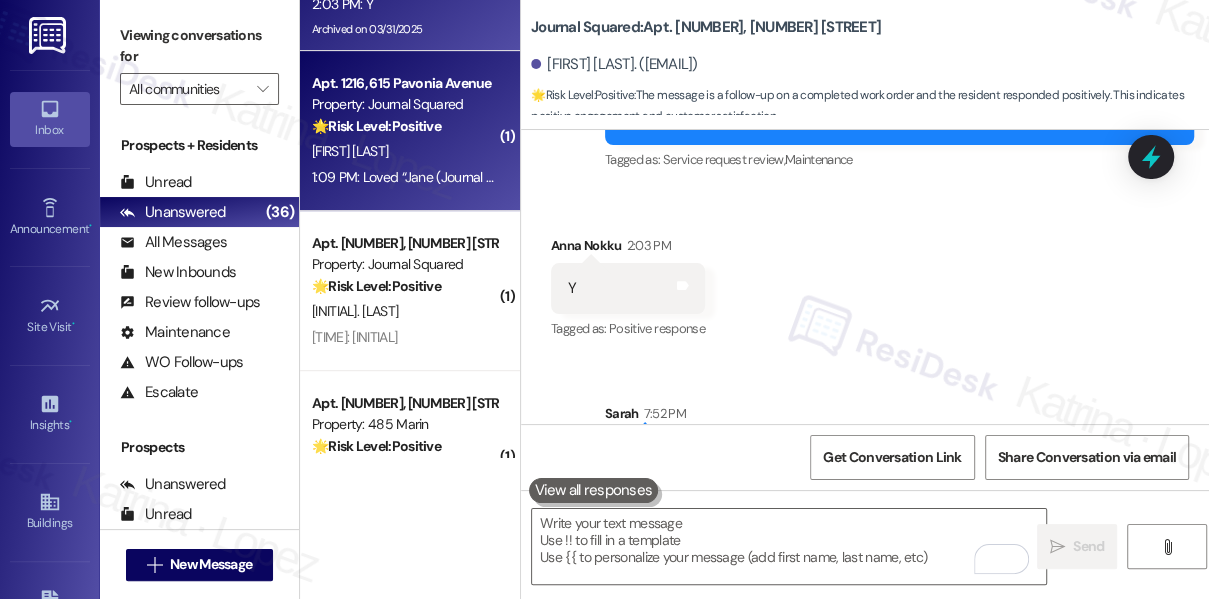 click on "[FIRST] [LAST]" at bounding box center (404, 151) 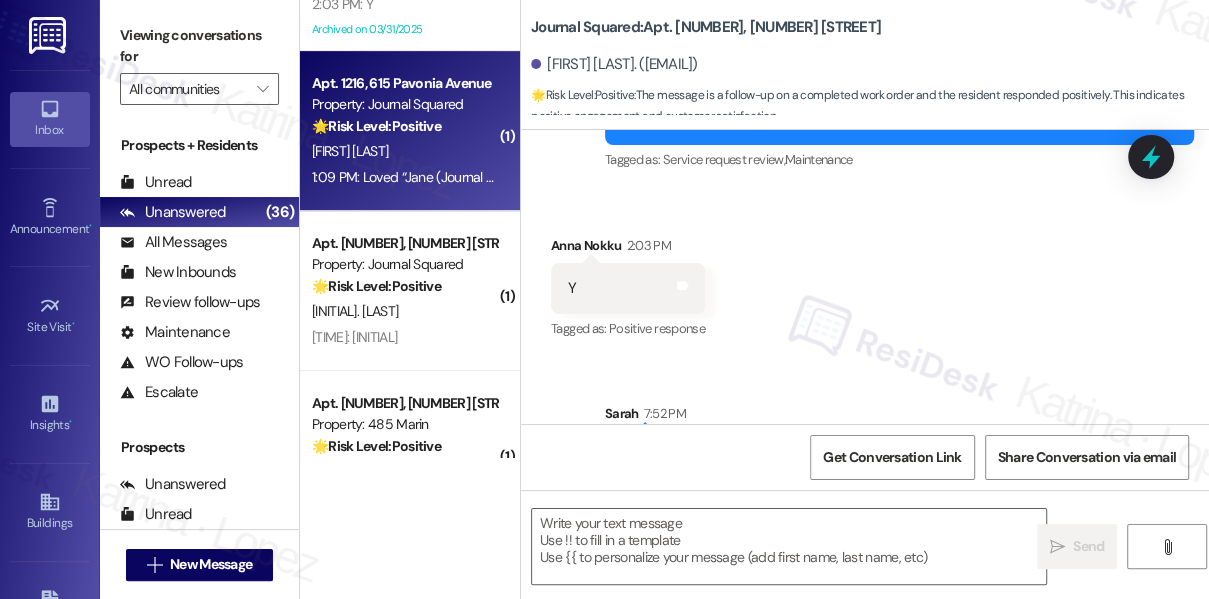type on "Fetching suggested responses. Please feel free to read through the conversation in the meantime." 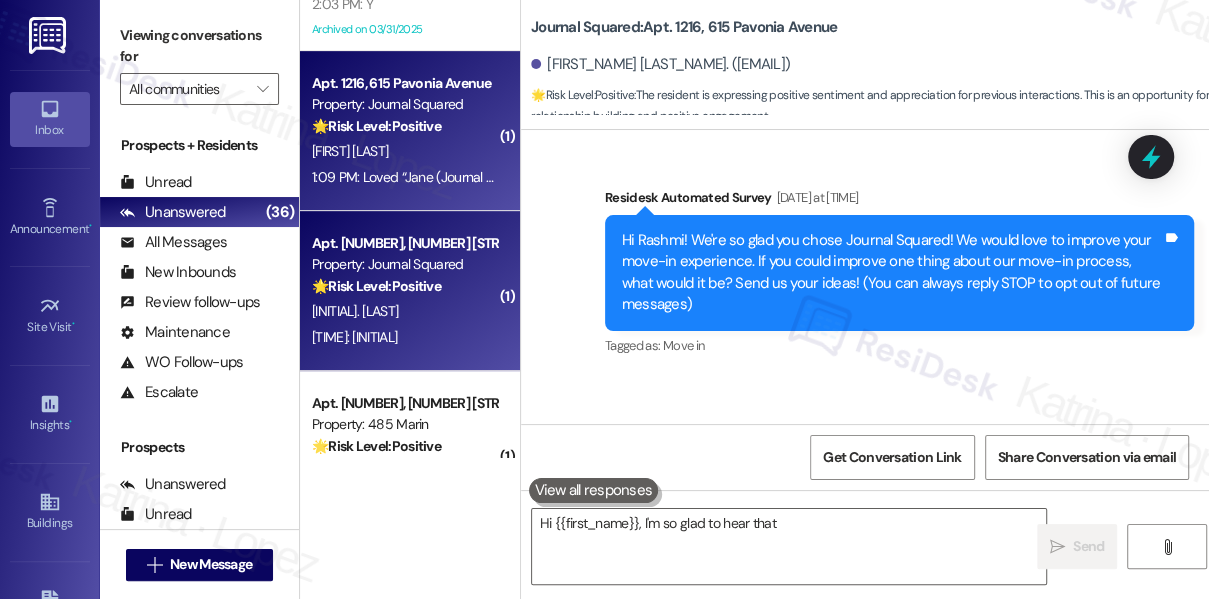 type on "Hi {{first_name}}, I'm so glad to hear that" 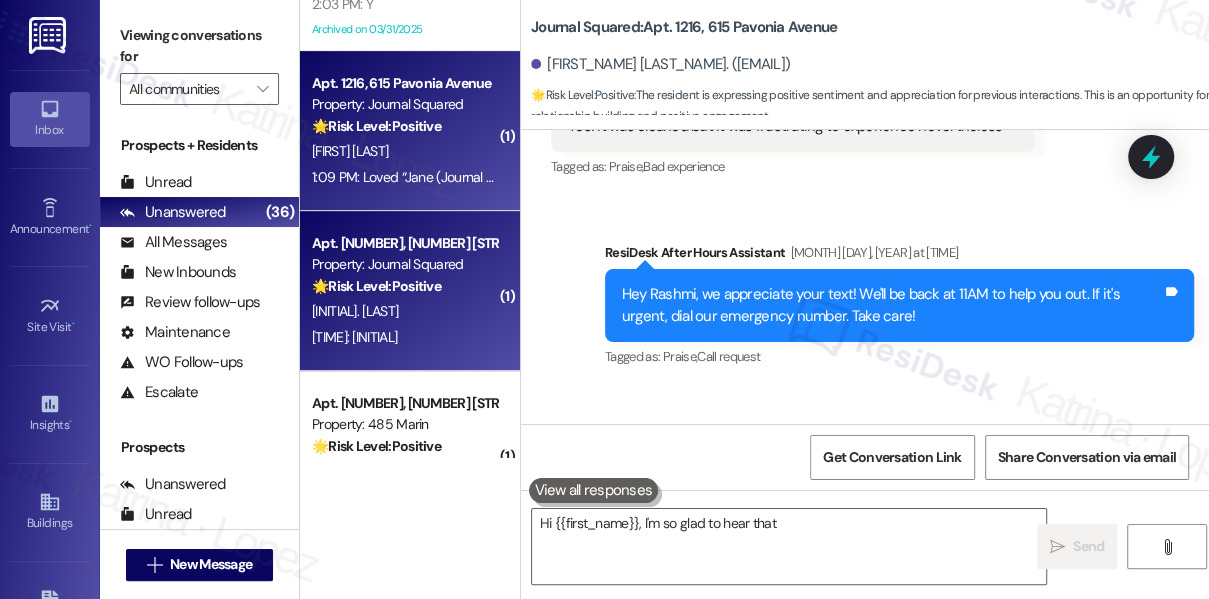 click on "[INITIAL]. [LAST]" at bounding box center (404, 311) 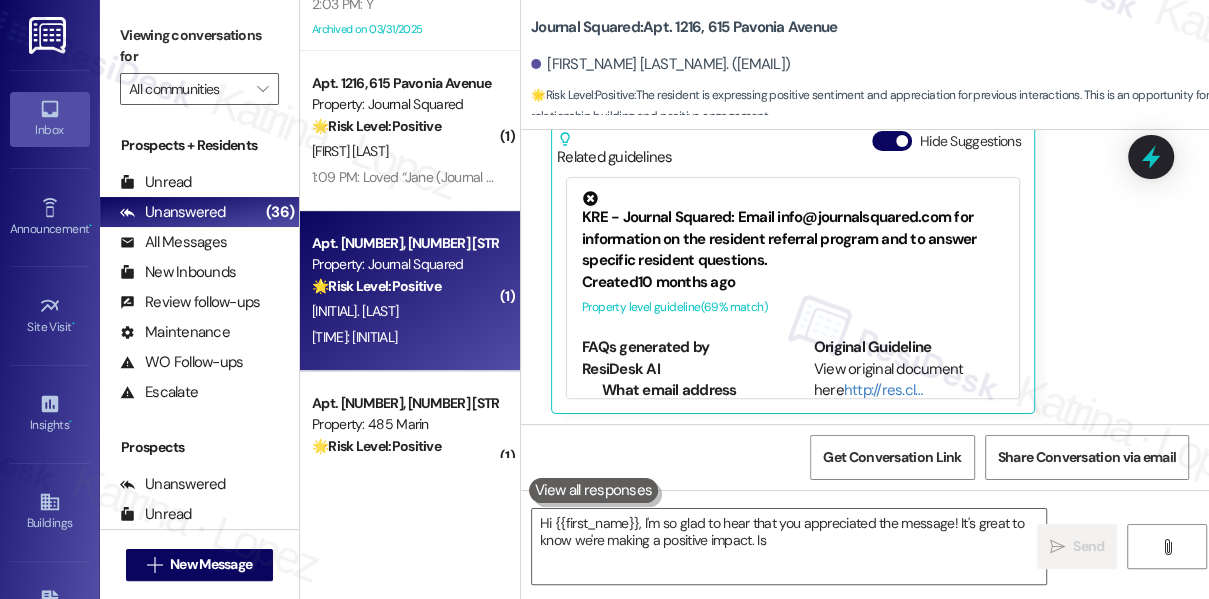 scroll, scrollTop: 2173, scrollLeft: 0, axis: vertical 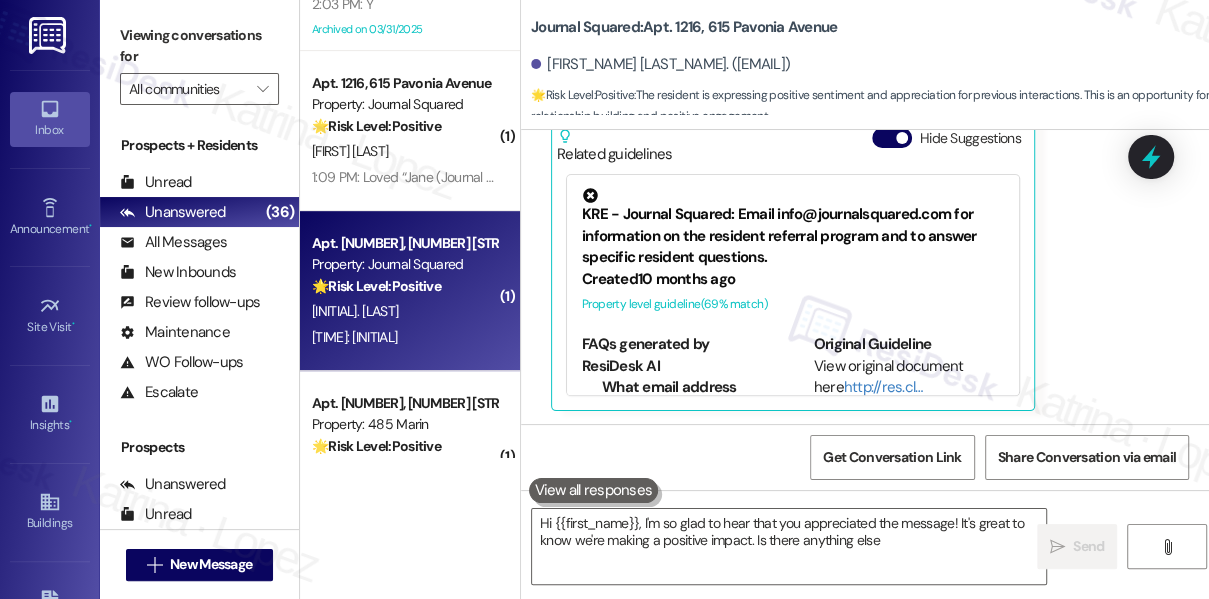 type on "Hi {{first_name}}, I'm so glad to hear that you appreciated the message! It's great to know we're making a positive impact. Is there anything else I" 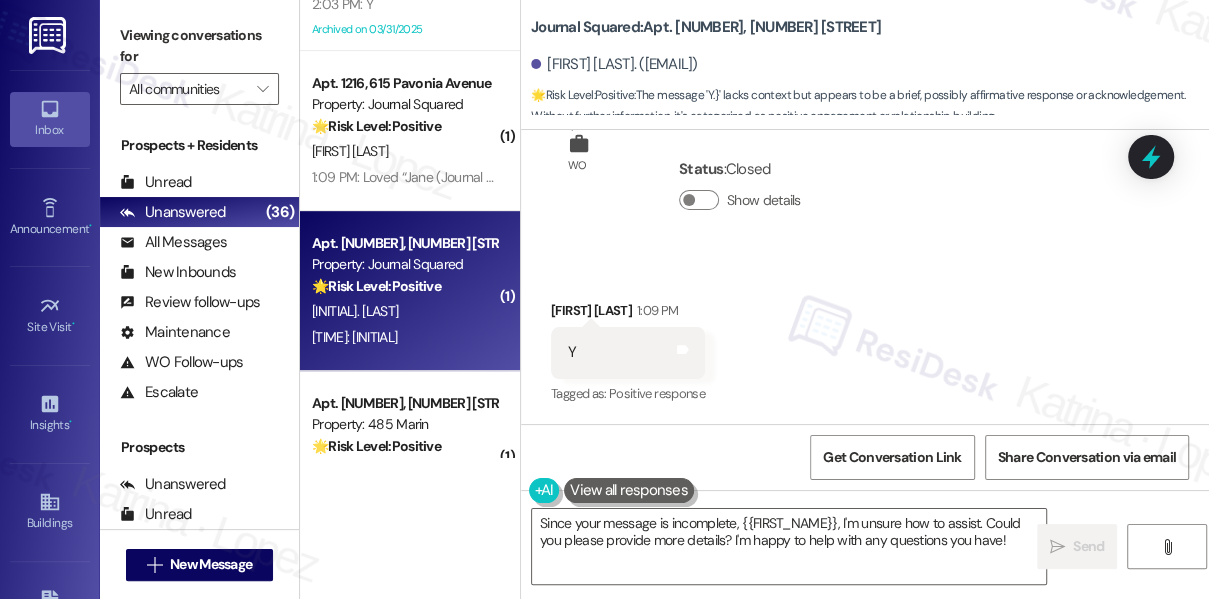 scroll, scrollTop: 4405, scrollLeft: 0, axis: vertical 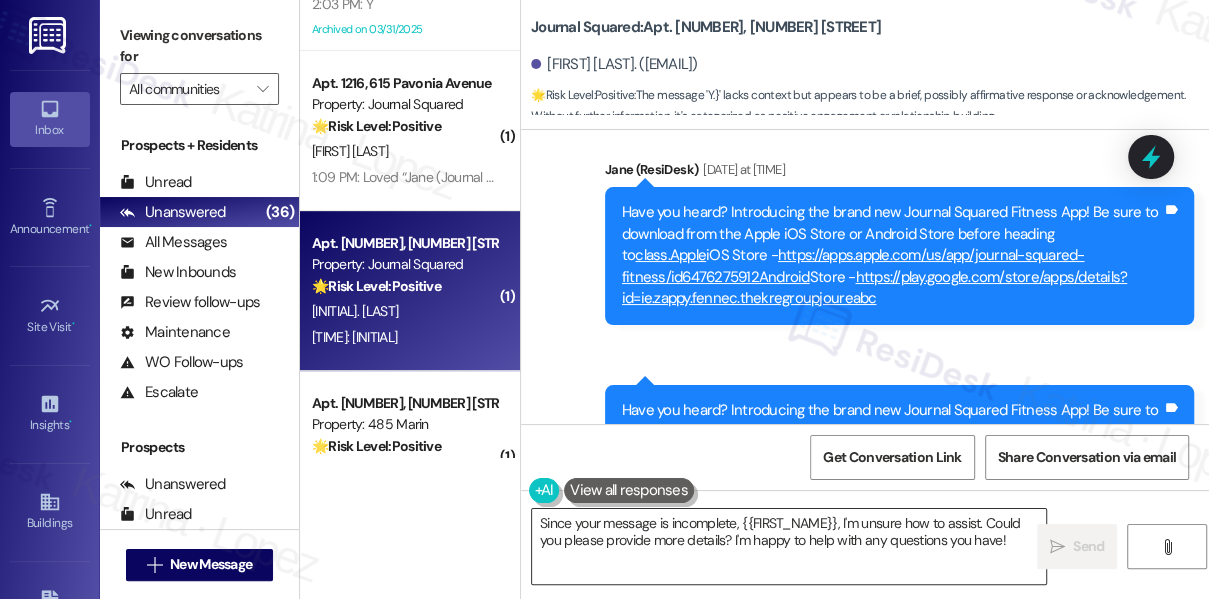 click on "Since your message is incomplete, {{FIRST_NAME}}, I'm unsure how to assist. Could you please provide more details? I'm happy to help with any questions you have!" at bounding box center (789, 546) 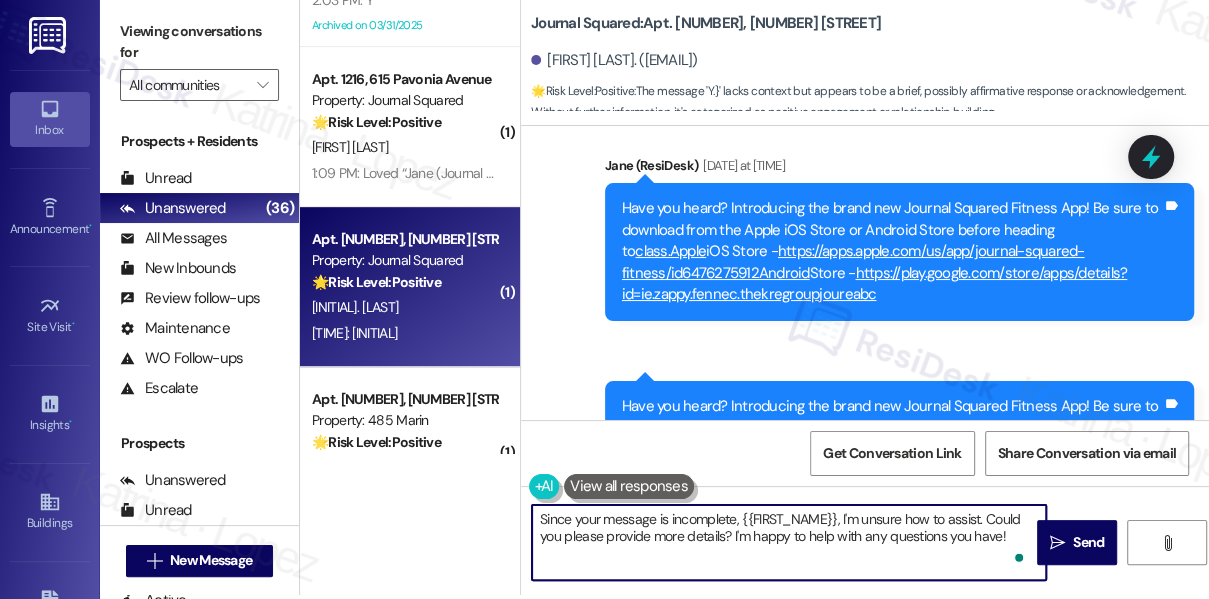scroll, scrollTop: 5, scrollLeft: 0, axis: vertical 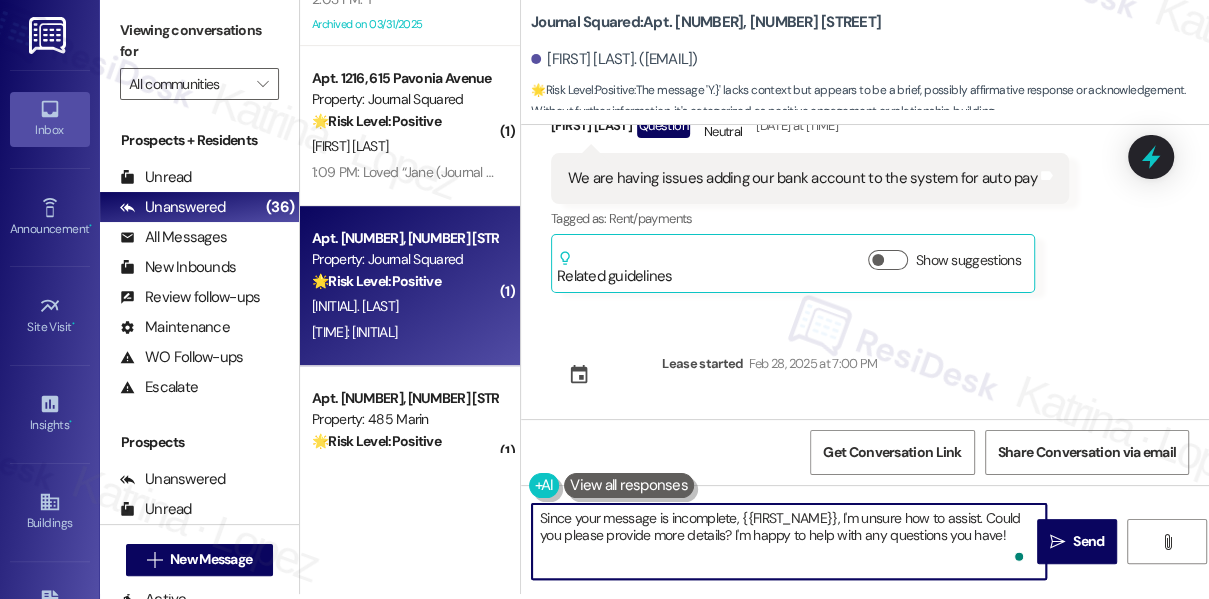 click on "Since your message is incomplete, {{FIRST_NAME}}, I'm unsure how to assist. Could you please provide more details? I'm happy to help with any questions you have!" at bounding box center [789, 541] 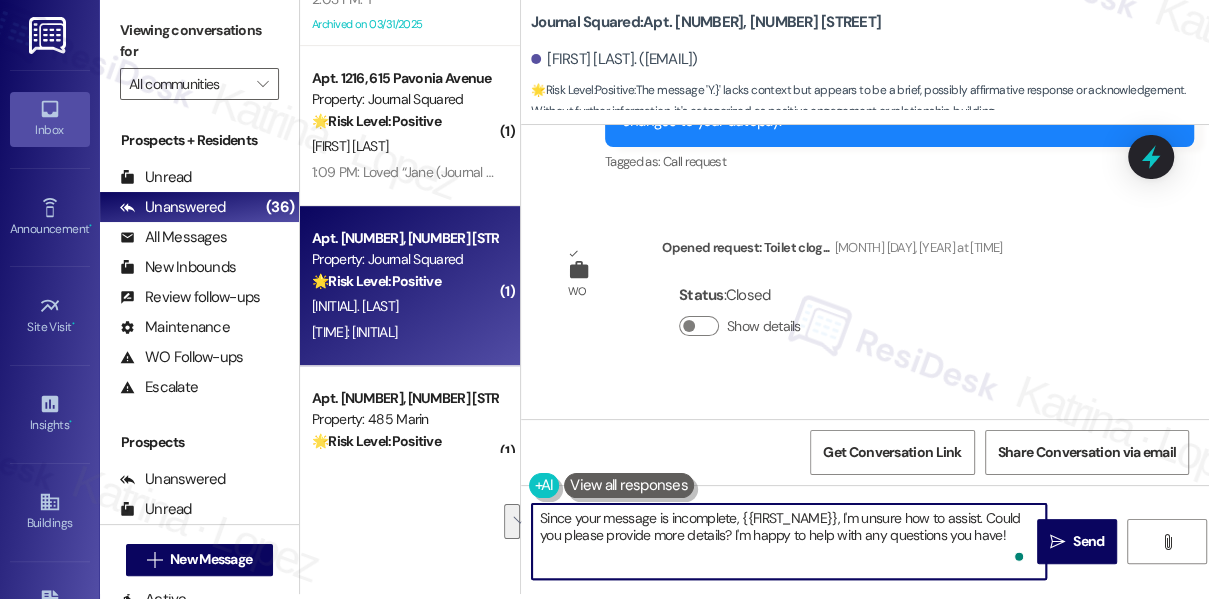 scroll, scrollTop: 5709, scrollLeft: 0, axis: vertical 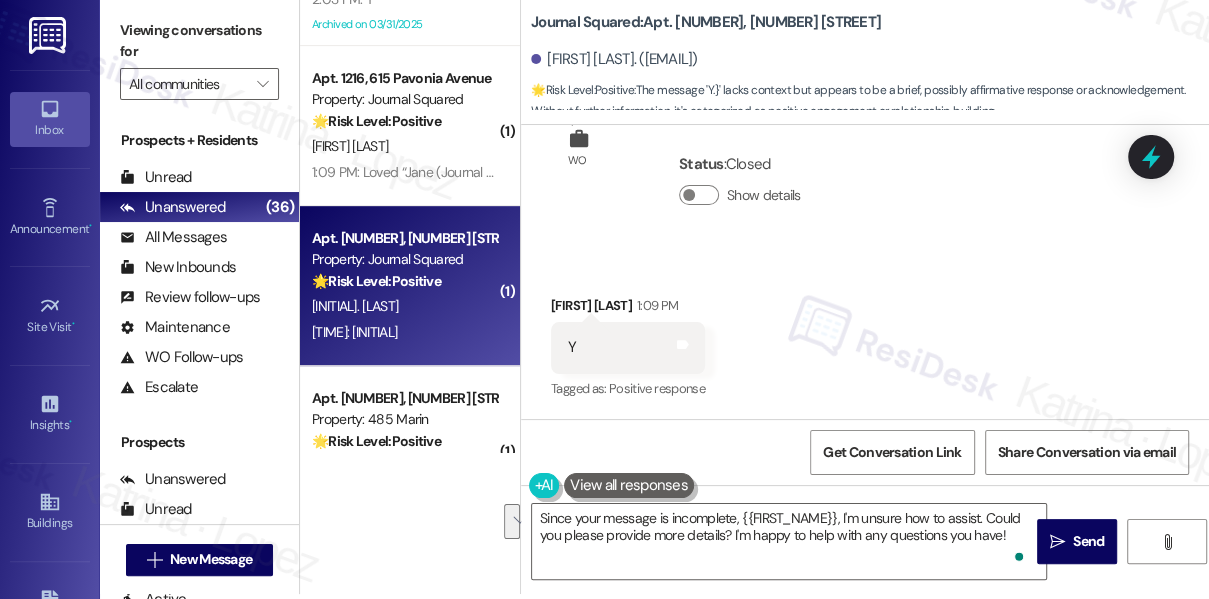 click on "Viewing conversations for" at bounding box center (199, 41) 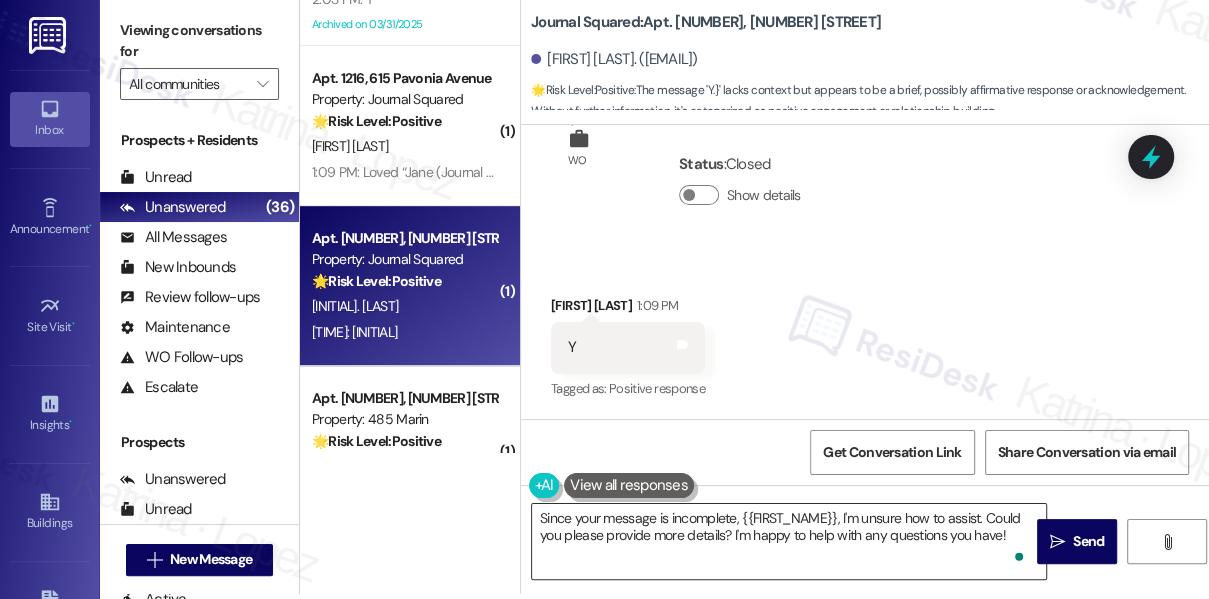 click on "Since your message is incomplete, {{FIRST_NAME}}, I'm unsure how to assist. Could you please provide more details? I'm happy to help with any questions you have!" at bounding box center [789, 541] 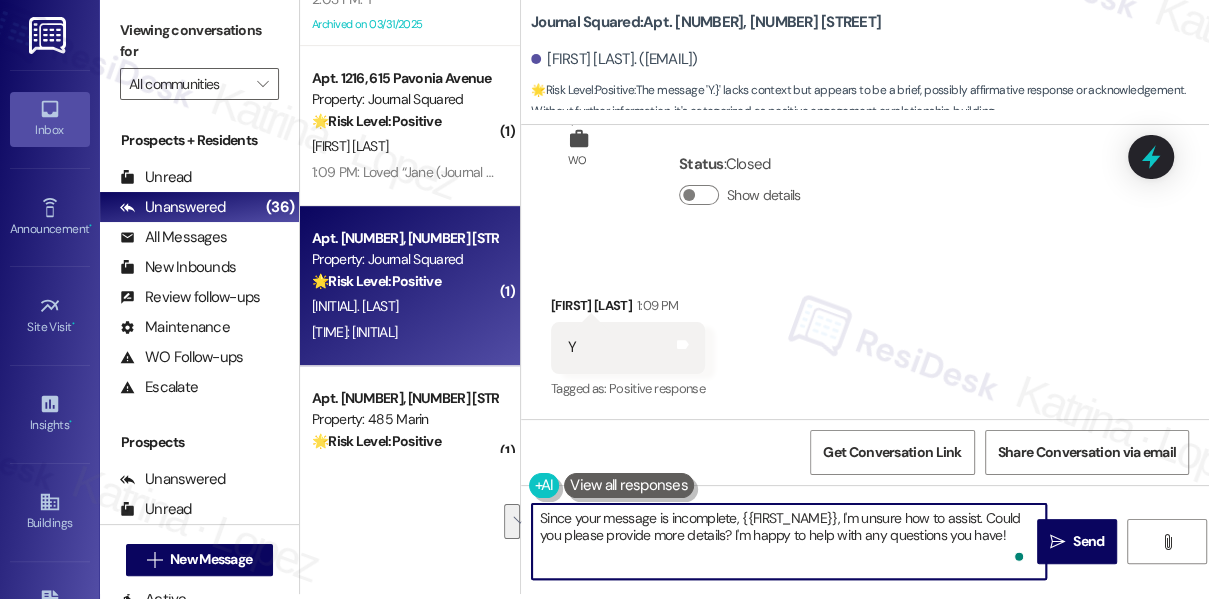 paste on "Hi {{first_name}}! I'm glad to hear that the maintenance work order was completed to your satisfaction. Could I also take this chance to ask if has {{property}} lived up to your expectations? You can still answer with a quick (Y/N)" 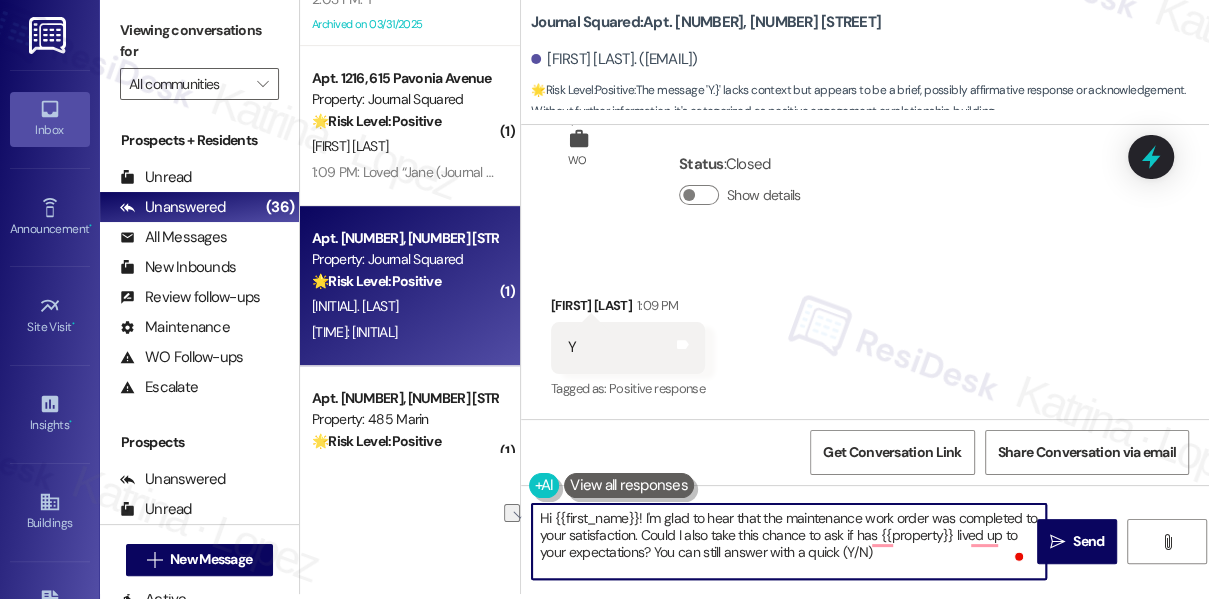 drag, startPoint x: 904, startPoint y: 555, endPoint x: 696, endPoint y: 547, distance: 208.1538 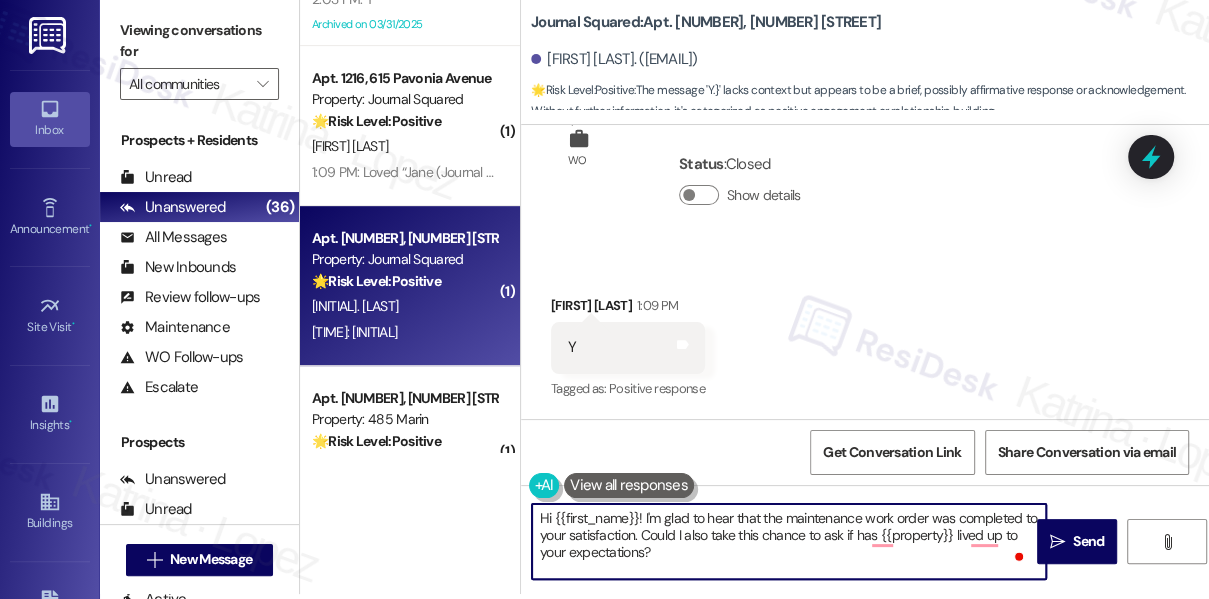 type on "Hi {{first_name}}! I'm glad to hear that the maintenance work order was completed to your satisfaction. Could I also take this chance to ask if has {{property}} lived up to your expectations?" 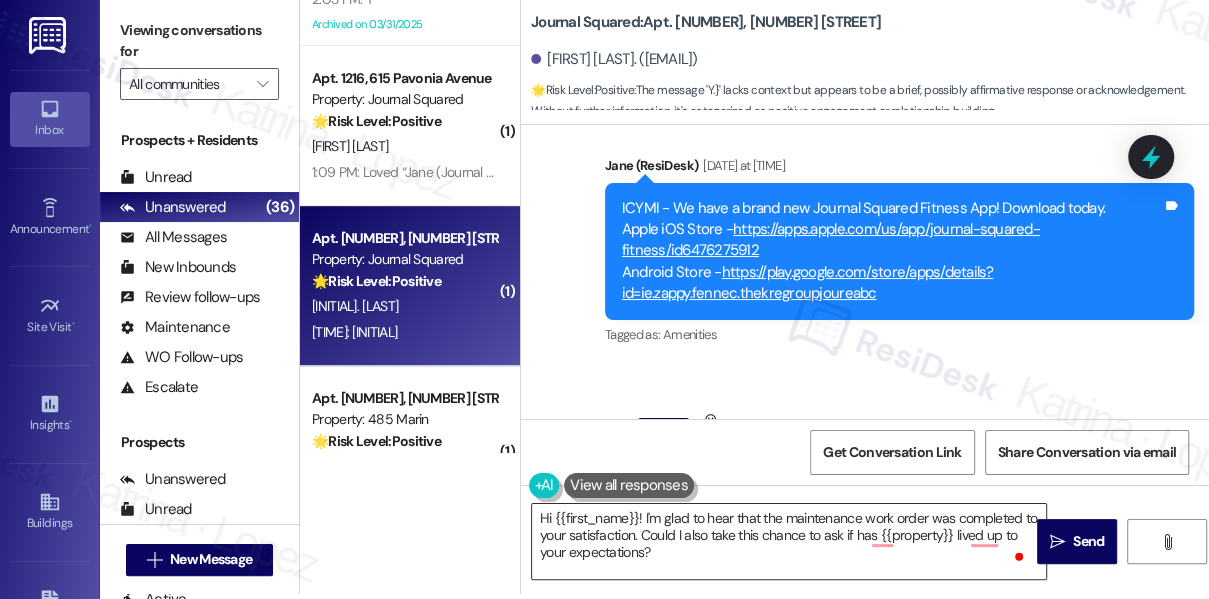 scroll, scrollTop: 4405, scrollLeft: 0, axis: vertical 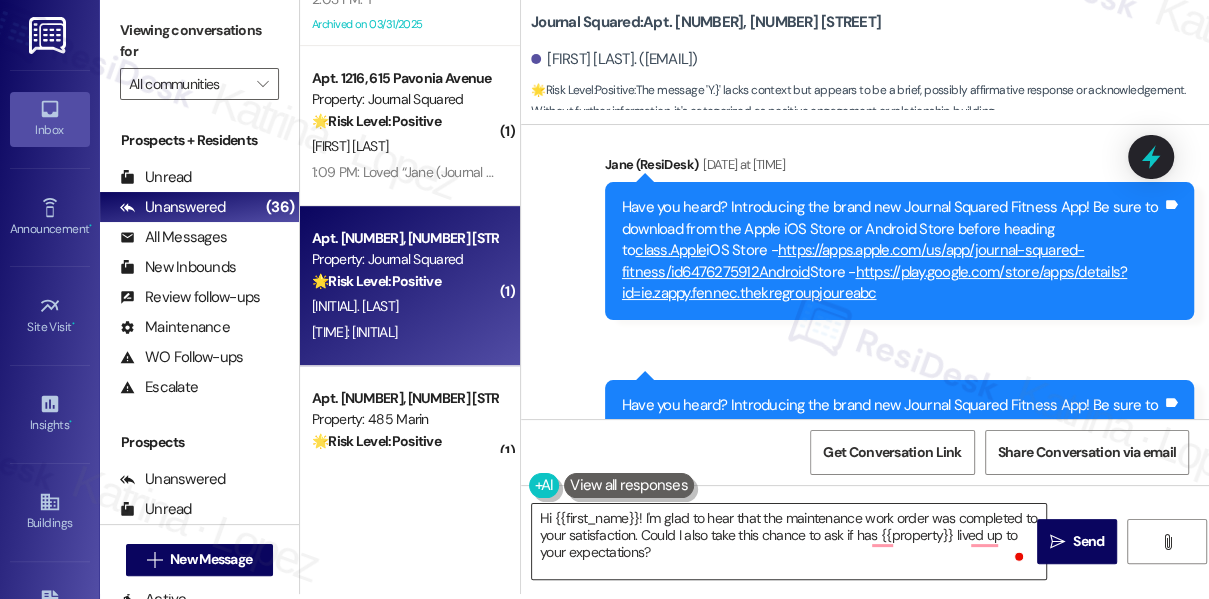click on "Hi {{first_name}}! I'm glad to hear that the maintenance work order was completed to your satisfaction. Could I also take this chance to ask if has {{property}} lived up to your expectations?" at bounding box center (789, 541) 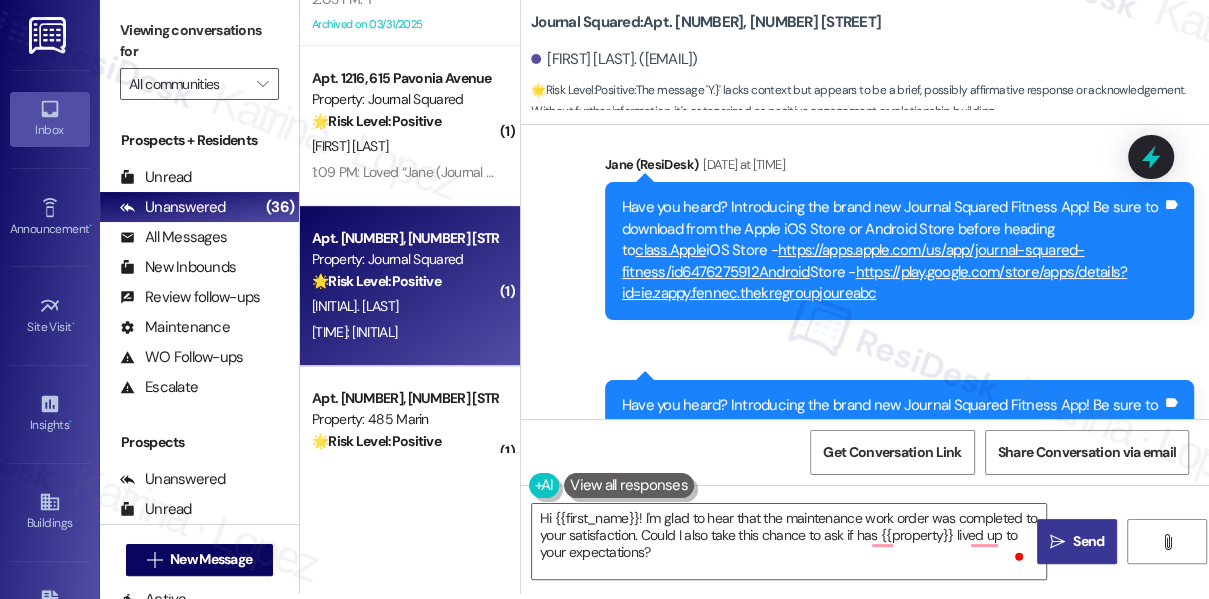click on "Send" at bounding box center [1088, 541] 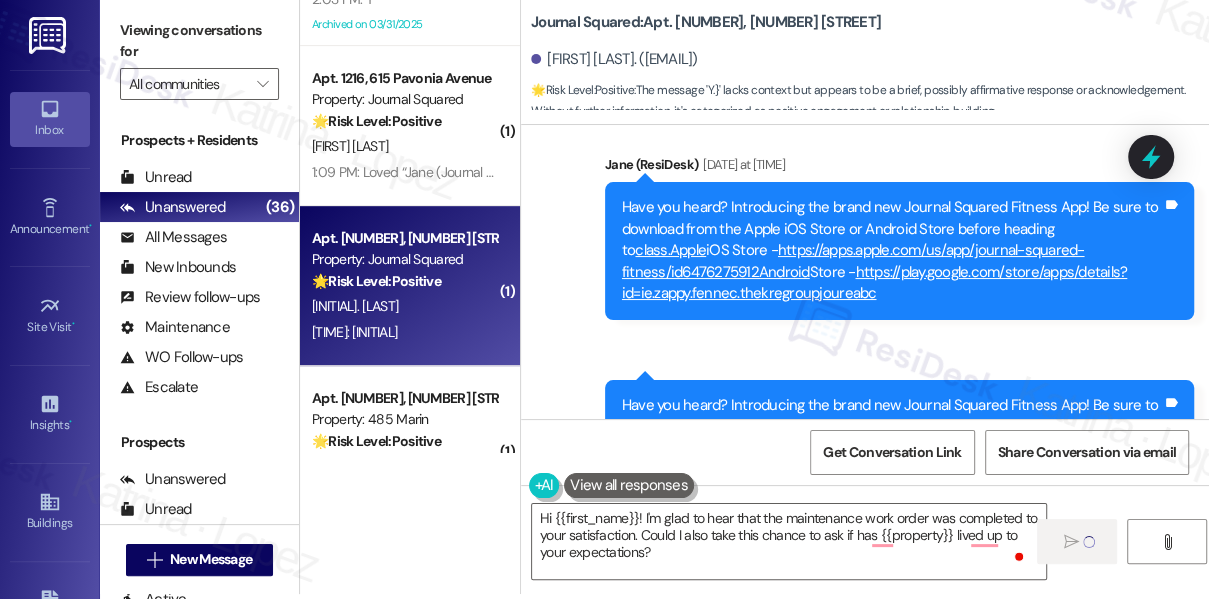 type 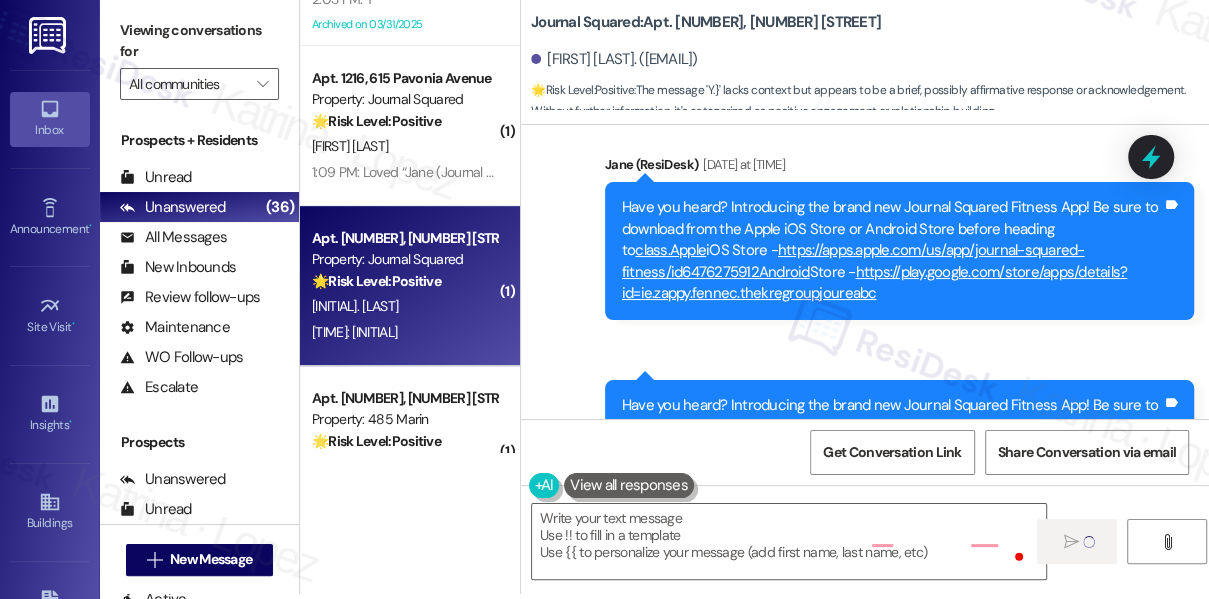 scroll, scrollTop: 4528, scrollLeft: 0, axis: vertical 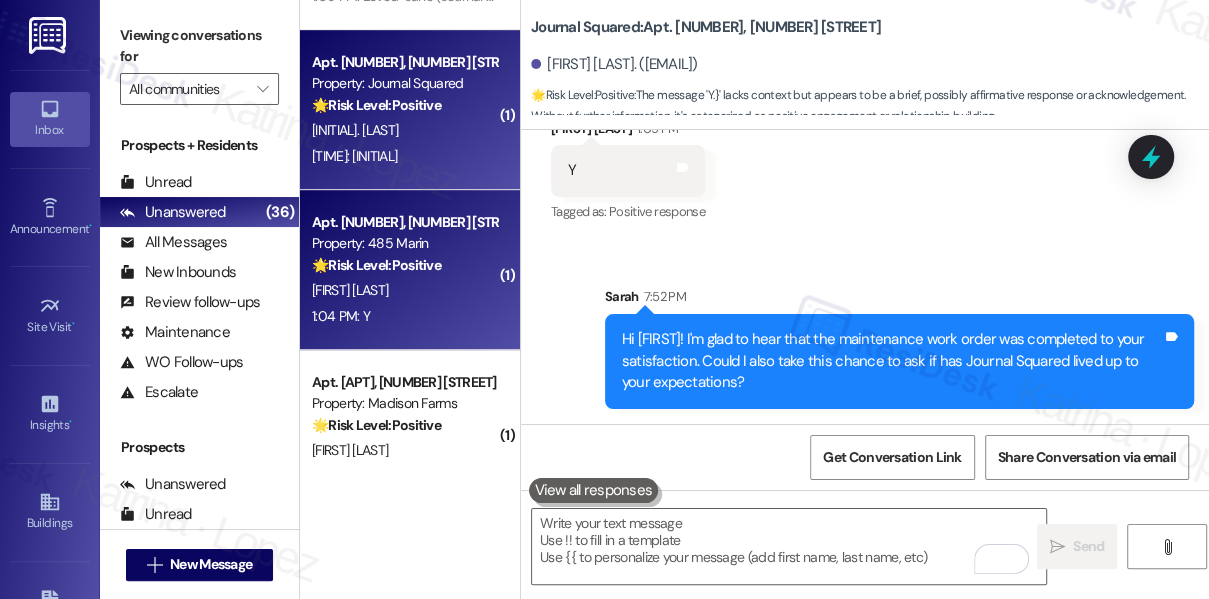 click on "[FIRST] [LAST]" at bounding box center (404, 290) 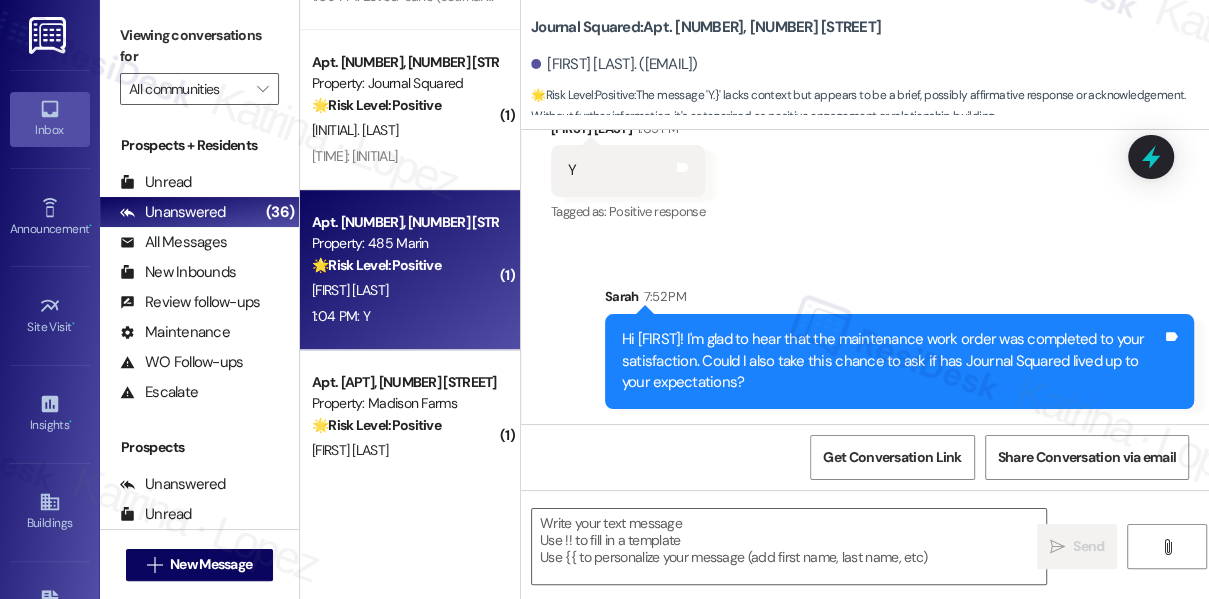 type on "Fetching suggested responses. Please feel free to read through the conversation in the meantime." 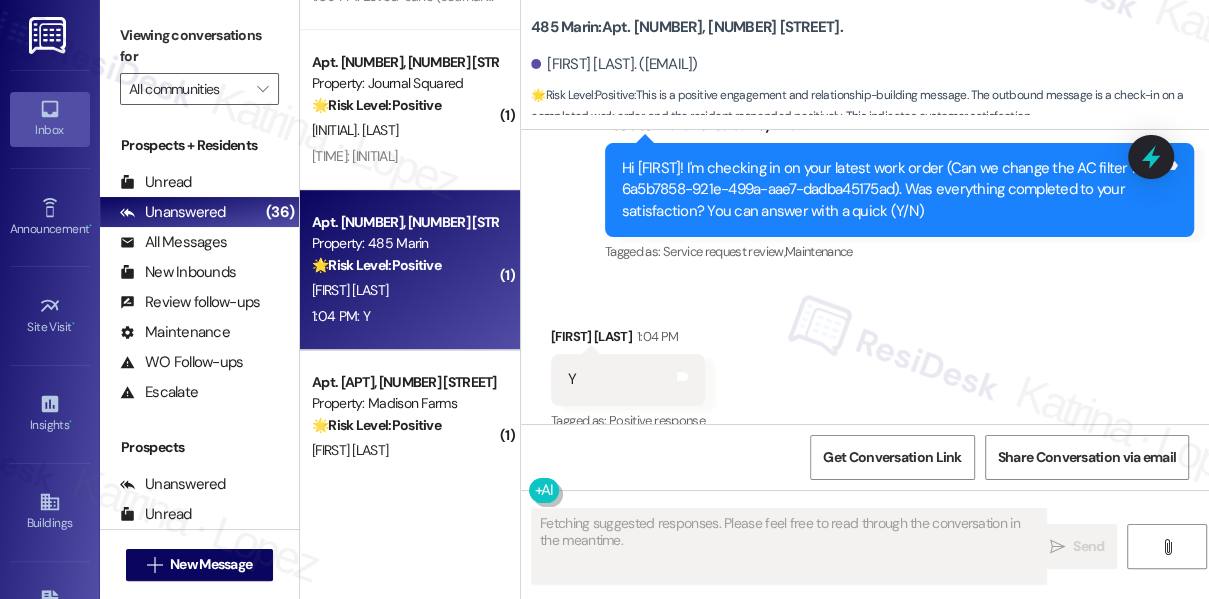 scroll, scrollTop: 2675, scrollLeft: 0, axis: vertical 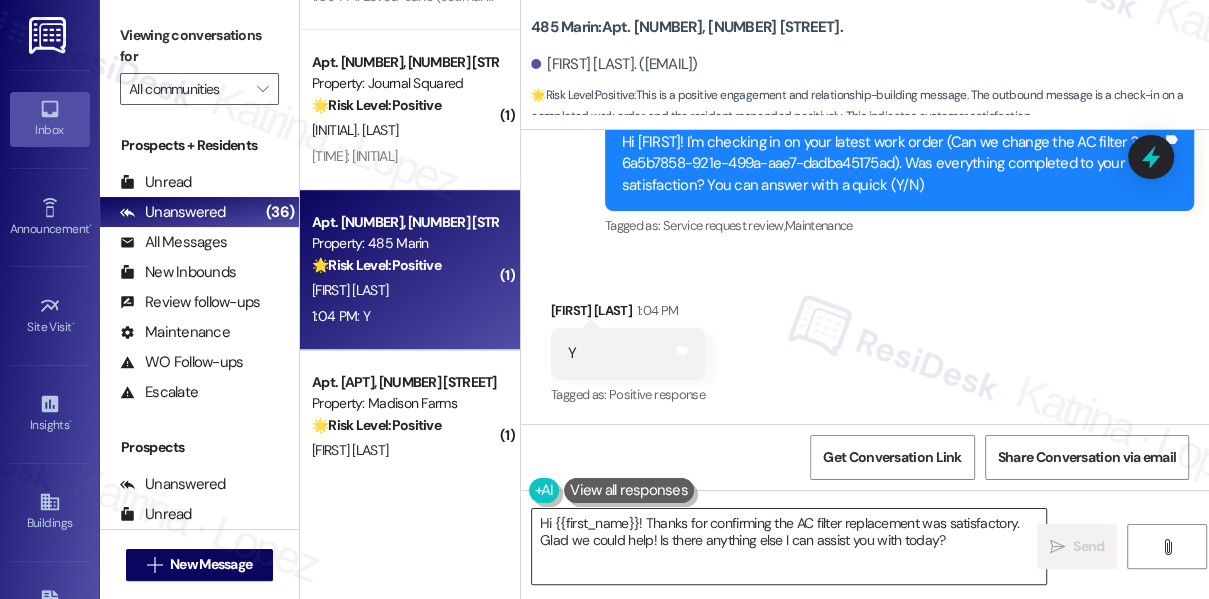 click on "Hi {{first_name}}! Thanks for confirming the AC filter replacement was satisfactory. Glad we could help! Is there anything else I can assist you with today?" at bounding box center [789, 546] 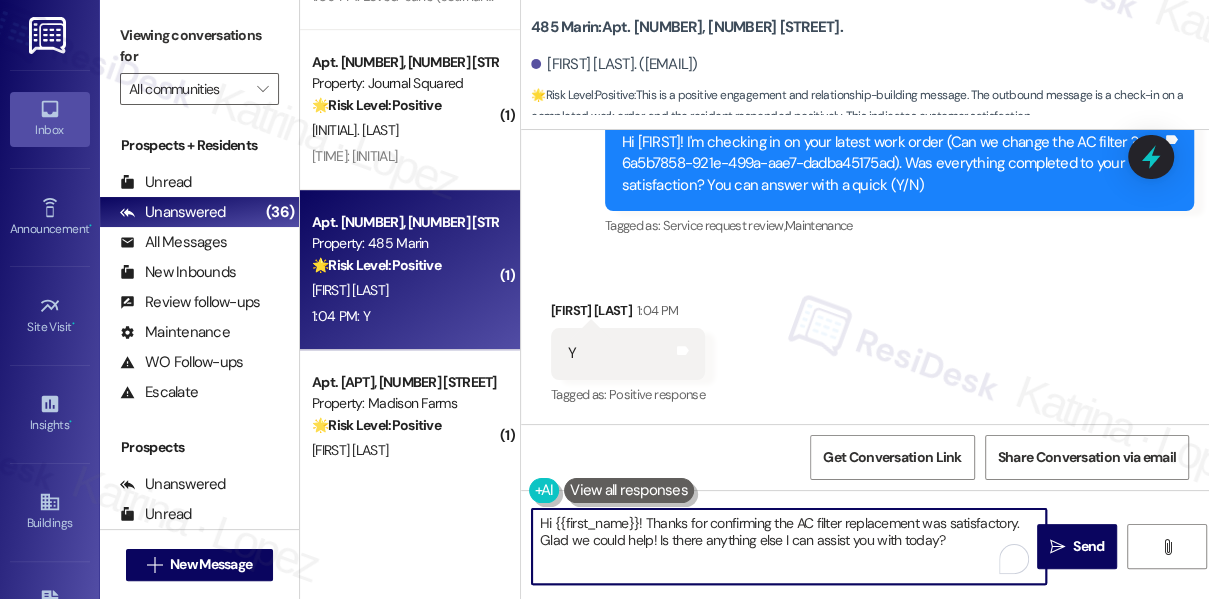 click on "Hi {{first_name}}! Thanks for confirming the AC filter replacement was satisfactory. Glad we could help! Is there anything else I can assist you with today?" at bounding box center (789, 546) 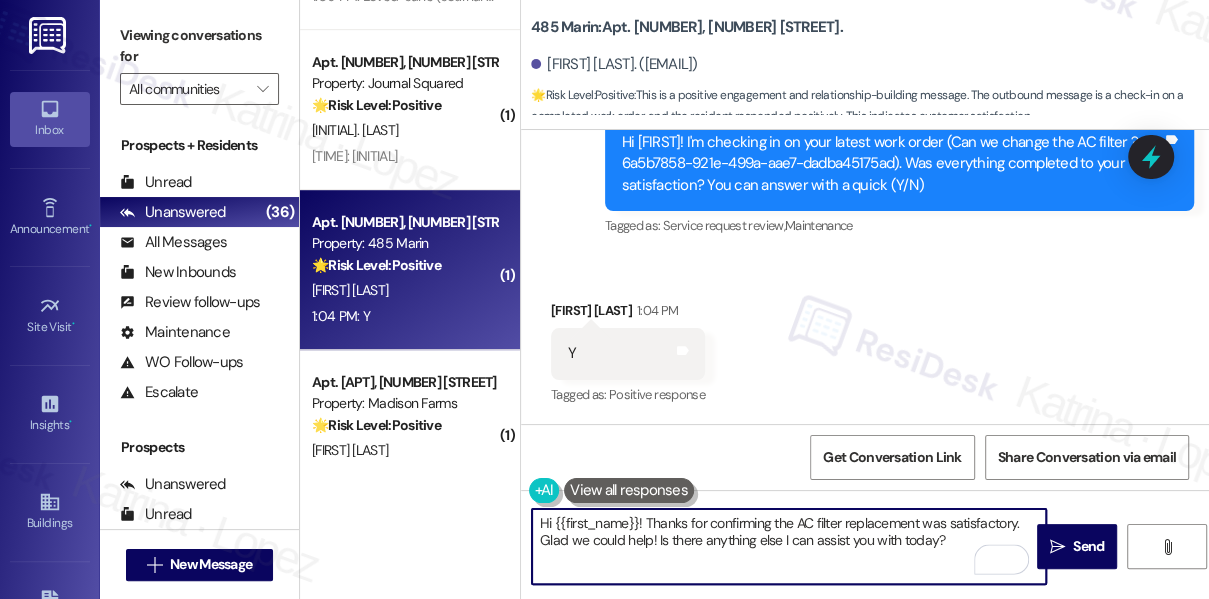click on "[FIRST] [LAST] [TIME]" at bounding box center [628, 314] 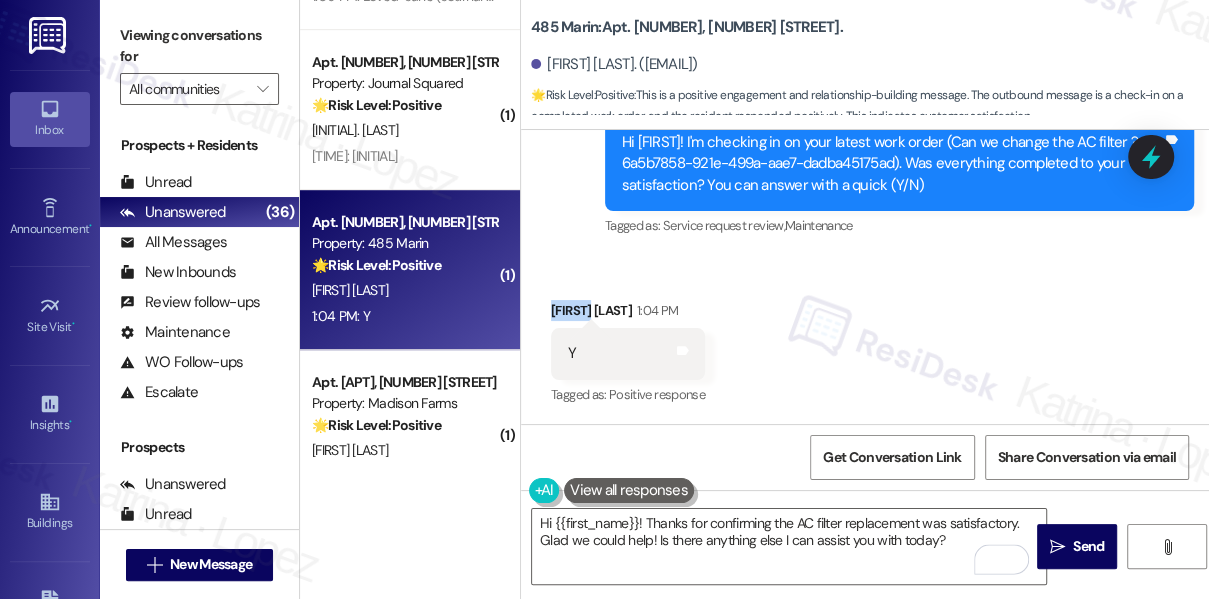 click on "[FIRST] [LAST] [TIME]" at bounding box center [628, 314] 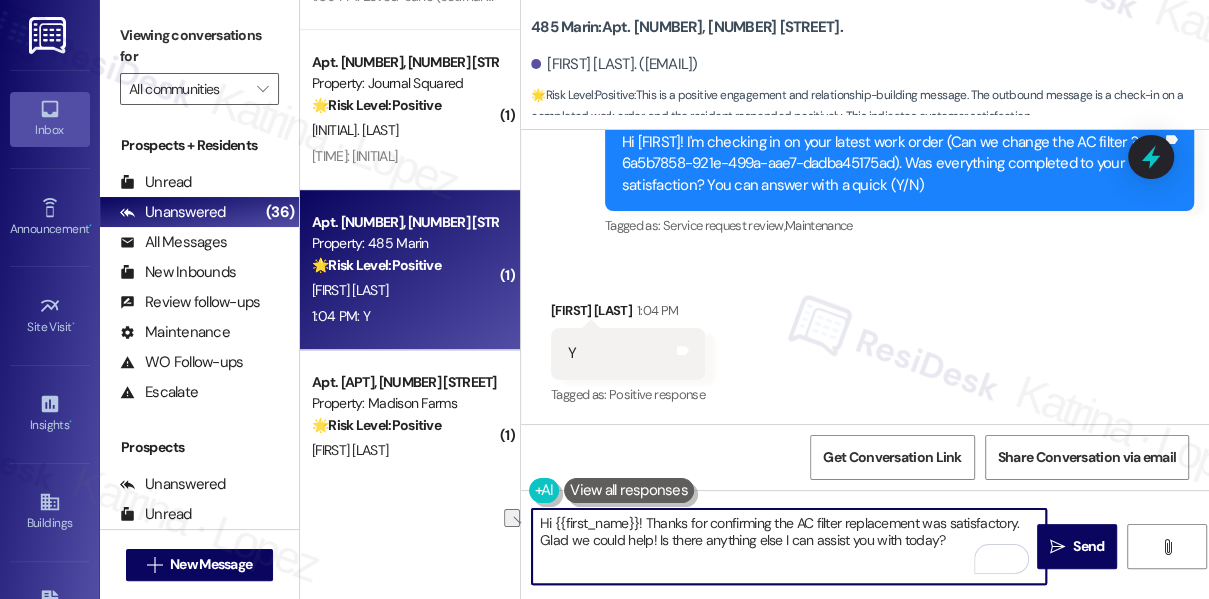 drag, startPoint x: 950, startPoint y: 547, endPoint x: 597, endPoint y: 549, distance: 353.00568 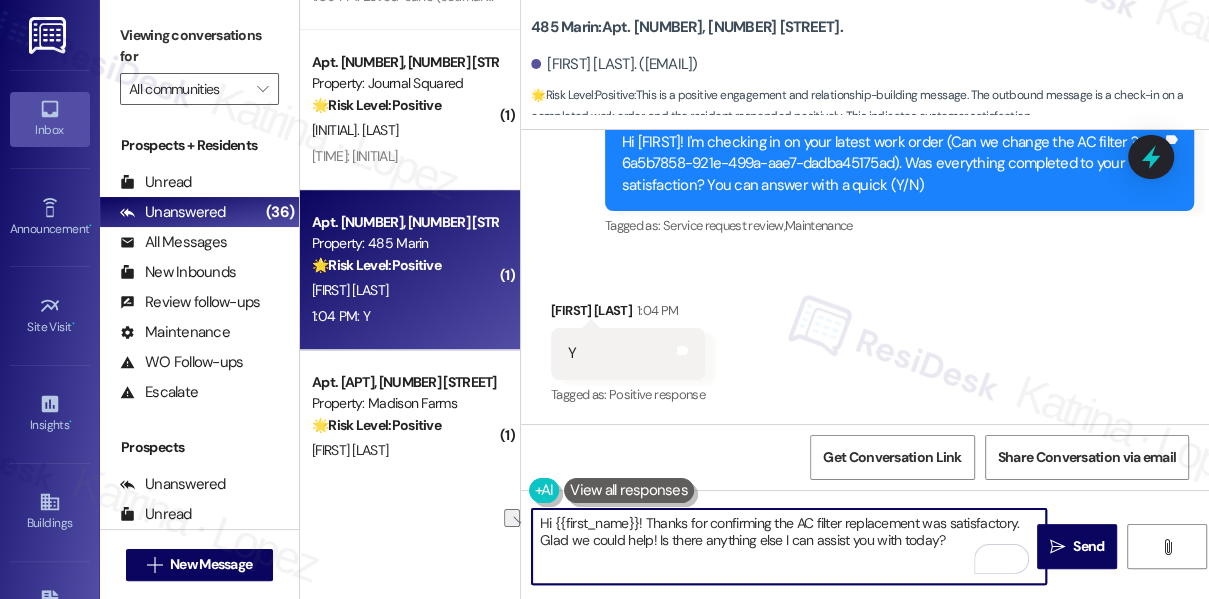 click on "Hi {{first_name}}! Thanks for confirming the AC filter replacement was satisfactory. Glad we could help! Is there anything else I can assist you with today?" at bounding box center [789, 546] 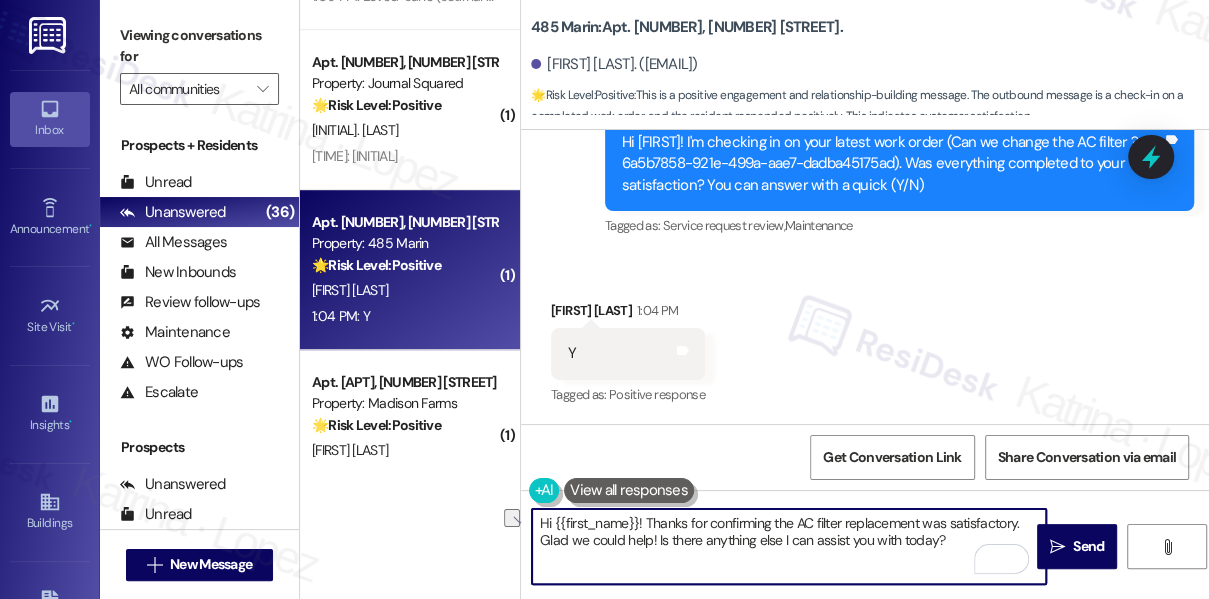 click on "Hi {{first_name}}! Thanks for confirming the AC filter replacement was satisfactory. Glad we could help! Is there anything else I can assist you with today?" at bounding box center (789, 546) 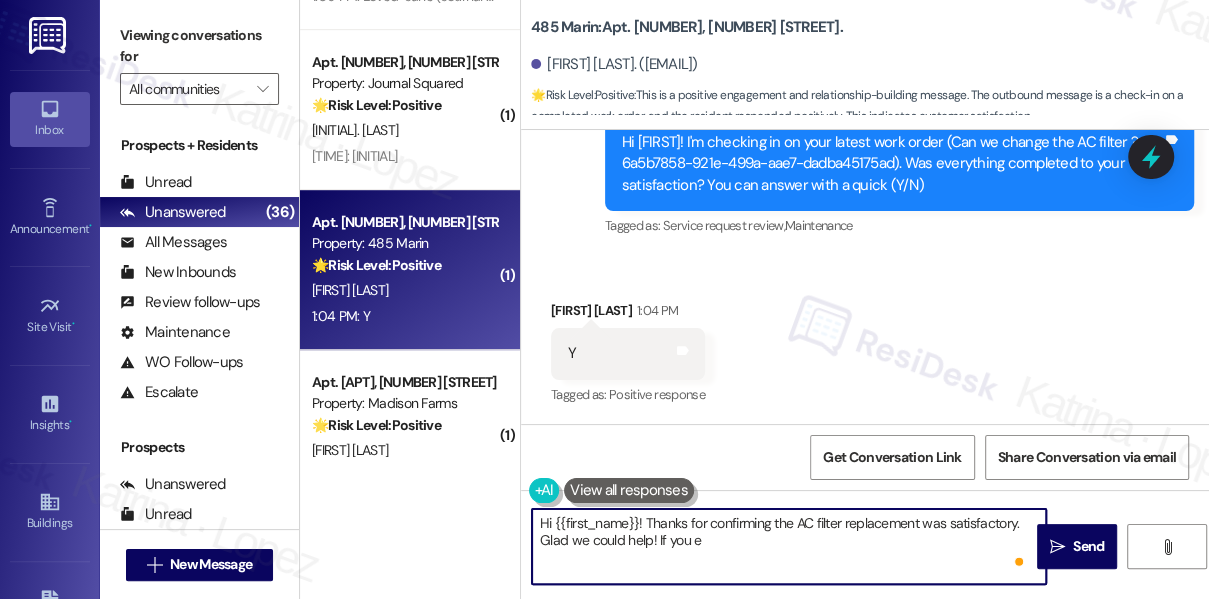 type on "Hi [FIRST]! Thanks for confirming the AC filter replacement was satisfactory. Glad we could help! If you en" 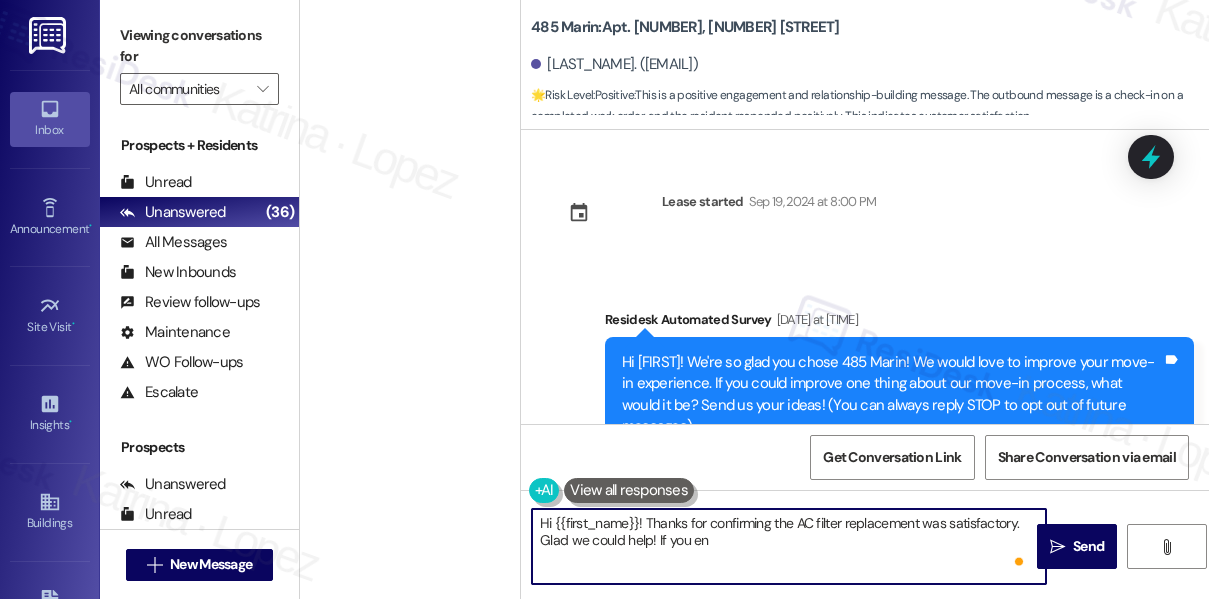 scroll, scrollTop: 0, scrollLeft: 0, axis: both 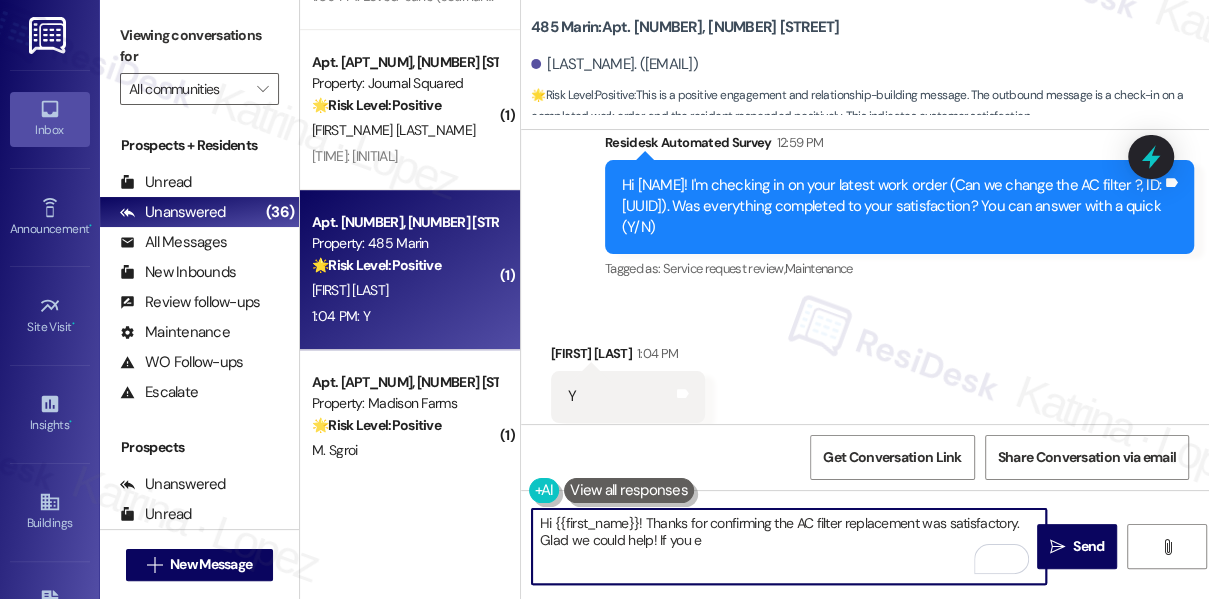 drag, startPoint x: 775, startPoint y: 547, endPoint x: 704, endPoint y: 543, distance: 71.11259 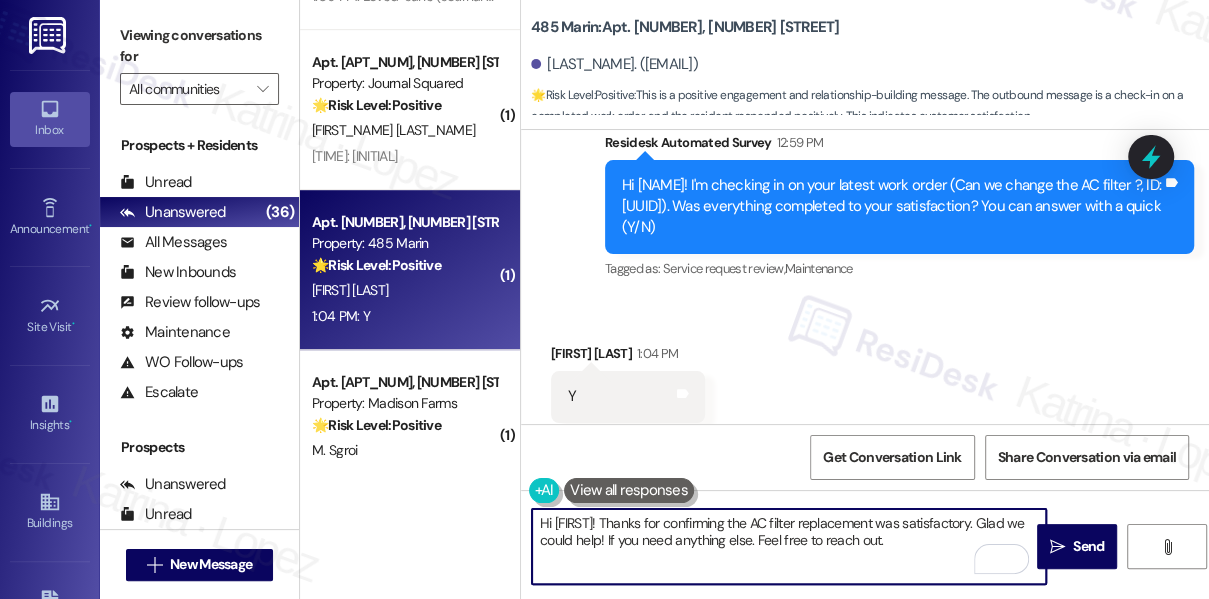 click on "Hi [FIRST]! Thanks for confirming the AC filter replacement was satisfactory. Glad we could help! If you need anything else. Feel free to reach out." at bounding box center [789, 546] 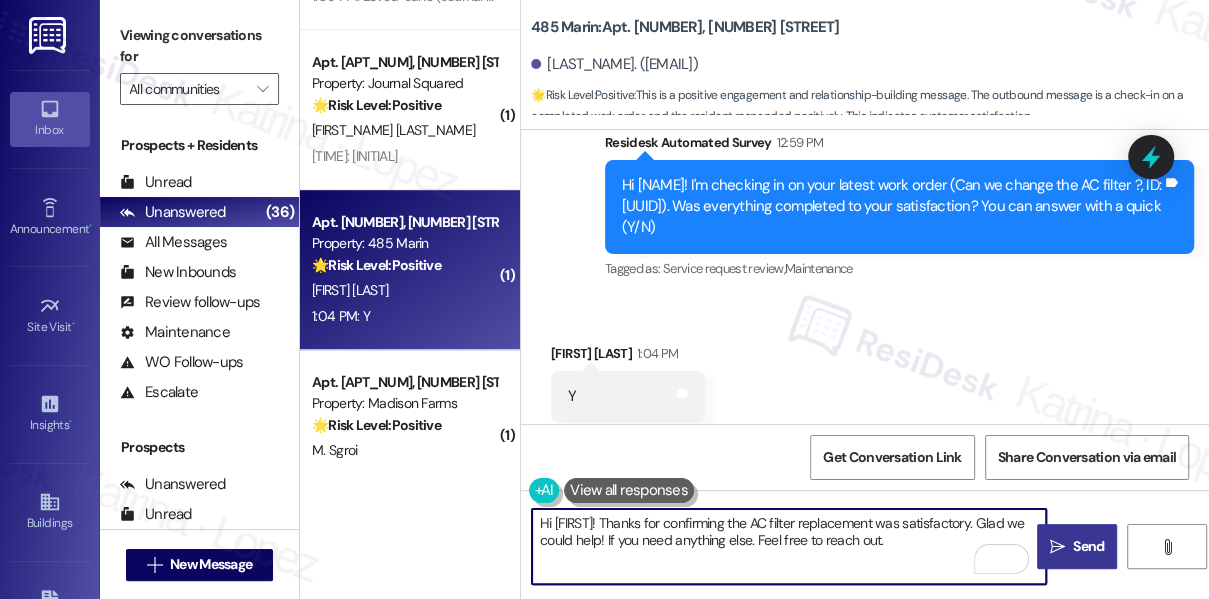 type on "Hi [FIRST]! Thanks for confirming the AC filter replacement was satisfactory. Glad we could help! If you need anything else. Feel free to reach out." 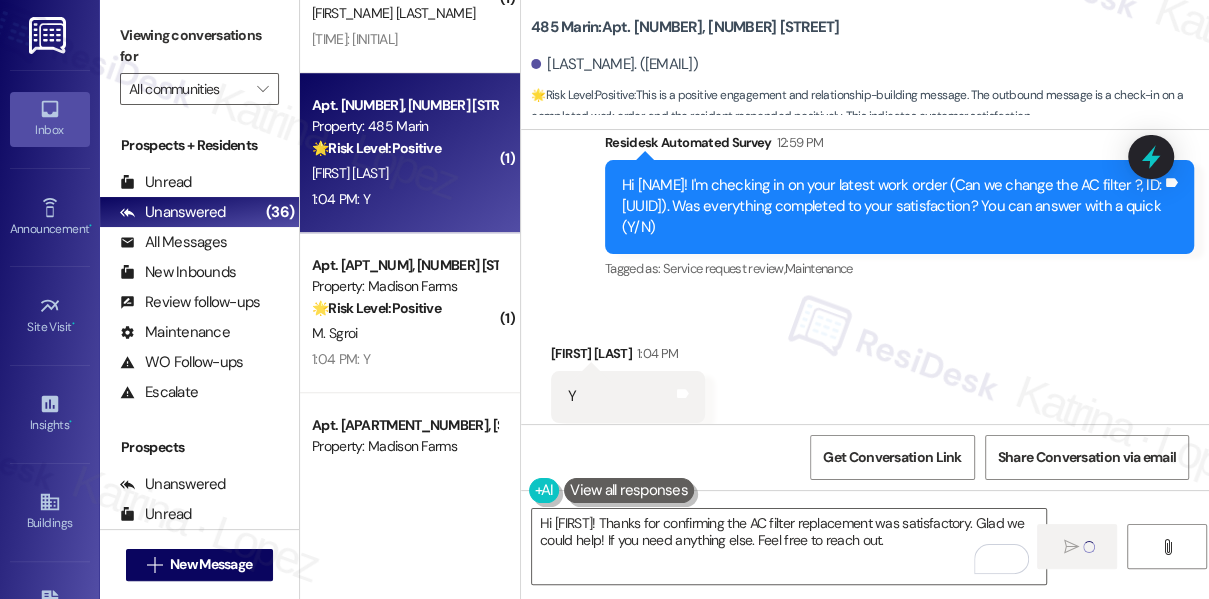 scroll, scrollTop: 5272, scrollLeft: 0, axis: vertical 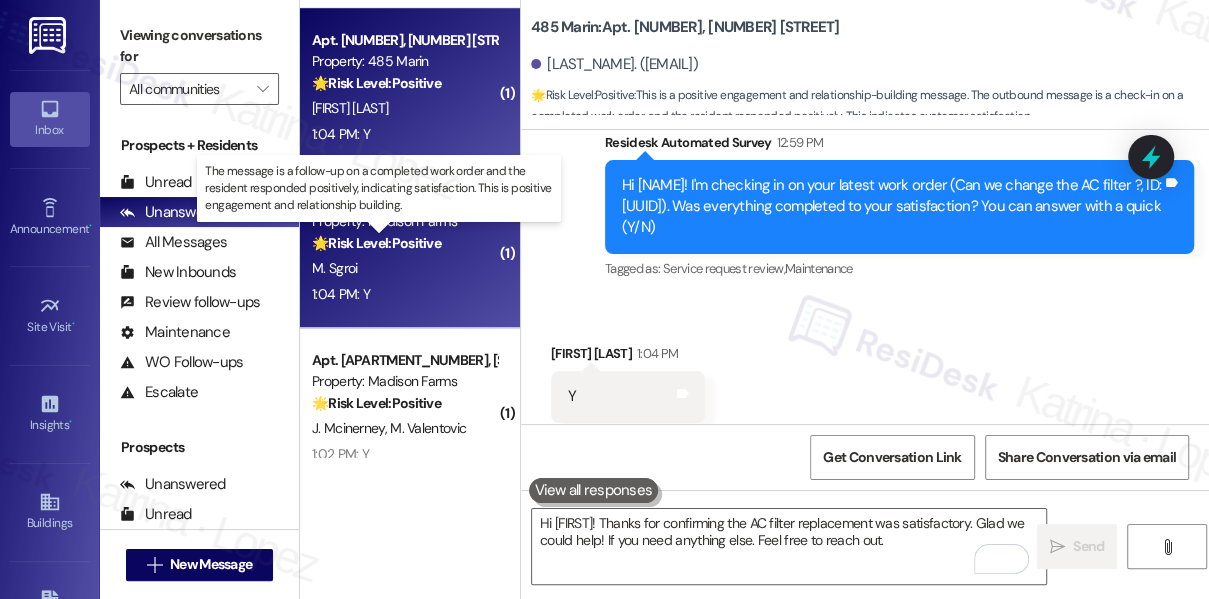click on "🌟  Risk Level:  Positive" at bounding box center (376, 243) 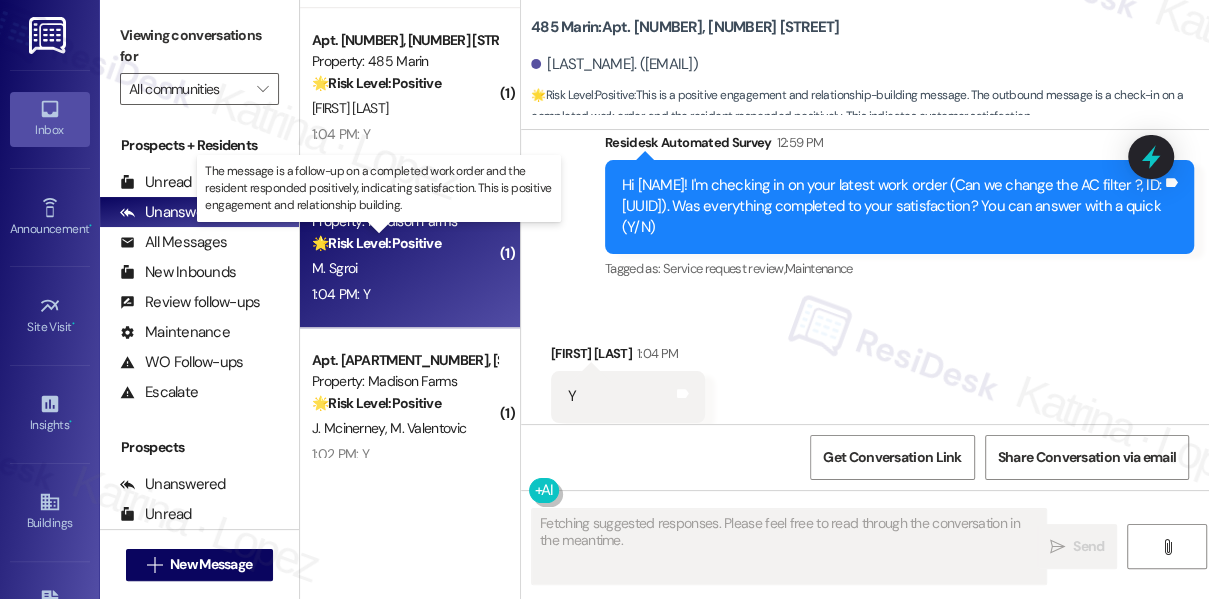 scroll, scrollTop: 1660, scrollLeft: 0, axis: vertical 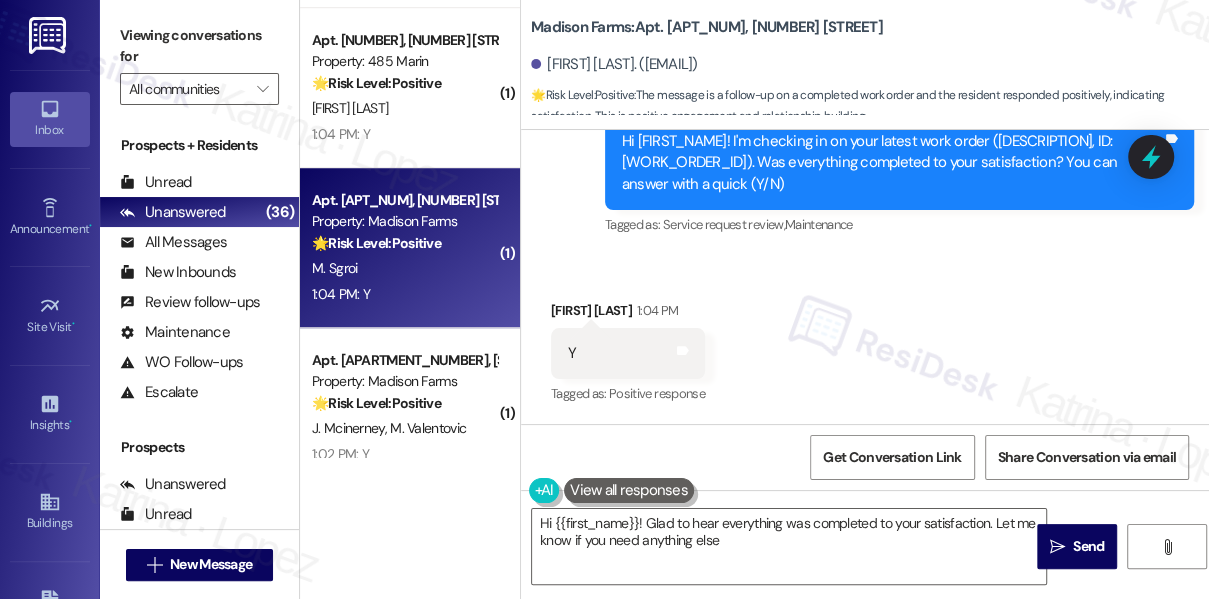 type on "Hi {{FIRST_NAME}}! Glad to hear everything was completed to your satisfaction. Let me know if you need anything else!" 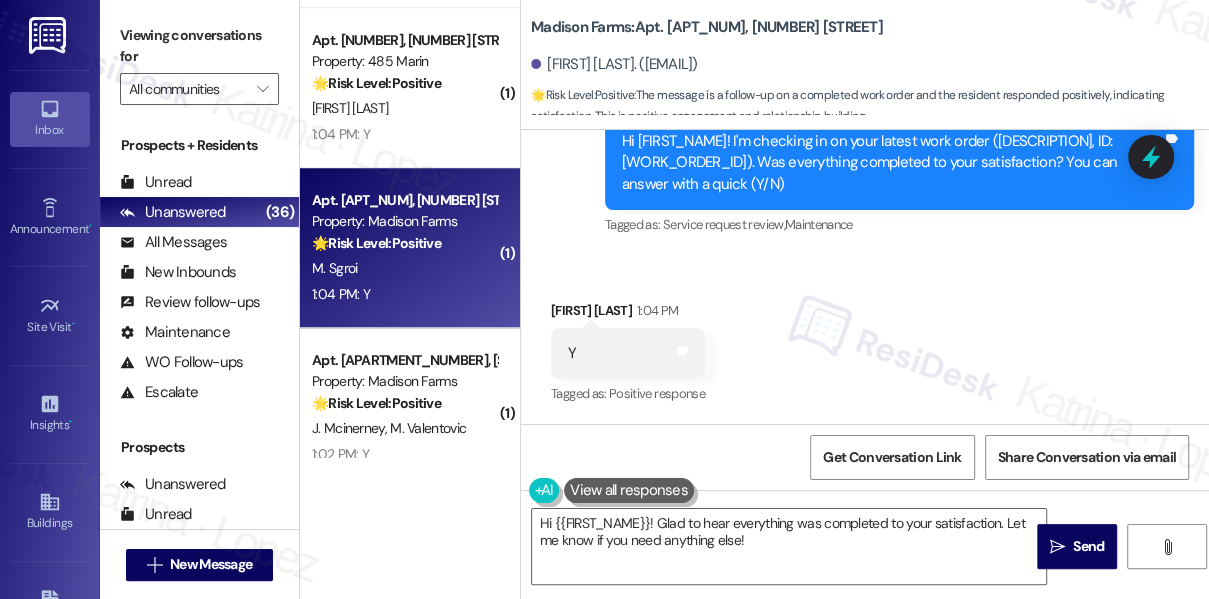 scroll, scrollTop: 1661, scrollLeft: 0, axis: vertical 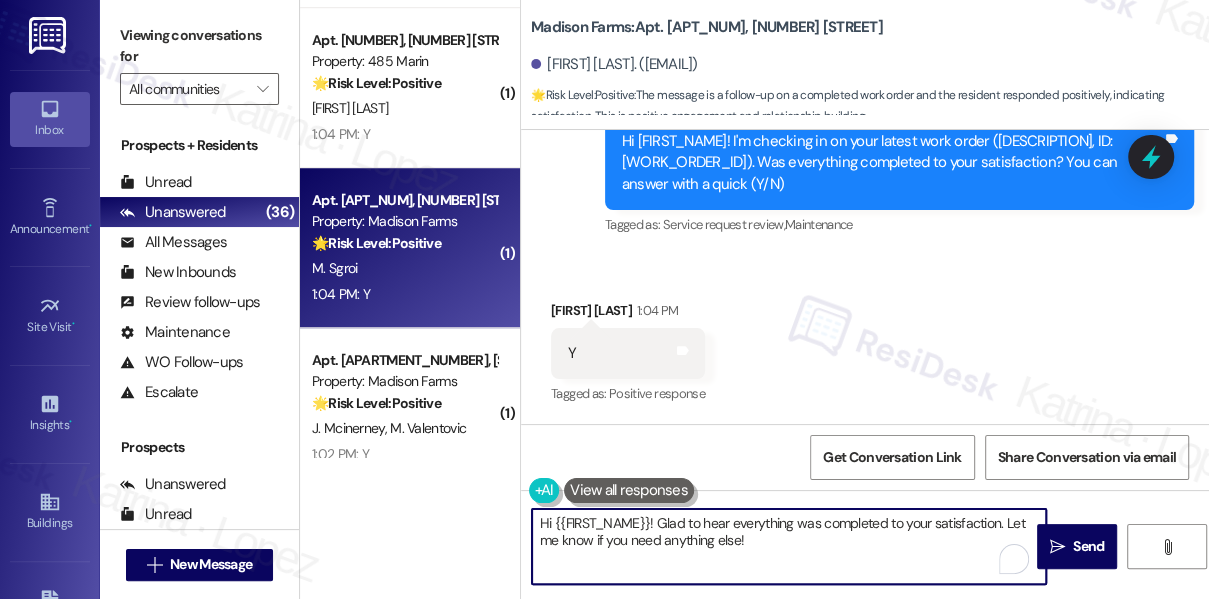 click on "Hi {{FIRST_NAME}}! Glad to hear everything was completed to your satisfaction. Let me know if you need anything else!" at bounding box center (789, 546) 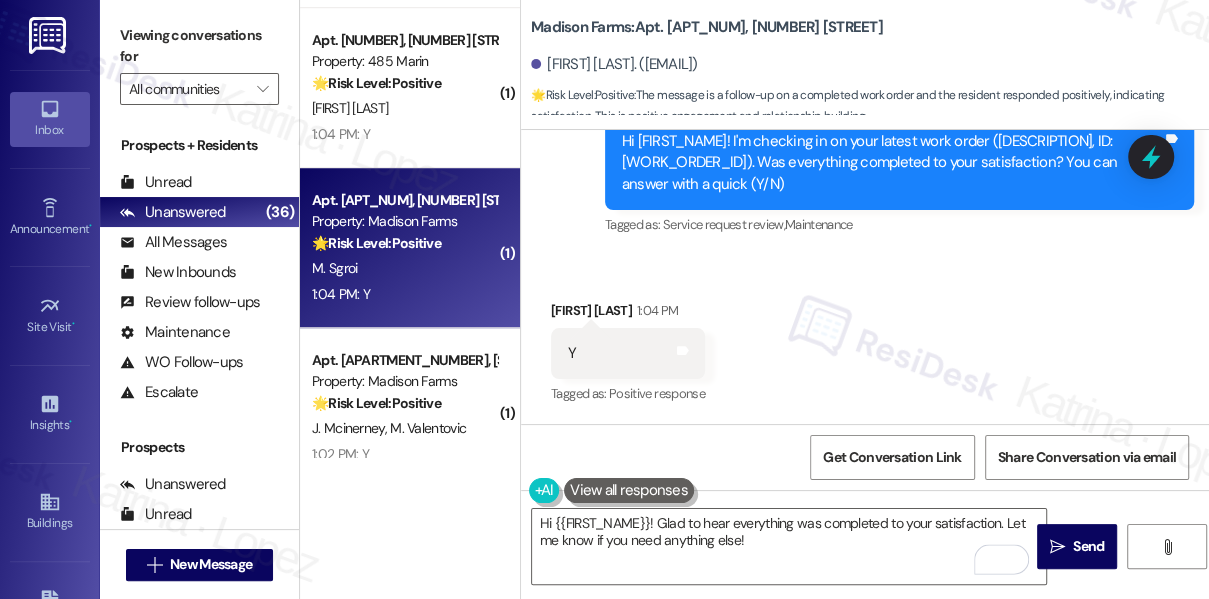 click on "Viewing conversations for" at bounding box center (199, 46) 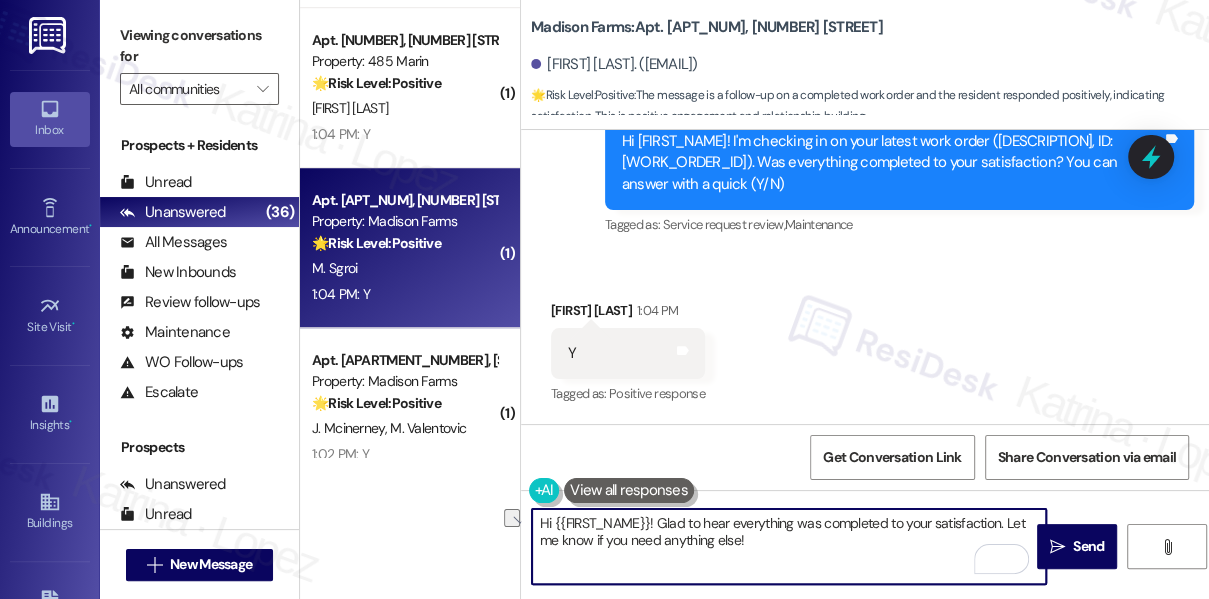 drag, startPoint x: 789, startPoint y: 528, endPoint x: 991, endPoint y: 509, distance: 202.8916 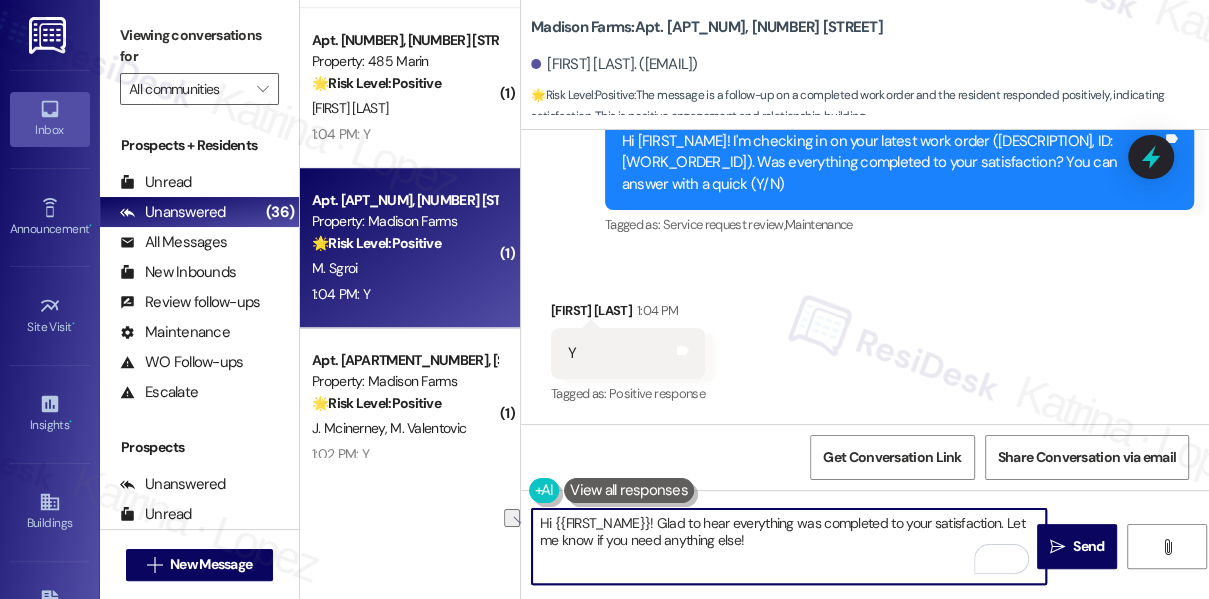 click on "Hi {{FIRST_NAME}}! Glad to hear everything was completed to your satisfaction. Let me know if you need anything else!" at bounding box center (789, 546) 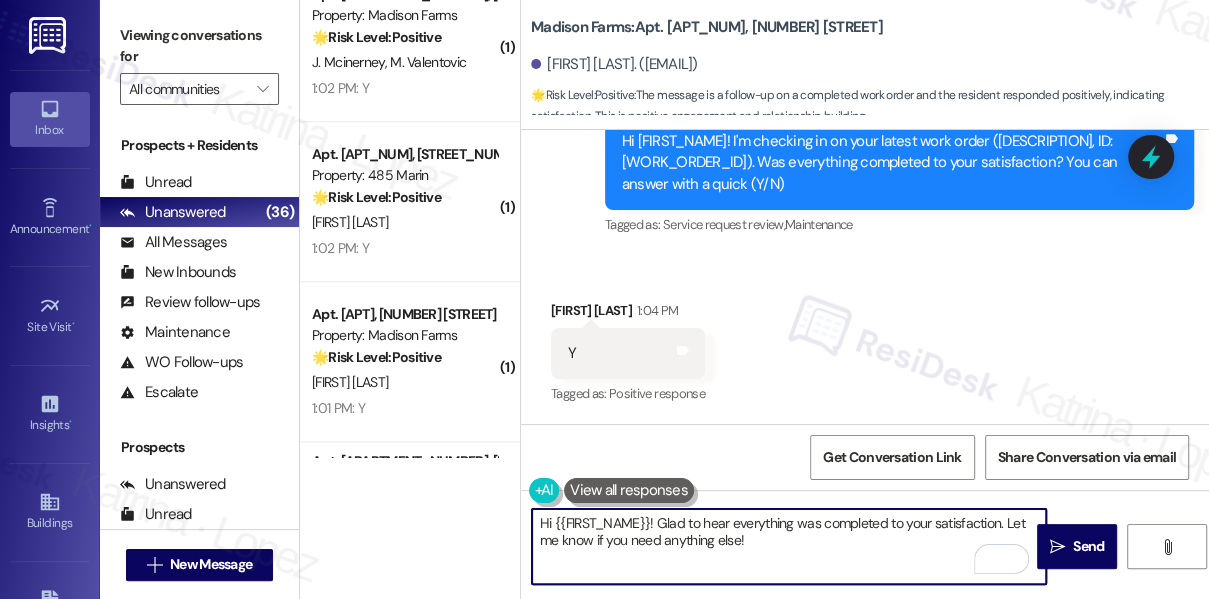 click on "( 1 ) Apt. [NUMBER], [NUMBER] [STREET] Property: 485 Marin 🌟 Risk Level: Positive This is a positive engagement and relationship-building message. The outbound message is a check-in on a completed work order, and the resident responded positively. This indicates customer satisfaction. Y. Tang 1:04 PM: Y 1:04 PM: Y ( 1 ) Apt. H2611, [NUMBER] [STREET] Property: Madison Farms 🌟 Risk Level: Positive The message is a follow-up on a completed work order and the resident responded positively, indicating satisfaction. This is positive engagement and relationship building. M. Sgroi 1:04 PM: Y 1:04 PM: Y ( 1 ) Apt. F2244, [NUMBER] [STREET] Property: Madison Farms 🌟 Risk Level: Positive The message is a follow-up on a completed work order and the resident responded positively, indicating satisfaction. This is a positive engagement and relationship-building interaction. J. Mcinerney M. Valentovic 1:02 PM: Y 1:02 PM: Y ( 1 ) Apt. [NUMBER], [NUMBER] [STREET] Property: 485 Marin 🌟 Risk Level: Positive X. Niu 1:02 PM: Y" at bounding box center [410, 228] 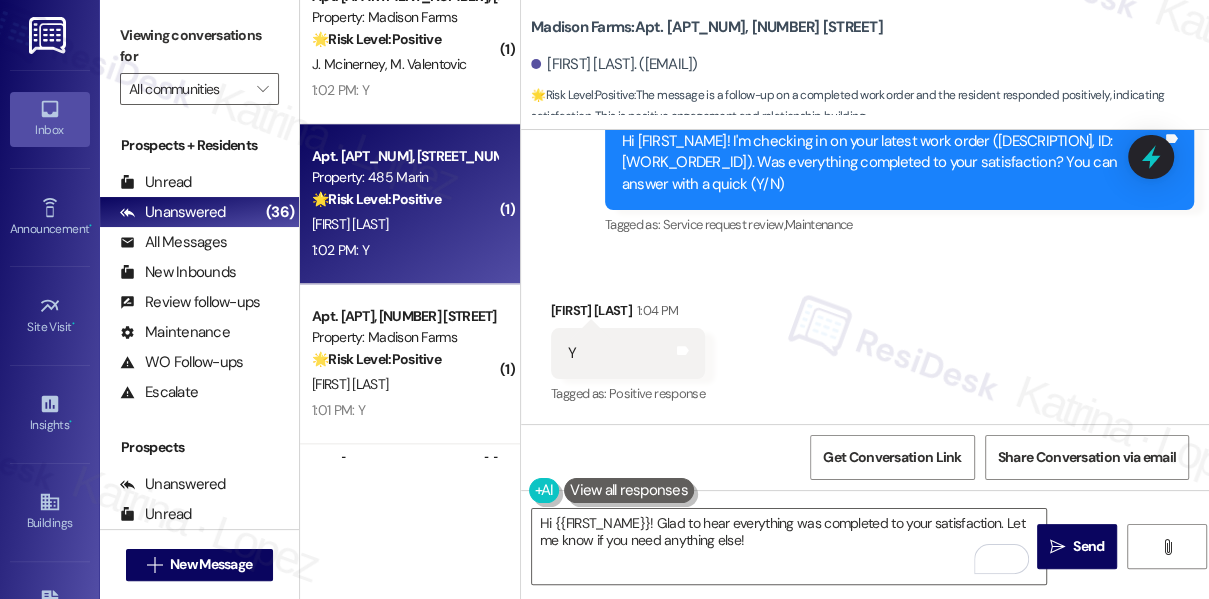 click on "🌟  Risk Level:  Positive" at bounding box center [376, 199] 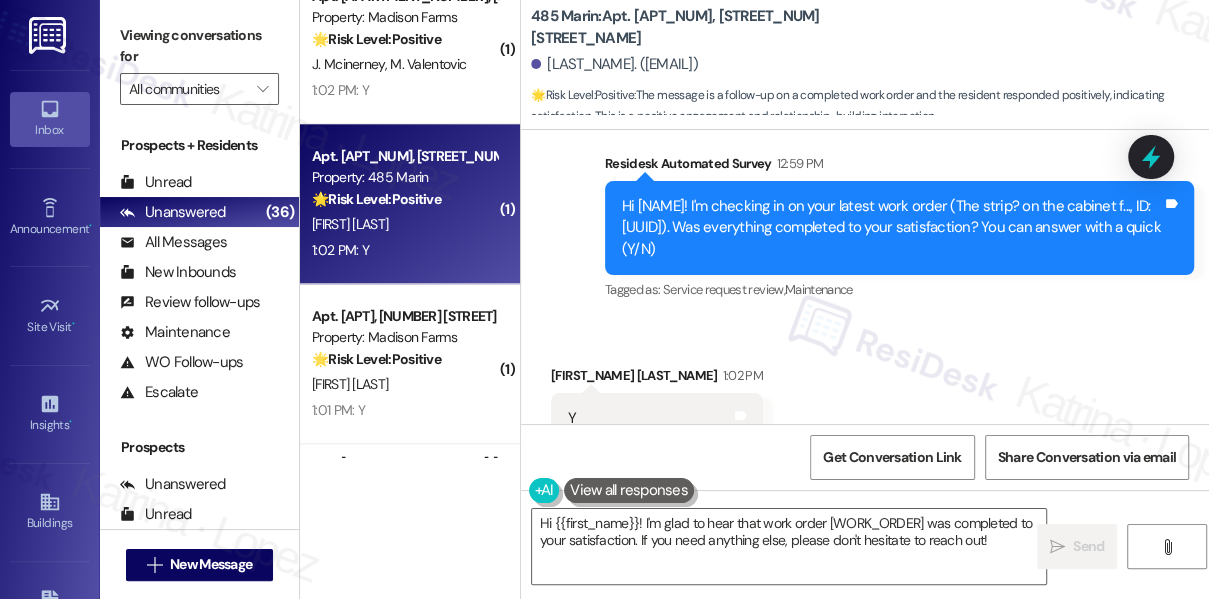 scroll, scrollTop: 7629, scrollLeft: 0, axis: vertical 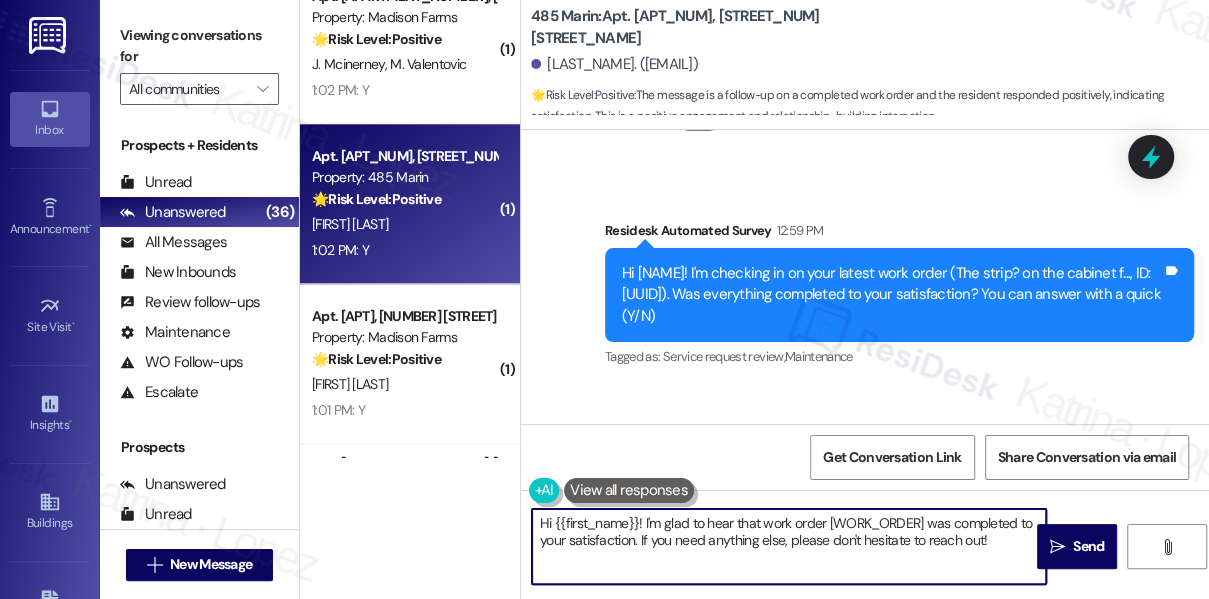 click on "Hi {{first_name}}! I'm glad to hear that work order 4aaa9924-b1e4-458d-ac57-5d423e3619ef was completed to your satisfaction. If you need anything else, please don't hesitate to reach out!" at bounding box center [789, 546] 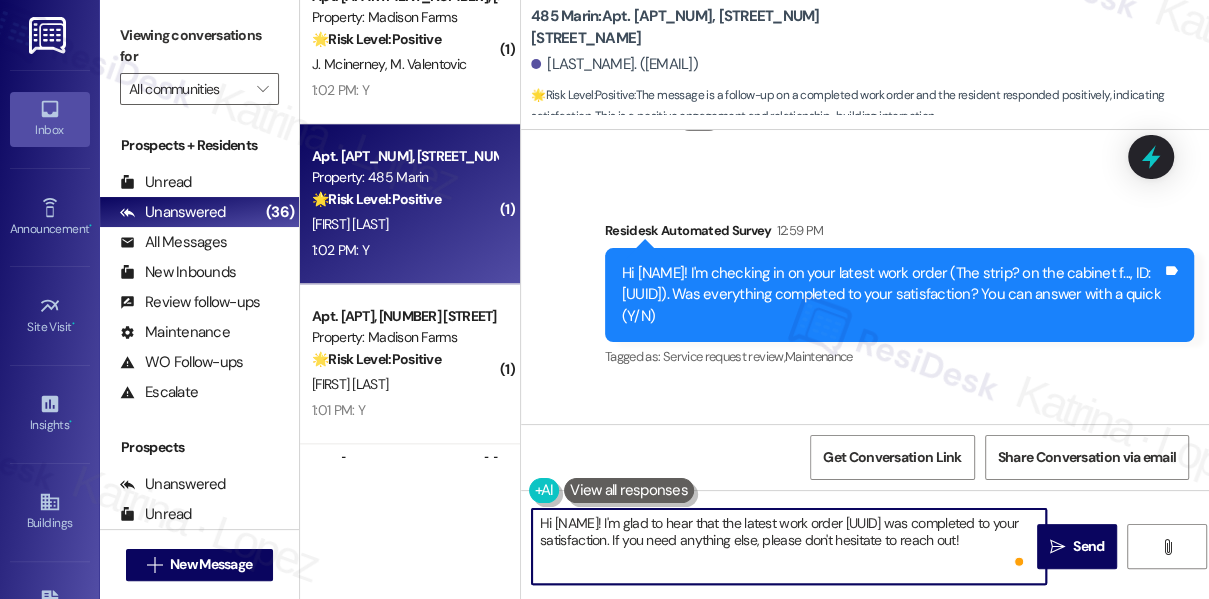 drag, startPoint x: 883, startPoint y: 524, endPoint x: 660, endPoint y: 544, distance: 223.89507 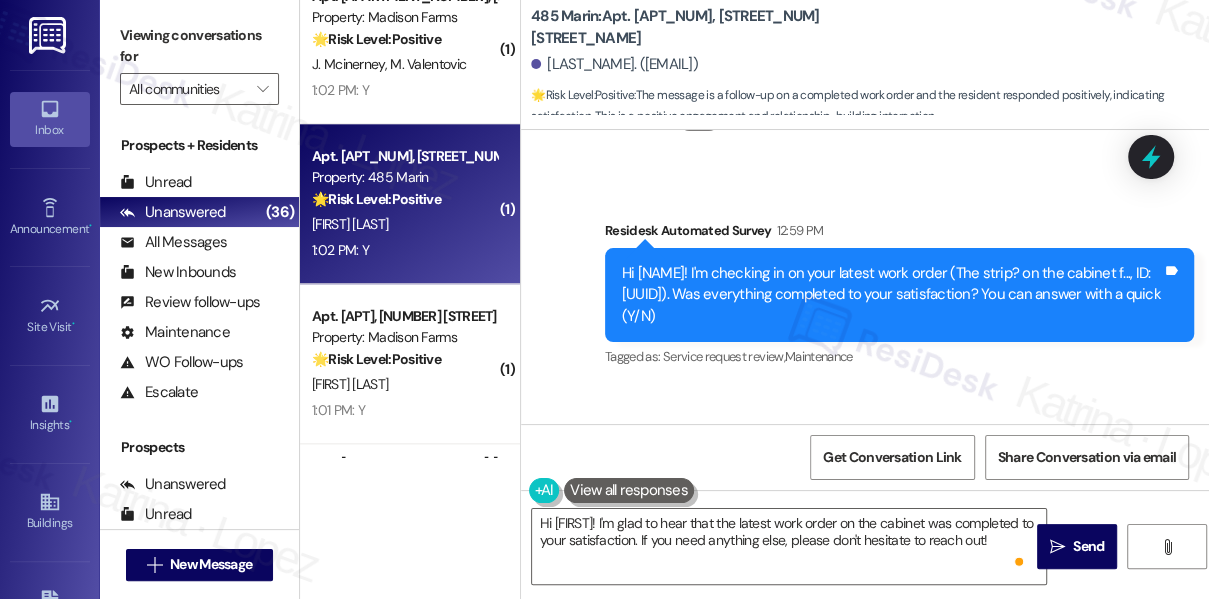click on "Hi Xueying! I'm checking in on your latest work order (The strip? on the cabinet f..., ID: 4aaa9924-b1e4-458d-ac57-5d423e3619ef). Was everything completed to your satisfaction? You can answer with a quick (Y/N)" at bounding box center [892, 295] 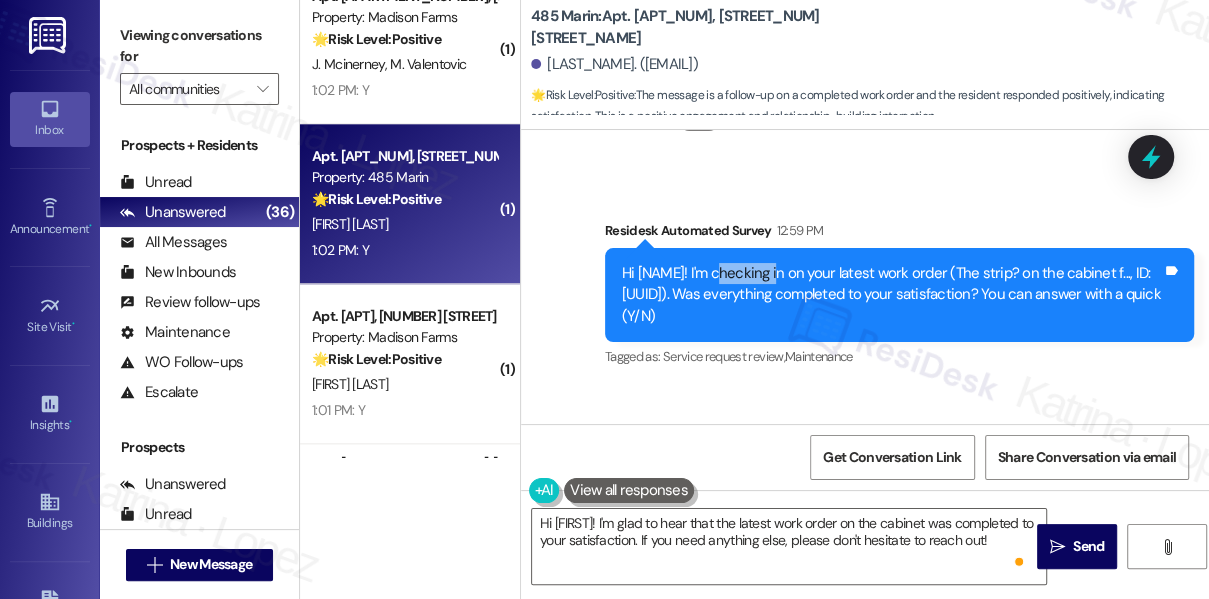 click on "Hi Xueying! I'm checking in on your latest work order (The strip? on the cabinet f..., ID: 4aaa9924-b1e4-458d-ac57-5d423e3619ef). Was everything completed to your satisfaction? You can answer with a quick (Y/N)" at bounding box center (892, 295) 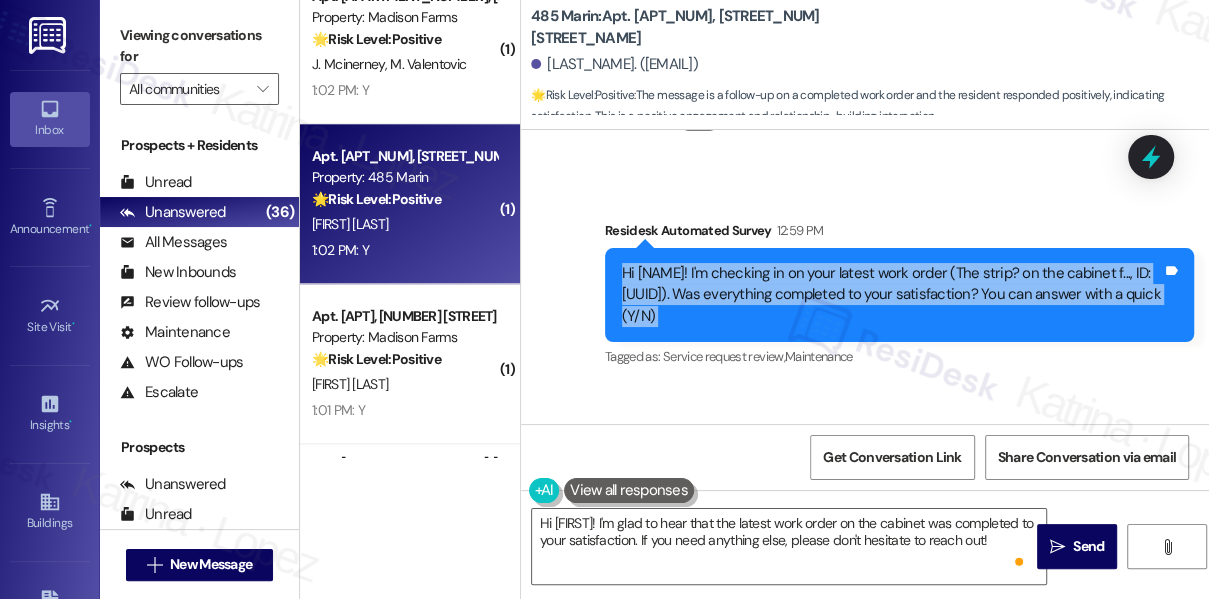 click on "Hi Xueying! I'm checking in on your latest work order (The strip? on the cabinet f..., ID: 4aaa9924-b1e4-458d-ac57-5d423e3619ef). Was everything completed to your satisfaction? You can answer with a quick (Y/N)" at bounding box center [892, 295] 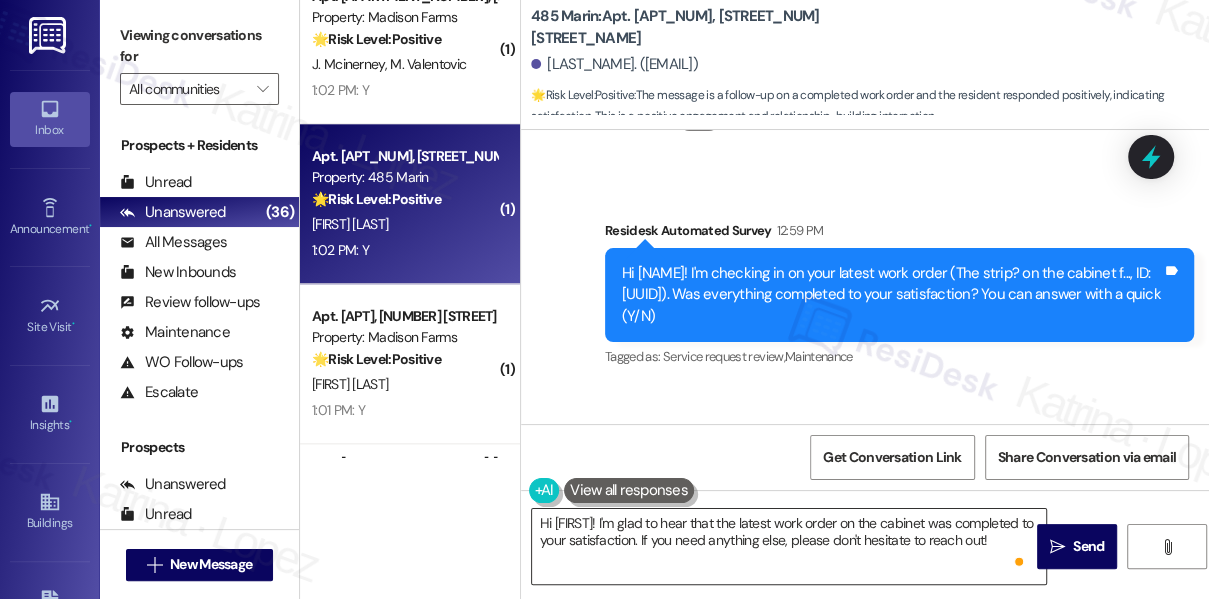 click on "Hi {{first_name}}! I'm glad to hear that the latest work order on the cabinet was completed to your satisfaction. If you need anything else, please don't hesitate to reach out!" at bounding box center [789, 546] 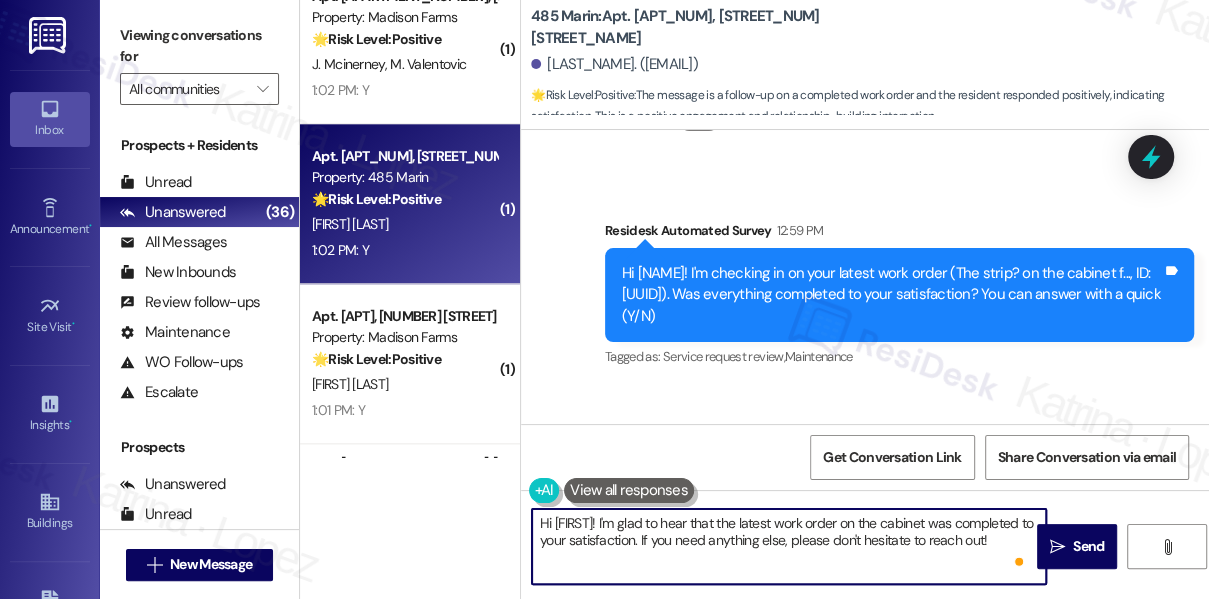 scroll, scrollTop: 7720, scrollLeft: 0, axis: vertical 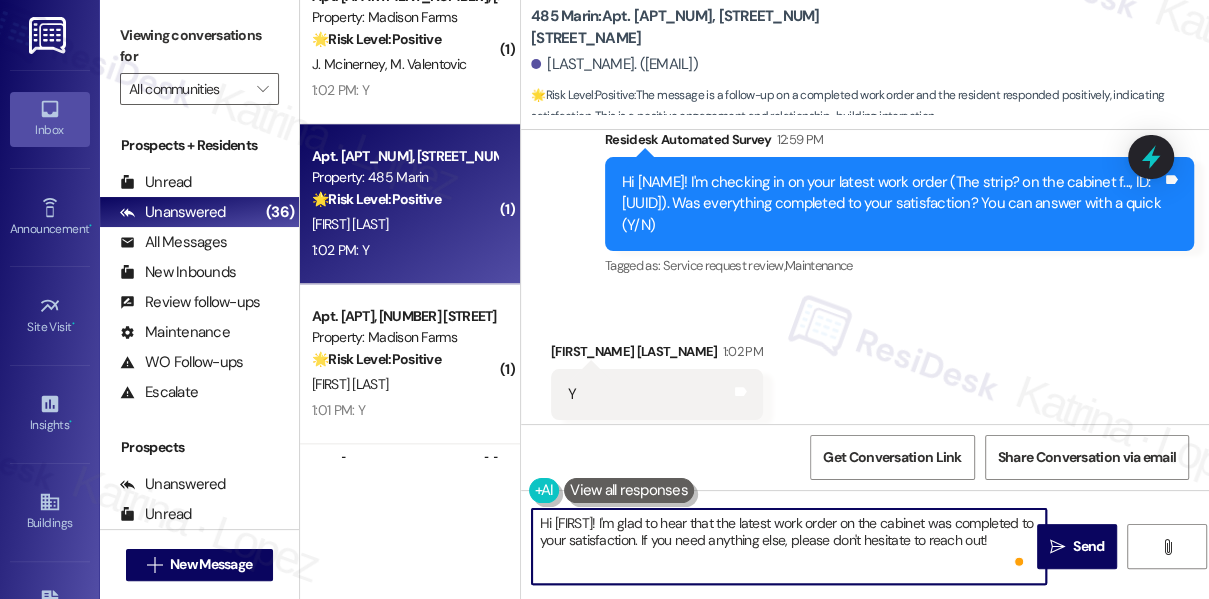 click on "Hi {{first_name}}! I'm glad to hear that the latest work order on the cabinet was completed to your satisfaction. If you need anything else, please don't hesitate to reach out!" at bounding box center [789, 546] 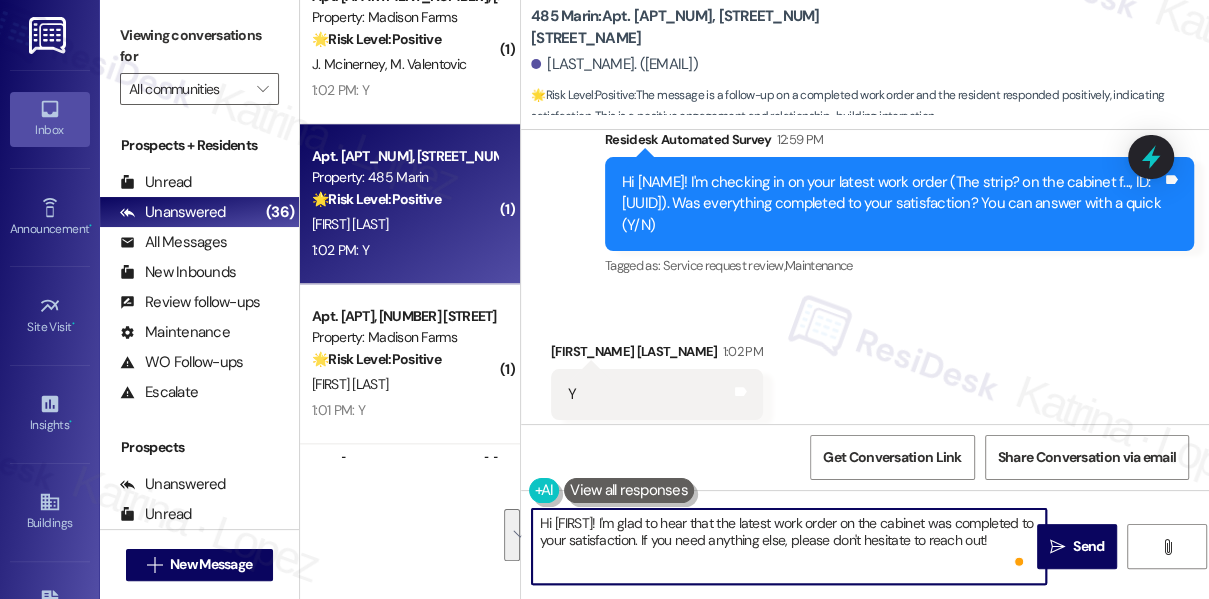 click on "Hi {{first_name}}! I'm glad to hear that the latest work order on the cabinet was completed to your satisfaction. If you need anything else, please don't hesitate to reach out!" at bounding box center (789, 546) 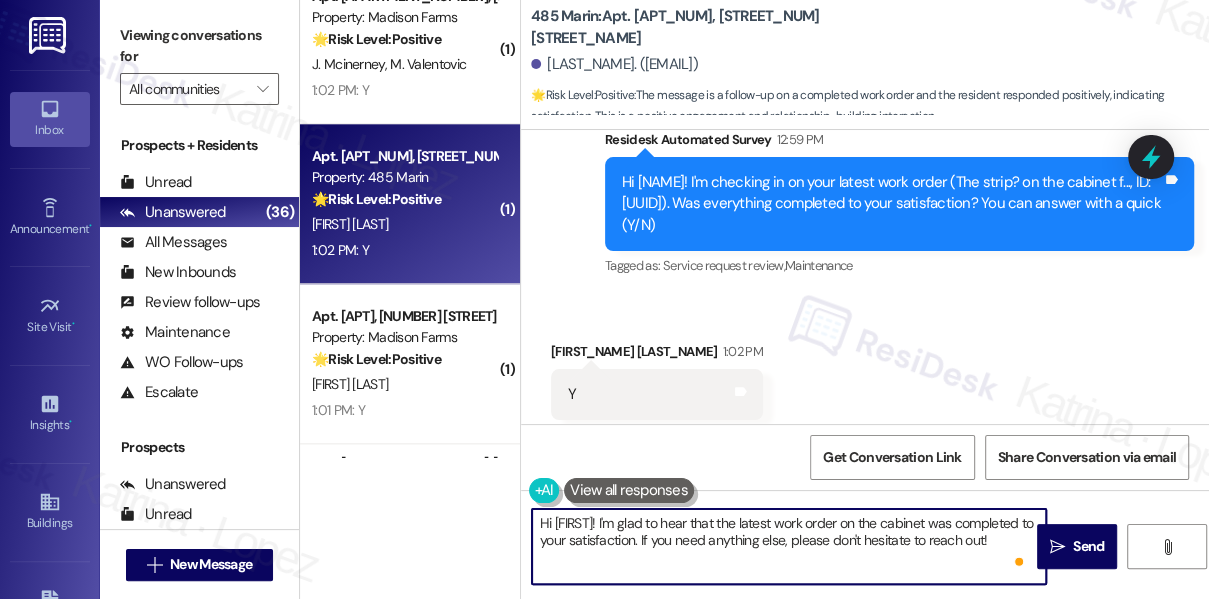 click on "Hi {{first_name}}! I'm glad to hear that the latest work order on the cabinet was completed to your satisfaction. If you need anything else, please don't hesitate to reach out!" at bounding box center [789, 546] 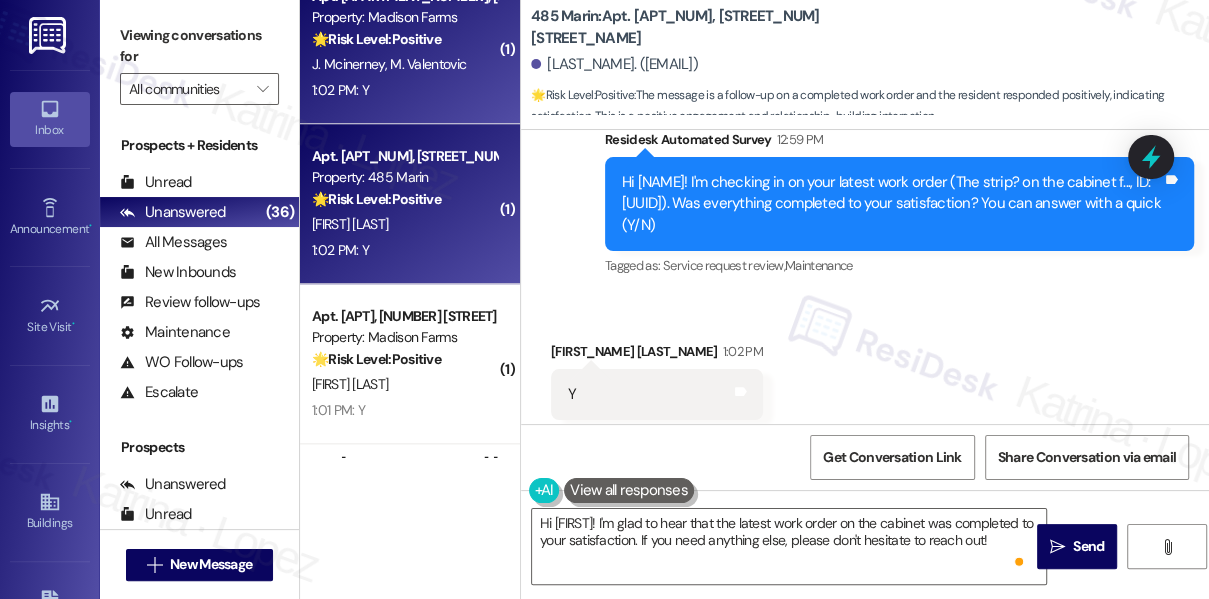 drag, startPoint x: 195, startPoint y: 22, endPoint x: 387, endPoint y: 103, distance: 208.38666 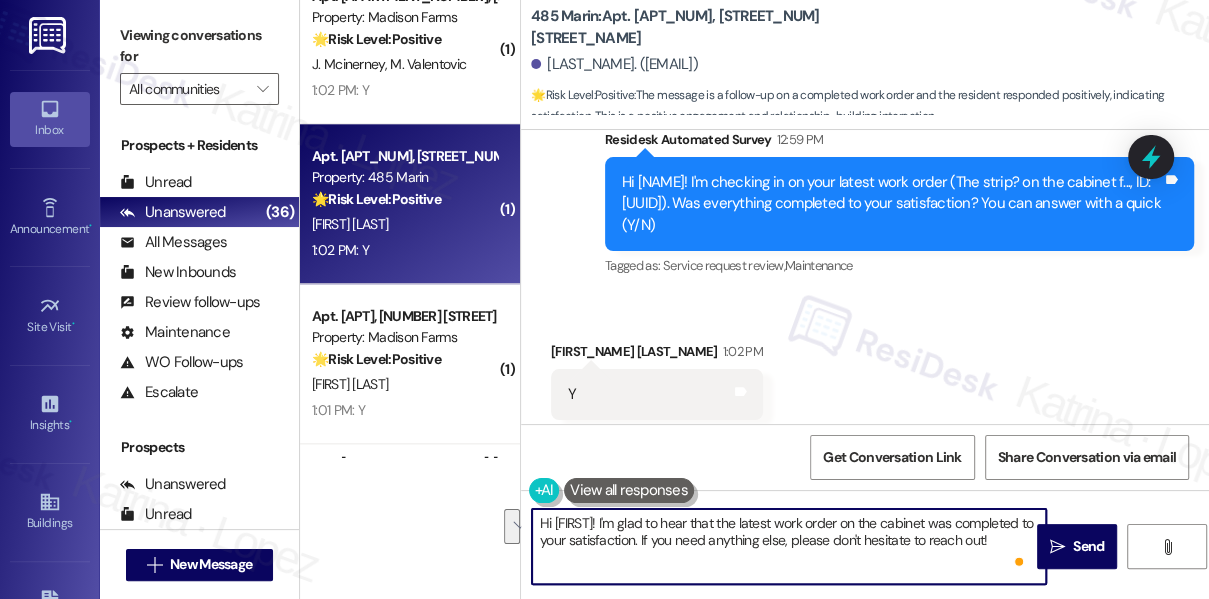 drag, startPoint x: 726, startPoint y: 556, endPoint x: 721, endPoint y: 540, distance: 16.763054 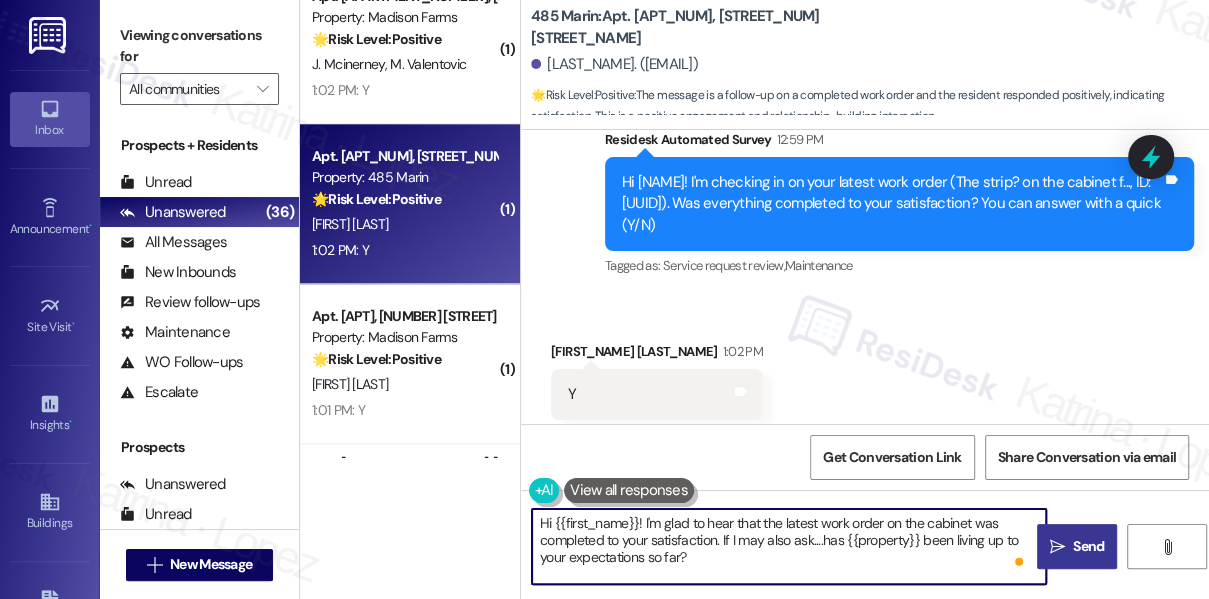 type on "Hi {{first_name}}! I'm glad to hear that the latest work order on the cabinet was completed to your satisfaction. If I may also ask....has {{property}} been living up to your expectations so far?" 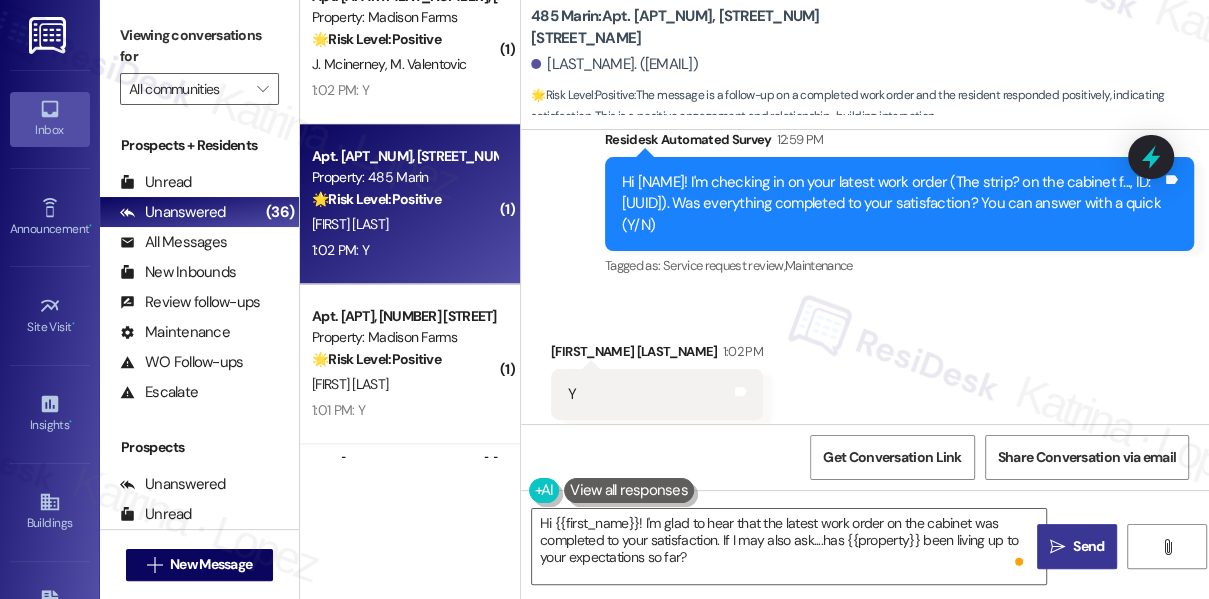 click on "" at bounding box center (1057, 547) 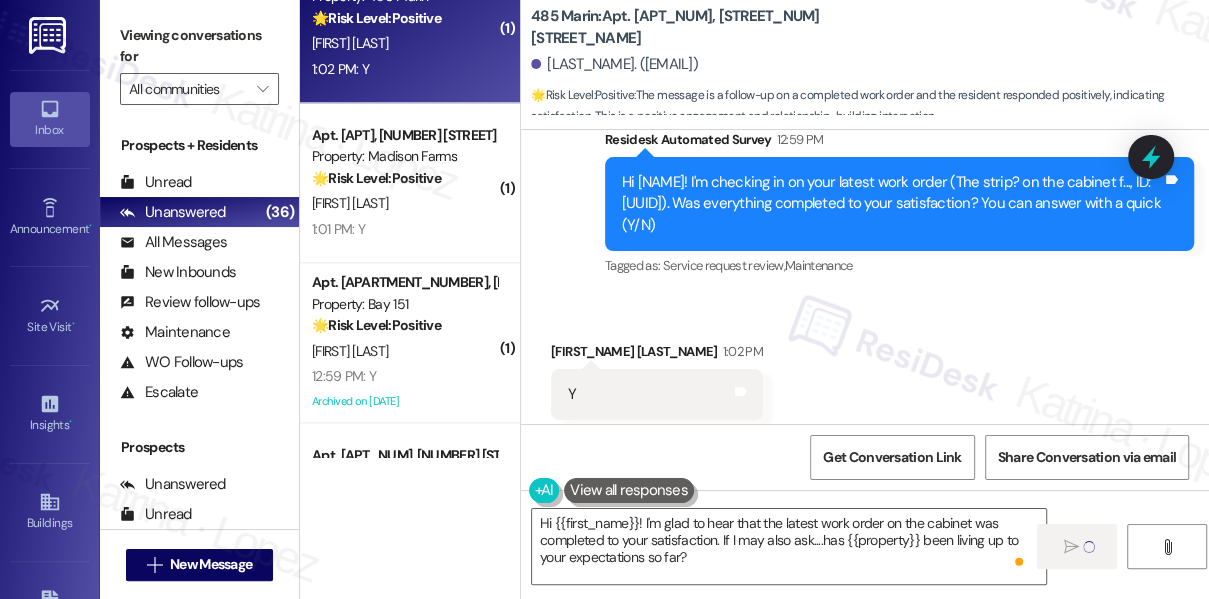 scroll, scrollTop: 5818, scrollLeft: 0, axis: vertical 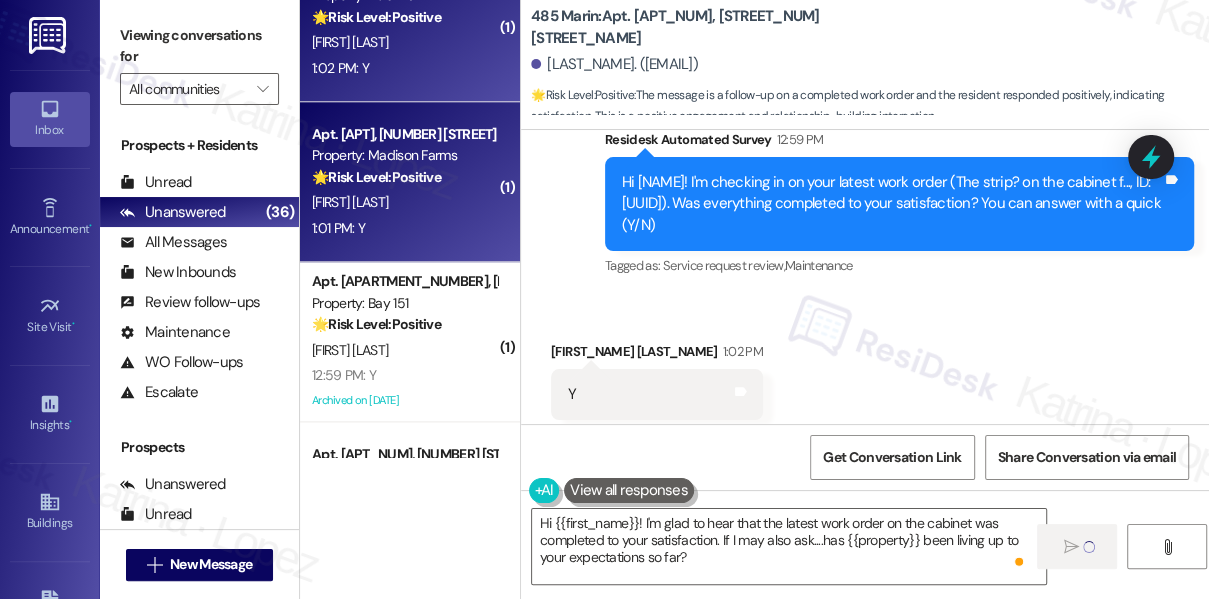 click on "🌟  Risk Level:  Positive" at bounding box center [376, 177] 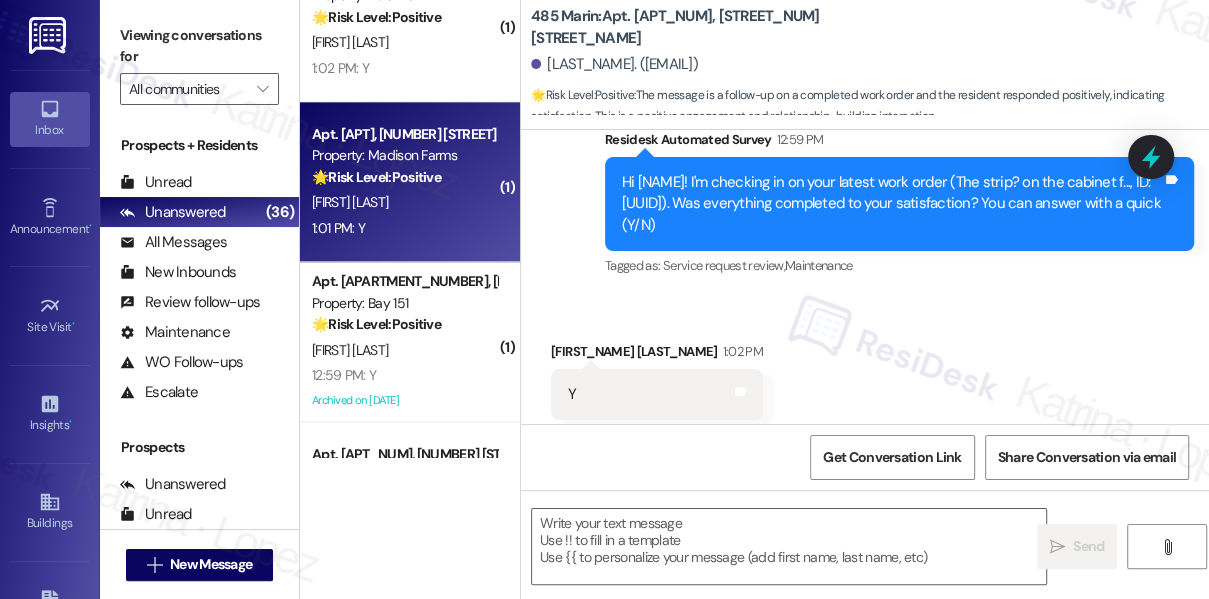 scroll, scrollTop: 7719, scrollLeft: 0, axis: vertical 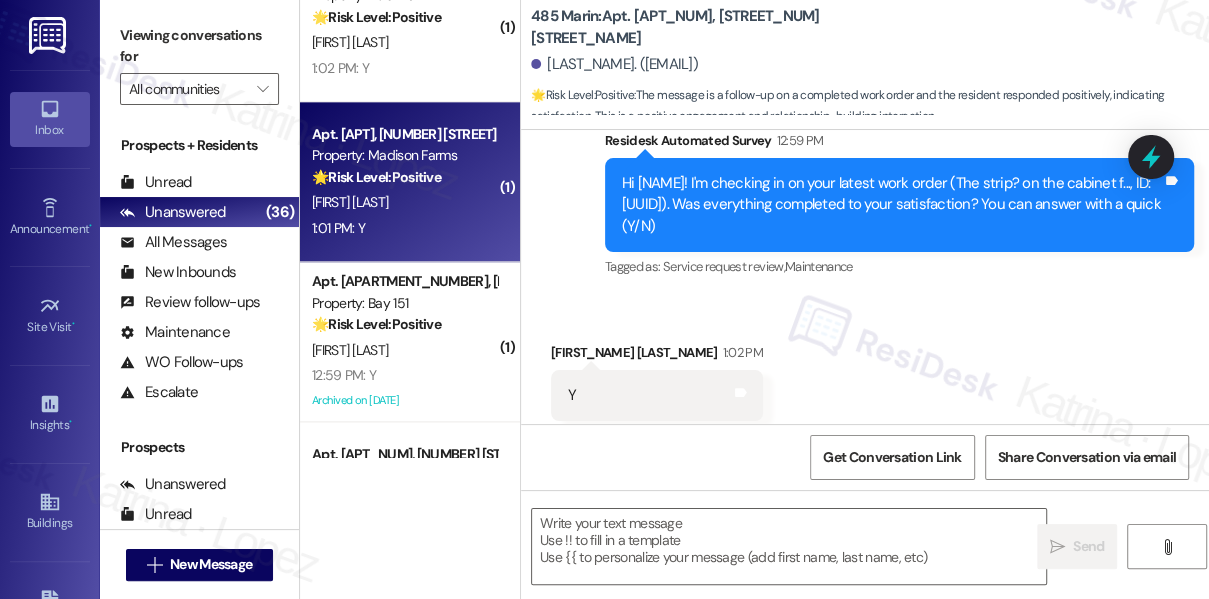 type on "Fetching suggested responses. Please feel free to read through the conversation in the meantime." 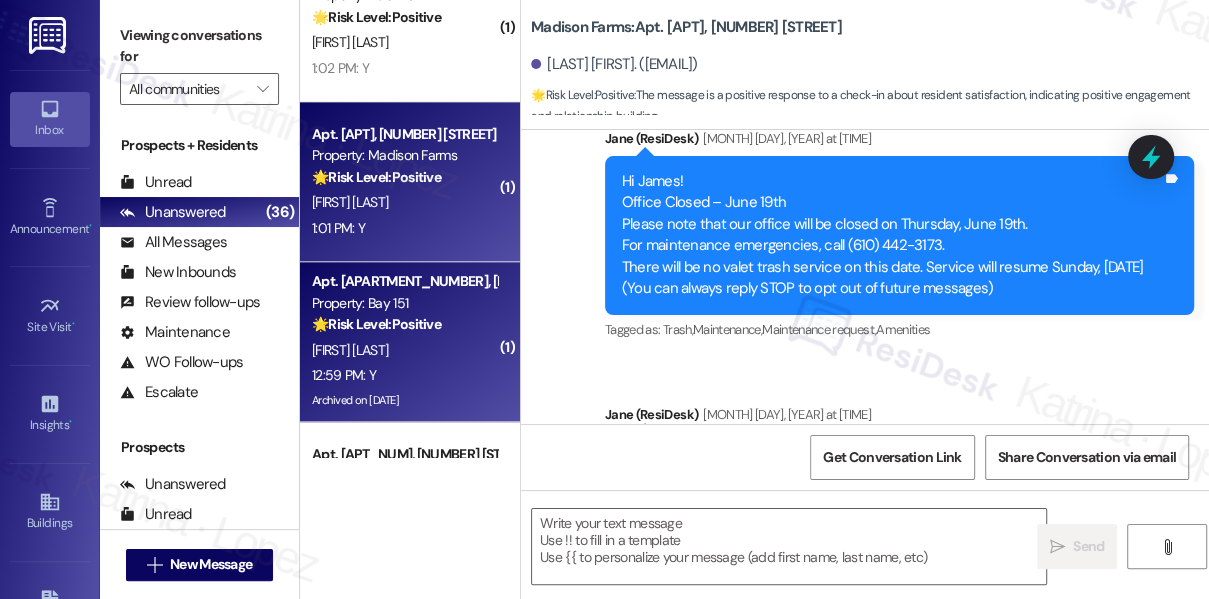 type on "Fetching suggested responses. Please feel free to read through the conversation in the meantime." 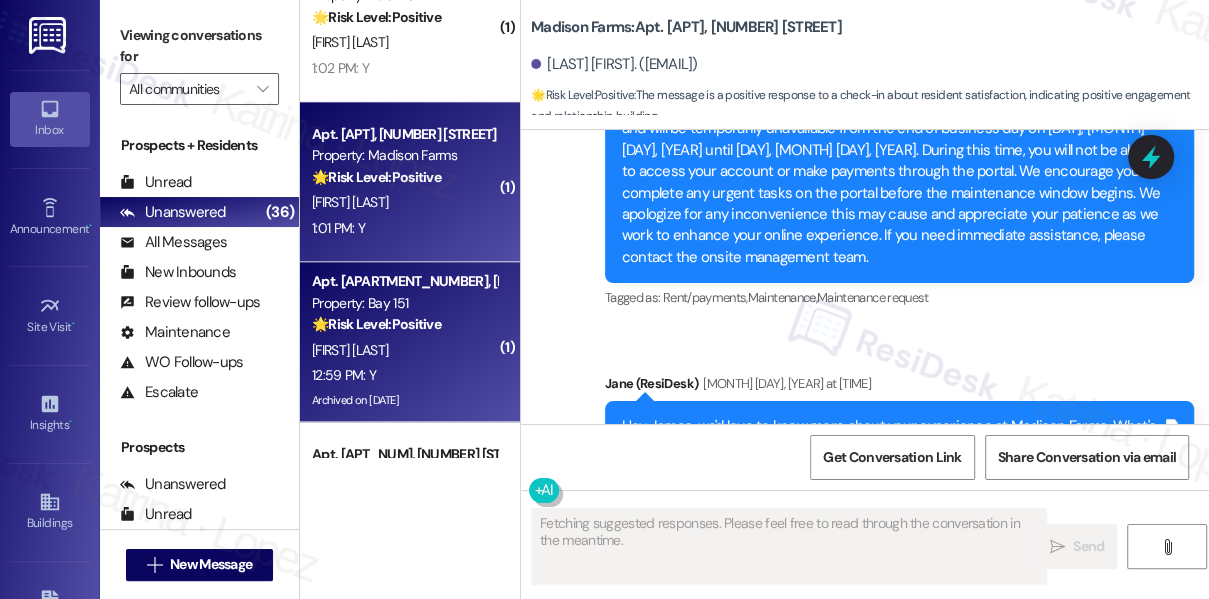 click on "S. Shepard" at bounding box center [404, 350] 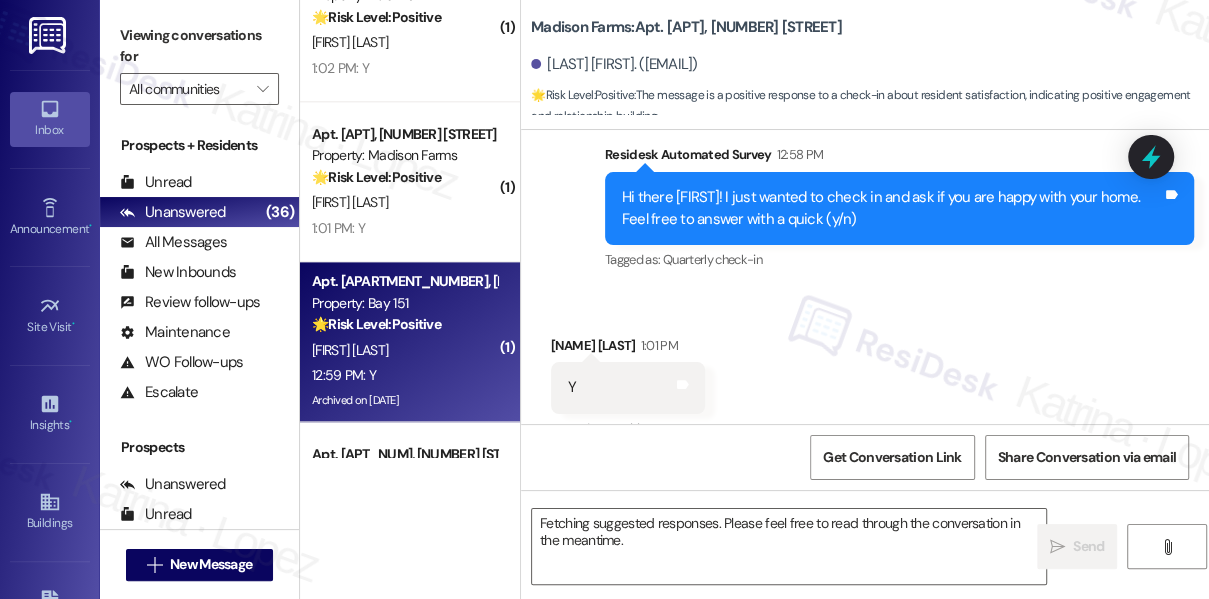scroll, scrollTop: 1210, scrollLeft: 0, axis: vertical 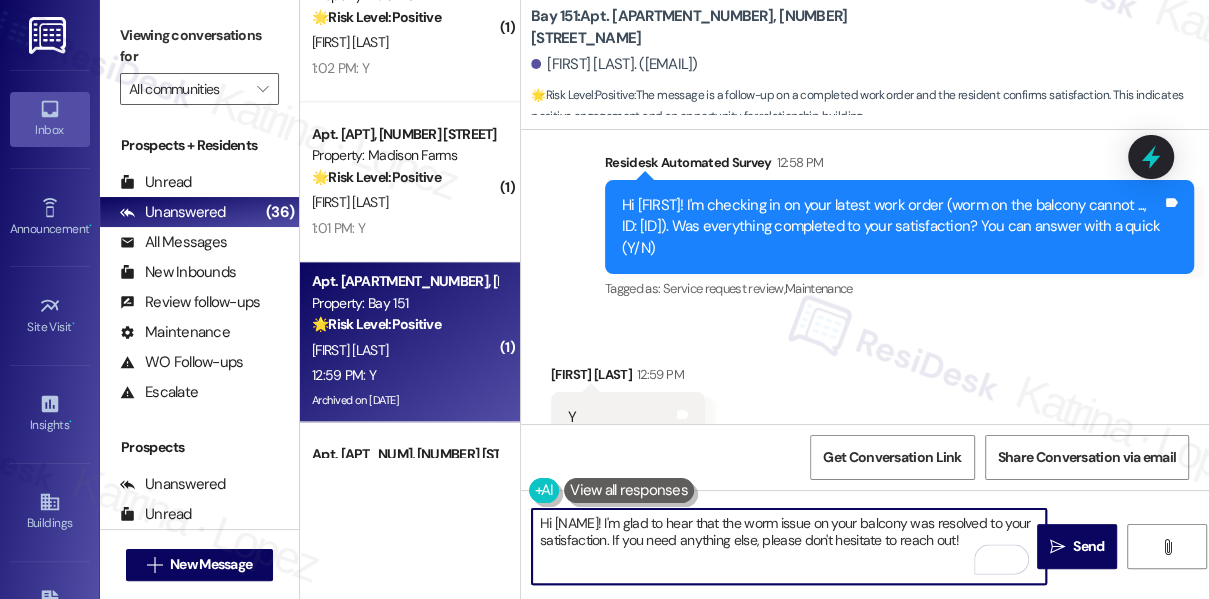 drag, startPoint x: 968, startPoint y: 540, endPoint x: 610, endPoint y: 537, distance: 358.01257 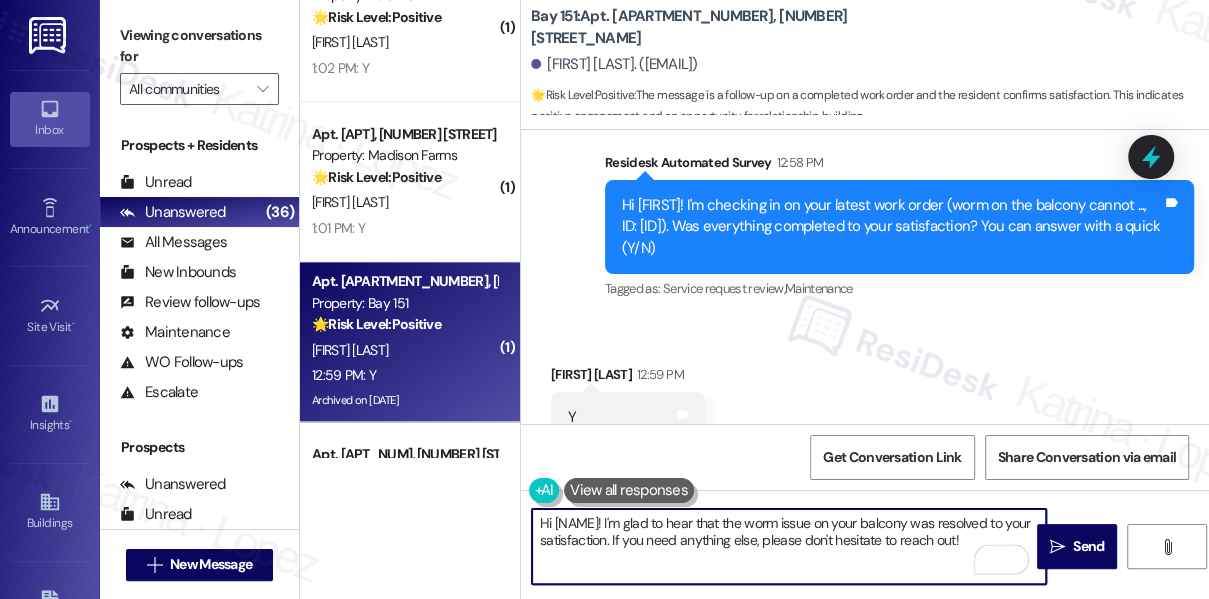 click on "Hi Shirley! I'm glad to hear that the worm issue on your balcony was resolved to your satisfaction. If you need anything else, please don't hesitate to reach out!" at bounding box center (789, 546) 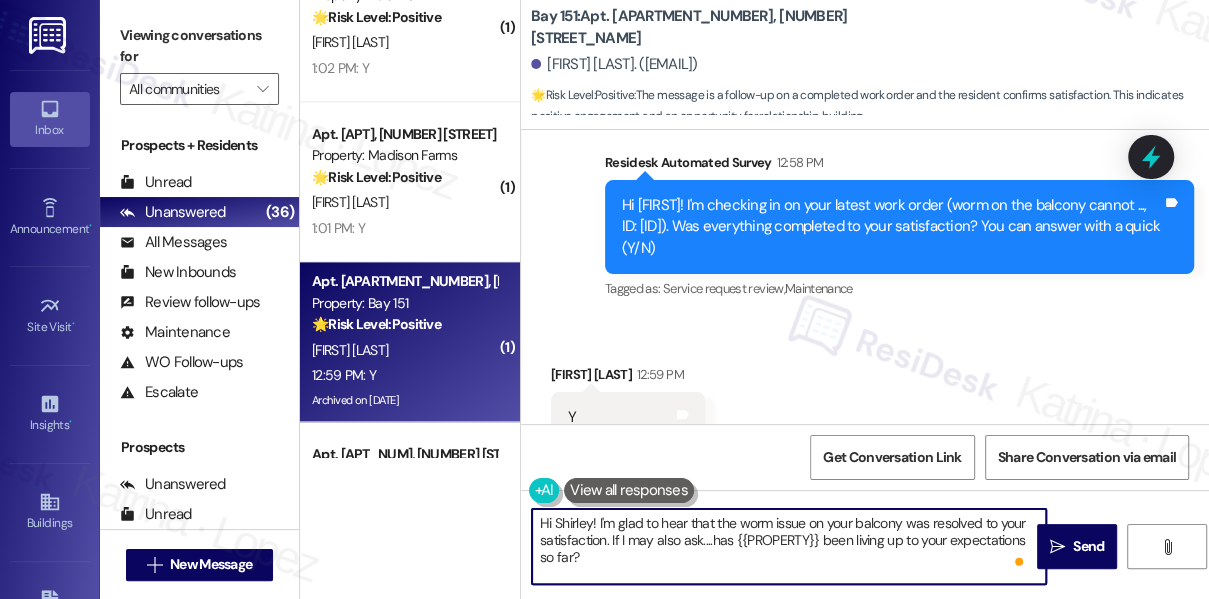 type on "Hi Shirley! I'm glad to hear that the worm issue on your balcony was resolved to your satisfaction. If I may also ask....has {{property}} been living up to your expectations so far?" 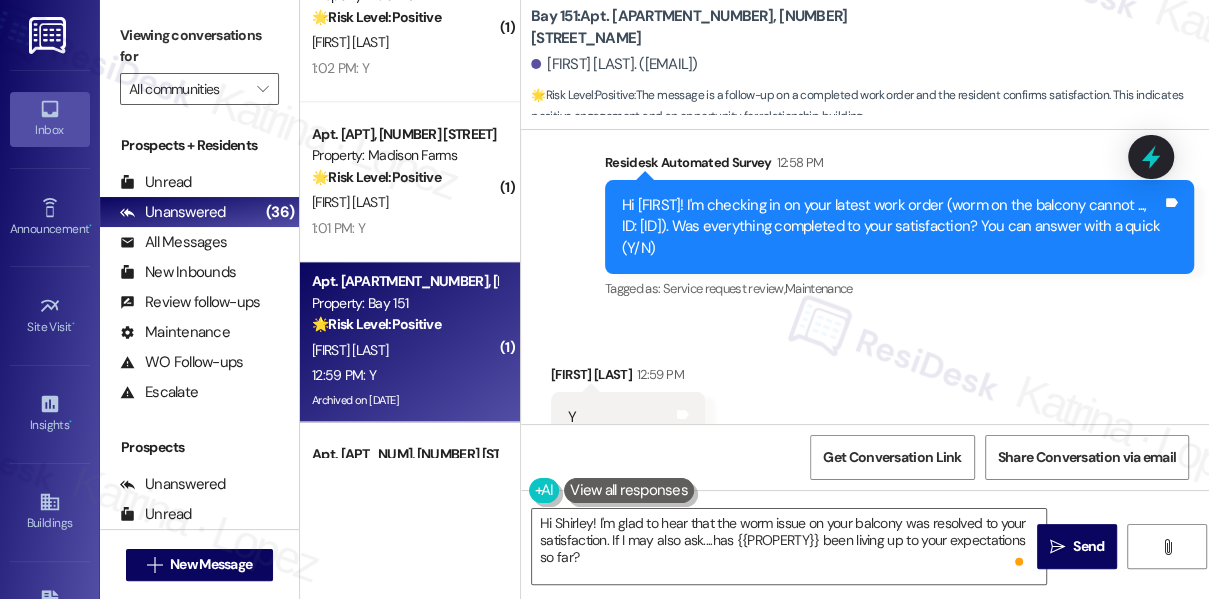 click on "Hi Shirley! I'm checking in on your latest work order (worm on the balcony cannot ..., ID: 6658f2d6-d8e7-474e-ae9d-c0d1c6df0703). Was everything completed to your satisfaction? You can answer with a quick (Y/N)" at bounding box center [892, 227] 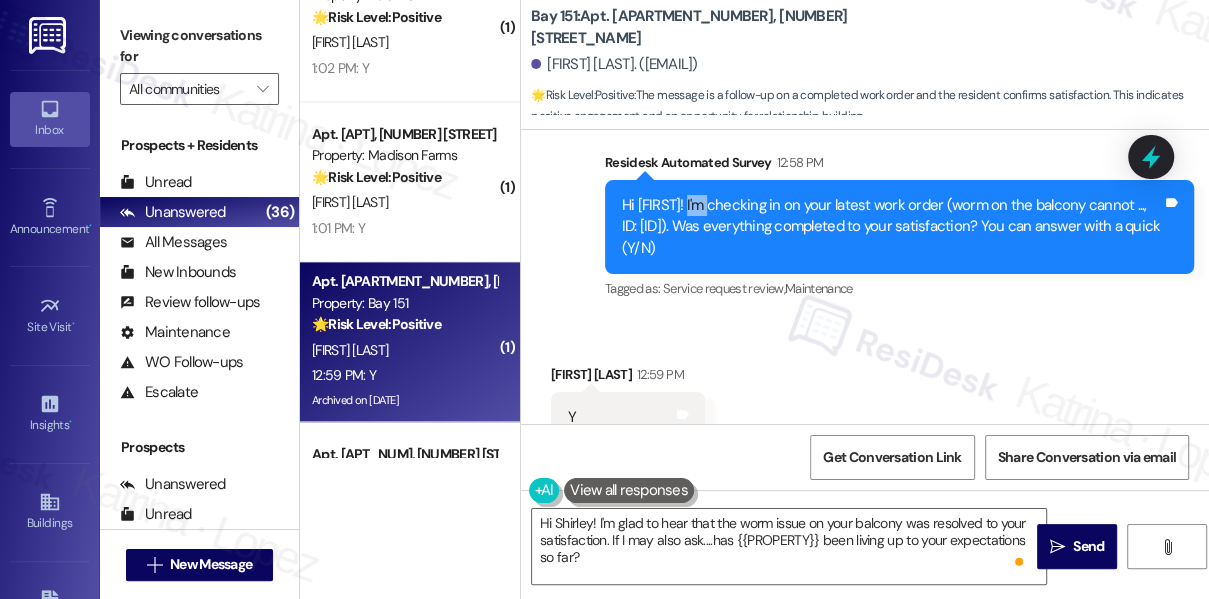 click on "Hi Shirley! I'm checking in on your latest work order (worm on the balcony cannot ..., ID: 6658f2d6-d8e7-474e-ae9d-c0d1c6df0703). Was everything completed to your satisfaction? You can answer with a quick (Y/N)" at bounding box center (892, 227) 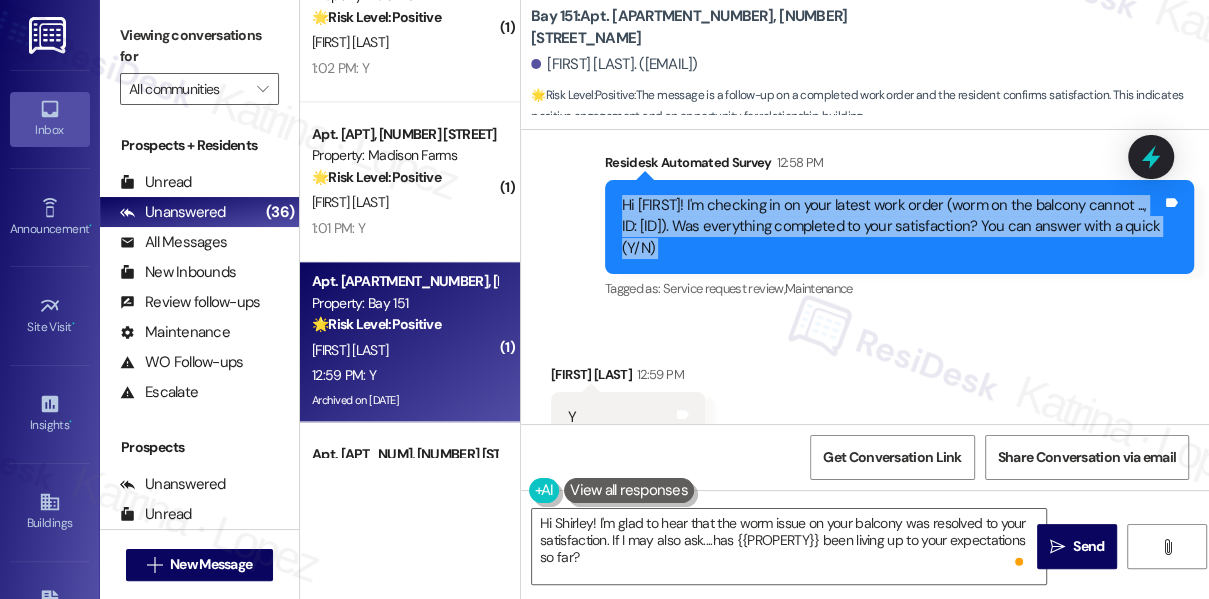 click on "Hi Shirley! I'm checking in on your latest work order (worm on the balcony cannot ..., ID: 6658f2d6-d8e7-474e-ae9d-c0d1c6df0703). Was everything completed to your satisfaction? You can answer with a quick (Y/N)" at bounding box center [892, 227] 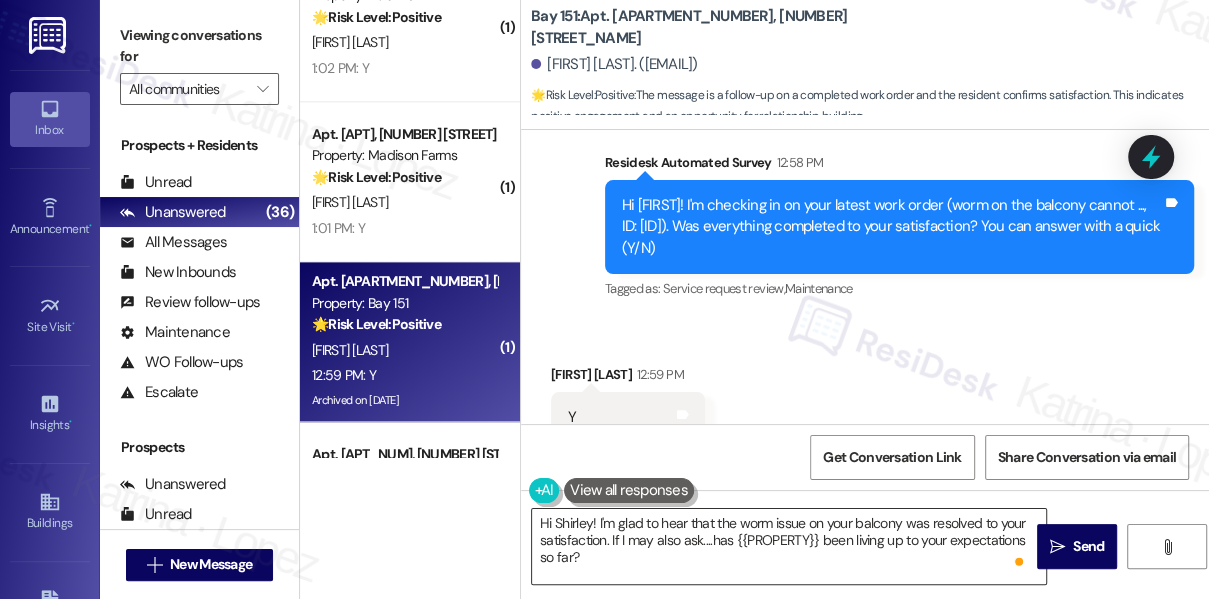 click on "Hi Shirley! I'm glad to hear that the worm issue on your balcony was resolved to your satisfaction. If I may also ask....has {{property}} been living up to your expectations so far?" at bounding box center [789, 546] 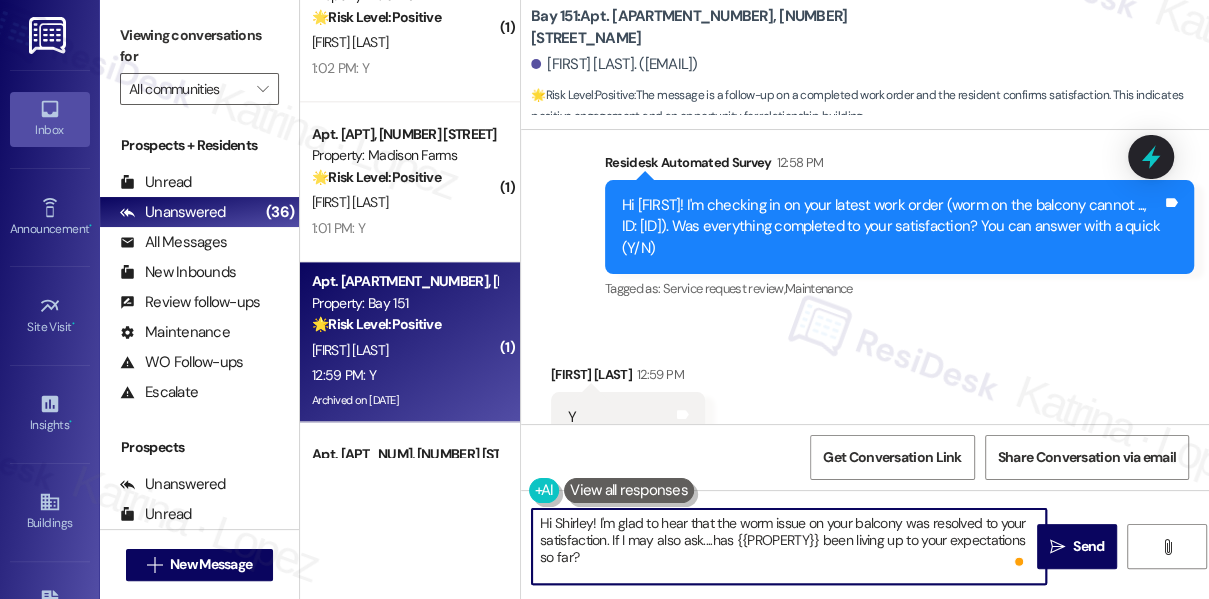 click on "Hi Shirley! I'm glad to hear that the worm issue on your balcony was resolved to your satisfaction. If I may also ask....has {{property}} been living up to your expectations so far?" at bounding box center (789, 546) 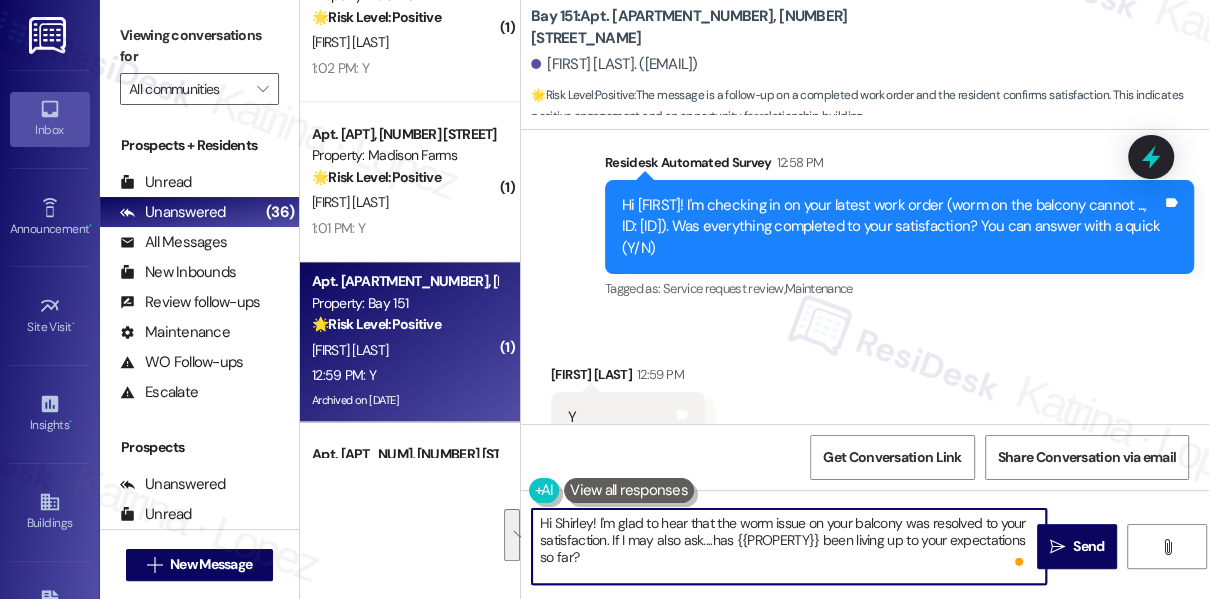 click on "Hi Shirley! I'm glad to hear that the worm issue on your balcony was resolved to your satisfaction. If I may also ask....has {{property}} been living up to your expectations so far?" at bounding box center (789, 546) 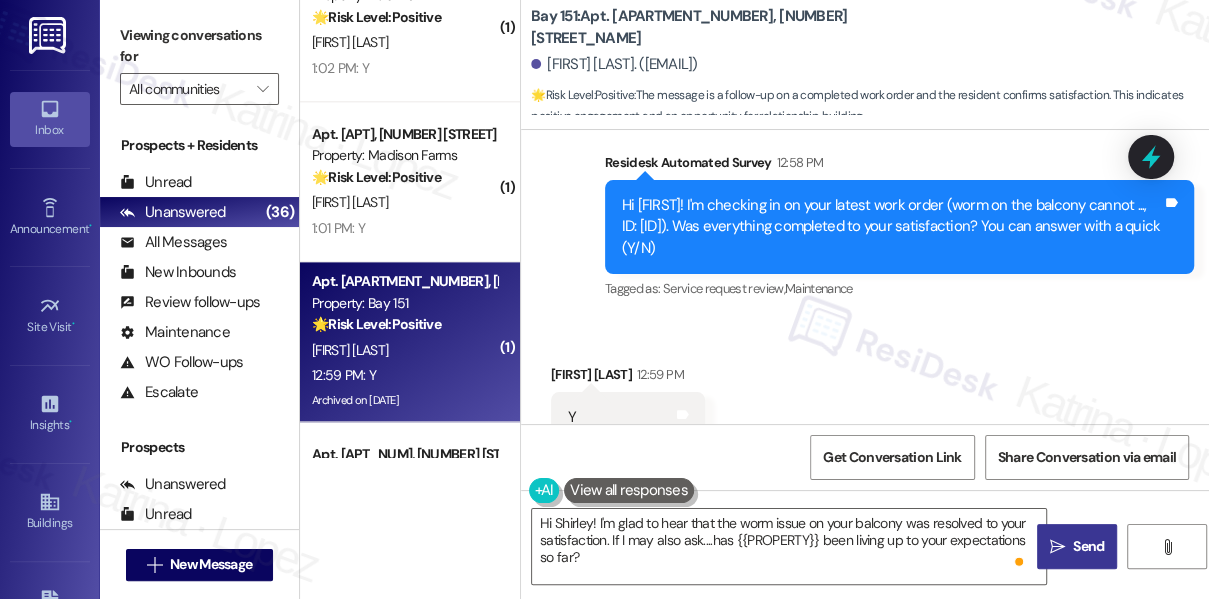 click on "Send" at bounding box center (1088, 546) 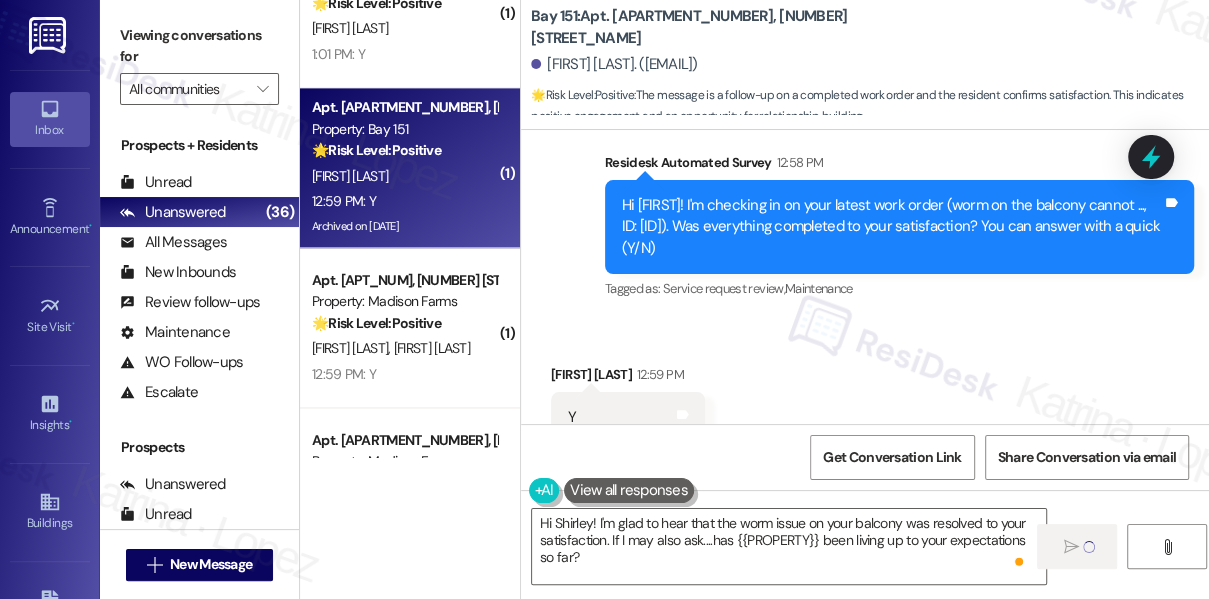 scroll, scrollTop: 6000, scrollLeft: 0, axis: vertical 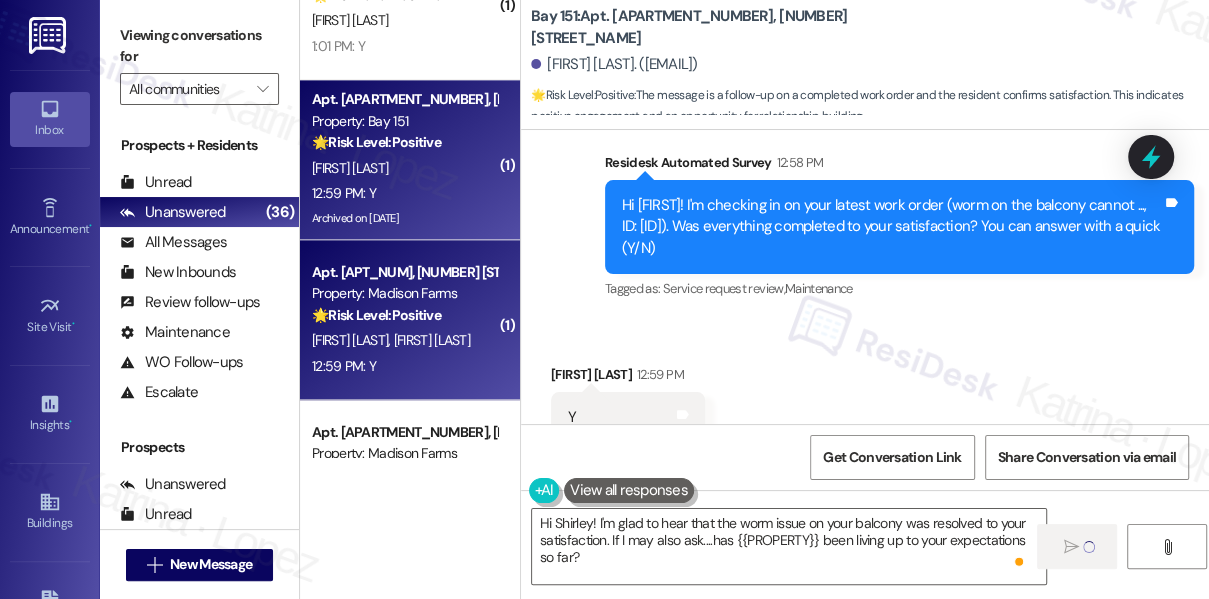 type 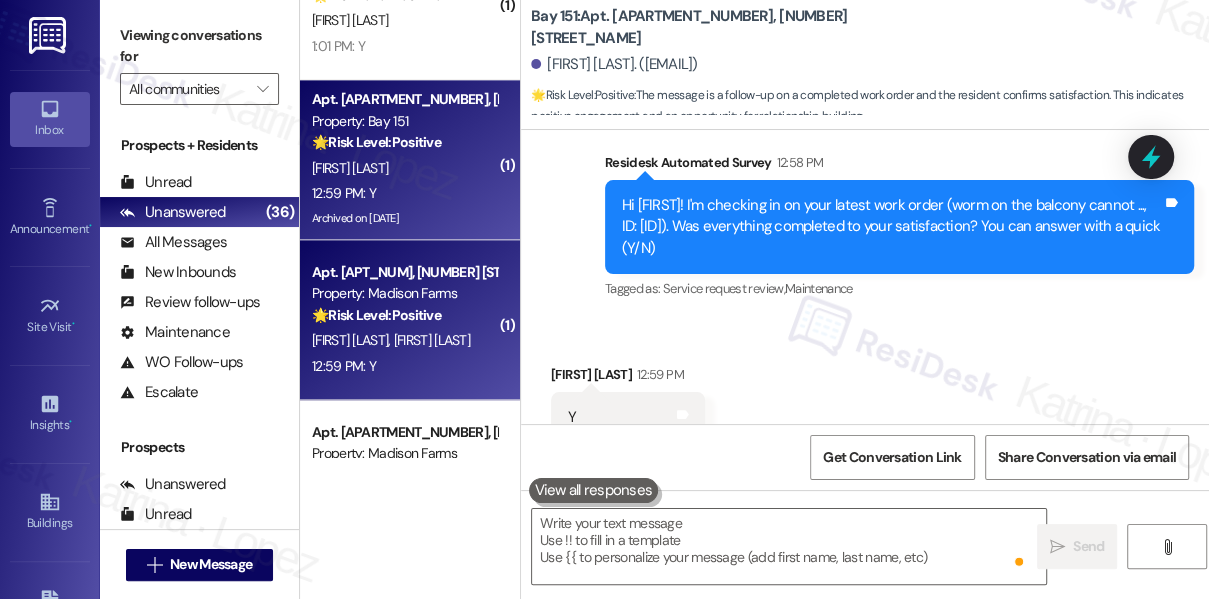 click on "🌟  Risk Level:  Positive" at bounding box center [376, 315] 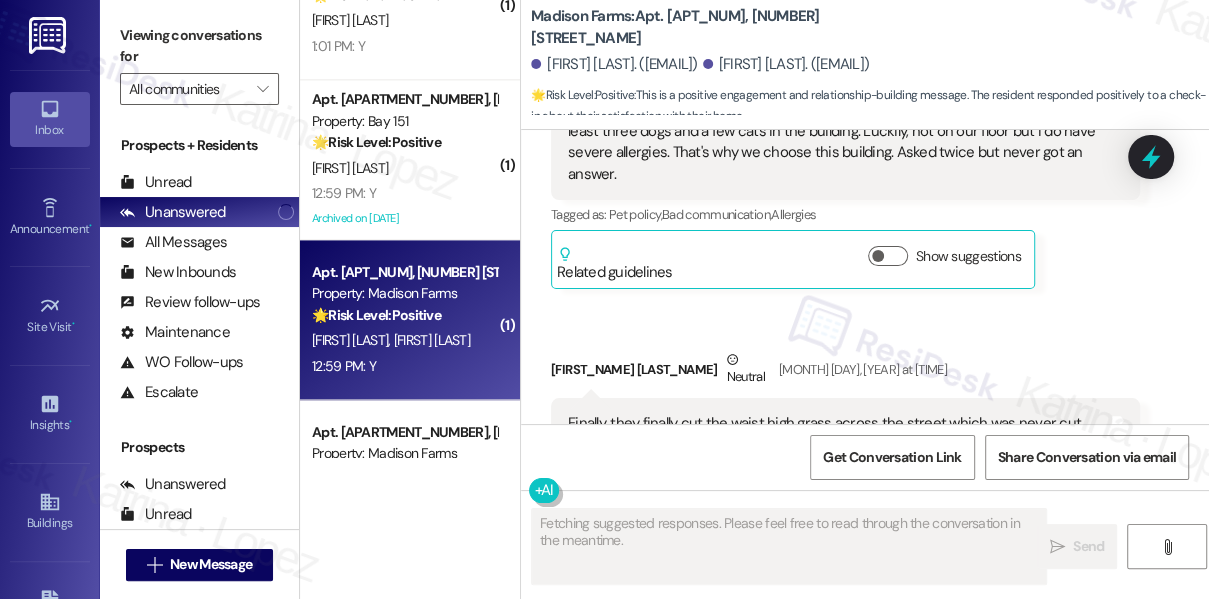scroll, scrollTop: 8010, scrollLeft: 0, axis: vertical 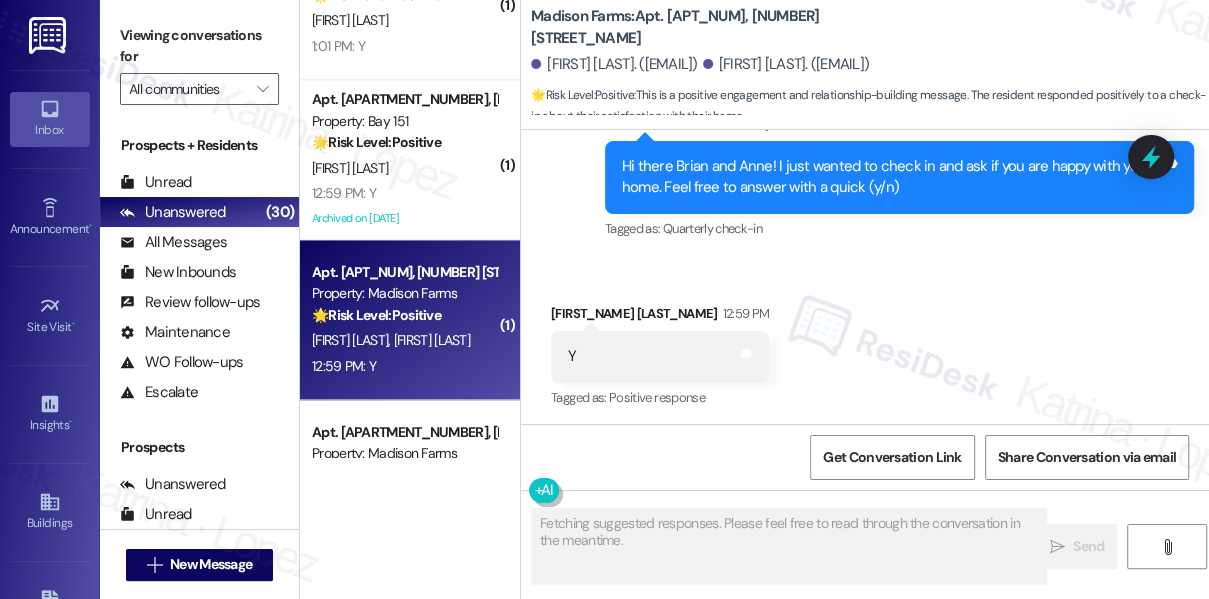 click on "Hi there Brian and Anne! I just wanted to check in and ask if you are happy with your home.  Feel free to answer with a quick (y/n)" at bounding box center [892, 177] 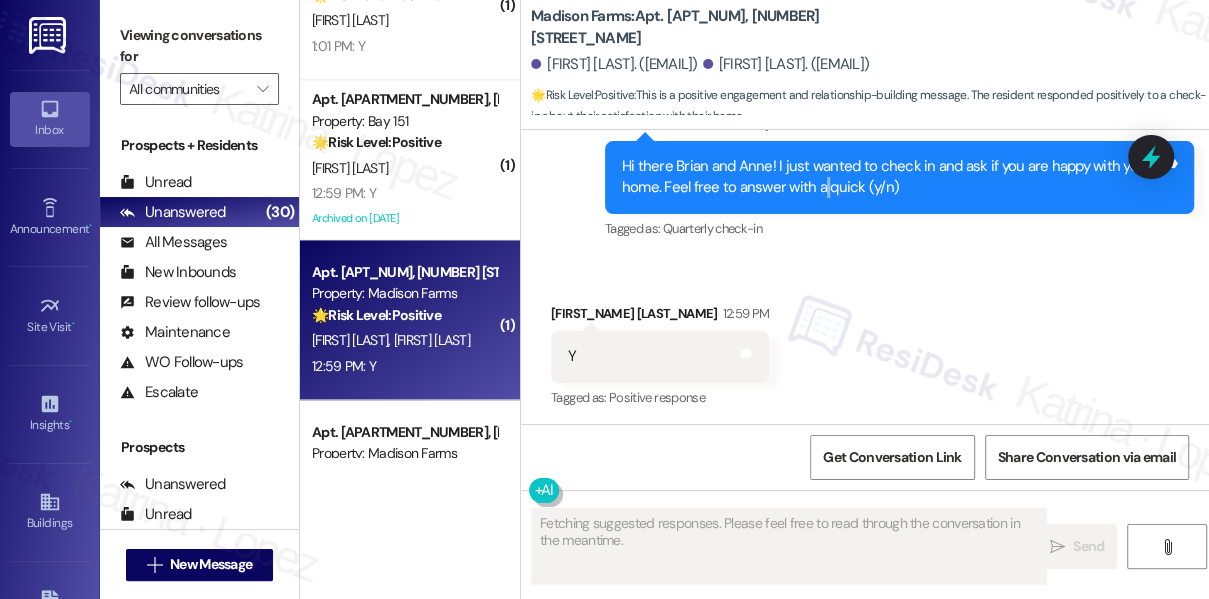 click on "Hi there Brian and Anne! I just wanted to check in and ask if you are happy with your home.  Feel free to answer with a quick (y/n)" at bounding box center [892, 177] 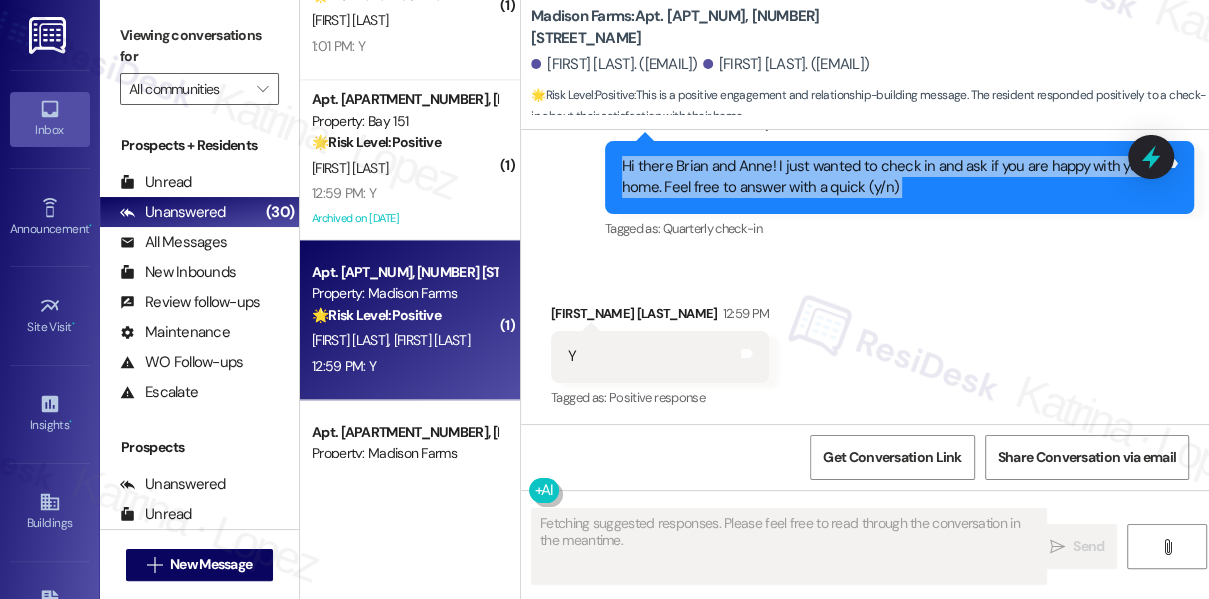 click on "Hi there Brian and Anne! I just wanted to check in and ask if you are happy with your home.  Feel free to answer with a quick (y/n)" at bounding box center (892, 177) 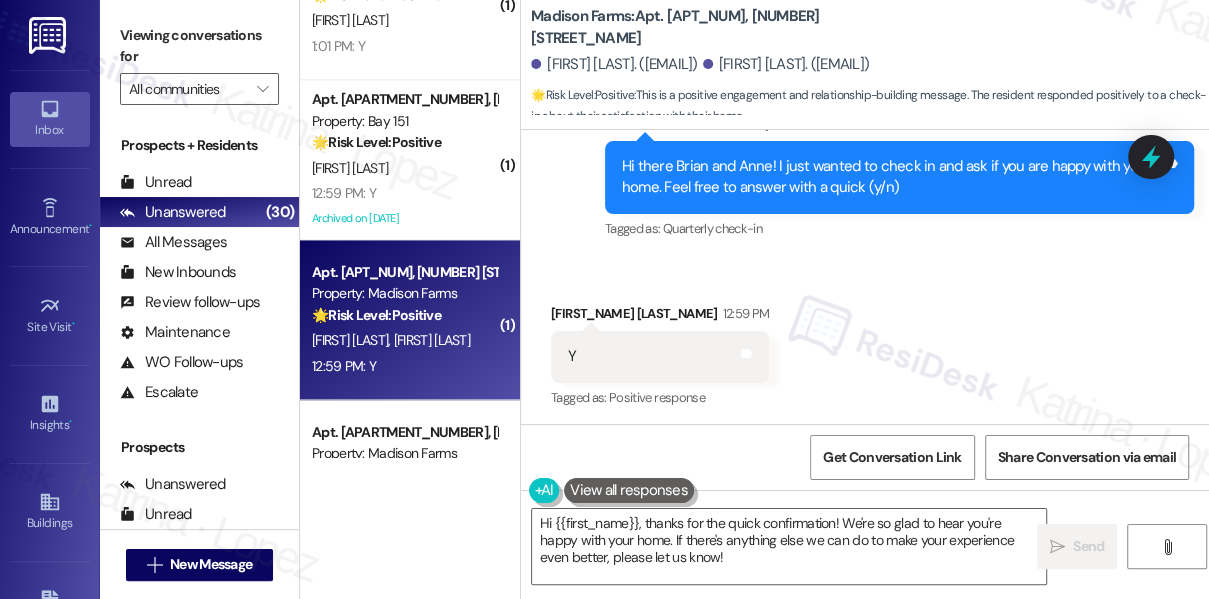 click on "Viewing conversations for" at bounding box center [199, 46] 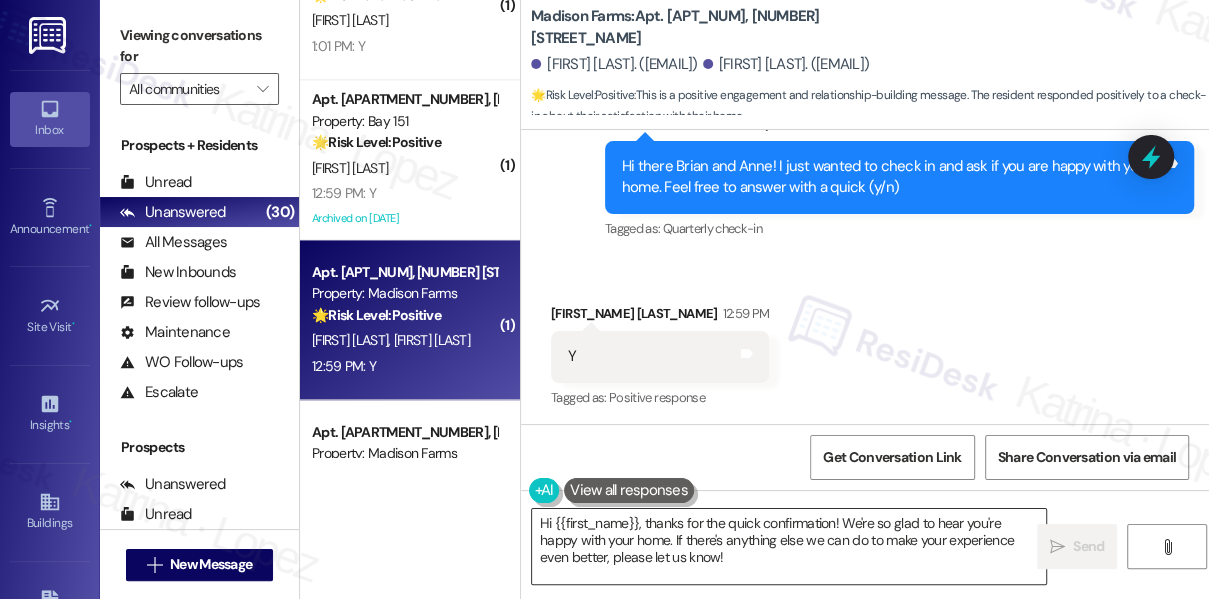 click on "Hi {{first_name}}, thanks for the quick confirmation! We're so glad to hear you're happy with your home. If there's anything else we can do to make your experience even better, please let us know!" at bounding box center (789, 546) 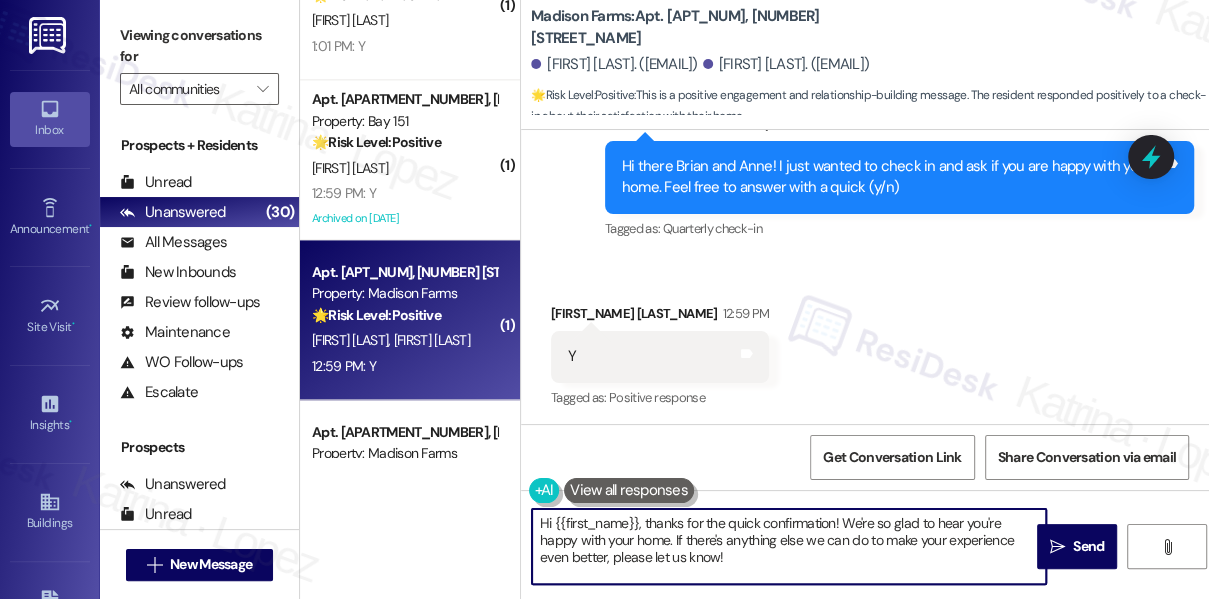click on "Hi {{first_name}}, thanks for the quick confirmation! We're so glad to hear you're happy with your home. If there's anything else we can do to make your experience even better, please let us know!" at bounding box center (789, 546) 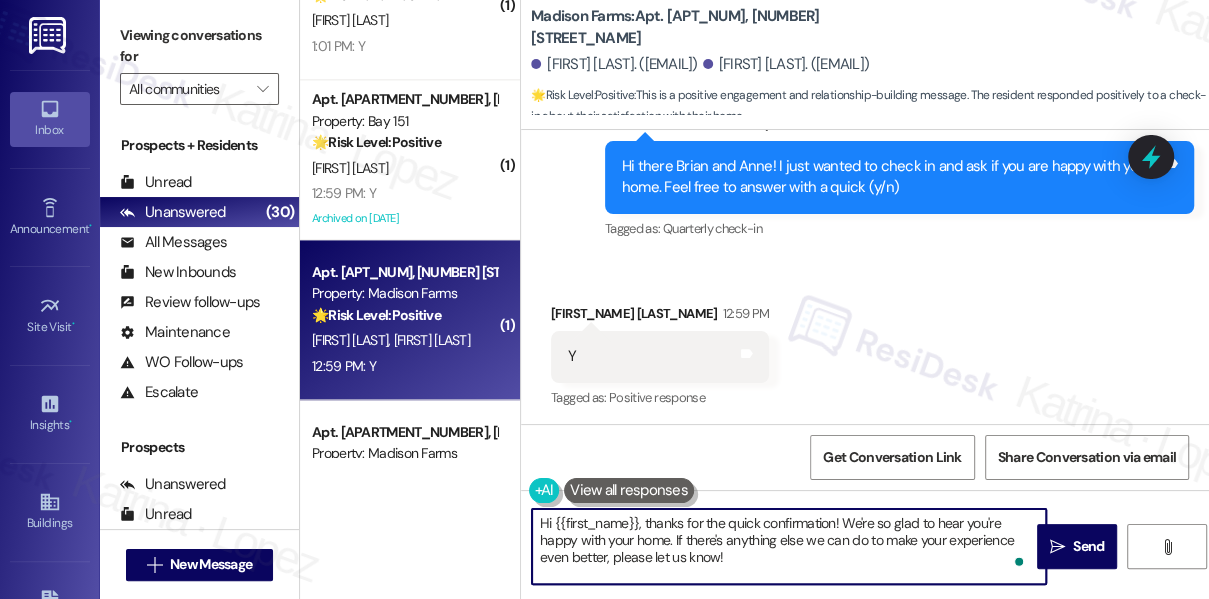 paste on "Awesome! Would you mind sharing your positive experience with {{property}} in a quick Google review? Here's the link: {{google_review_link}}. No worries at all if not! Your support means a lot to us. 😊 Let me know once it's posted so I can share it with the team." 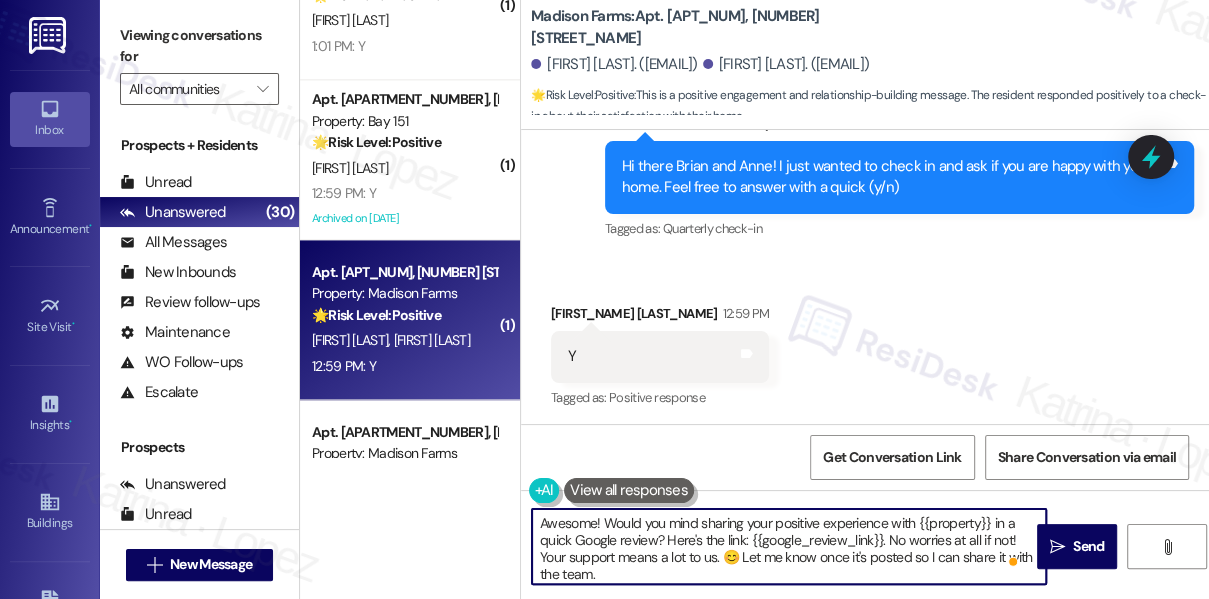 click on "Brian Glicklin 12:59 PM" at bounding box center (660, 317) 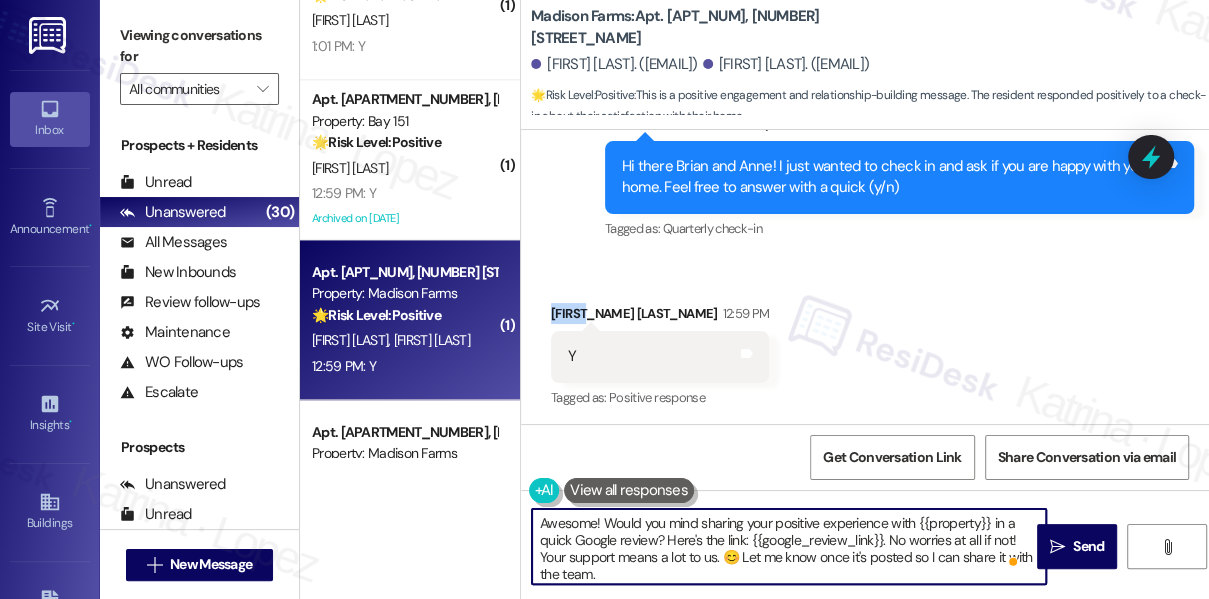click on "Brian Glicklin 12:59 PM" at bounding box center (660, 317) 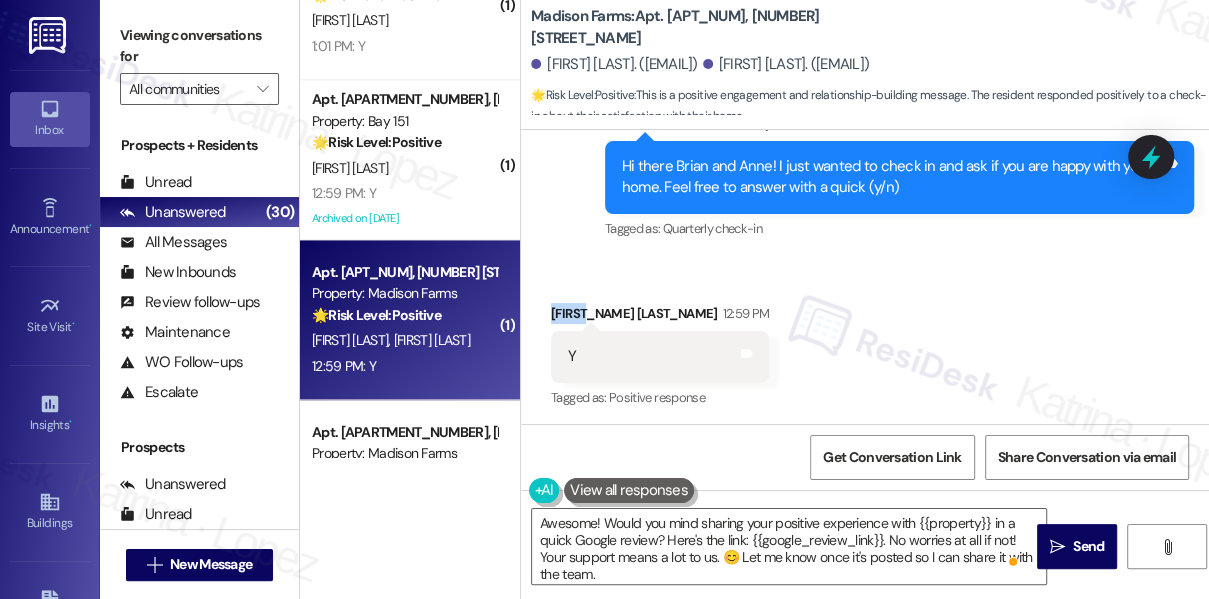 copy on "Brian" 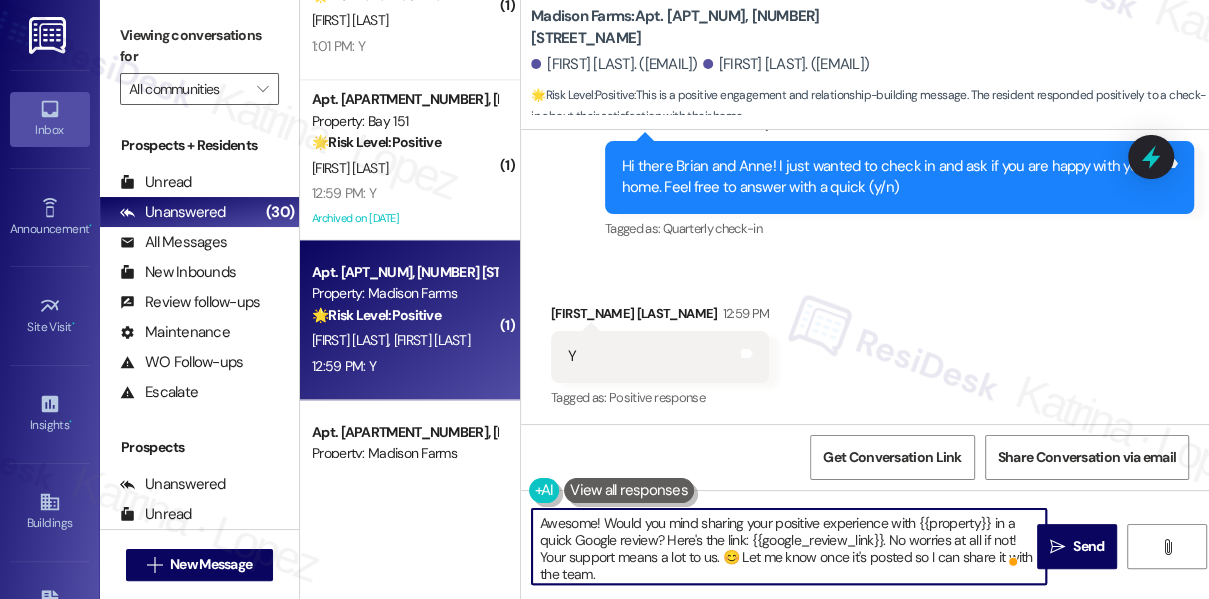 click on "Awesome! Would you mind sharing your positive experience with {{property}} in a quick Google review? Here's the link: {{google_review_link}}. No worries at all if not! Your support means a lot to us. 😊 Let me know once it's posted so I can share it with the team." at bounding box center (789, 546) 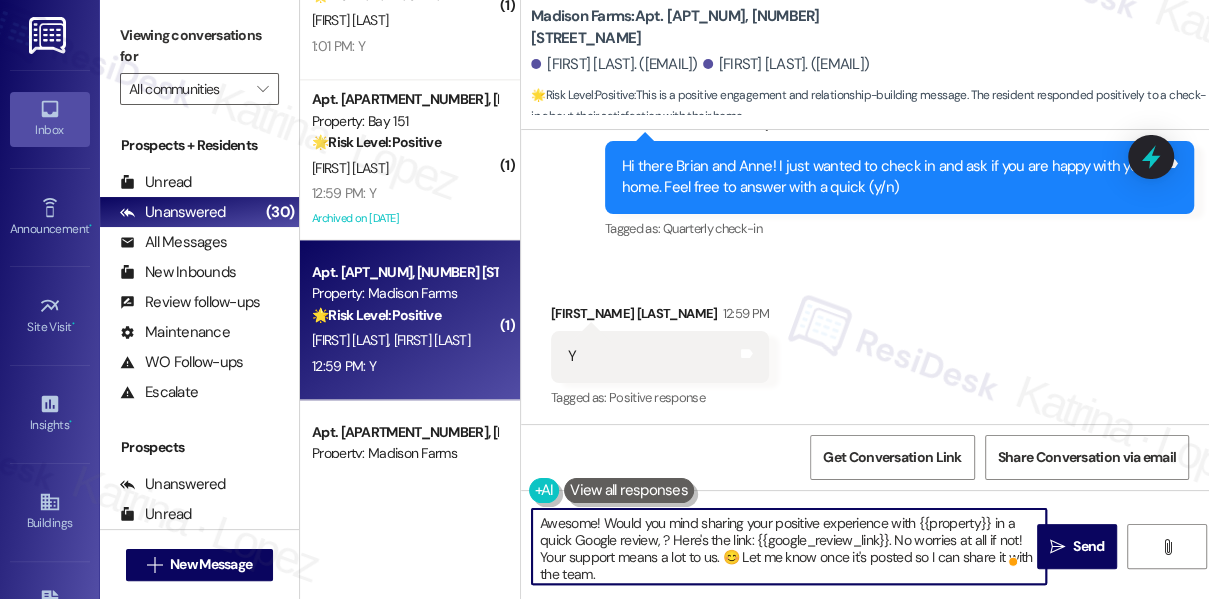 paste on "Brian" 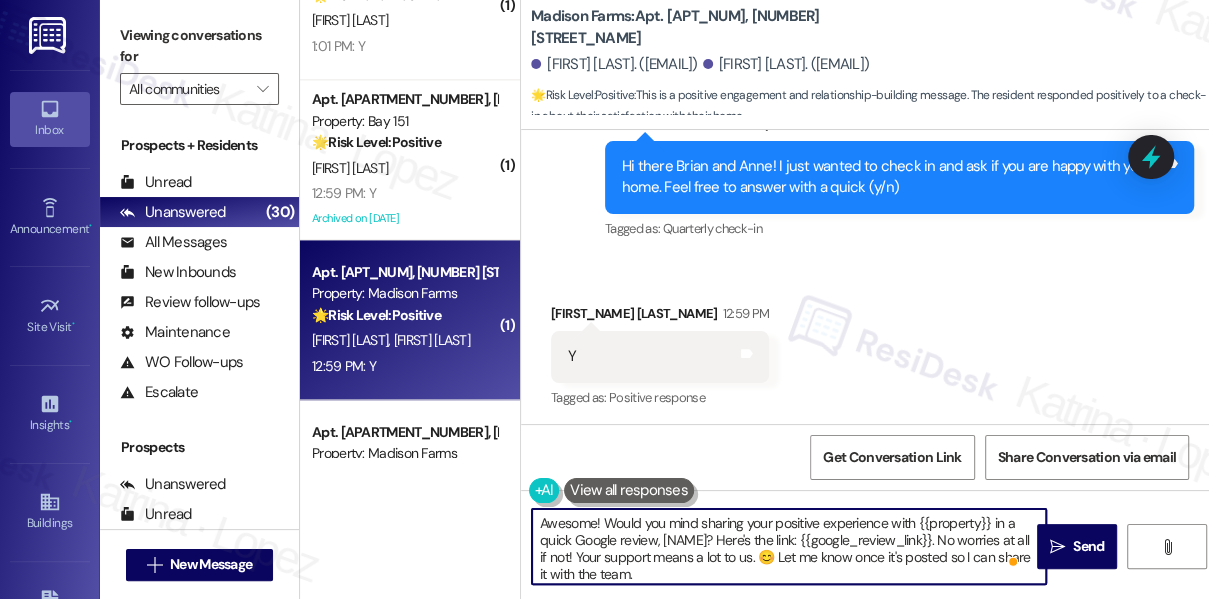 click on "Awesome! Would you mind sharing your positive experience with {{property}} in a quick Google review, Brian? Here's the link: {{google_review_link}}. No worries at all if not! Your support means a lot to us. 😊 Let me know once it's posted so I can share it with the team." at bounding box center [789, 546] 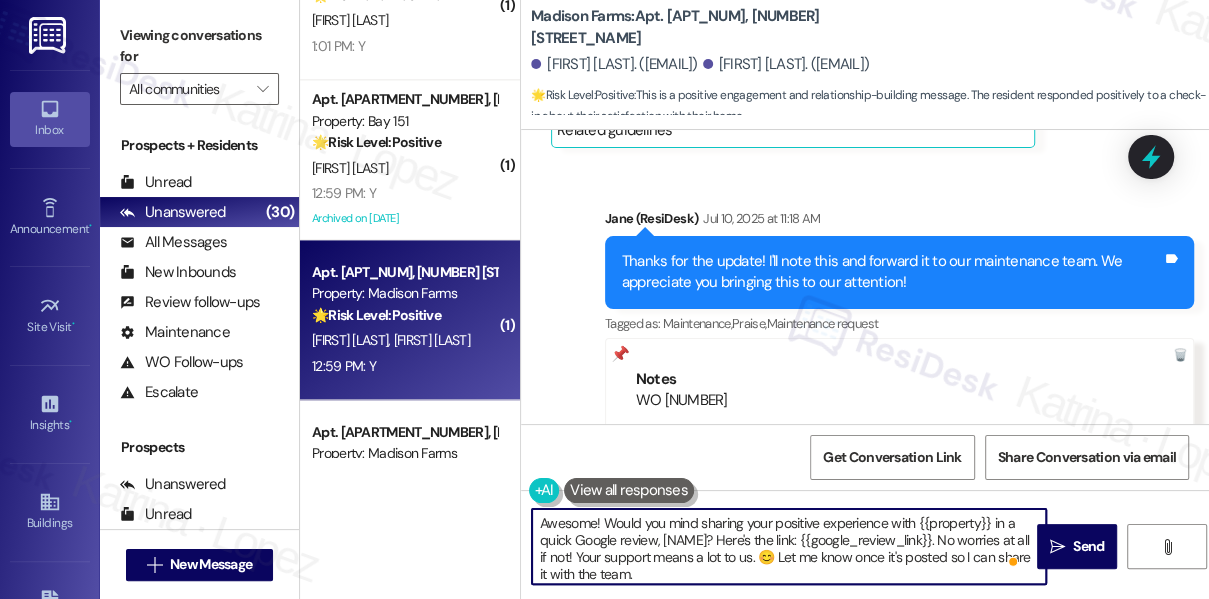 scroll, scrollTop: 8010, scrollLeft: 0, axis: vertical 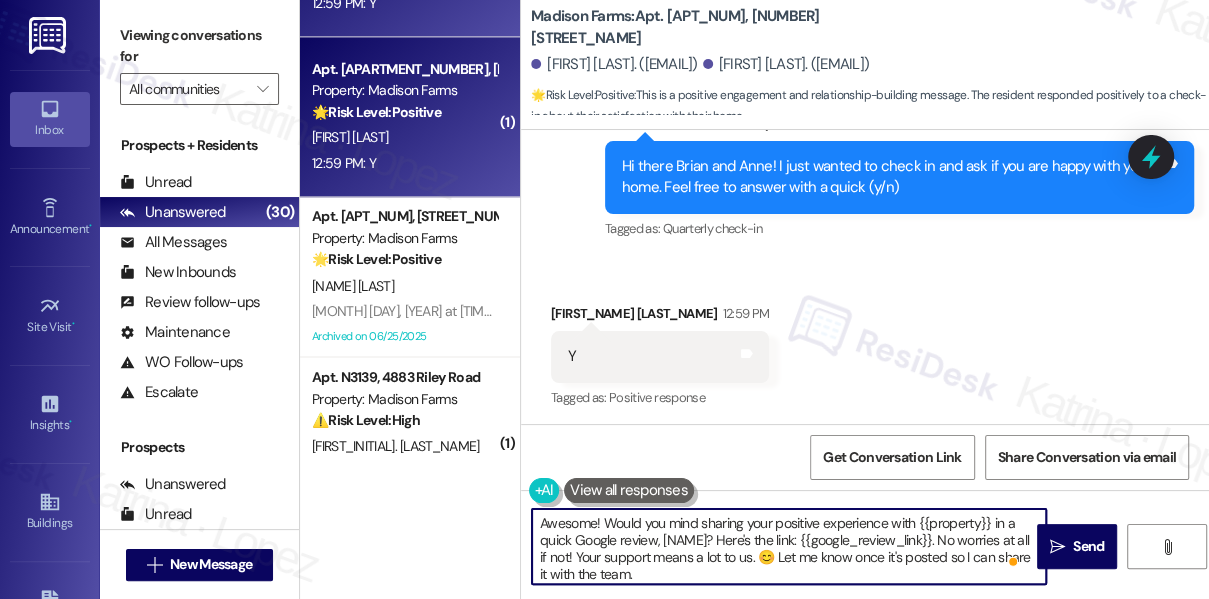 type on "Awesome! Would you mind sharing your positive experience with {{property}} in a quick Google review, Brian? Here's the link: {{google_review_link}}. No worries at all if not! Your support means a lot to us. 😊 Let me know once it's posted so I can share it with the team." 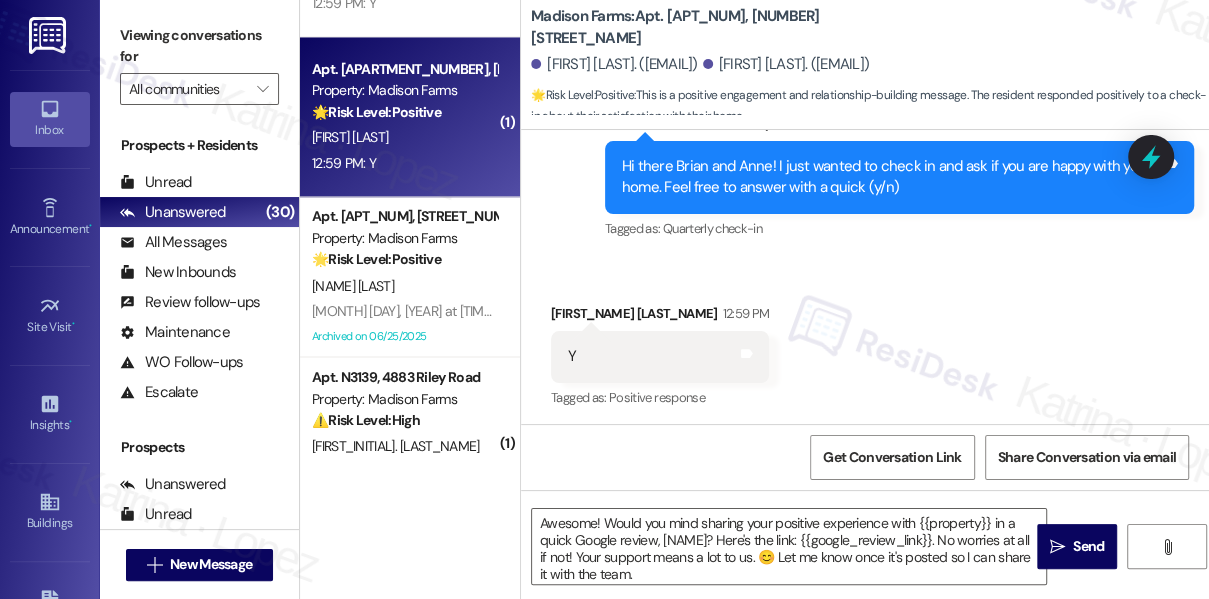 type on "Fetching suggested responses. Please feel free to read through the conversation in the meantime." 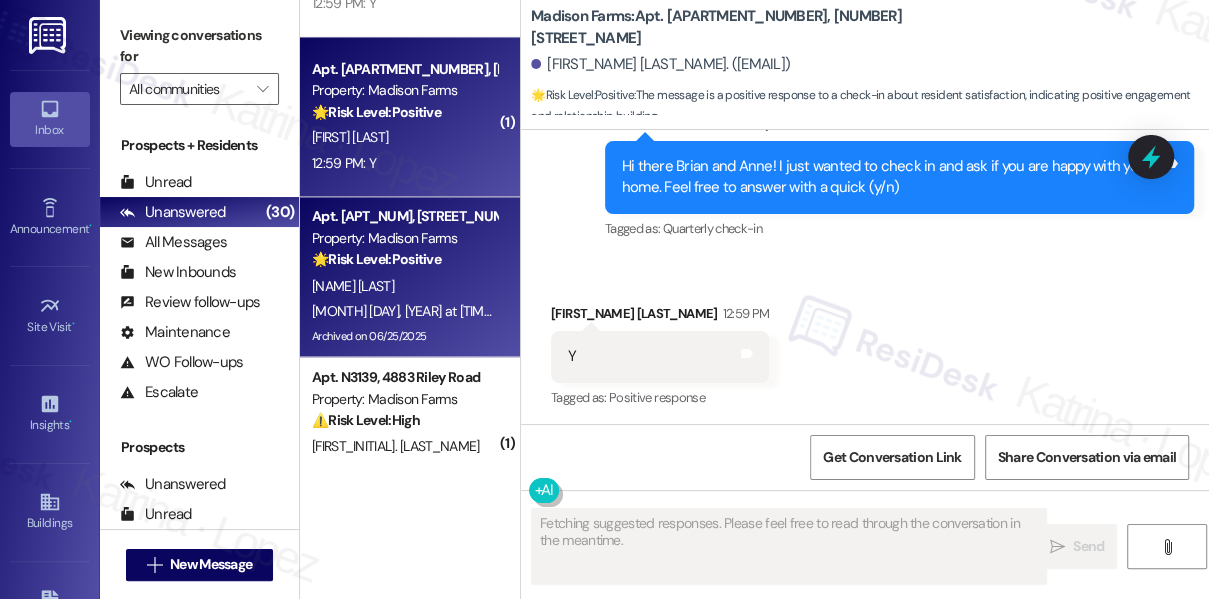 scroll, scrollTop: 1682, scrollLeft: 0, axis: vertical 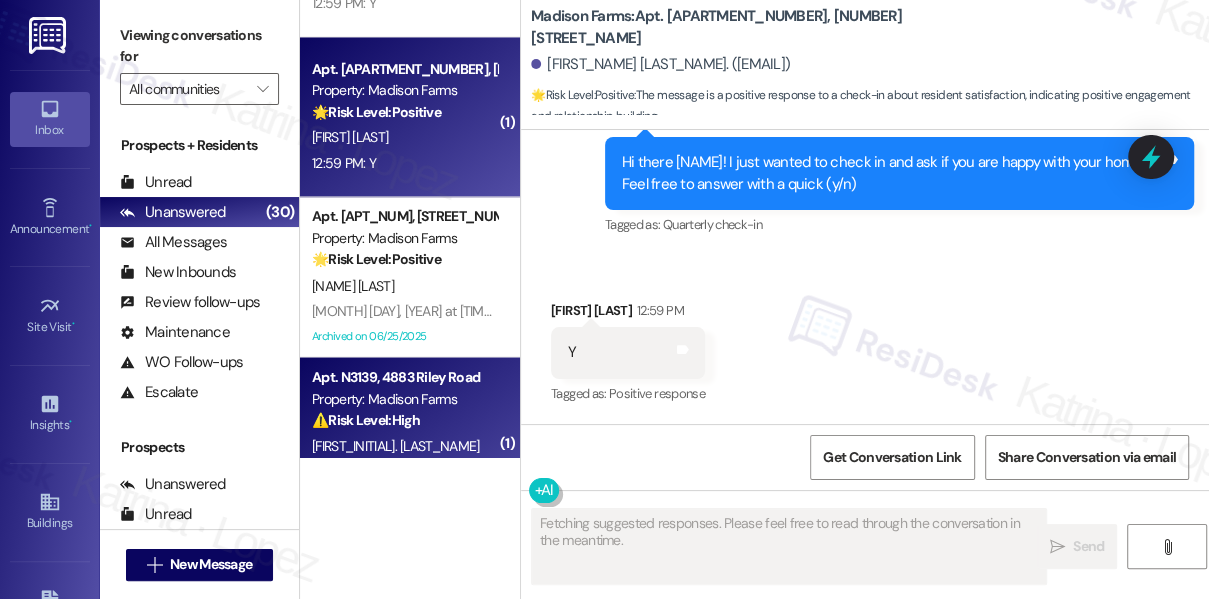 click on "⚠️  Risk Level:  High The resident reports a biohazard (vomit or similar bodily fluid) in a common area that has been present for six days. This poses a health and safety risk to residents and requires urgent cleanup." at bounding box center [404, 419] 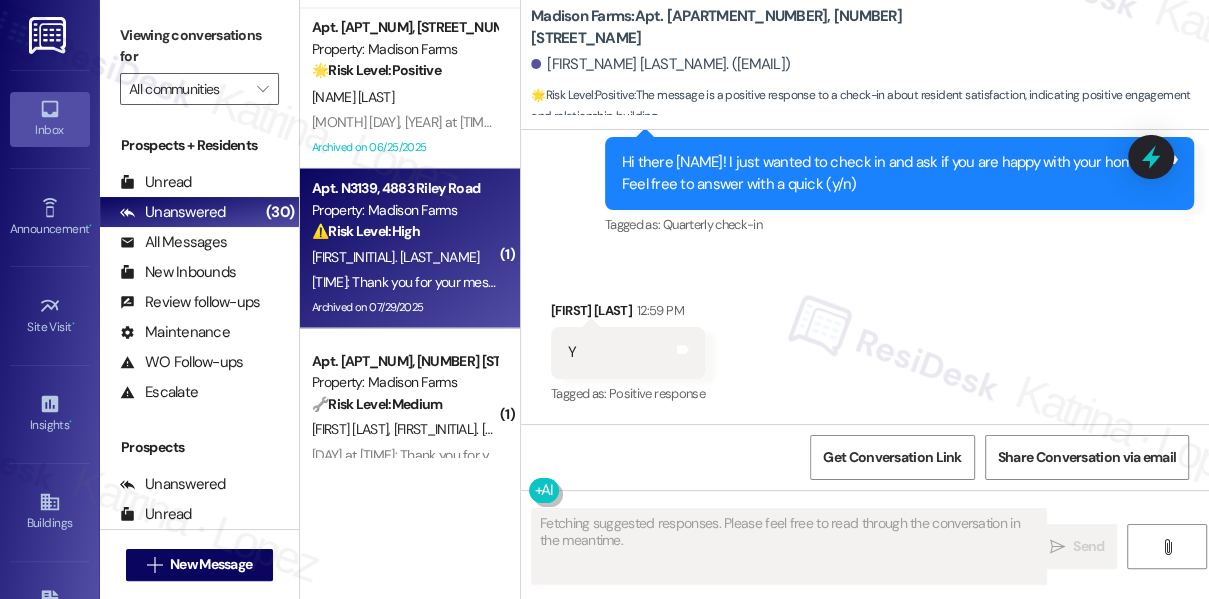 scroll, scrollTop: 6727, scrollLeft: 0, axis: vertical 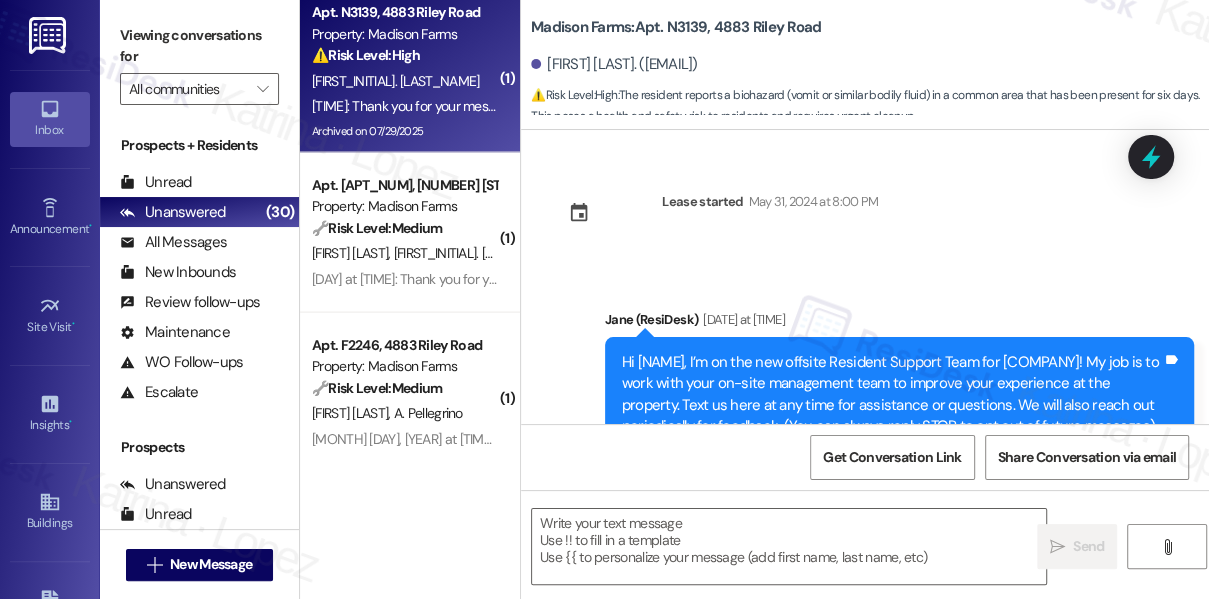 type on "Fetching suggested responses. Please feel free to read through the conversation in the meantime." 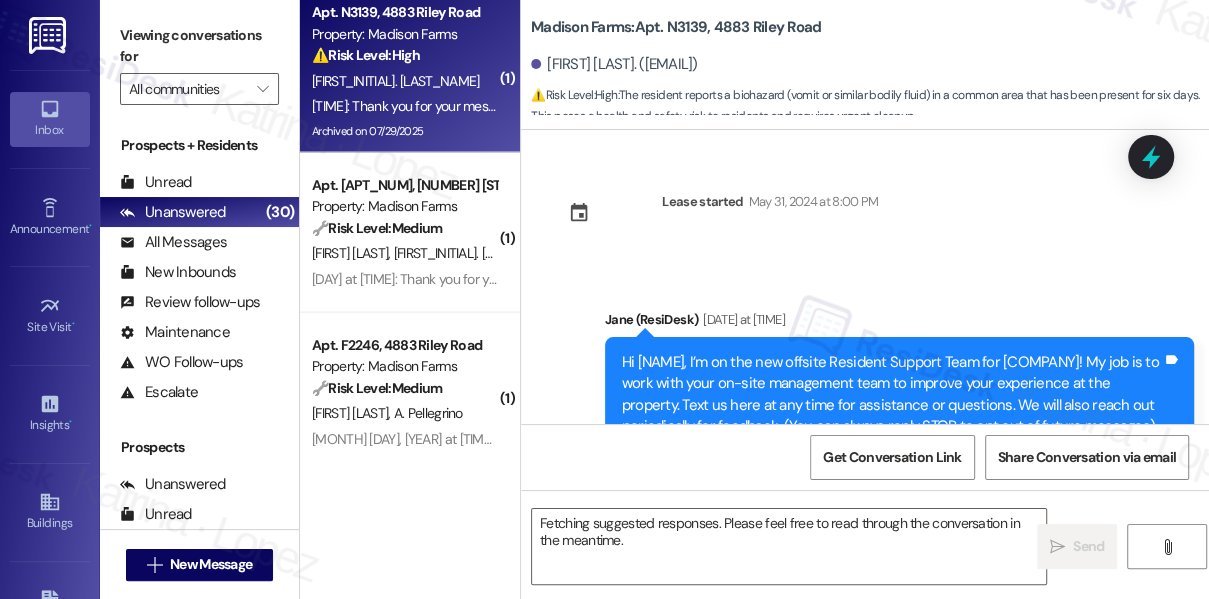 scroll, scrollTop: 7000, scrollLeft: 0, axis: vertical 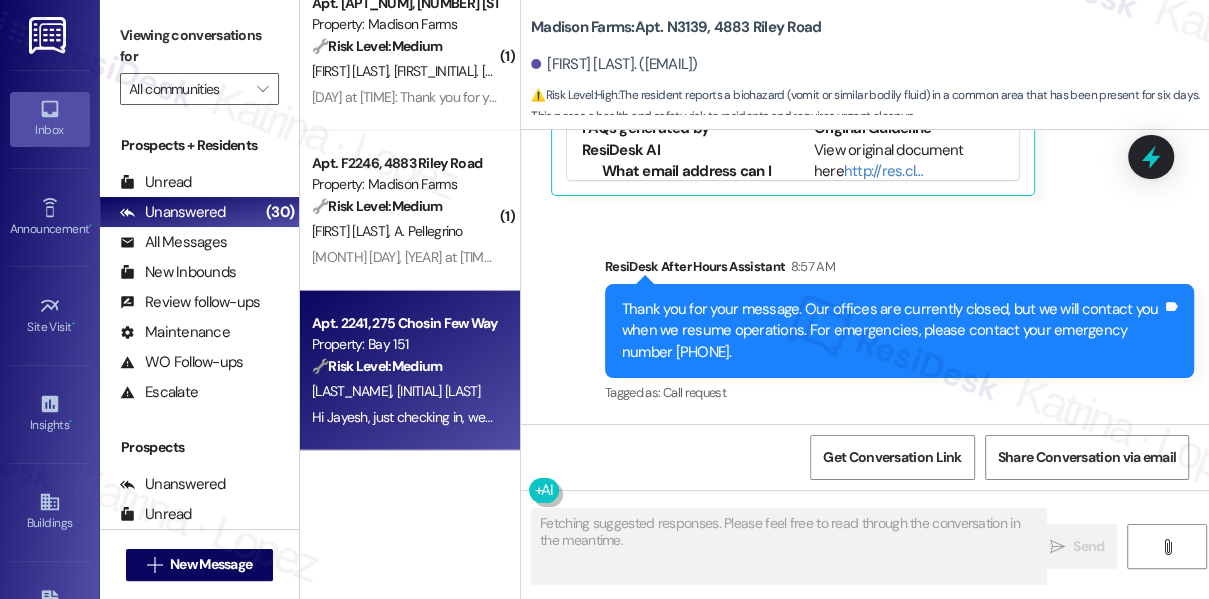 click on "Apt. 2241, 275 Chosin Few Way" at bounding box center [404, 323] 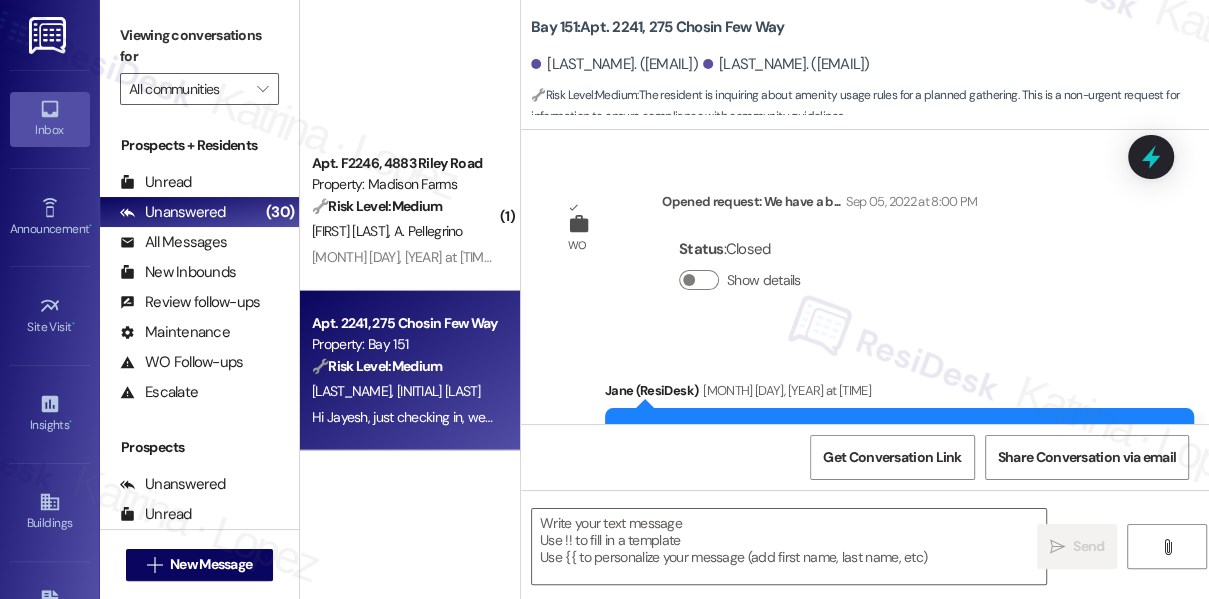 type on "Fetching suggested responses. Please feel free to read through the conversation in the meantime." 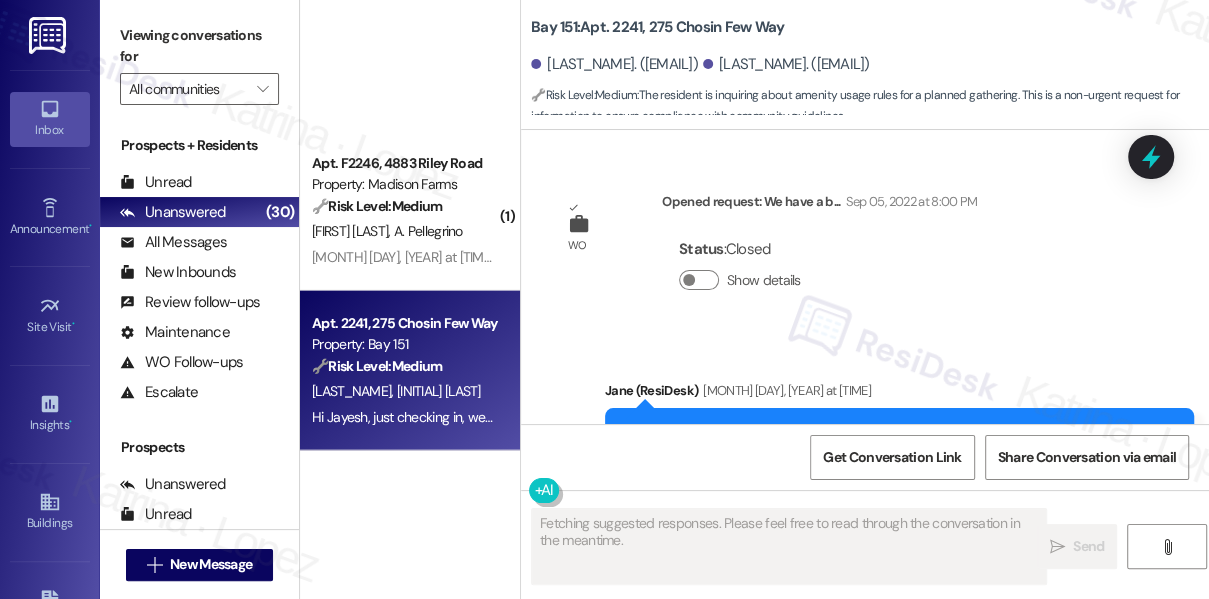 scroll, scrollTop: 7272, scrollLeft: 0, axis: vertical 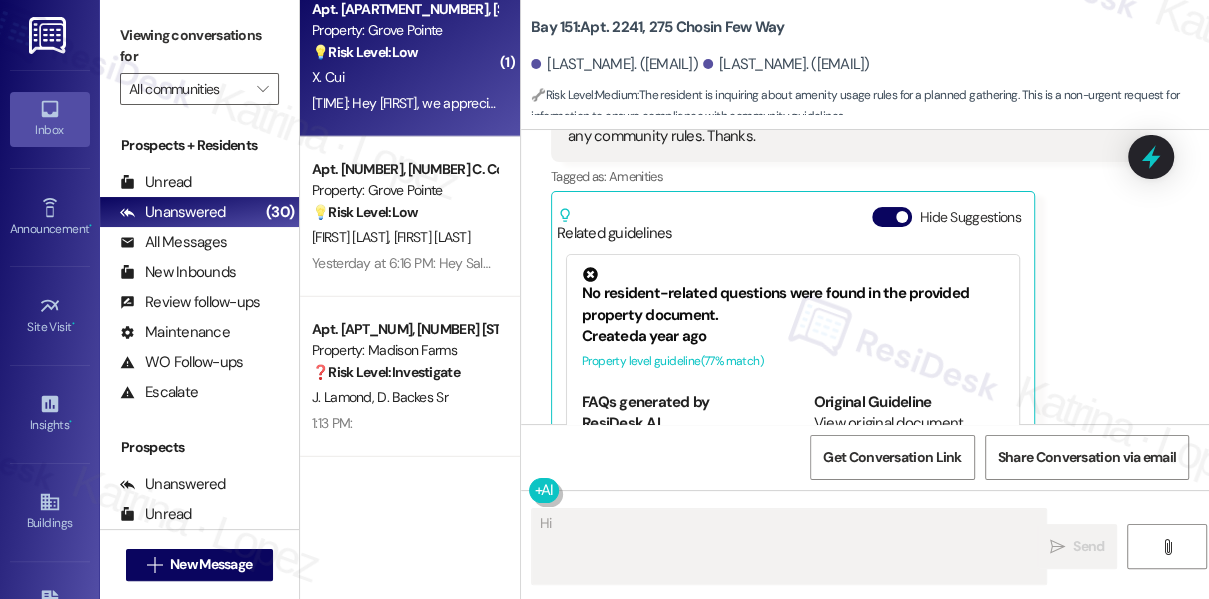 click on "7:10 PM: Hey Xing, we appreciate your text! We'll be back at 11AM to help you out. If it's urgent, dial our emergency number. Take care! 7:10 PM: Hey Xing, we appreciate your text! We'll be back at 11AM to help you out. If it's urgent, dial our emergency number. Take care!" at bounding box center (700, 103) 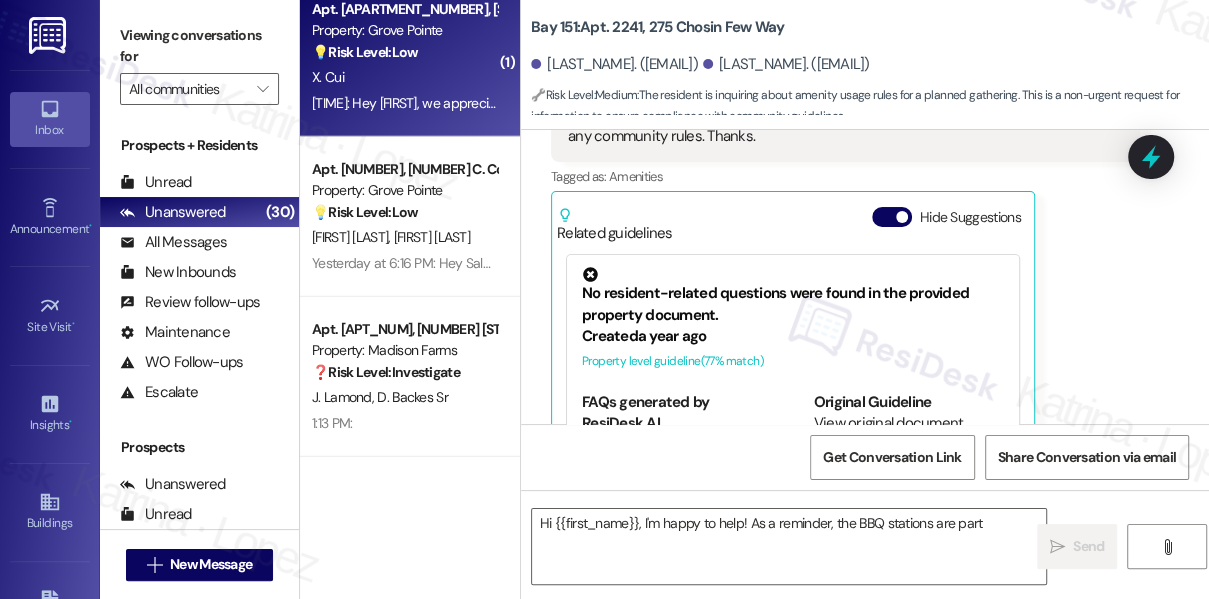 type on "Hi {{first_name}}, I'm happy to help! As a reminder, the BBQ stations are part" 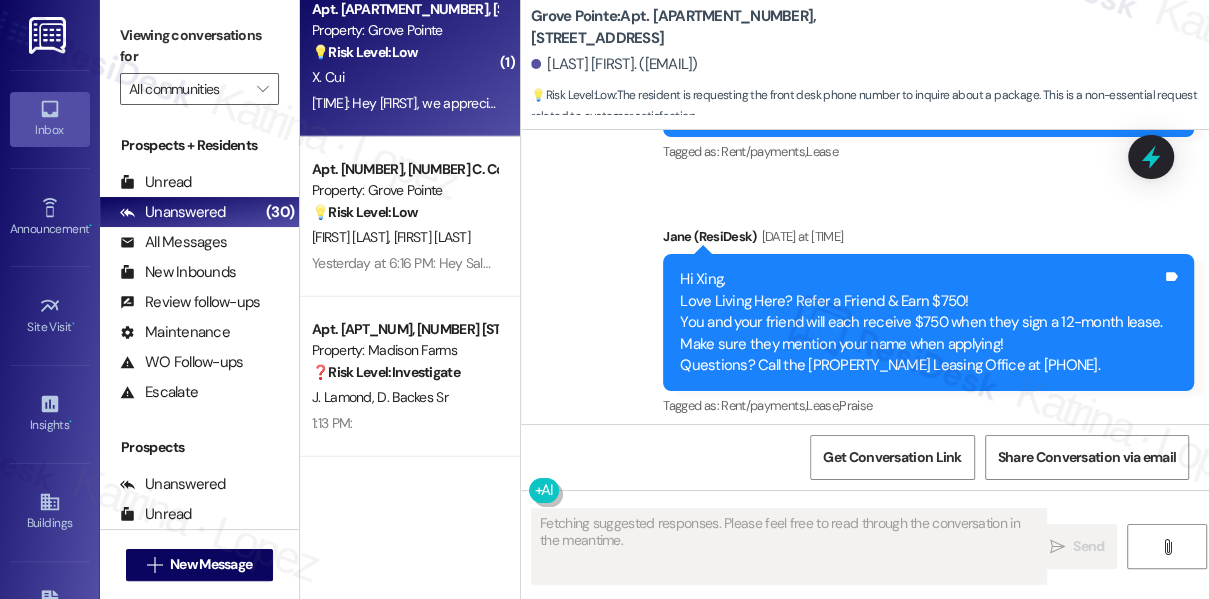 scroll, scrollTop: 13819, scrollLeft: 0, axis: vertical 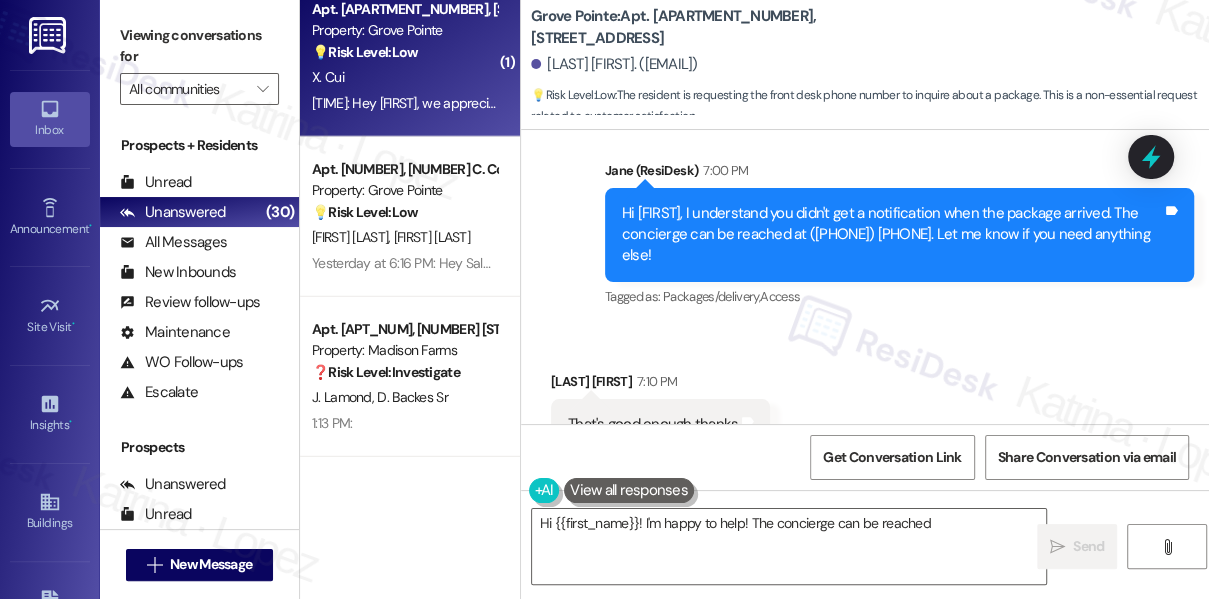 click on "Hi Xing, I understand you didn't get a notification when the package arrived. The concierge can be reached at (201) 433-4337. Let me know if you need anything else!" at bounding box center (892, 235) 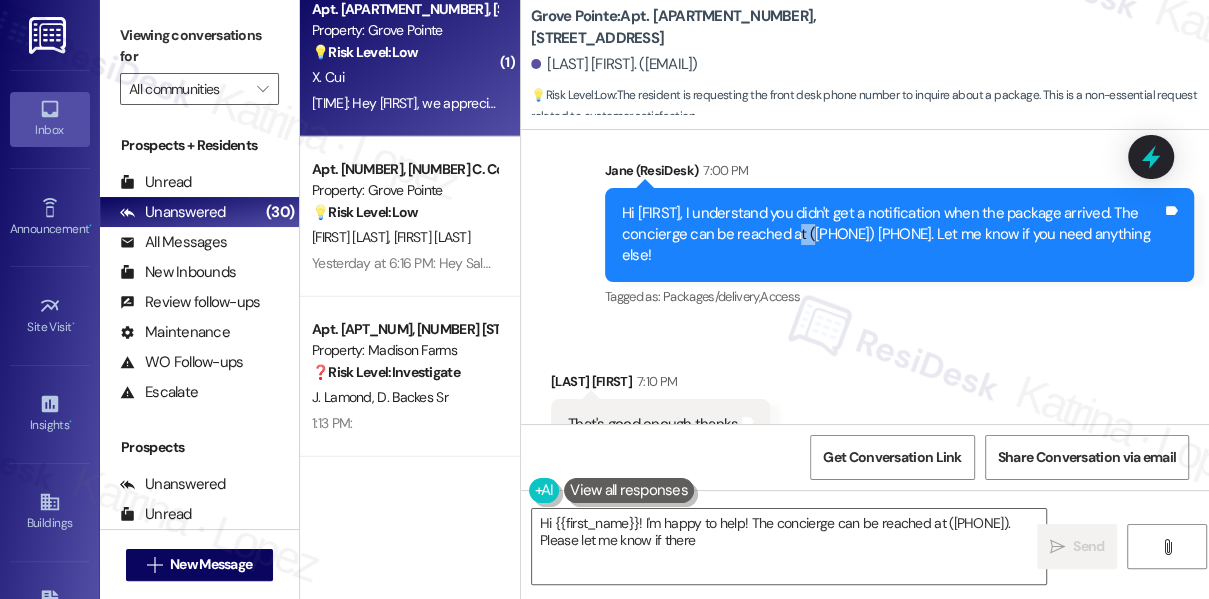 click on "Hi Xing, I understand you didn't get a notification when the package arrived. The concierge can be reached at (201) 433-4337. Let me know if you need anything else!" at bounding box center (892, 235) 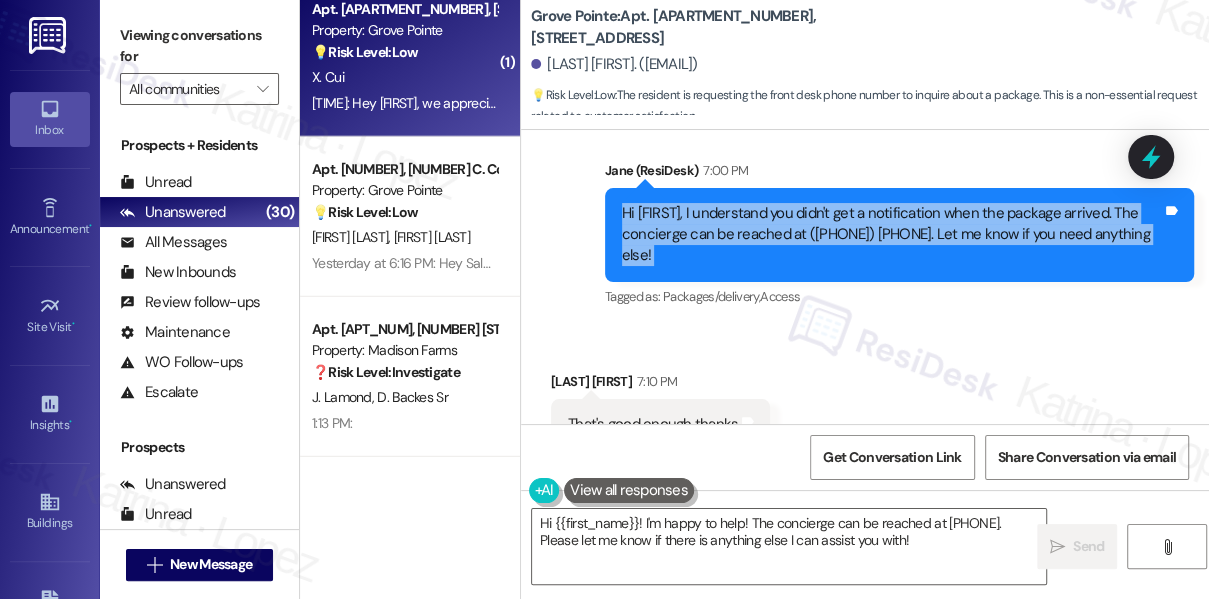 click on "Hi Xing, I understand you didn't get a notification when the package arrived. The concierge can be reached at (201) 433-4337. Let me know if you need anything else!" at bounding box center [892, 235] 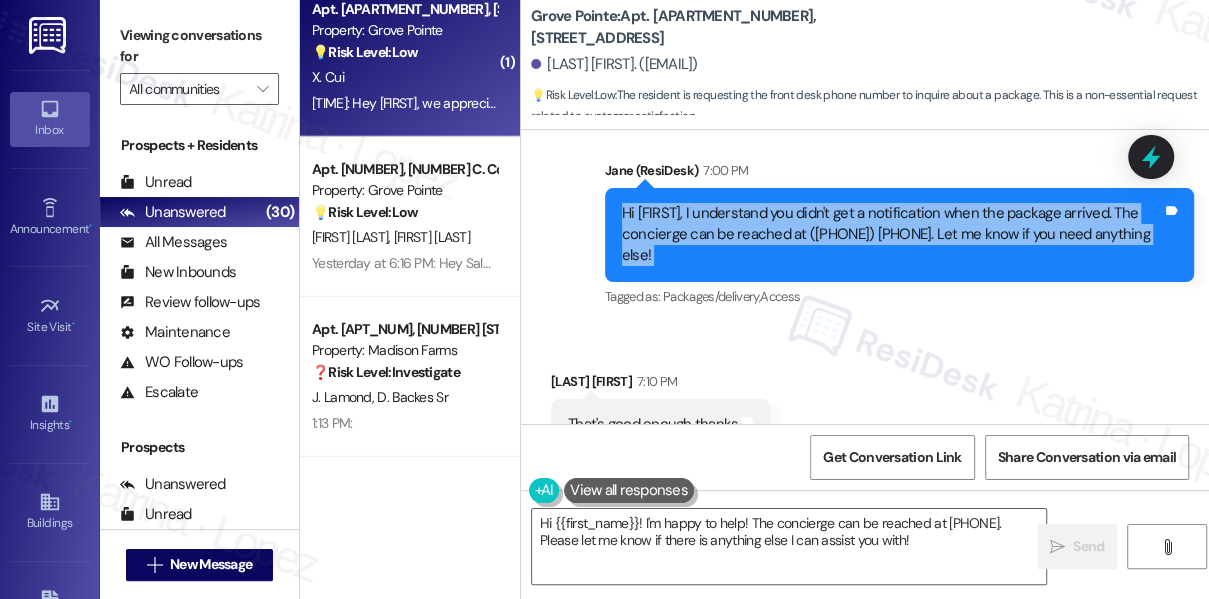 click on "Hi Xing, I understand you didn't get a notification when the package arrived. The concierge can be reached at (201) 433-4337. Let me know if you need anything else!" at bounding box center [892, 235] 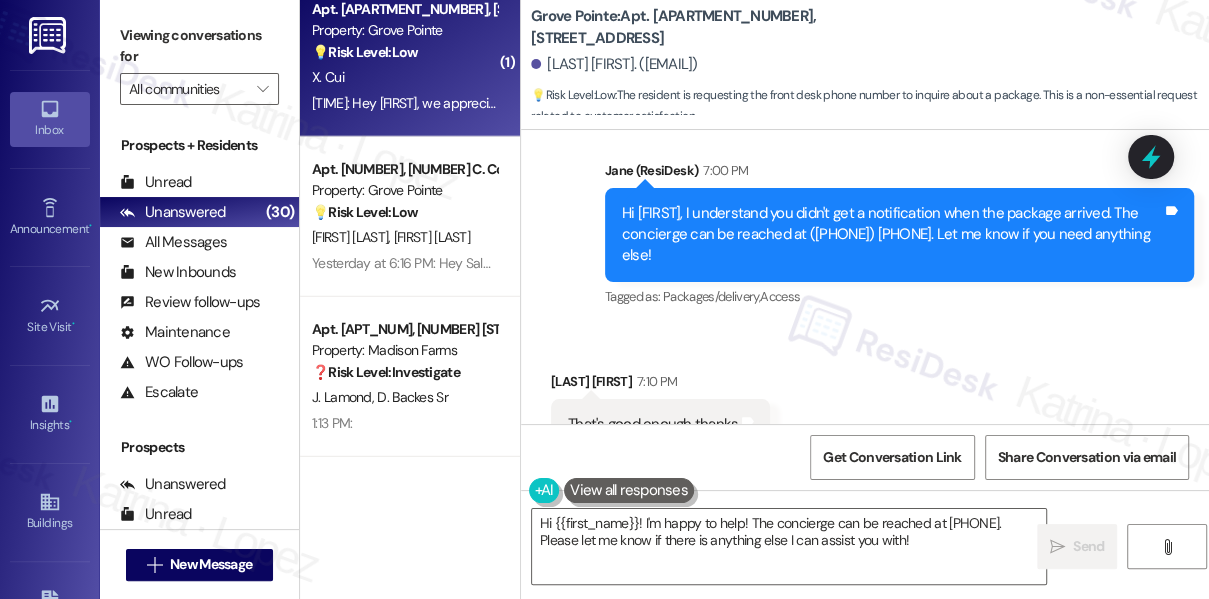 click on "Hi Xing, I understand you didn't get a notification when the package arrived. The concierge can be reached at (201) 433-4337. Let me know if you need anything else!" at bounding box center [892, 235] 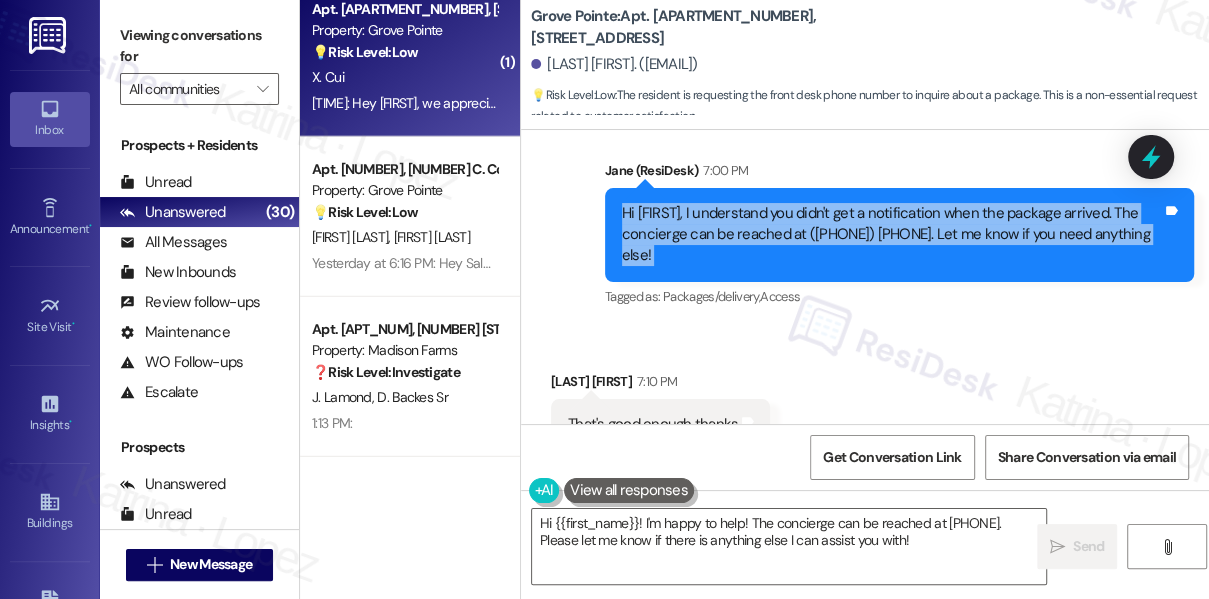 click on "Hi Xing, I understand you didn't get a notification when the package arrived. The concierge can be reached at (201) 433-4337. Let me know if you need anything else!" at bounding box center [892, 235] 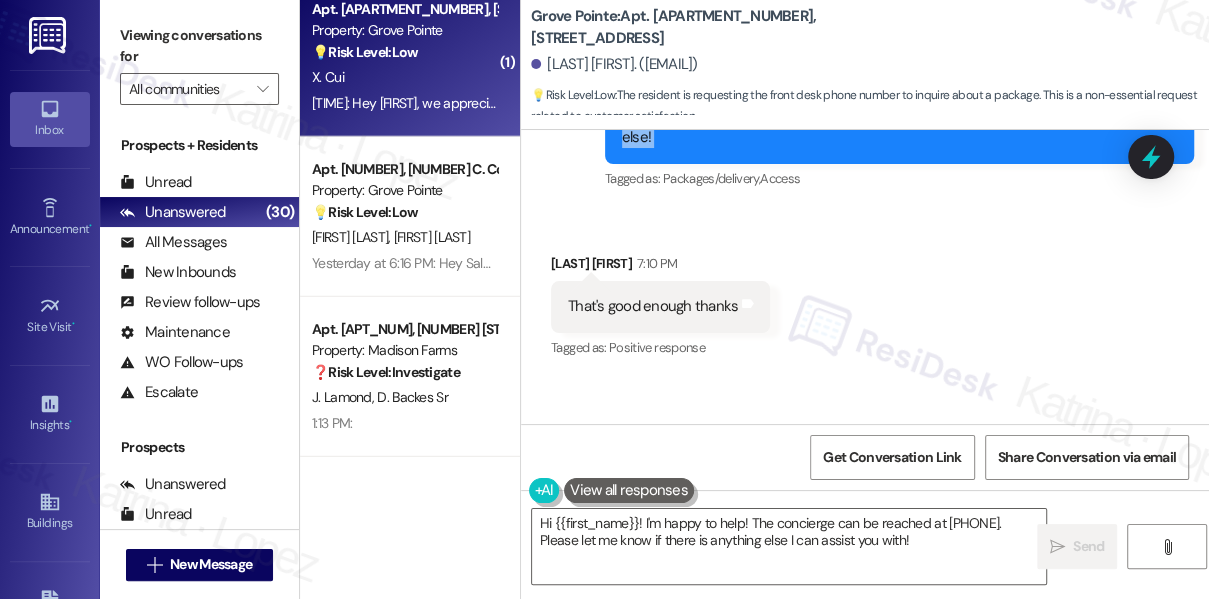 scroll, scrollTop: 14010, scrollLeft: 0, axis: vertical 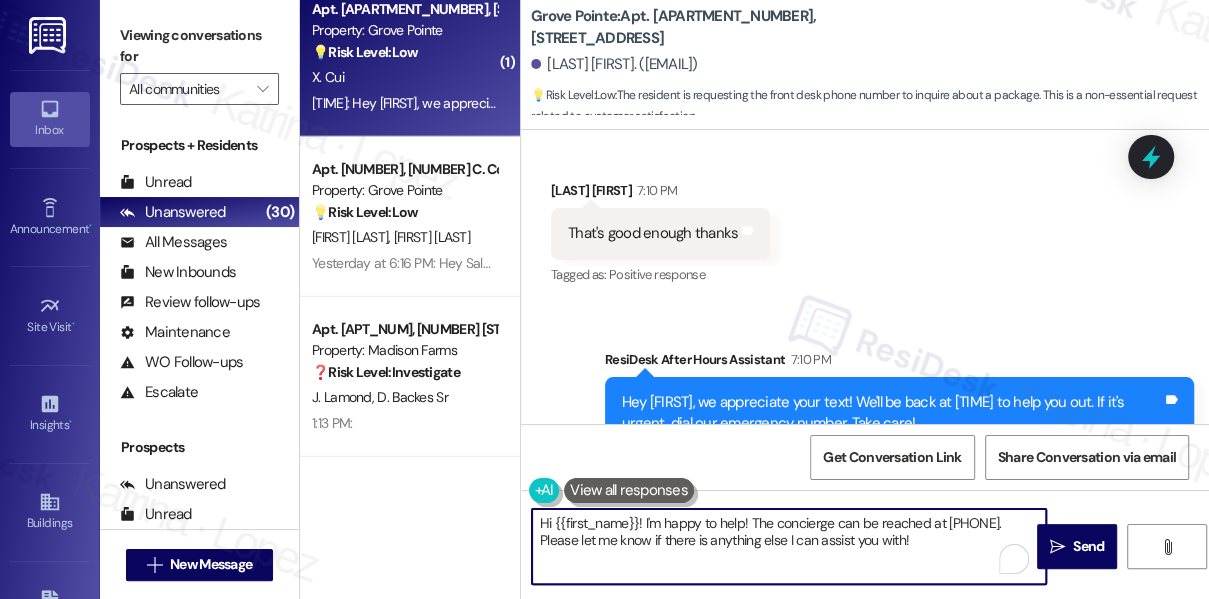 click on "Hi {{first_name}}! I'm happy to help! The concierge can be reached at (201) 433-4337. Please let me know if there is anything else I can assist you with!" at bounding box center (789, 546) 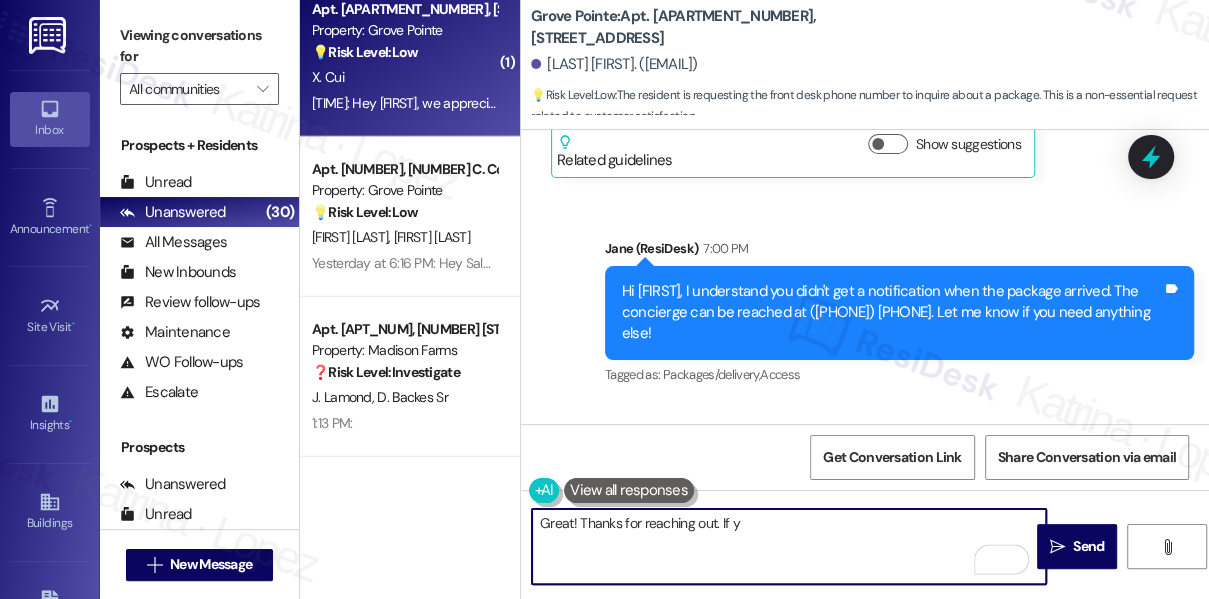 scroll, scrollTop: 13738, scrollLeft: 0, axis: vertical 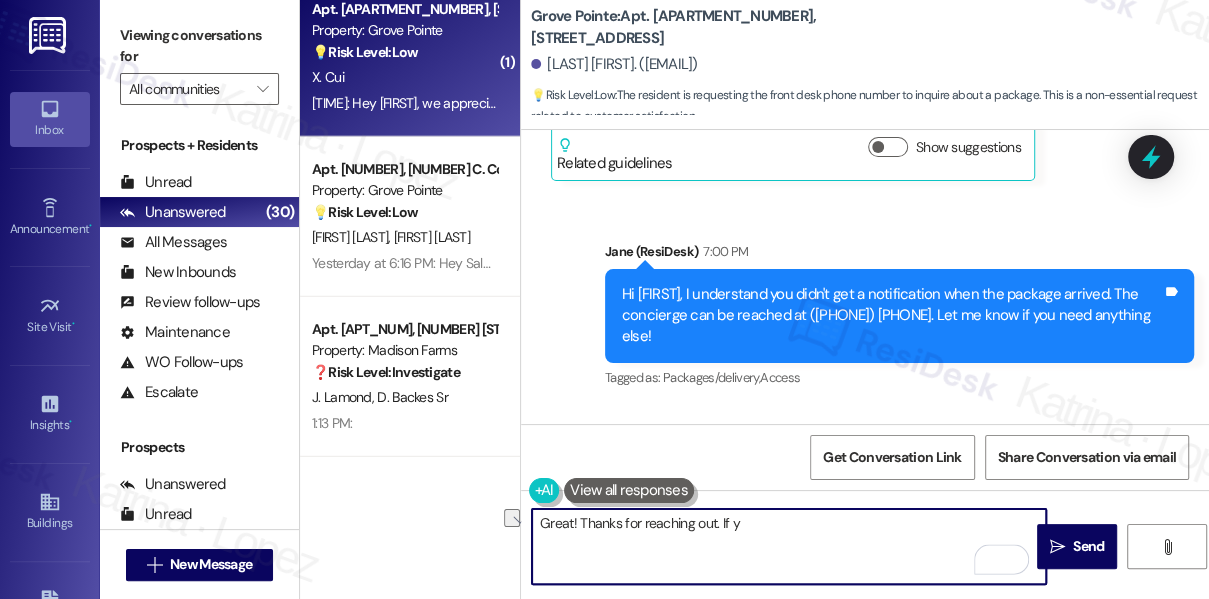 drag, startPoint x: 756, startPoint y: 530, endPoint x: 579, endPoint y: 525, distance: 177.0706 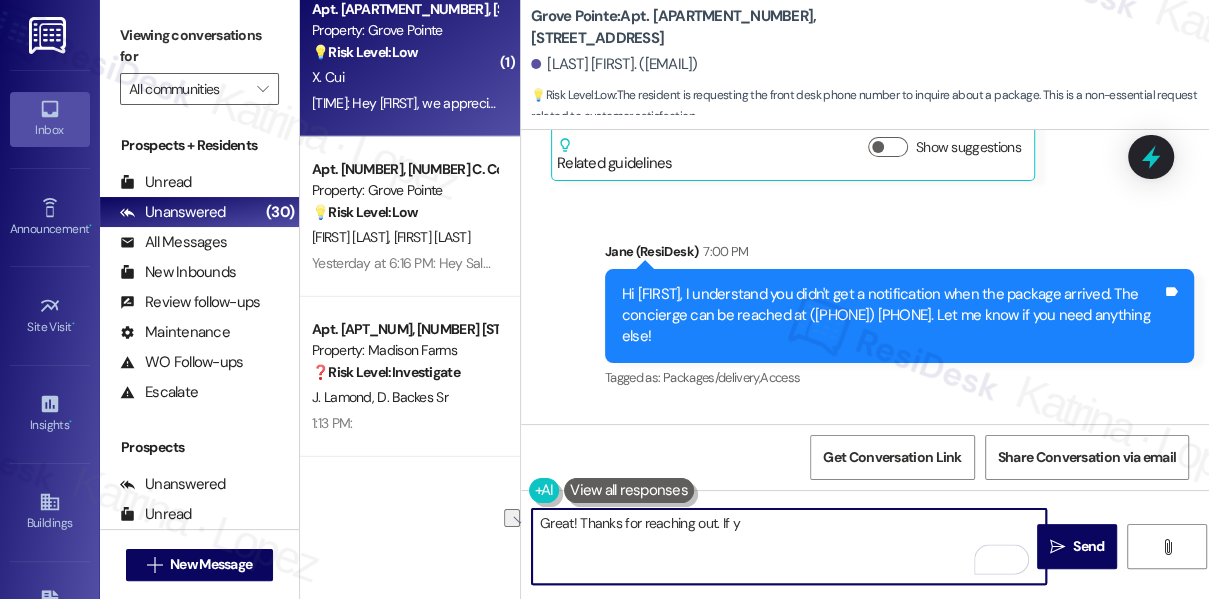 click on "Great! Thanks for reaching out. If y" at bounding box center [789, 546] 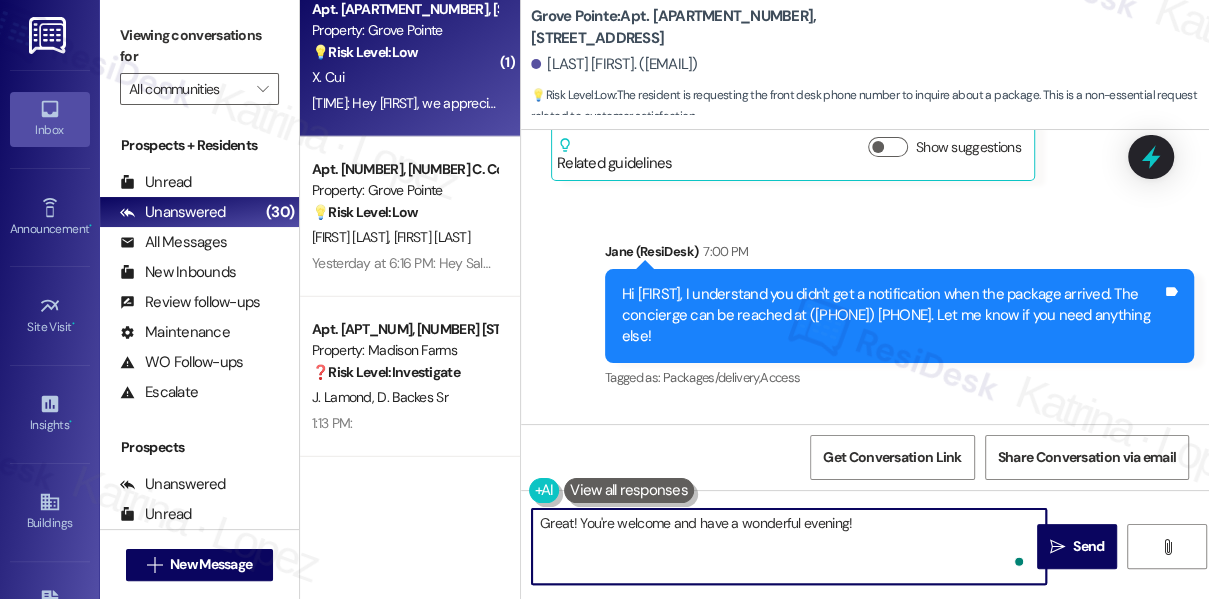 type on "Great! You're welcome and have a wonderful evening!" 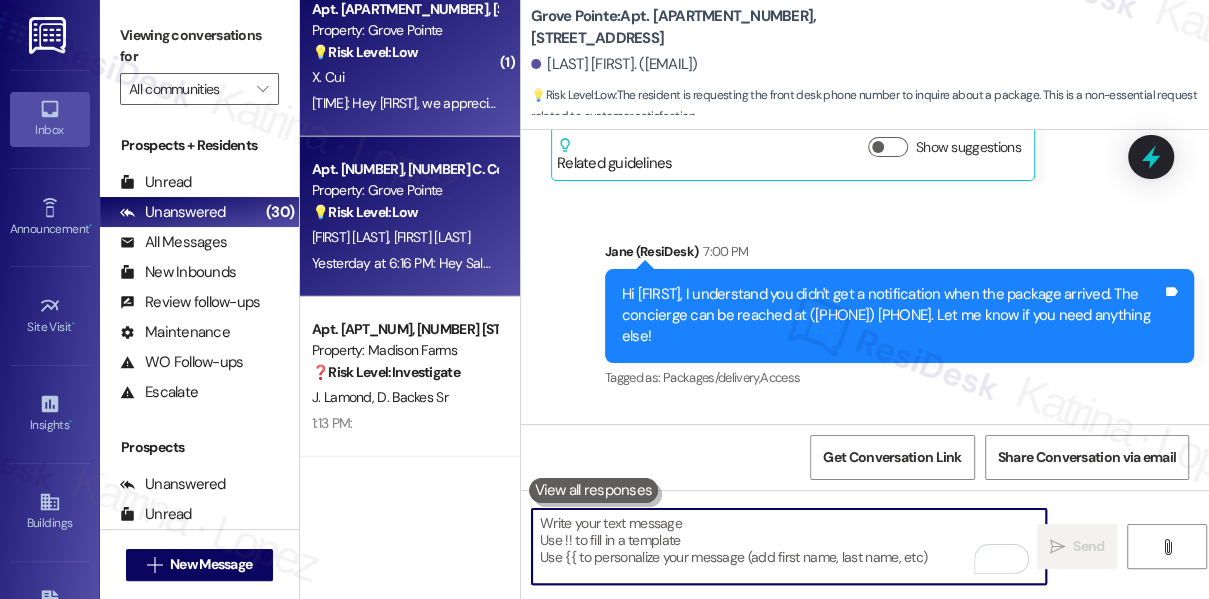 scroll, scrollTop: 5, scrollLeft: 0, axis: vertical 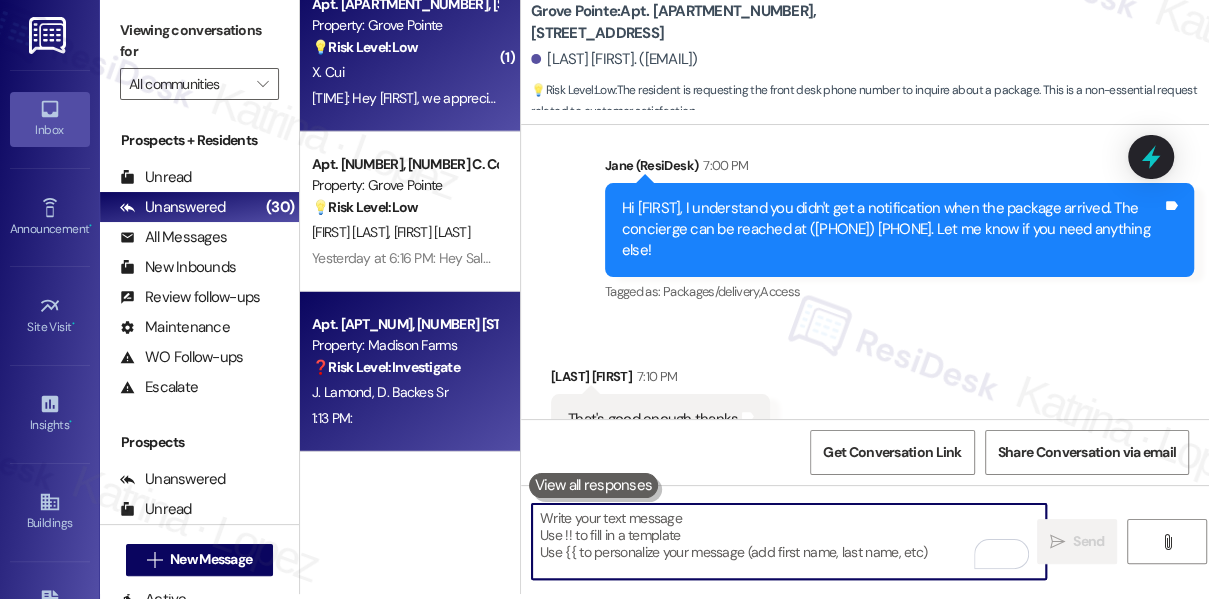 type 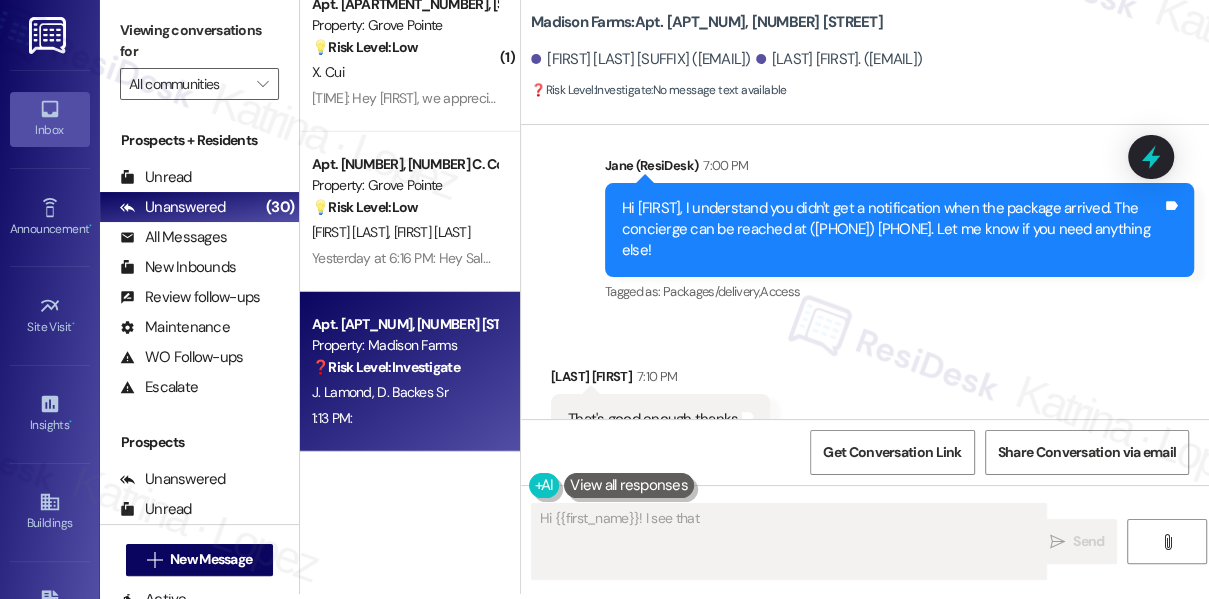 scroll, scrollTop: 646, scrollLeft: 0, axis: vertical 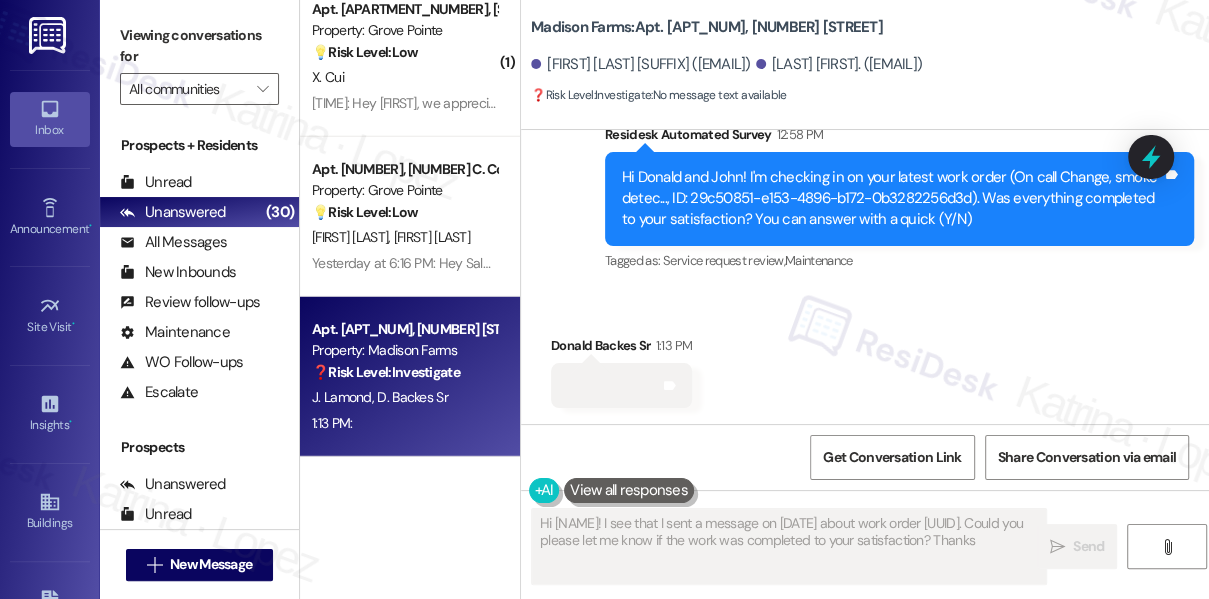 type on "Hi {{first_name}}! I see that I sent a message on August 4th about work order 29c50851-e153-4896-b172-0b3282256d3d. Could you please let me know if the work was completed to your satisfaction? Thanks!" 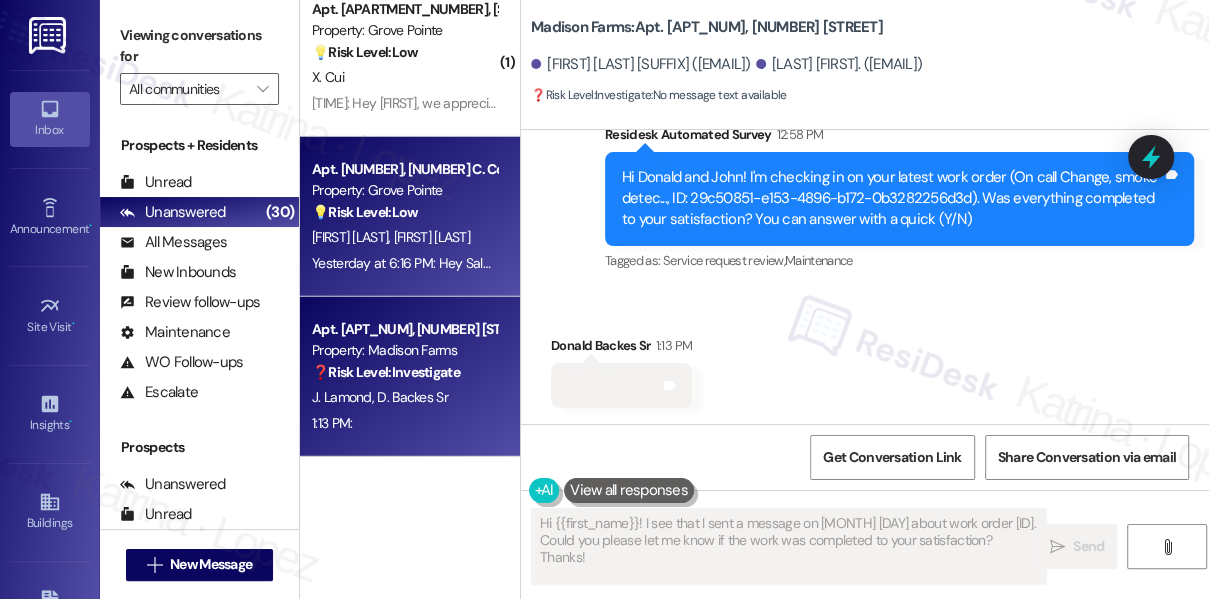 click on "Y. Bafana" at bounding box center (432, 237) 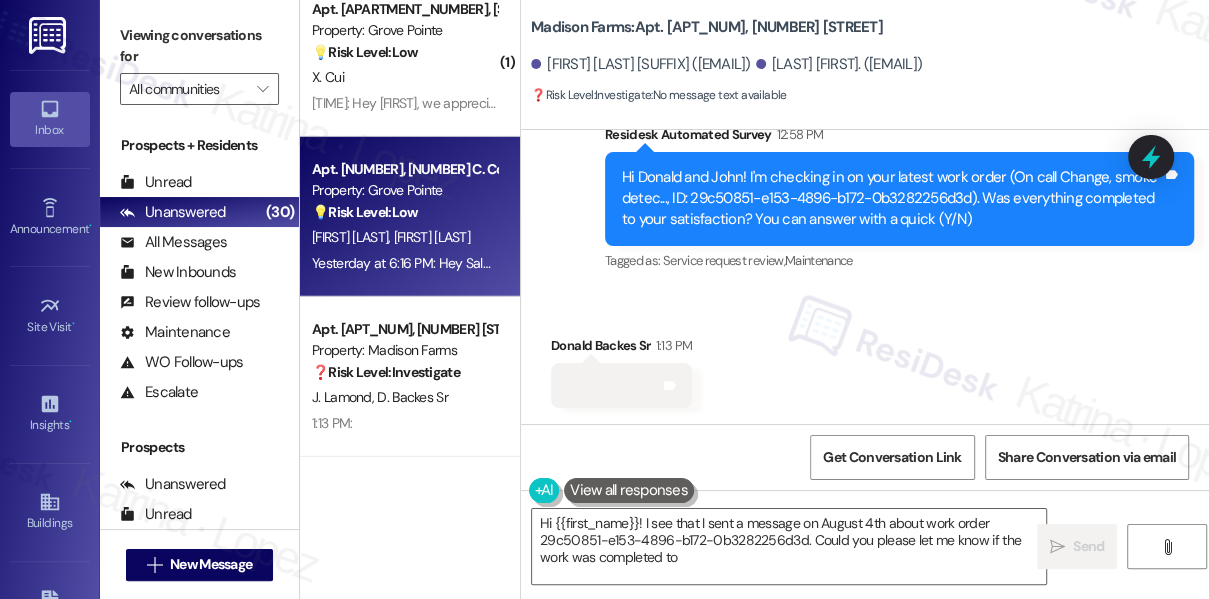 type on "Hi {{first_name}}! I see that I sent a message on August 4th about work order 29c50851-e153-4896-b172-0b3282256d3d. Could you please let me know if the work was completed to your" 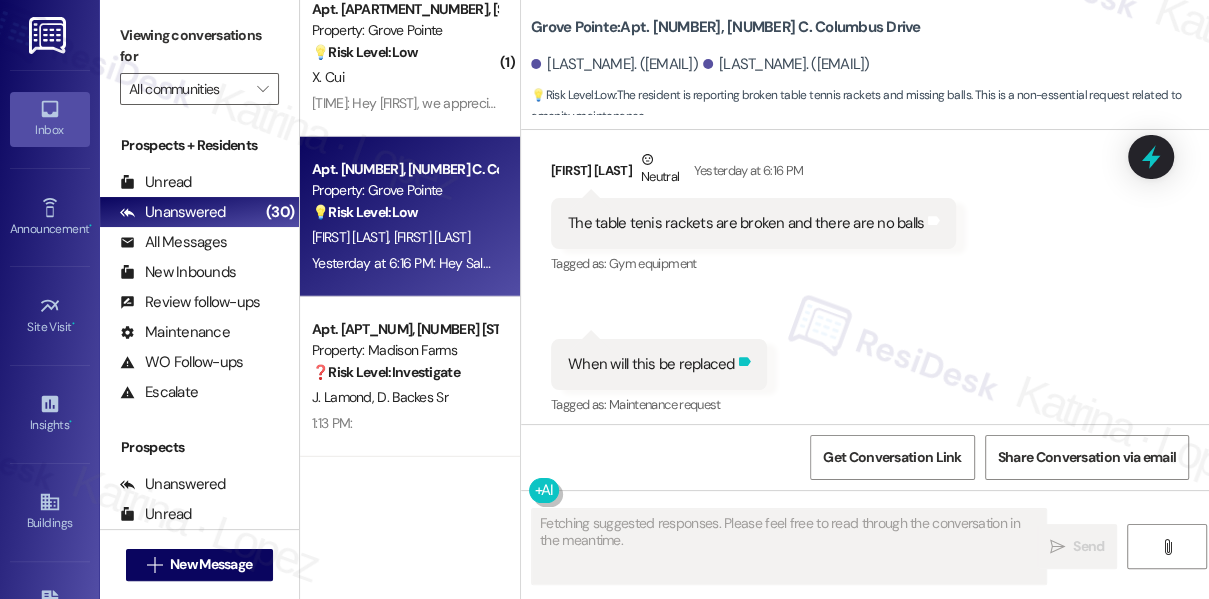 scroll, scrollTop: 11618, scrollLeft: 0, axis: vertical 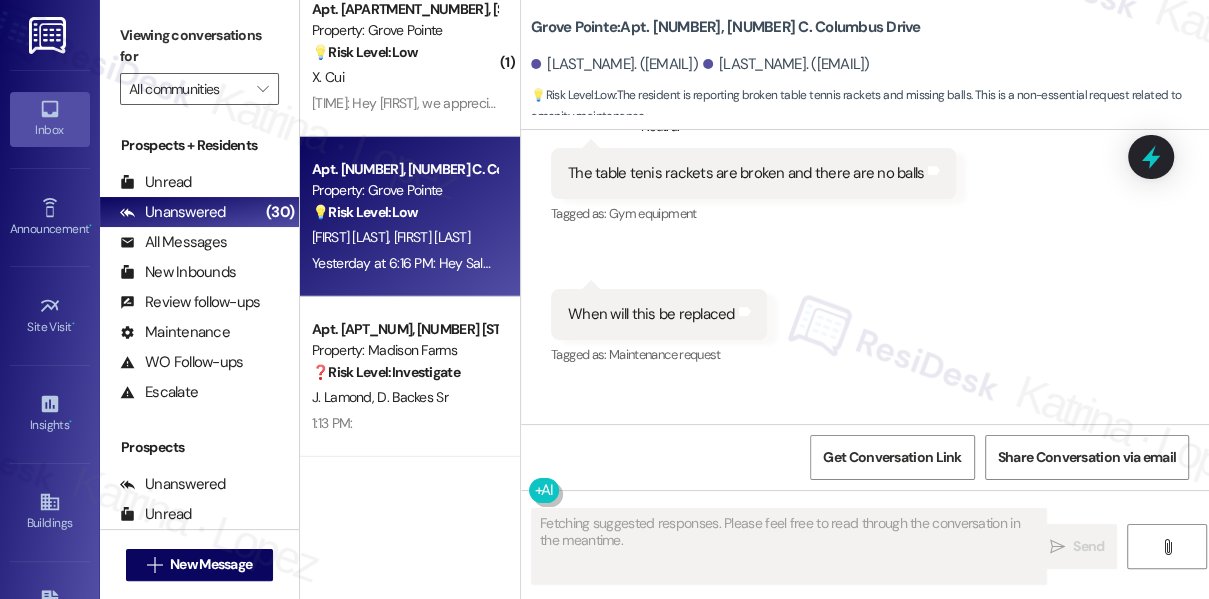 click on "The table tenis rackets are broken and there are no balls Tags and notes" at bounding box center (753, 173) 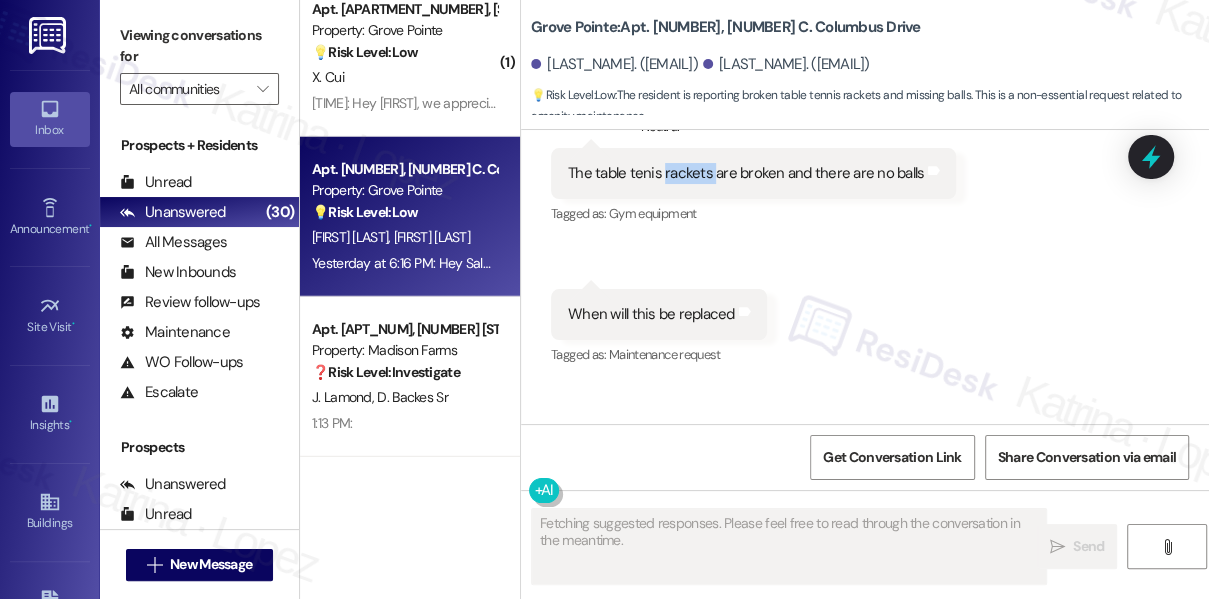click on "The table tenis rackets are broken and there are no balls Tags and notes" at bounding box center (753, 173) 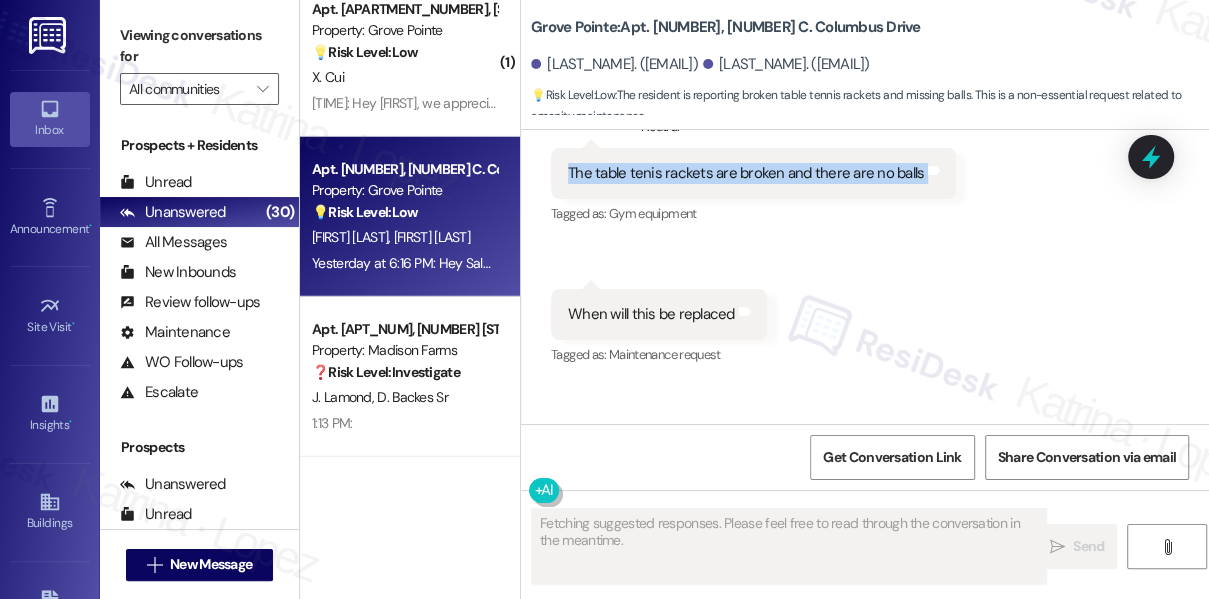 click on "The table tenis rackets are broken and there are no balls Tags and notes" at bounding box center (753, 173) 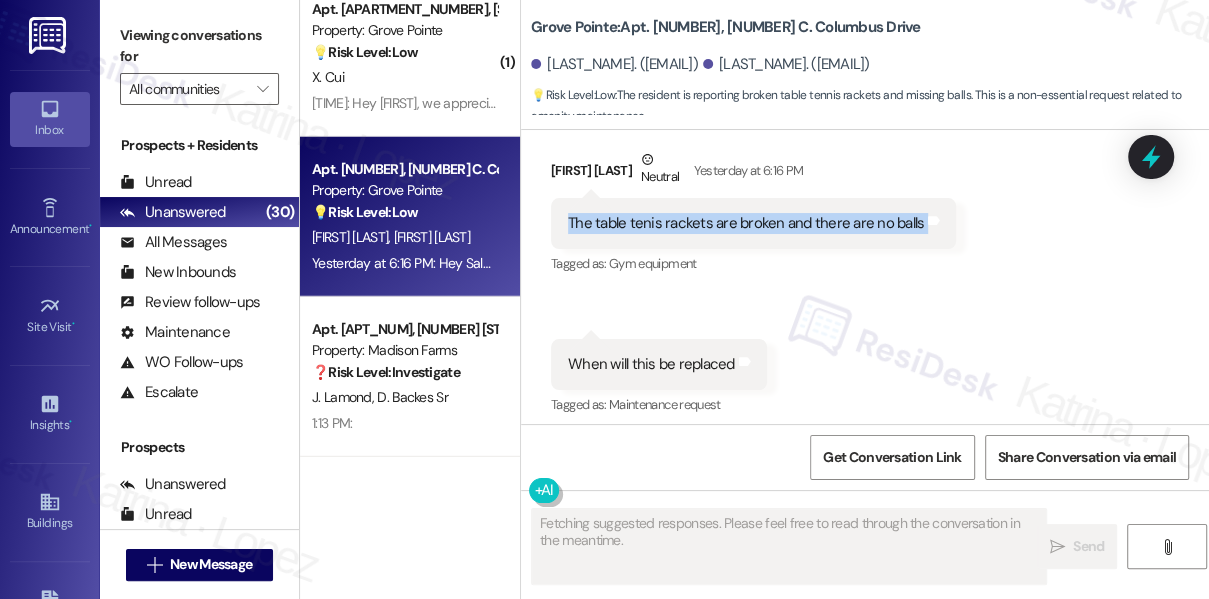 scroll, scrollTop: 11528, scrollLeft: 0, axis: vertical 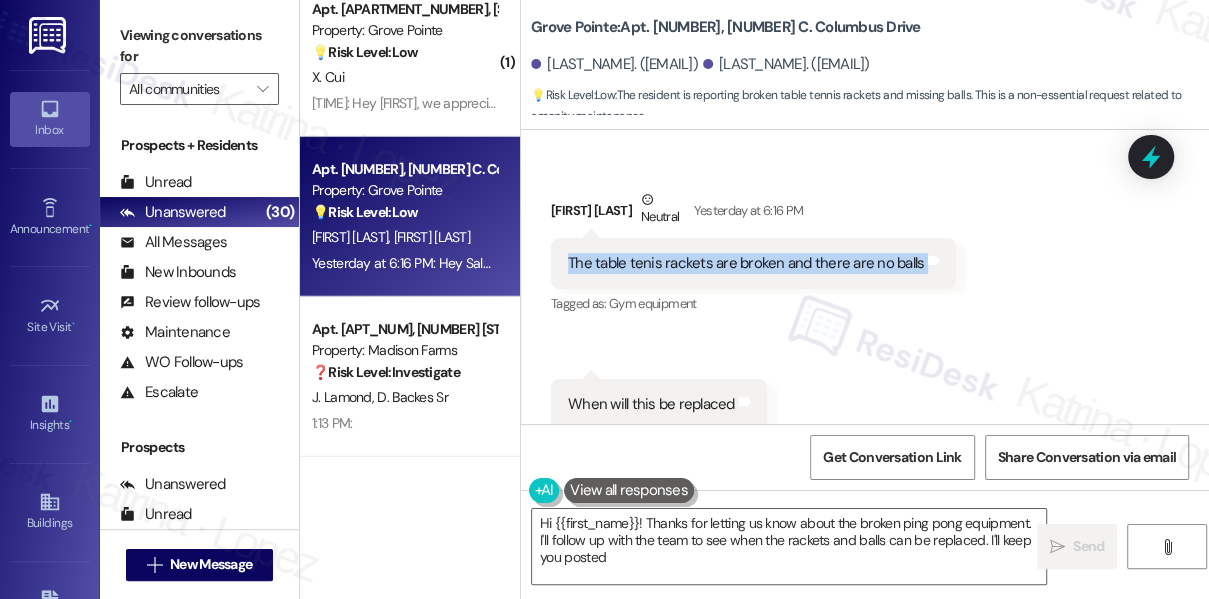type on "Hi {{first_name}}! Thanks for letting us know about the broken ping pong equipment. I'll follow up with the team to see when the rackets and balls can be replaced. I'll keep you posted!" 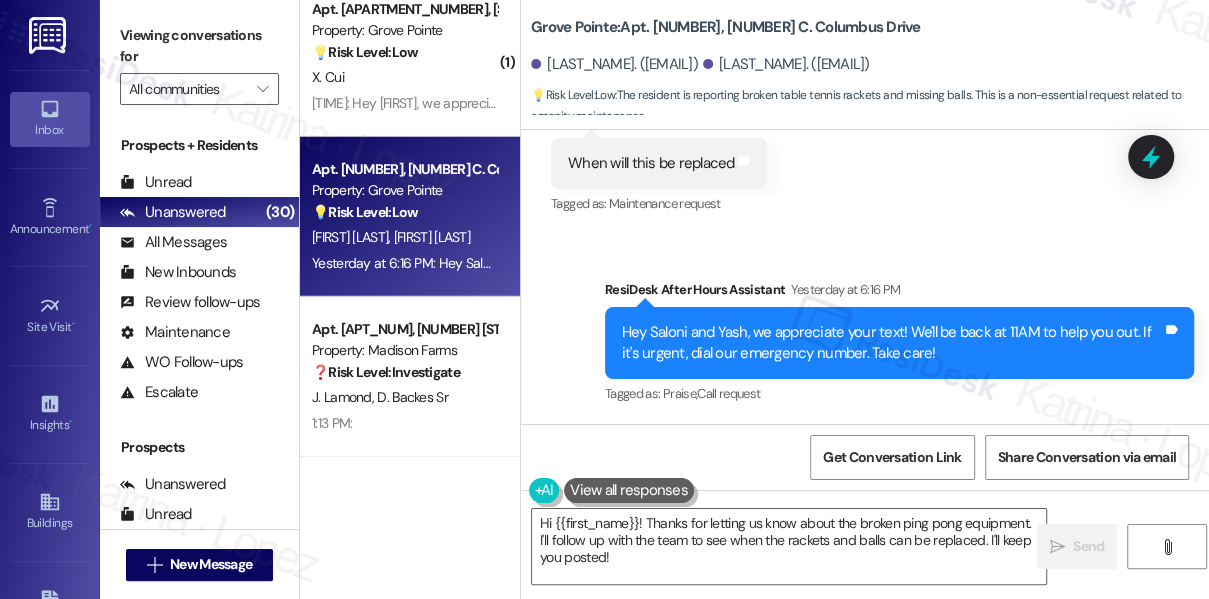 scroll, scrollTop: 11971, scrollLeft: 0, axis: vertical 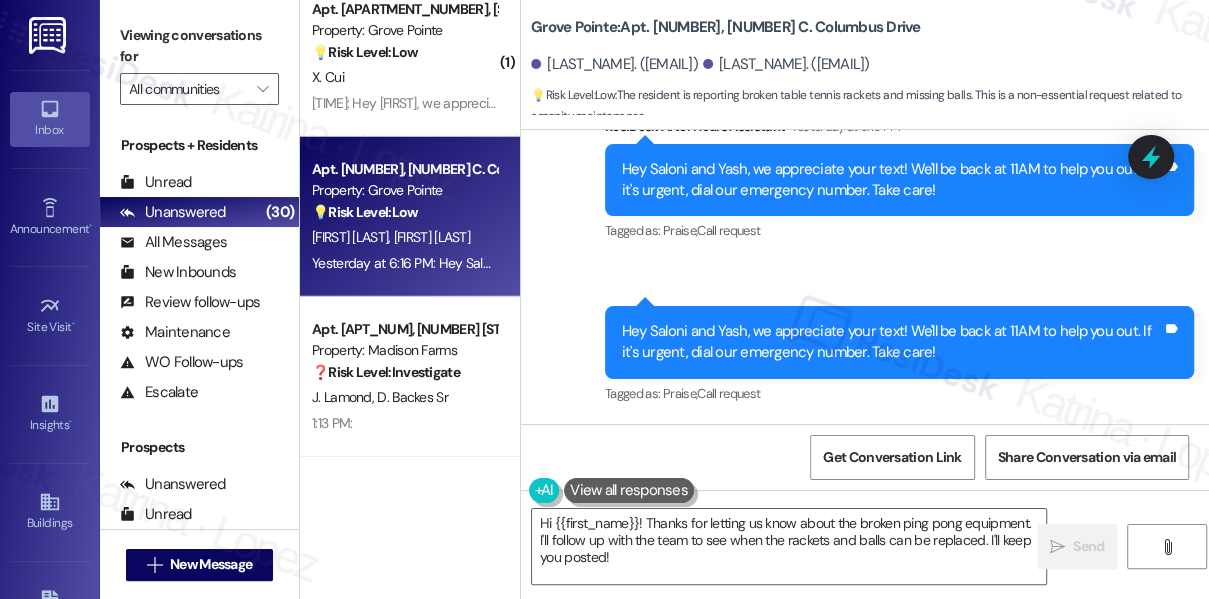 click on "Hey Saloni and Yash, we appreciate your text! We'll be back at 11AM to help you out. If it's urgent, dial our emergency number. Take care!" at bounding box center [892, 342] 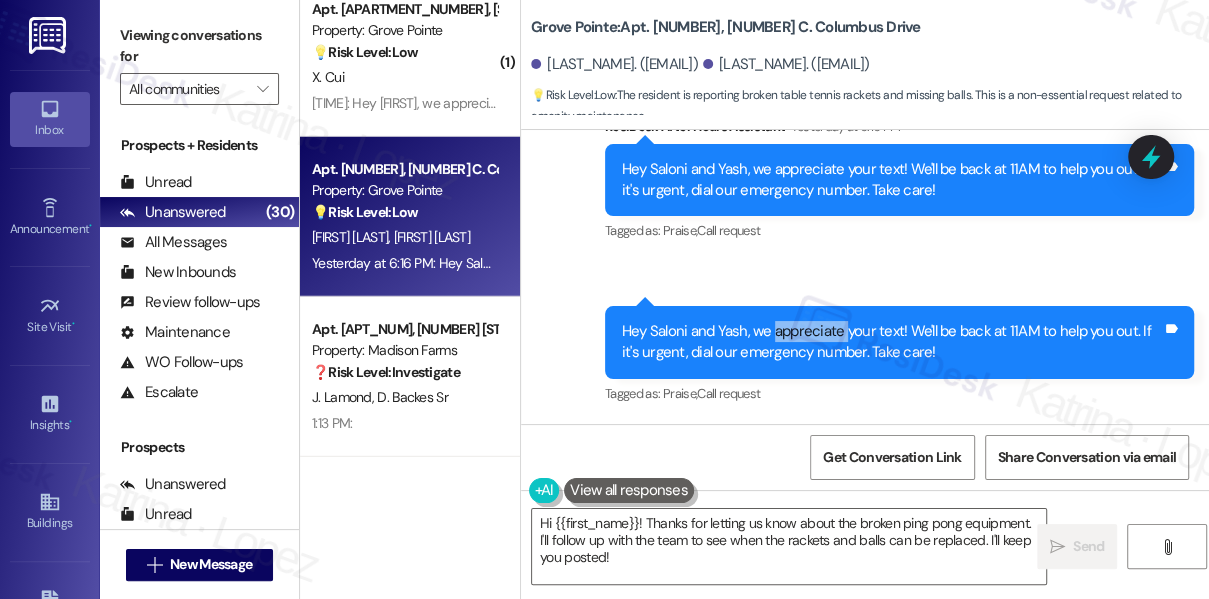 click on "Hey Saloni and Yash, we appreciate your text! We'll be back at 11AM to help you out. If it's urgent, dial our emergency number. Take care!" at bounding box center [892, 342] 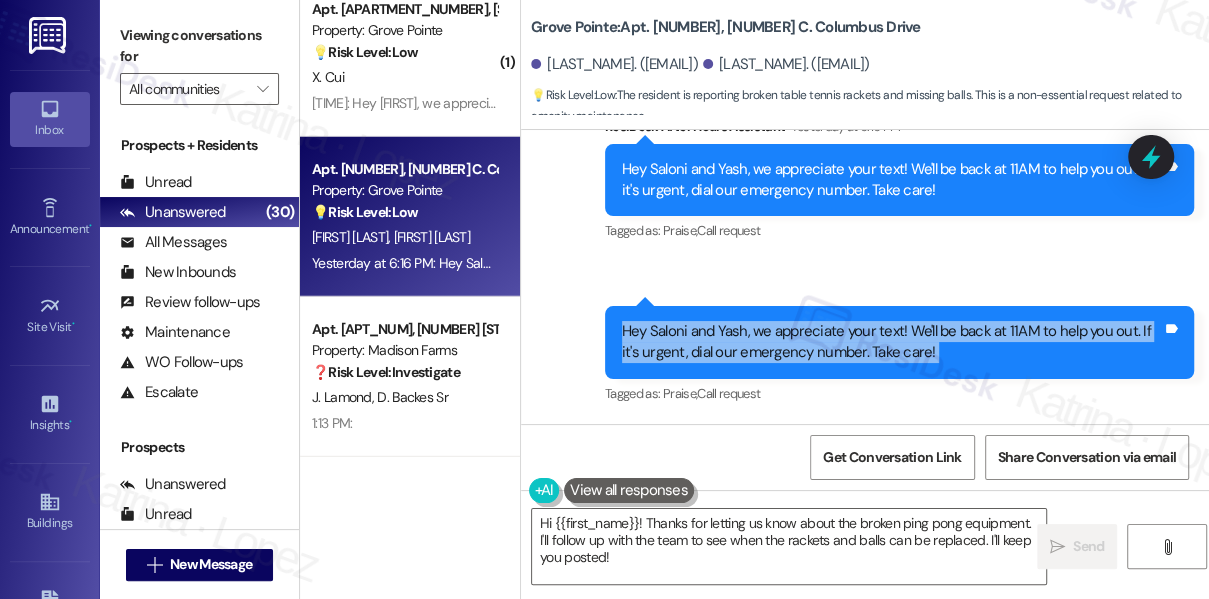 click on "Hey Saloni and Yash, we appreciate your text! We'll be back at 11AM to help you out. If it's urgent, dial our emergency number. Take care!" at bounding box center (892, 342) 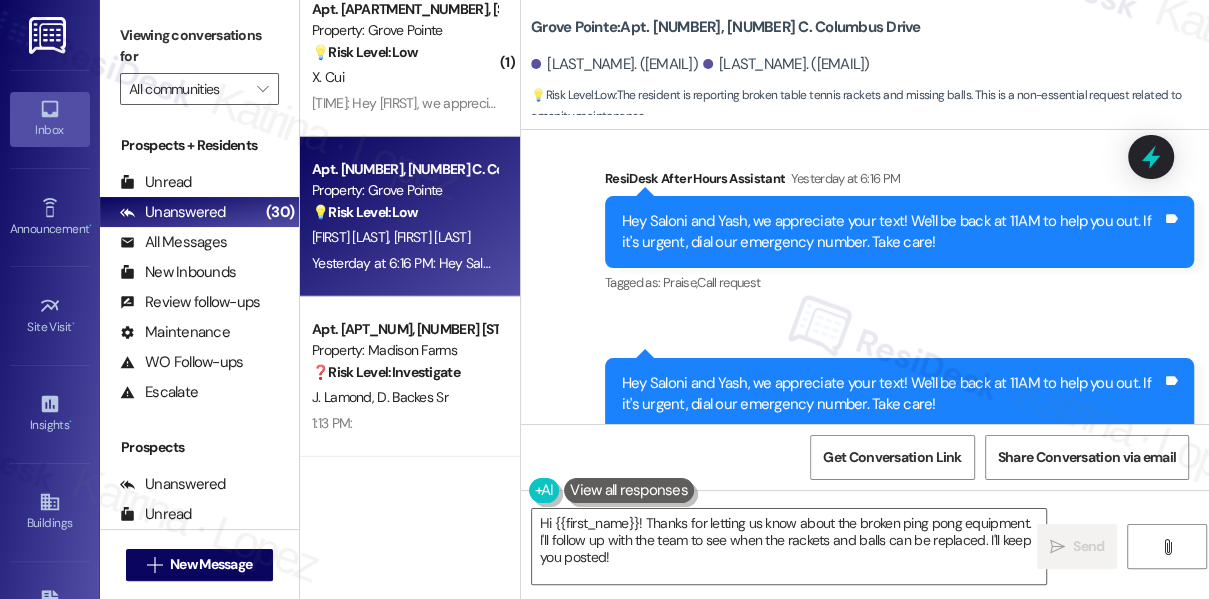 click on "Hey Saloni and Yash, we appreciate your text! We'll be back at 11AM to help you out. If it's urgent, dial our emergency number. Take care!" at bounding box center (892, 232) 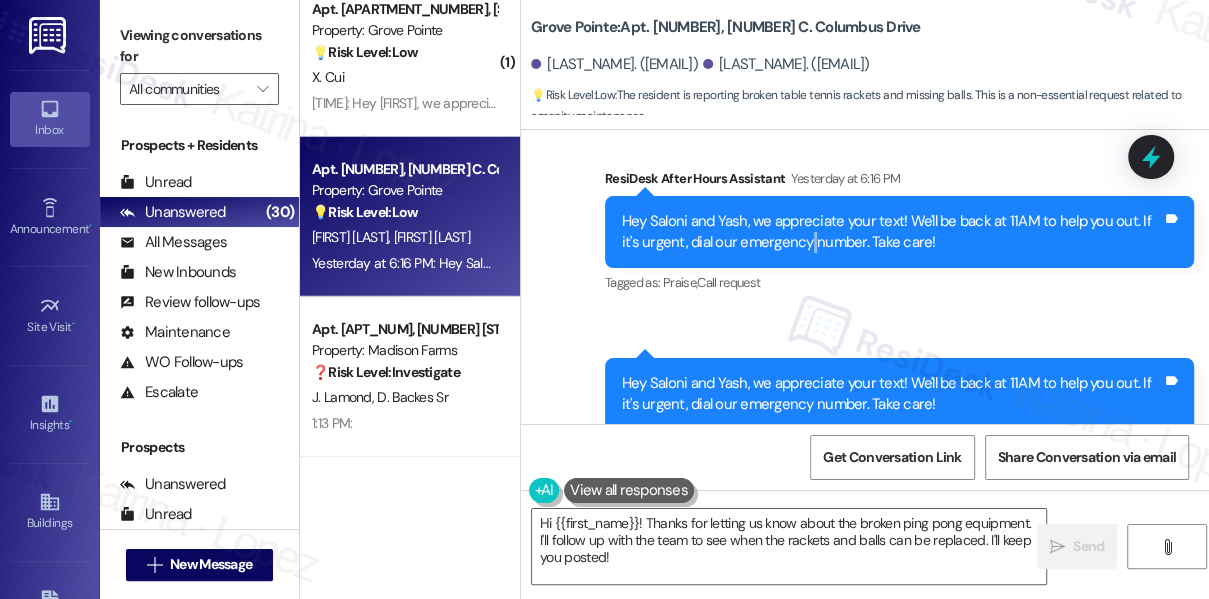 click on "Hey Saloni and Yash, we appreciate your text! We'll be back at 11AM to help you out. If it's urgent, dial our emergency number. Take care!" at bounding box center [892, 232] 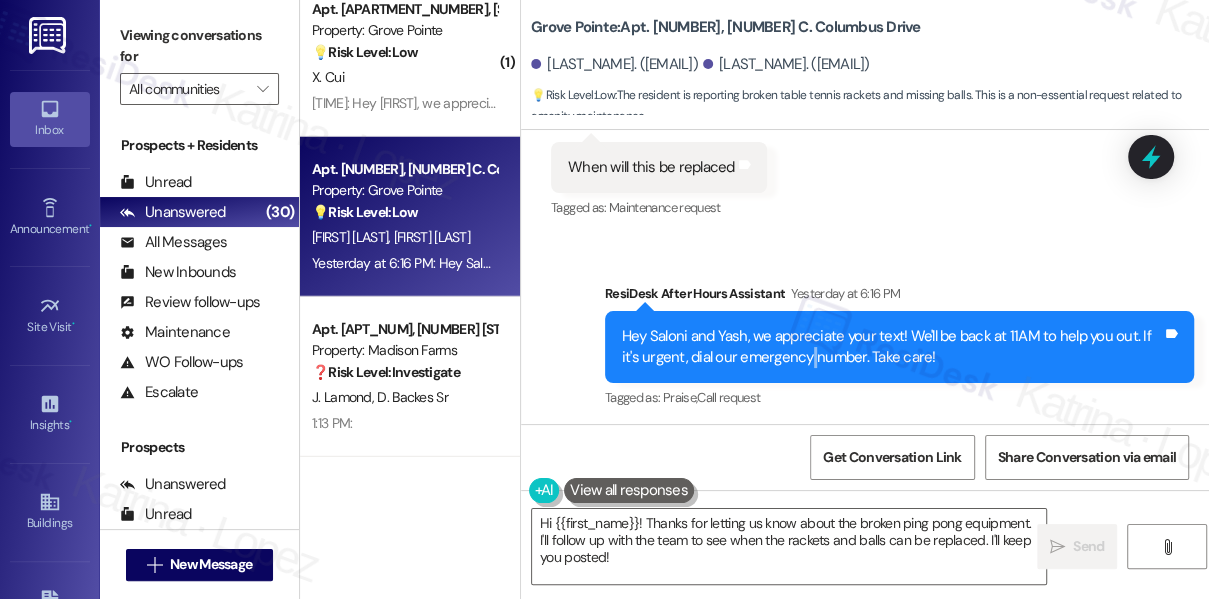 scroll, scrollTop: 11608, scrollLeft: 0, axis: vertical 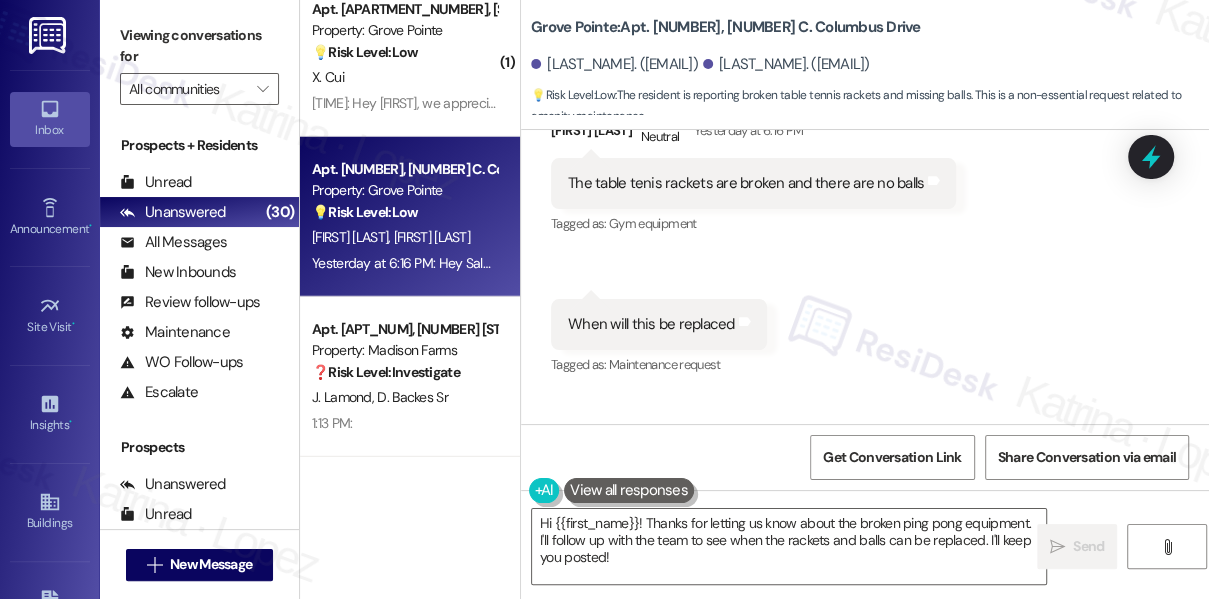 click on "When will this be replaced" at bounding box center (651, 324) 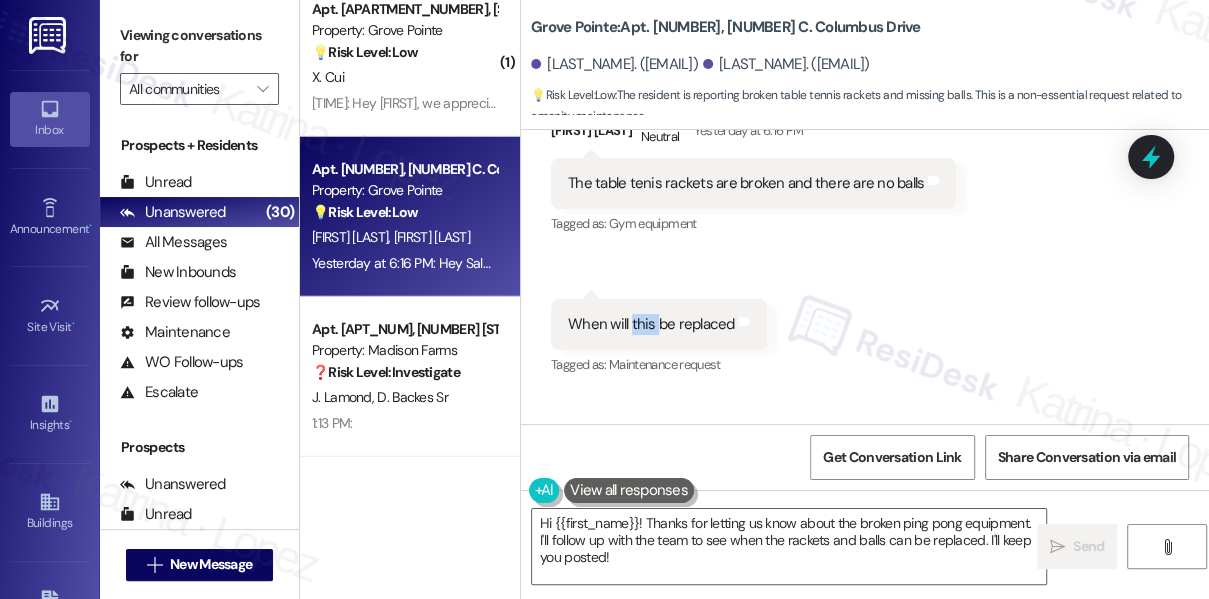 click on "When will this be replaced" at bounding box center (651, 324) 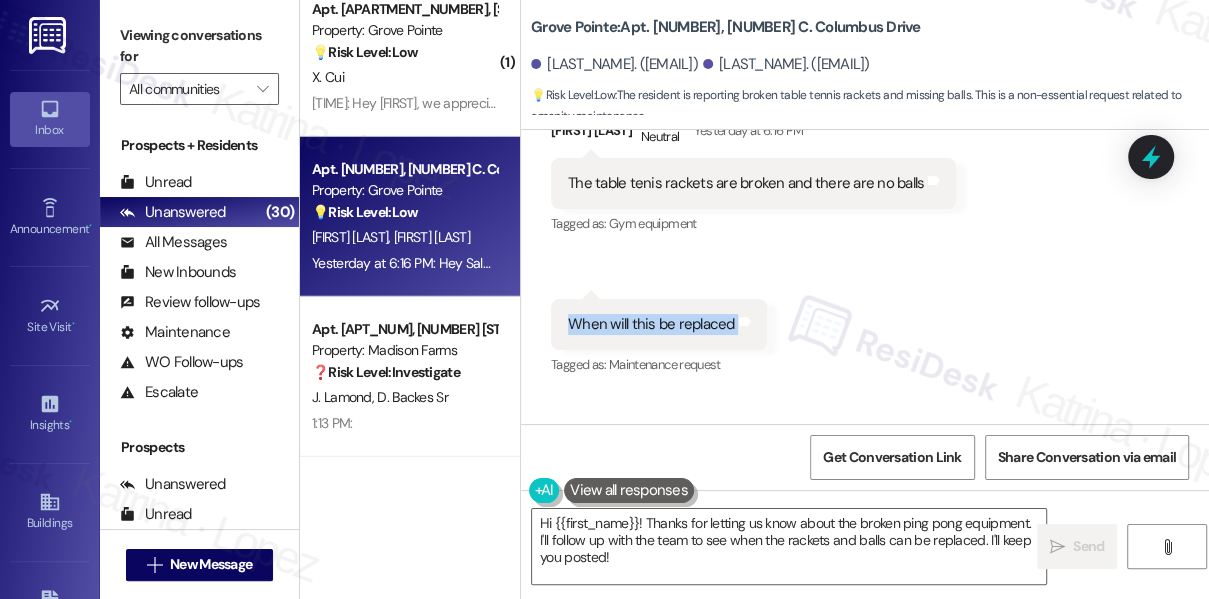 click on "When will this be replaced" at bounding box center [651, 324] 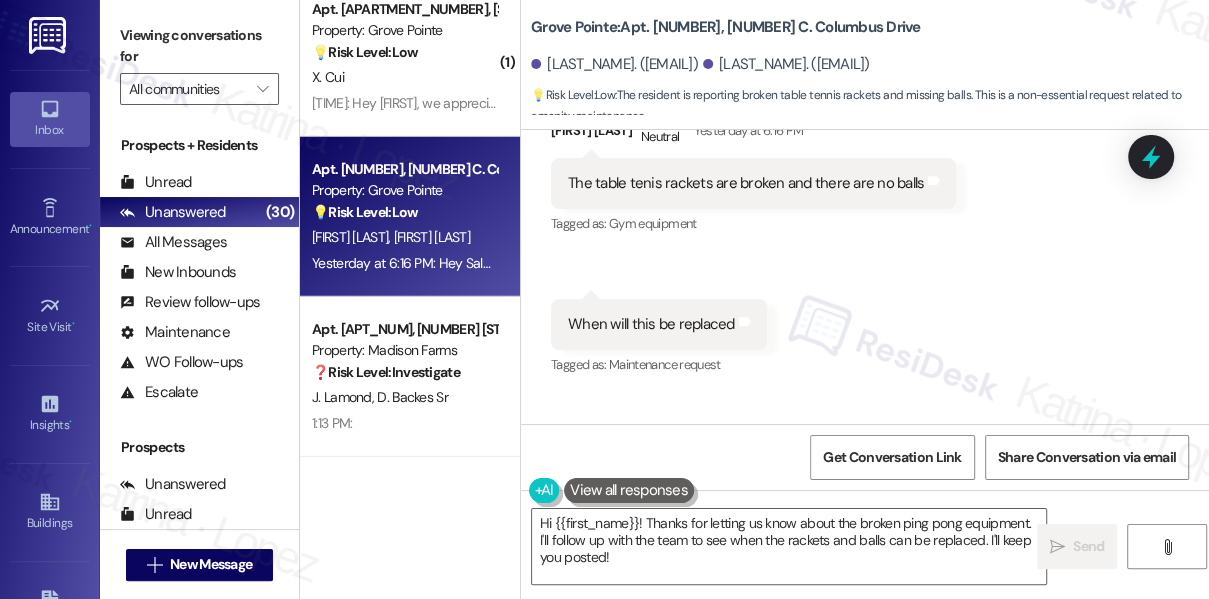 click on "The table tenis rackets are broken and there are no balls" at bounding box center [746, 183] 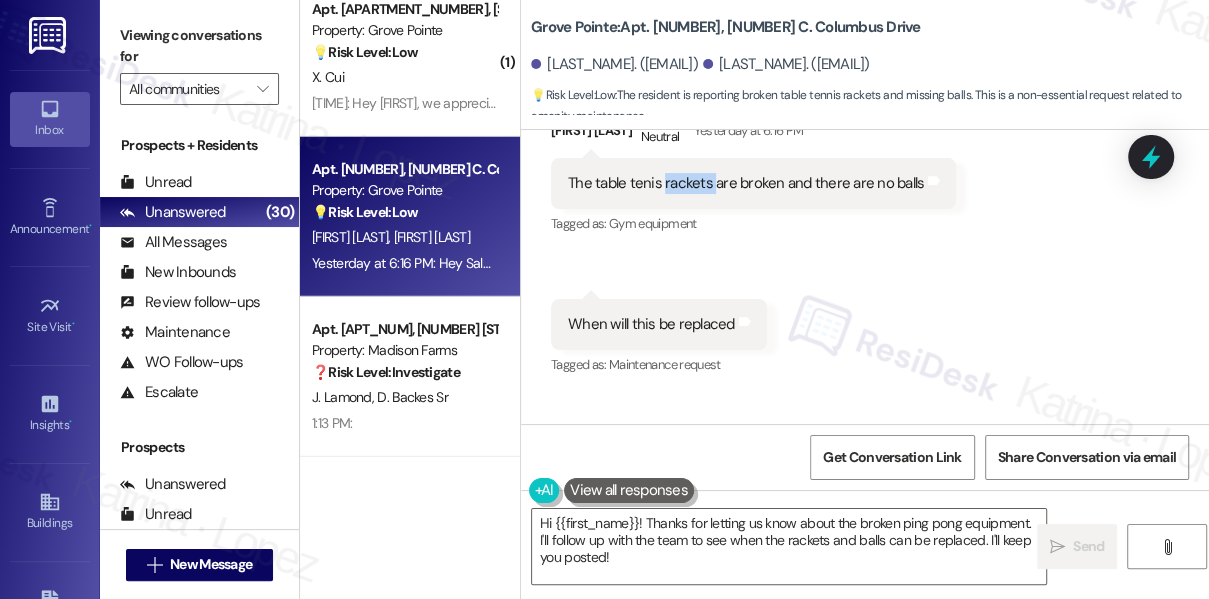 click on "The table tenis rackets are broken and there are no balls" at bounding box center (746, 183) 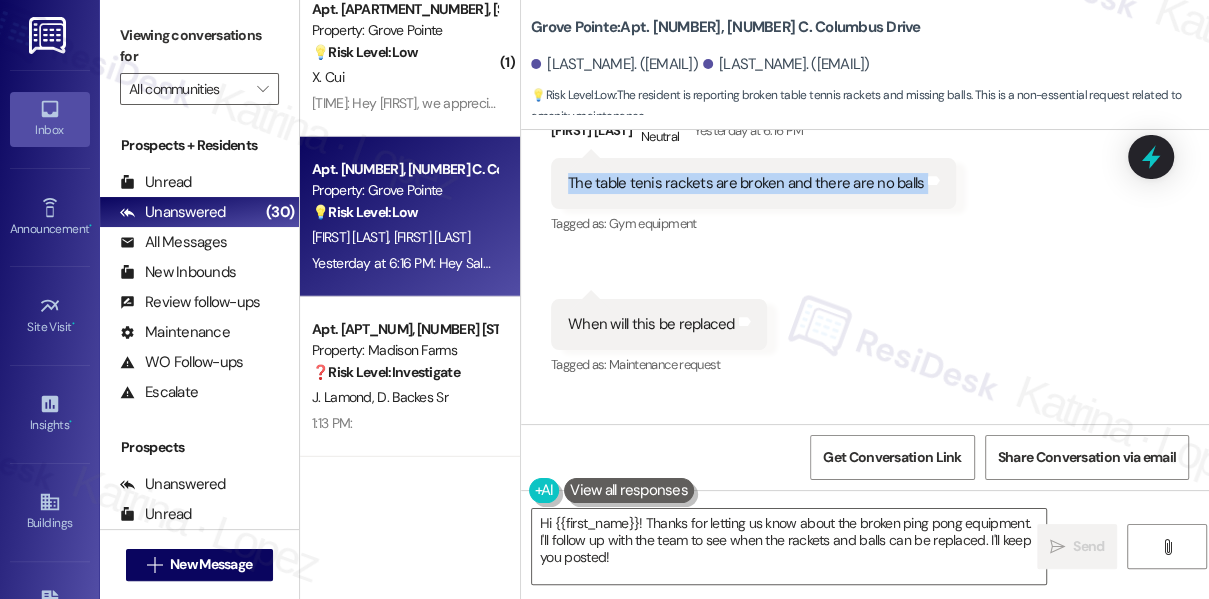 click on "The table tenis rackets are broken and there are no balls" at bounding box center (746, 183) 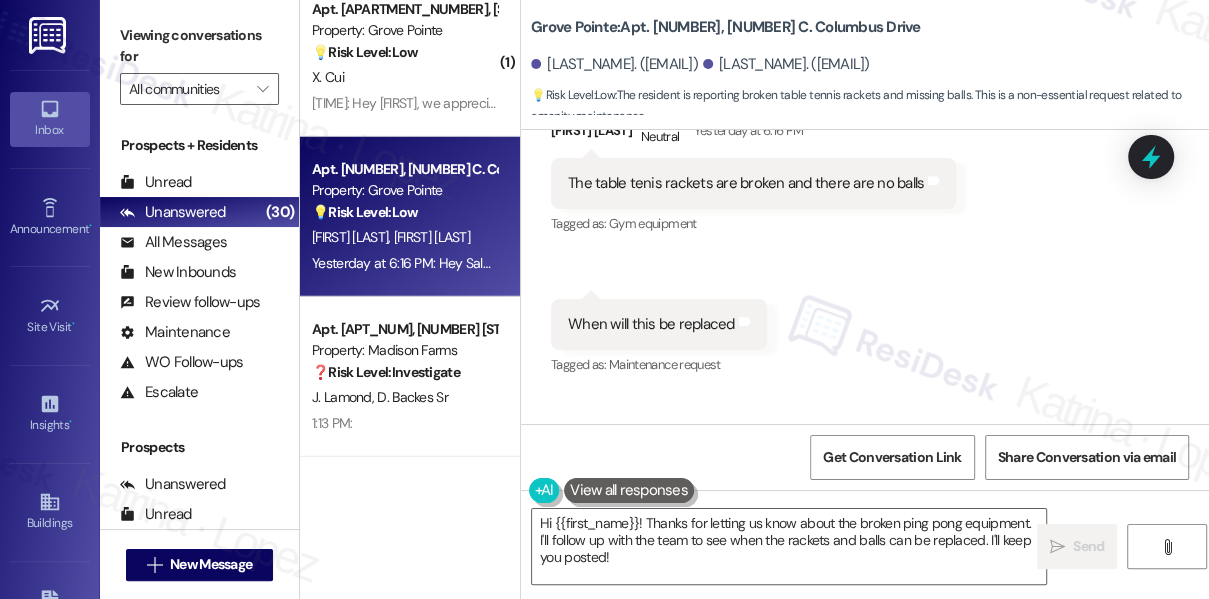 click on "Viewing conversations for" at bounding box center (199, 46) 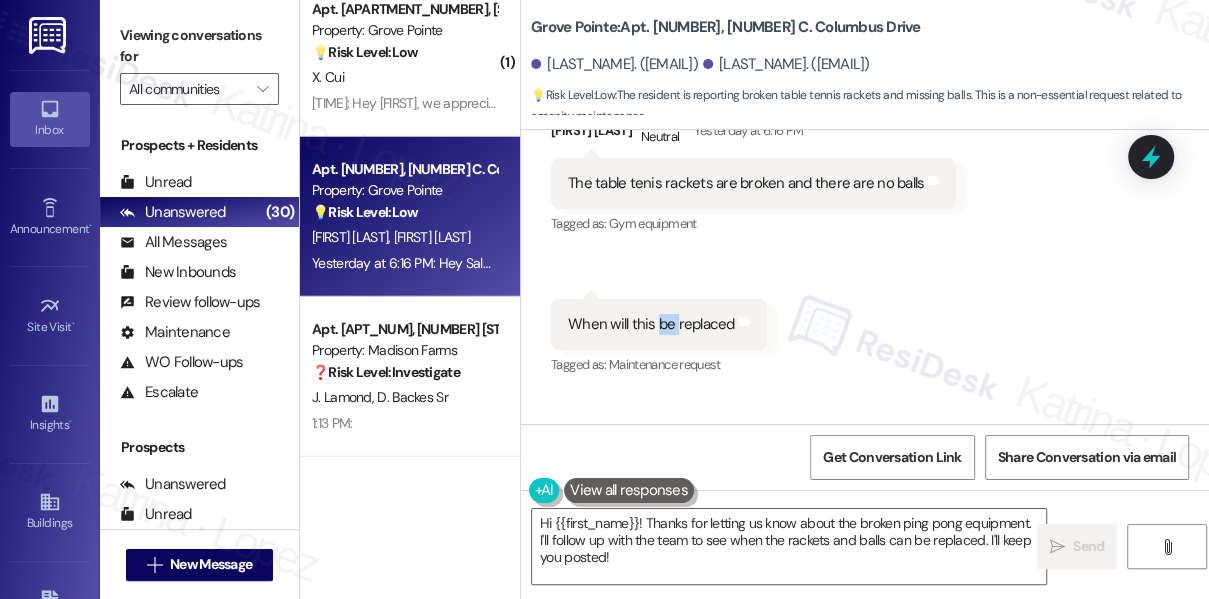 click on "When will this be replaced Tags and notes" at bounding box center [659, 324] 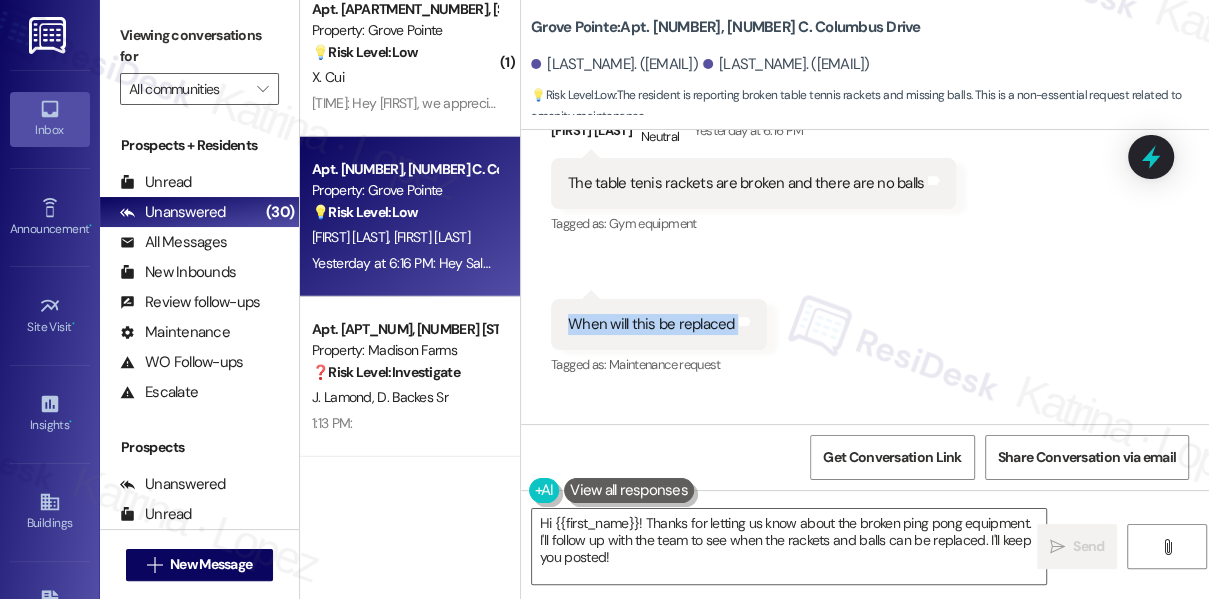 click on "When will this be replaced Tags and notes" at bounding box center (659, 324) 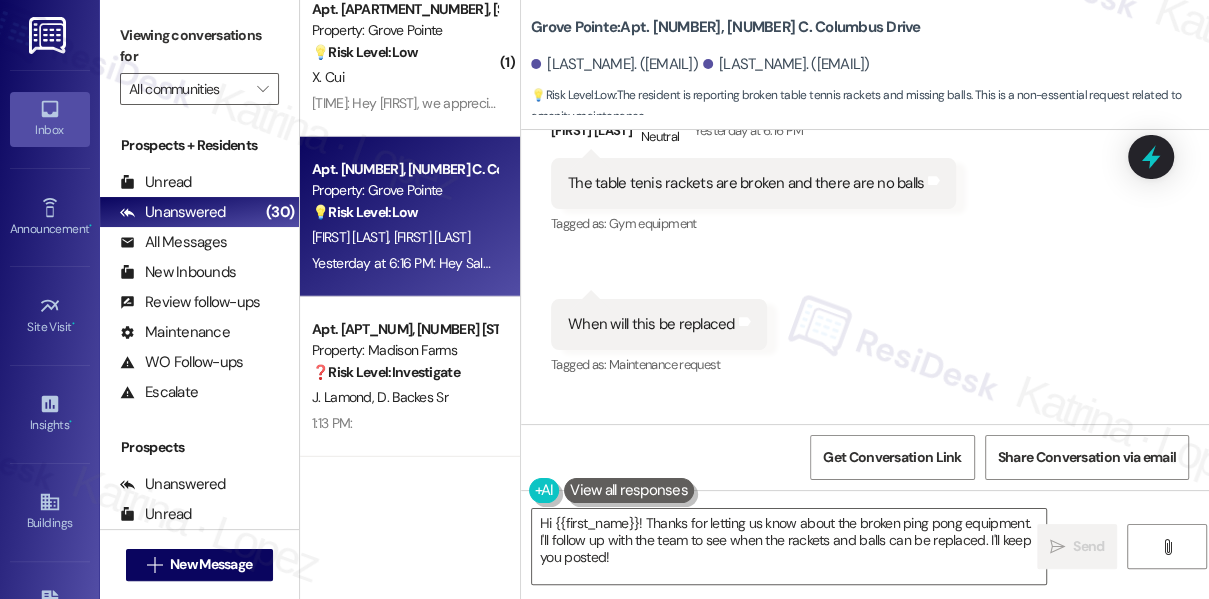 click on "Viewing conversations for" at bounding box center [199, 46] 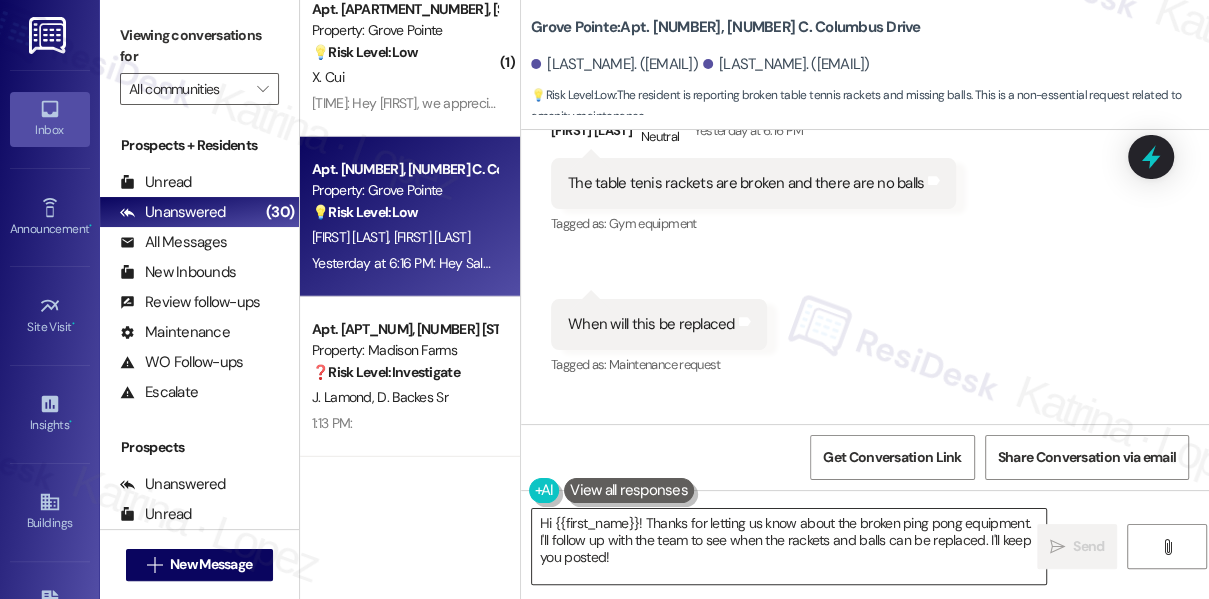 click on "Hi {{first_name}}! Thanks for letting us know about the broken ping pong equipment. I'll follow up with the team to see when the rackets and balls can be replaced. I'll keep you posted!" at bounding box center (789, 546) 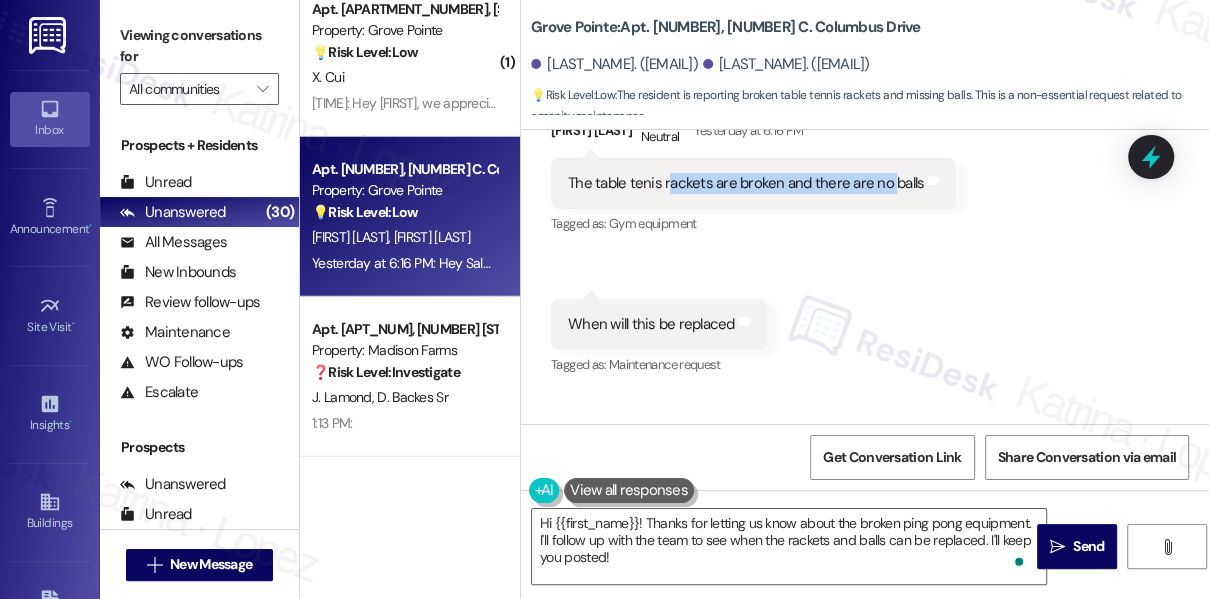 drag, startPoint x: 665, startPoint y: 232, endPoint x: 888, endPoint y: 234, distance: 223.00897 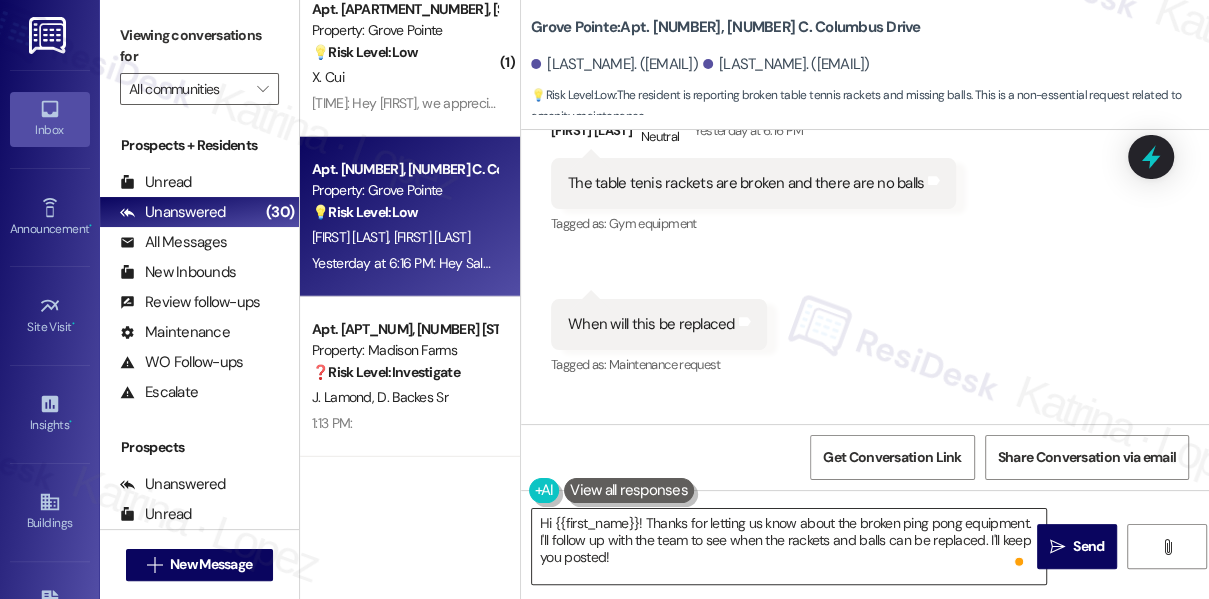click on "Hi {{first_name}}! Thanks for letting us know about the broken ping pong equipment. I'll follow up with the team to see when the rackets and balls can be replaced. I'll keep you posted!" at bounding box center [789, 546] 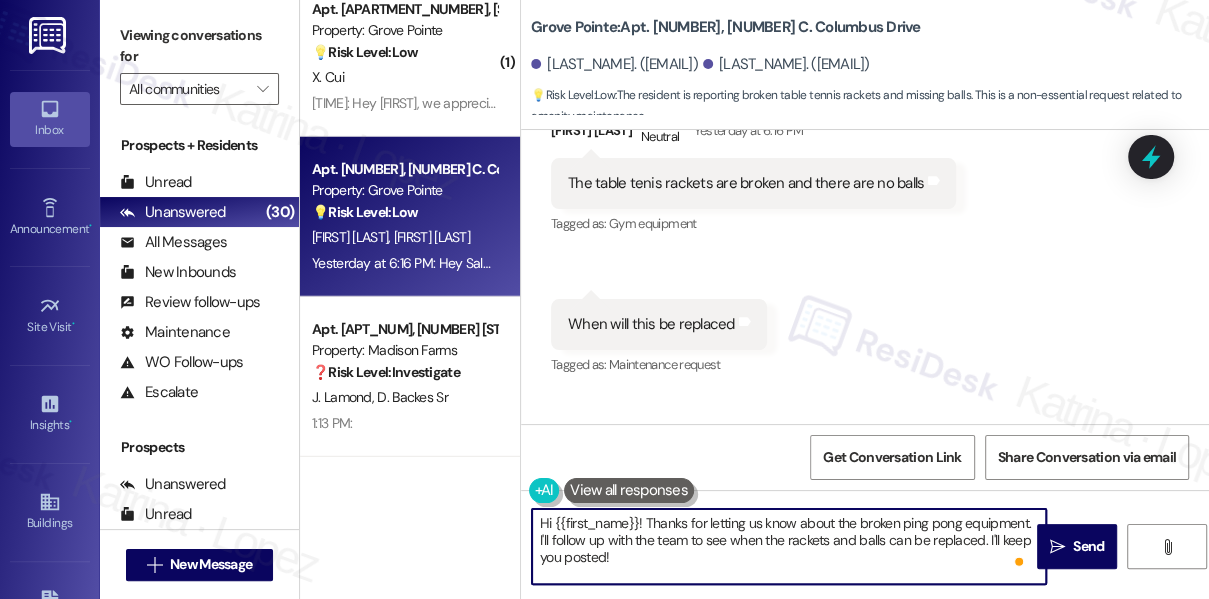 drag, startPoint x: 671, startPoint y: 570, endPoint x: 656, endPoint y: 552, distance: 23.43075 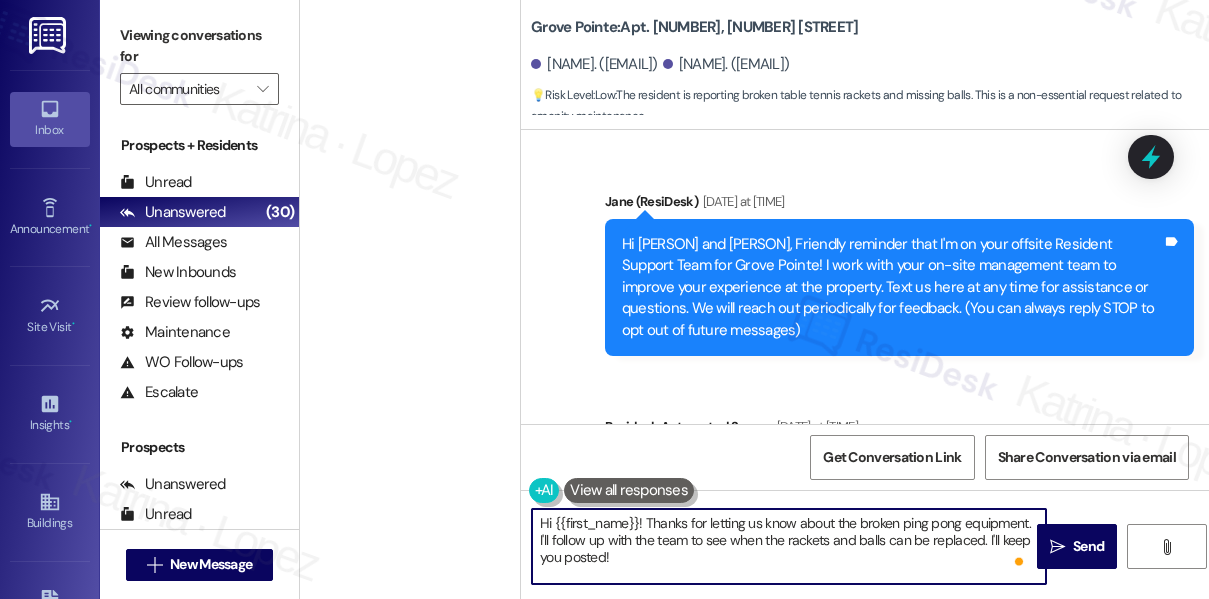 scroll, scrollTop: 0, scrollLeft: 0, axis: both 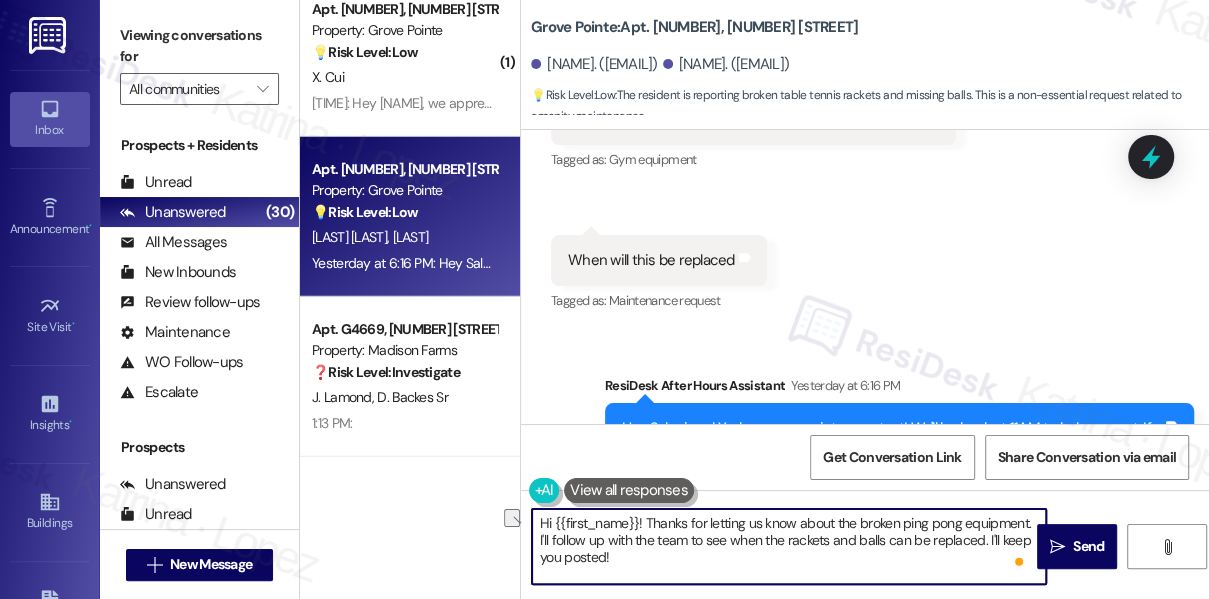 drag, startPoint x: 897, startPoint y: 524, endPoint x: 1026, endPoint y: 524, distance: 129 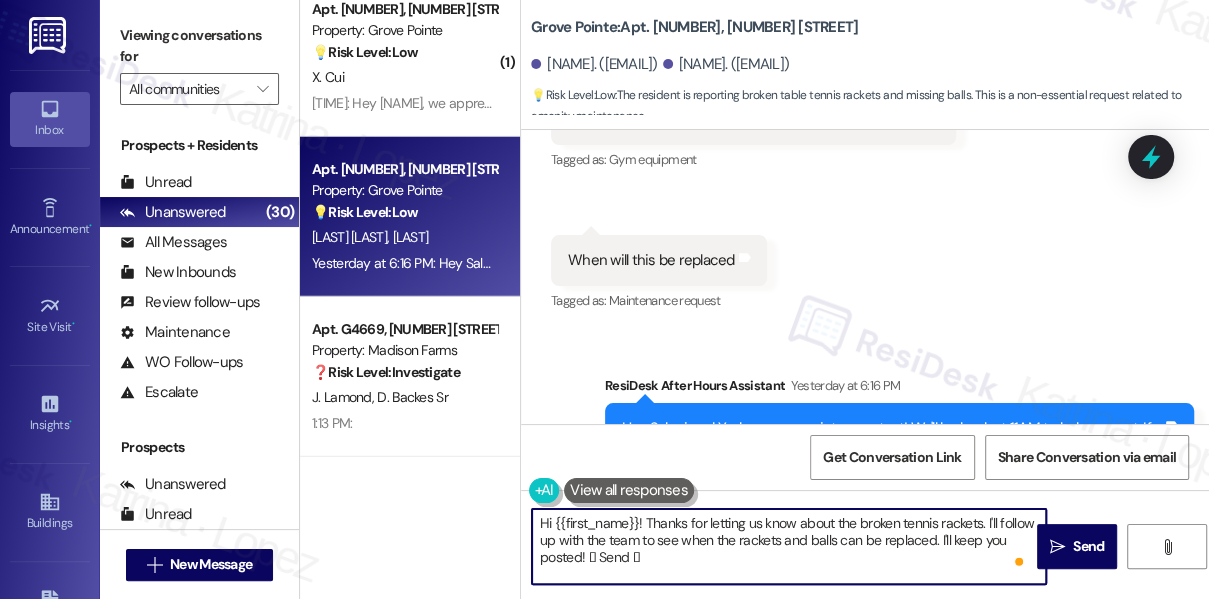 drag, startPoint x: 657, startPoint y: 559, endPoint x: 680, endPoint y: 549, distance: 25.079872 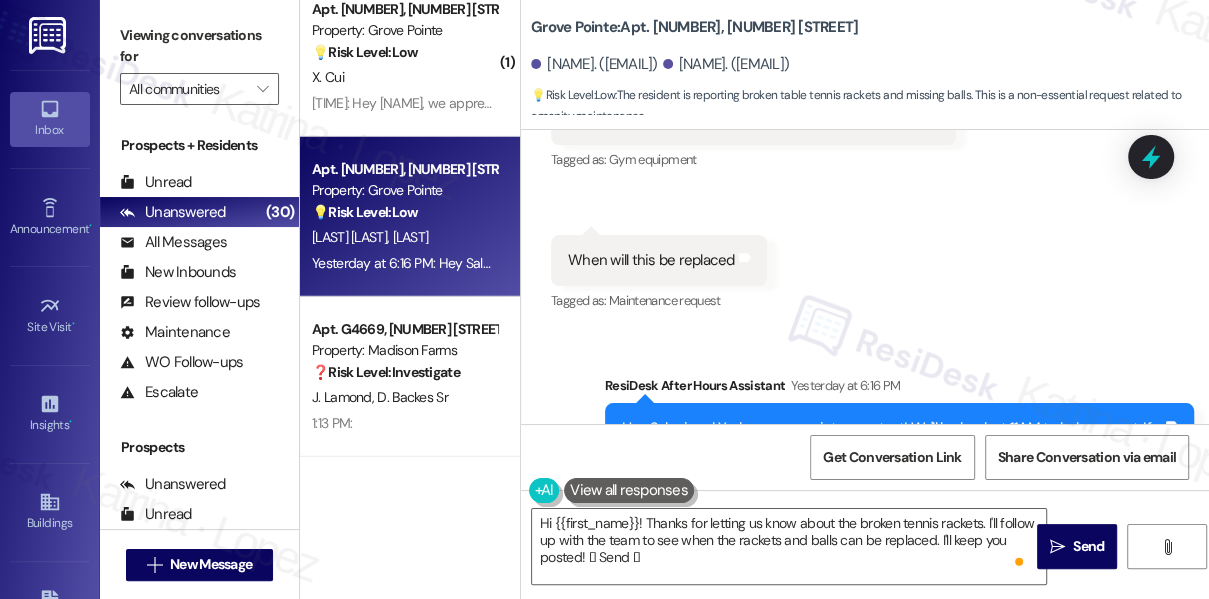 click on "Viewing conversations for" at bounding box center (199, 46) 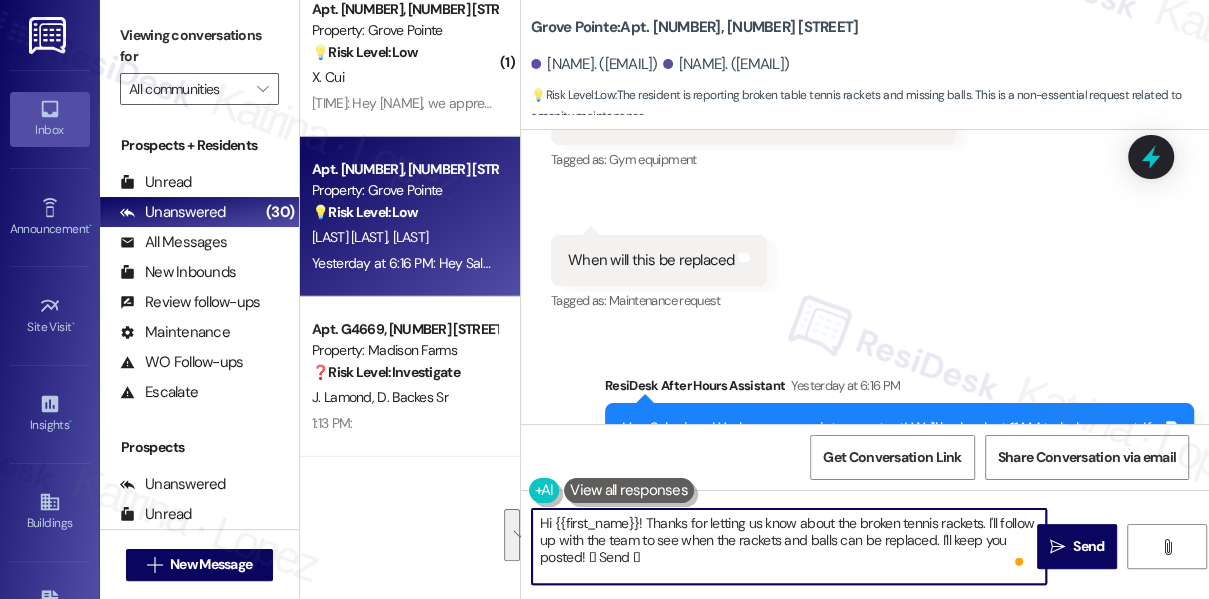 drag, startPoint x: 776, startPoint y: 562, endPoint x: 985, endPoint y: 503, distance: 217.16814 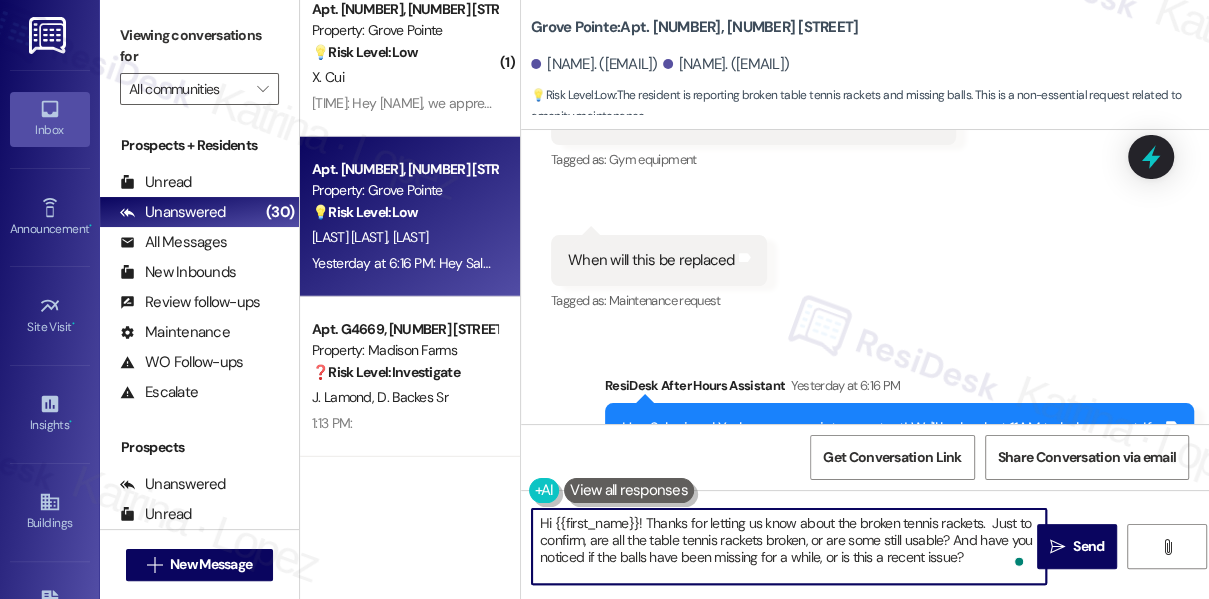 click on "Hi {{first_name}}! Thanks for letting us know about the broken tennis rackets.  Just to confirm, are all the table tennis rackets broken, or are some still usable? And have you noticed if the balls have been missing for a while, or is this a recent issue?" at bounding box center [789, 546] 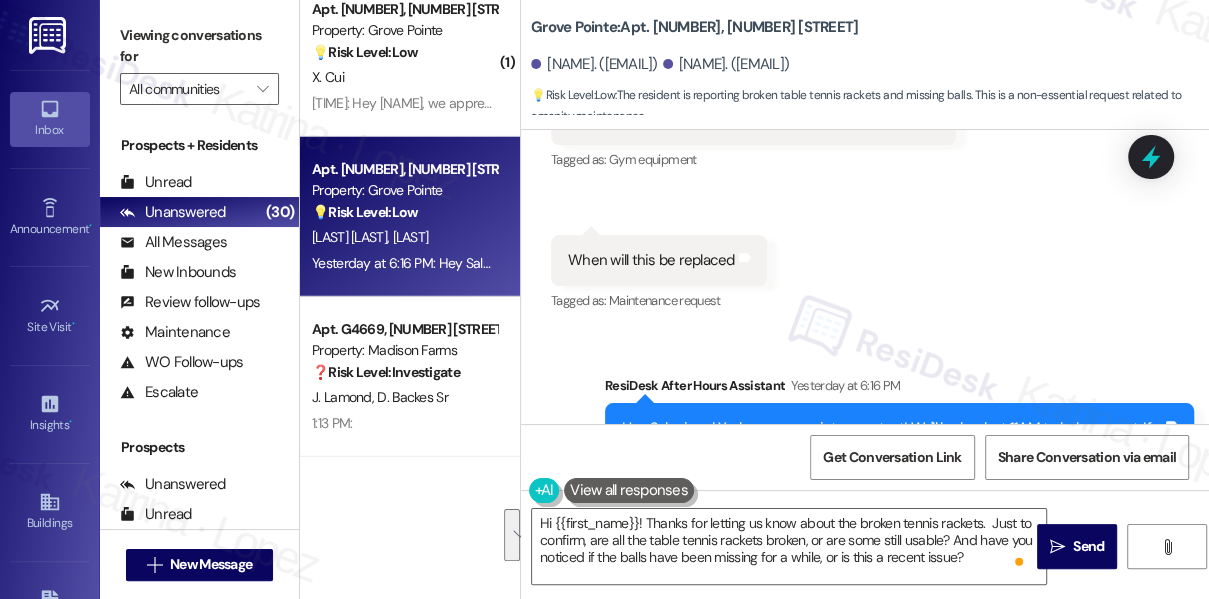 click on "Received via SMS [FIRST] [LAST]   Neutral Yesterday at 6:16 PM The table tenis rackets are broken and there are no balls Tags and notes Tagged as:   Gym equipment Click to highlight conversations about Gym equipment Received via SMS 6:16 PM [FIRST] [LAST] Question Yesterday at 6:16 PM When will this be replaced Tags and notes Tagged as:   Maintenance request Click to highlight conversations about Maintenance request" at bounding box center [865, 165] 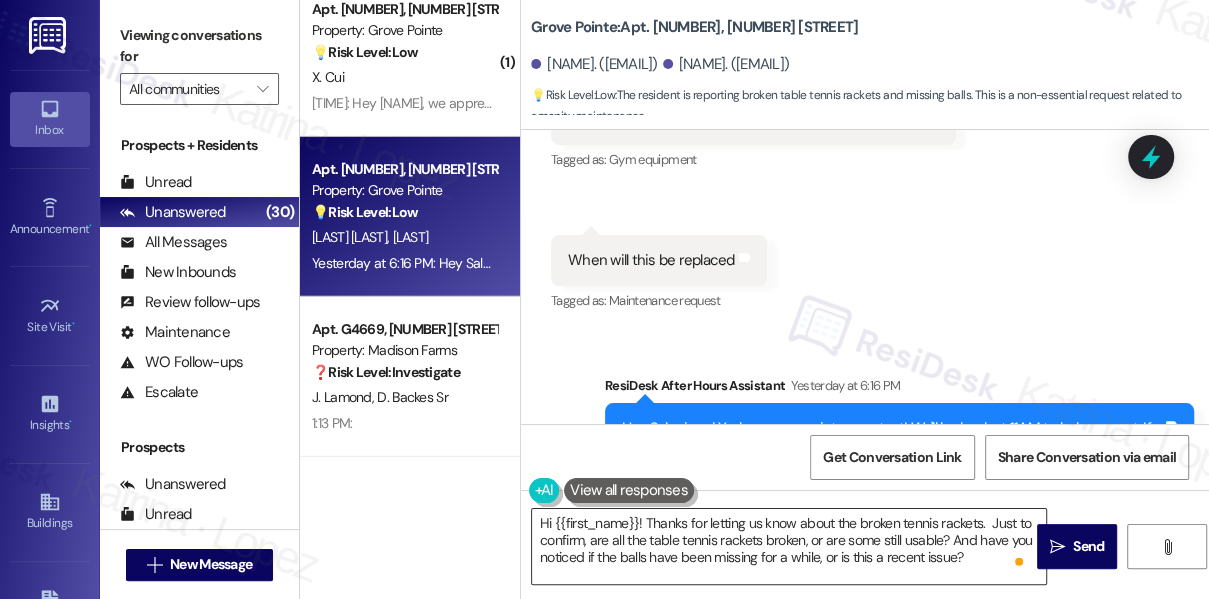 click on "Hi {{first_name}}! Thanks for letting us know about the broken tennis rackets.  Just to confirm, are all the table tennis rackets broken, or are some still usable? And have you noticed if the balls have been missing for a while, or is this a recent issue?" at bounding box center [789, 546] 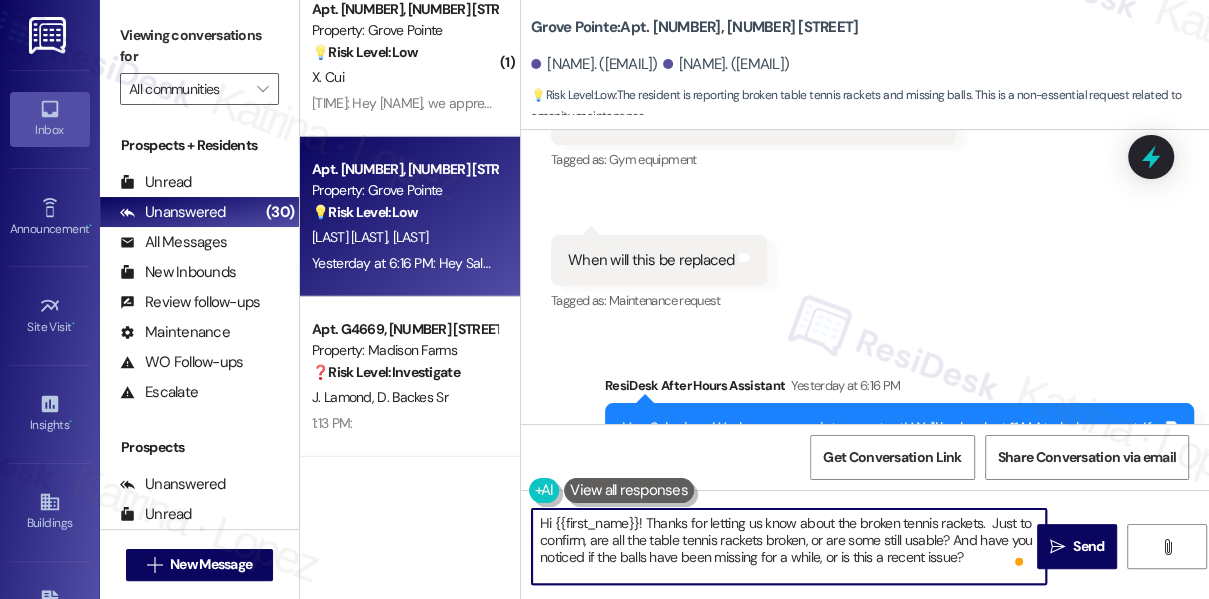 click on "Hi {{first_name}}! Thanks for letting us know about the broken tennis rackets.  Just to confirm, are all the table tennis rackets broken, or are some still usable? And have you noticed if the balls have been missing for a while, or is this a recent issue?" at bounding box center [789, 546] 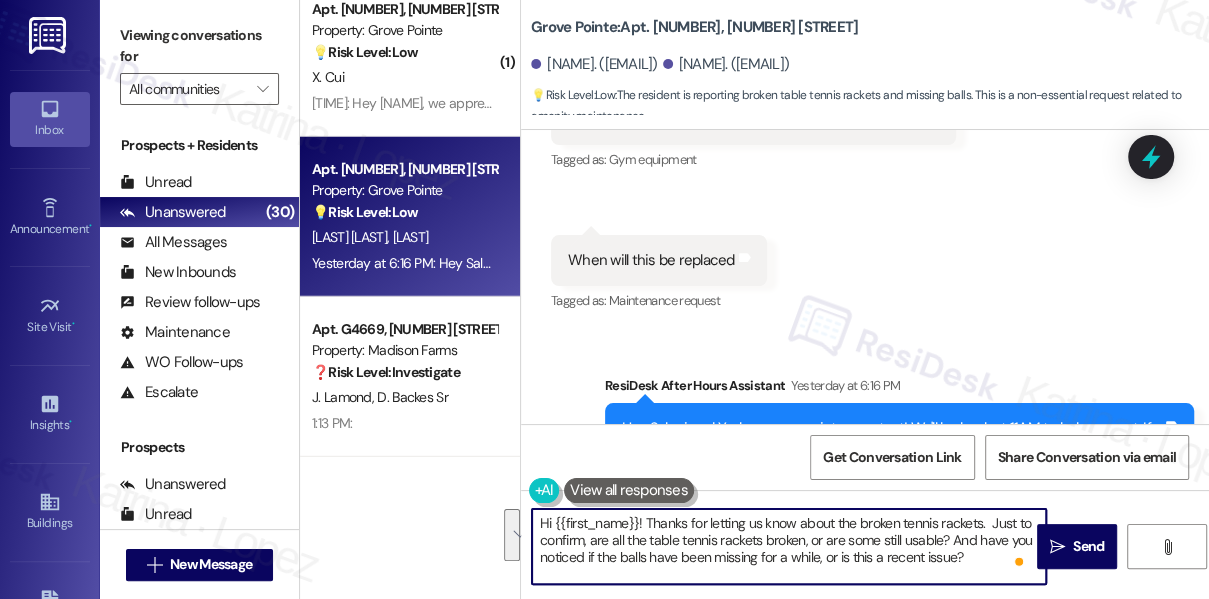 click on "Hi {{first_name}}! Thanks for letting us know about the broken tennis rackets.  Just to confirm, are all the table tennis rackets broken, or are some still usable? And have you noticed if the balls have been missing for a while, or is this a recent issue?" at bounding box center (789, 546) 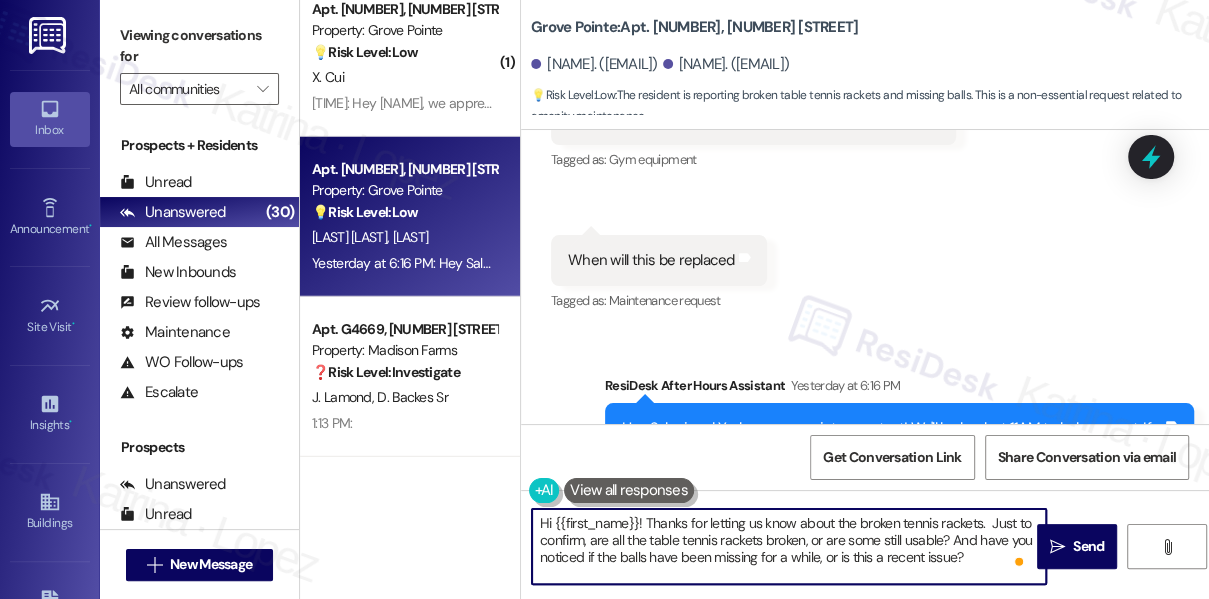 click on "Hi {{first_name}}! Thanks for letting us know about the broken tennis rackets.  Just to confirm, are all the table tennis rackets broken, or are some still usable? And have you noticed if the balls have been missing for a while, or is this a recent issue?" at bounding box center [789, 546] 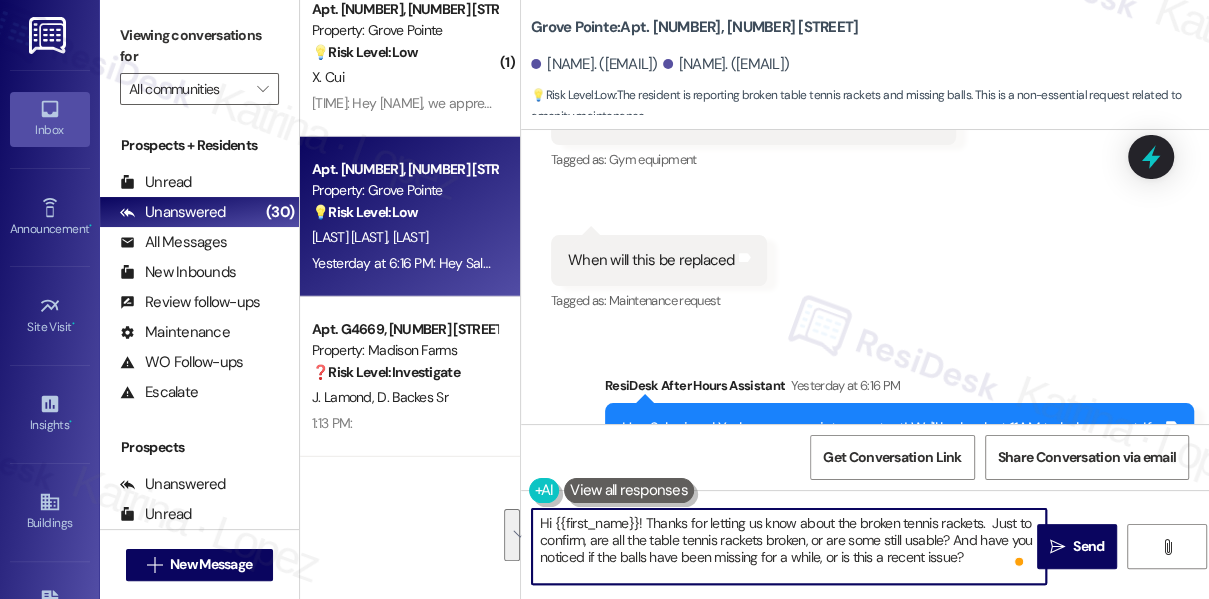 click on "Hi {{first_name}}! Thanks for letting us know about the broken tennis rackets.  Just to confirm, are all the table tennis rackets broken, or are some still usable? And have you noticed if the balls have been missing for a while, or is this a recent issue?" at bounding box center (789, 546) 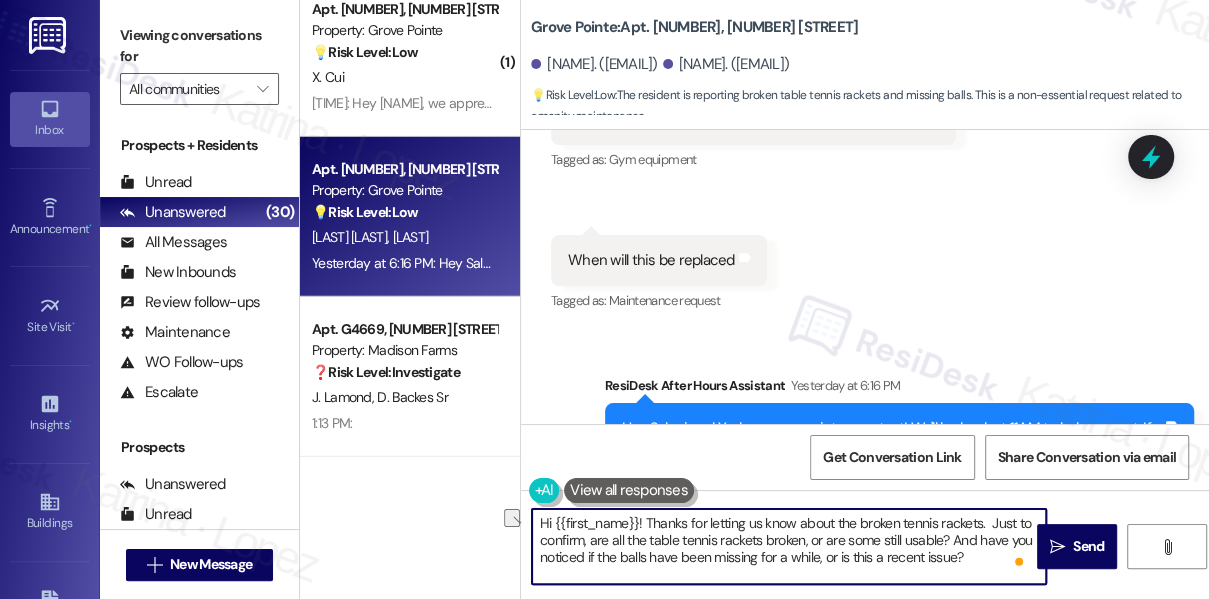 drag, startPoint x: 968, startPoint y: 559, endPoint x: 813, endPoint y: 559, distance: 155 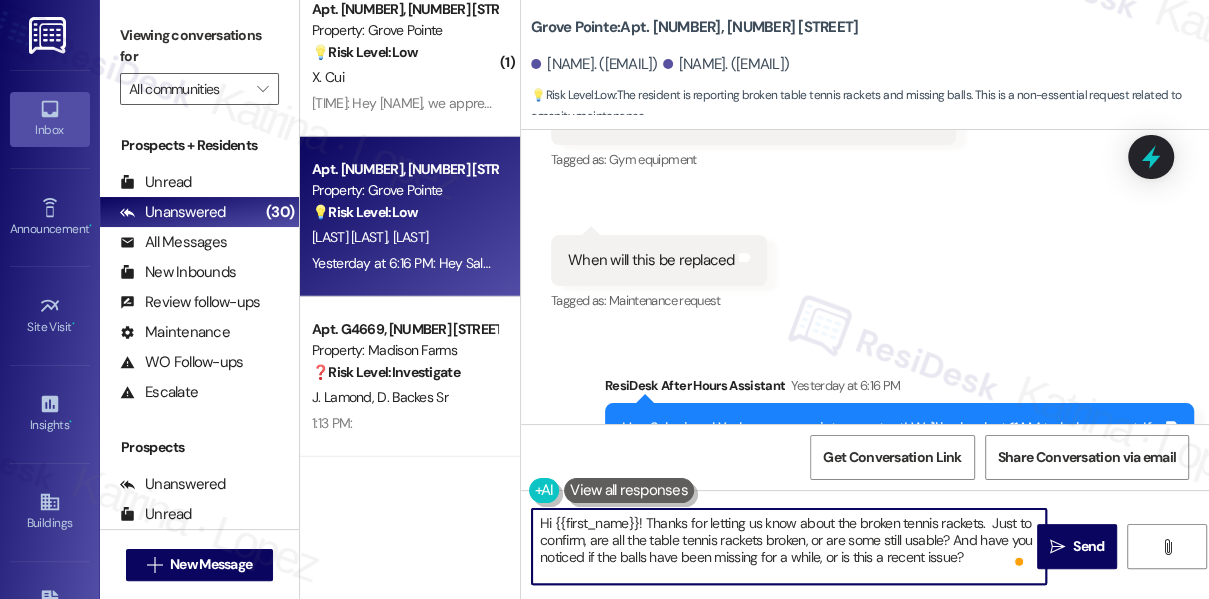 click on "Hi {{first_name}}! Thanks for letting us know about the broken tennis rackets.  Just to confirm, are all the table tennis rackets broken, or are some still usable? And have you noticed if the balls have been missing for a while, or is this a recent issue?" at bounding box center (789, 546) 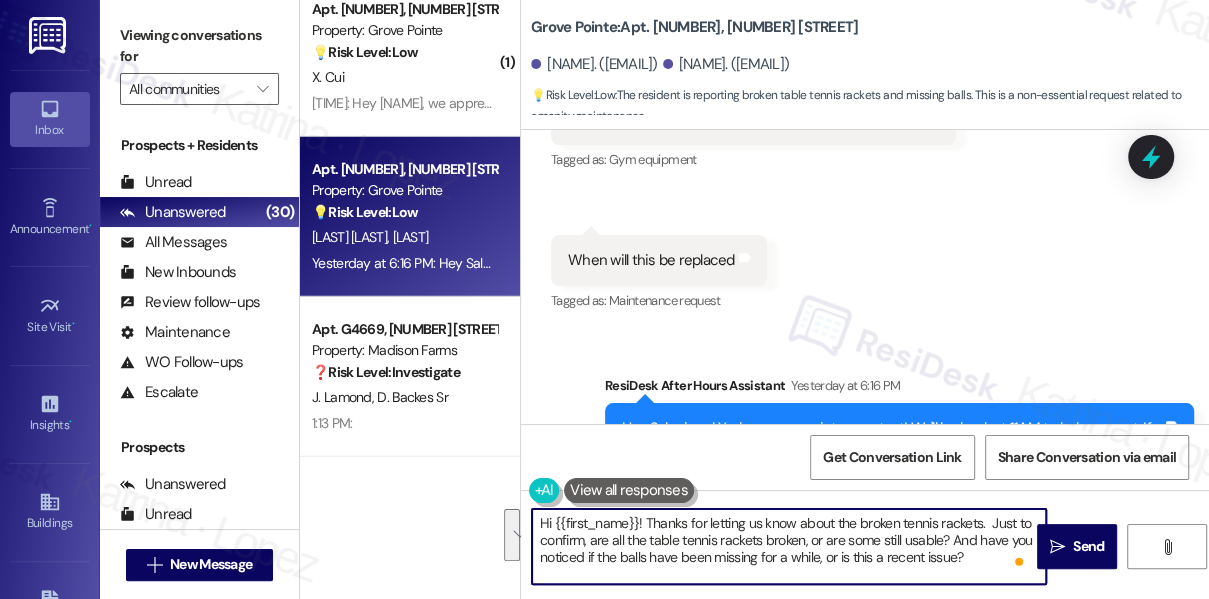click on "Hi {{first_name}}! Thanks for letting us know about the broken tennis rackets.  Just to confirm, are all the table tennis rackets broken, or are some still usable? And have you noticed if the balls have been missing for a while, or is this a recent issue?" at bounding box center [789, 546] 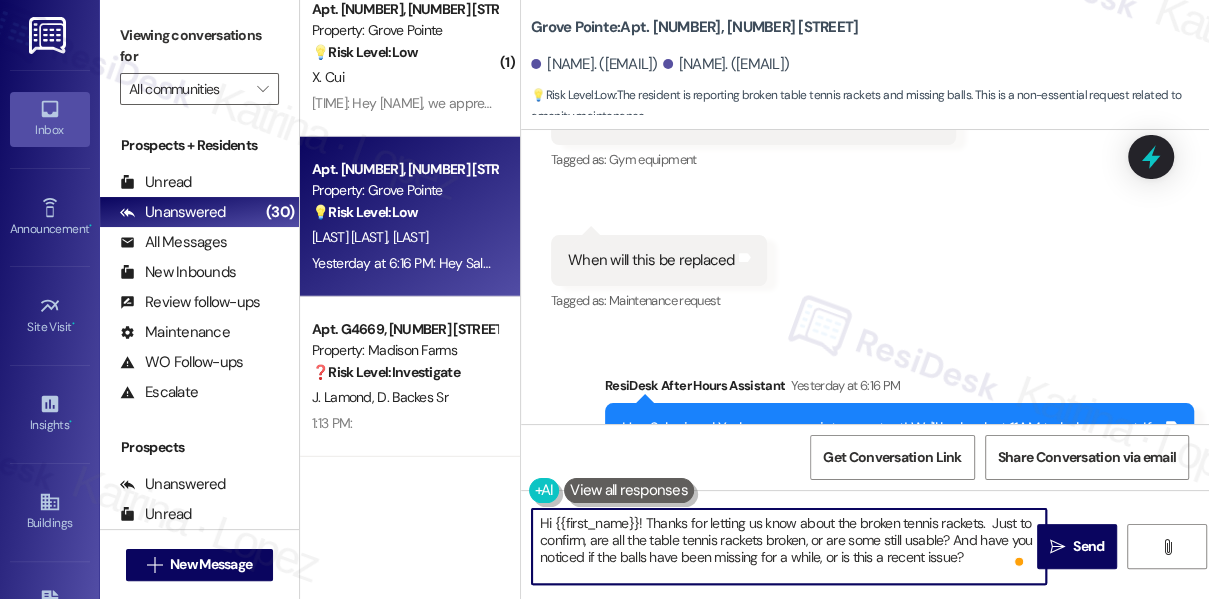 drag, startPoint x: 951, startPoint y: 540, endPoint x: 976, endPoint y: 560, distance: 32.01562 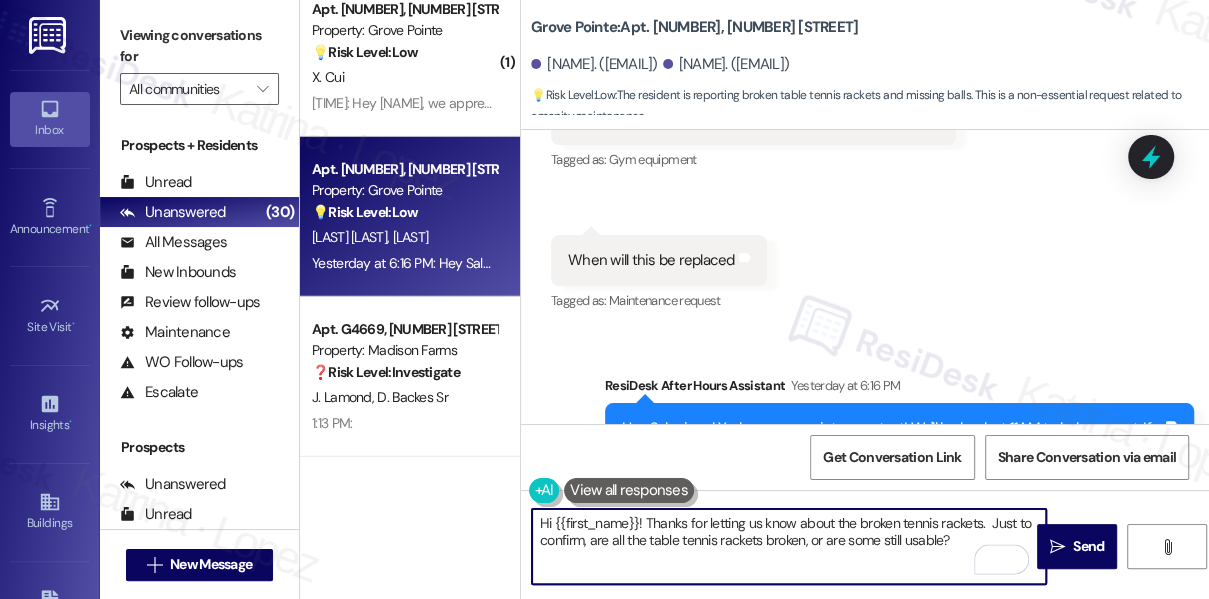 click on "Hi {{first_name}}! Thanks for letting us know about the broken tennis rackets.  Just to confirm, are all the table tennis rackets broken, or are some still usable?" at bounding box center [789, 546] 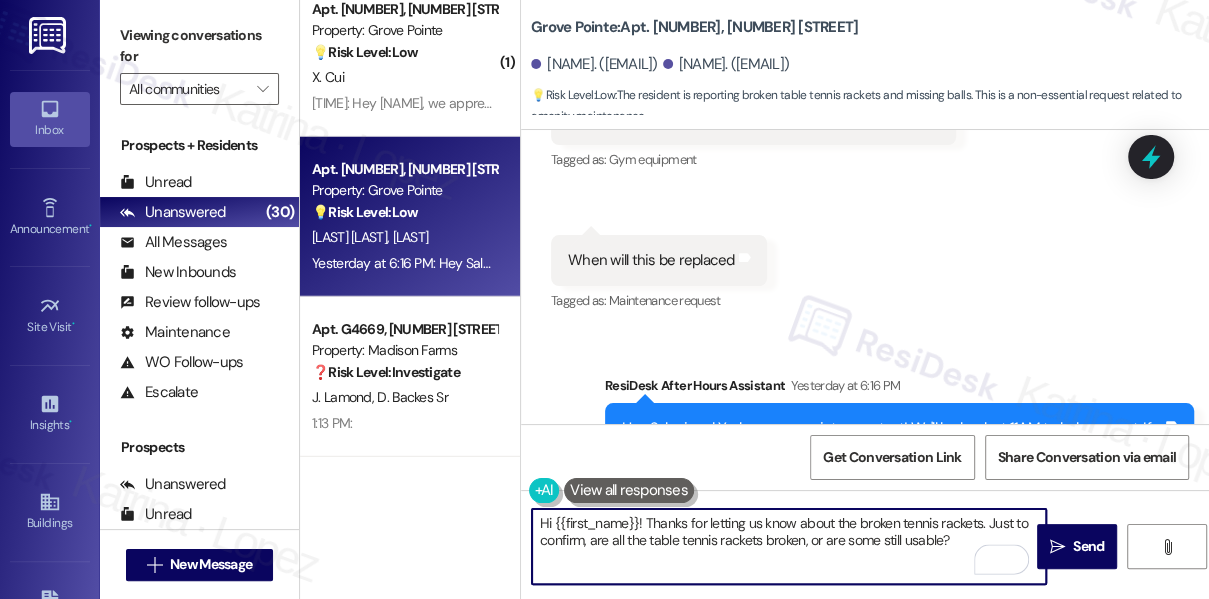 click on "Yash Bafana   Neutral Yesterday at 6:16 PM" at bounding box center (753, 69) 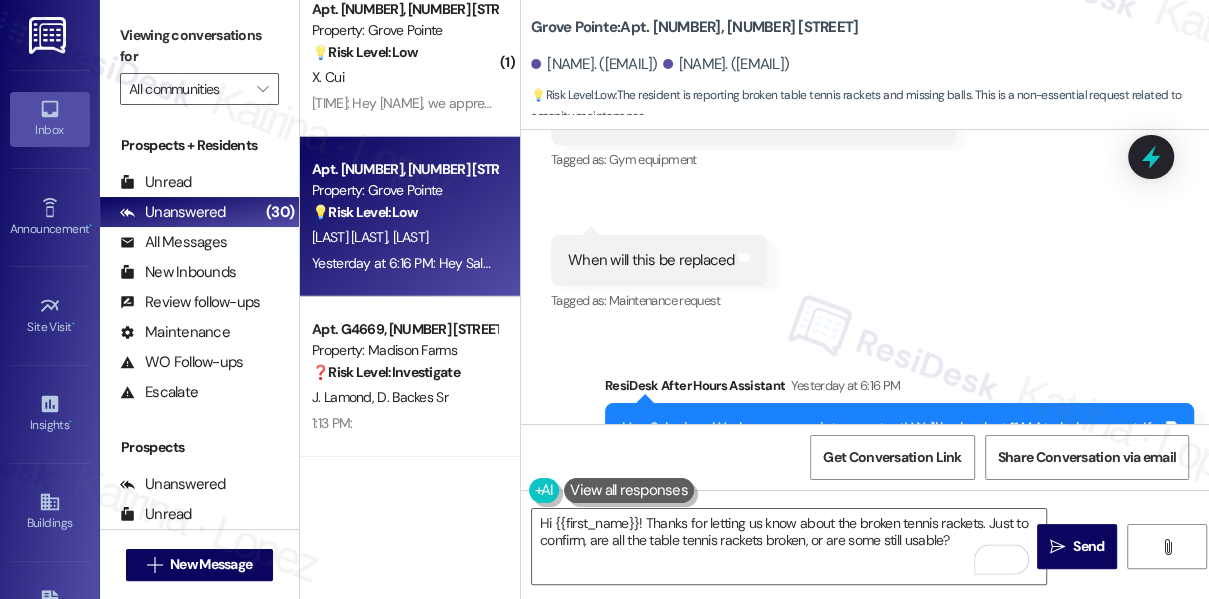 click on "Yash Bafana   Neutral Yesterday at 6:16 PM" at bounding box center (753, 69) 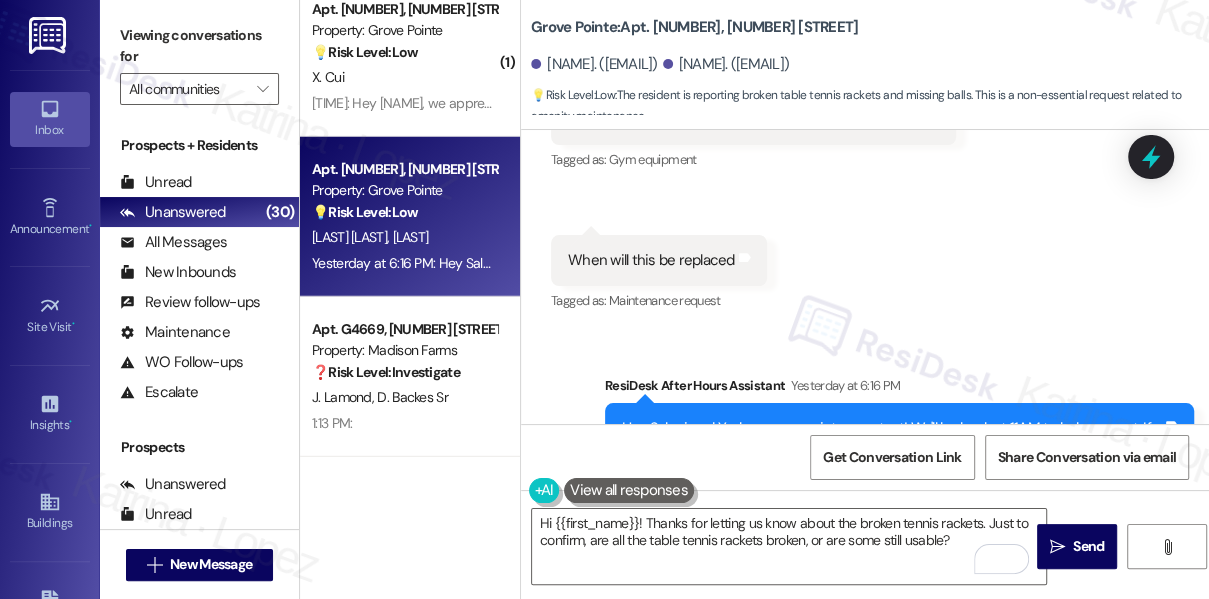 click on "Yash Bafana   Neutral Yesterday at 6:16 PM" at bounding box center (753, 69) 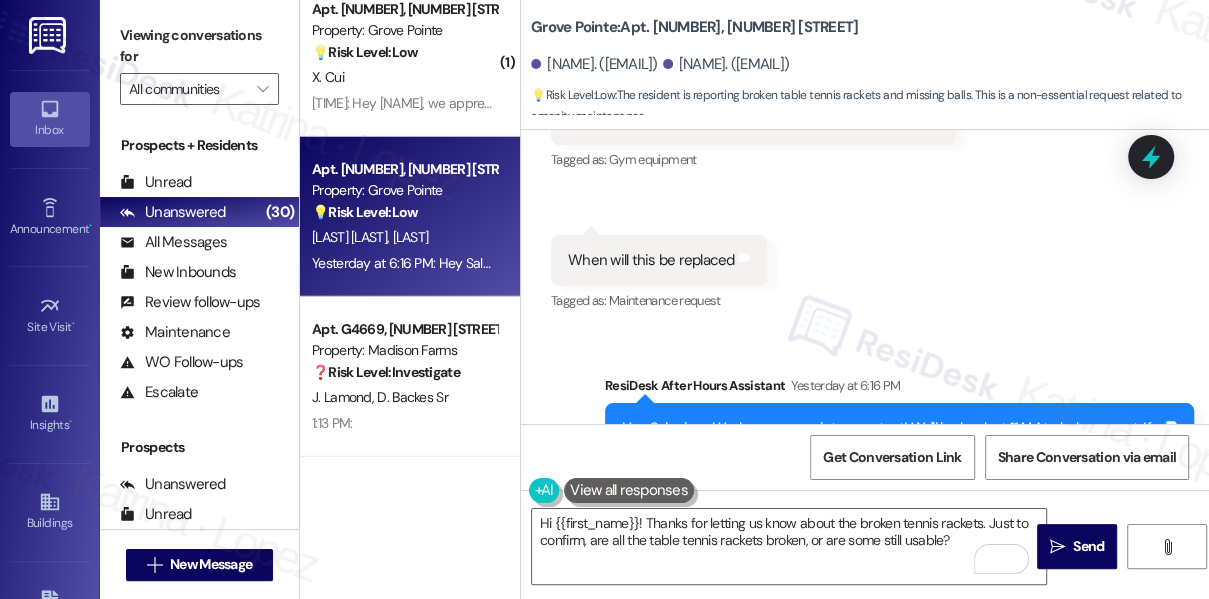 click on "Yash Bafana   Neutral Yesterday at 6:16 PM" at bounding box center [753, 69] 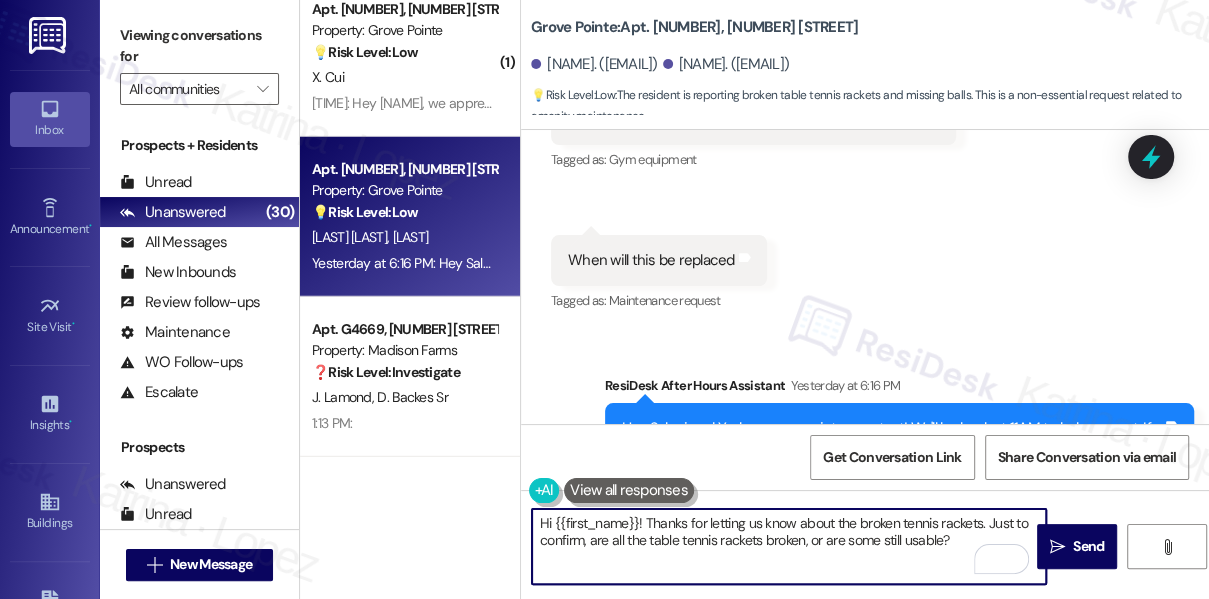 drag, startPoint x: 554, startPoint y: 522, endPoint x: 638, endPoint y: 506, distance: 85.51023 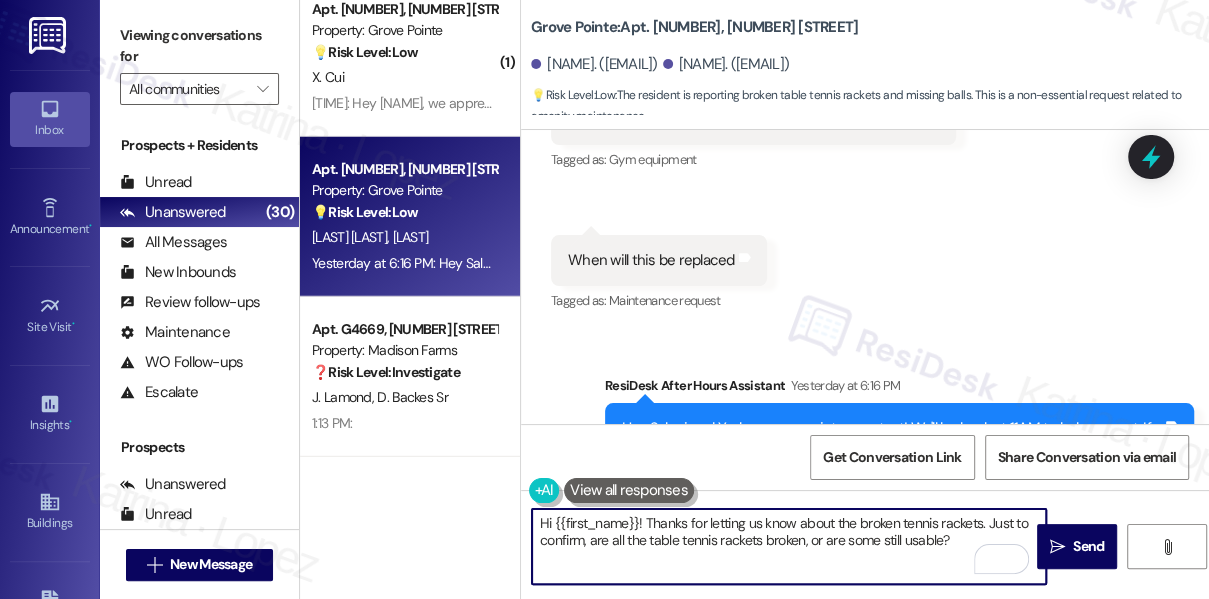 click on "Hi {{first_name}}! Thanks for letting us know about the broken tennis rackets. Just to confirm, are all the table tennis rackets broken, or are some still usable?   Send " at bounding box center (865, 565) 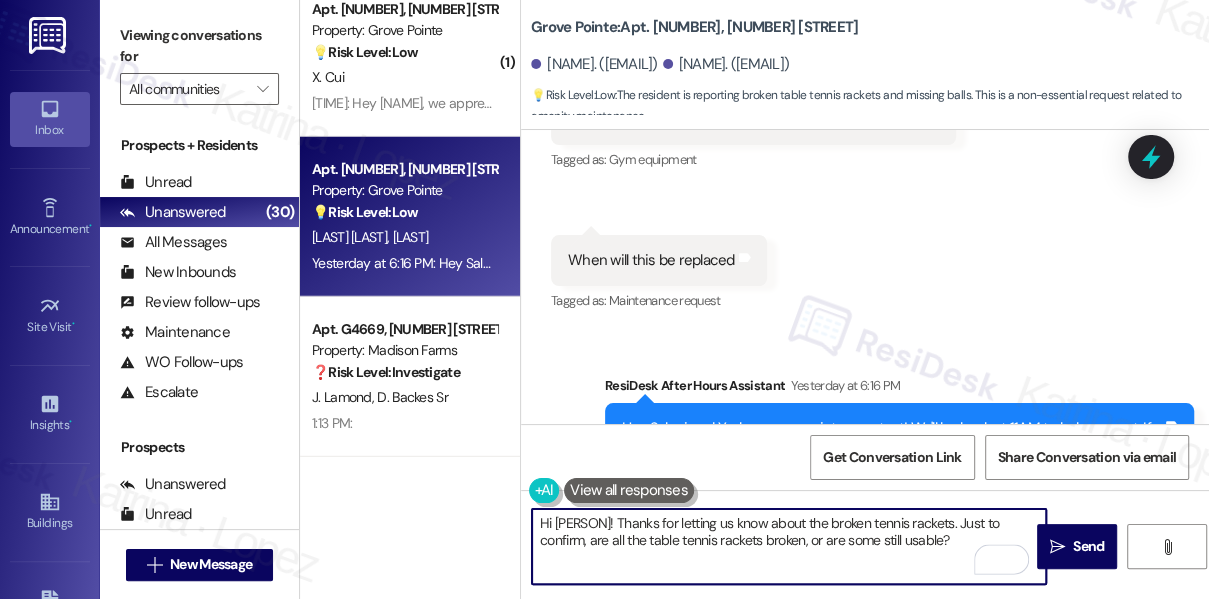 click on "Hi Yash! Thanks for letting us know about the broken tennis rackets. Just to confirm, are all the table tennis rackets broken, or are some still usable?" at bounding box center (789, 546) 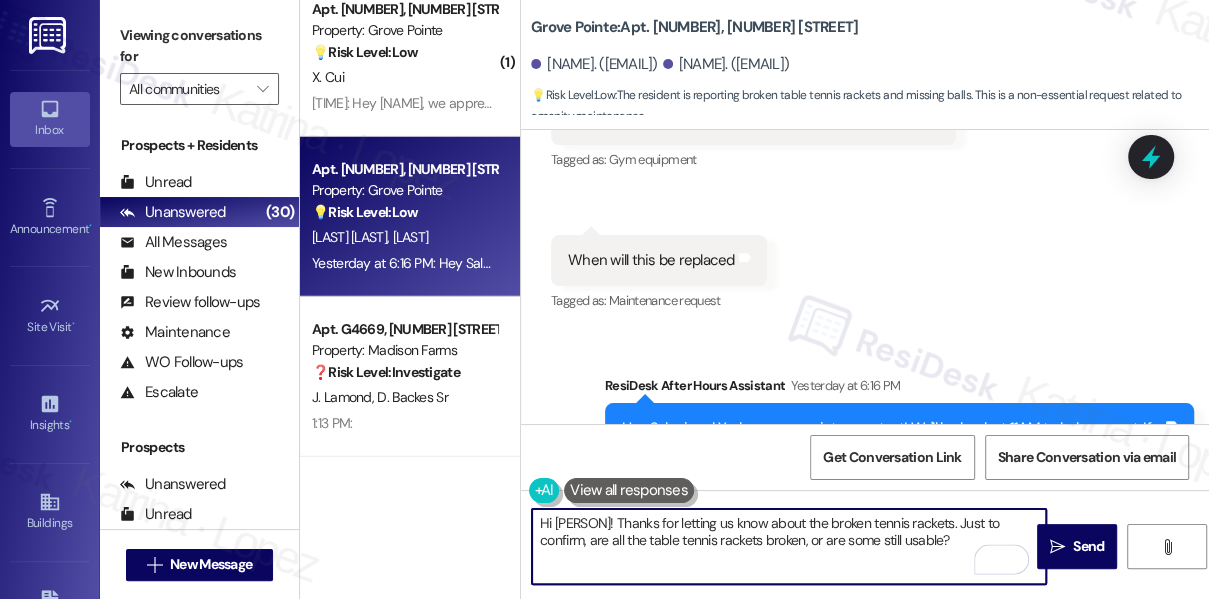 click on "Hi Yash! Thanks for letting us know about the broken tennis rackets. Just to confirm, are all the table tennis rackets broken, or are some still usable?" at bounding box center (789, 546) 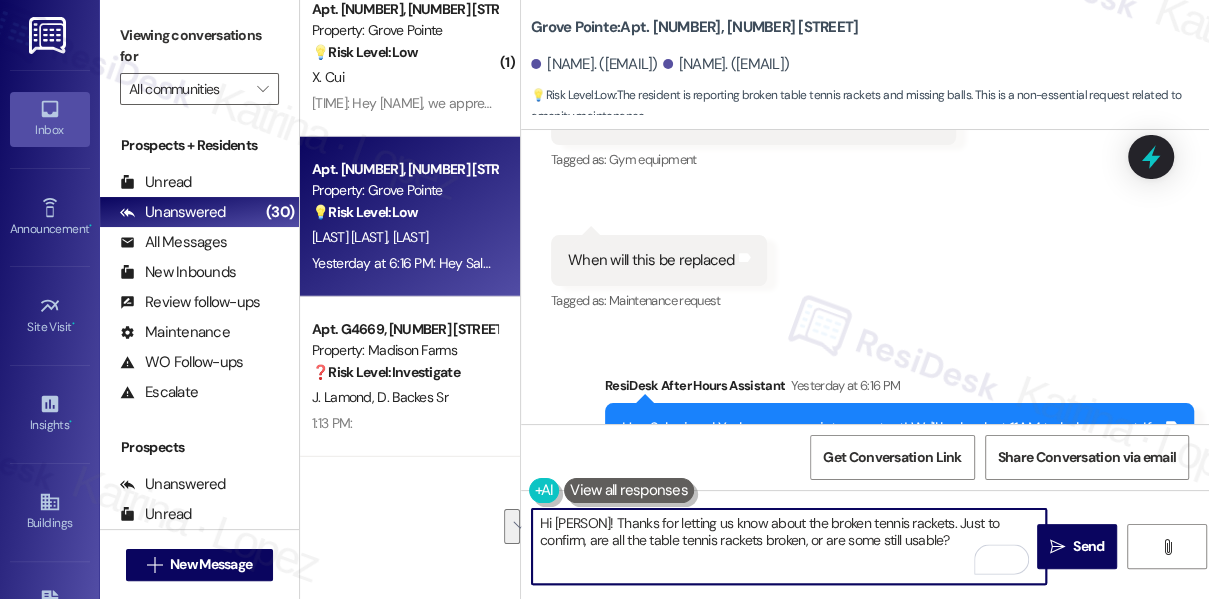 type on "Hi Yash! Thanks for letting us know about the broken tennis rackets. Just to confirm, are all the table tennis rackets broken, or are some still usable?" 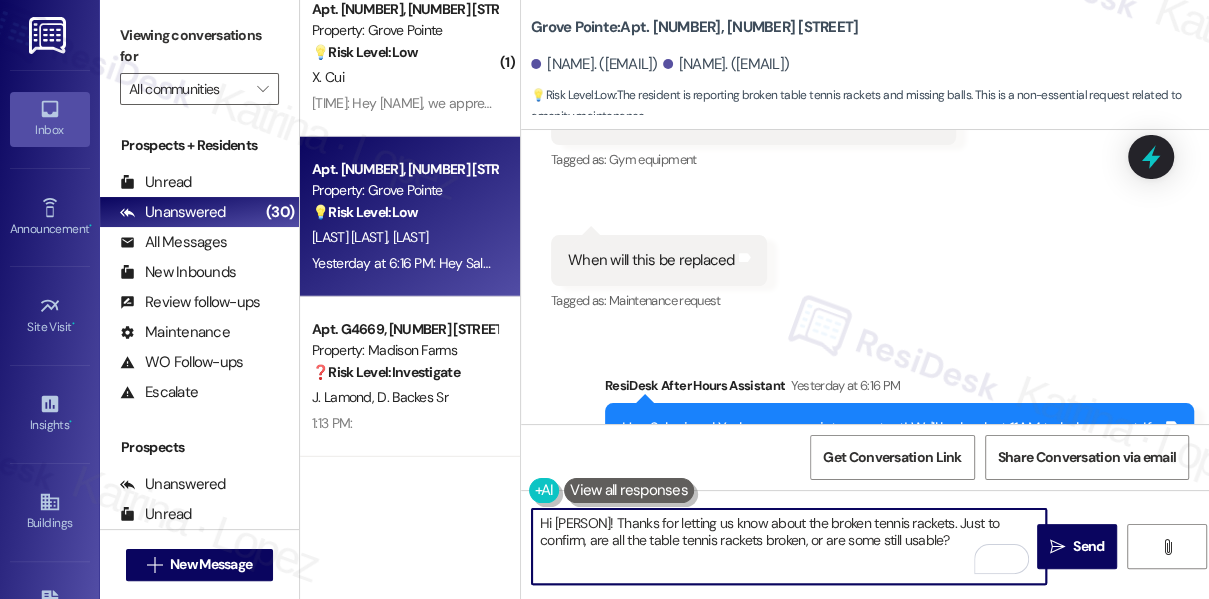 click on "Hi Yash! Thanks for letting us know about the broken tennis rackets. Just to confirm, are all the table tennis rackets broken, or are some still usable?" at bounding box center [789, 546] 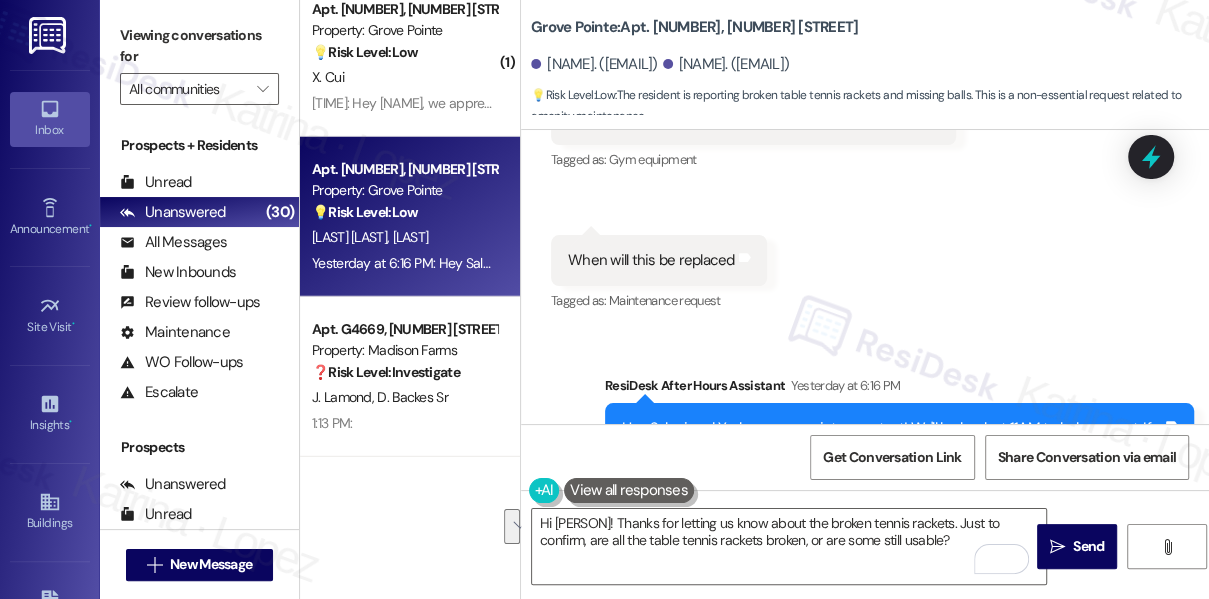 drag, startPoint x: 1070, startPoint y: 546, endPoint x: 765, endPoint y: 353, distance: 360.9349 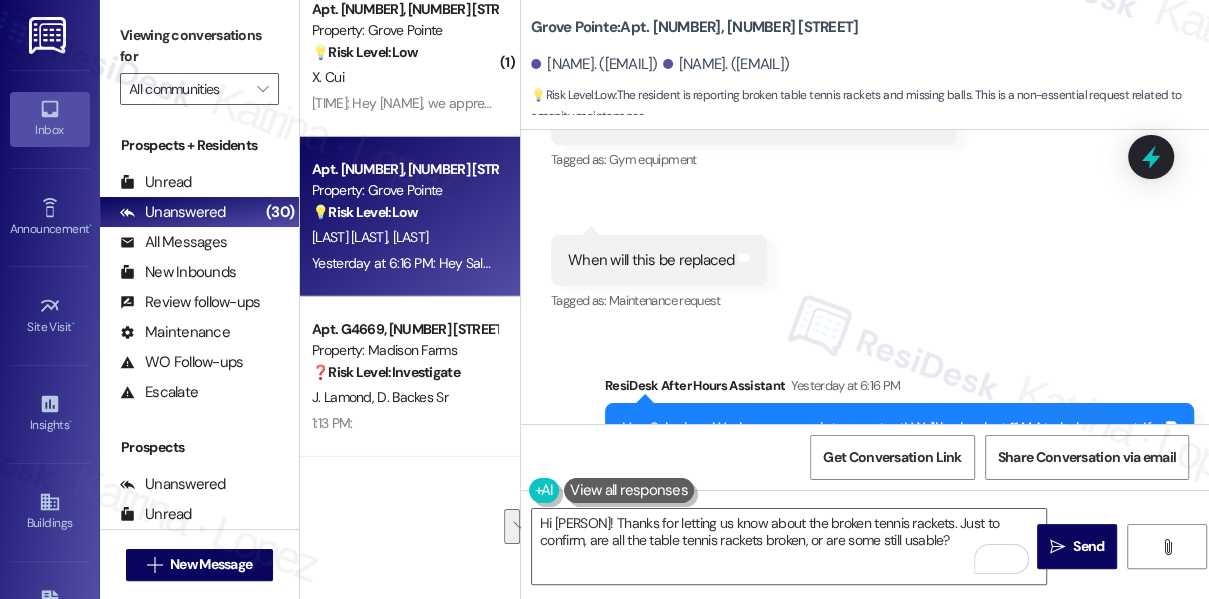 click on "Announcement, sent via SMS Jane  (ResiDesk) Apr 11, 2024 at 10:22 AM Hi Saloni and Yash, Friendly reminder that I'm on your offsite Resident Support Team for Grove Pointe! I work with your on-site management team to improve your experience at the property. Text us here at any time for assistance or questions. We will reach out periodically for feedback. (You can always reply STOP to opt out of future messages) Tags and notes Survey, sent via SMS Residesk Automated Survey Apr 19, 2024 at 12:28 PM Hi Saloni and Yash! We're so glad you chose Grove Pointe! We would love to improve your move-in experience. If you could improve one thing about our move-in process, what would it be? Send us your ideas! Tags and notes Tagged as:   Move in Click to highlight conversations about Move in Received via SMS Saloni Oswal Question May 16, 2024 at 2:44 PM Hey! Wanted to know if we need to make a prior registration for the soap making workshop being held tomorrow? Tags and notes Tagged as:   Access ,  Emailed client ,  6:07 PM" at bounding box center (865, 429) 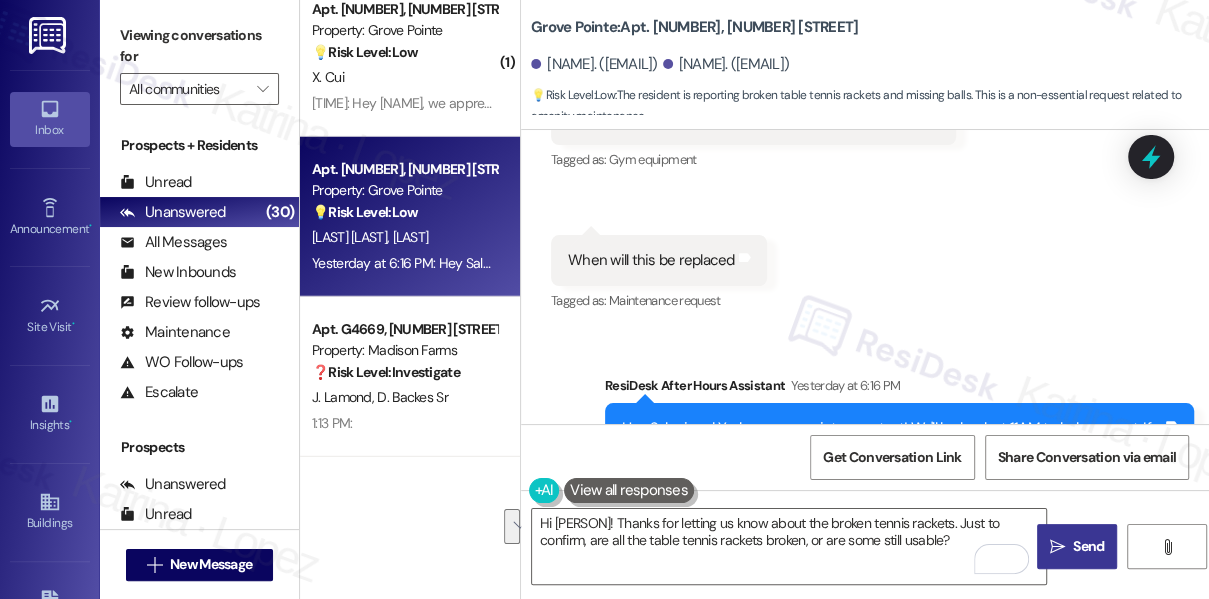 click on " Send" at bounding box center [1077, 546] 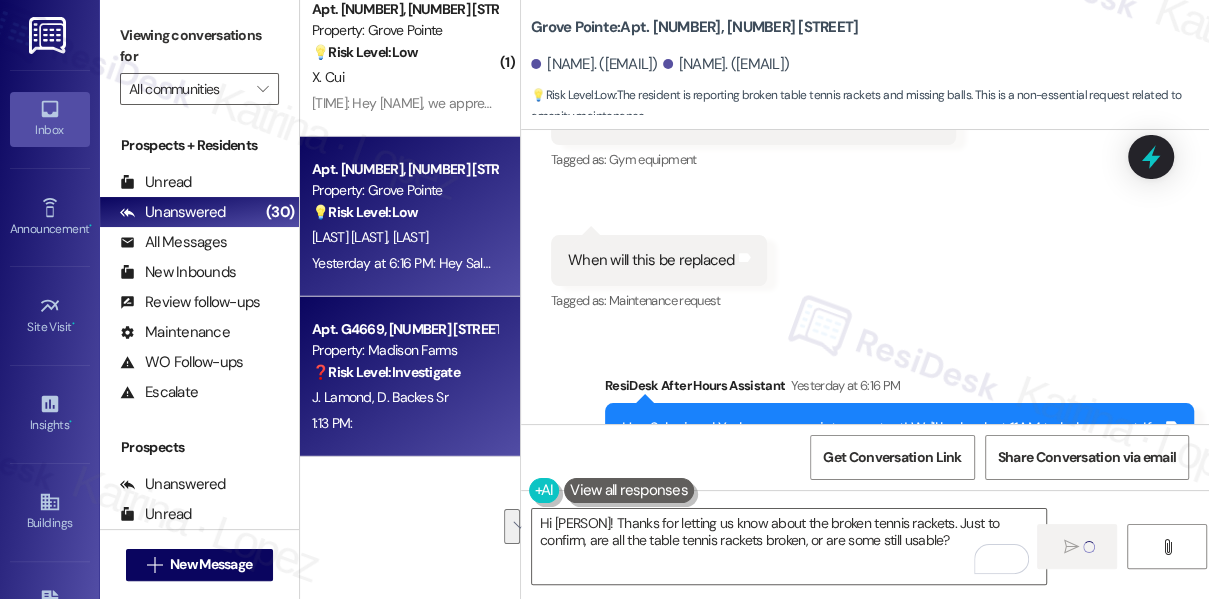 scroll, scrollTop: 5, scrollLeft: 0, axis: vertical 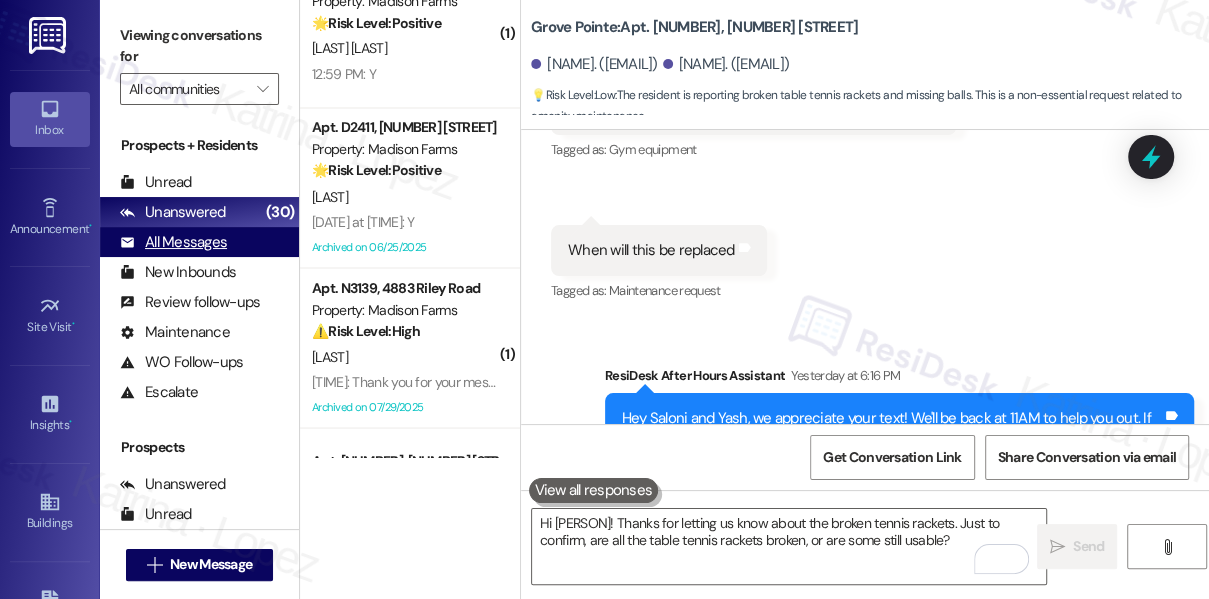 click on "All Messages" at bounding box center [173, 242] 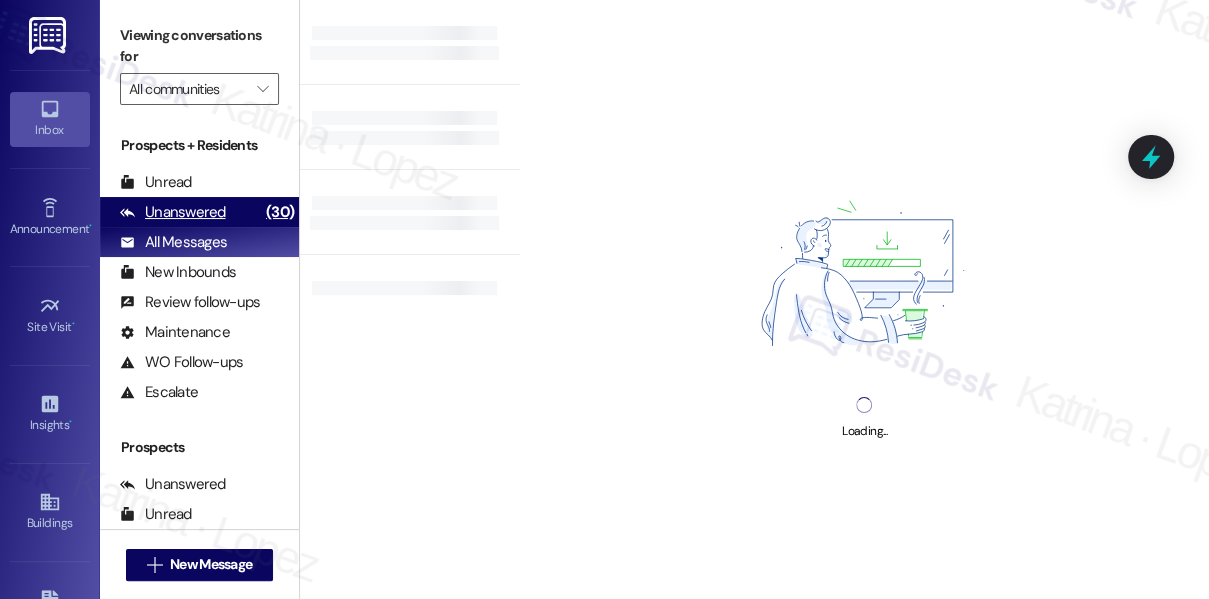 click on "Unanswered" at bounding box center [173, 212] 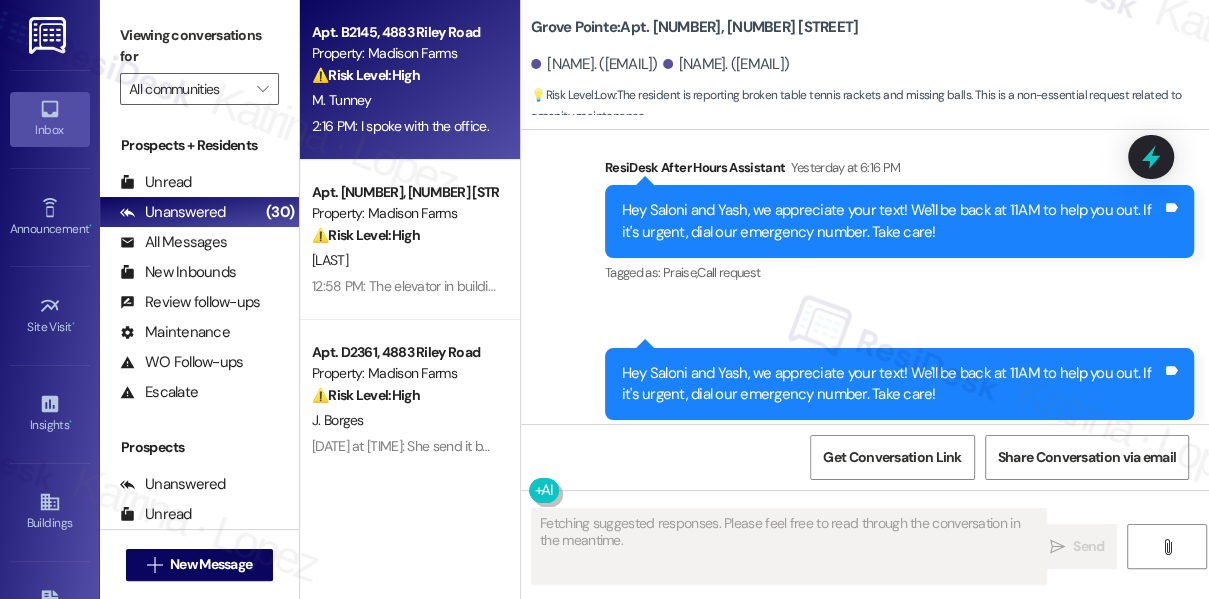scroll, scrollTop: 11618, scrollLeft: 0, axis: vertical 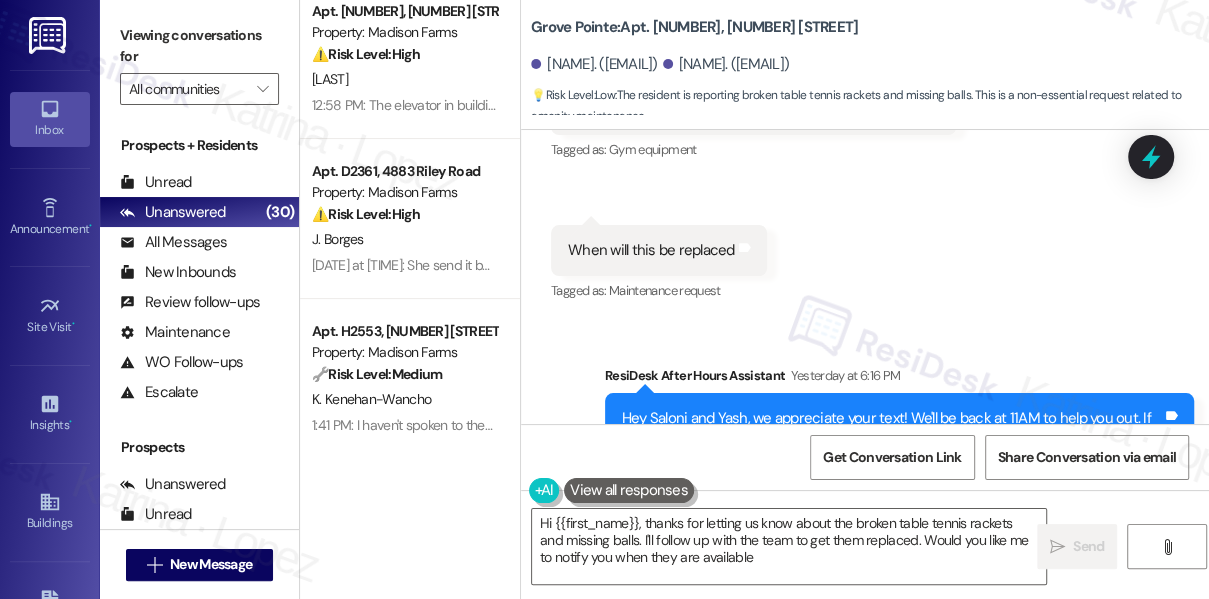 type on "Hi {{first_name}}, thanks for letting us know about the broken table tennis rackets and missing balls. I'll follow up with the team to get them replaced. Would you like me to notify you when they are available?" 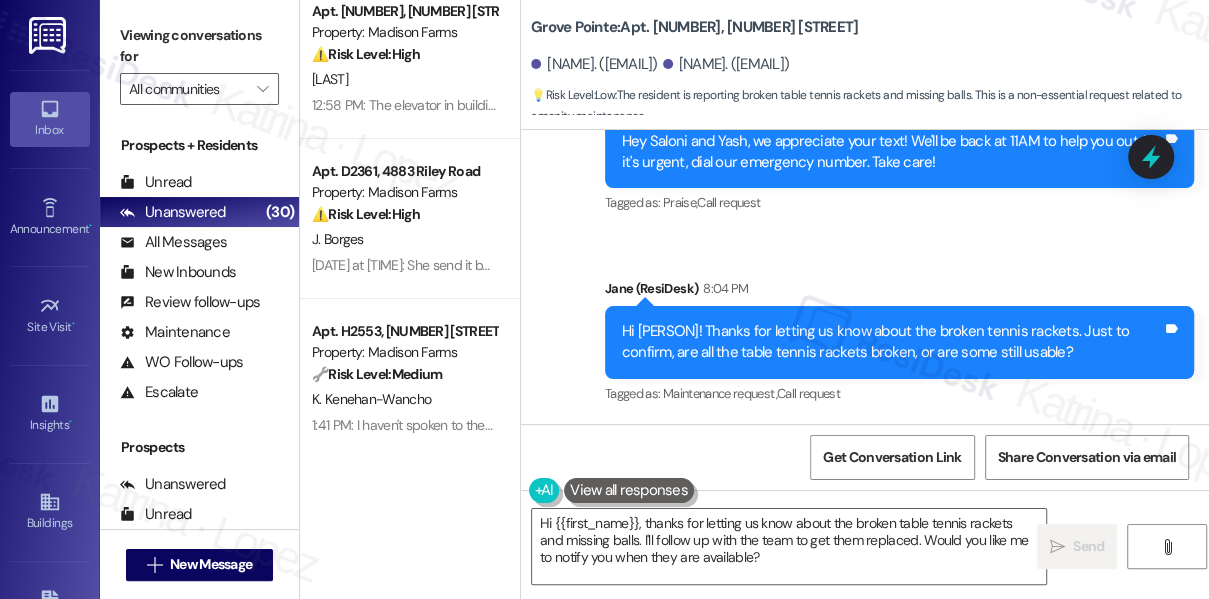 scroll, scrollTop: 12162, scrollLeft: 0, axis: vertical 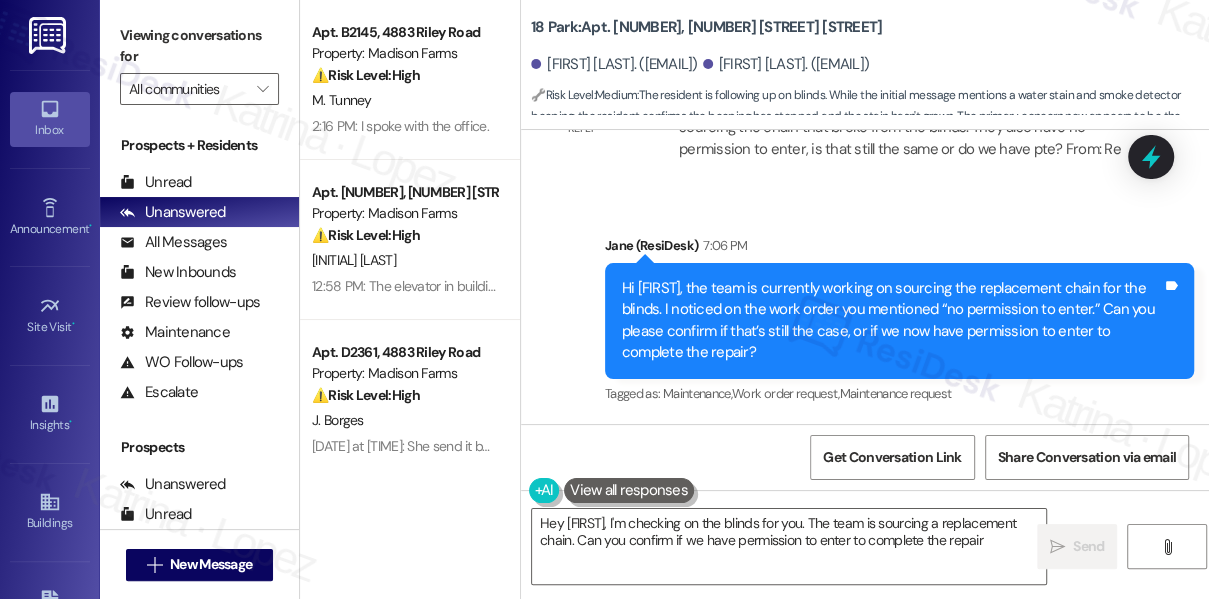 type on "Hey [FIRST], I'm checking on the blinds for you. The team is sourcing a replacement chain. Can you confirm if we have permission to enter to complete the repair?" 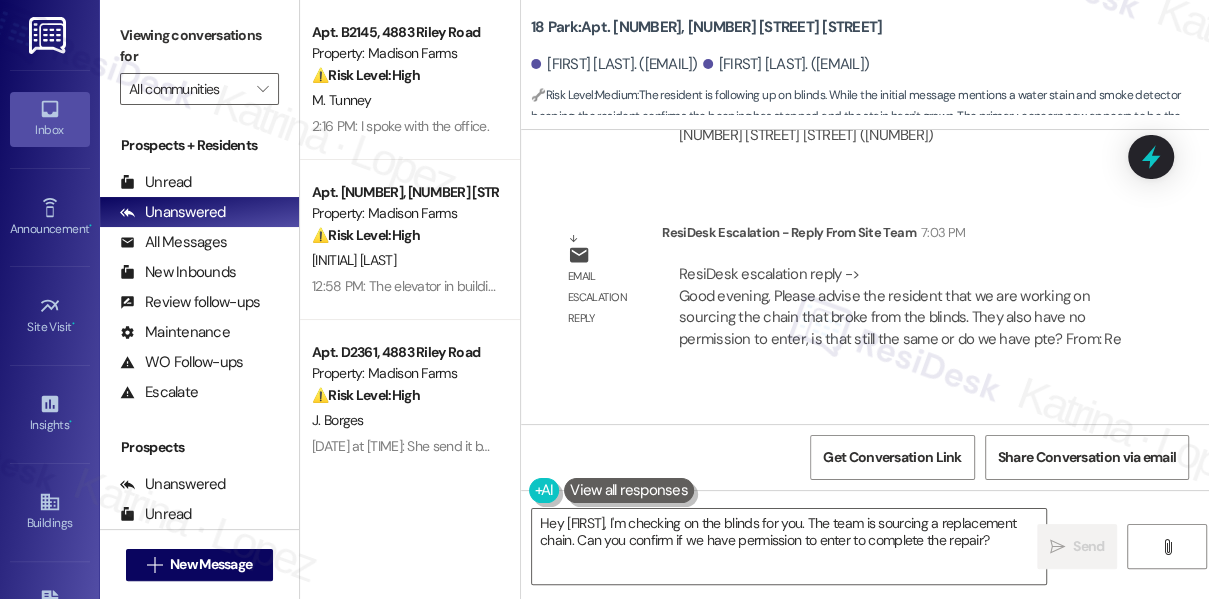 scroll, scrollTop: 4880, scrollLeft: 0, axis: vertical 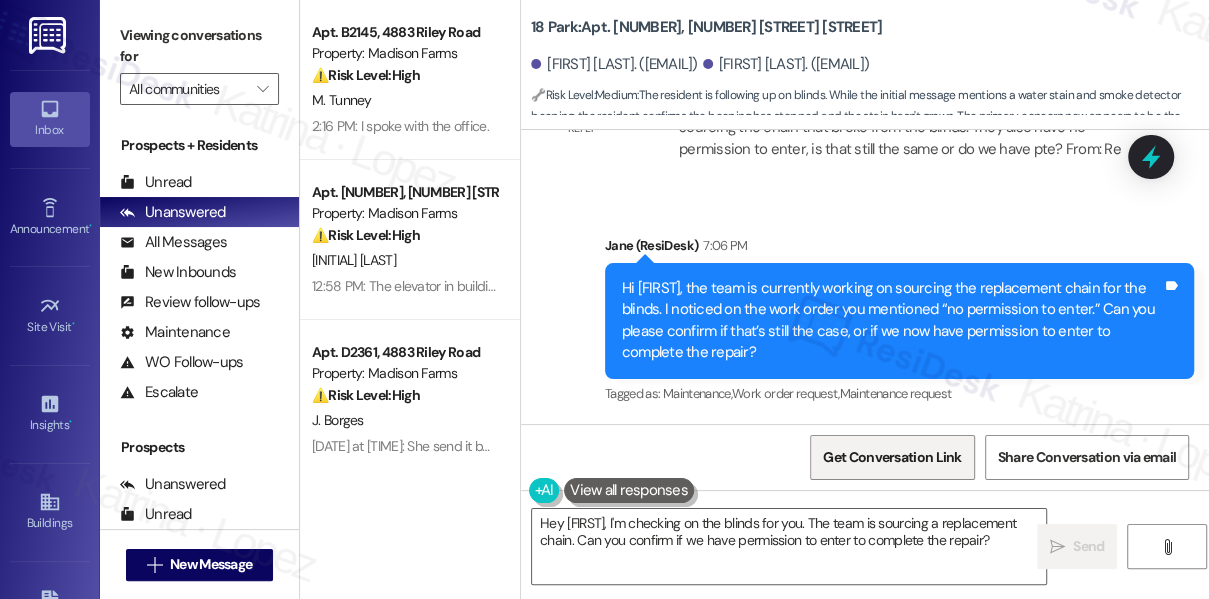 click on "Get Conversation Link" at bounding box center [892, 457] 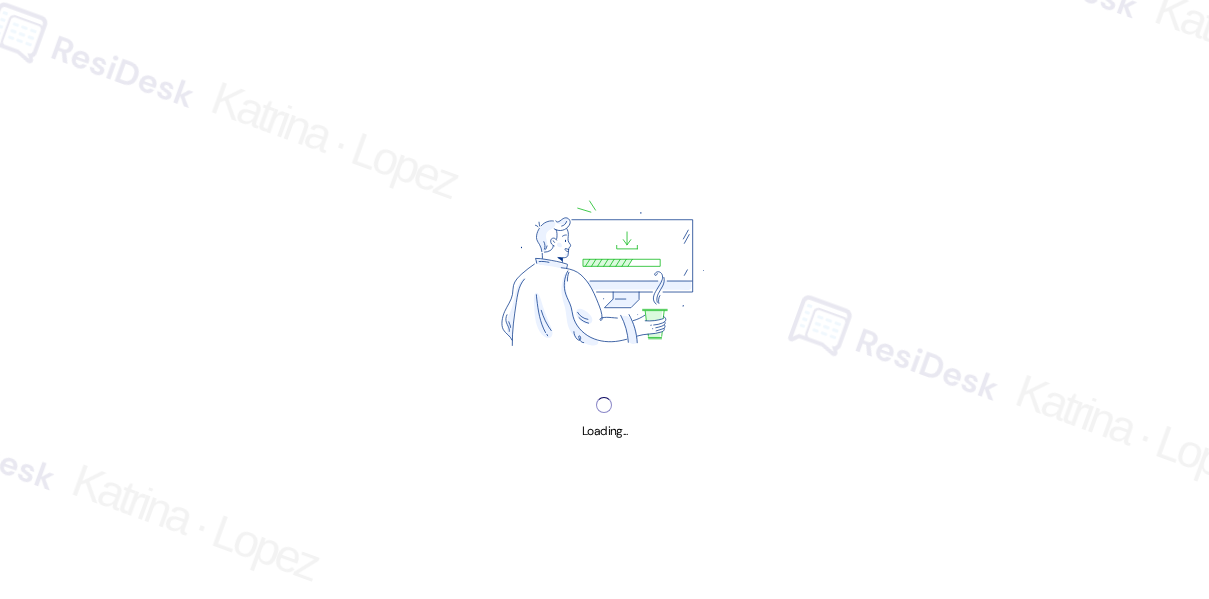 scroll, scrollTop: 0, scrollLeft: 0, axis: both 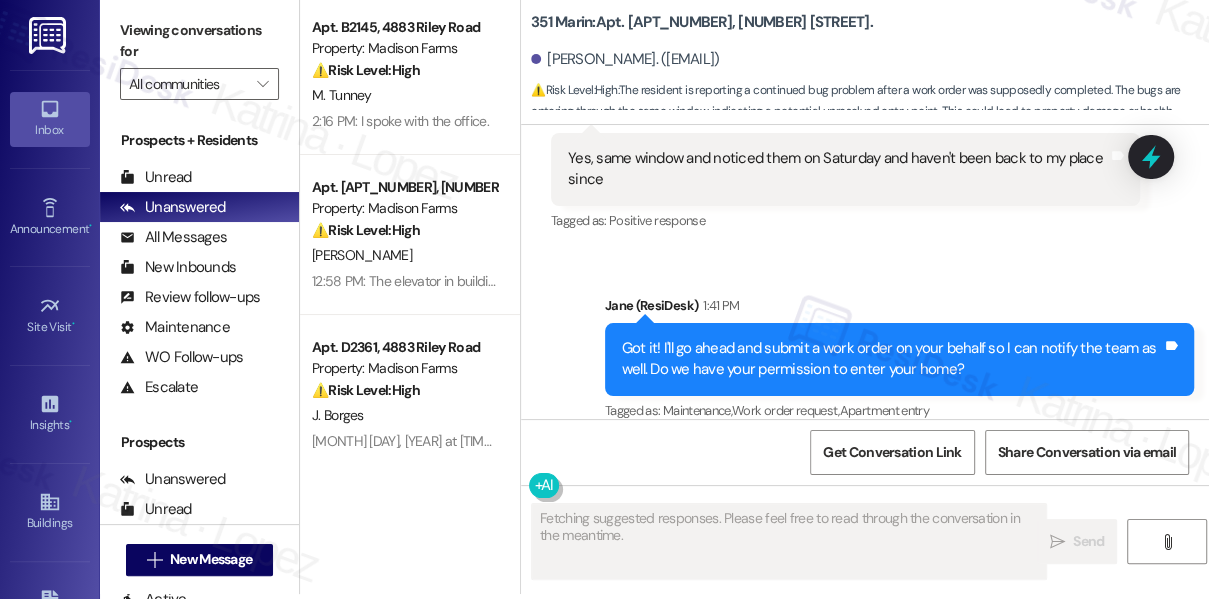 click on "Got it! I'll go ahead and submit a work order on your behalf so I can notify the team as well. Do we have your permission to enter your home?" at bounding box center (892, 359) 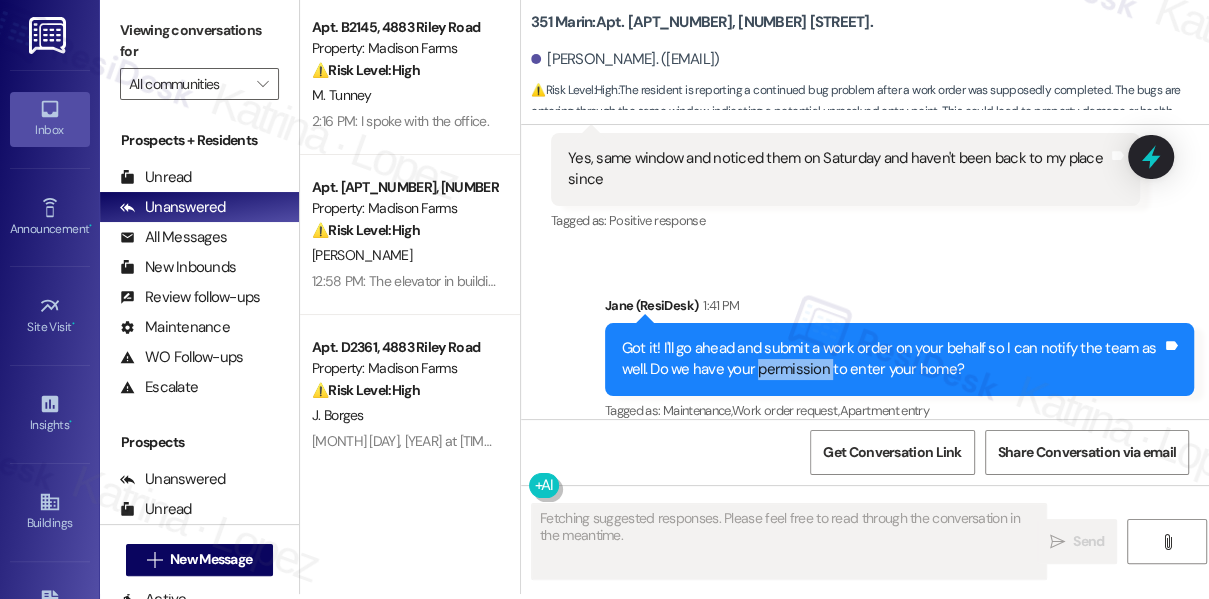 click on "Got it! I'll go ahead and submit a work order on your behalf so I can notify the team as well. Do we have your permission to enter your home?" at bounding box center [892, 359] 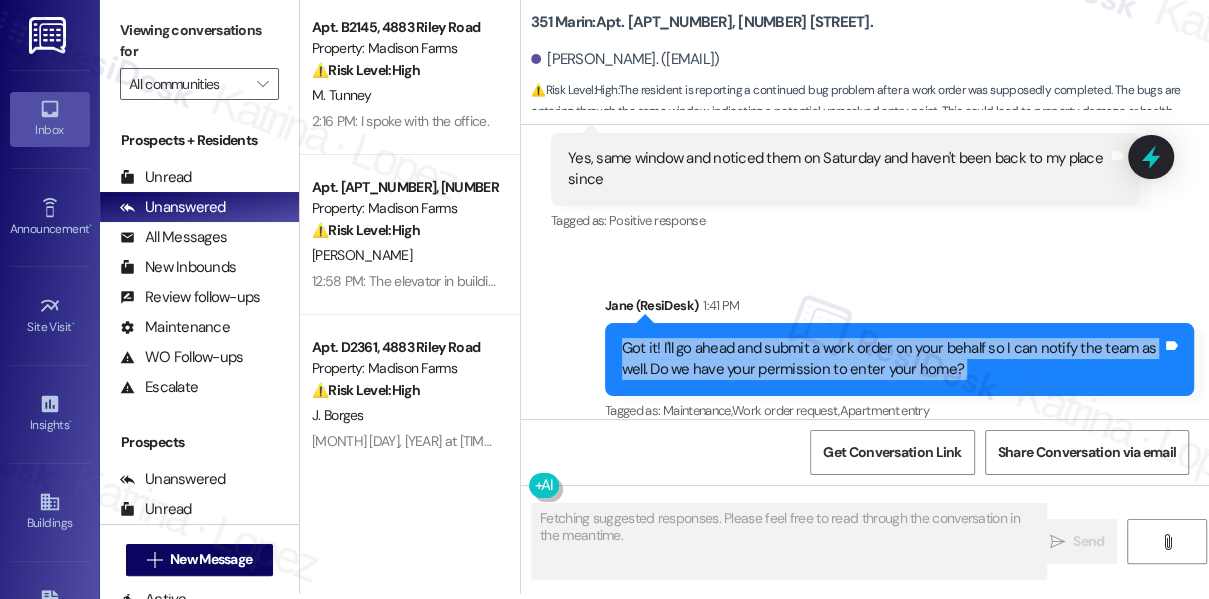 click on "Got it! I'll go ahead and submit a work order on your behalf so I can notify the team as well. Do we have your permission to enter your home?" at bounding box center [892, 359] 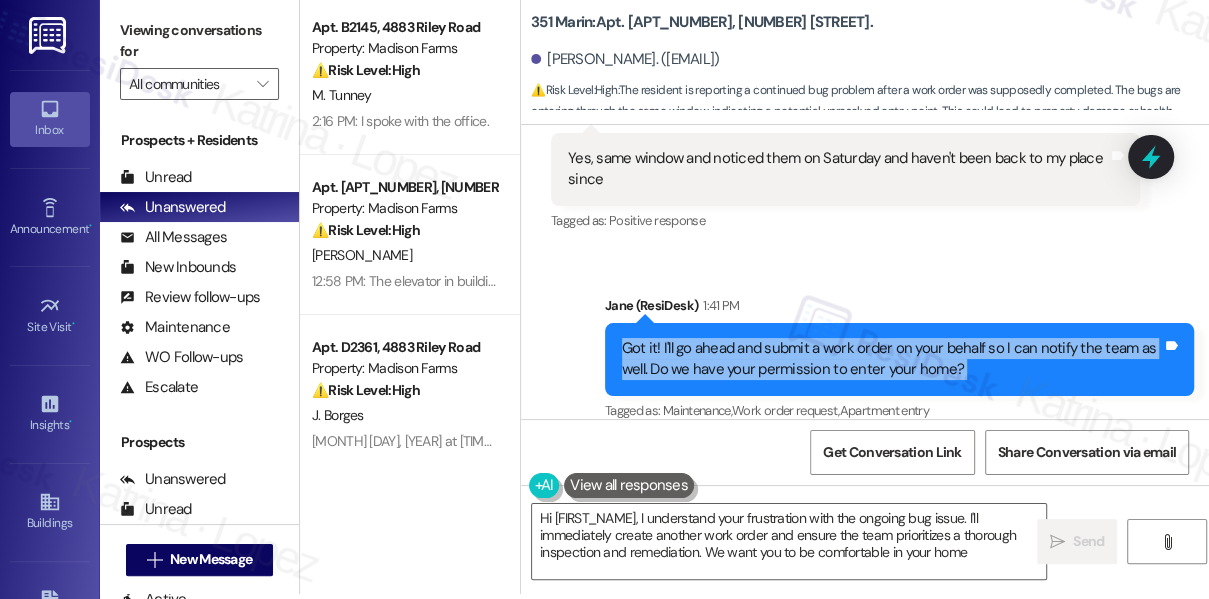 type on "Hi [FIRST_NAME], I understand your frustration with the ongoing bug issue. I'll immediately create another work order and ensure the team prioritizes a thorough inspection and remediation. We want you to be comfortable in your home!" 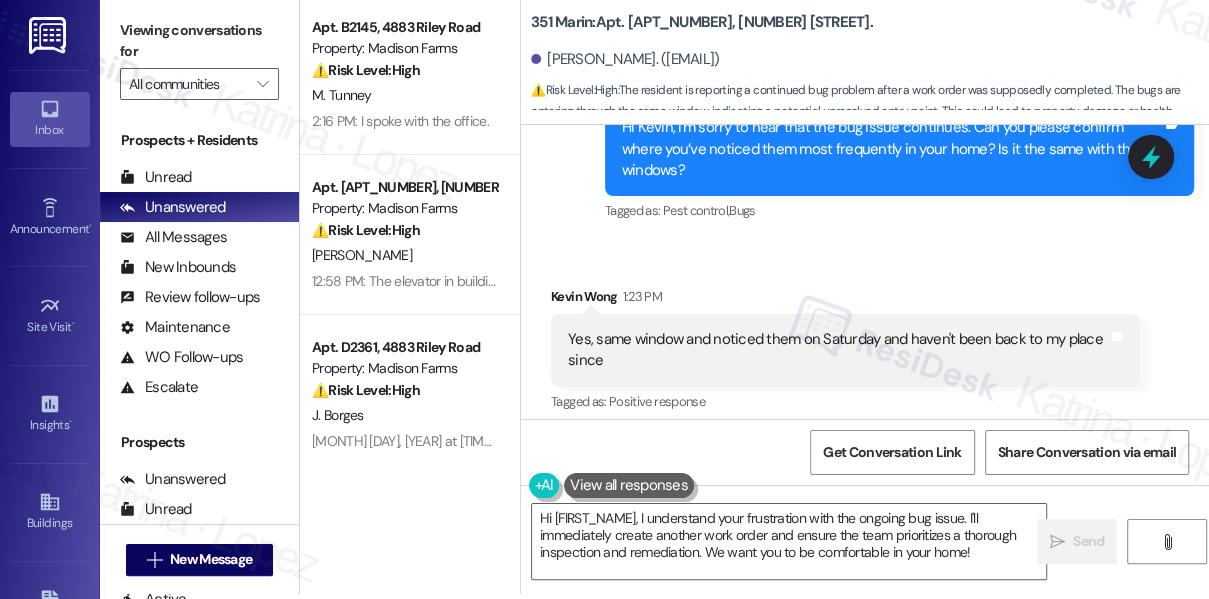 scroll, scrollTop: 7021, scrollLeft: 0, axis: vertical 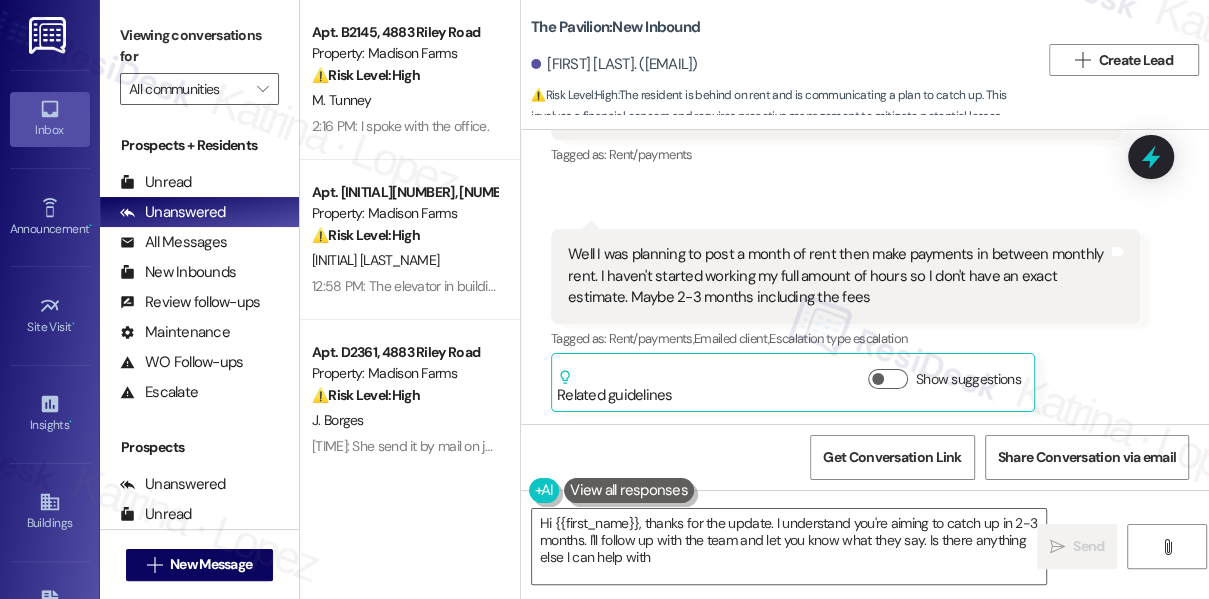 type on "Hi {{first_name}}, thanks for the update. I understand you're aiming to catch up in 2-3 months. I'll follow up with the team and let you know what they say. Is there anything else I can help with?" 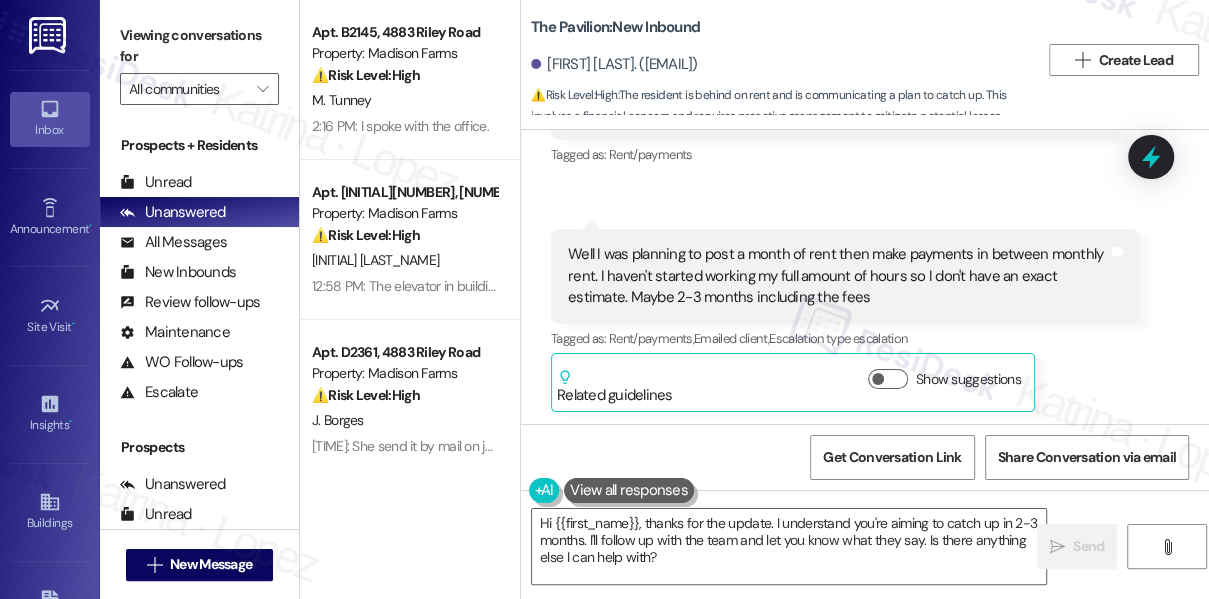 click on "Well I was planning to post a month of rent then make payments in between monthly rent. I haven't started working my full amount of hours so I don't have an exact estimate. Maybe 2-3 months including the fees" at bounding box center (838, 276) 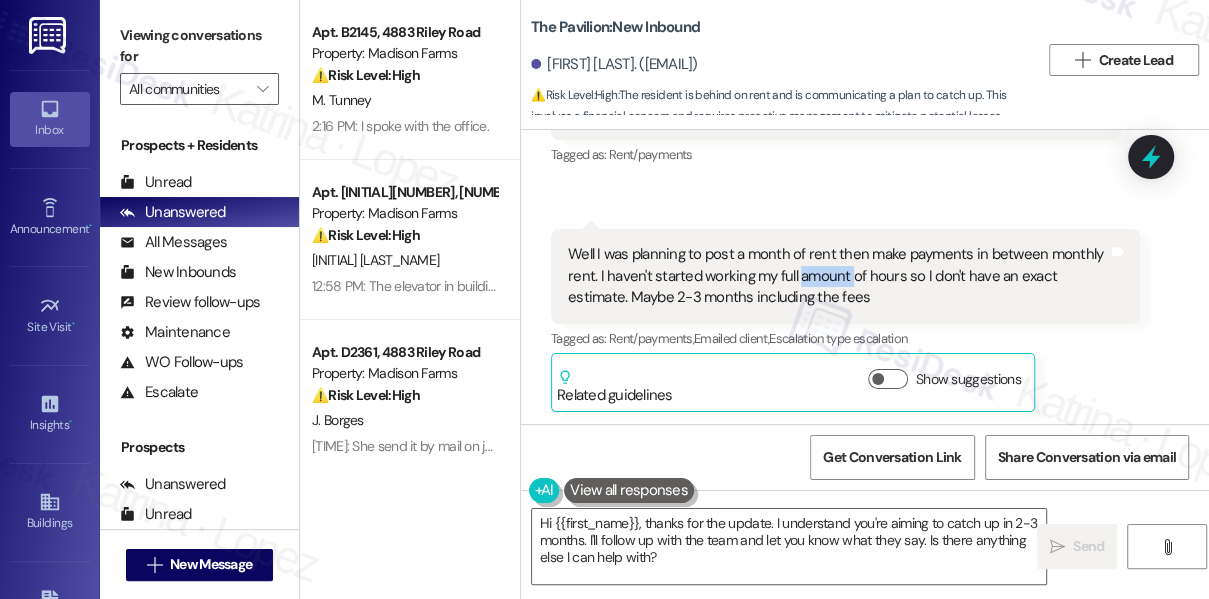 click on "Well I was planning to post a month of rent then make payments in between monthly rent. I haven't started working my full amount of hours so I don't have an exact estimate. Maybe 2-3 months including the fees" at bounding box center [838, 276] 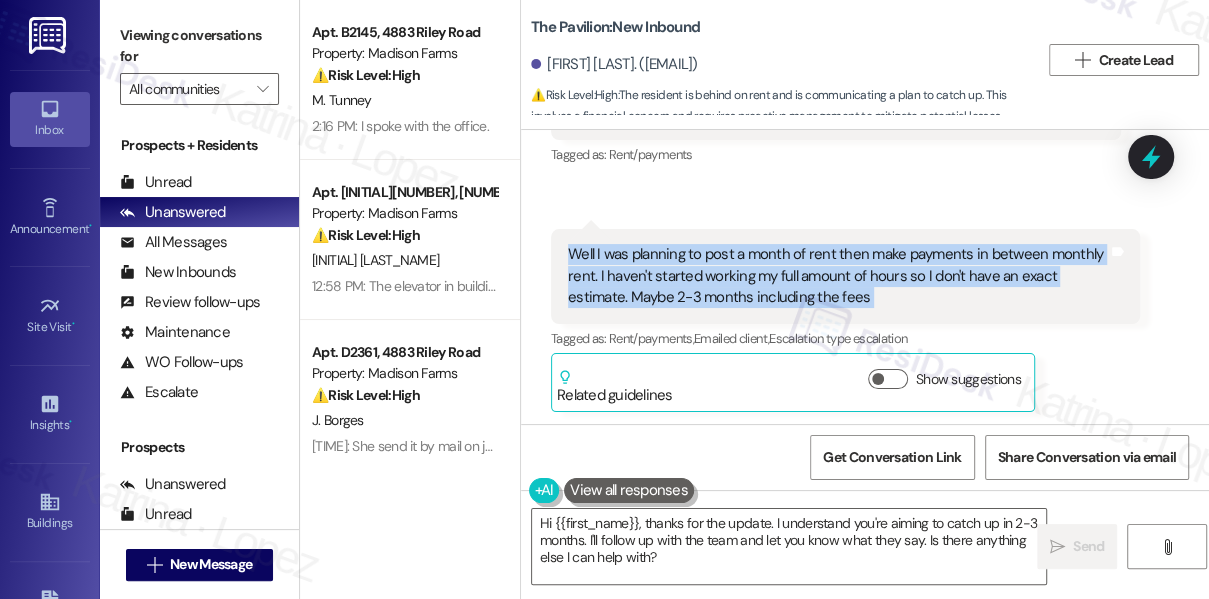click on "Well I was planning to post a month of rent then make payments in between monthly rent. I haven't started working my full amount of hours so I don't have an exact estimate. Maybe 2-3 months including the fees" at bounding box center (838, 276) 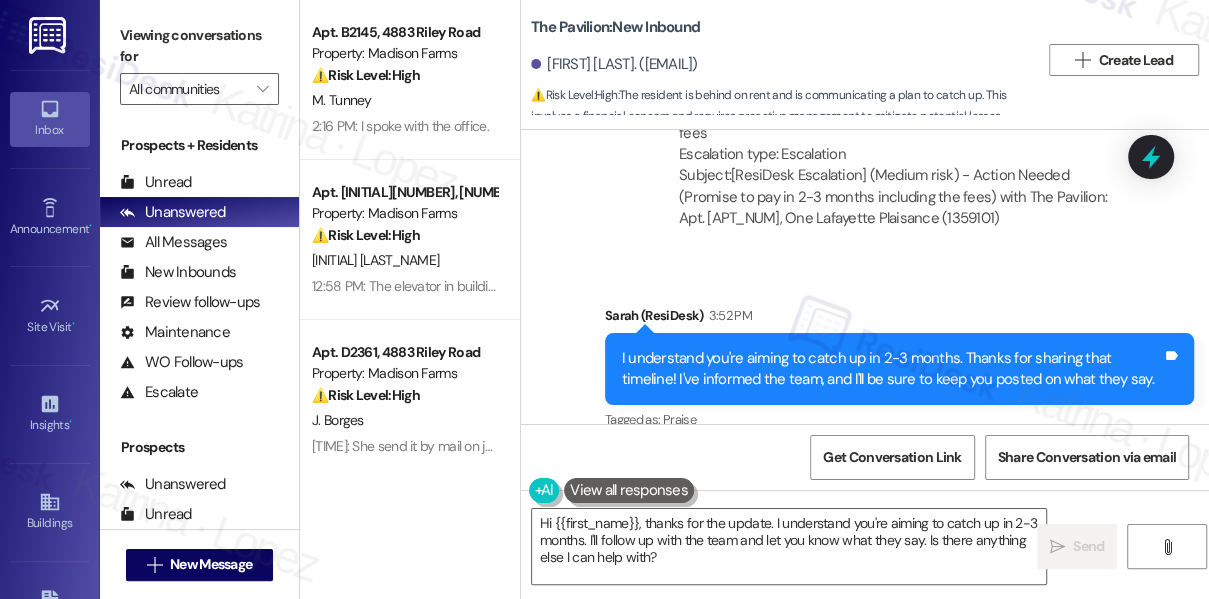 scroll, scrollTop: 5727, scrollLeft: 0, axis: vertical 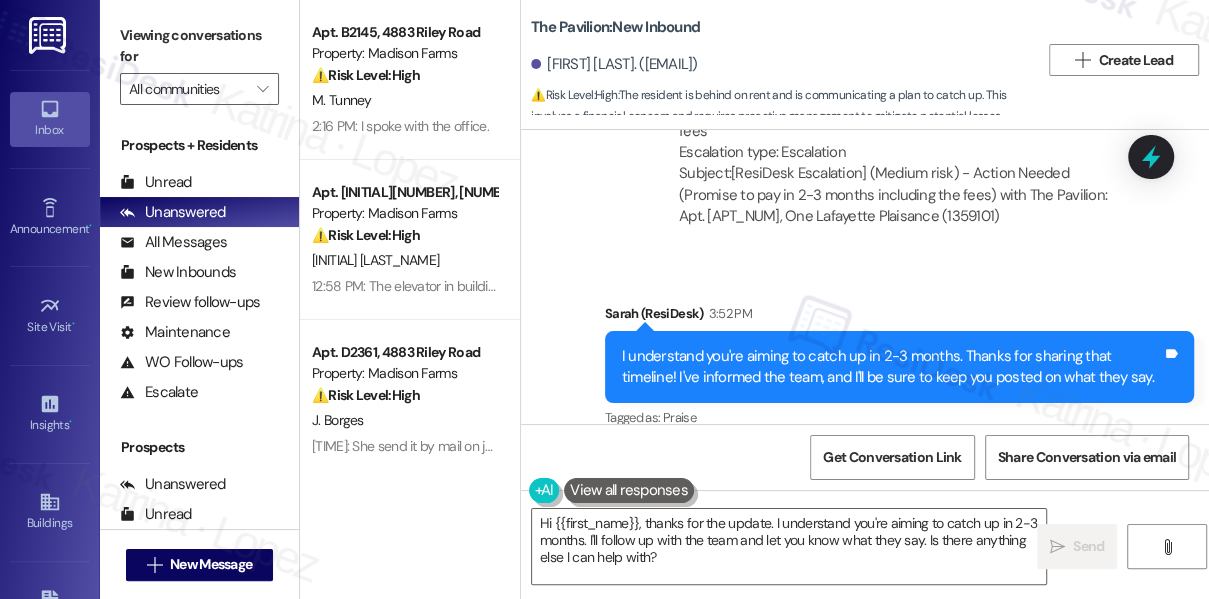 click on "I understand you're aiming to catch up in 2-3 months. Thanks for sharing that timeline! I've informed the team, and I'll be sure to keep you posted on what they say. Tags and notes" at bounding box center (899, 367) 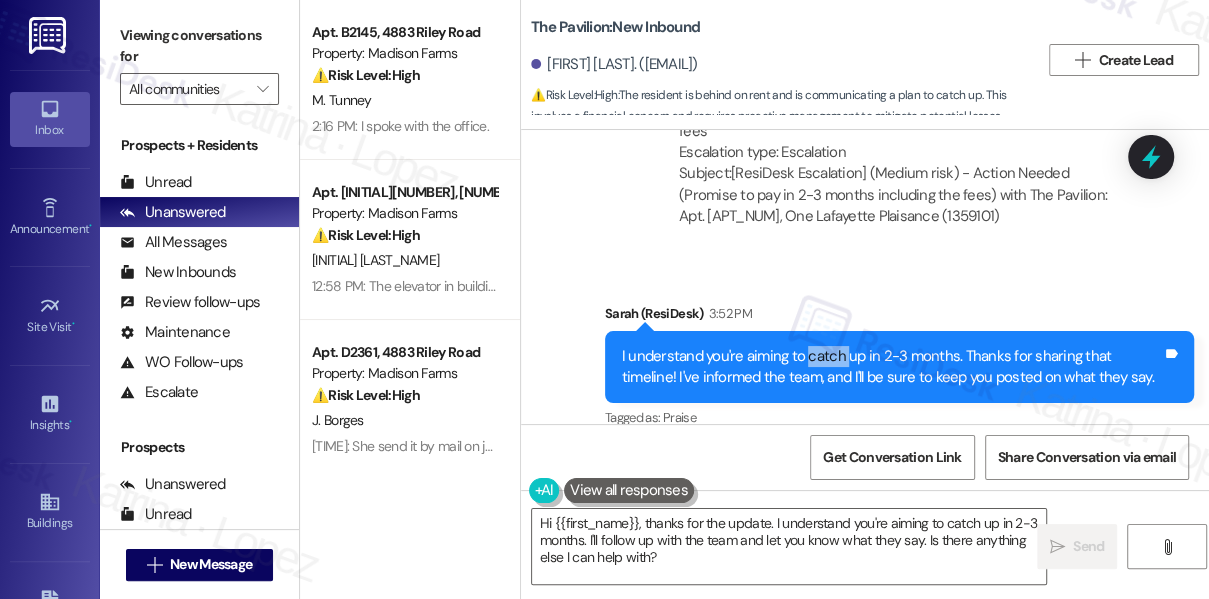 click on "I understand you're aiming to catch up in 2-3 months. Thanks for sharing that timeline! I've informed the team, and I'll be sure to keep you posted on what they say." at bounding box center (892, 367) 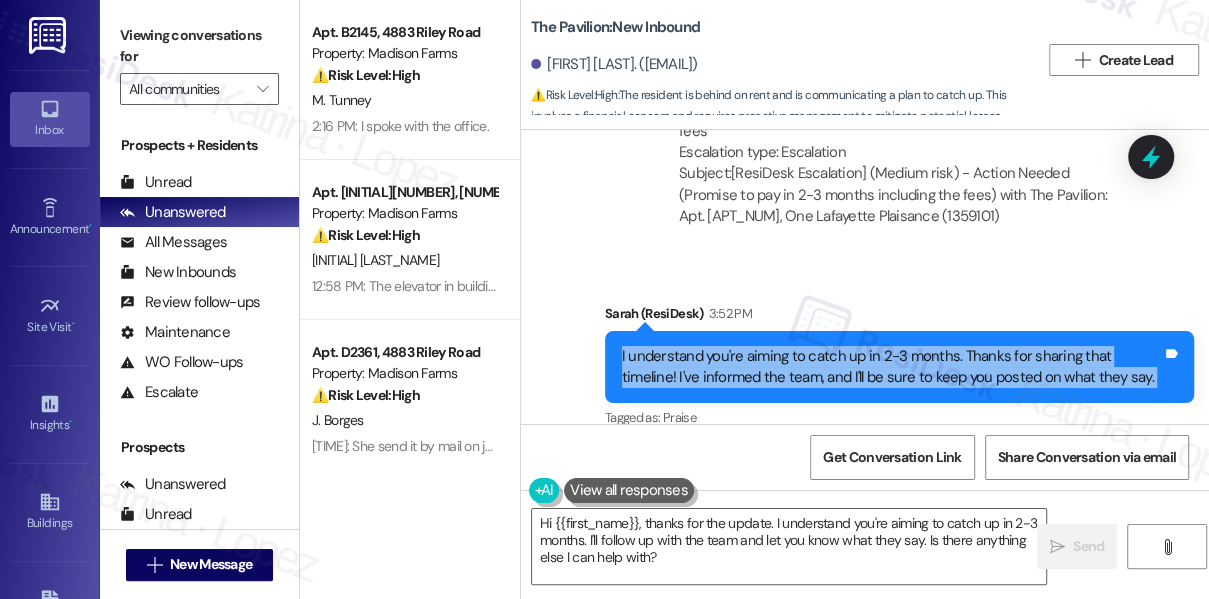 click on "I understand you're aiming to catch up in 2-3 months. Thanks for sharing that timeline! I've informed the team, and I'll be sure to keep you posted on what they say." at bounding box center (892, 367) 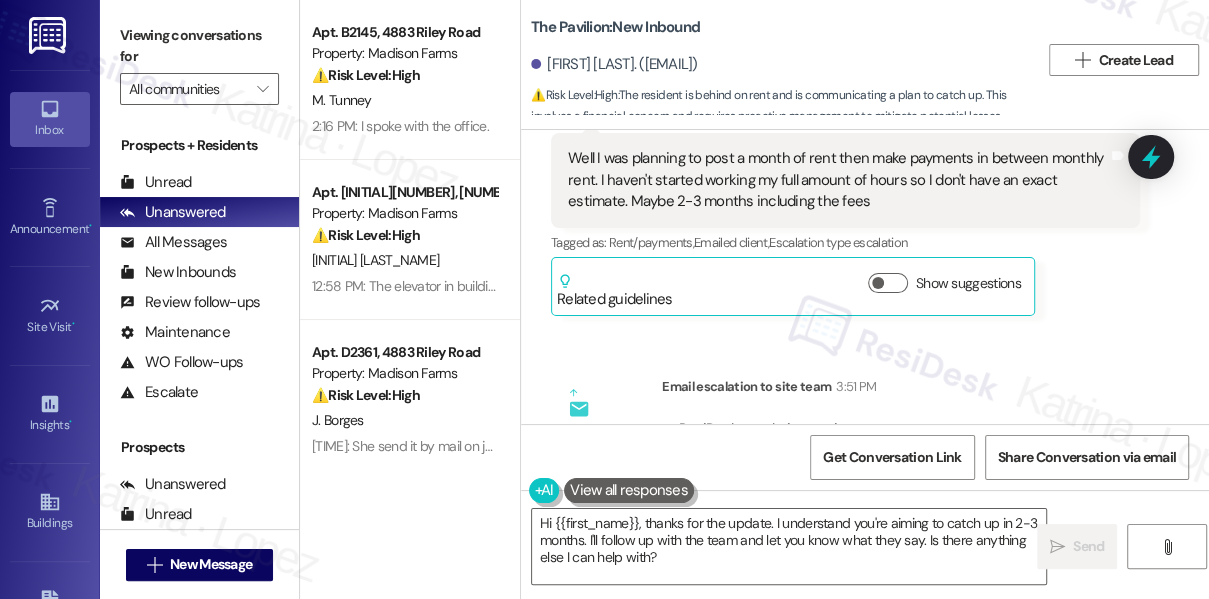 scroll, scrollTop: 5363, scrollLeft: 0, axis: vertical 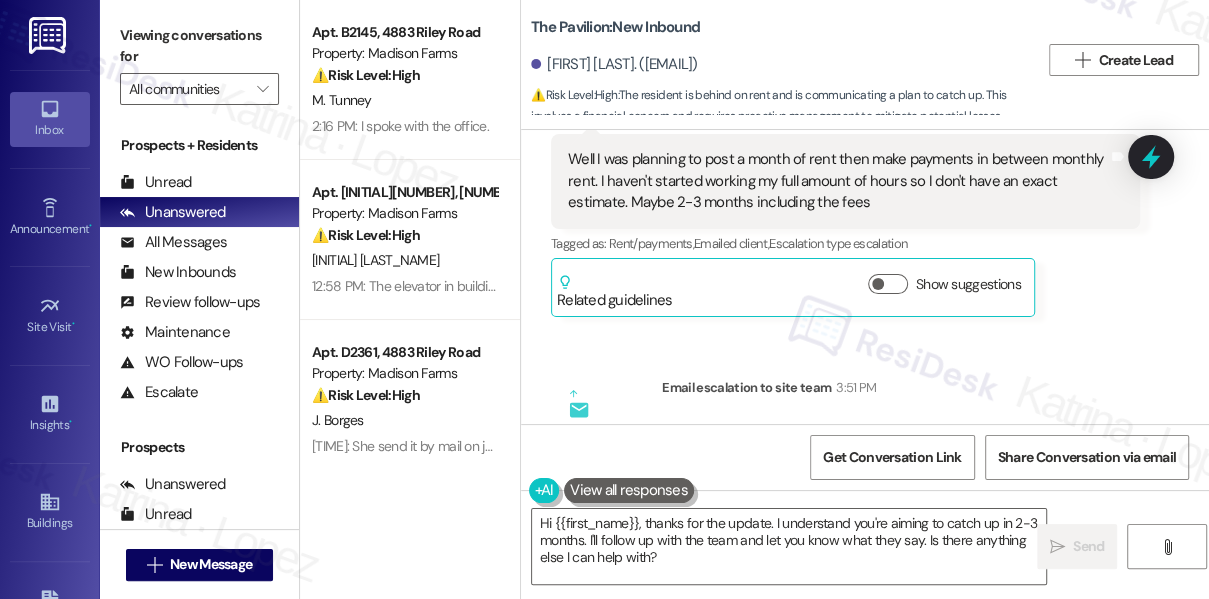 click on "Well I was planning to post a month of rent then make payments in between monthly rent. I haven't started working my full amount of hours so I don't have an exact estimate. Maybe 2-3 months including the fees" at bounding box center [838, 181] 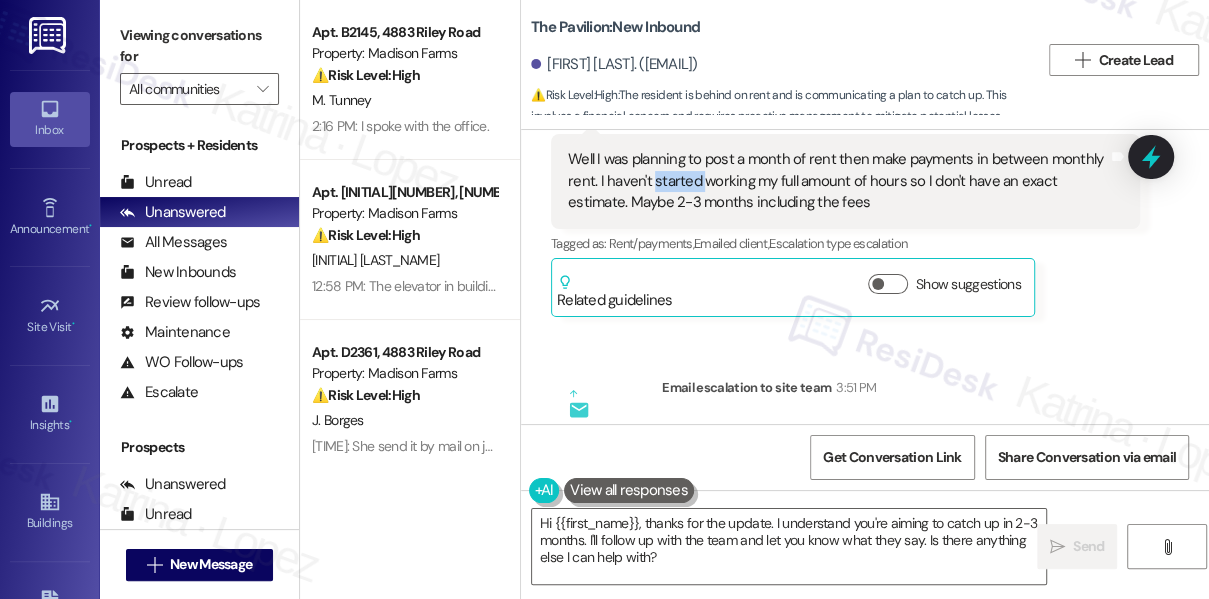 click on "Well I was planning to post a month of rent then make payments in between monthly rent. I haven't started working my full amount of hours so I don't have an exact estimate. Maybe 2-3 months including the fees" at bounding box center (838, 181) 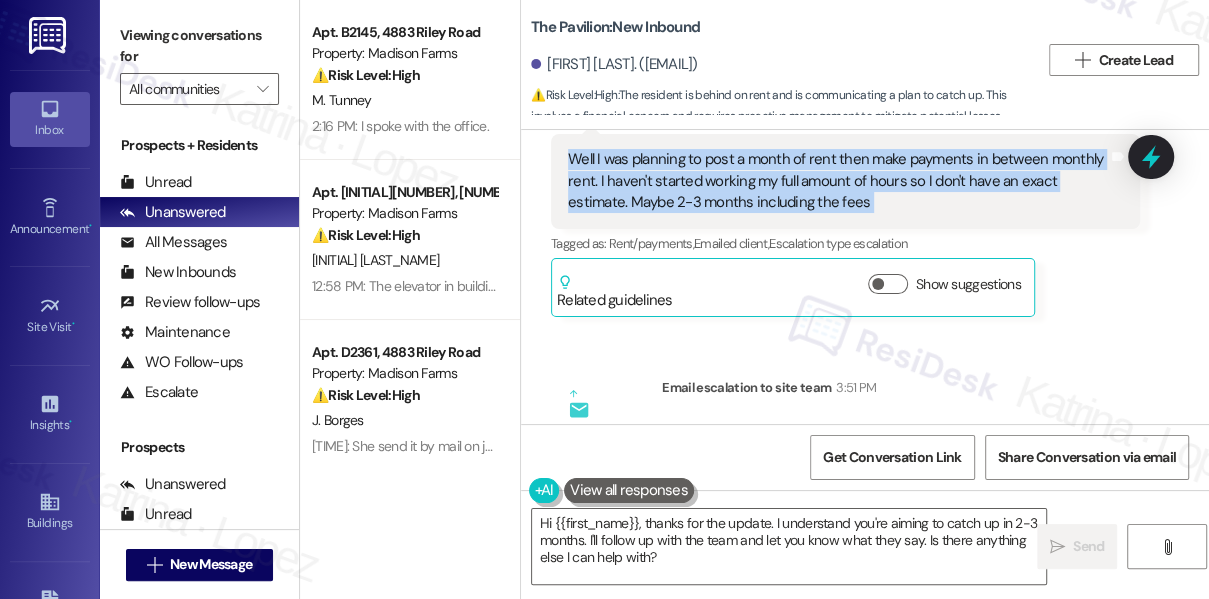 click on "Well I was planning to post a month of rent then make payments in between monthly rent. I haven't started working my full amount of hours so I don't have an exact estimate. Maybe 2-3 months including the fees" at bounding box center (838, 181) 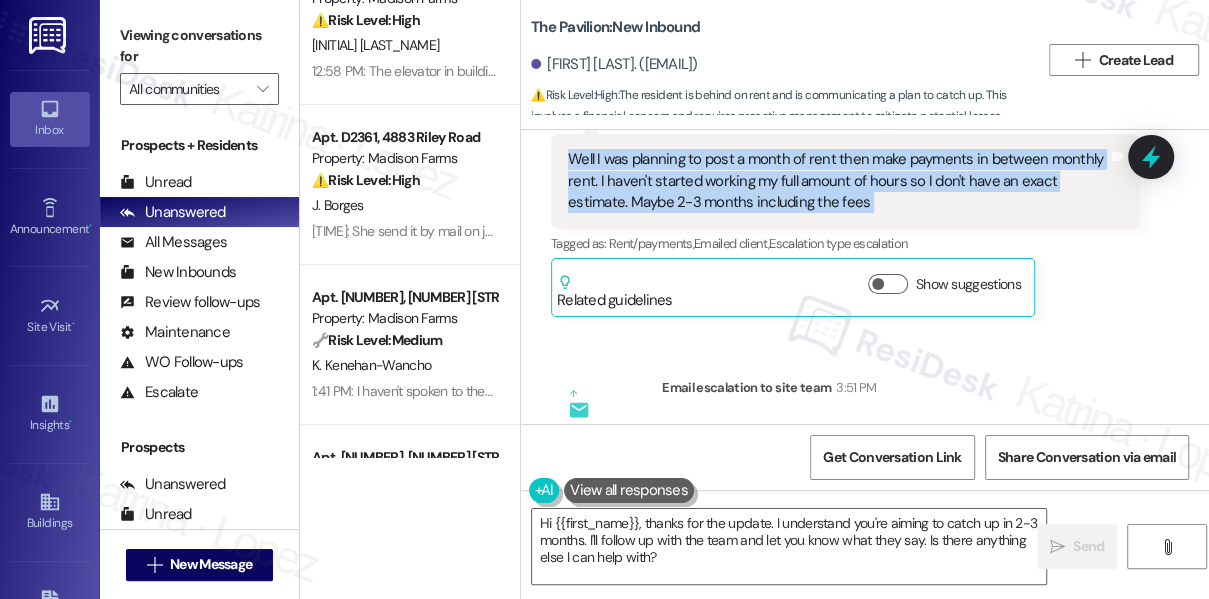 scroll, scrollTop: 454, scrollLeft: 0, axis: vertical 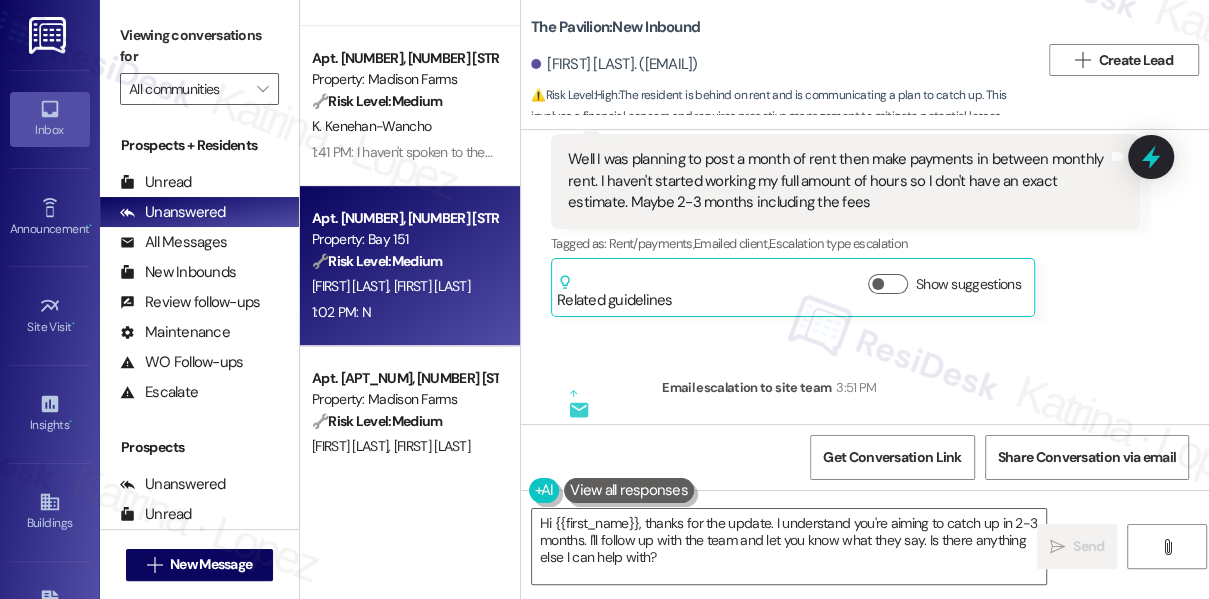 click on "[TIME]: N [TIME]: N" at bounding box center (404, 312) 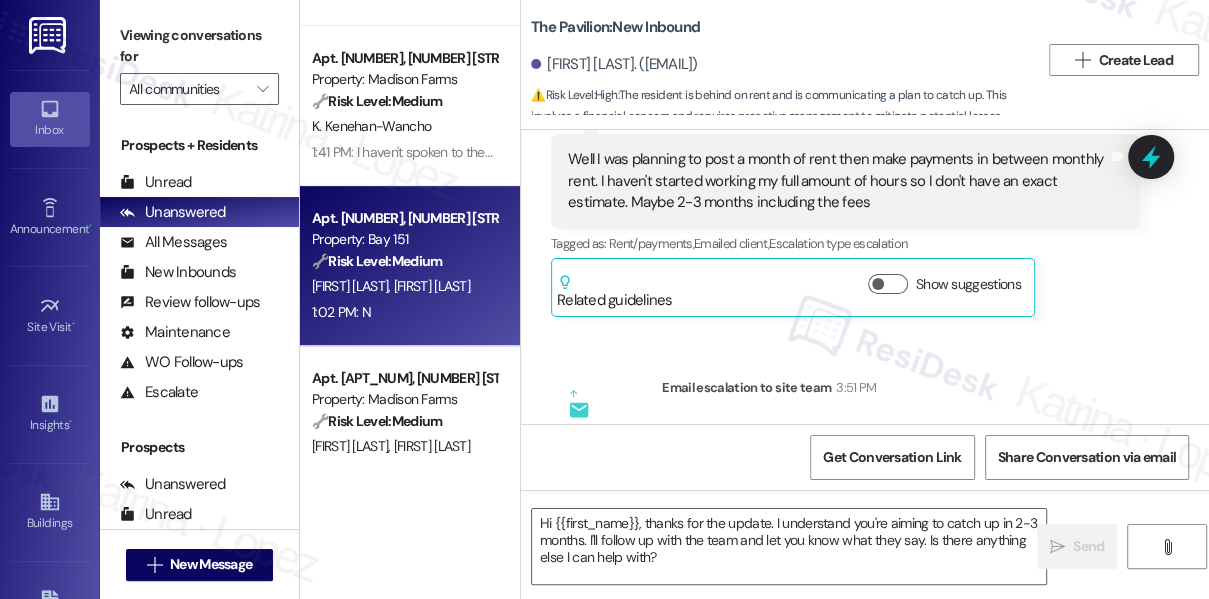 type on "Fetching suggested responses. Please feel free to read through the conversation in the meantime." 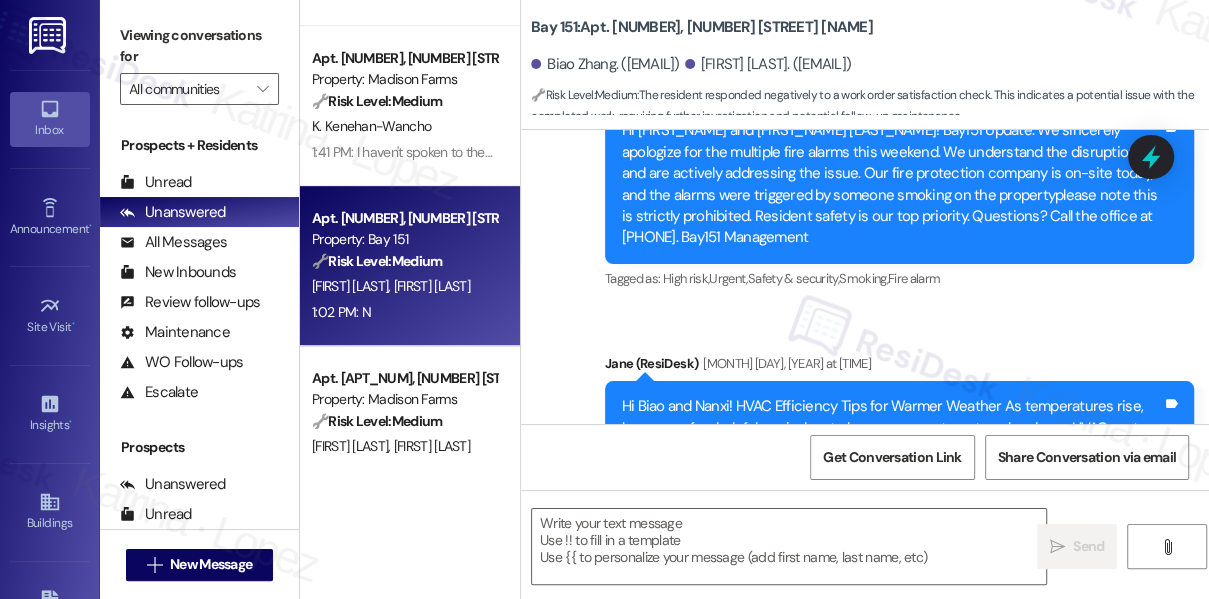 type on "Fetching suggested responses. Please feel free to read through the conversation in the meantime." 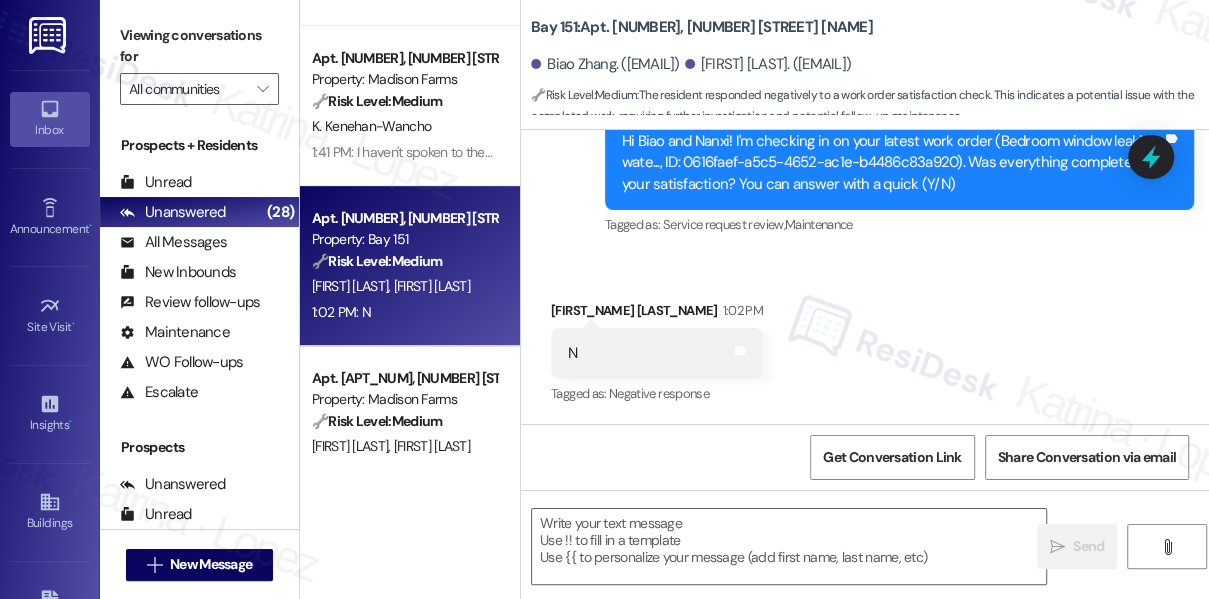 scroll, scrollTop: 6546, scrollLeft: 0, axis: vertical 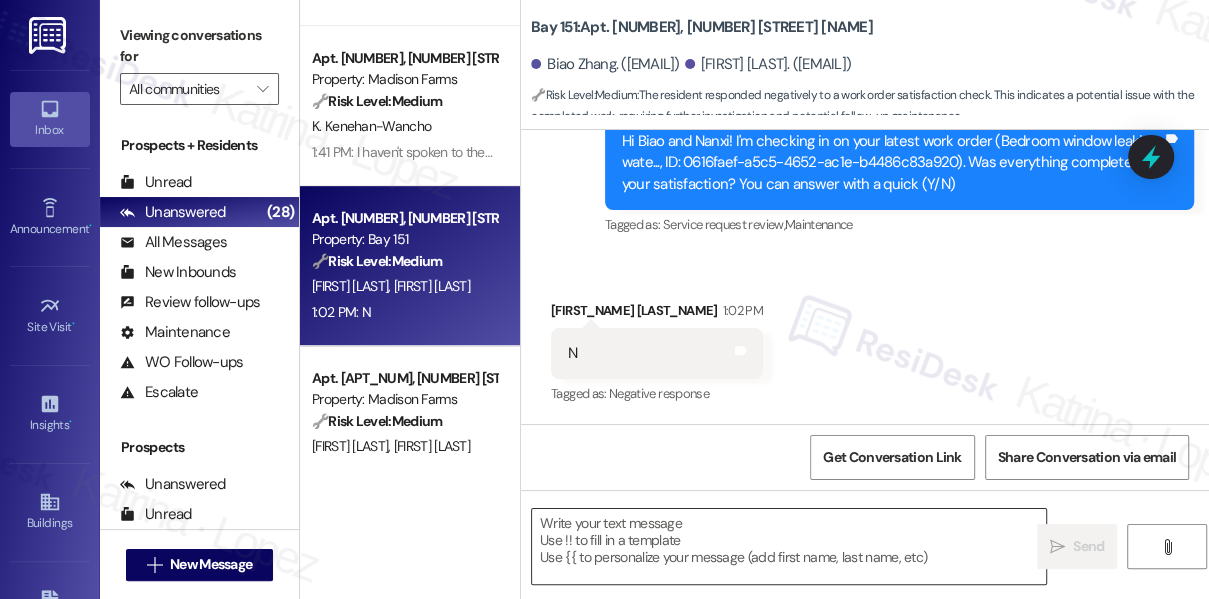 click at bounding box center [789, 546] 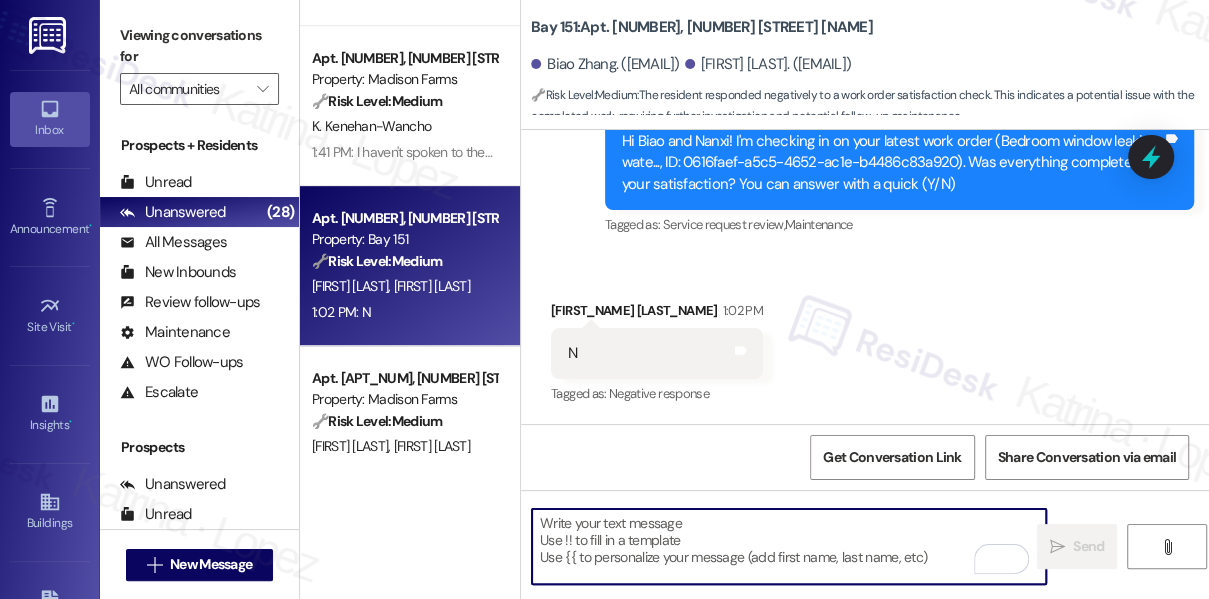 click at bounding box center [789, 546] 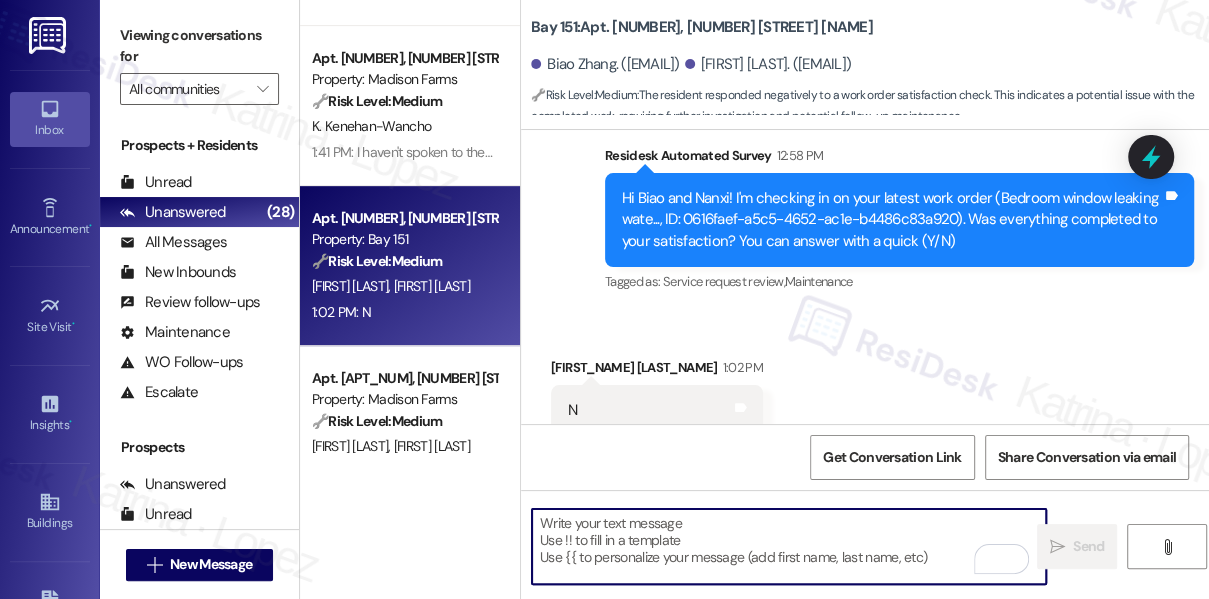 scroll, scrollTop: 6456, scrollLeft: 0, axis: vertical 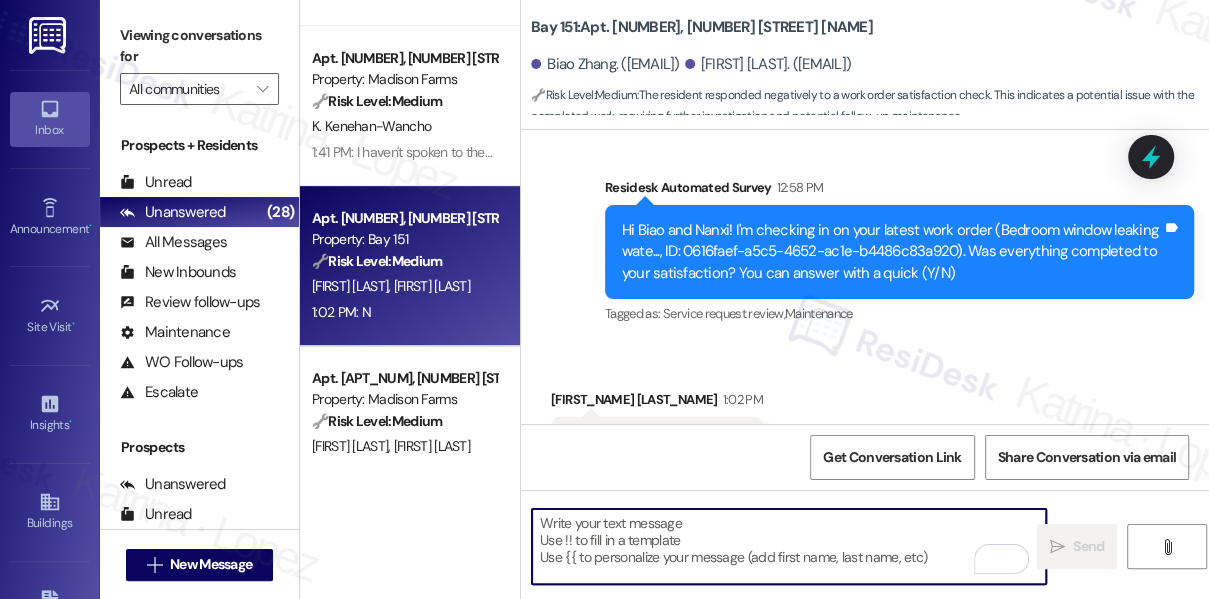 click on "Hi Biao and Nanxi! I'm checking in on your latest work order (Bedroom window leaking wate..., ID: 0616faef-a5c5-4652-ac1e-b4486c83a920). Was everything completed to your satisfaction? You can answer with a quick (Y/N)" at bounding box center [892, 252] 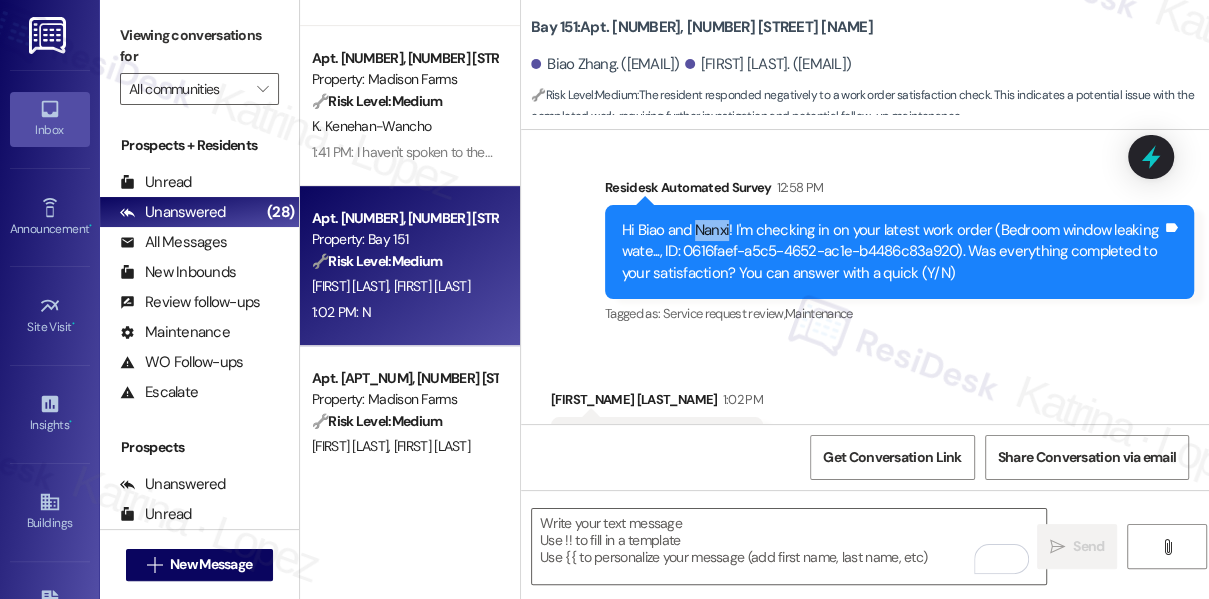 click on "Hi Biao and Nanxi! I'm checking in on your latest work order (Bedroom window leaking wate..., ID: 0616faef-a5c5-4652-ac1e-b4486c83a920). Was everything completed to your satisfaction? You can answer with a quick (Y/N)" at bounding box center [892, 252] 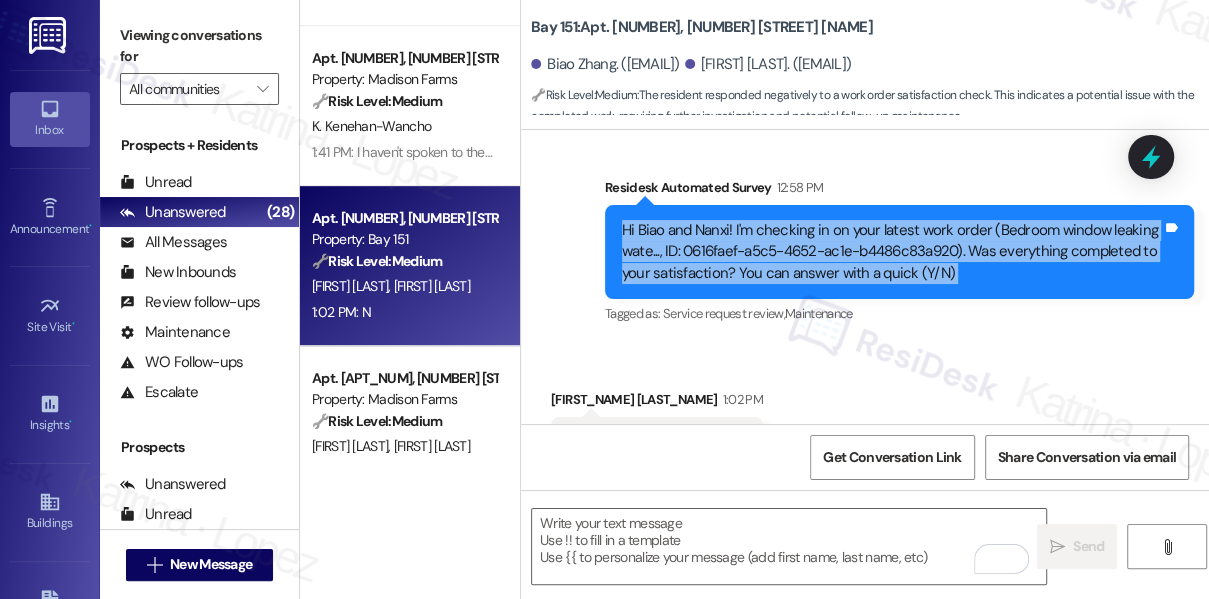 click on "Hi Biao and Nanxi! I'm checking in on your latest work order (Bedroom window leaking wate..., ID: 0616faef-a5c5-4652-ac1e-b4486c83a920). Was everything completed to your satisfaction? You can answer with a quick (Y/N)" at bounding box center [892, 252] 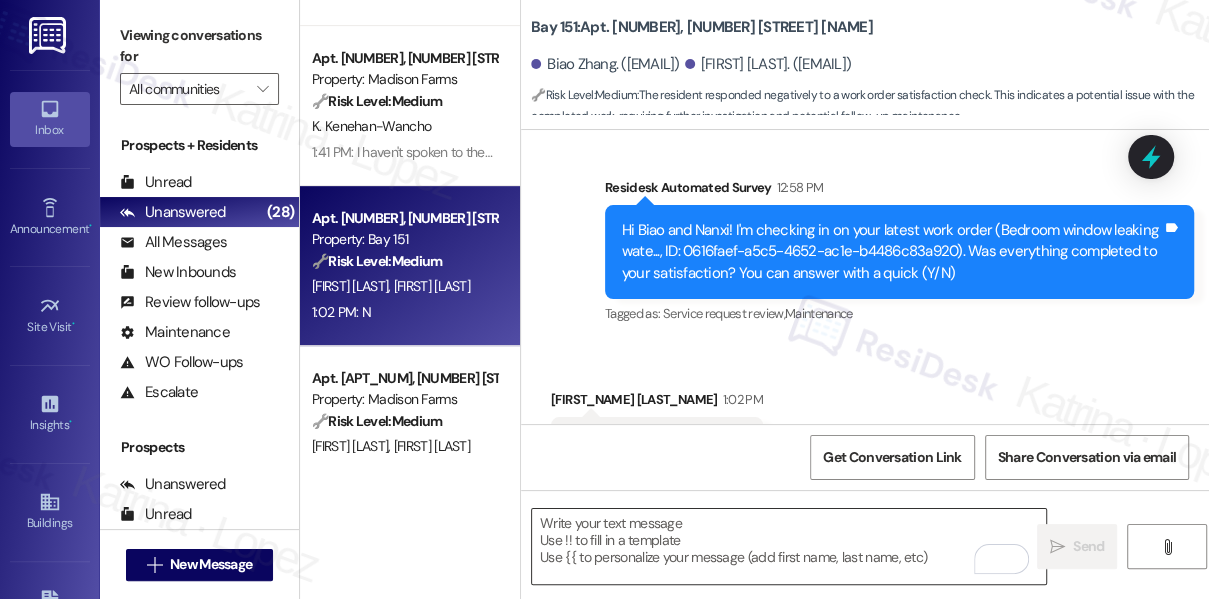 click at bounding box center (789, 546) 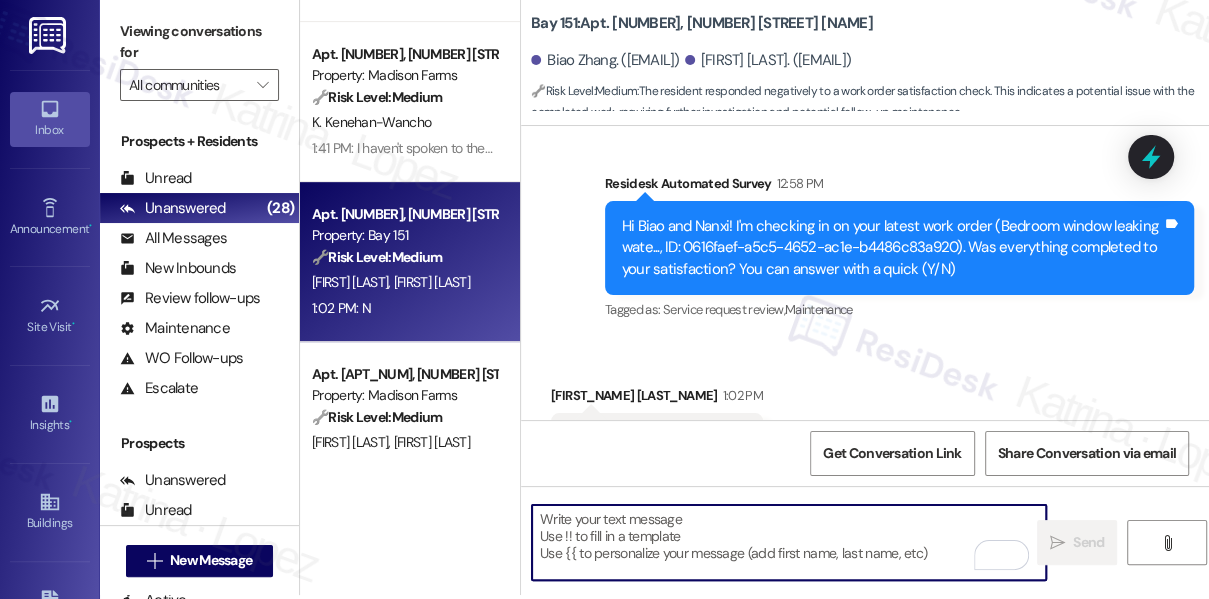scroll, scrollTop: 5, scrollLeft: 0, axis: vertical 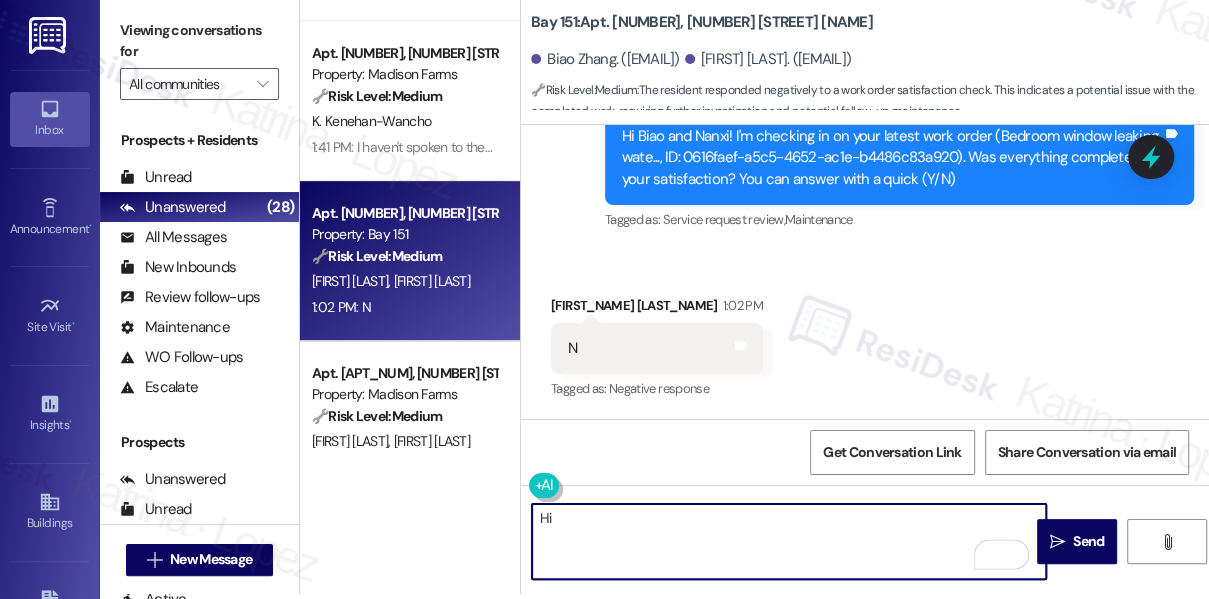 click on "[FIRST] [LAST] [TIME]" at bounding box center (657, 309) 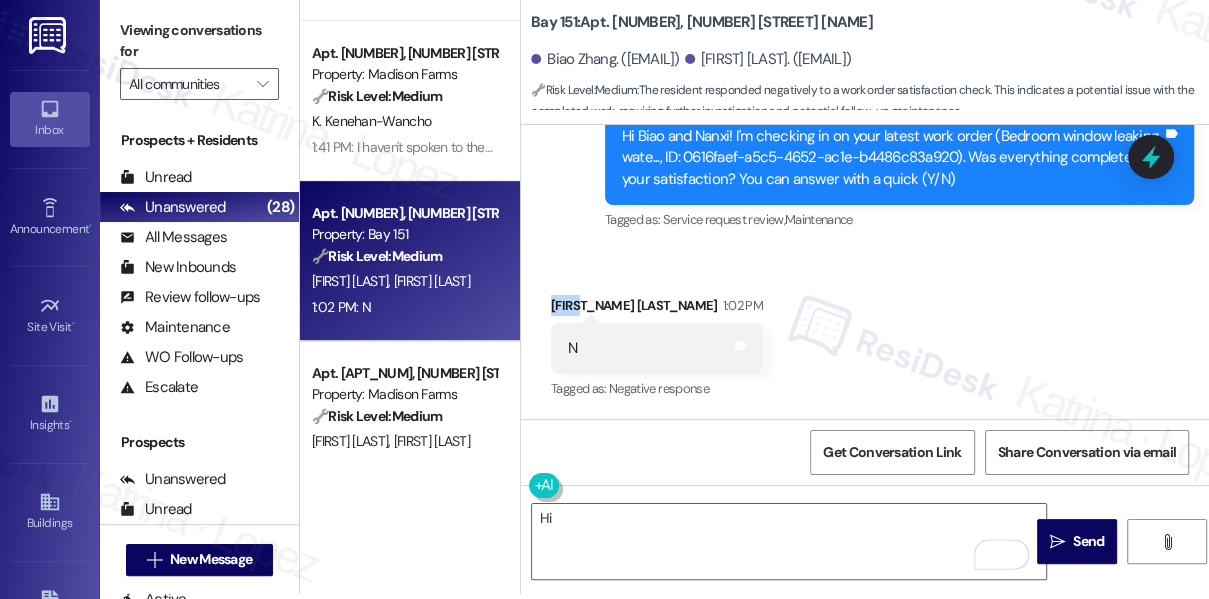 click on "[FIRST] [LAST] [TIME]" at bounding box center (657, 309) 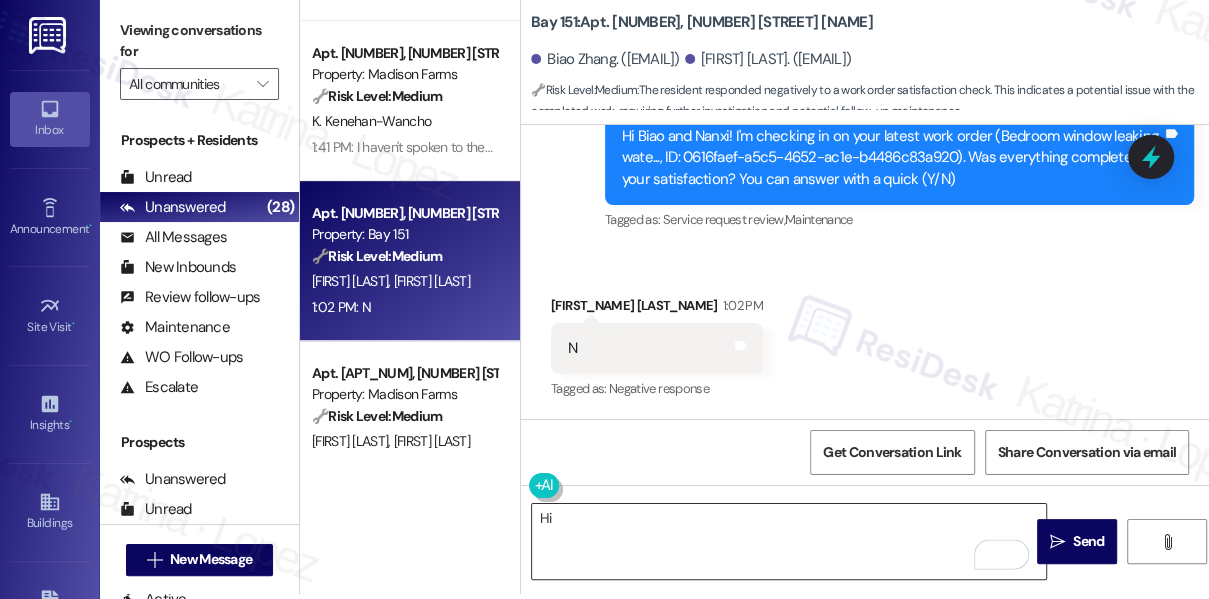 click on "Hi" at bounding box center (789, 541) 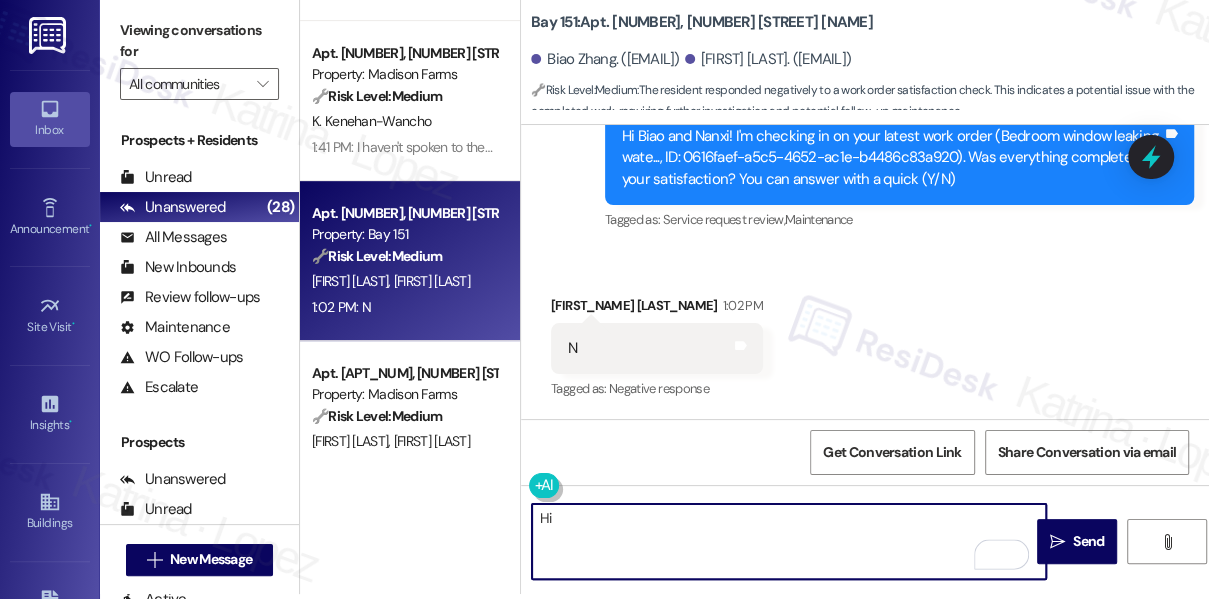 paste on "[FIRST]" 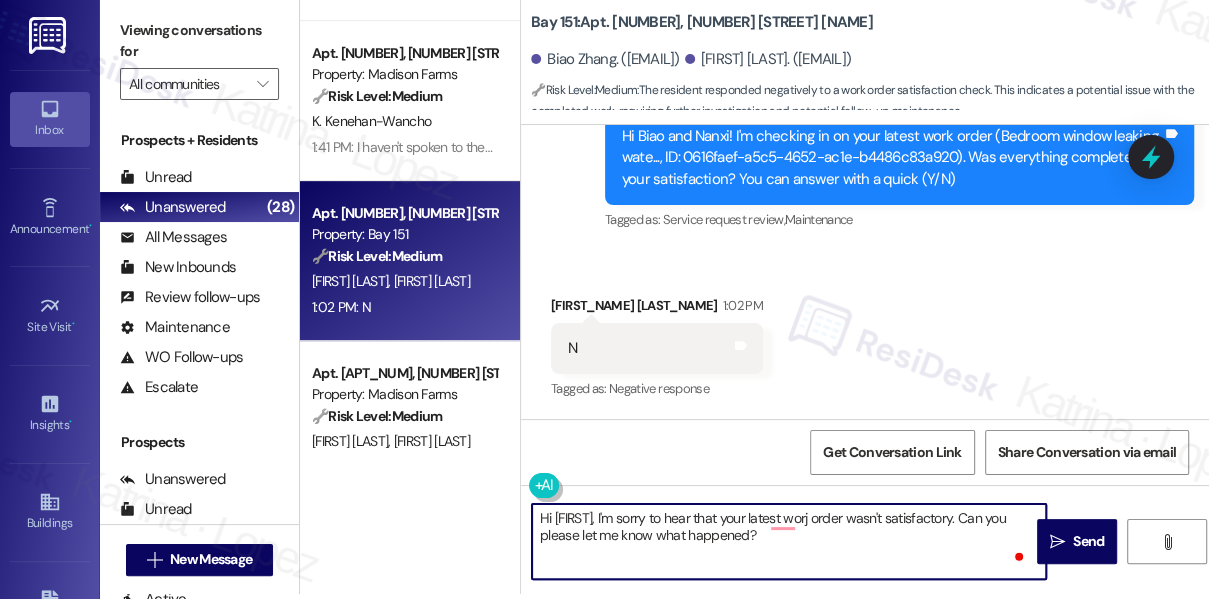 type on "Hi [FIRST], I'm sorry to hear that your latest worj order wasn't satisfactory. Can you please let me know what happened?" 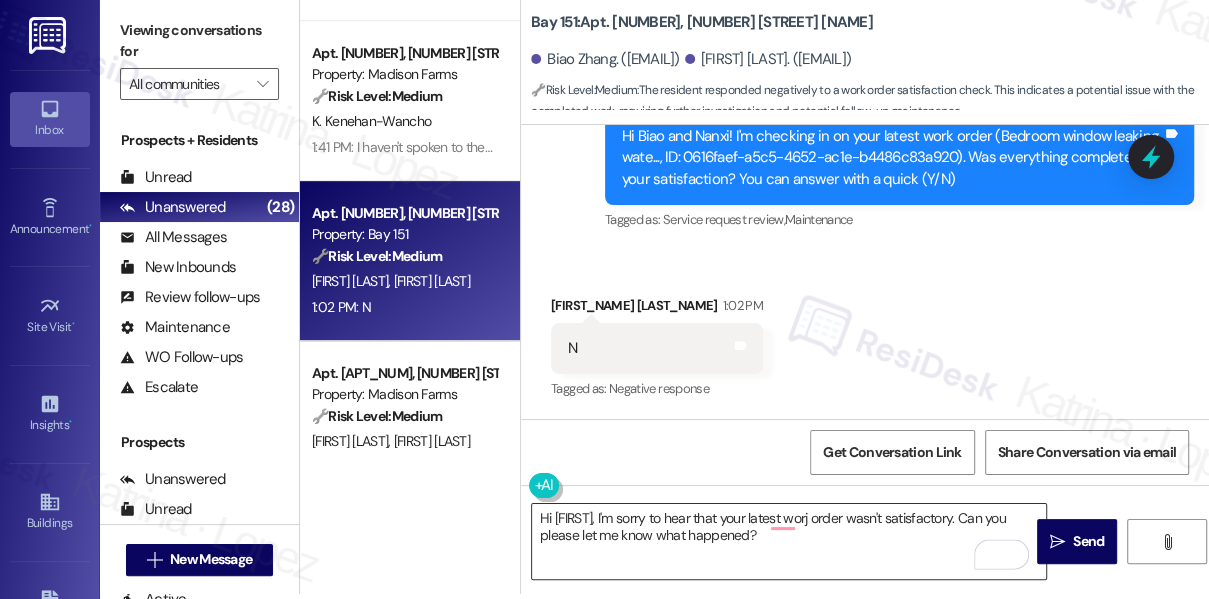 click on "Hi [FIRST], I'm sorry to hear that your latest worj order wasn't satisfactory. Can you please let me know what happened?" at bounding box center (789, 541) 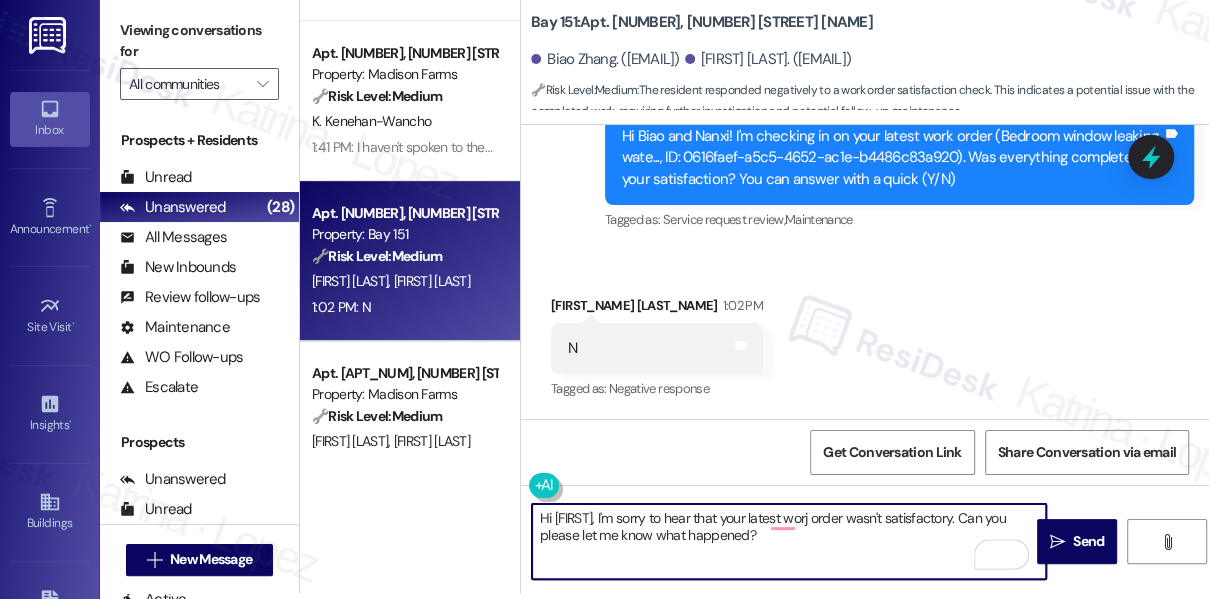 click on "Hi [FIRST], I'm sorry to hear that your latest worj order wasn't satisfactory. Can you please let me know what happened?" at bounding box center [789, 541] 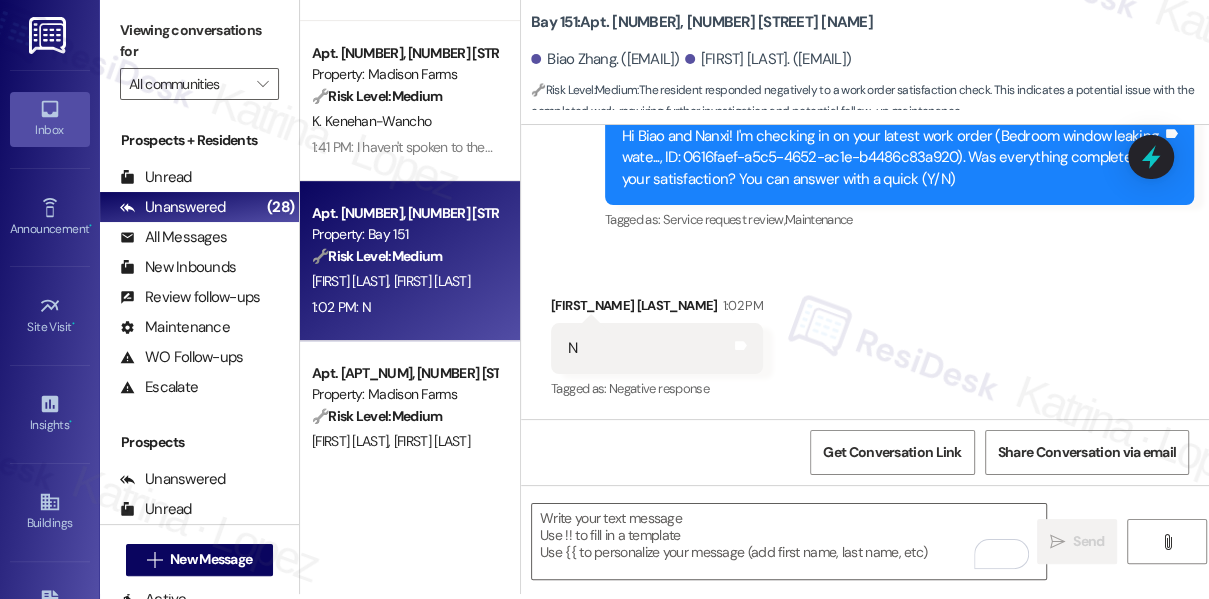 click on "Viewing conversations for" at bounding box center [199, 41] 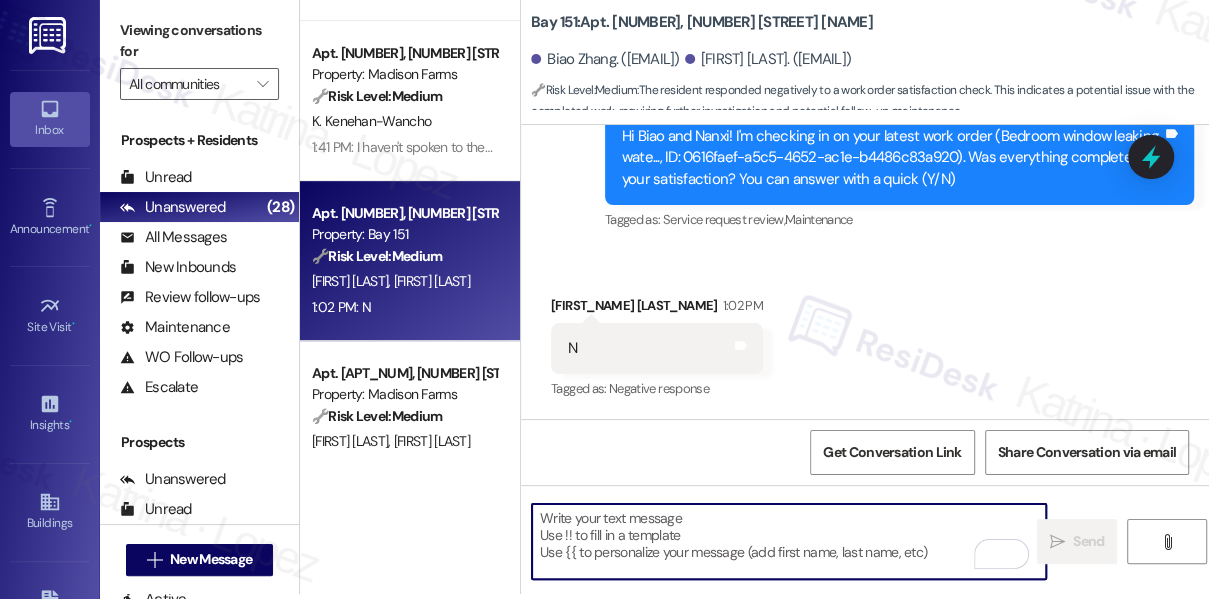 click at bounding box center (789, 541) 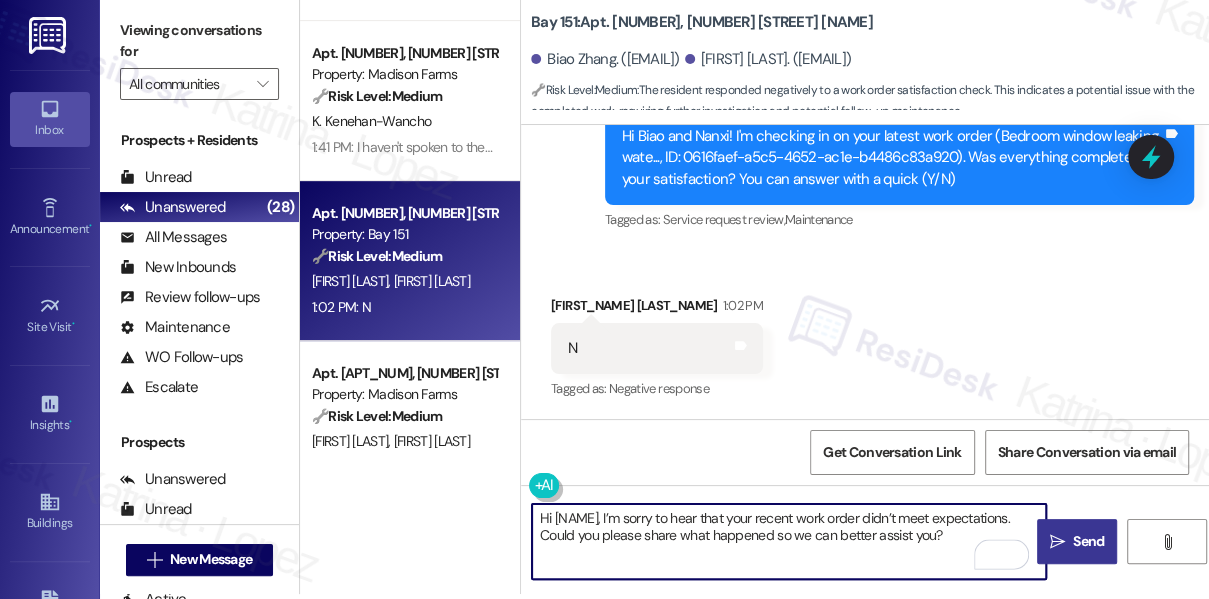 type on "Hi [NAME], I’m sorry to hear that your recent work order didn’t meet expectations. Could you please share what happened so we can better assist you?" 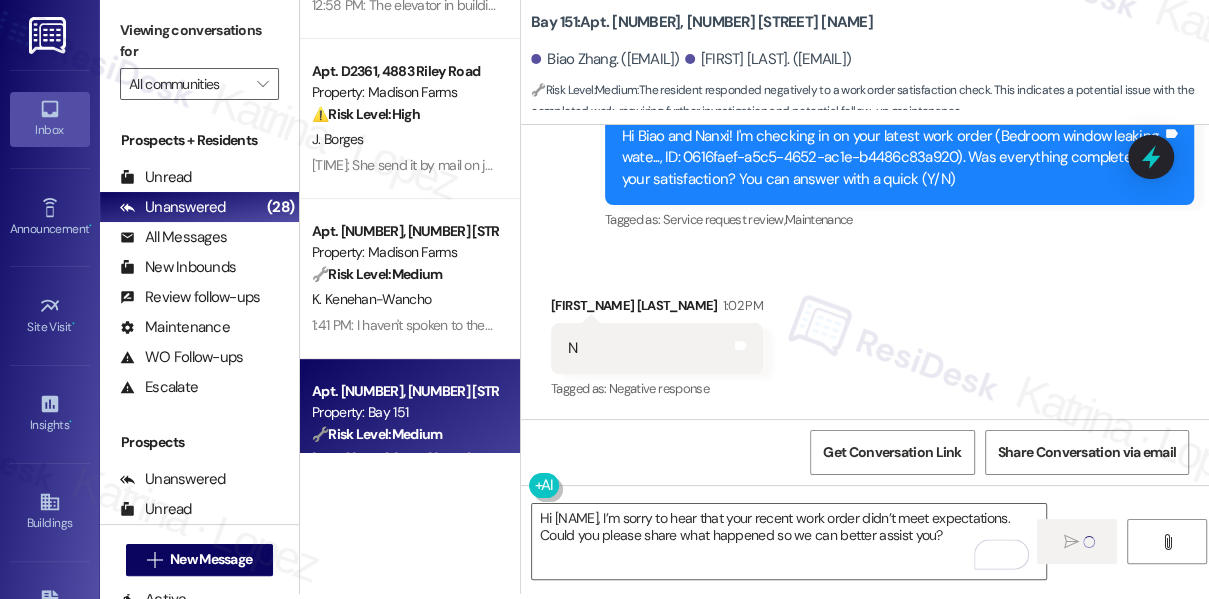 scroll, scrollTop: 272, scrollLeft: 0, axis: vertical 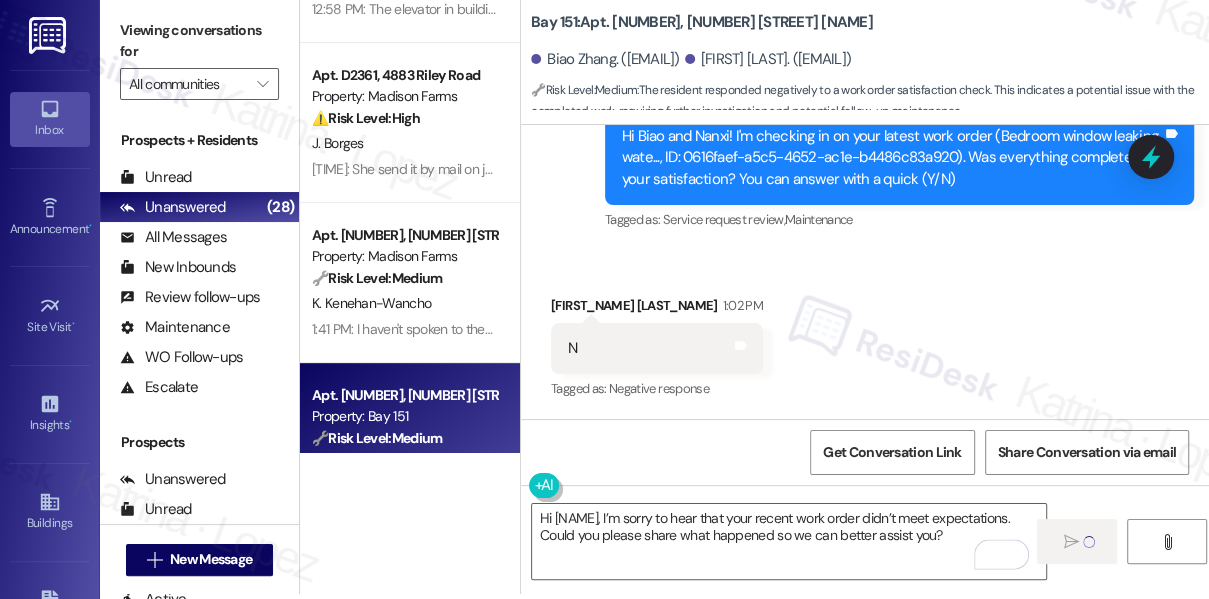 type 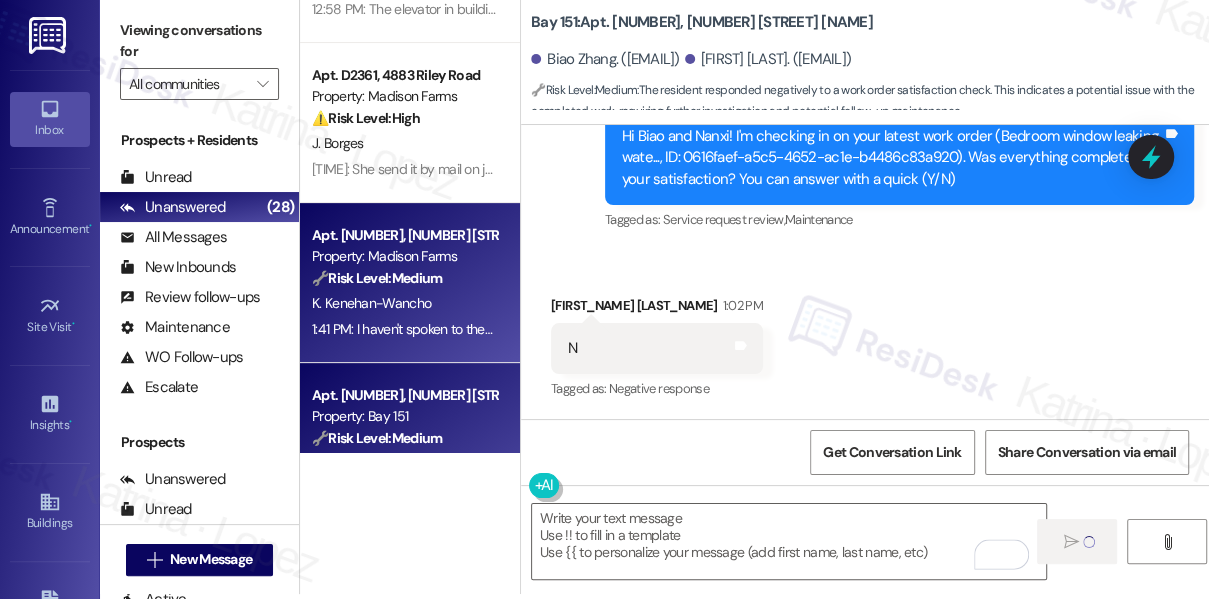 scroll, scrollTop: 6546, scrollLeft: 0, axis: vertical 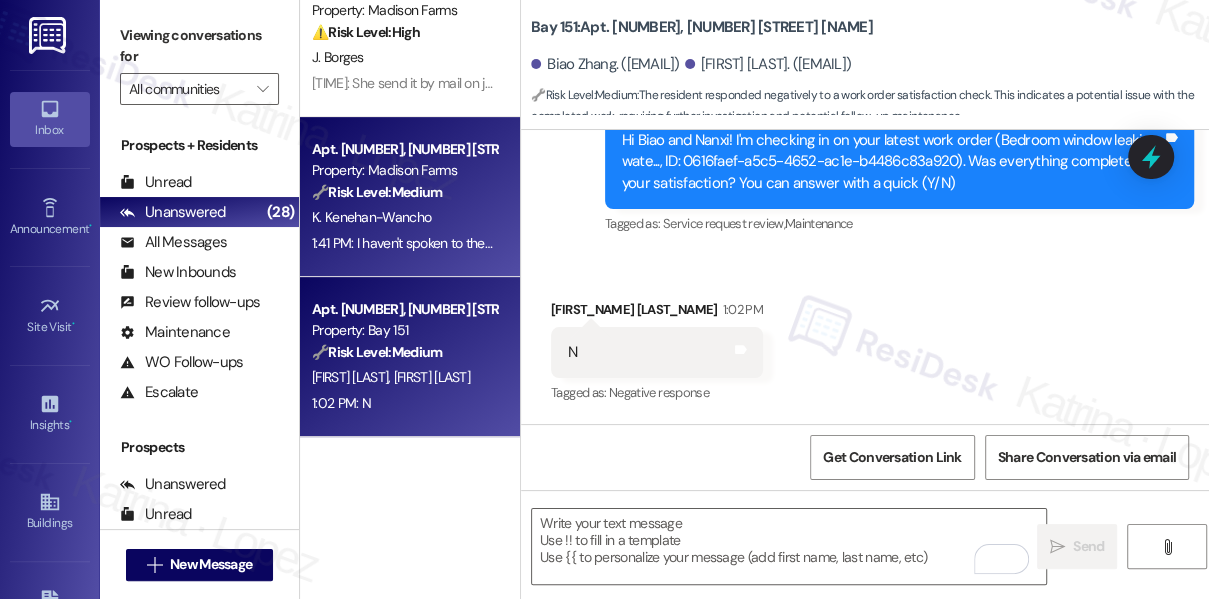 click on "[TIME]: I haven't spoken to them! [TIME]: I haven't spoken to them!" at bounding box center [405, 243] 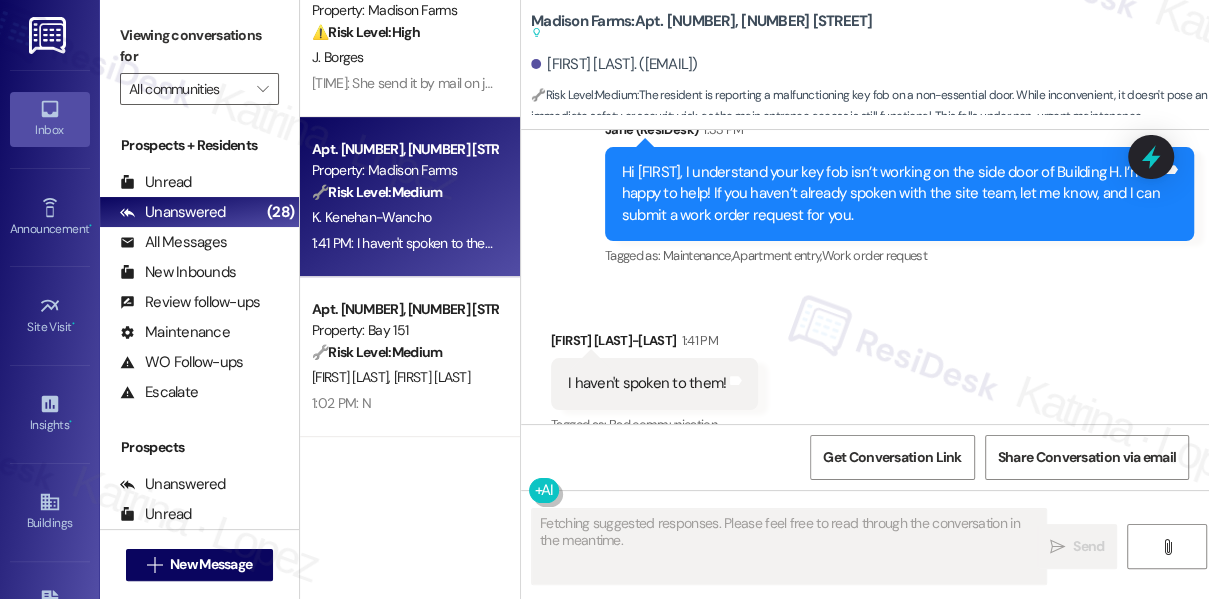 scroll, scrollTop: 5373, scrollLeft: 0, axis: vertical 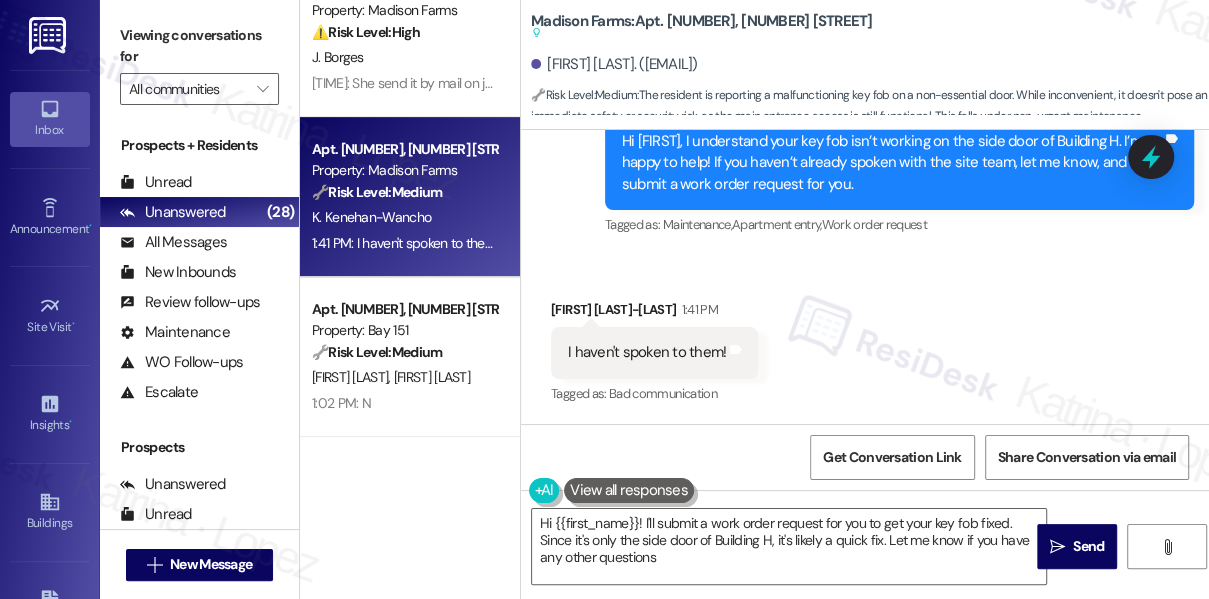 type on "Hi {{first_name}}! I'll submit a work order request for you to get your key fob fixed. Since it's only the side door of Building H, it's likely a quick fix. Let me know if you have any other questions!" 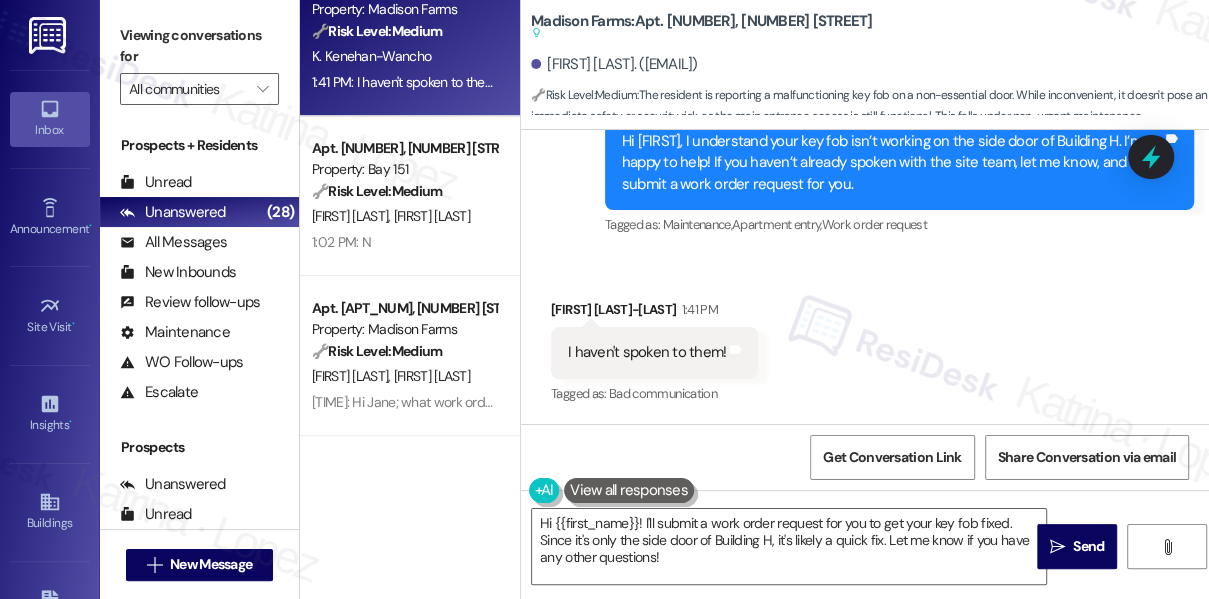 scroll, scrollTop: 636, scrollLeft: 0, axis: vertical 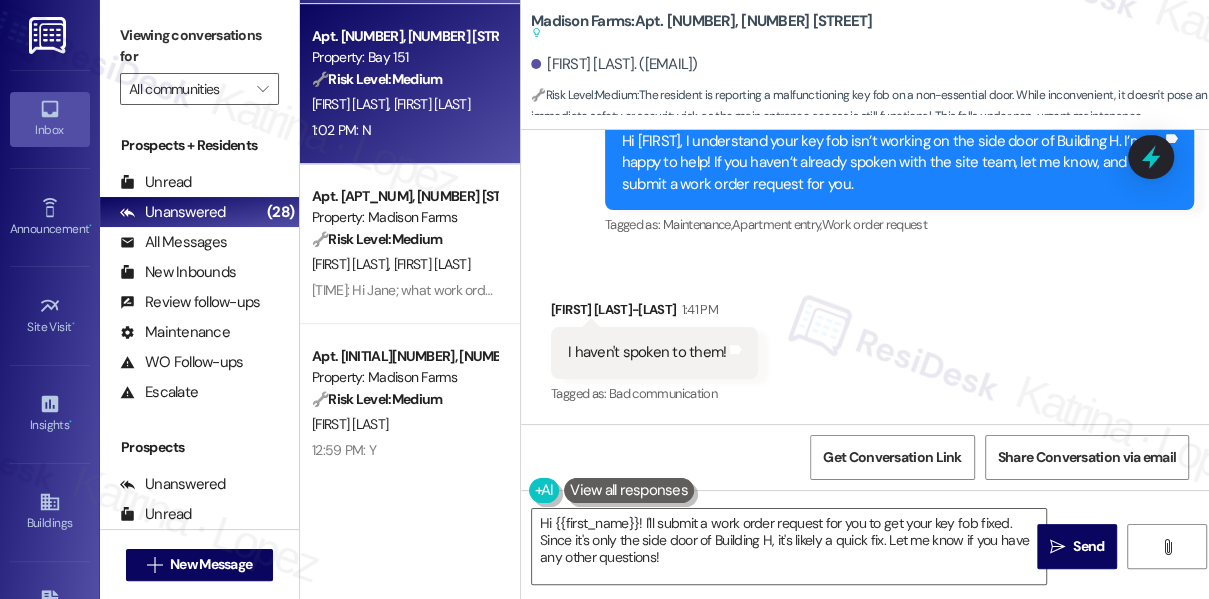 click on "[FIRST] [LAST] [FIRST] [LAST]" at bounding box center (404, 104) 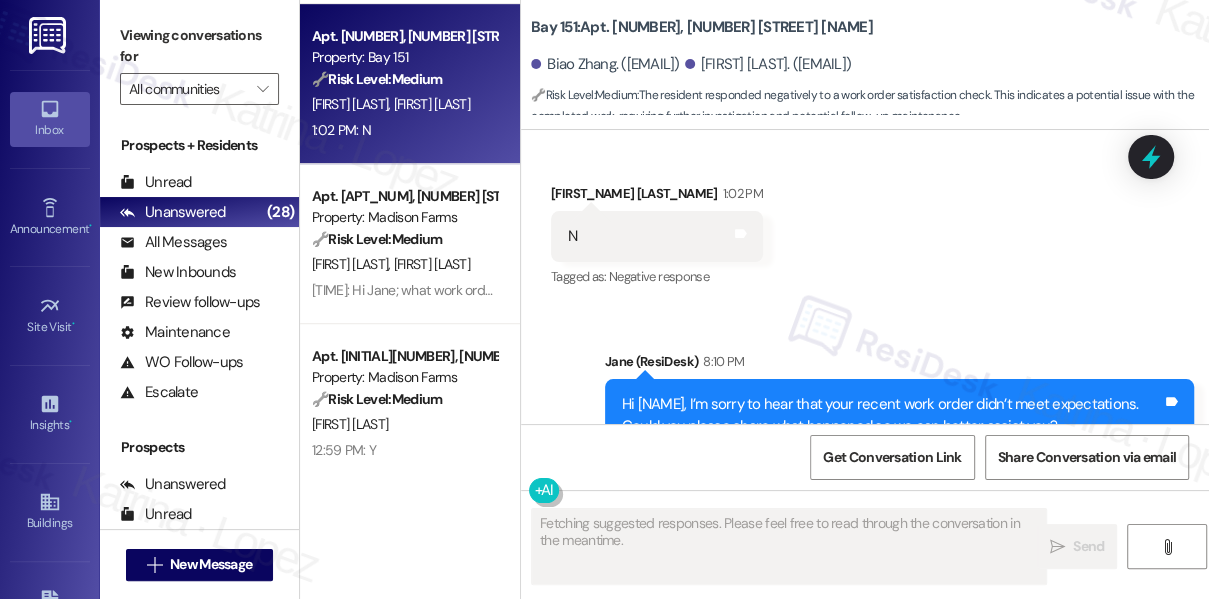 scroll, scrollTop: 6736, scrollLeft: 0, axis: vertical 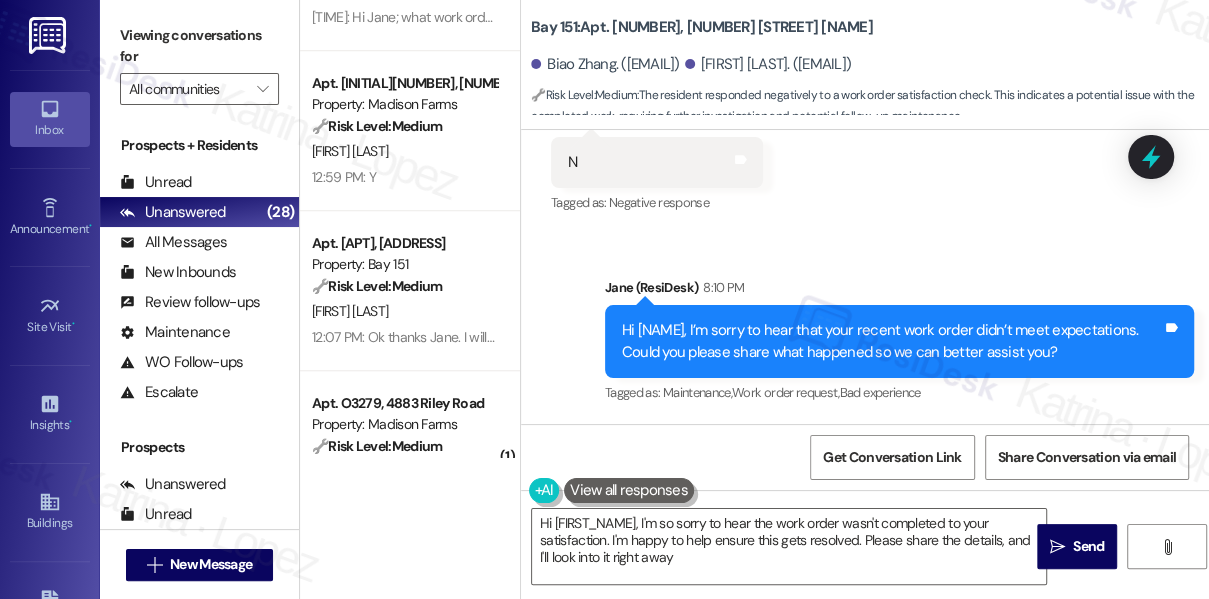 type on "Hi [FIRST], I'm so sorry to hear the work order wasn't completed to your satisfaction. I'm happy to help ensure this gets resolved. Please share the details, and I'll look into it right away!" 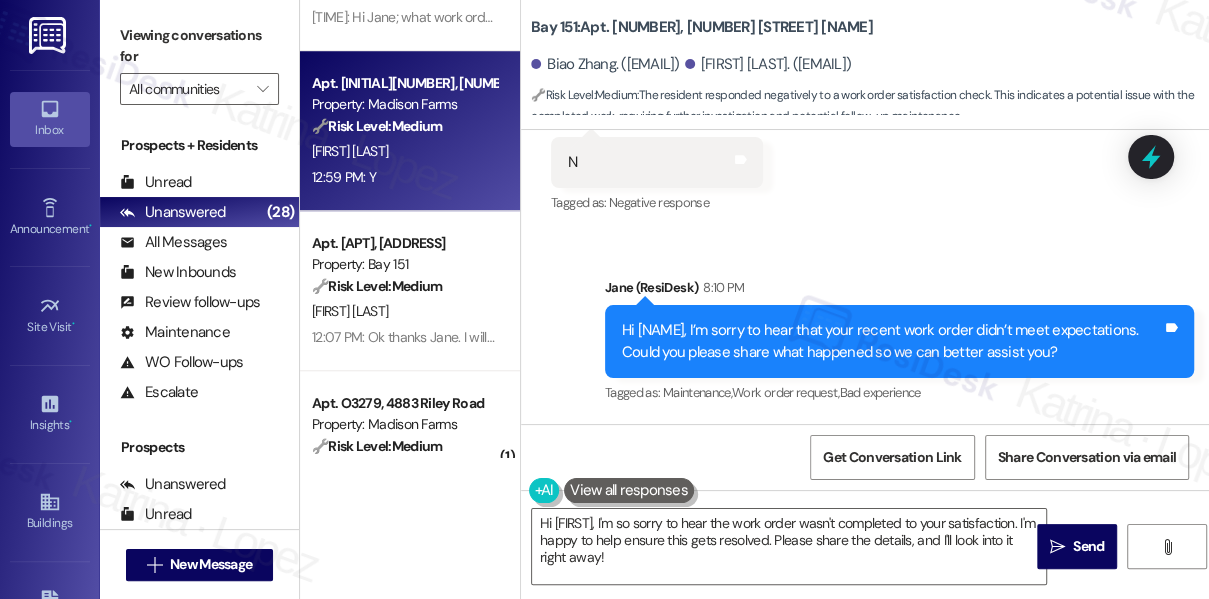 click on "12:59 PM: Y 12:59 PM: Y" at bounding box center [404, 177] 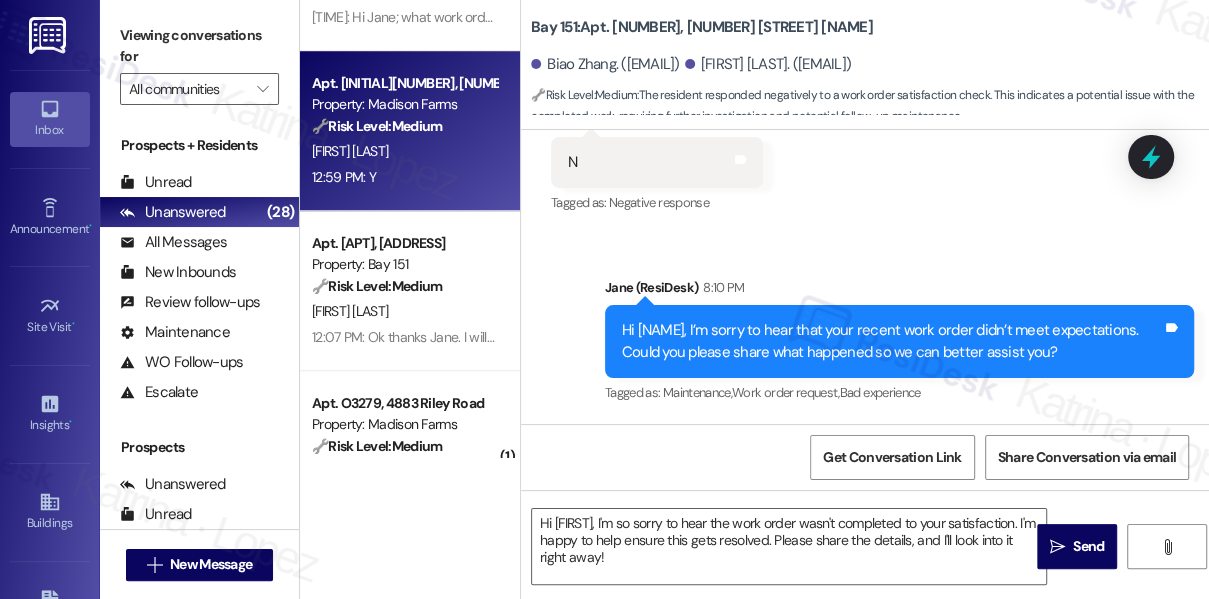 type on "Fetching suggested responses. Please feel free to read through the conversation in the meantime." 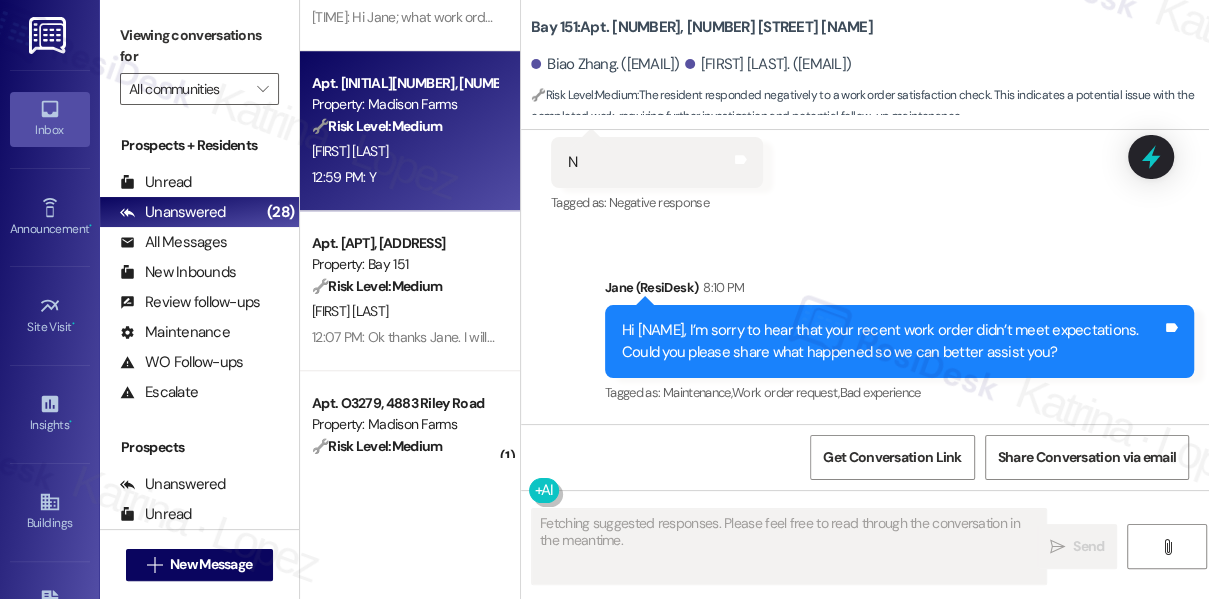 scroll, scrollTop: 2751, scrollLeft: 0, axis: vertical 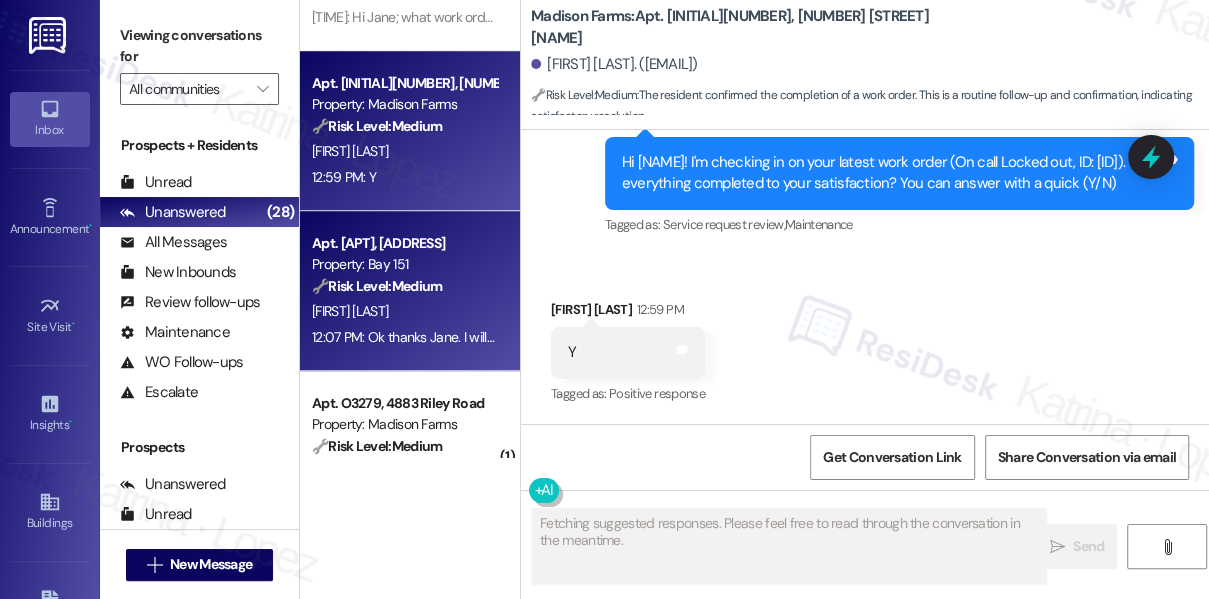 click on "[TIME]: Ok thanks [FIRST]. I will reach out to them. [TIME]: Ok thanks [FIRST]. I will reach out to them." at bounding box center (404, 337) 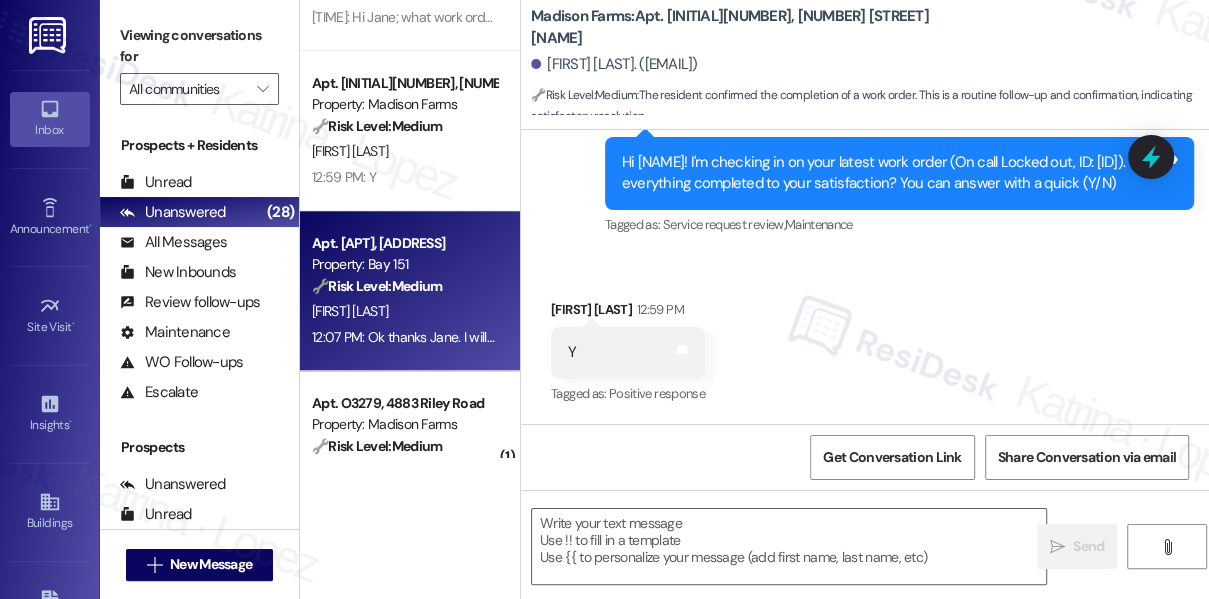 type on "Fetching suggested responses. Please feel free to read through the conversation in the meantime." 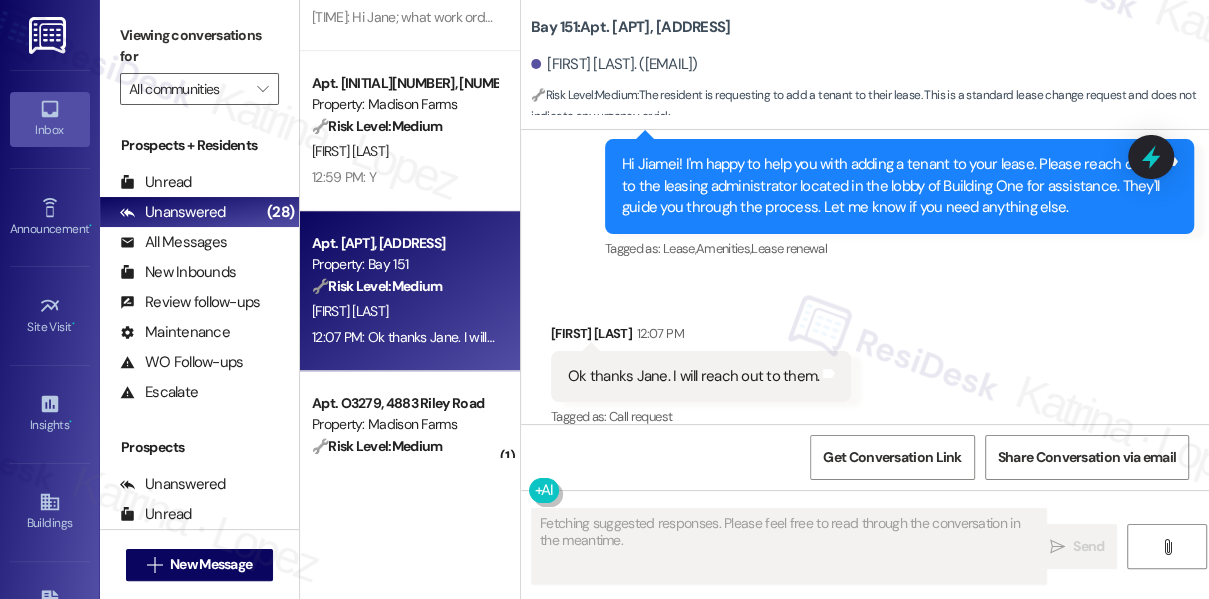 scroll, scrollTop: 64023, scrollLeft: 0, axis: vertical 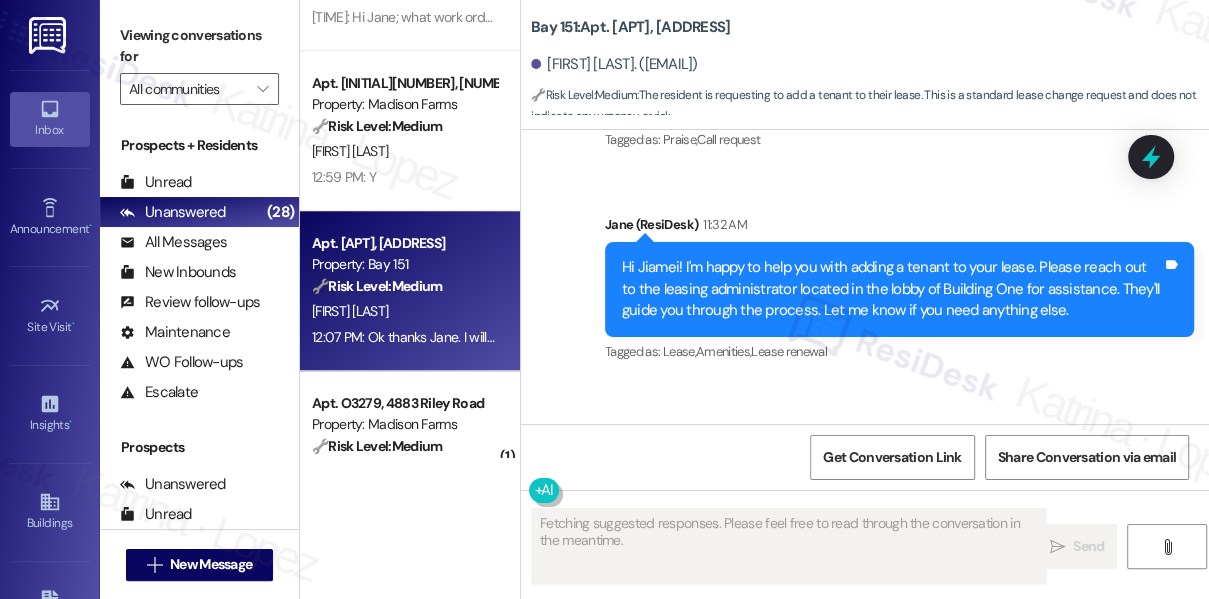 click on "Hi Jiamei! I'm happy to help you with adding a tenant to your lease. Please reach out to the leasing administrator located in the lobby of Building One for assistance. They'll guide you through the process. Let me know if you need anything else." at bounding box center [892, 289] 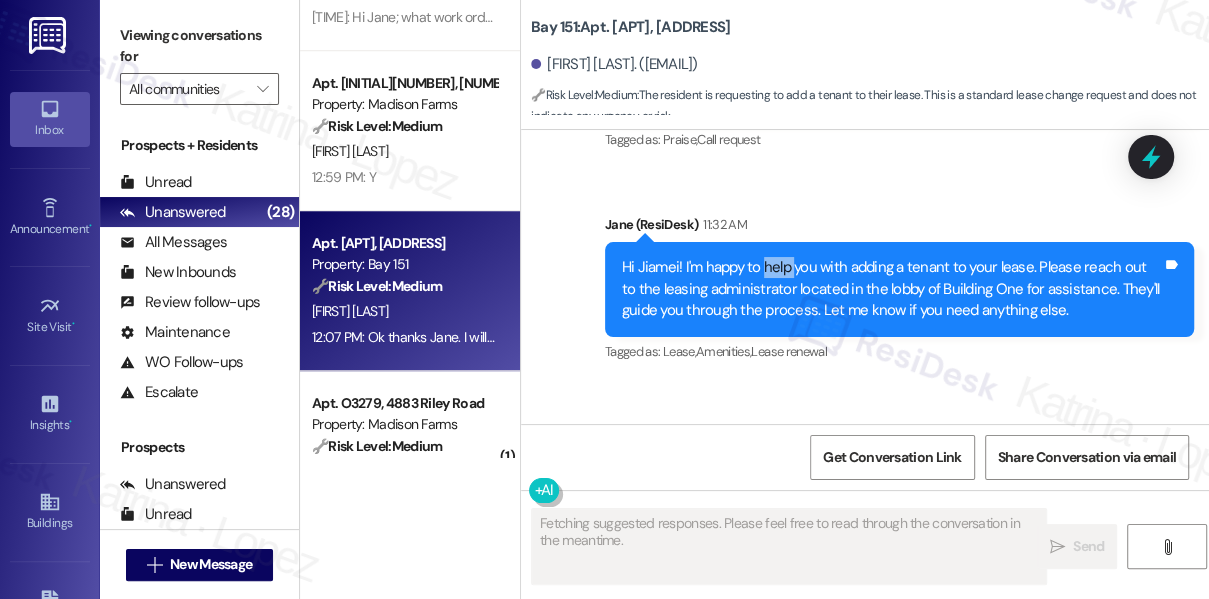 click on "Hi Jiamei! I'm happy to help you with adding a tenant to your lease. Please reach out to the leasing administrator located in the lobby of Building One for assistance. They'll guide you through the process. Let me know if you need anything else." at bounding box center (892, 289) 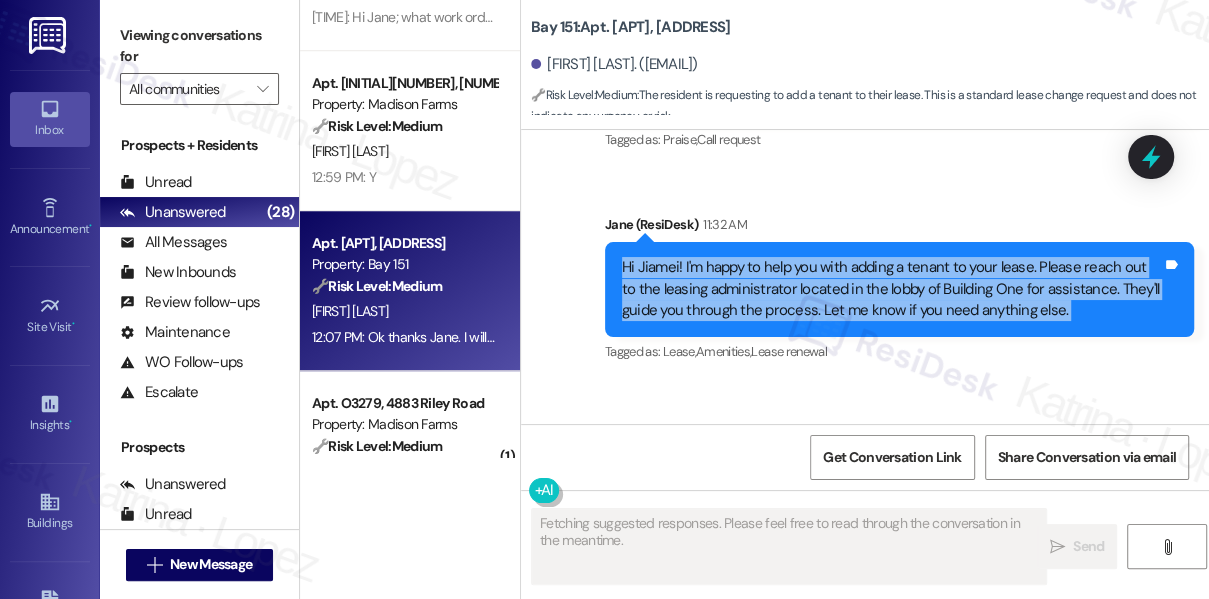 click on "Hi Jiamei! I'm happy to help you with adding a tenant to your lease. Please reach out to the leasing administrator located in the lobby of Building One for assistance. They'll guide you through the process. Let me know if you need anything else." at bounding box center [892, 289] 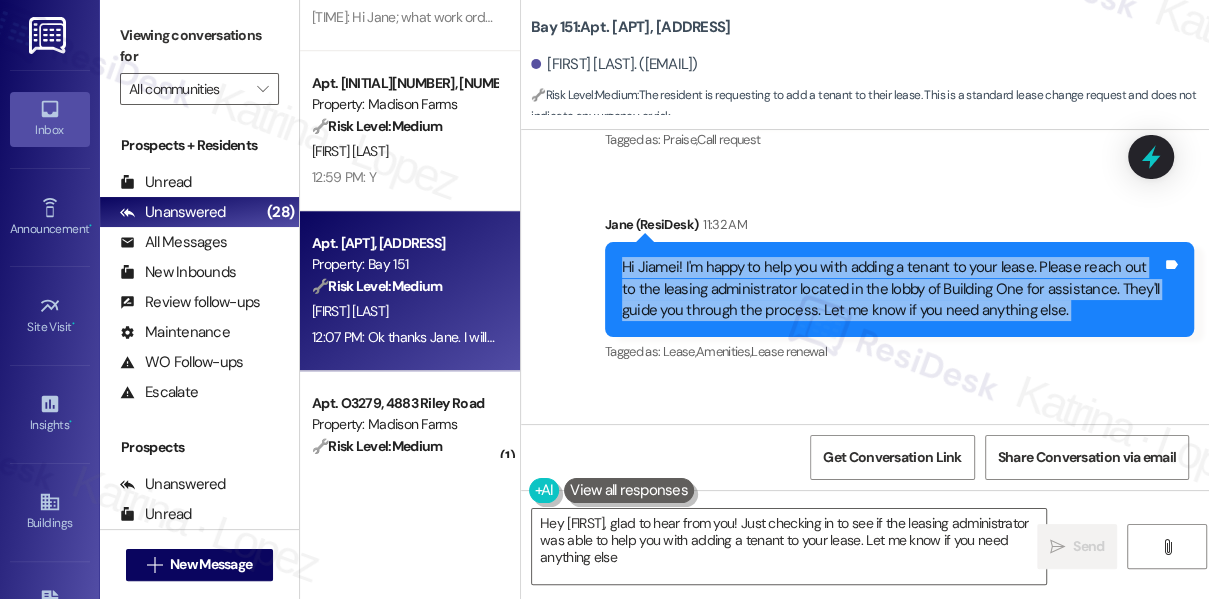 type on "Hey {{first_name}}, glad to hear from you! Just checking in to see if the leasing administrator was able to help you with adding a tenant to your lease. Let me know if you need anything else!" 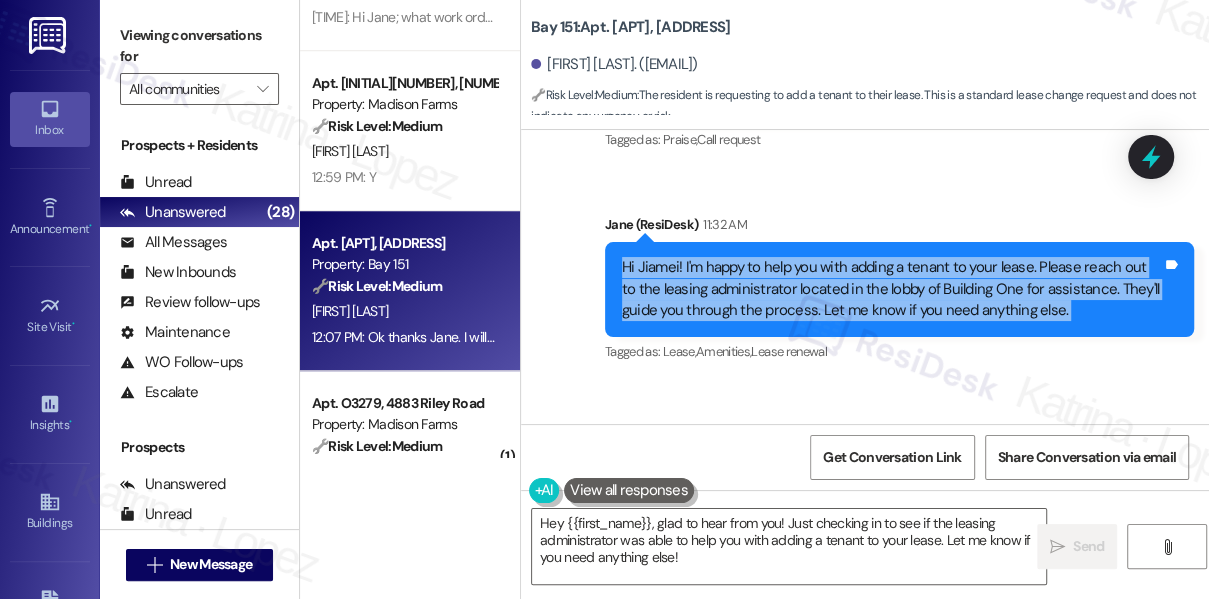 click on "Hi Jiamei! I'm happy to help you with adding a tenant to your lease. Please reach out to the leasing administrator located in the lobby of Building One for assistance. They'll guide you through the process. Let me know if you need anything else." at bounding box center (892, 289) 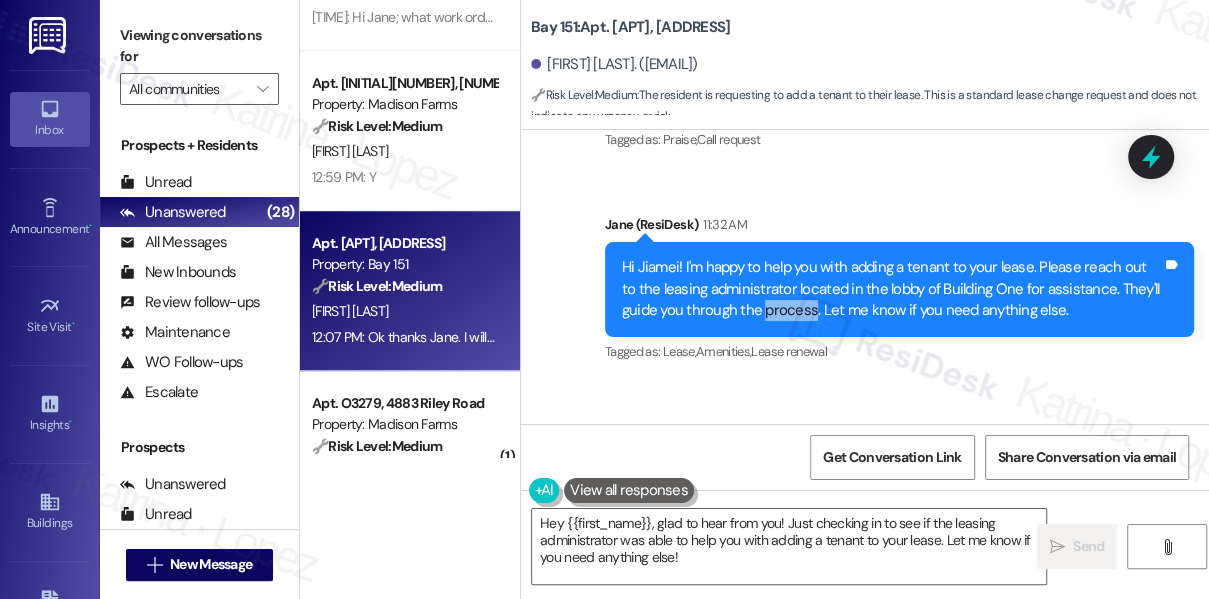 click on "Hi Jiamei! I'm happy to help you with adding a tenant to your lease. Please reach out to the leasing administrator located in the lobby of Building One for assistance. They'll guide you through the process. Let me know if you need anything else." at bounding box center [892, 289] 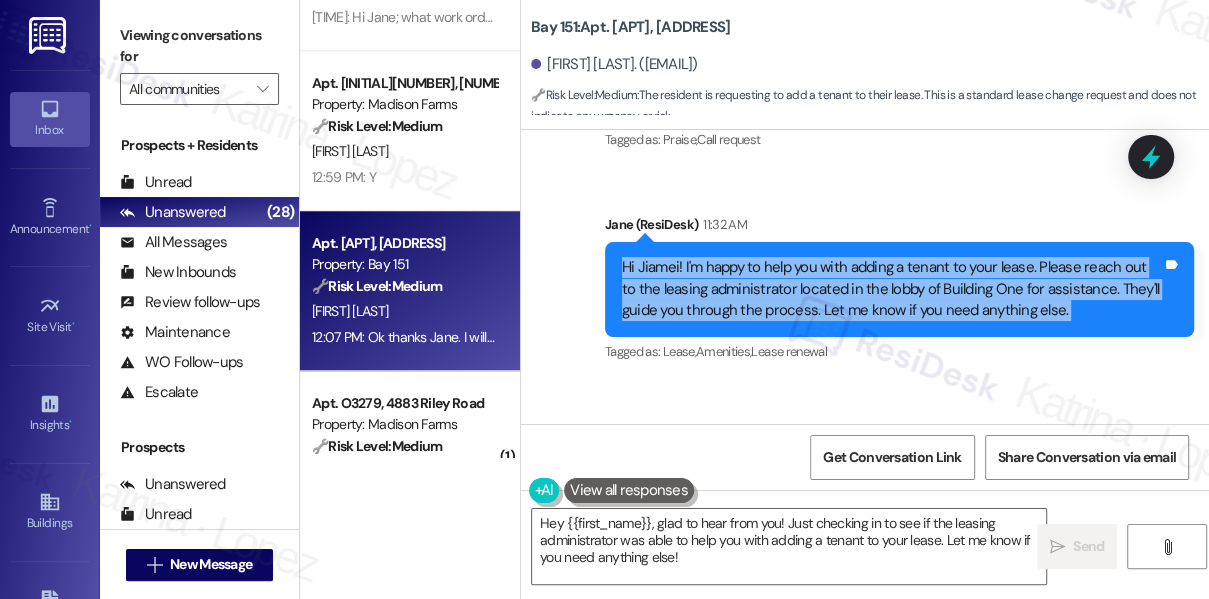click on "Hi Jiamei! I'm happy to help you with adding a tenant to your lease. Please reach out to the leasing administrator located in the lobby of Building One for assistance. They'll guide you through the process. Let me know if you need anything else." at bounding box center [892, 289] 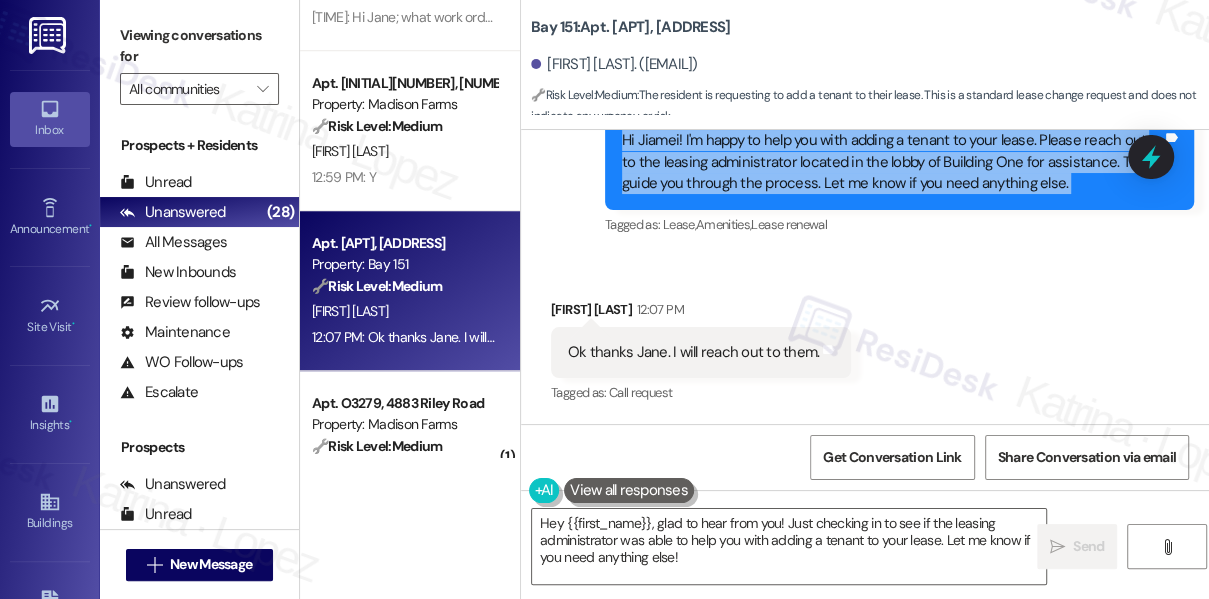 scroll, scrollTop: 64205, scrollLeft: 0, axis: vertical 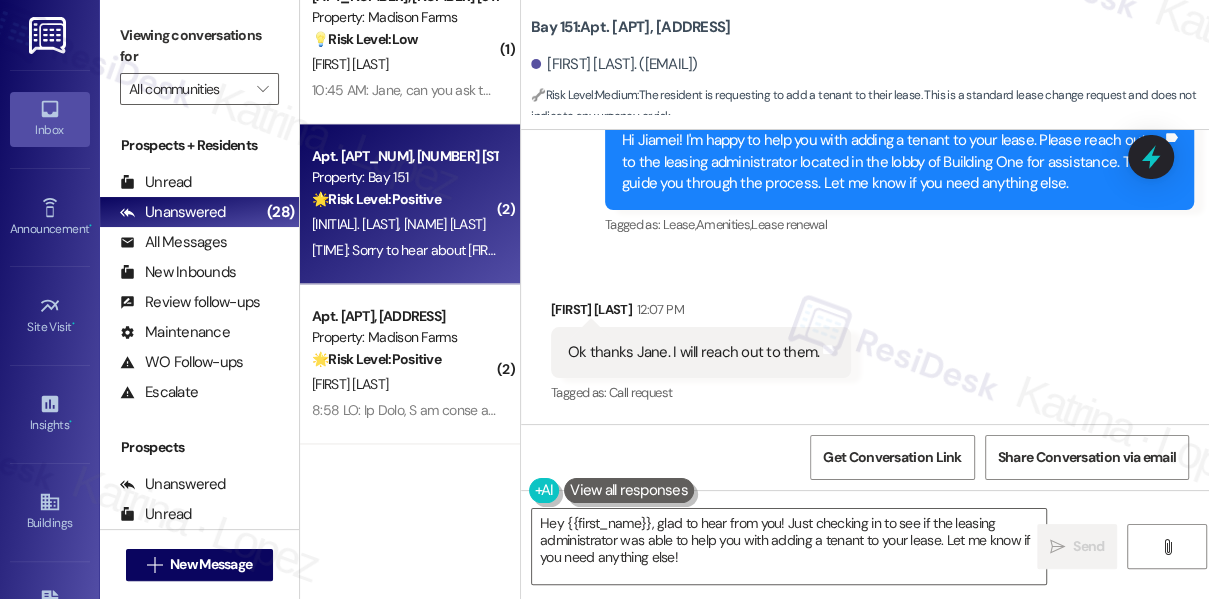 click on "[TIME]: Sorry to hear about Jakub [TIME]: Sorry to hear about Jakub" at bounding box center [430, 250] 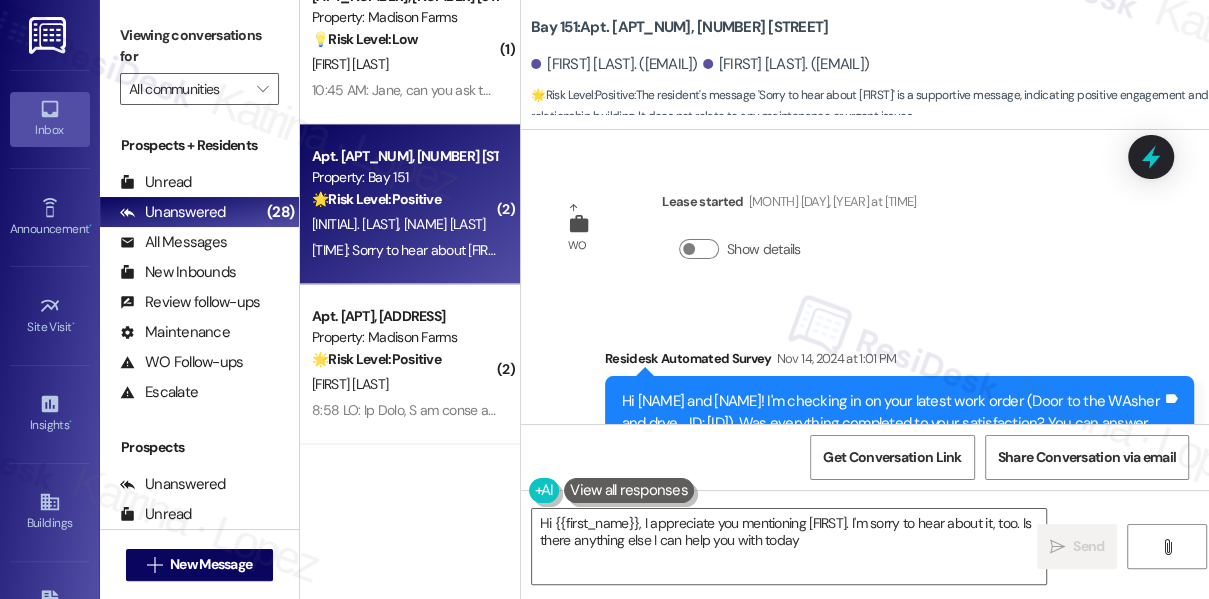type on "Hi {{first_name}}, I appreciate you mentioning [FIRST]. I'm sorry to hear about it, too. Is there anything else I can help you with today?" 